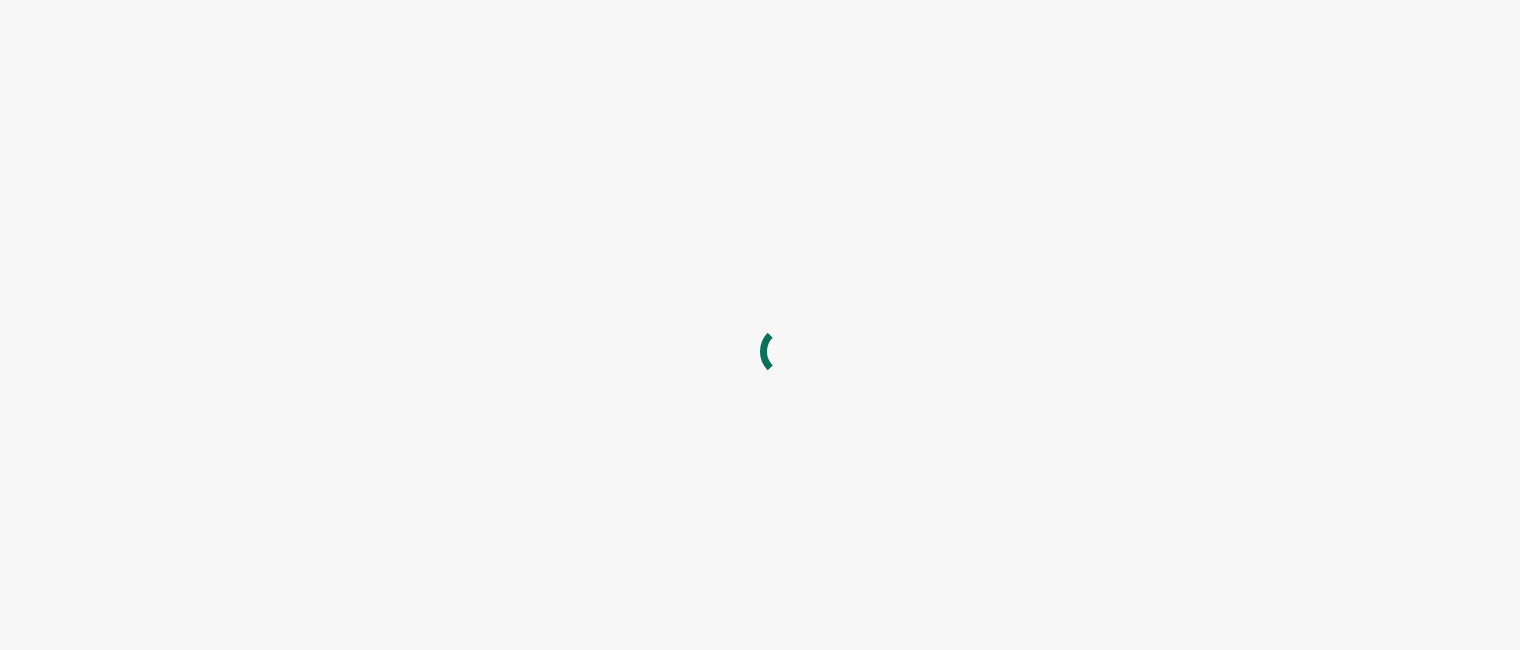 scroll, scrollTop: 0, scrollLeft: 0, axis: both 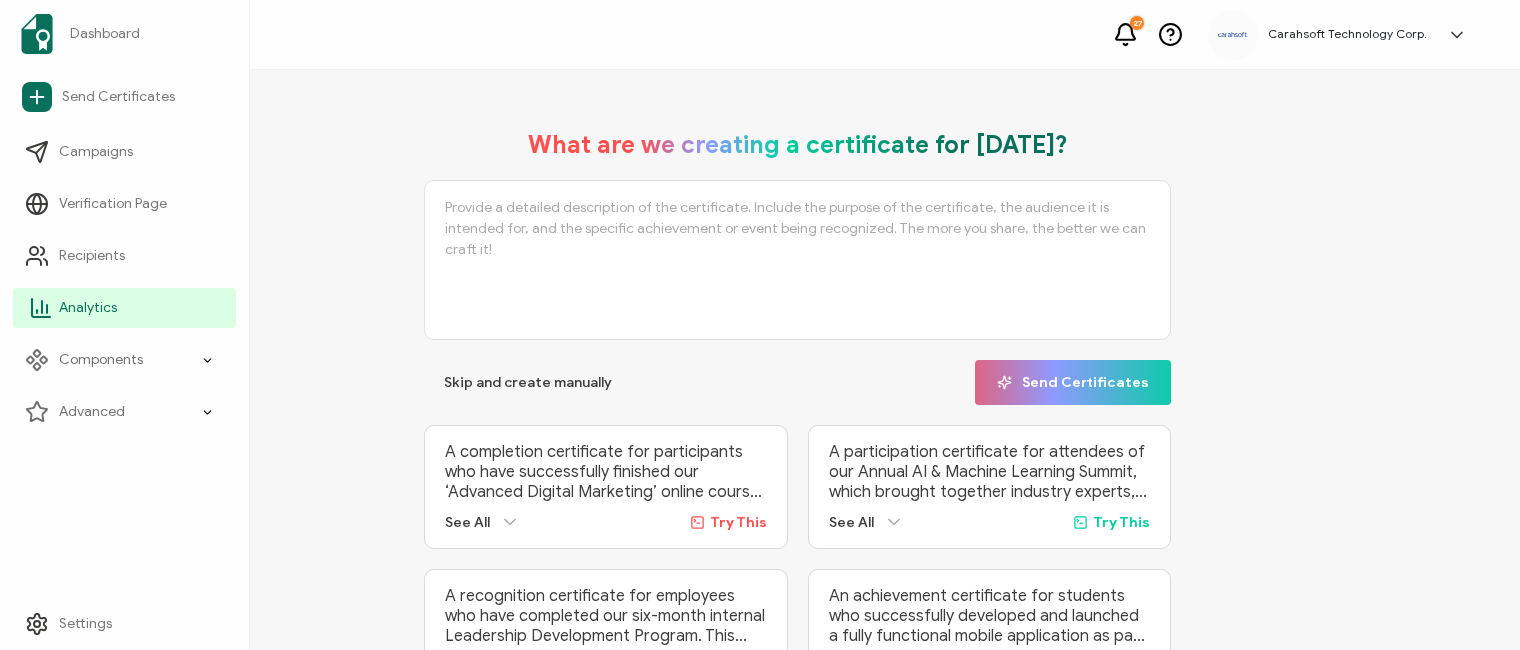click on "Analytics" at bounding box center (124, 308) 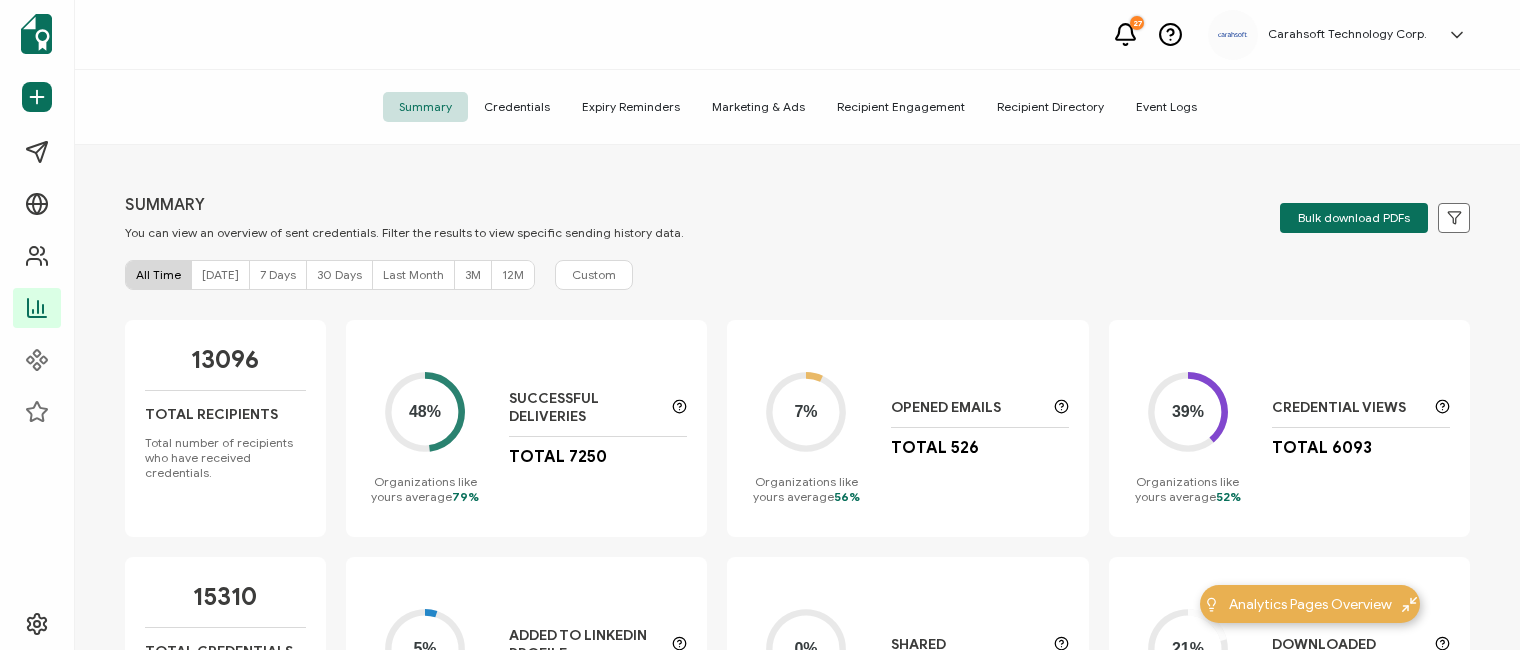 click on "Credentials" at bounding box center [517, 107] 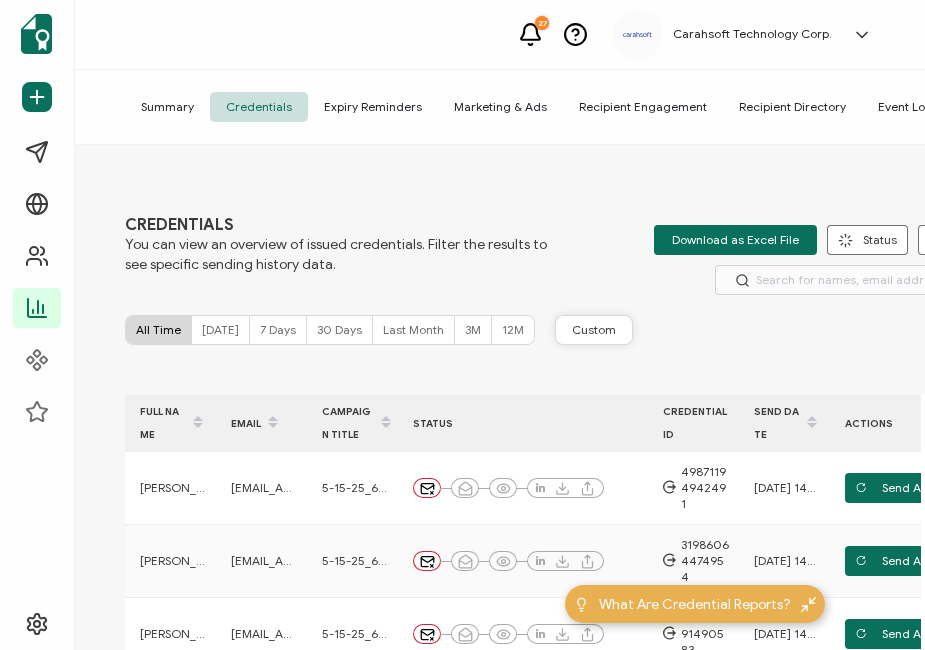click on "Custom" at bounding box center [594, 330] 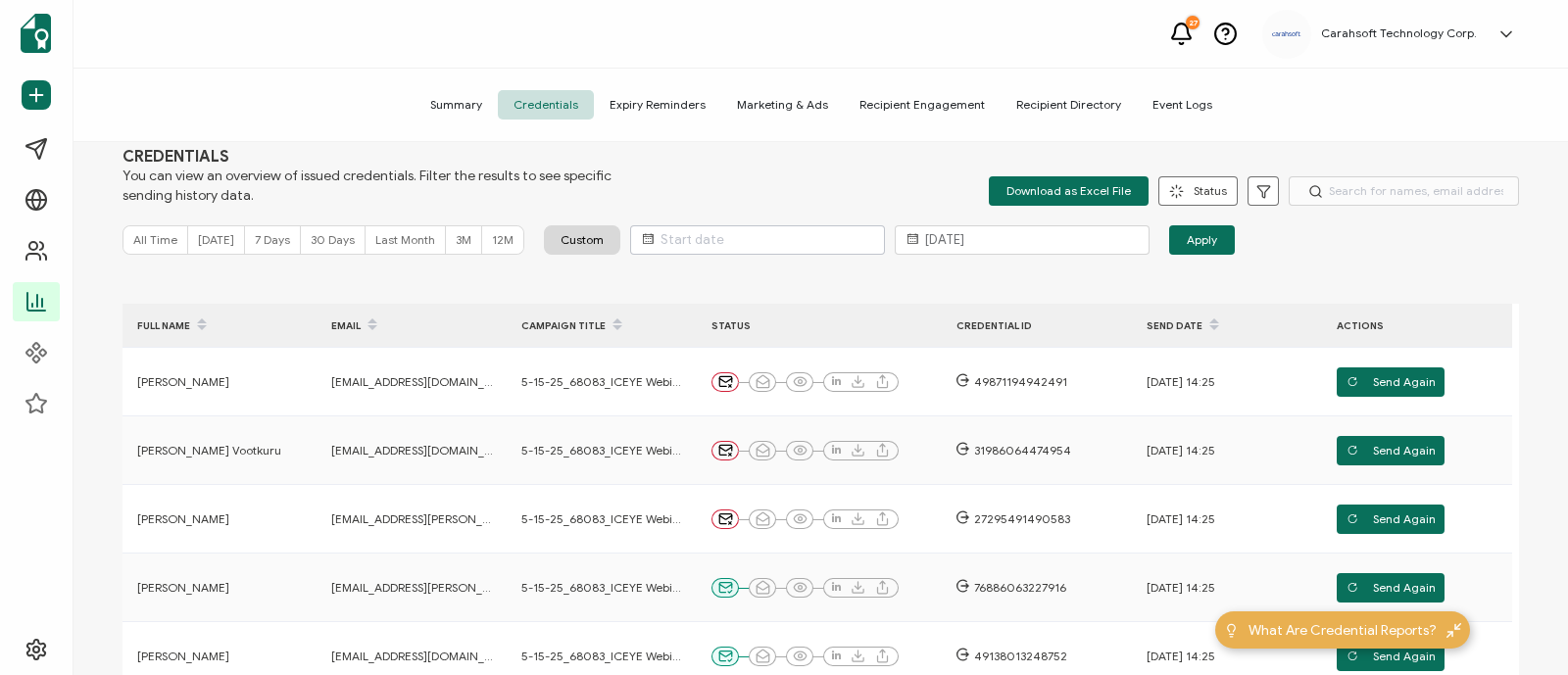 scroll, scrollTop: 31, scrollLeft: 0, axis: vertical 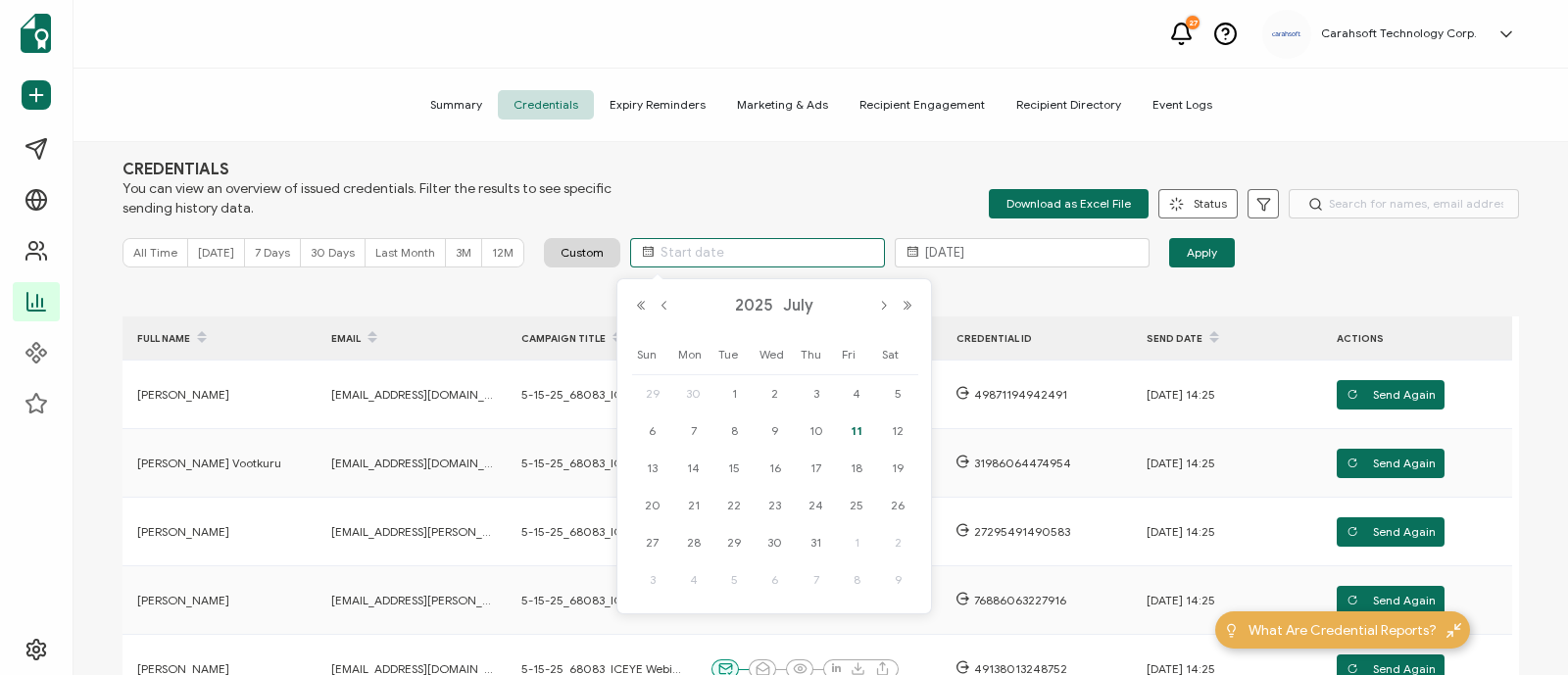 click at bounding box center (758, 253) 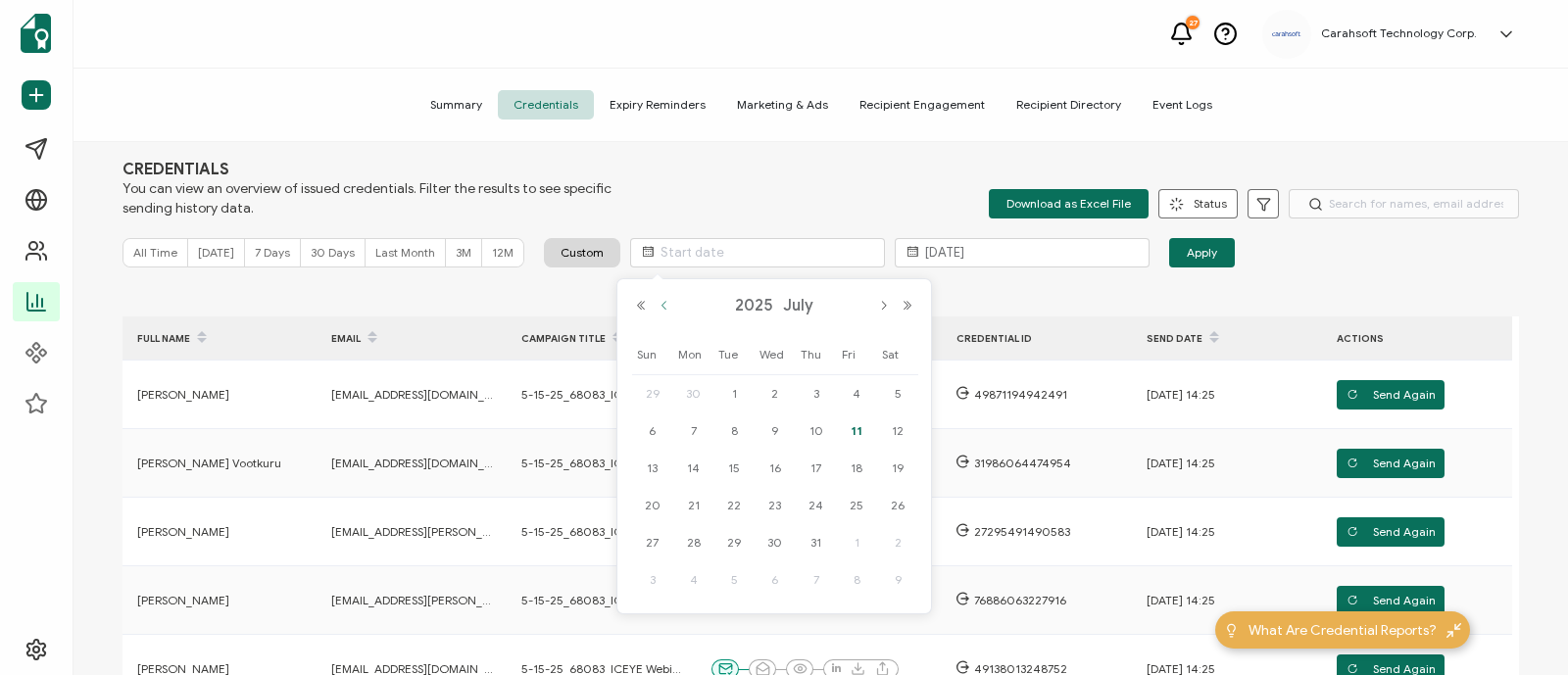 click at bounding box center (664, 306) 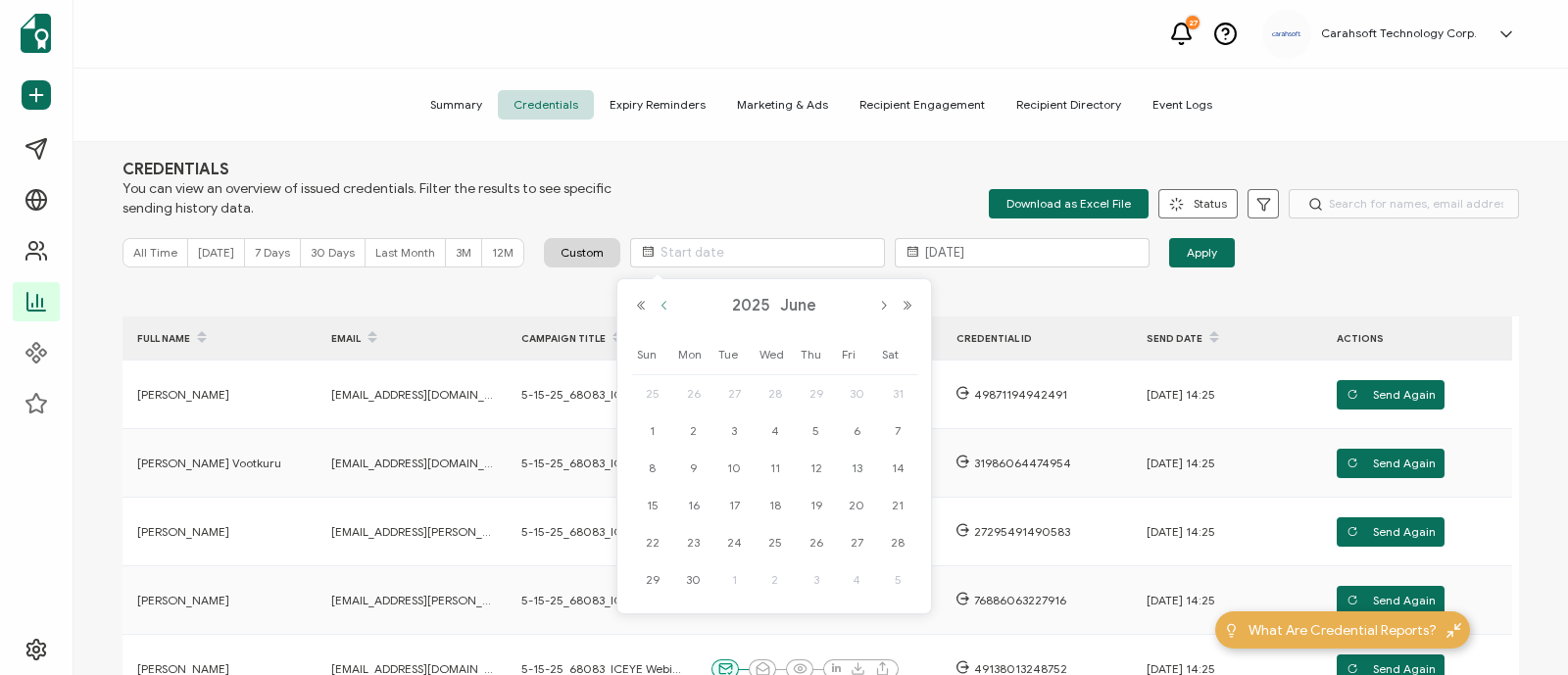 click at bounding box center [664, 306] 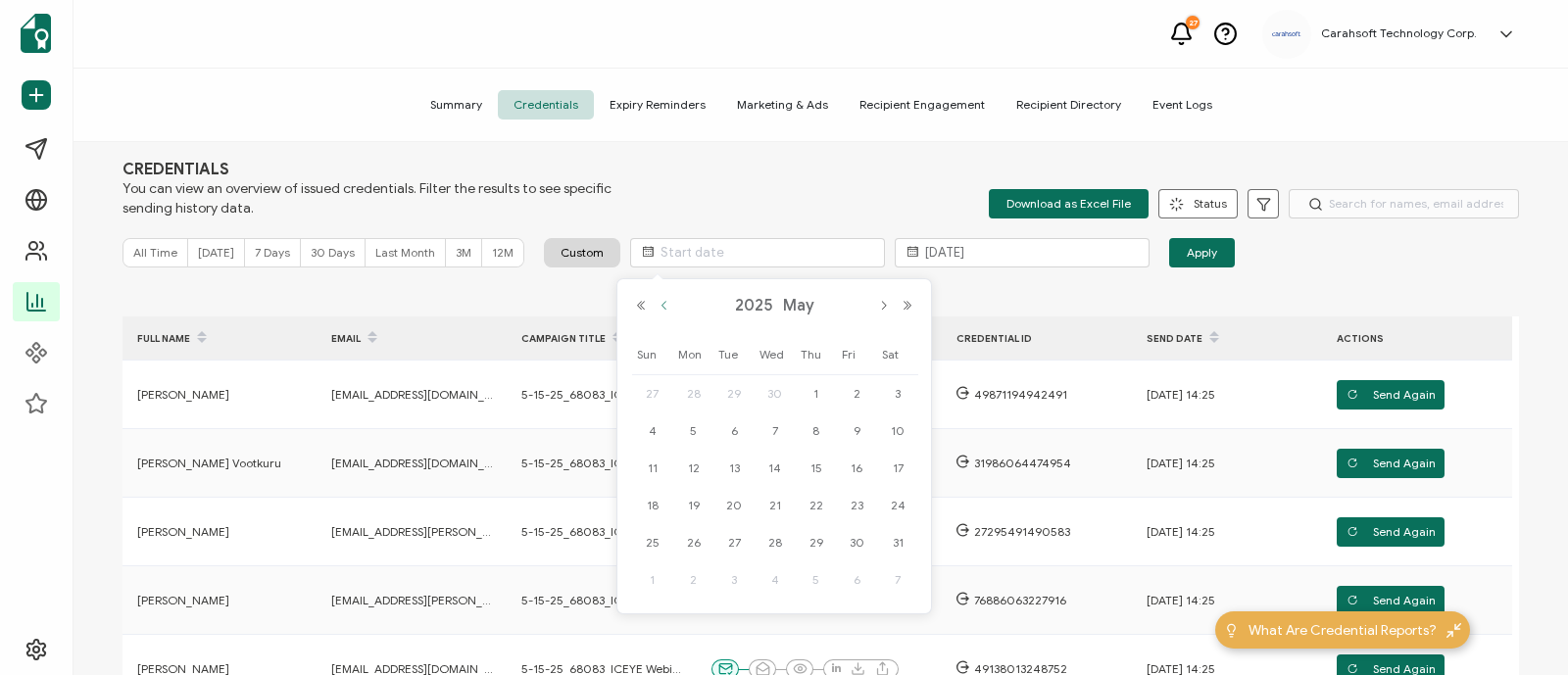 click at bounding box center [664, 306] 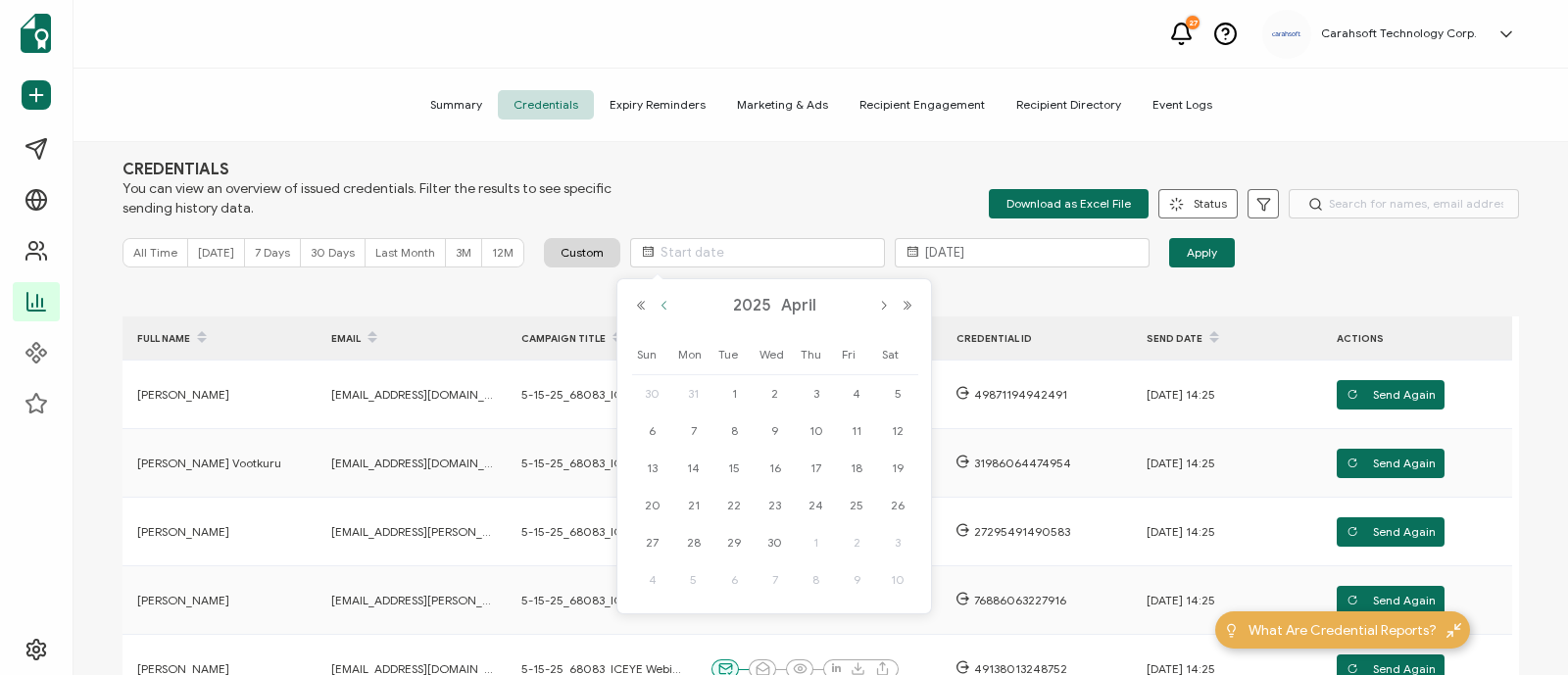 click at bounding box center (664, 306) 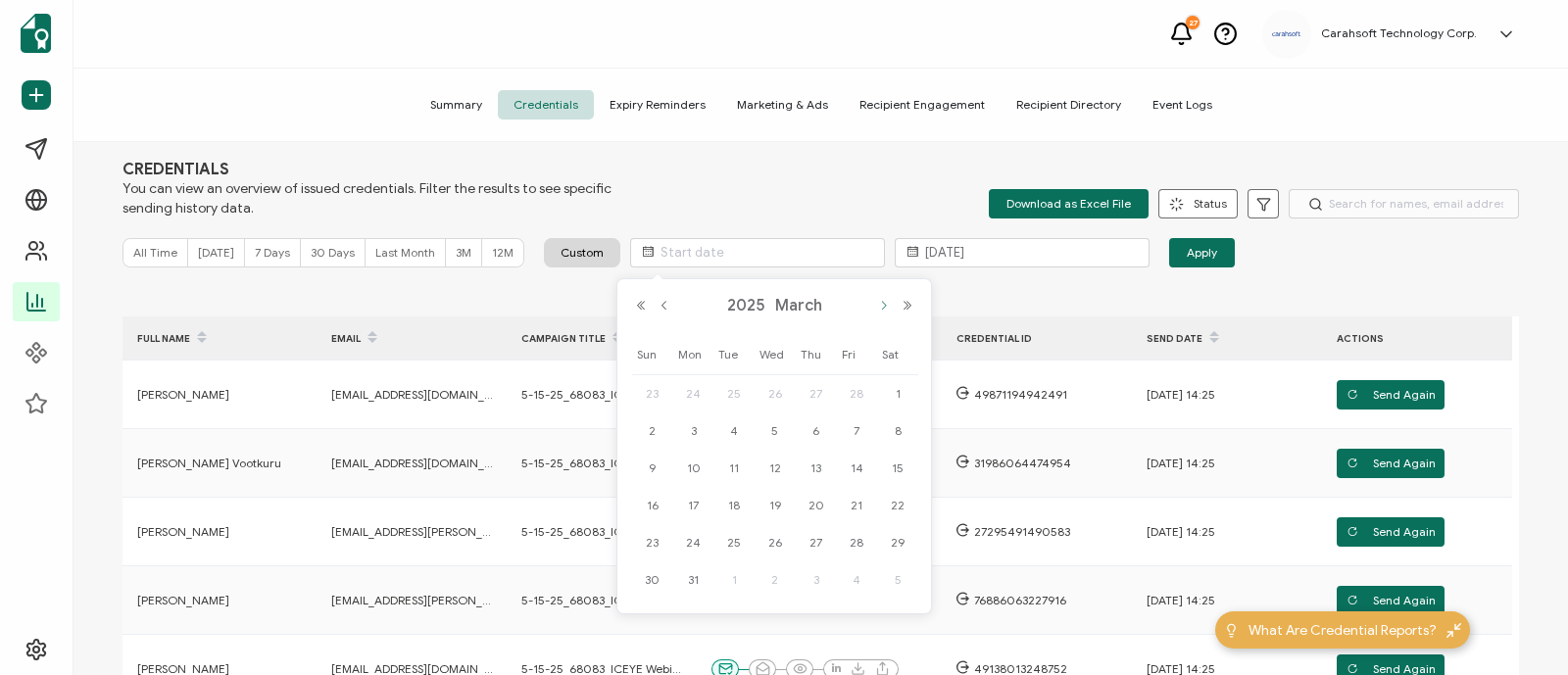 click at bounding box center [884, 306] 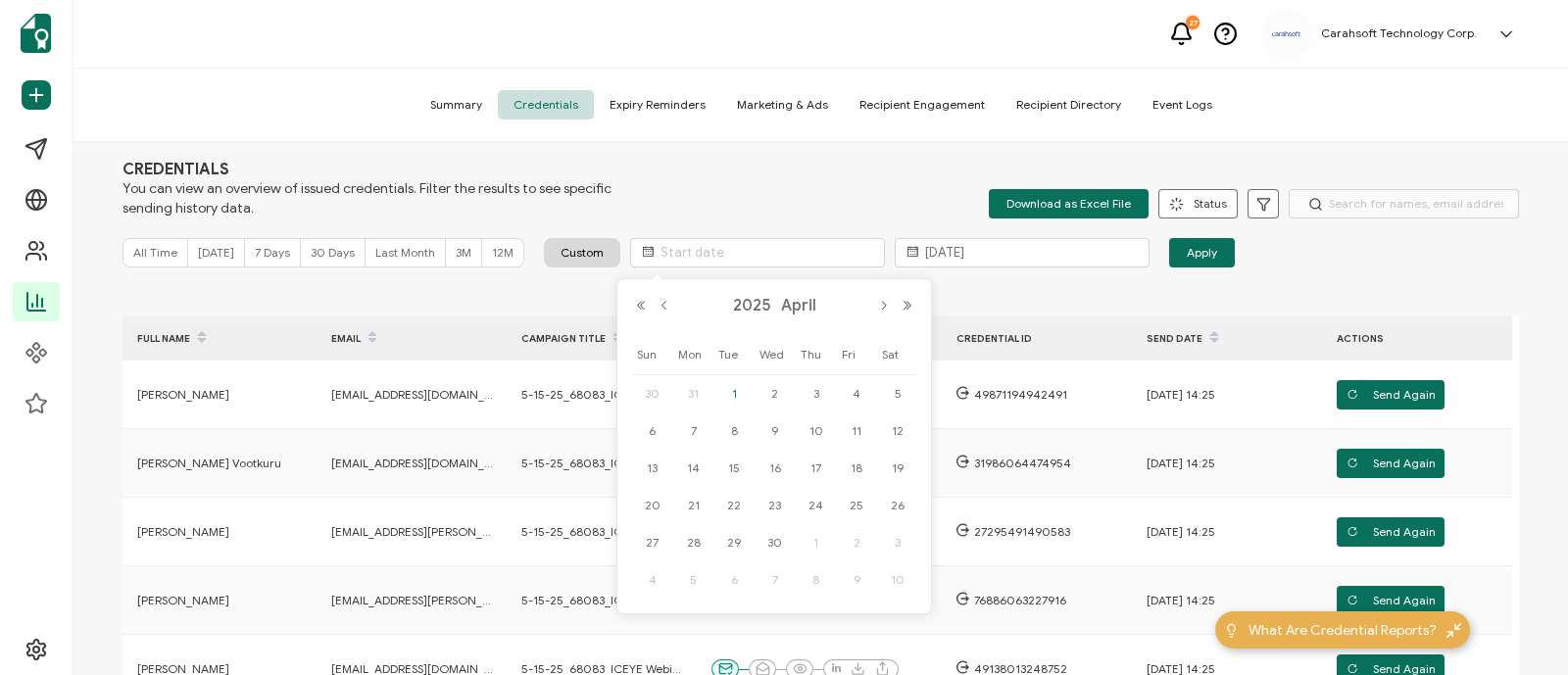 click on "1" at bounding box center [734, 394] 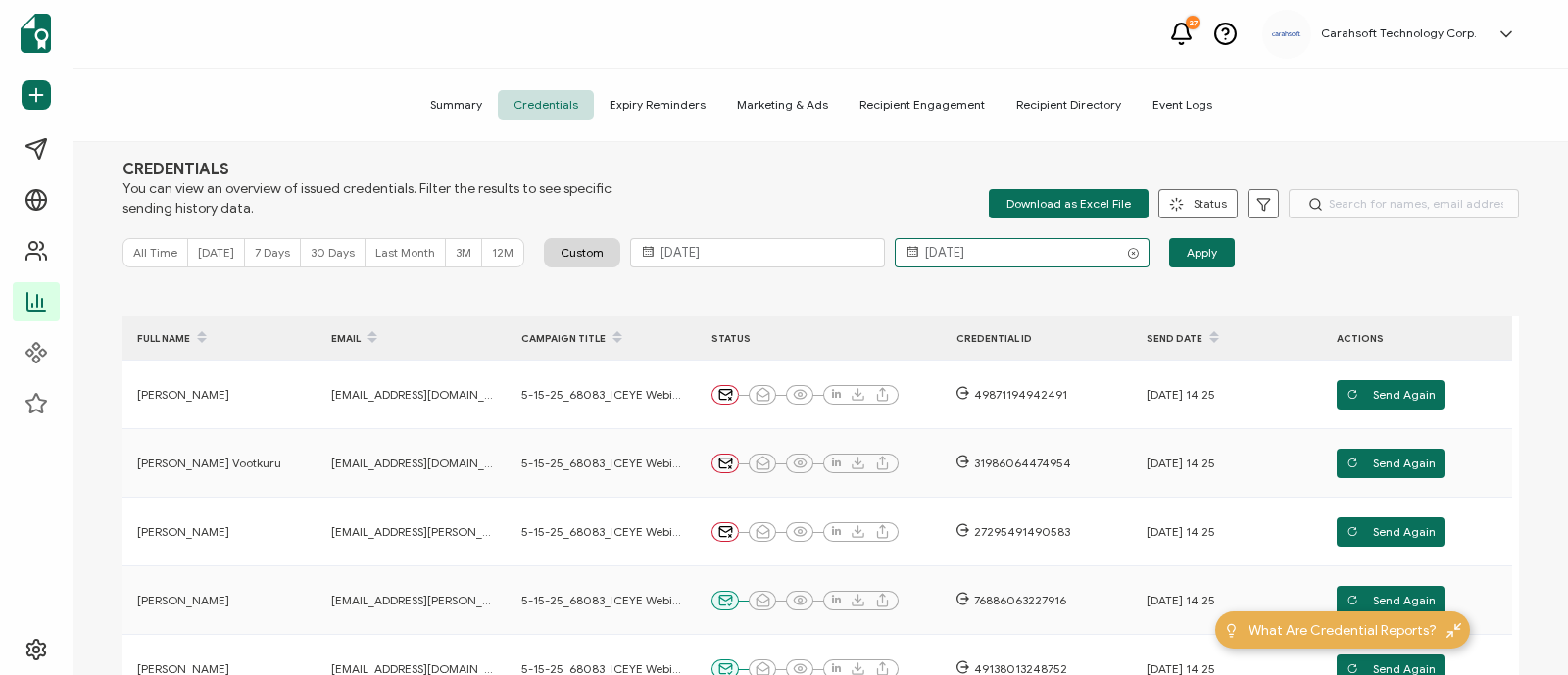 click on "07.11.2025" at bounding box center (1022, 253) 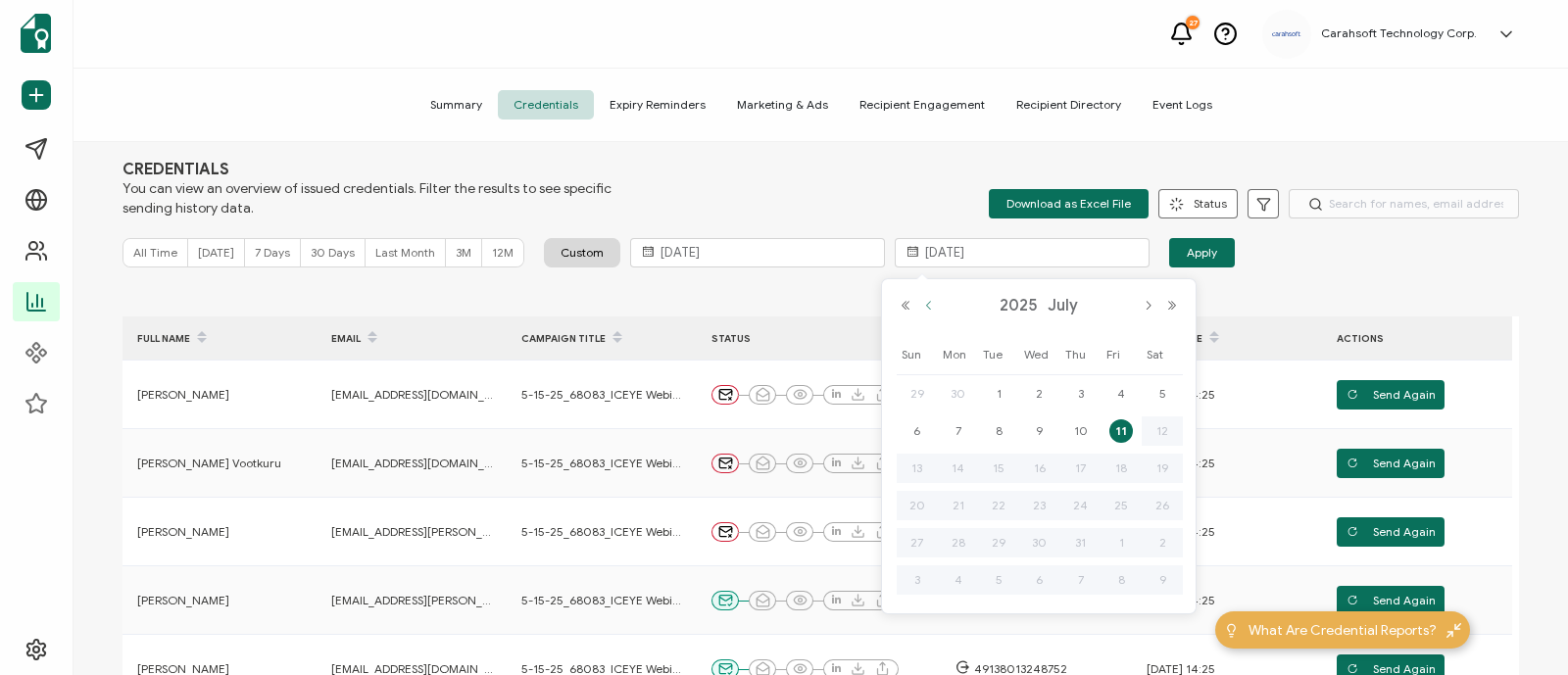 click at bounding box center [929, 306] 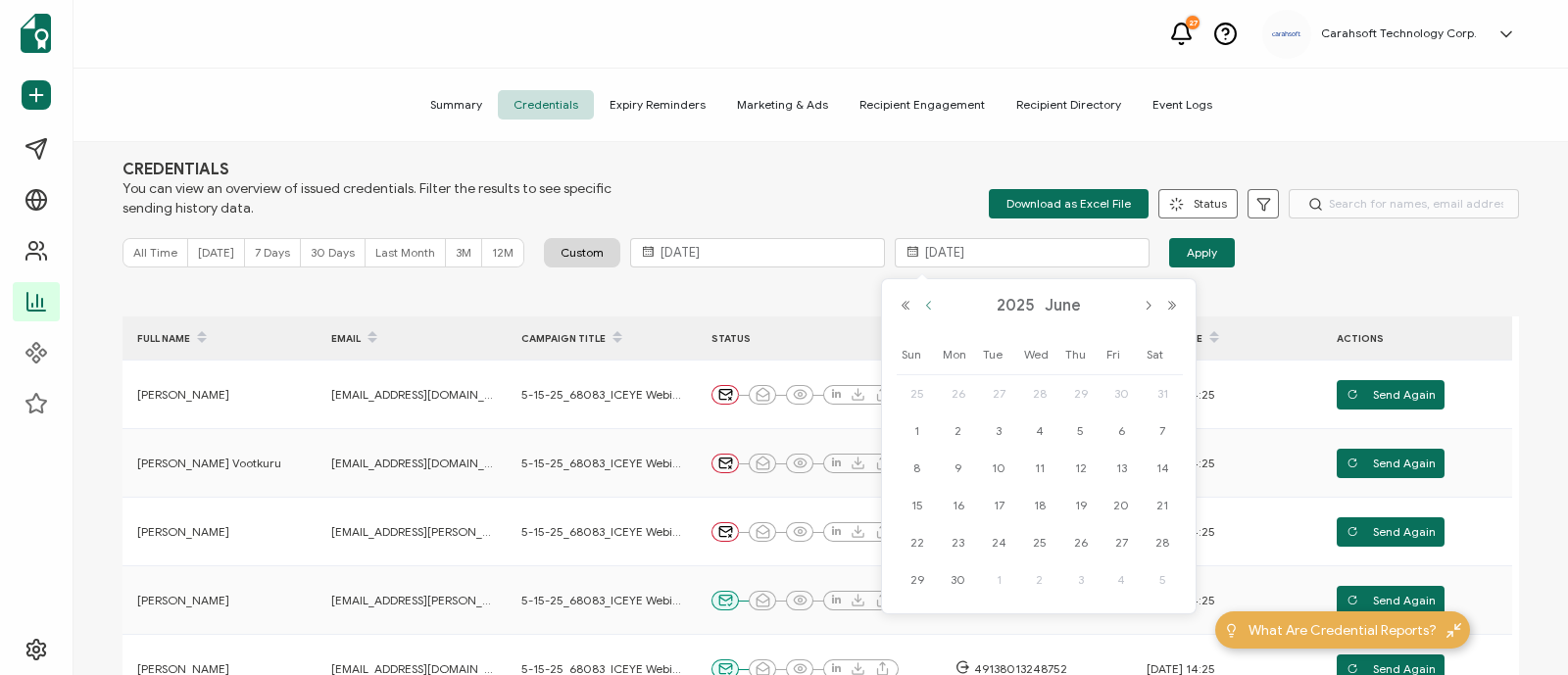 click at bounding box center [929, 306] 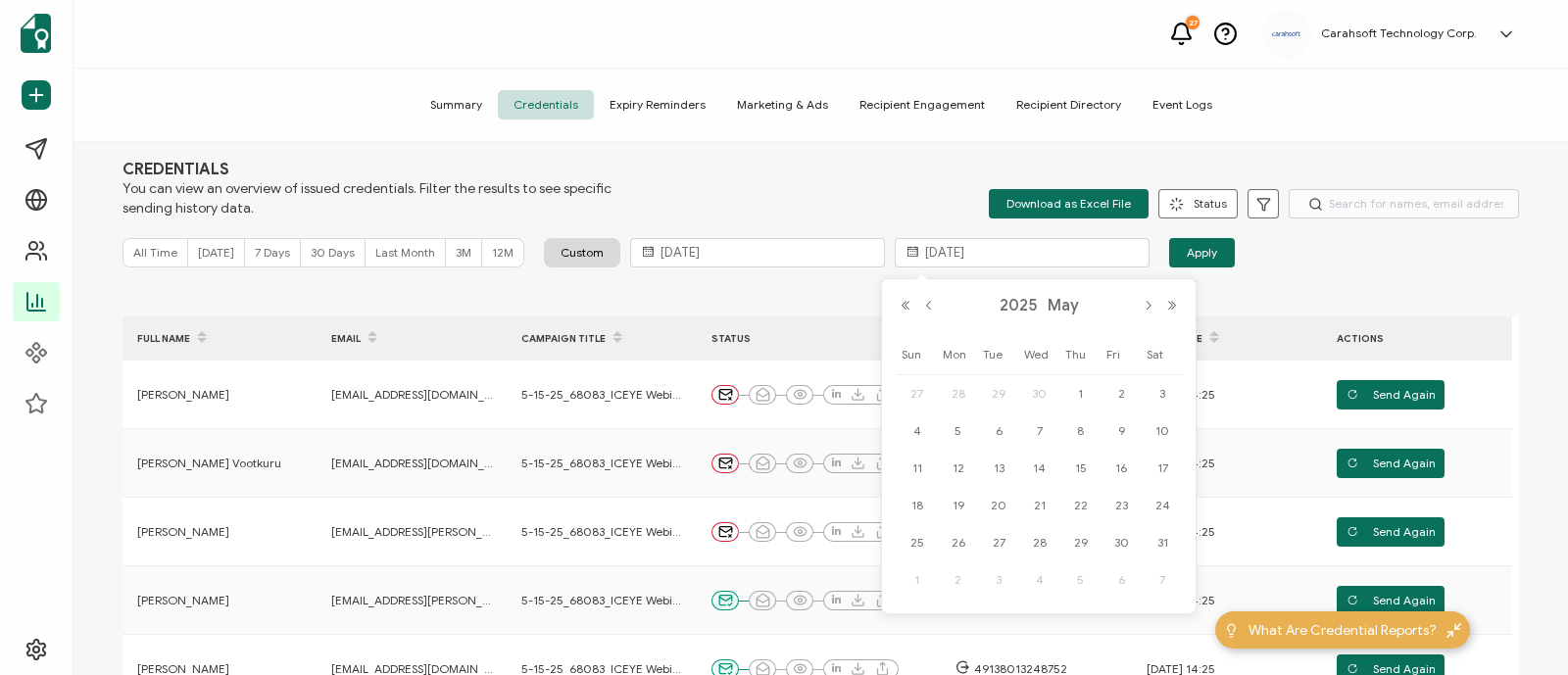 click on "30" at bounding box center (1040, 394) 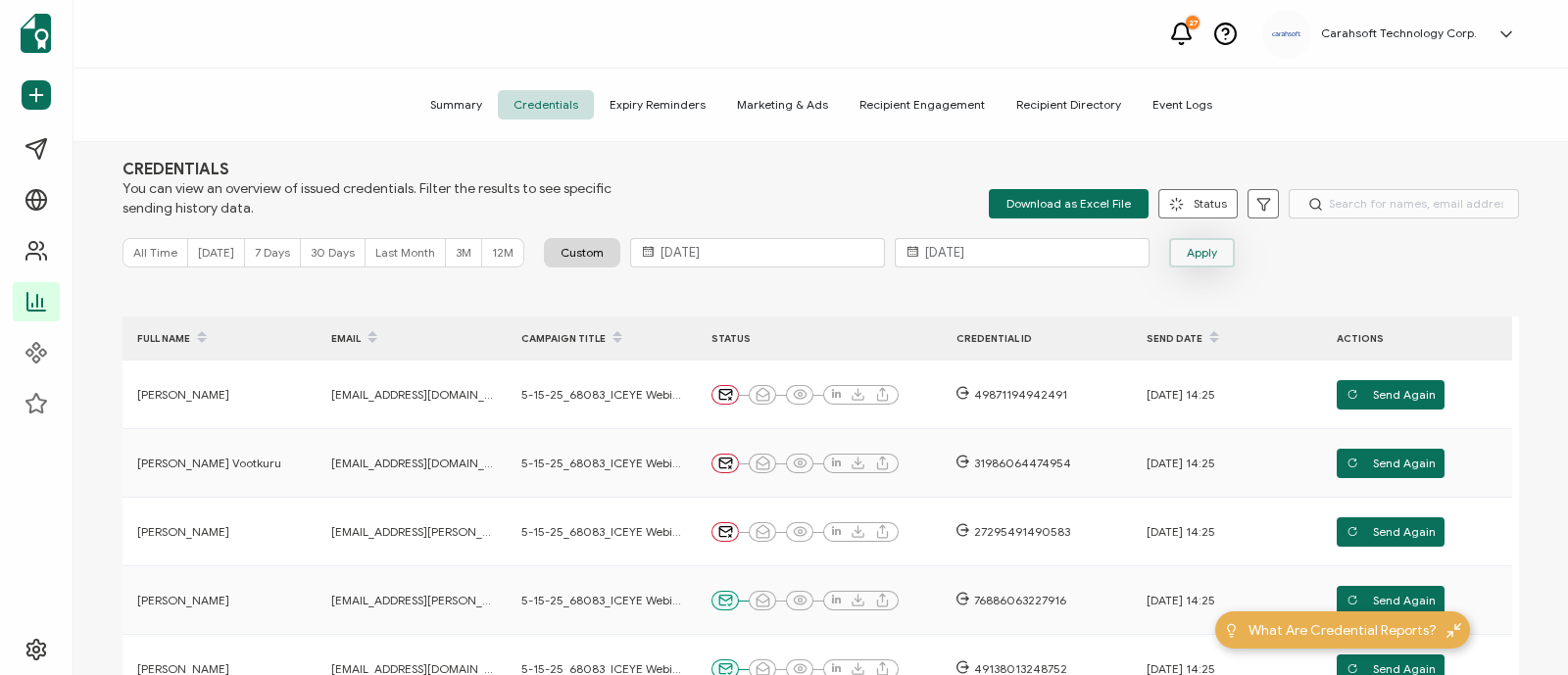 click on "Apply" at bounding box center (1201, 253) 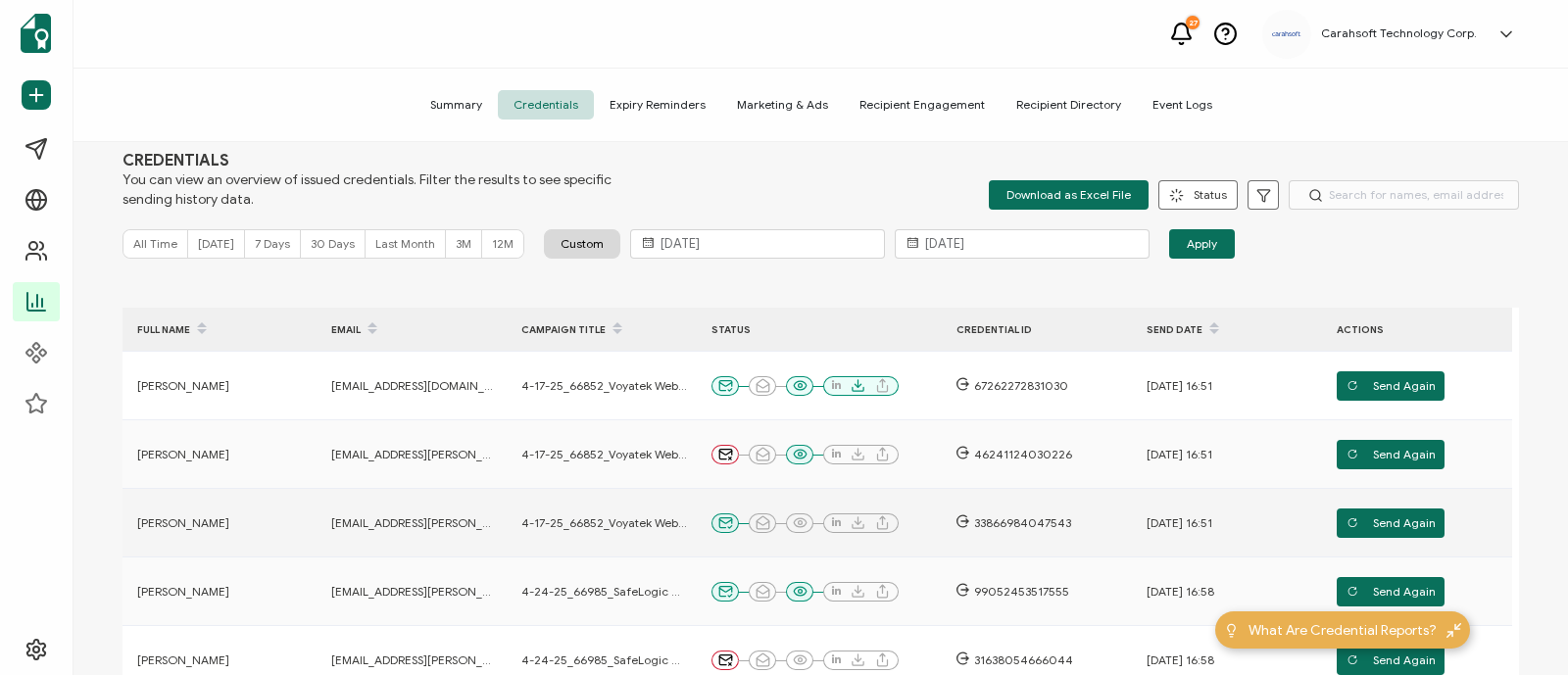 scroll, scrollTop: 40, scrollLeft: 0, axis: vertical 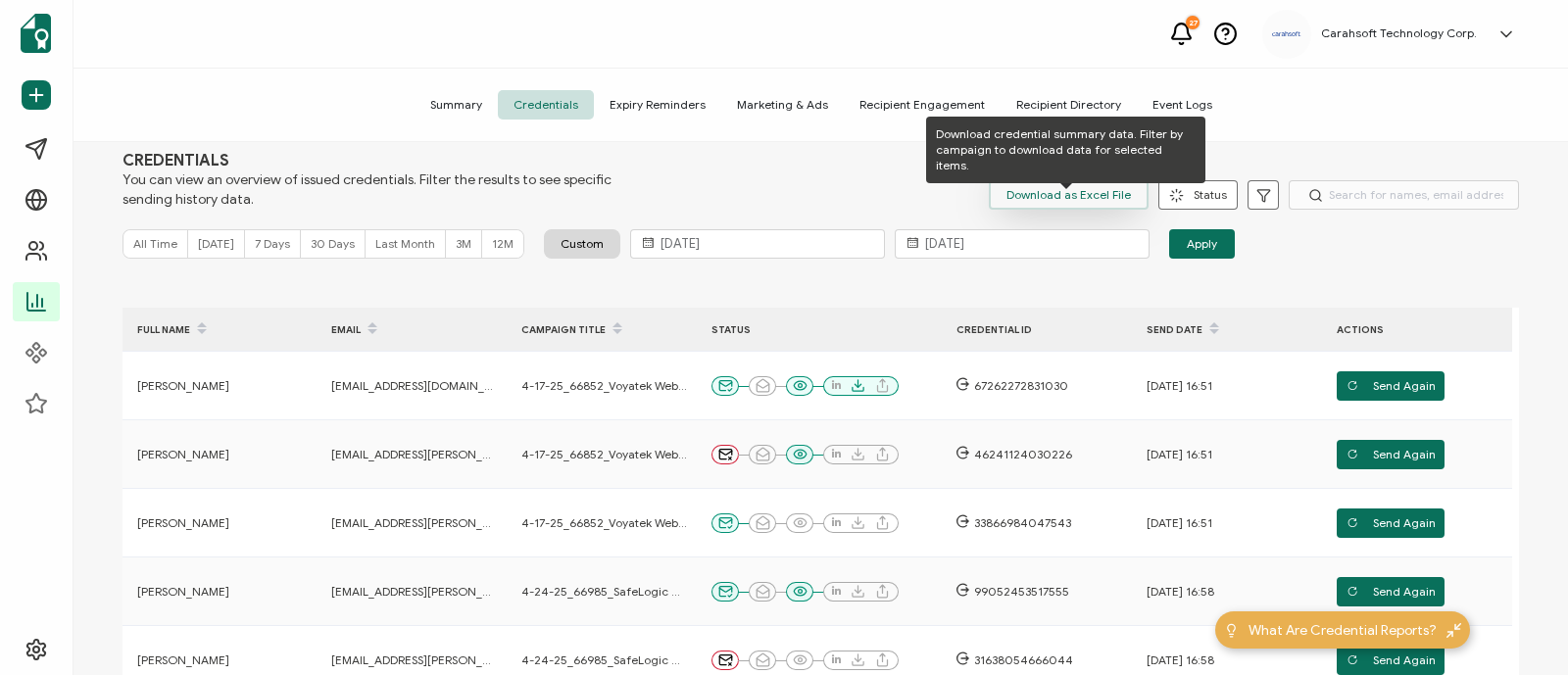 click on "Download as Excel File" at bounding box center [1068, 195] 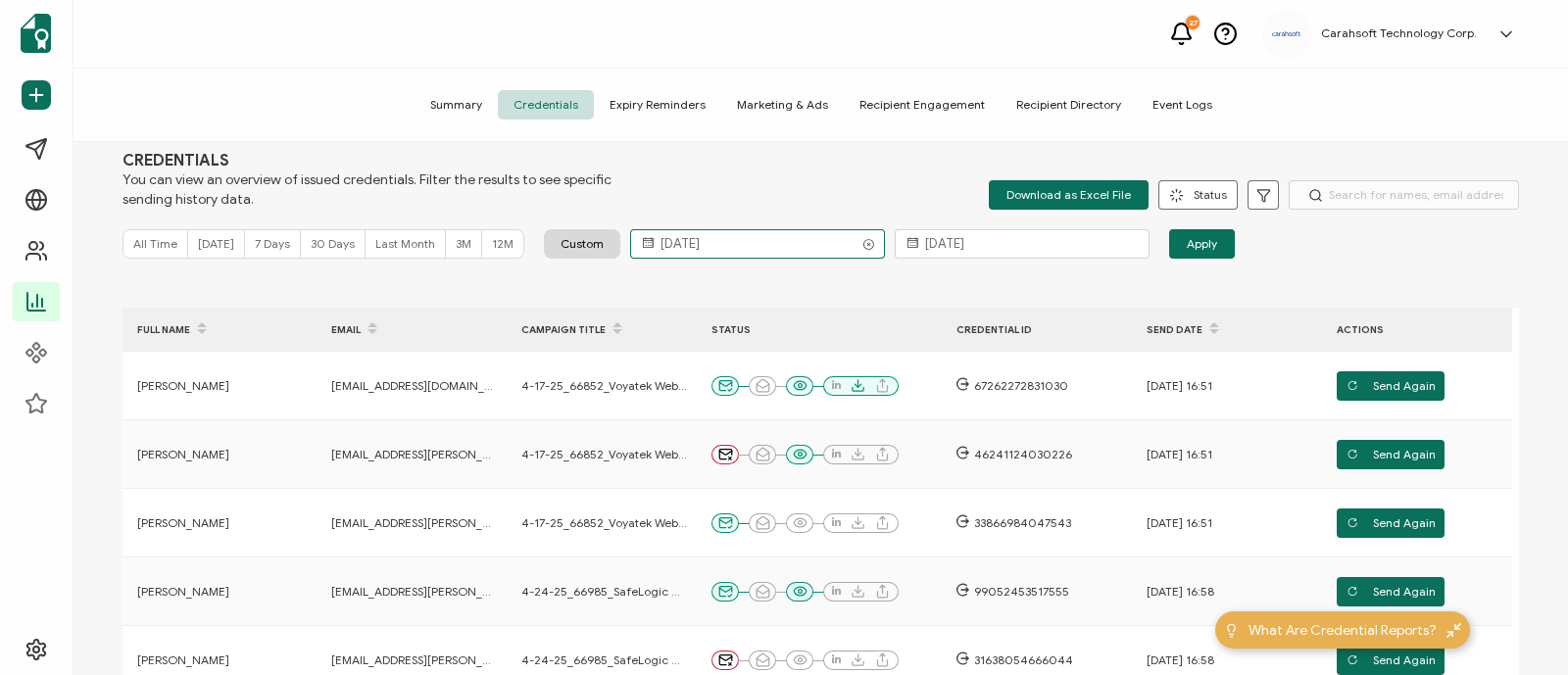 click on "04.01.2025" at bounding box center [758, 244] 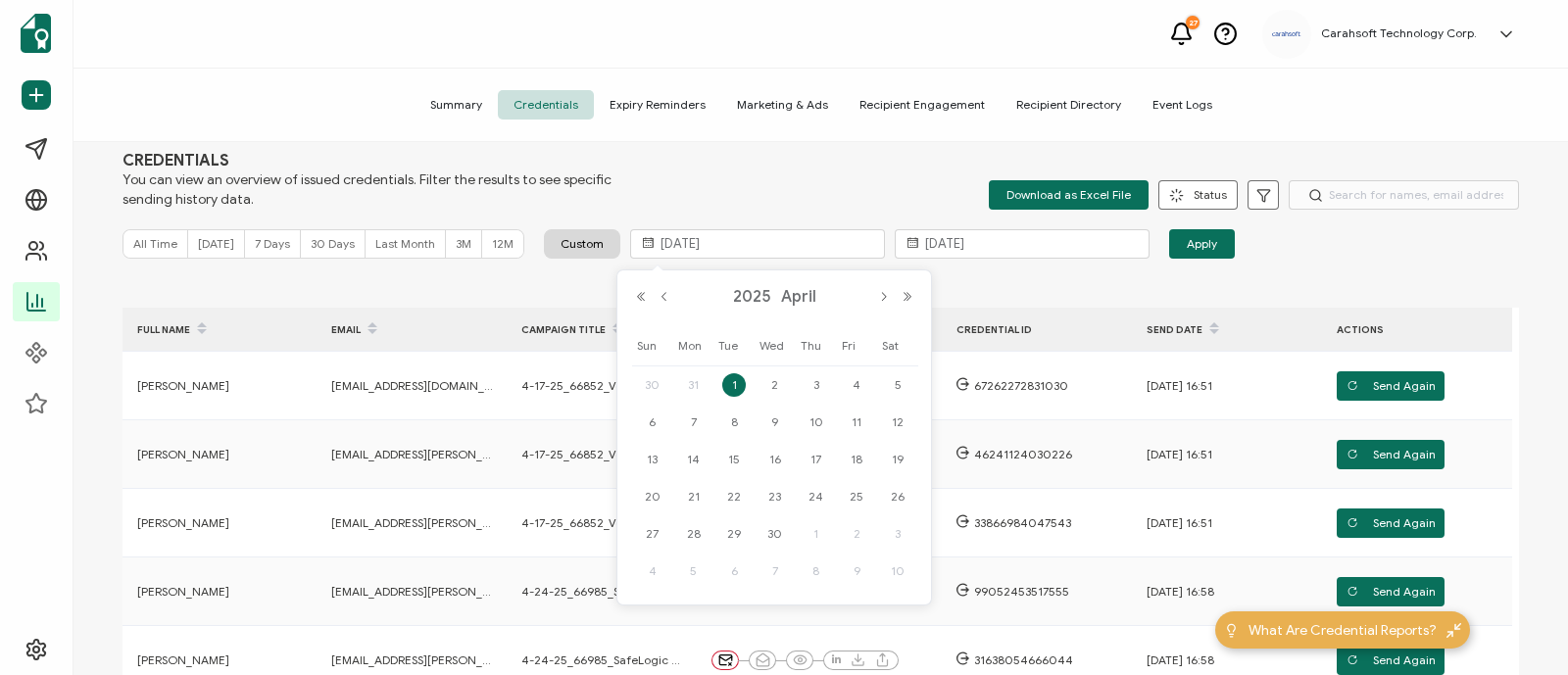 click on "1" at bounding box center (816, 534) 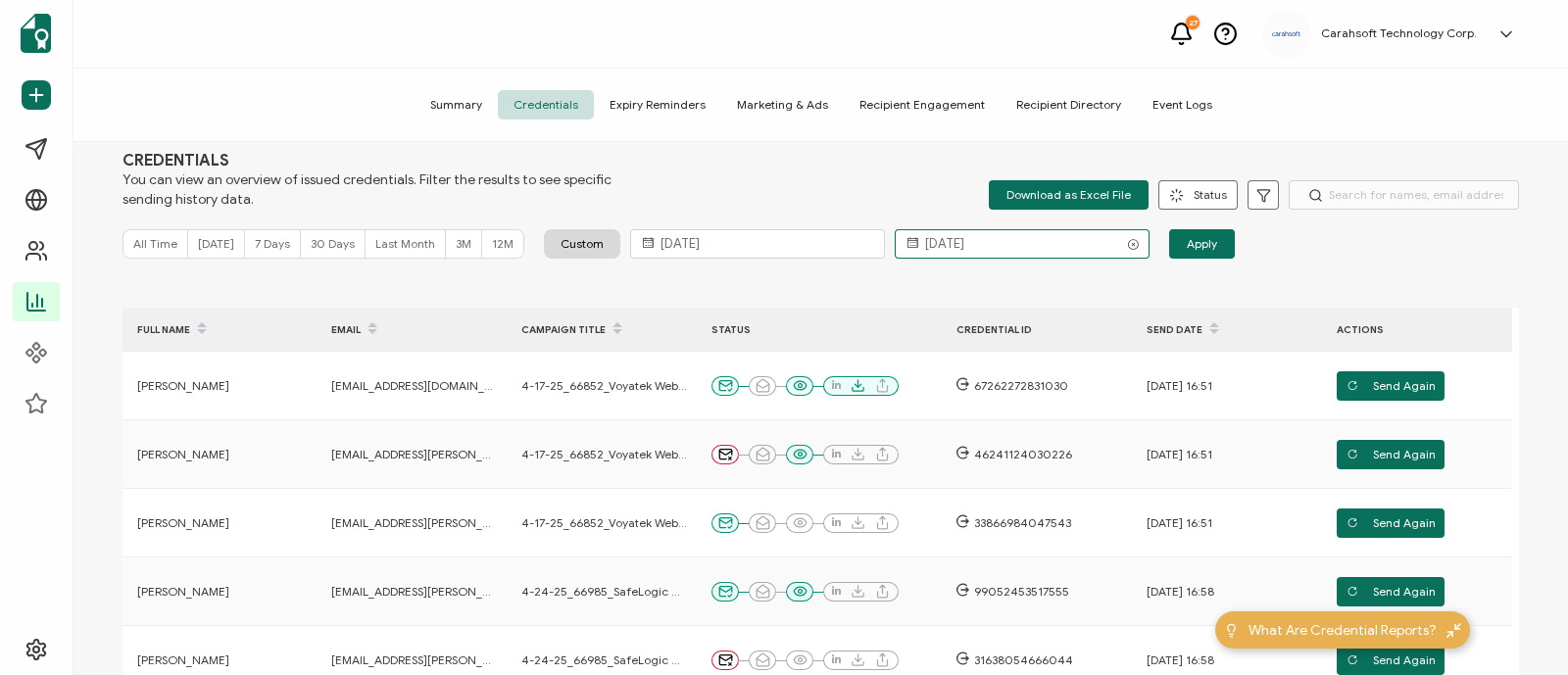 click on "04.30.2025" at bounding box center [1022, 244] 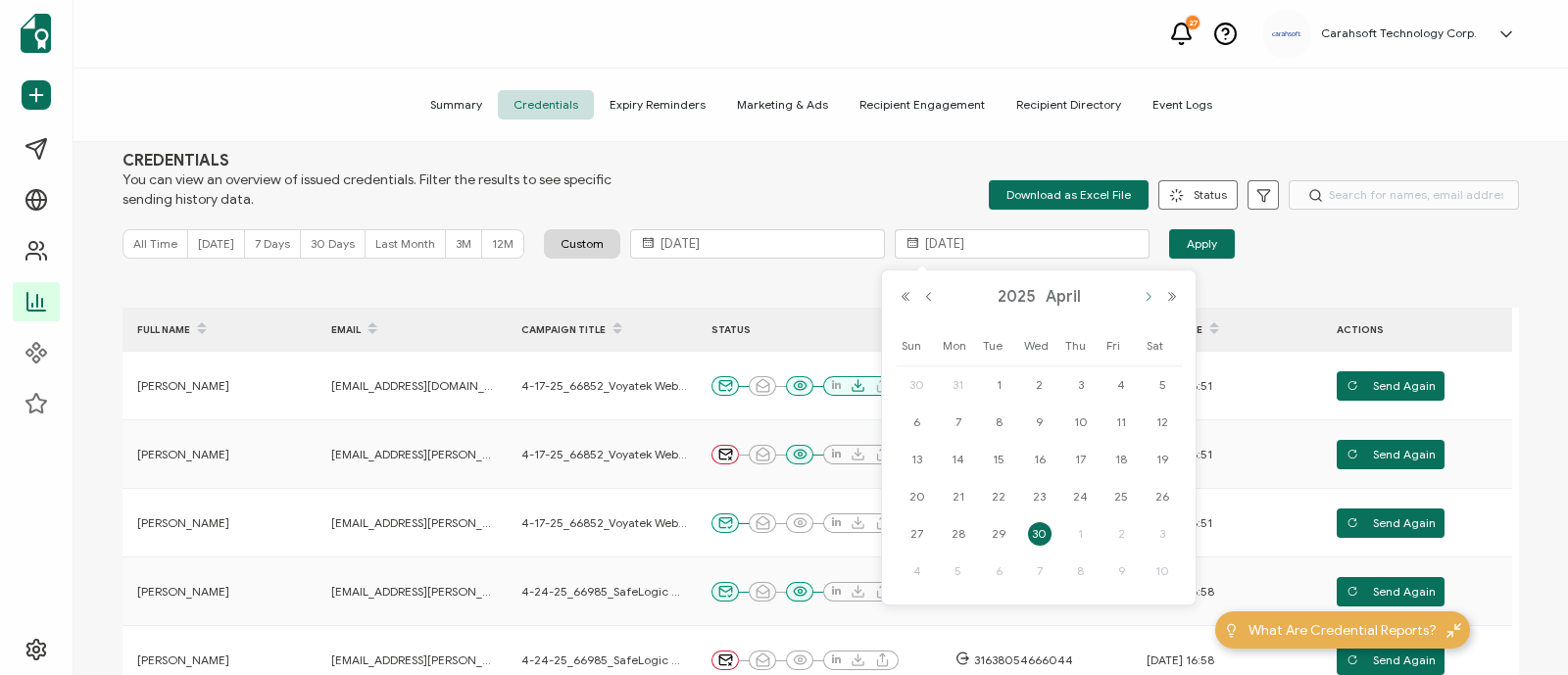 click at bounding box center [1149, 297] 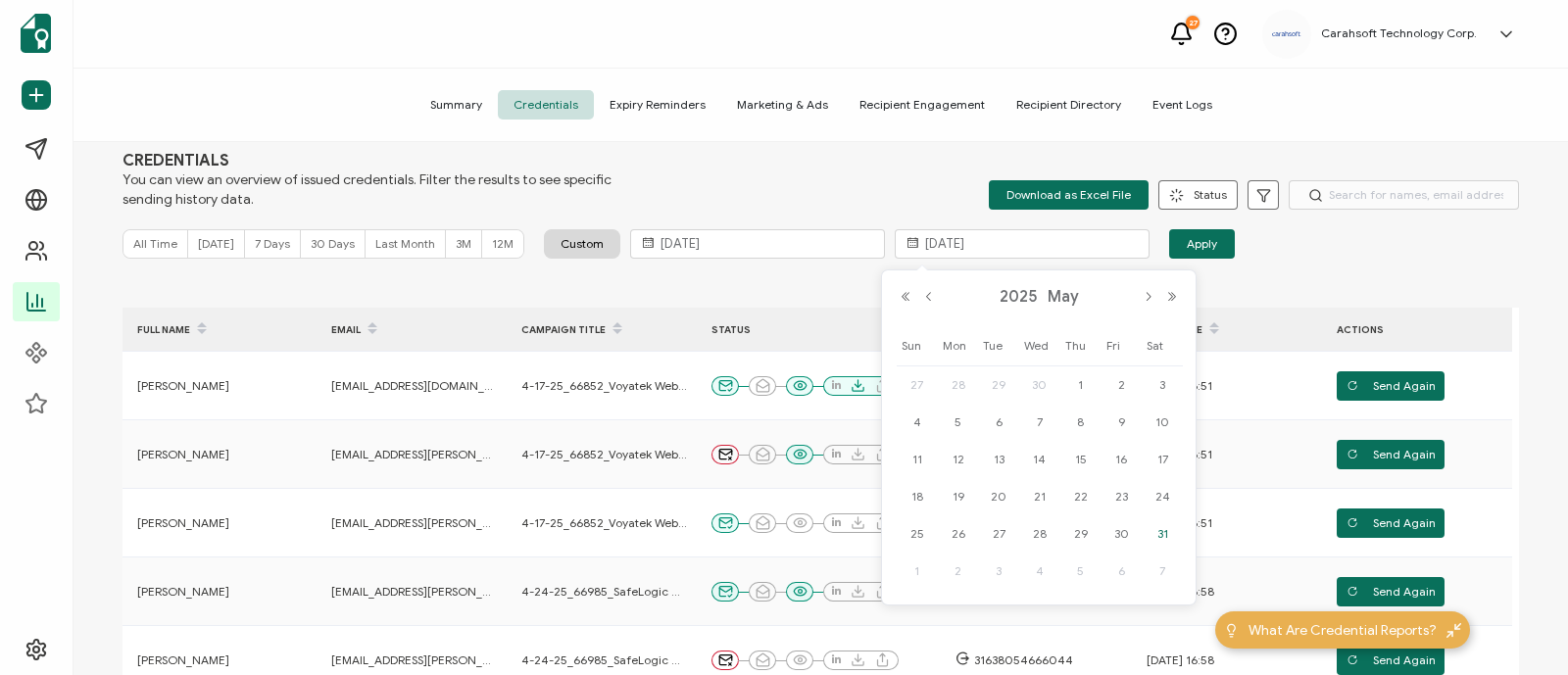 click on "31" at bounding box center (1162, 534) 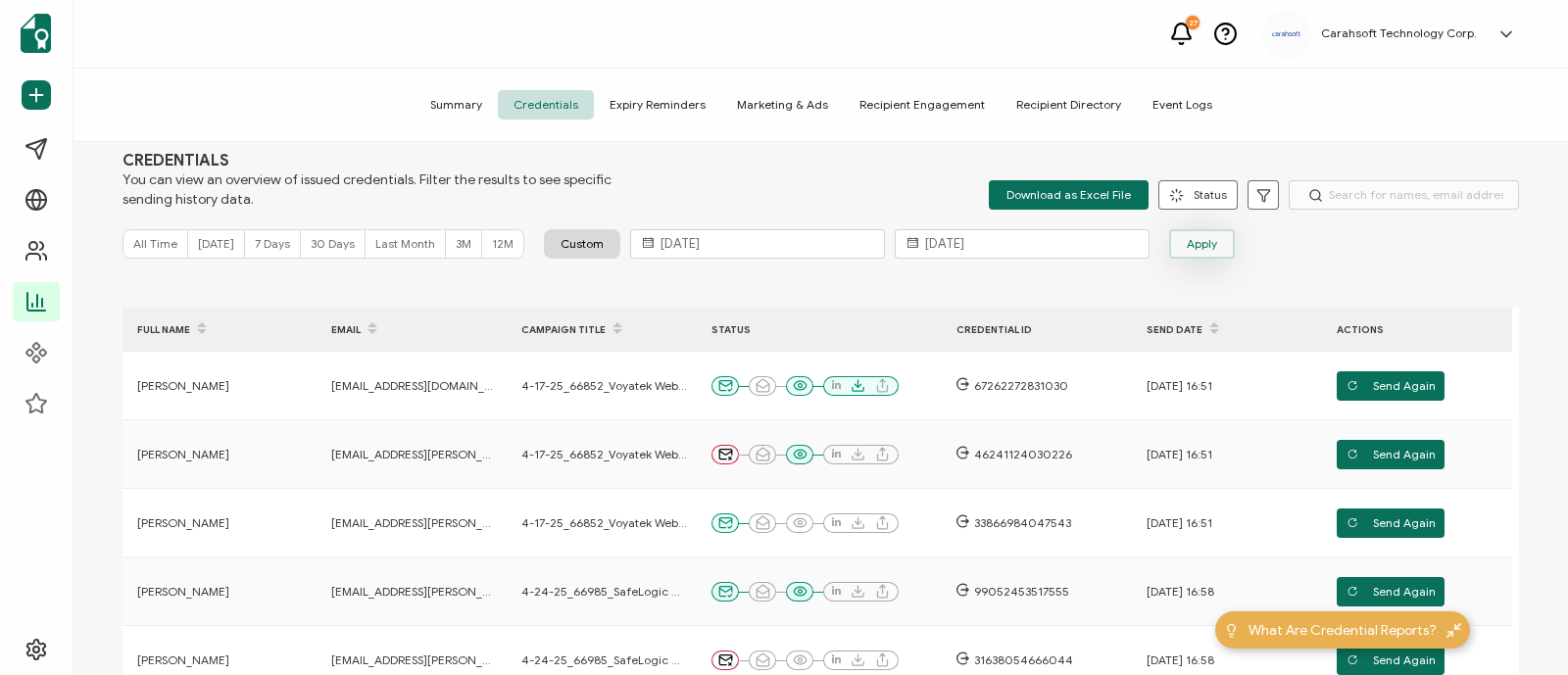 click on "Apply" at bounding box center (1201, 244) 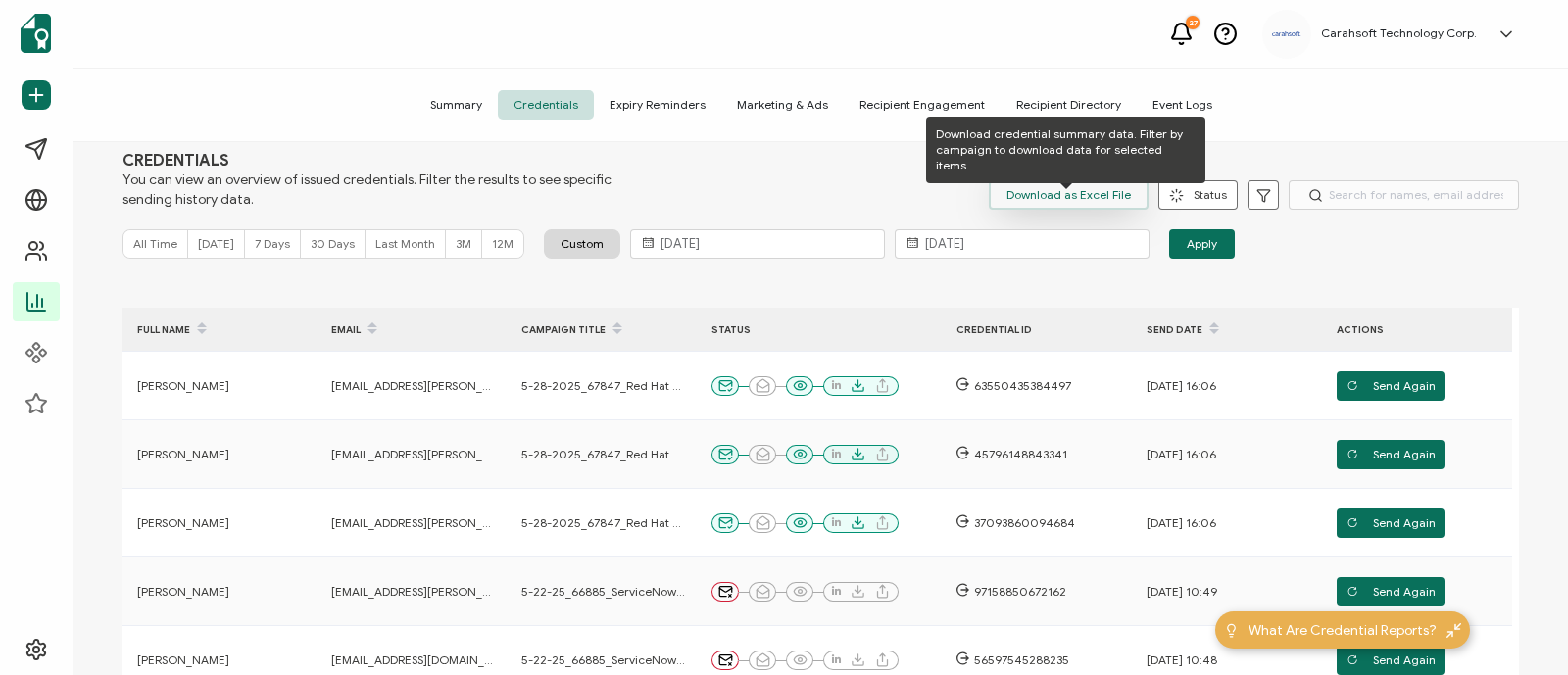 click on "Download as Excel File" at bounding box center [1068, 195] 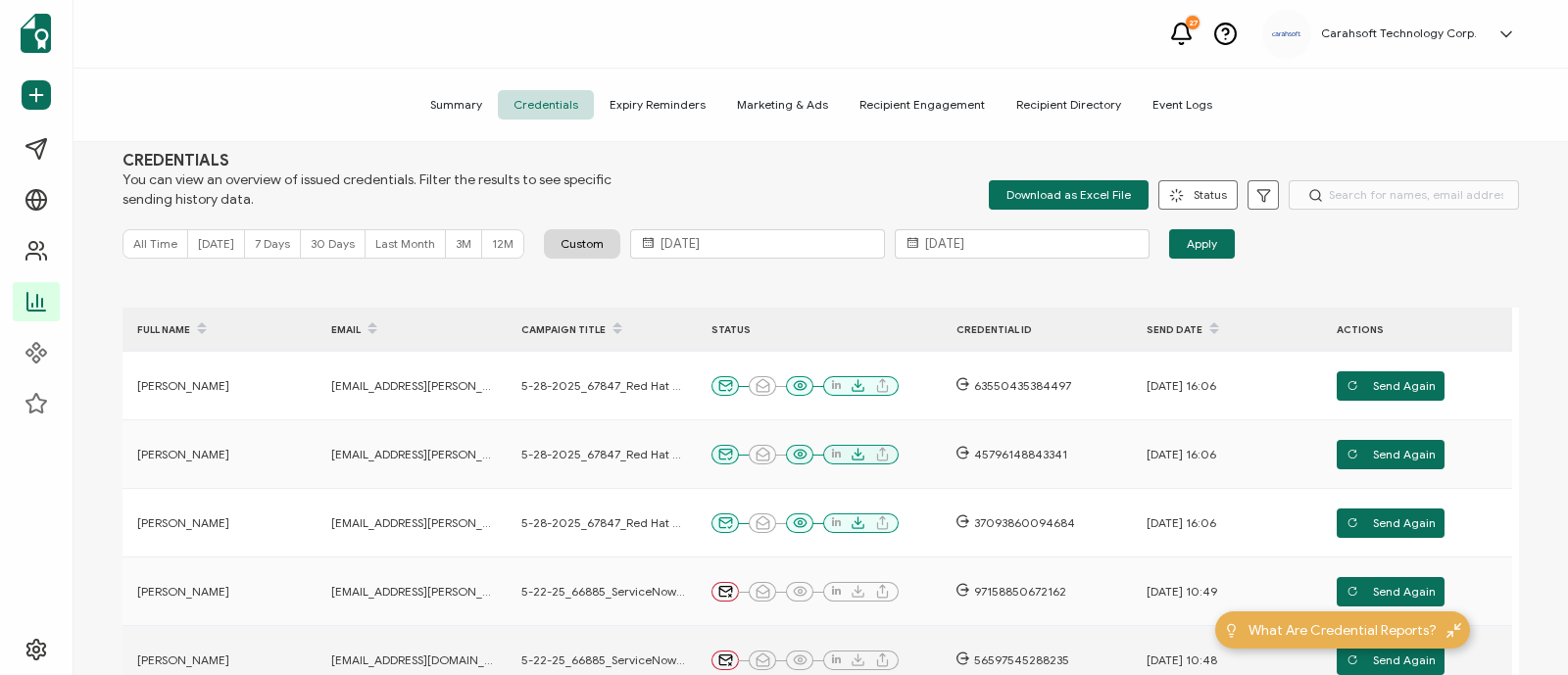 click at bounding box center [819, 660] 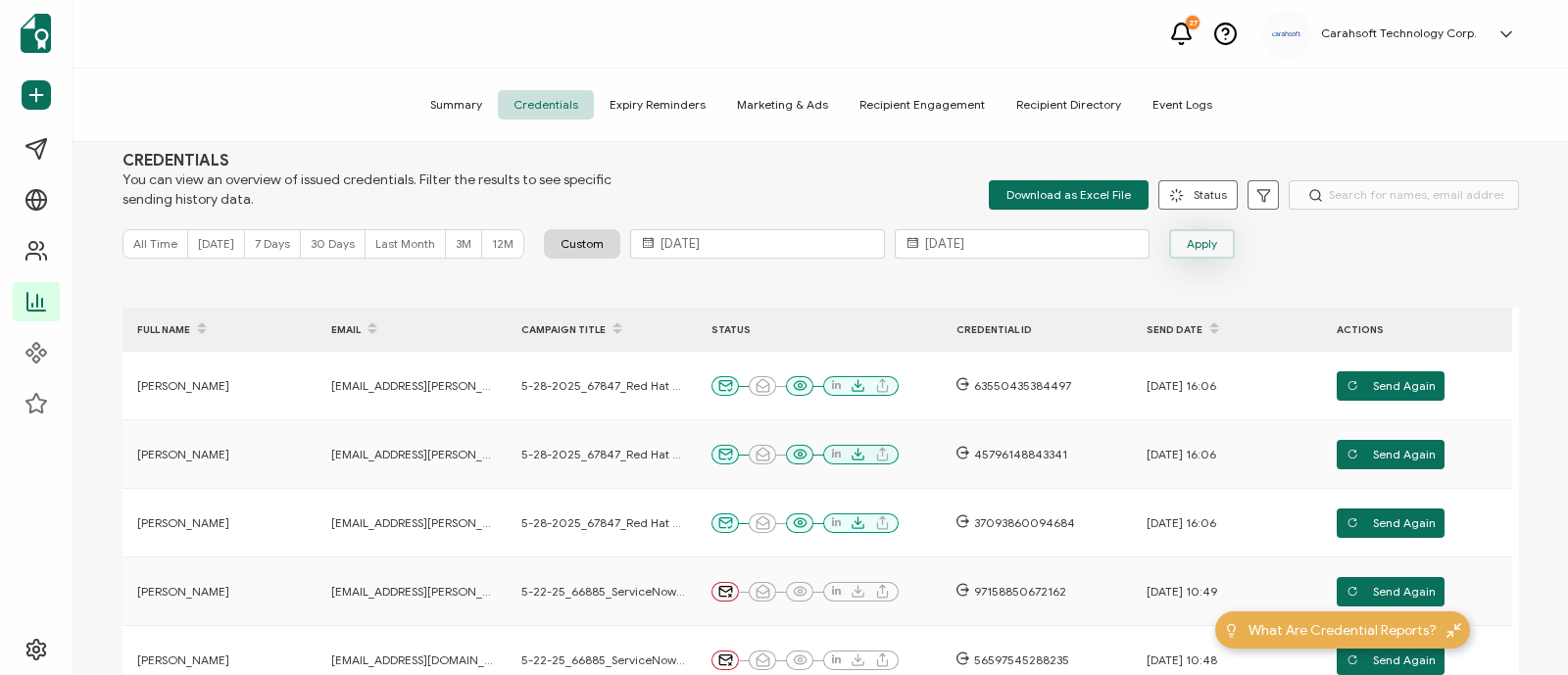 click on "Apply" at bounding box center [1201, 244] 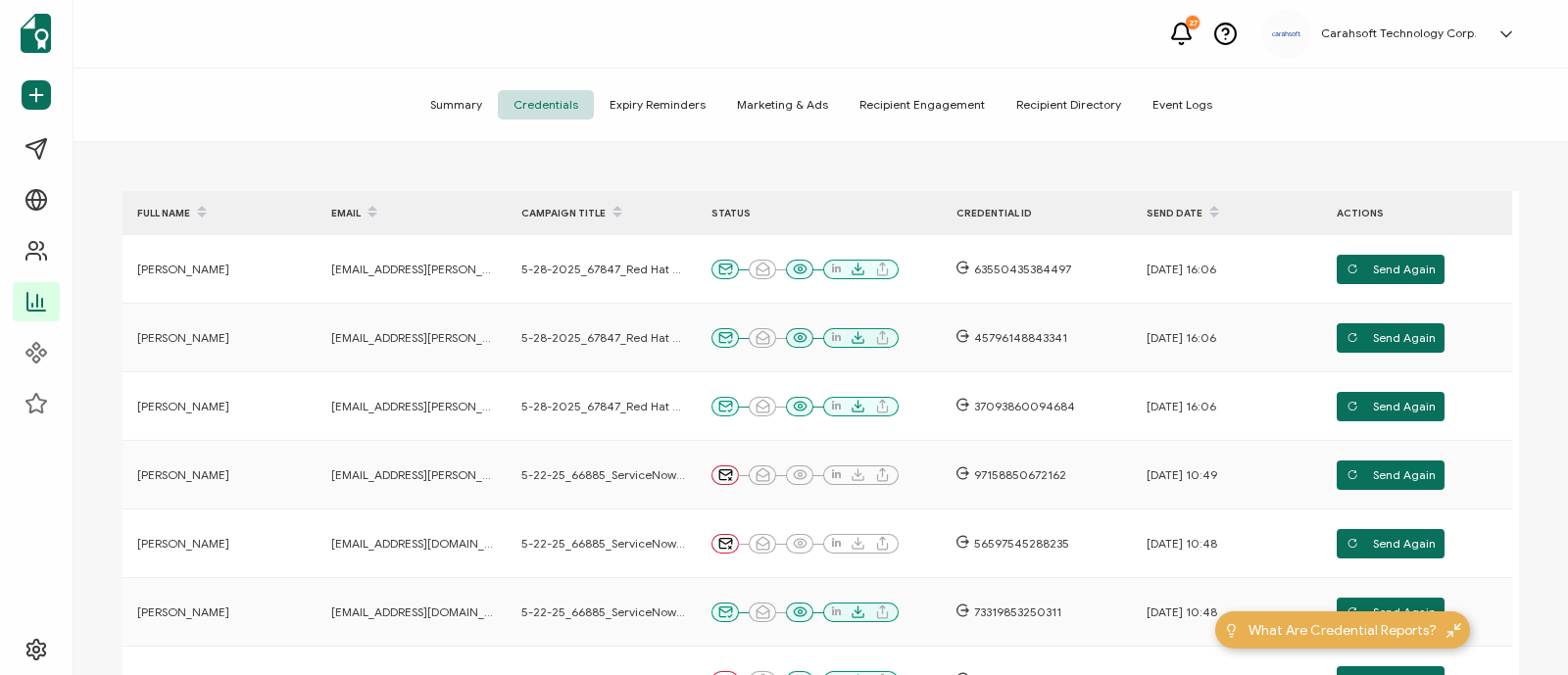 scroll, scrollTop: 0, scrollLeft: 0, axis: both 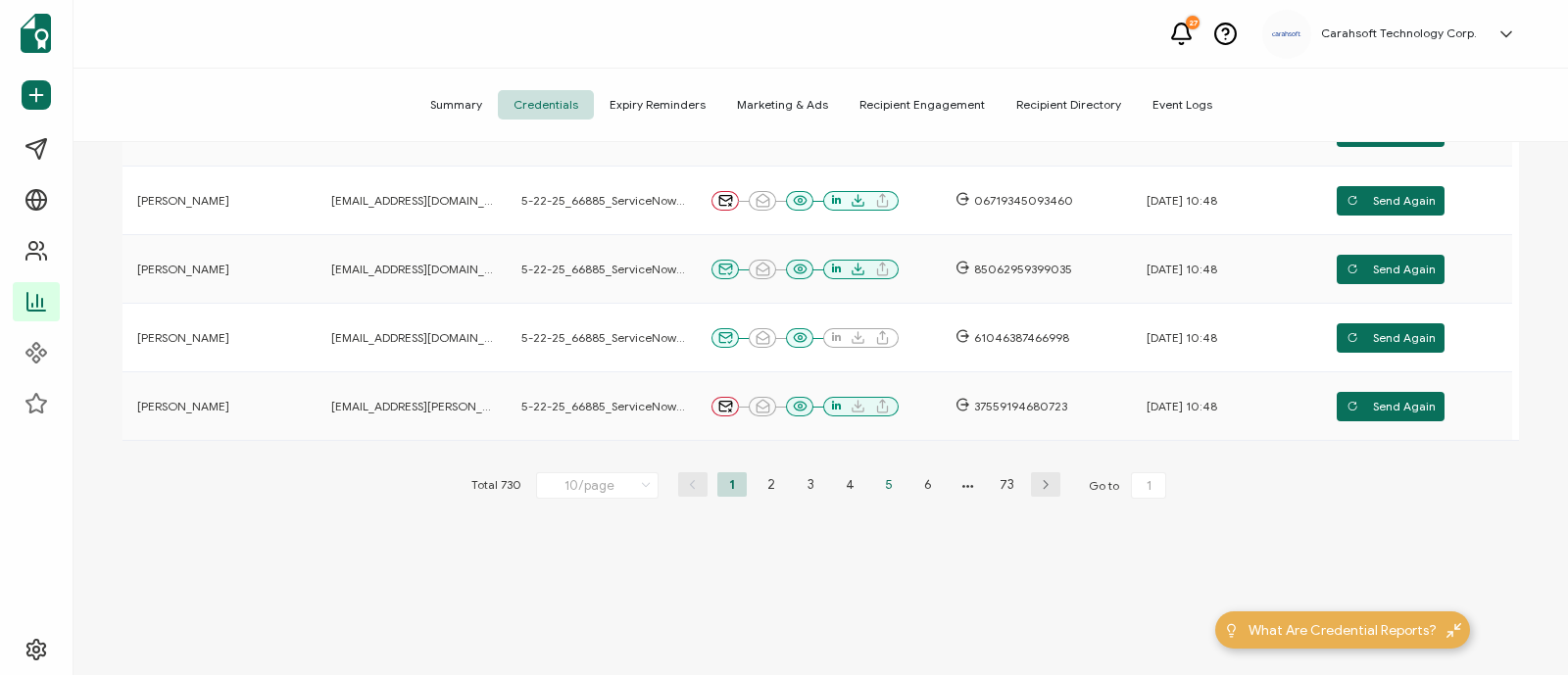 click on "5" at bounding box center (889, 484) 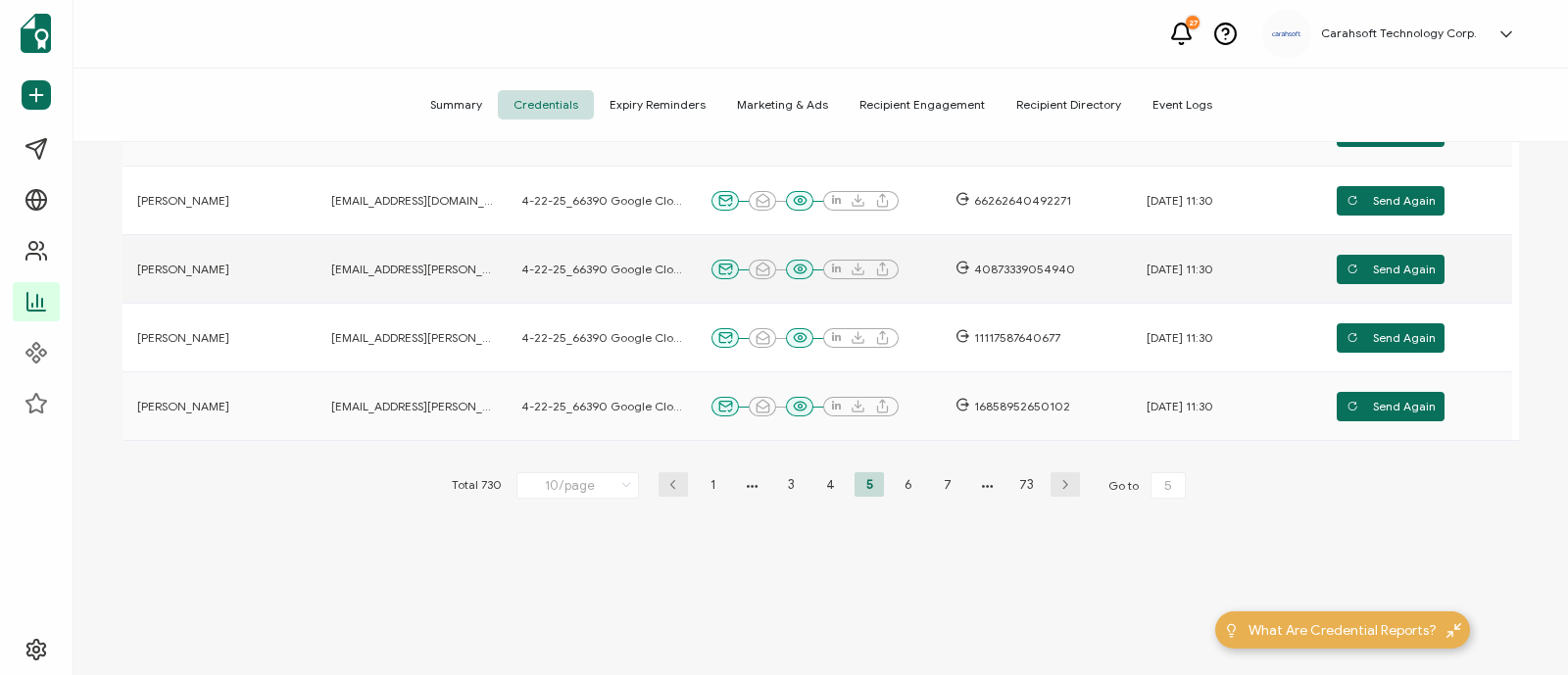 scroll, scrollTop: 0, scrollLeft: 0, axis: both 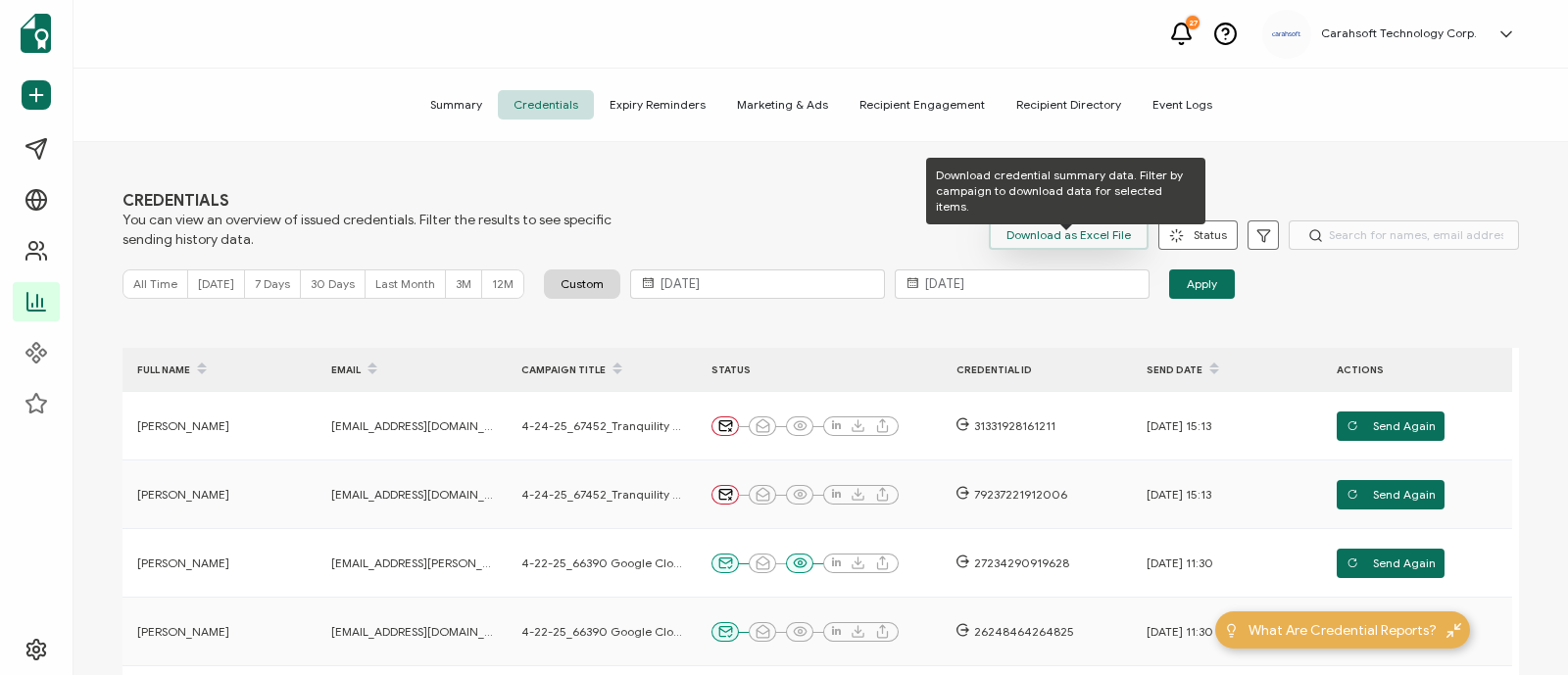 click on "Download as Excel File" at bounding box center [1068, 235] 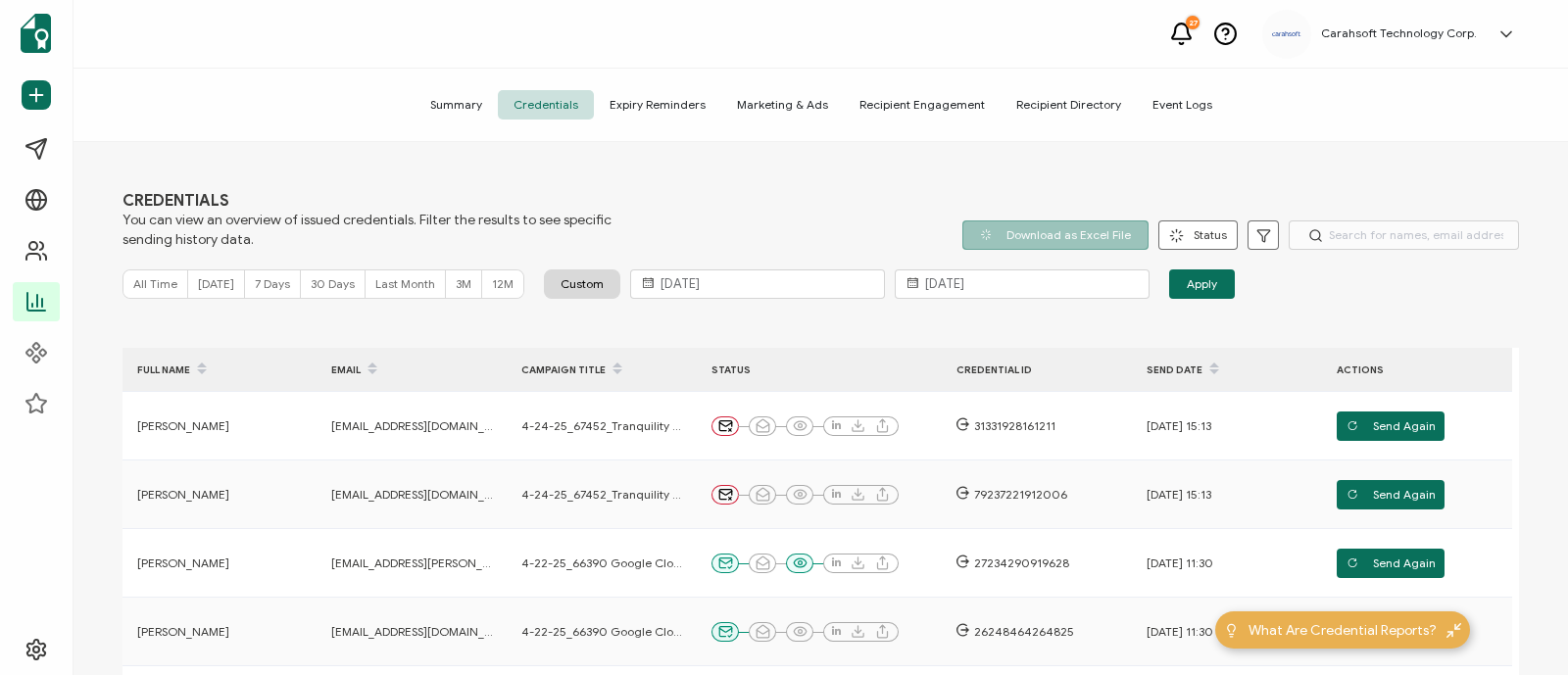 click on "CREDENTIALS   You can view an overview of issued credentials. Filter the results to see specific sending history data.   Download as Excel File
Status" at bounding box center (820, 220) 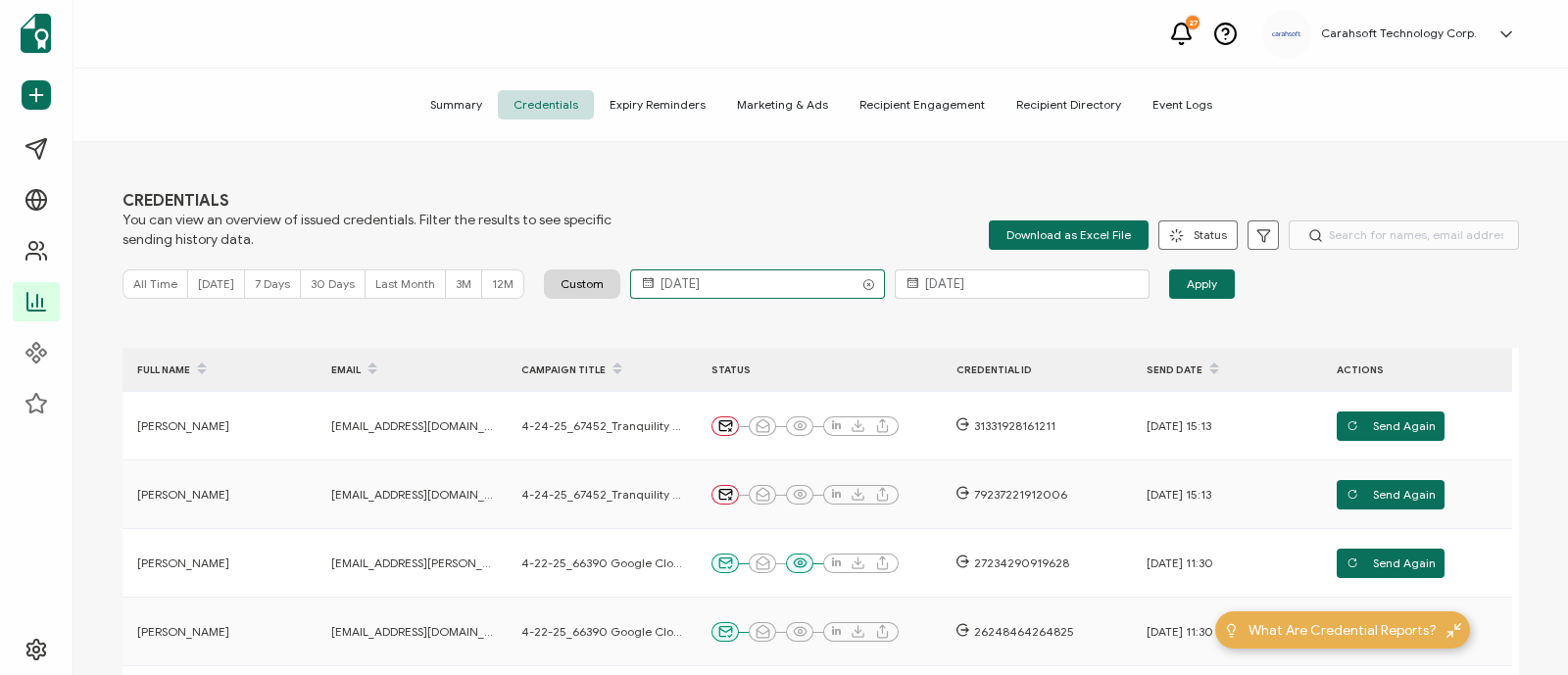 click on "05.01.2025" at bounding box center (758, 284) 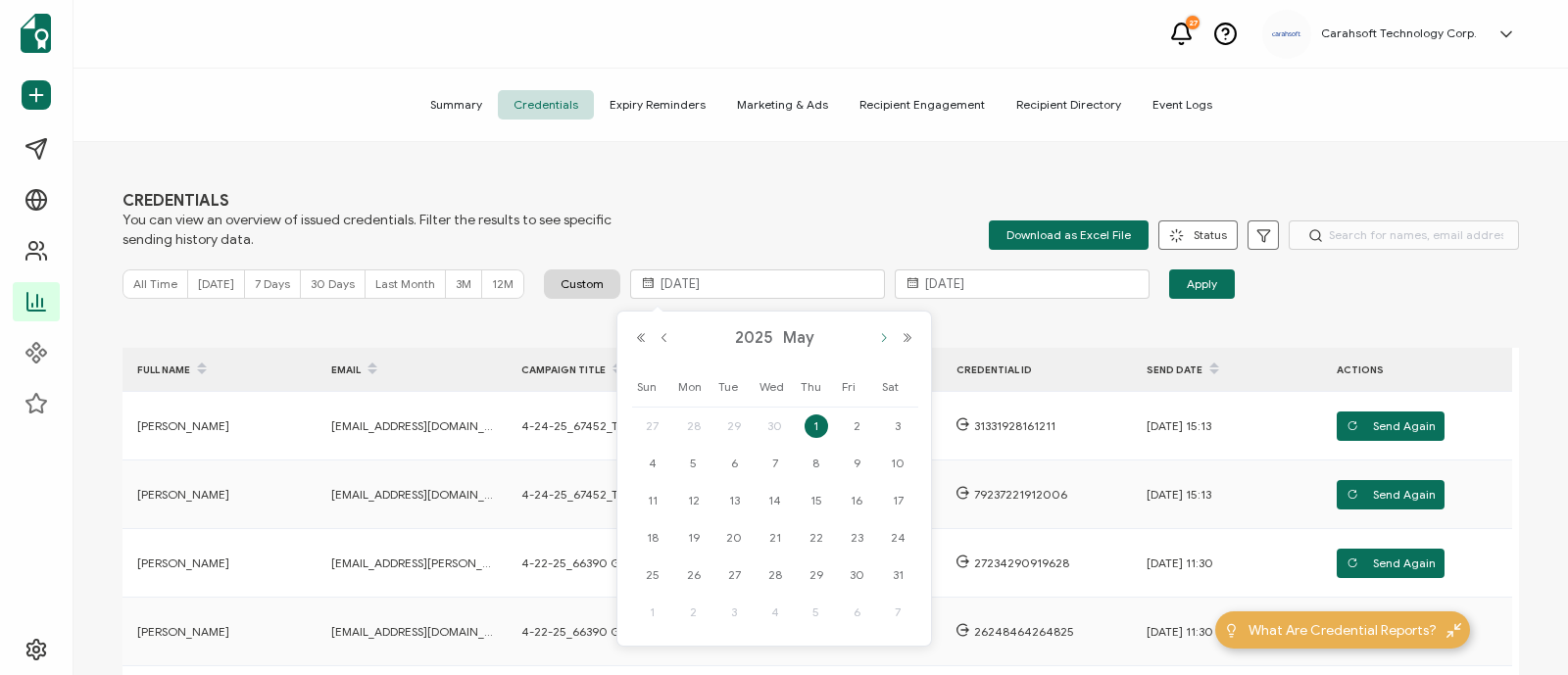 click at bounding box center (884, 338) 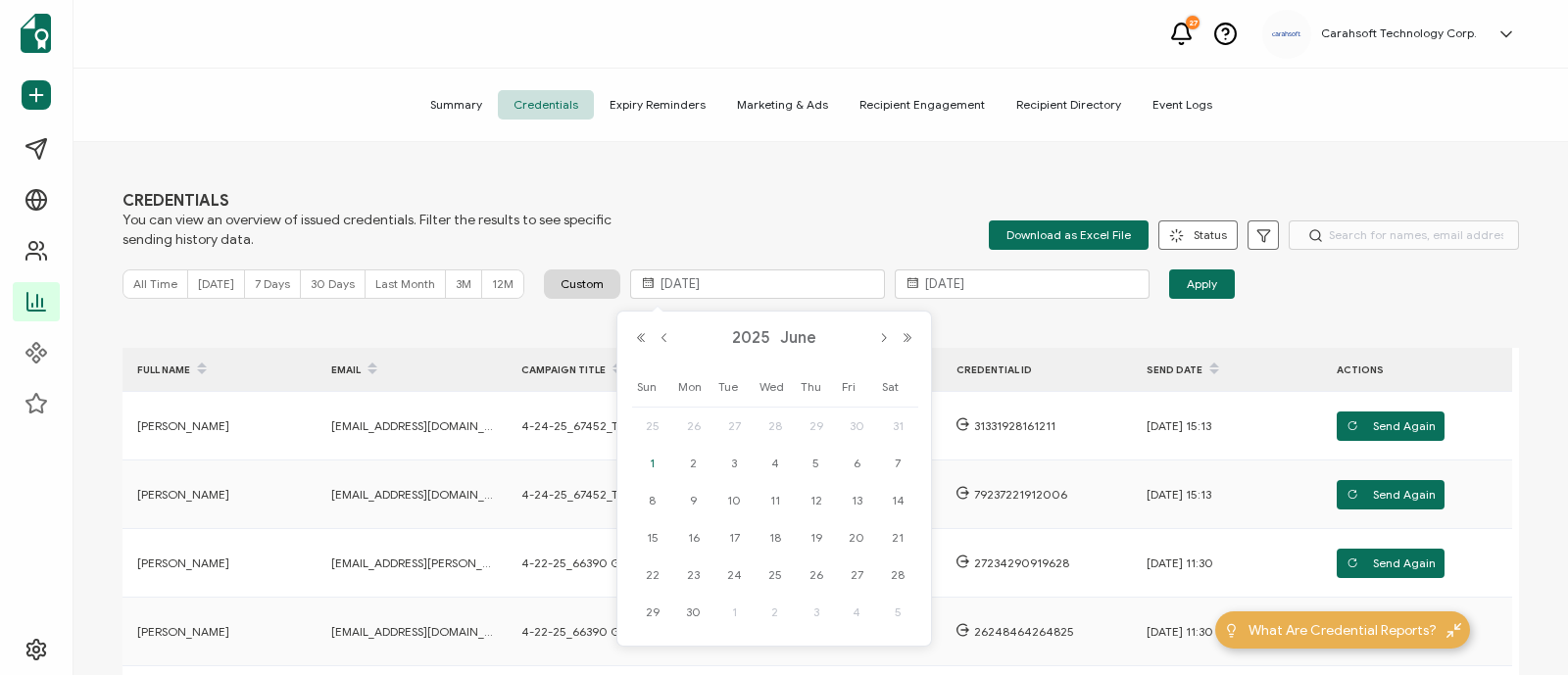 click on "1" at bounding box center [653, 463] 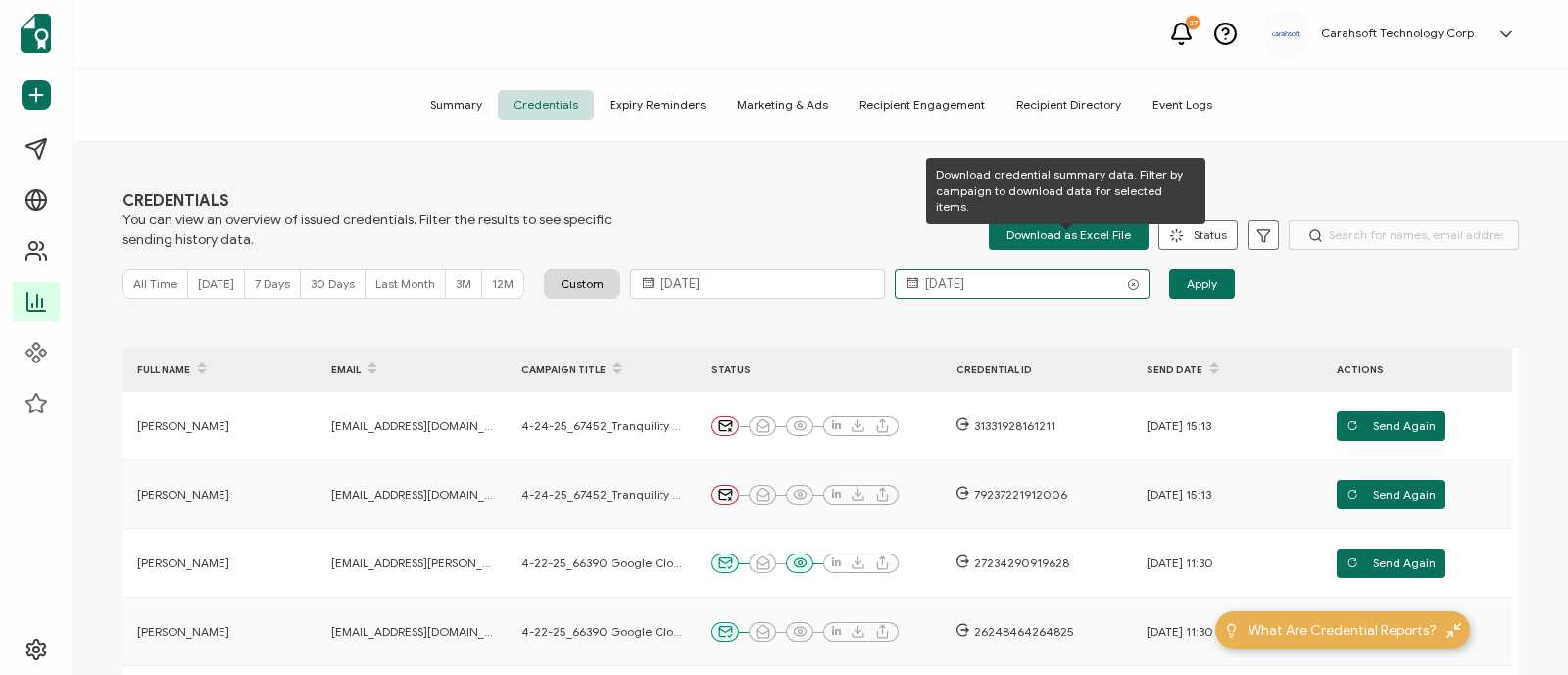 click on "05.31.2025" at bounding box center (1022, 284) 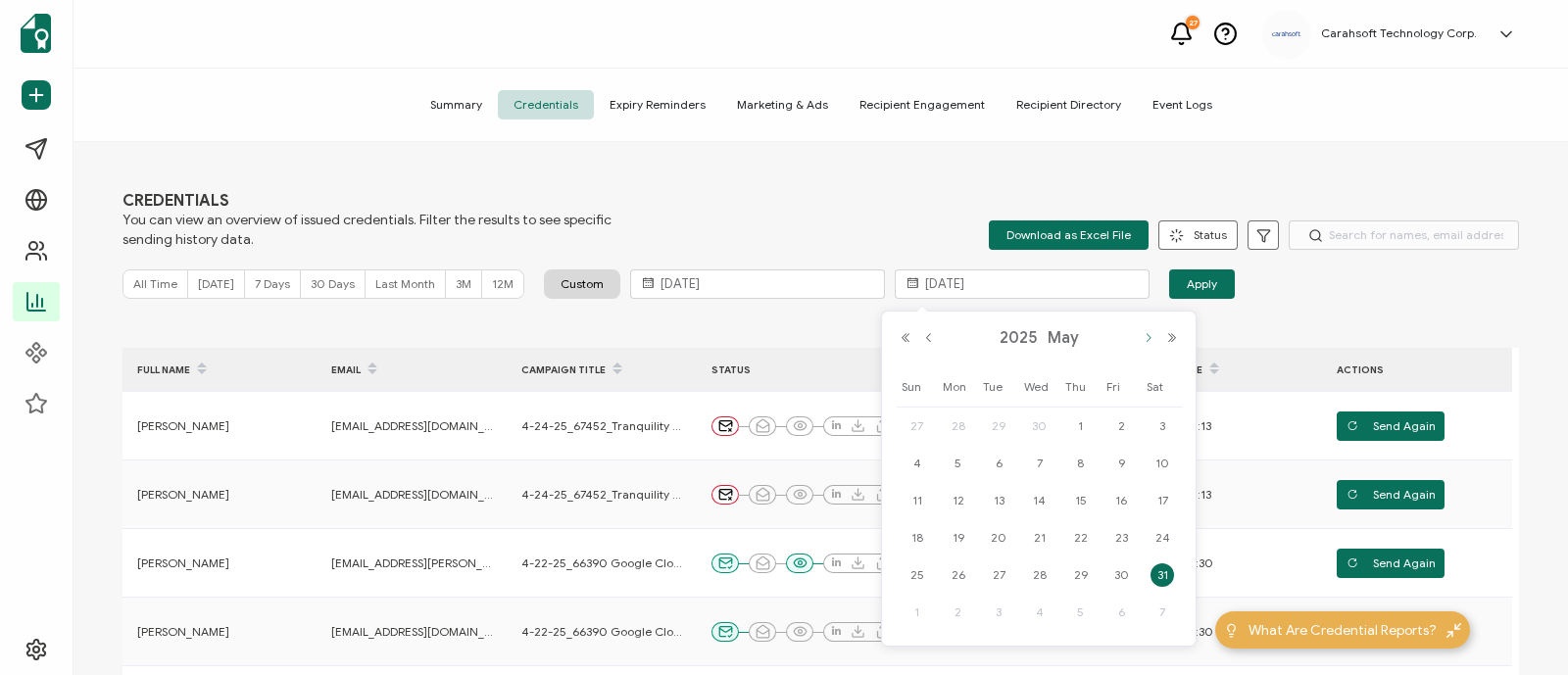 click at bounding box center [1149, 338] 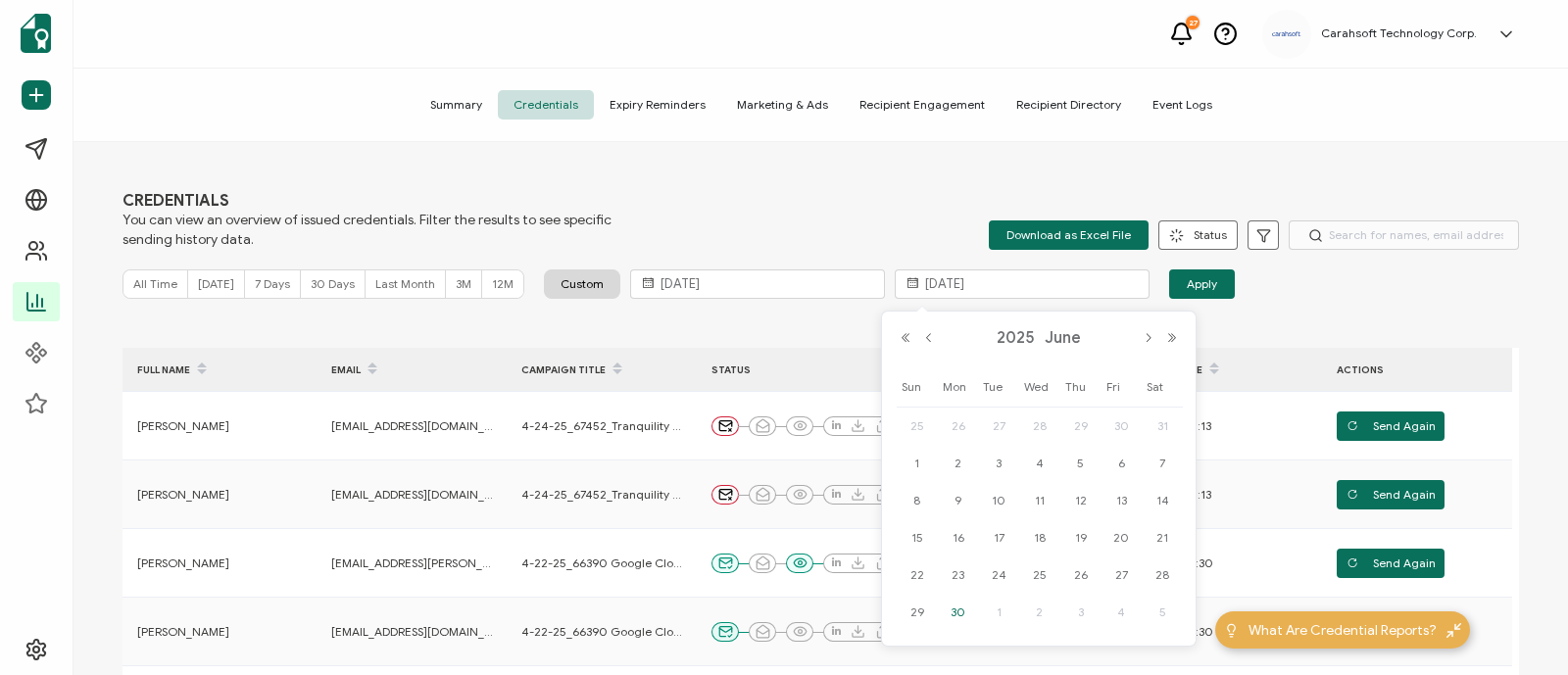 click on "30" at bounding box center [958, 612] 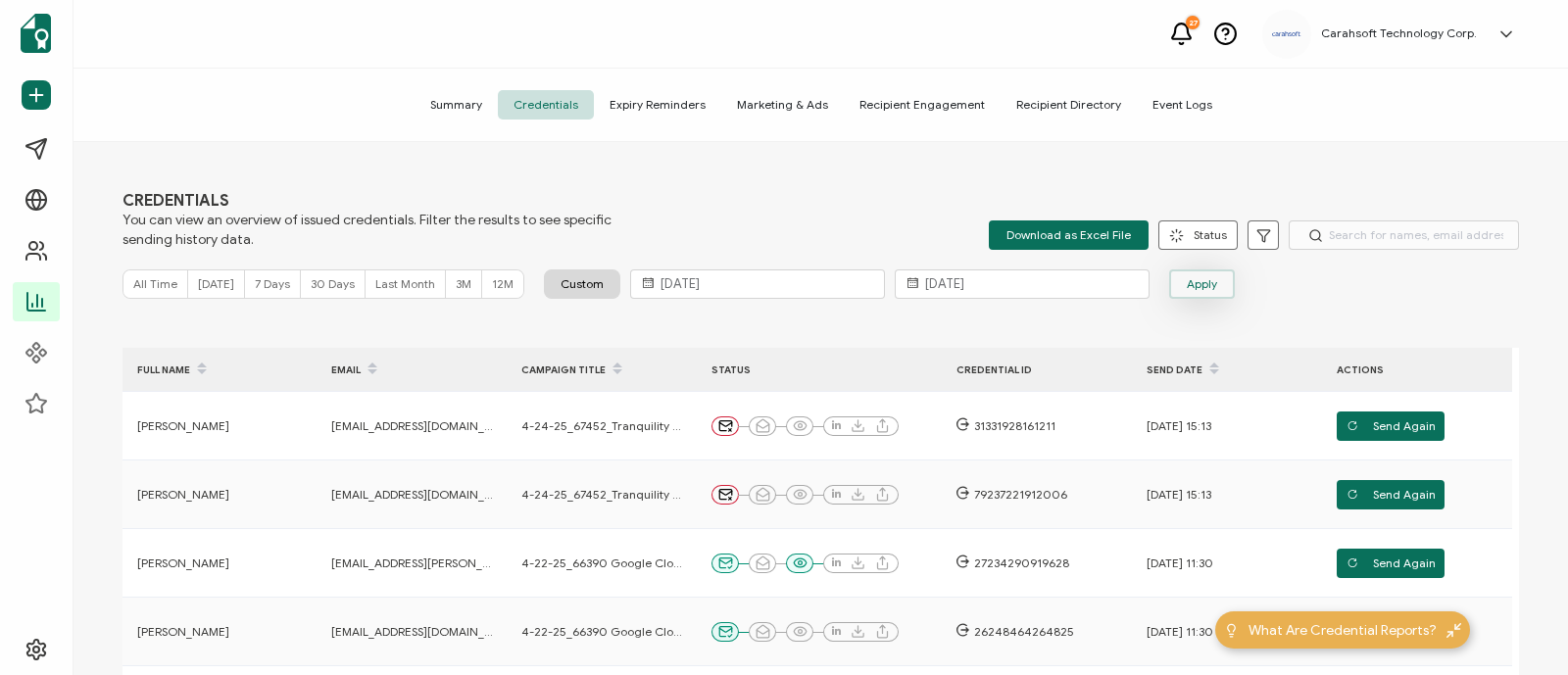 click on "Apply" at bounding box center [1201, 284] 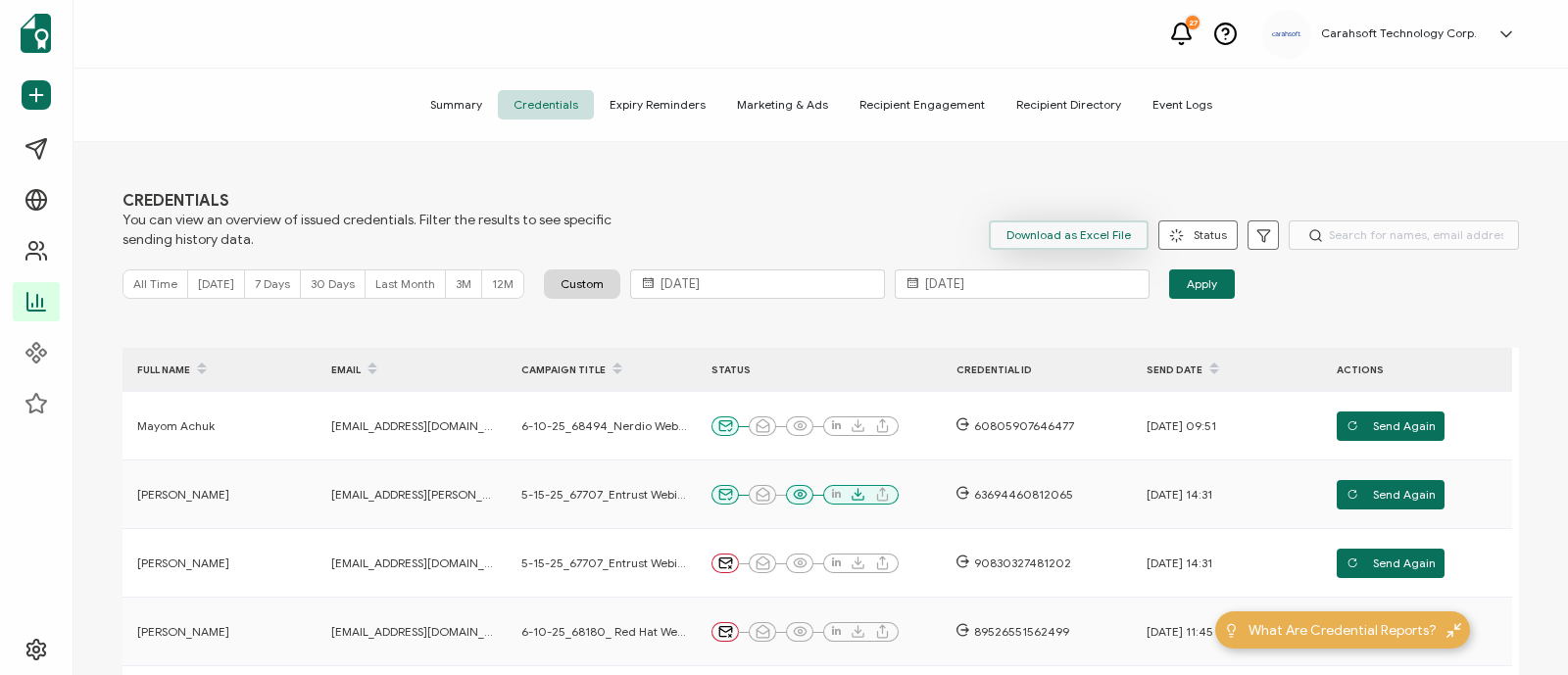 scroll, scrollTop: 1, scrollLeft: 0, axis: vertical 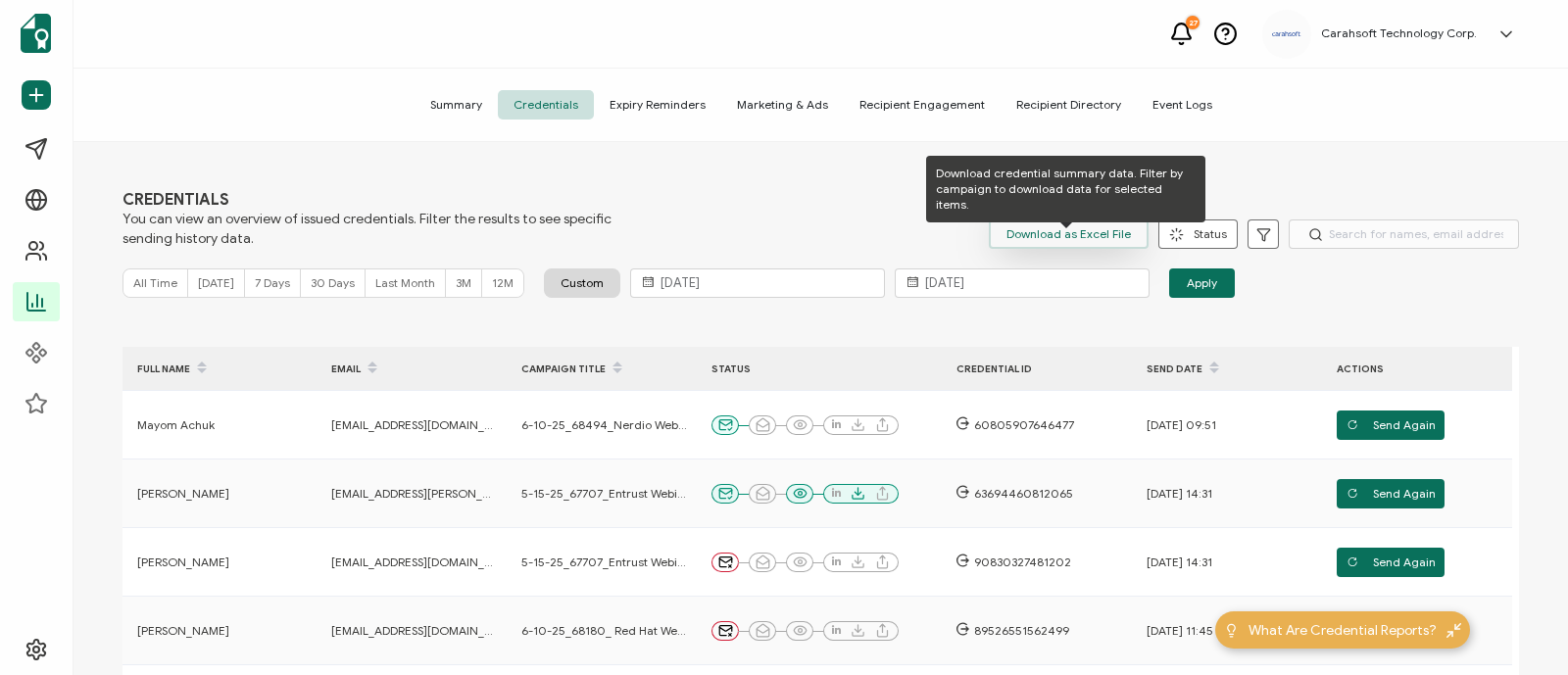 click on "Download as Excel File" at bounding box center [1068, 234] 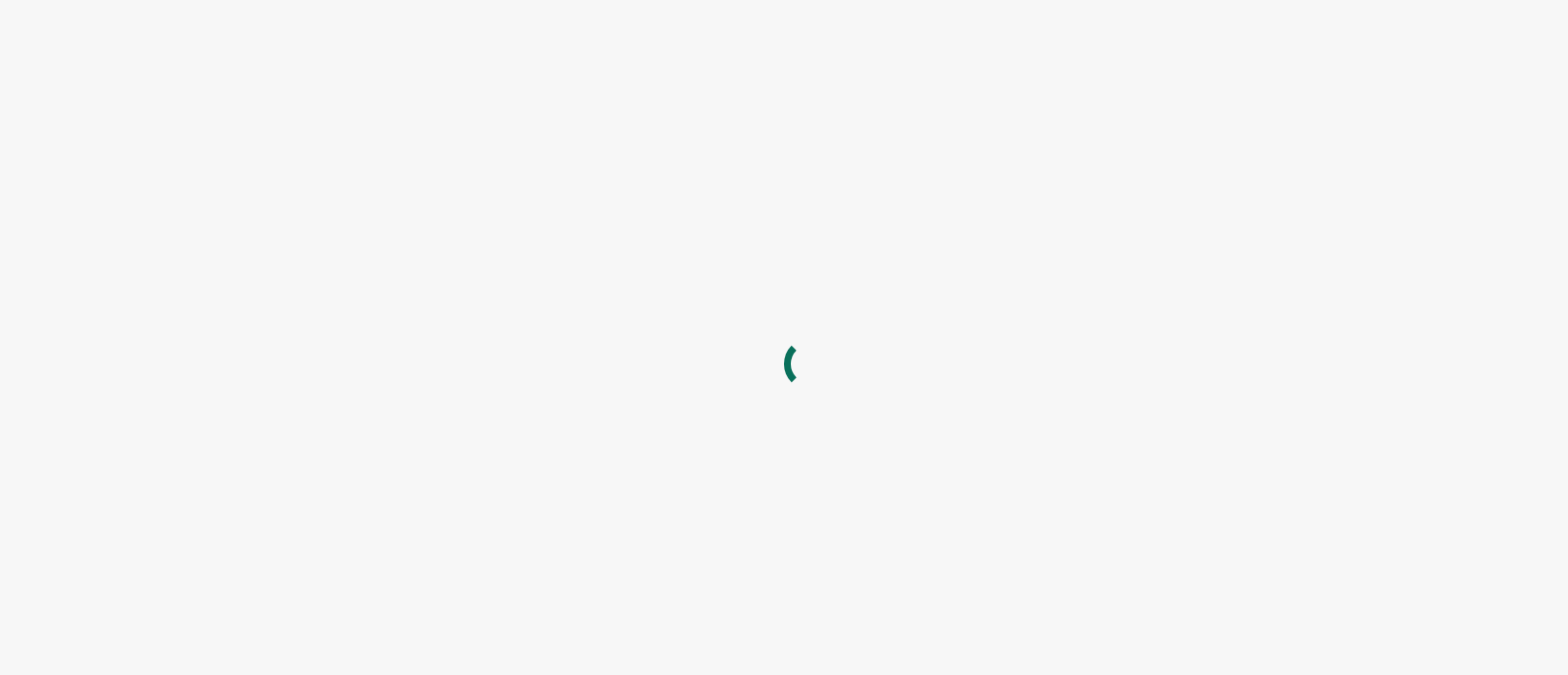 scroll, scrollTop: 0, scrollLeft: 0, axis: both 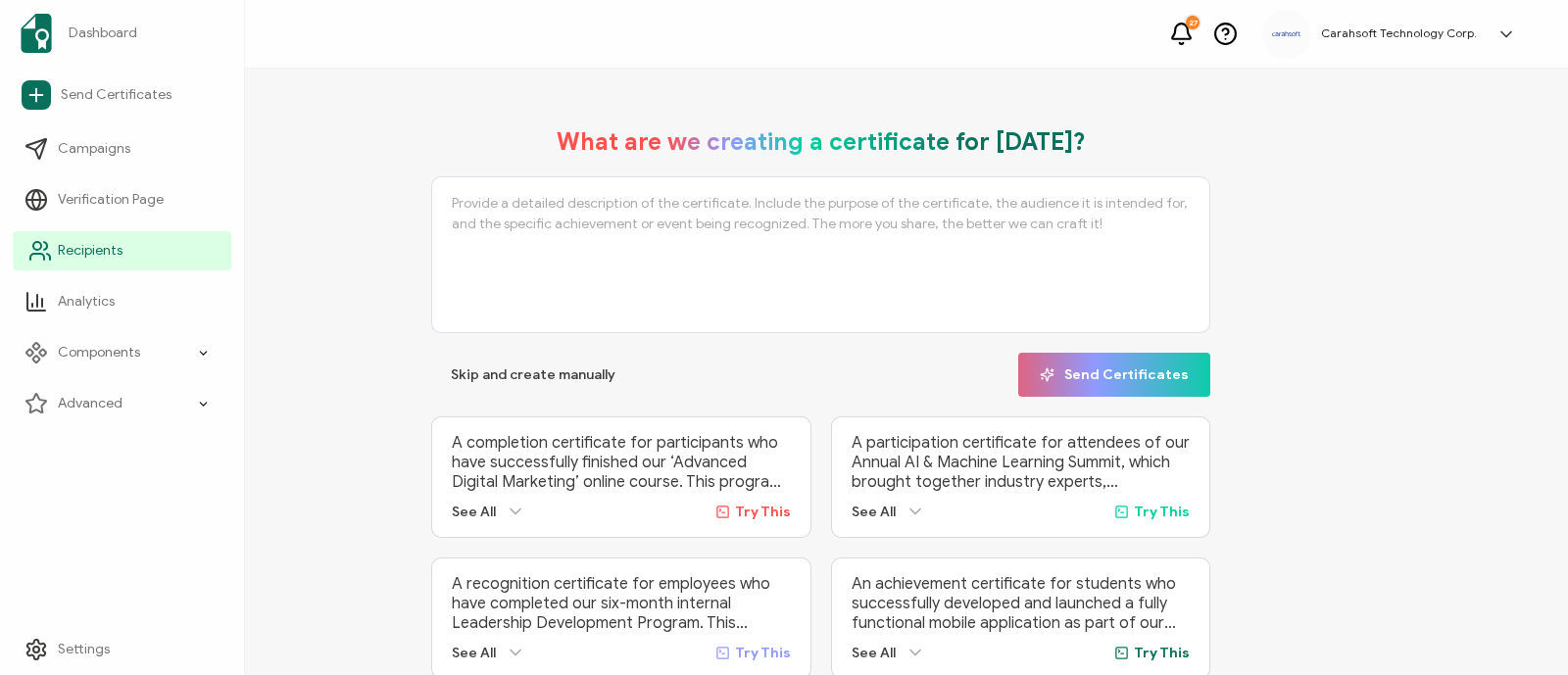 click on "Recipients" at bounding box center [90, 251] 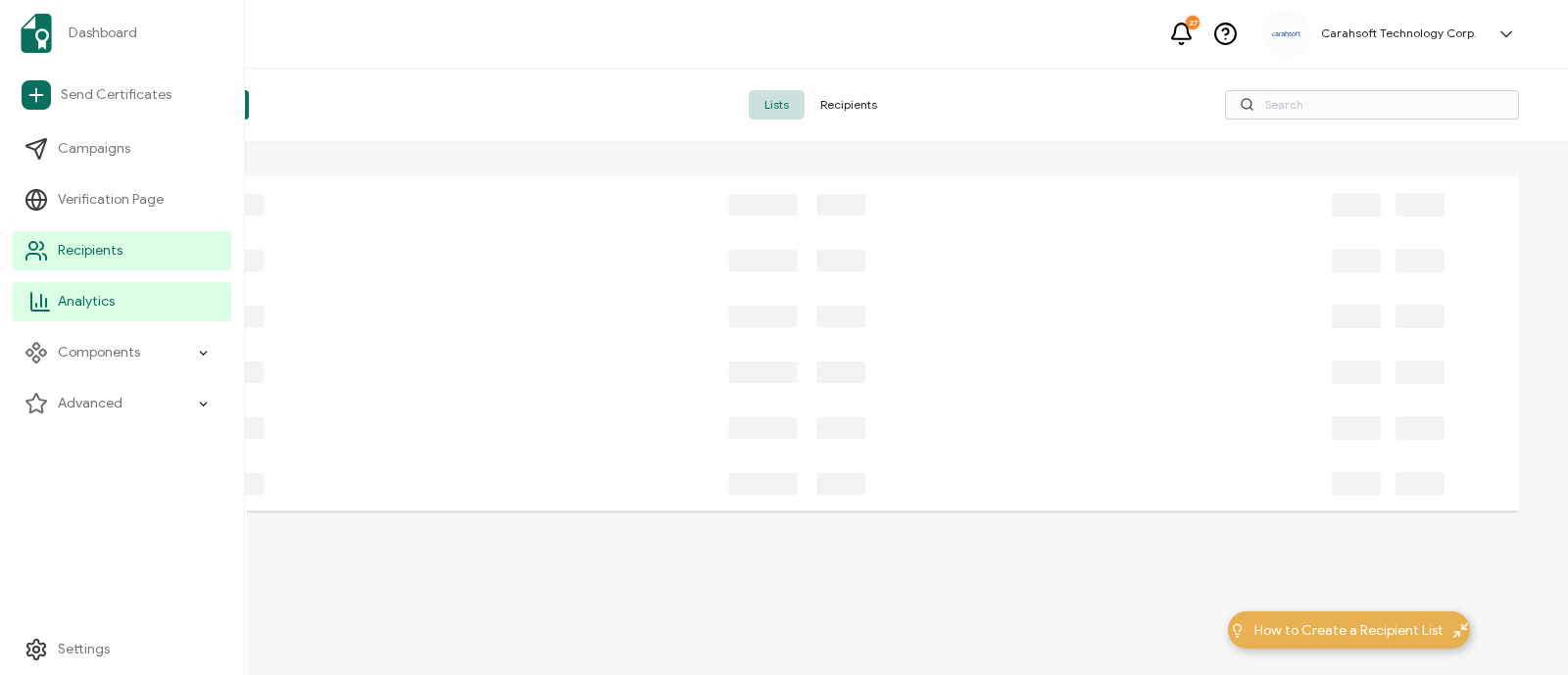 click on "Analytics" at bounding box center (122, 302) 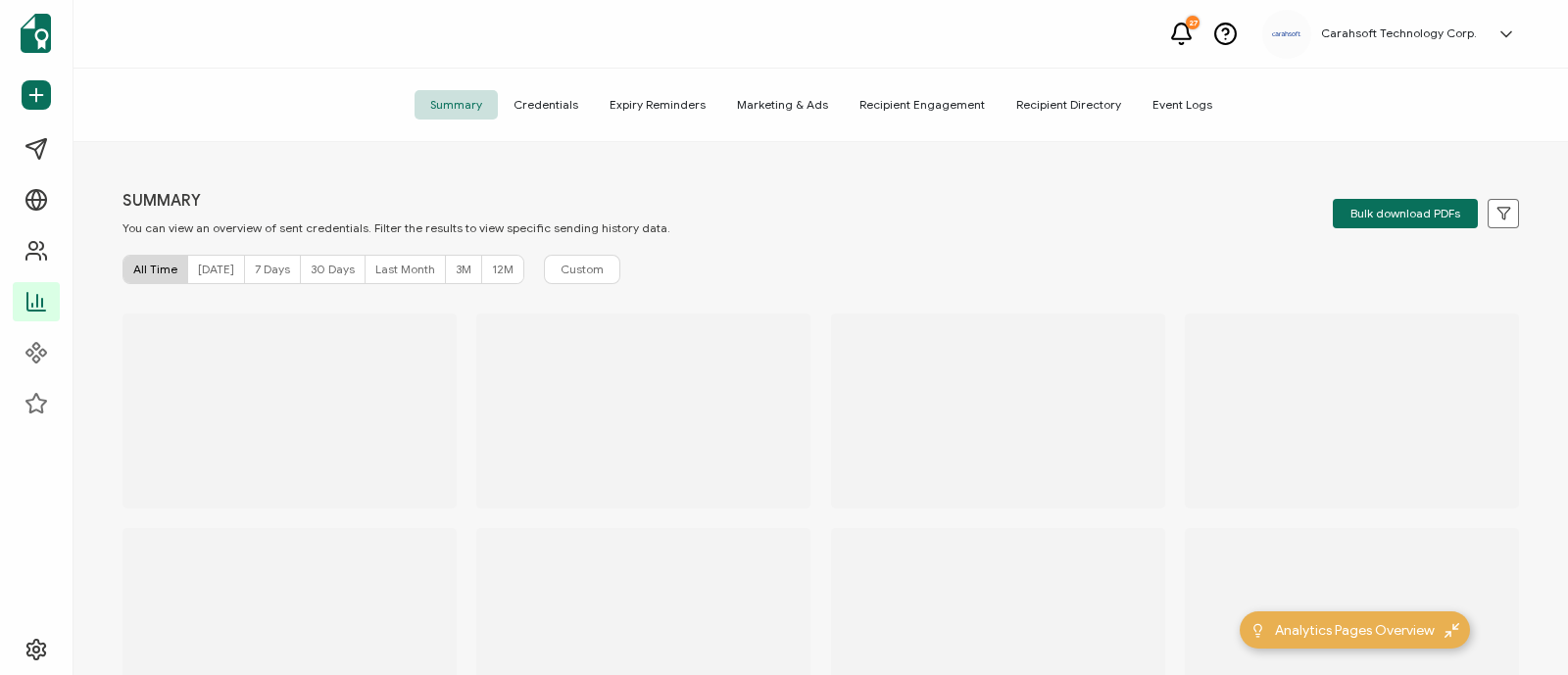 click on "Credentials" at bounding box center [546, 105] 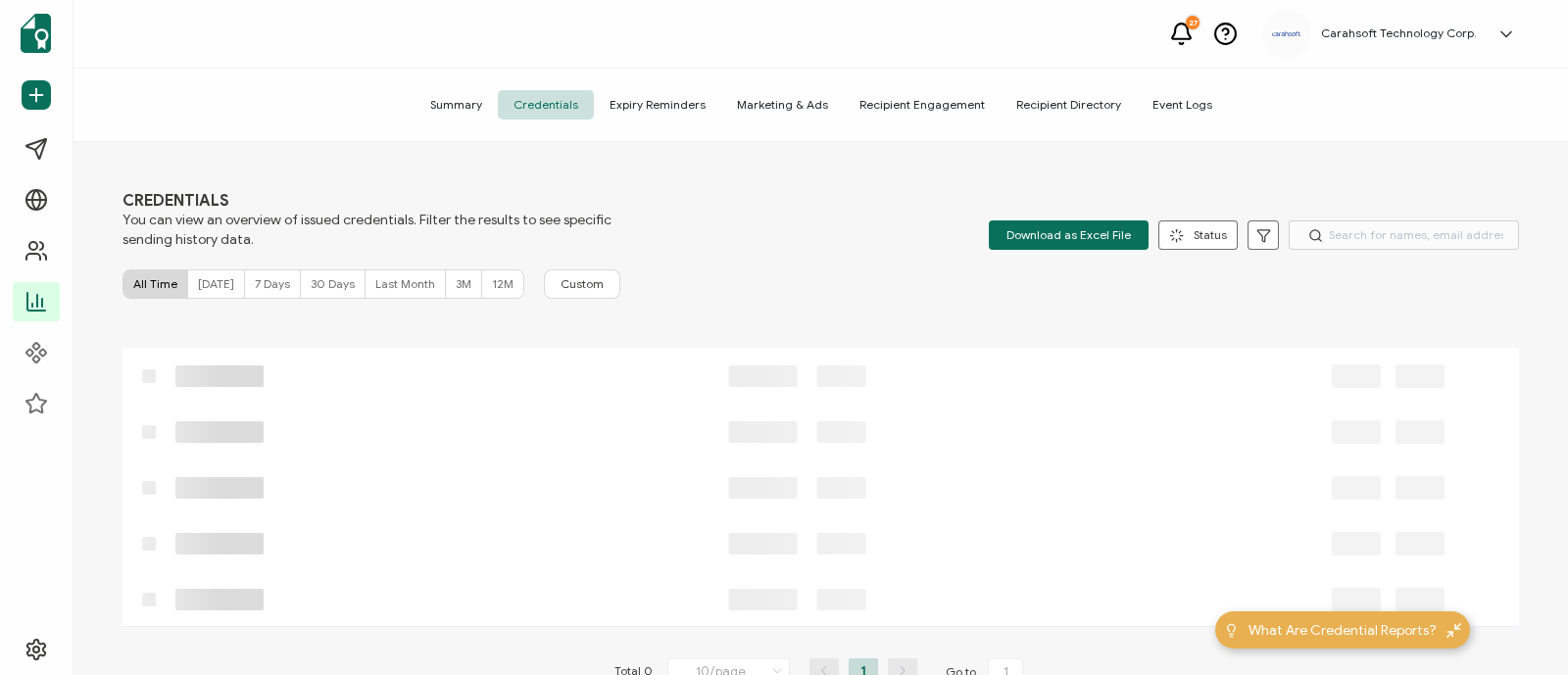 click on "CREDENTIALS   You can view an overview of issued credentials. Filter the results to see specific sending history data.   Download as Excel File
Status
Delivered   Undelivered   Email Opened   Viewed   Add to LinkedIn   Downloaded   Shared
Apply Filters" at bounding box center (820, 220) 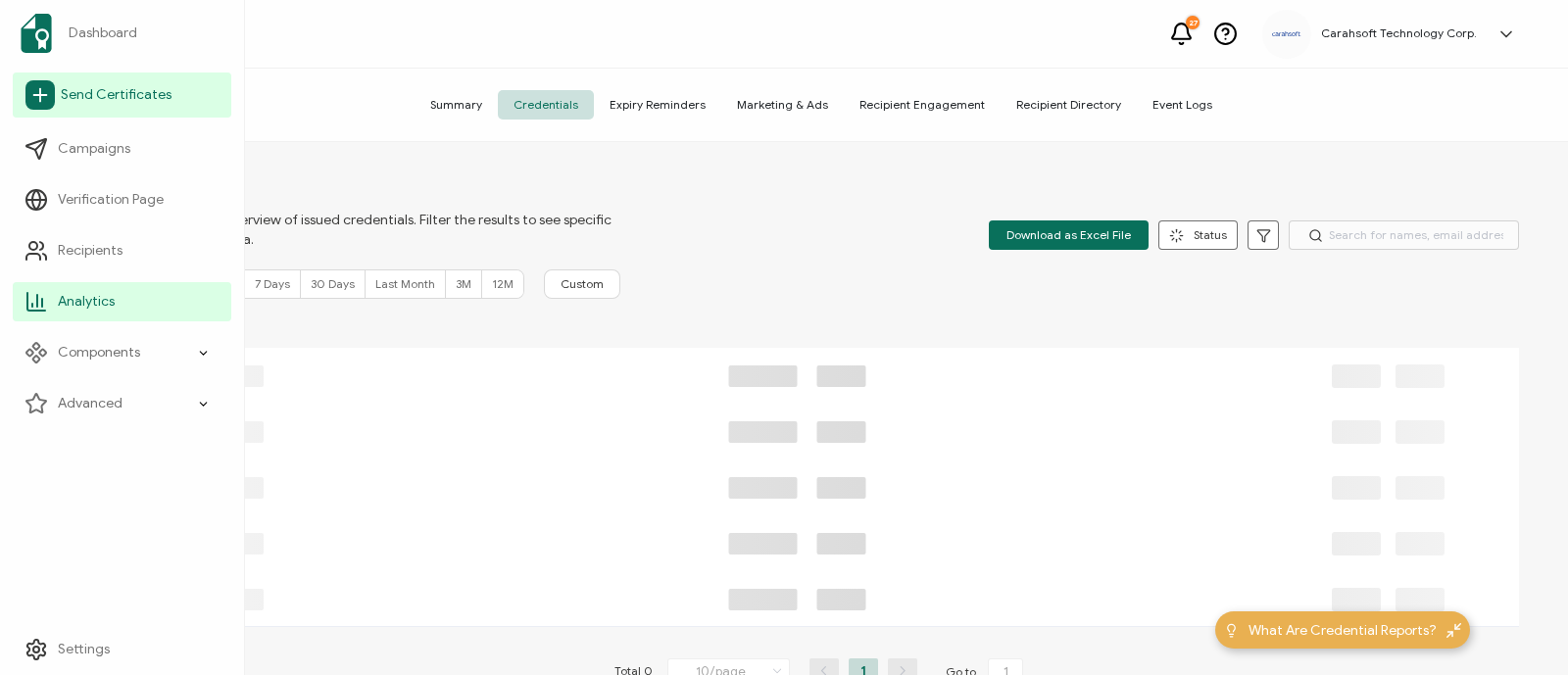 click on "Send Certificates" at bounding box center [116, 95] 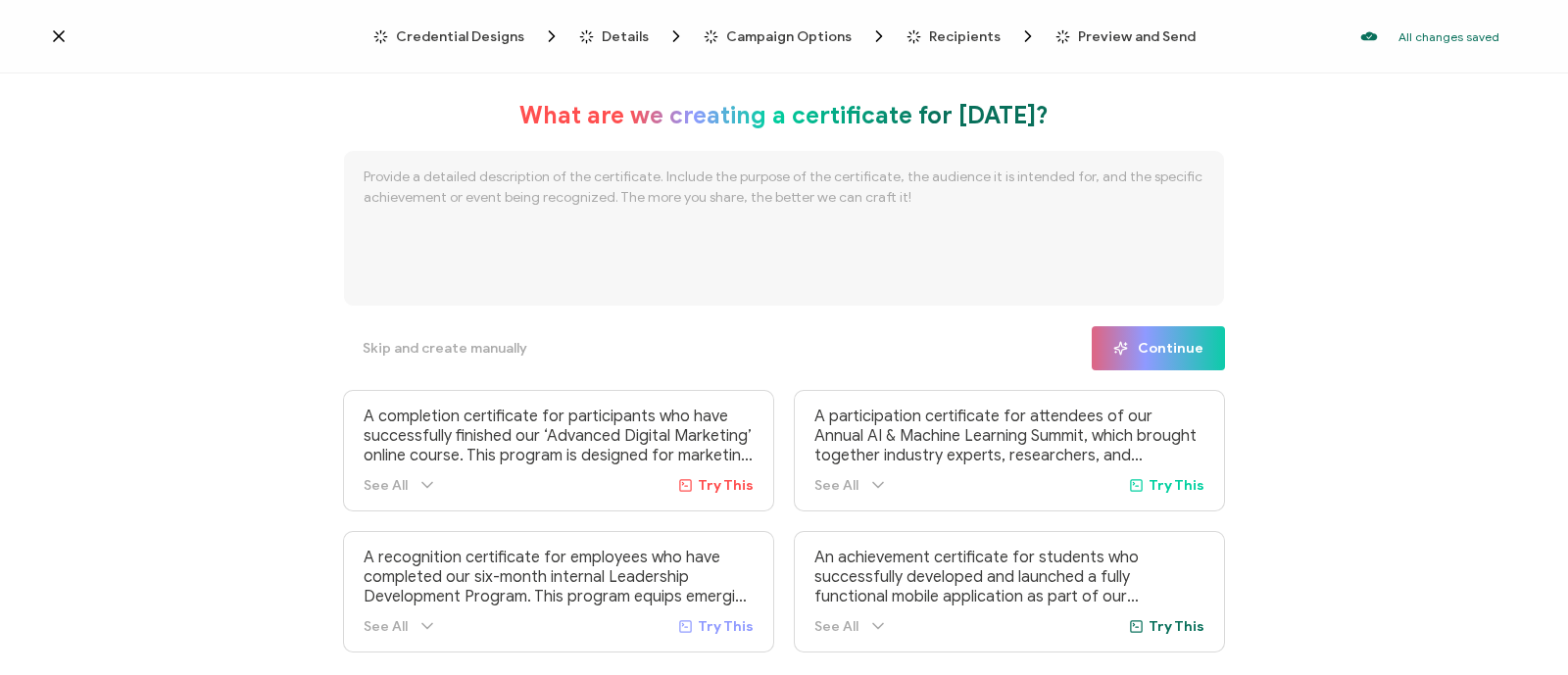 click on "Credential Designs" at bounding box center (460, 36) 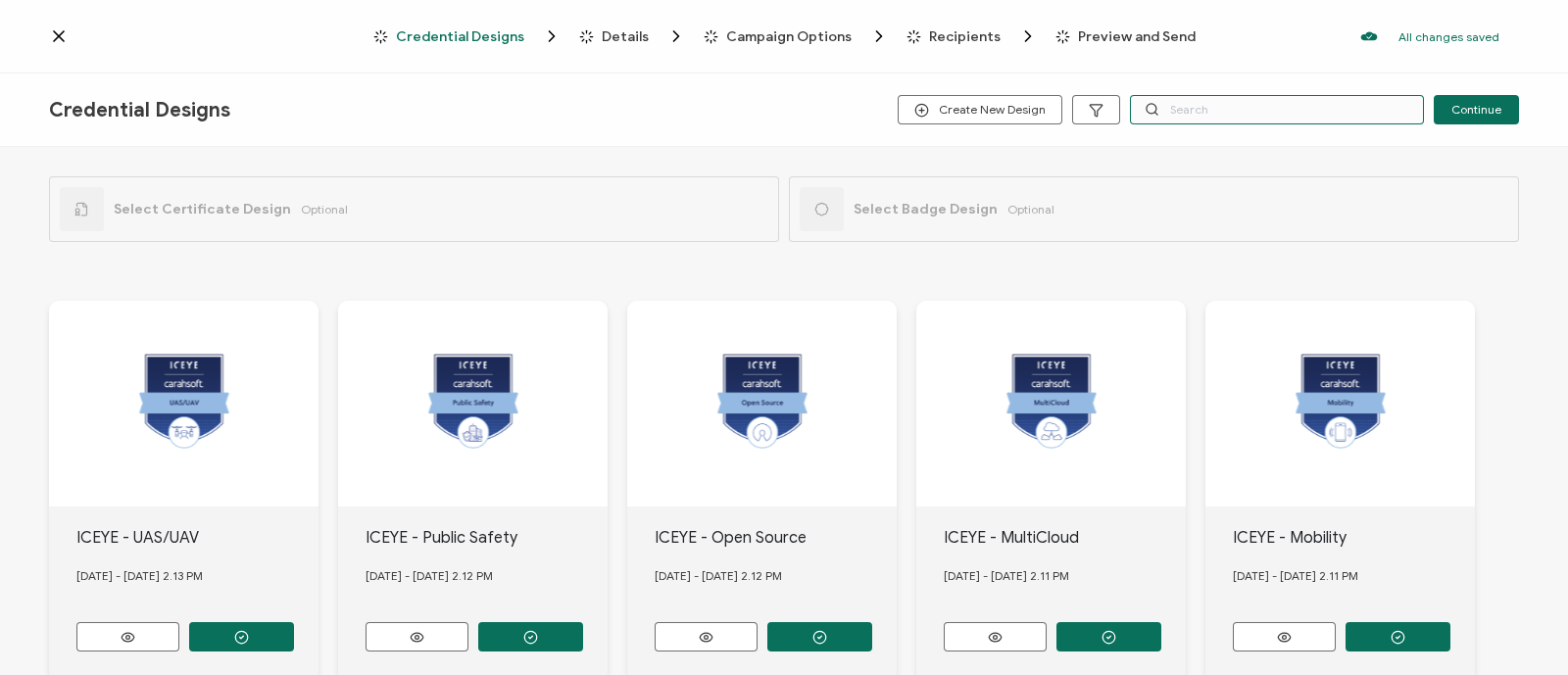 click at bounding box center [1277, 110] 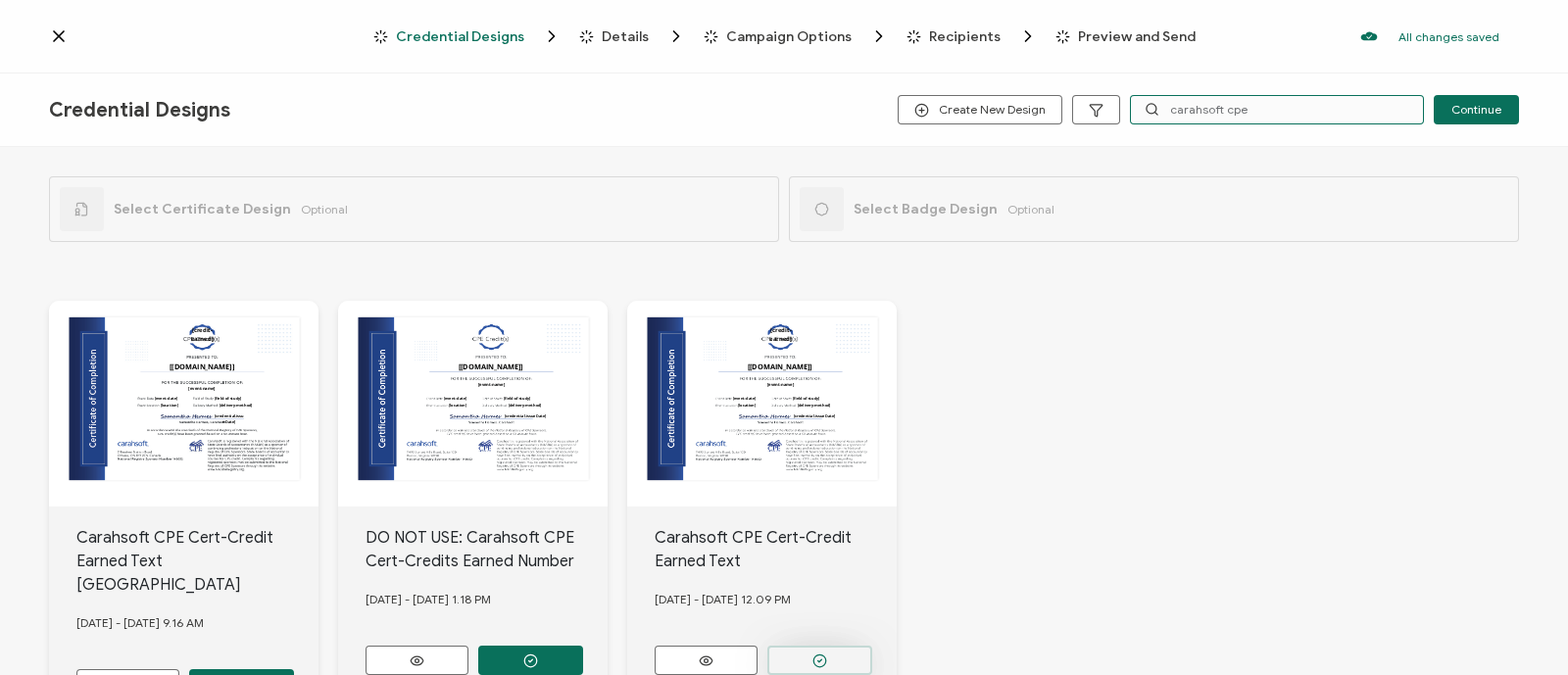 type on "carahsoft cpe" 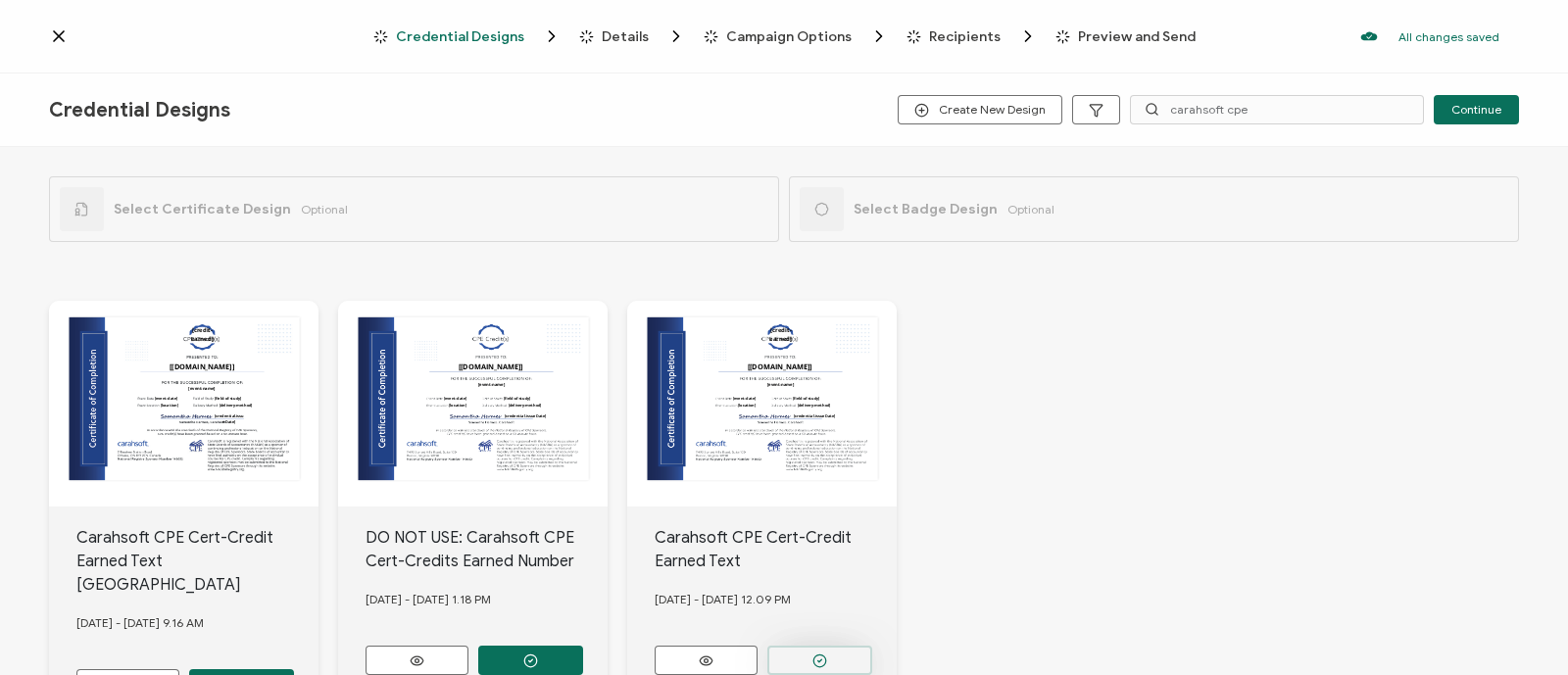 click at bounding box center [241, 684] 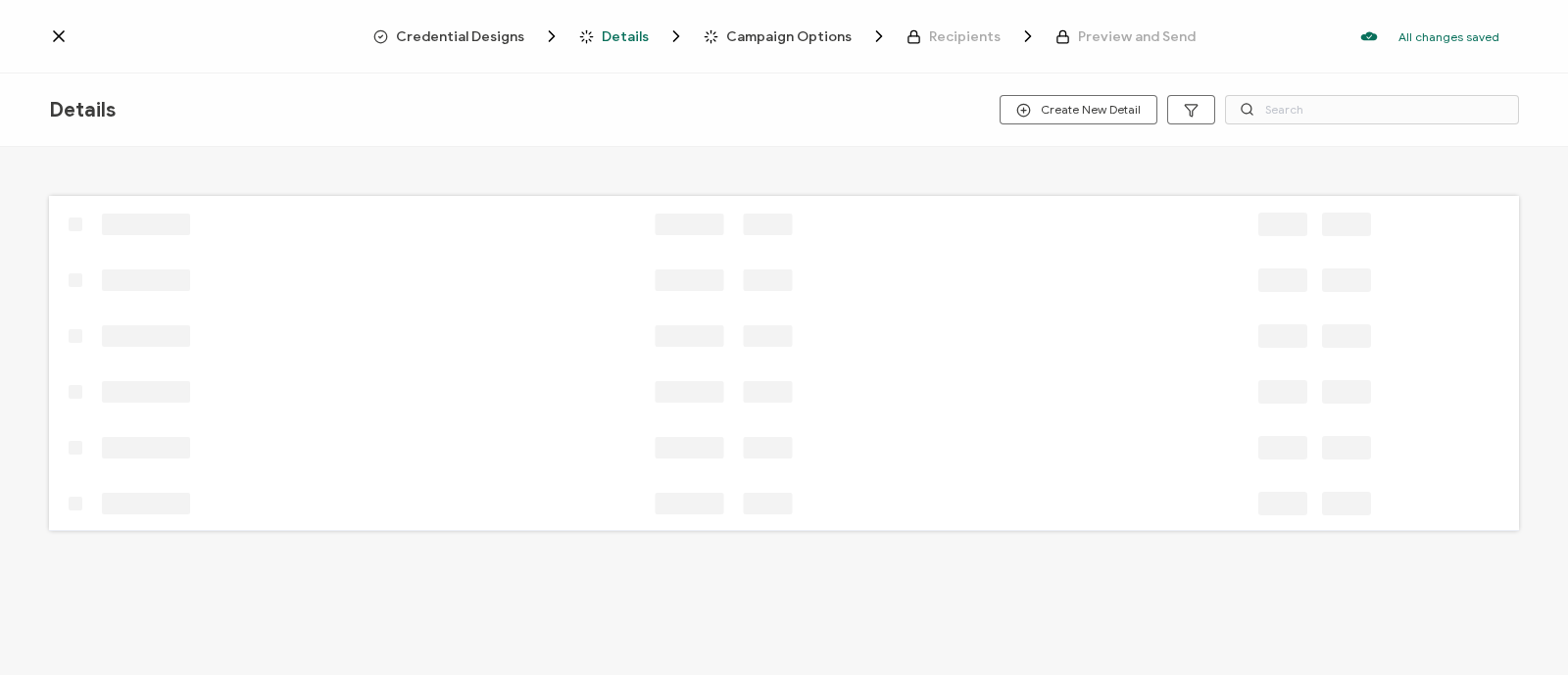 click on "Credential Designs" at bounding box center (460, 36) 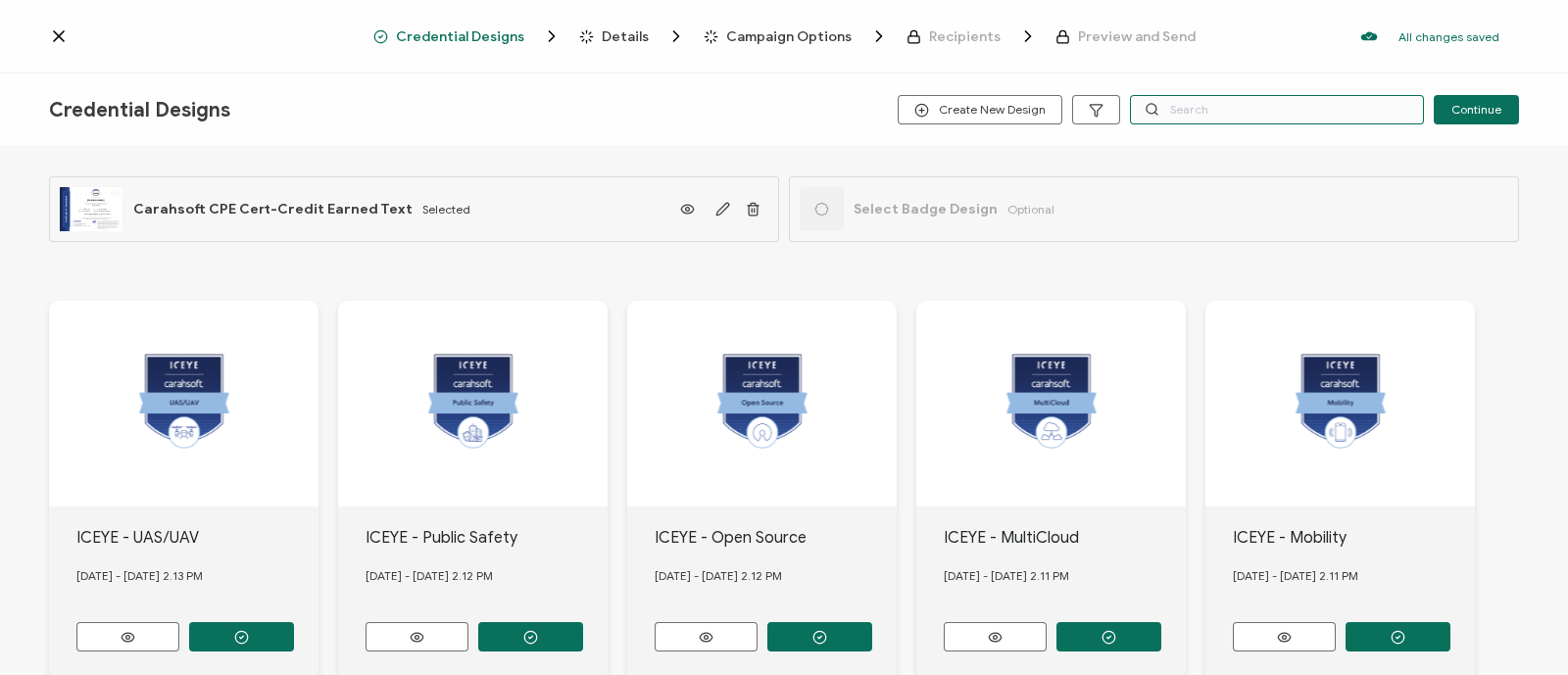 click at bounding box center [1277, 110] 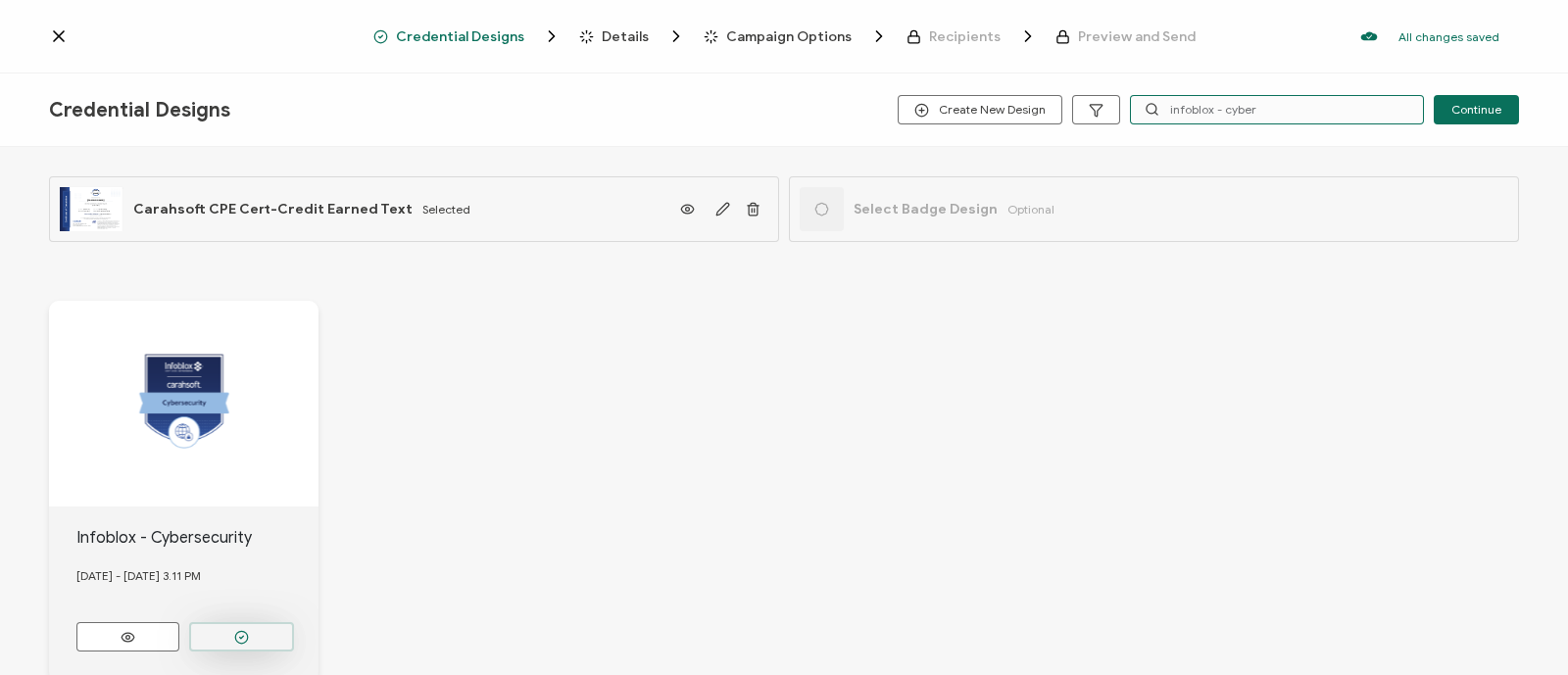 type on "infoblox - cyber" 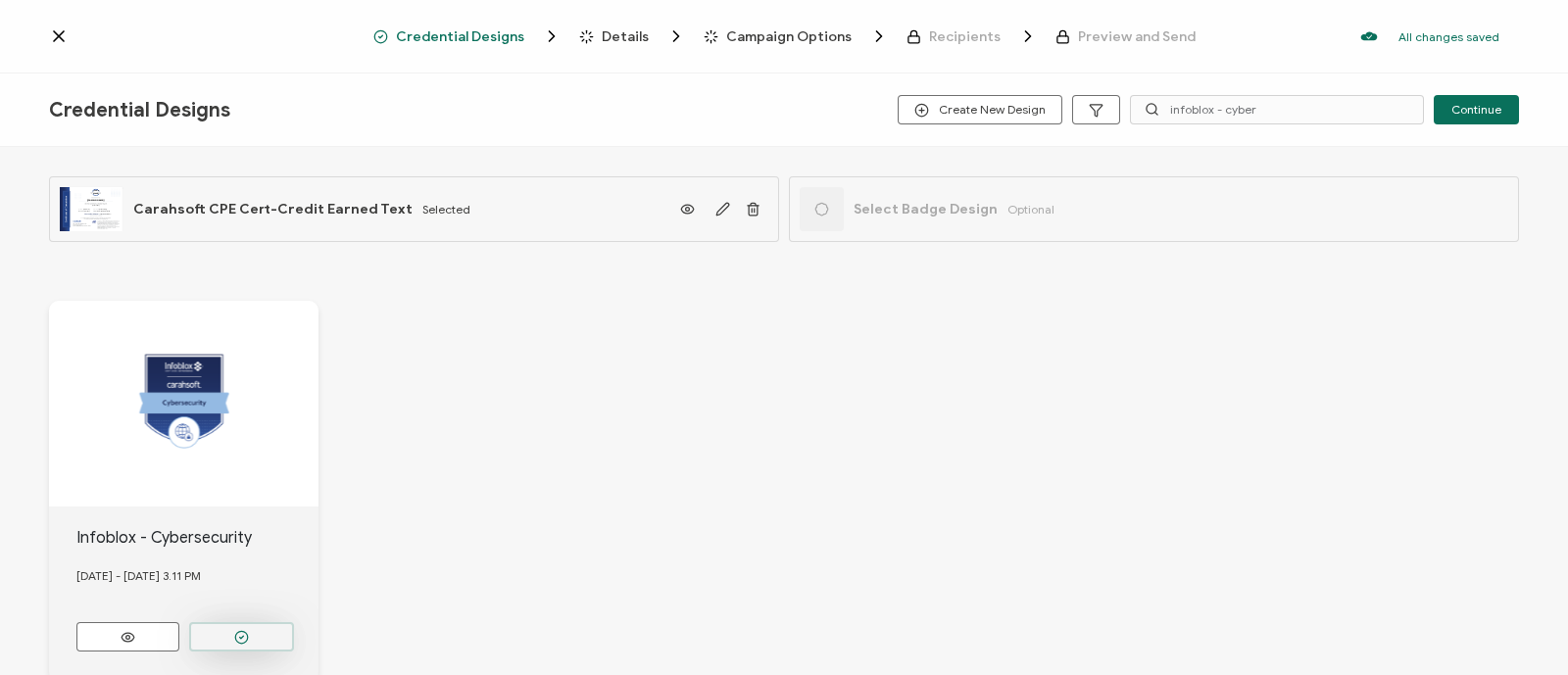 click at bounding box center [241, 637] 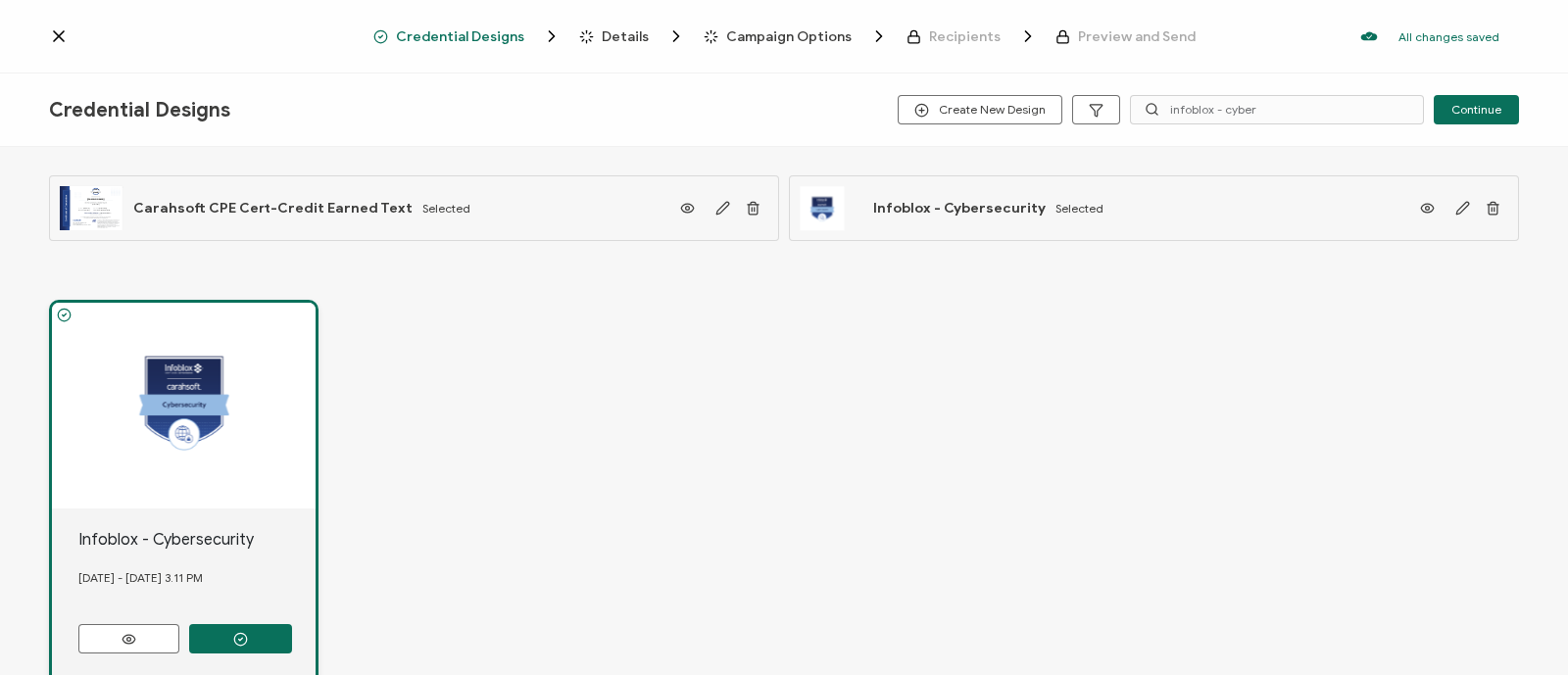 scroll, scrollTop: 0, scrollLeft: 0, axis: both 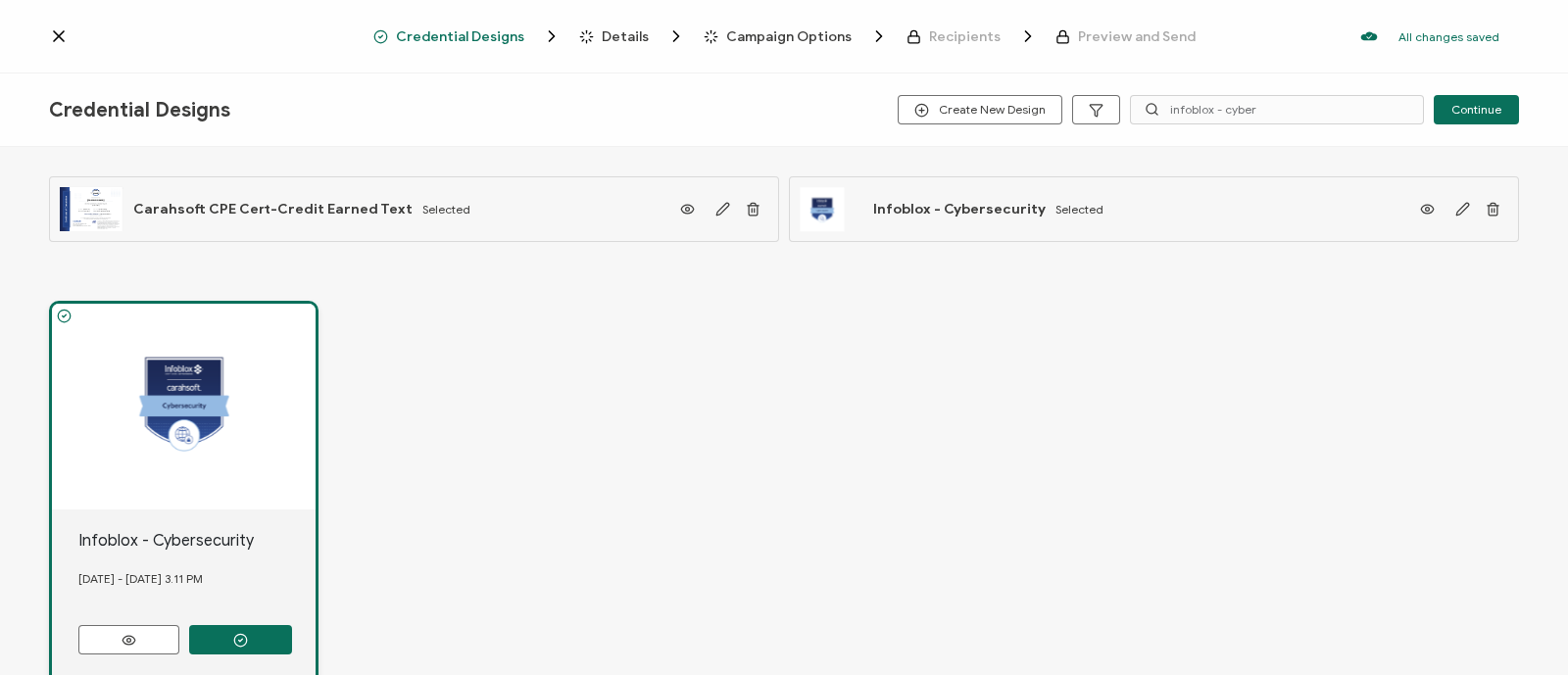 click on "Details" at bounding box center [625, 36] 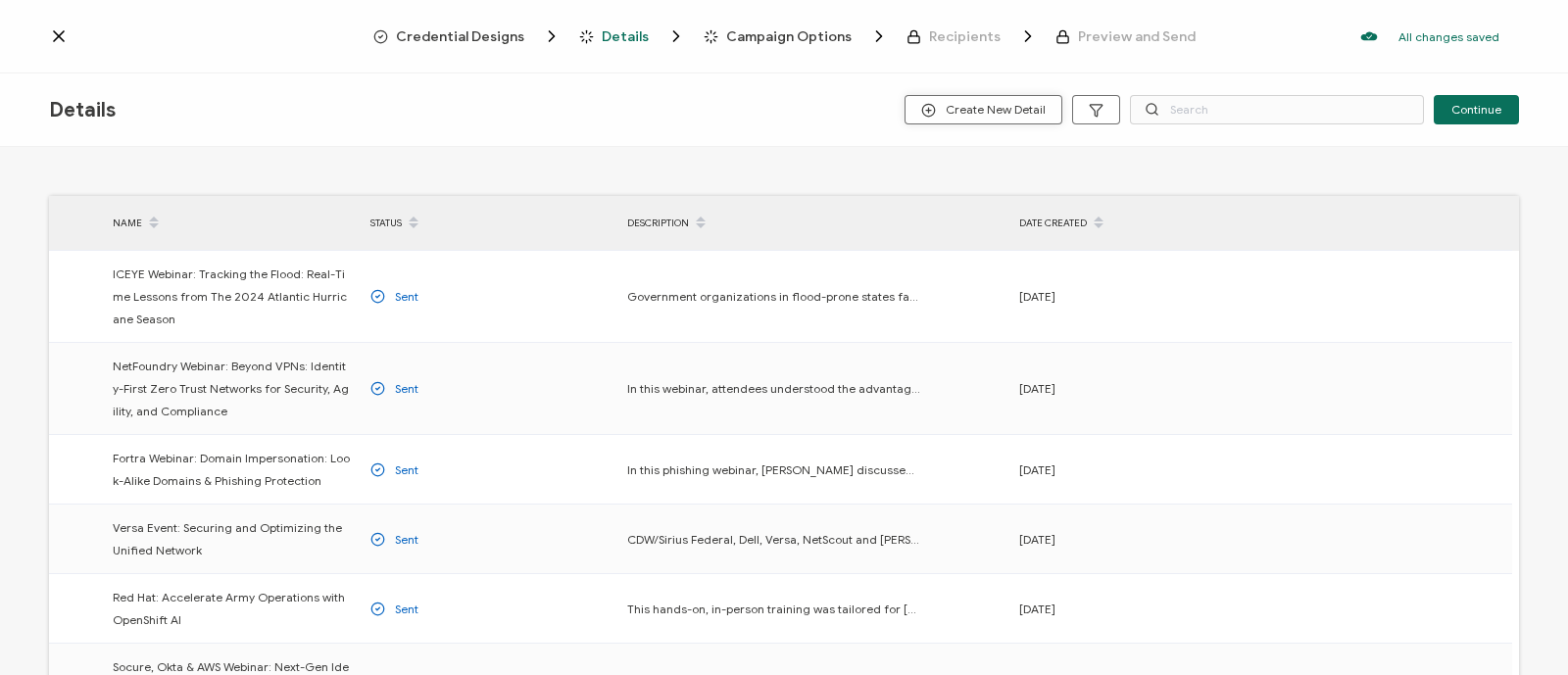 click on "Create New Detail" at bounding box center (983, 110) 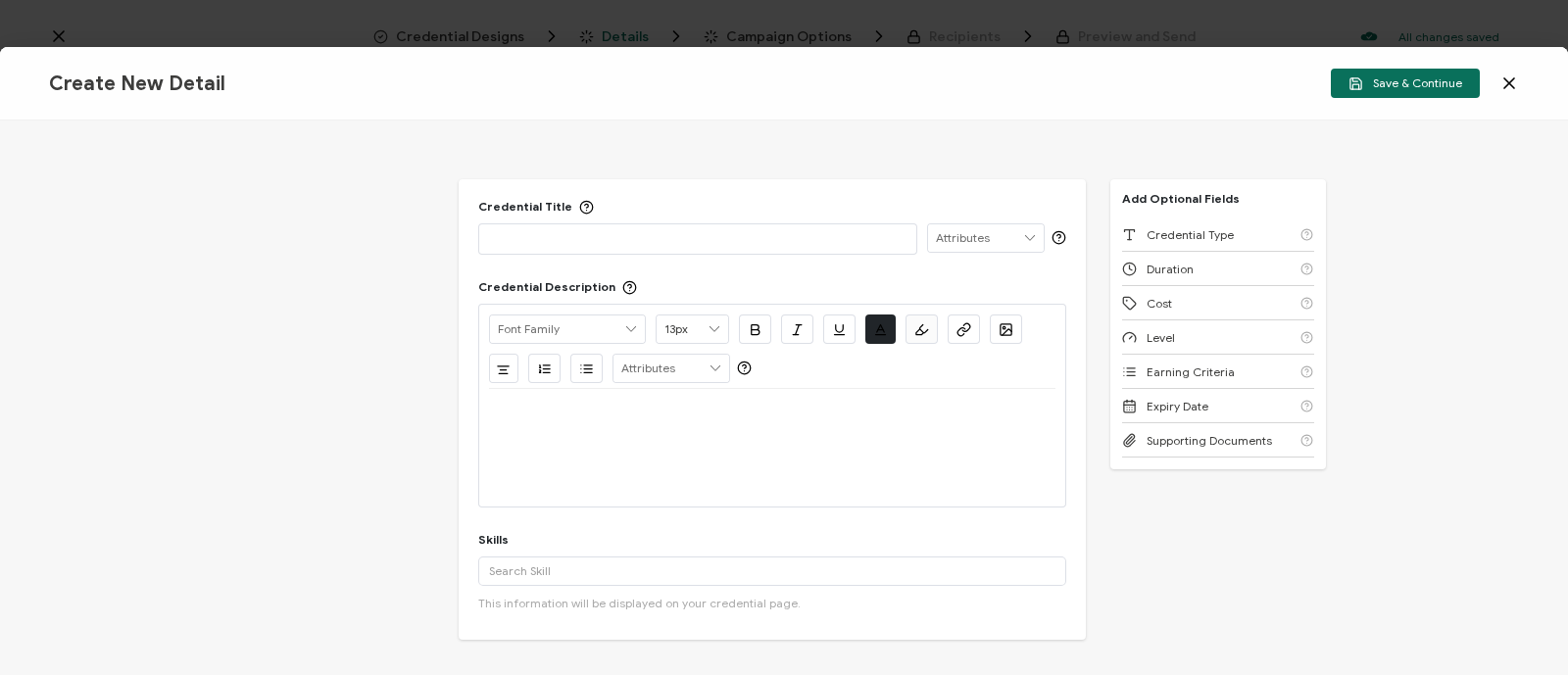 click at bounding box center (698, 238) 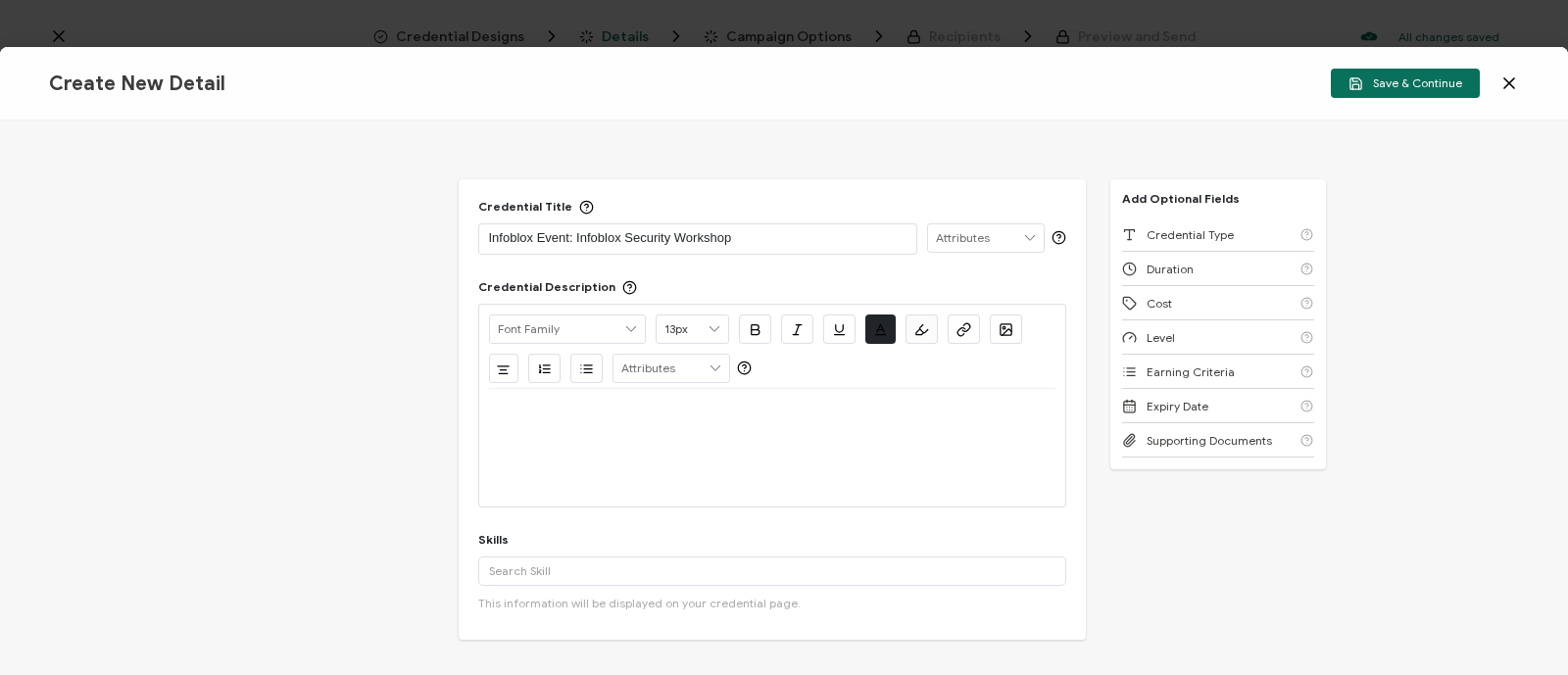 scroll, scrollTop: 0, scrollLeft: 0, axis: both 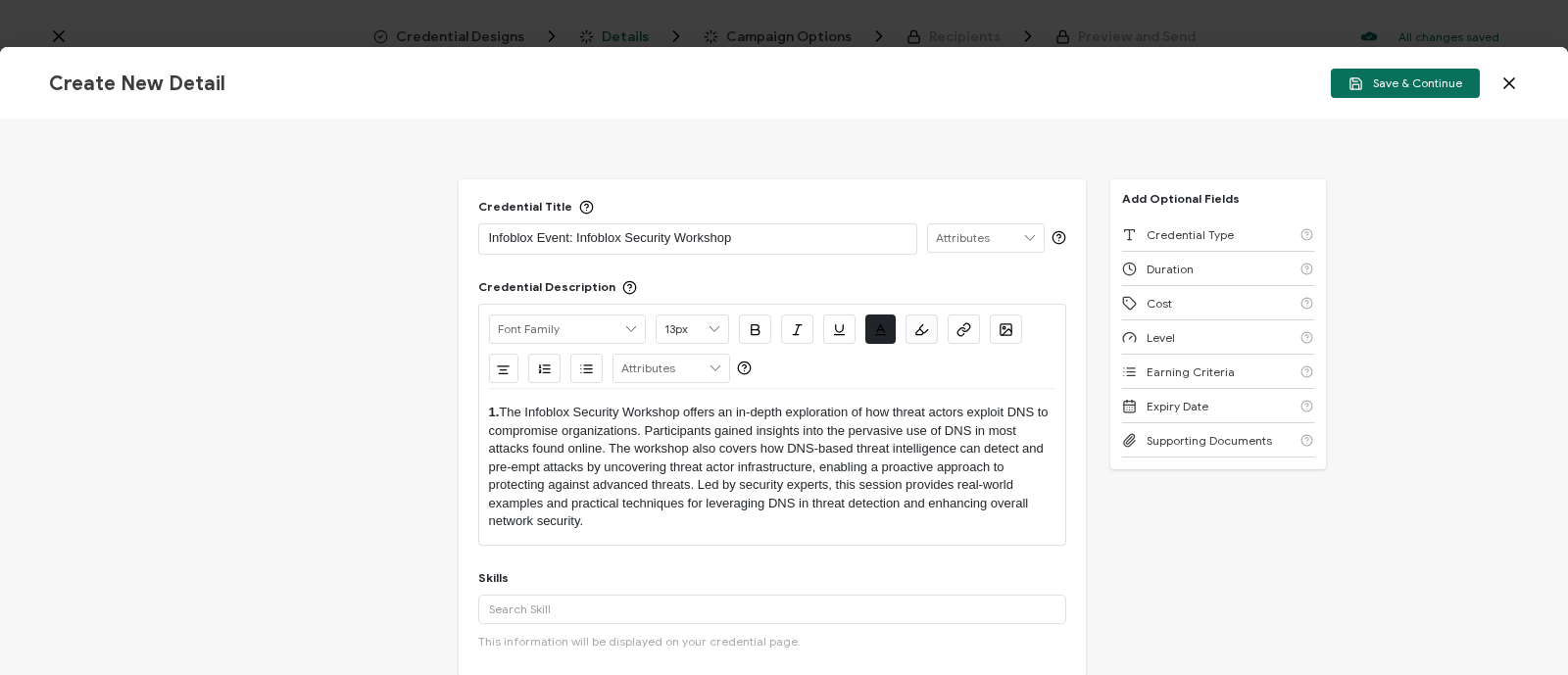 drag, startPoint x: 517, startPoint y: 412, endPoint x: 426, endPoint y: 413, distance: 91.00549 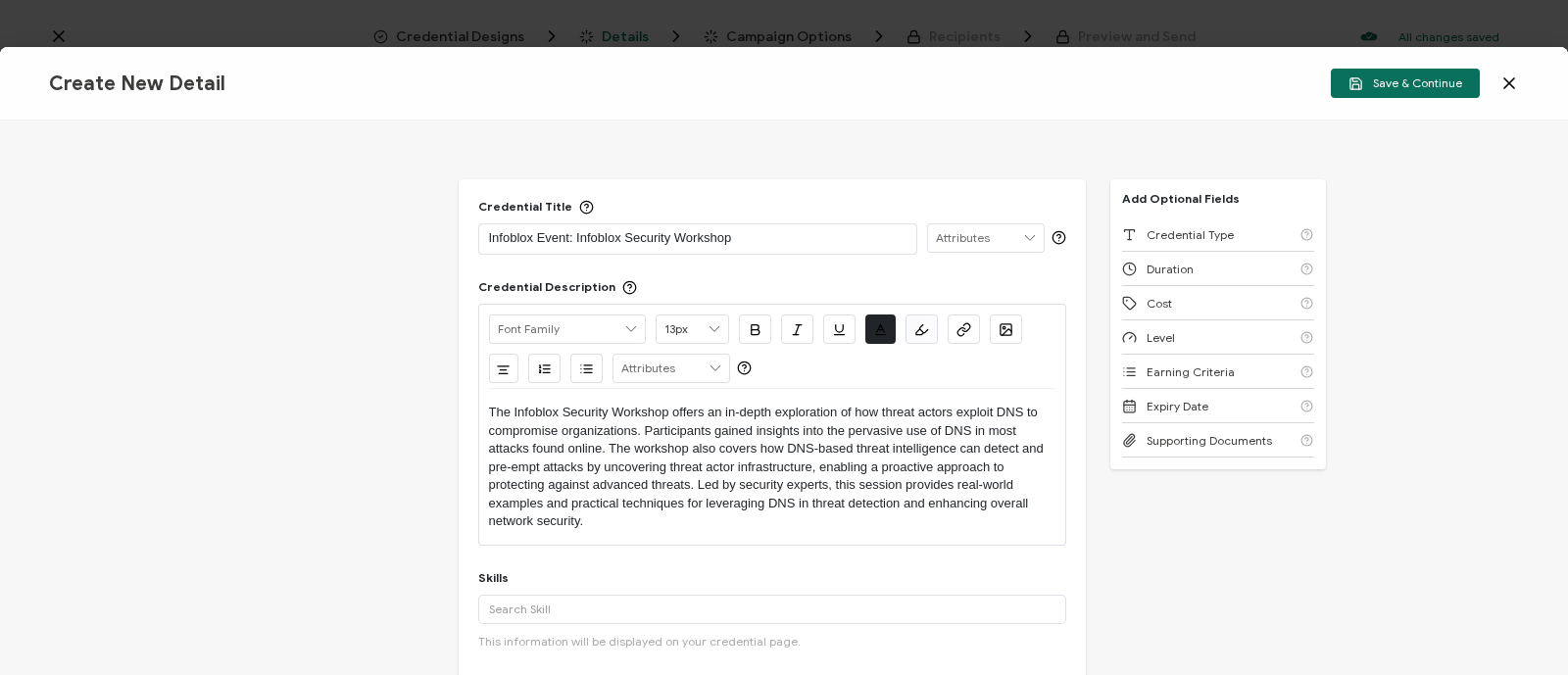 click on "Credential Title
Infoblox Event: Infoblox Security Workshop   ISSUER
Issuer Name
Credential Description
Alright Sans Amita Archivo Black Arial Arimo Blinker Caveat Charm Charmonman Cinzel EB Garamond Farro Fira Sans Gelasio Gilroy Great Vibes Grenze Hanken Grotesk Inconsolata Josefin Sans Kolektif House Kufam Lato Libre Caslon Text Lora Lugrasimo Markazi Text Merienda Merriweather Montserrat Muli Noto Sans Noto Serif Nunito Open Sans Open Sans Condensed Orbitron Oswald Playfair Display Poppins PT Sans PT Sans Narrow PT Serif Quicksand Raleway Red Hat Display Roboto Roboto Condensed Roboto Slab Rubik Slabo 27px Source Sans Pro Spartan Tajawal Titillium Web Ubuntu UnifrakturCook UnifrakturMaguntia Work Sans   13px 11px 12px 13px 14px 15px 16px 17px 18px 19px 20px 21px 22px 23px 24px 25px 26px 27px 28px 29px 30px 31px 32px 33px 34px 35px 36px" at bounding box center (784, 398) 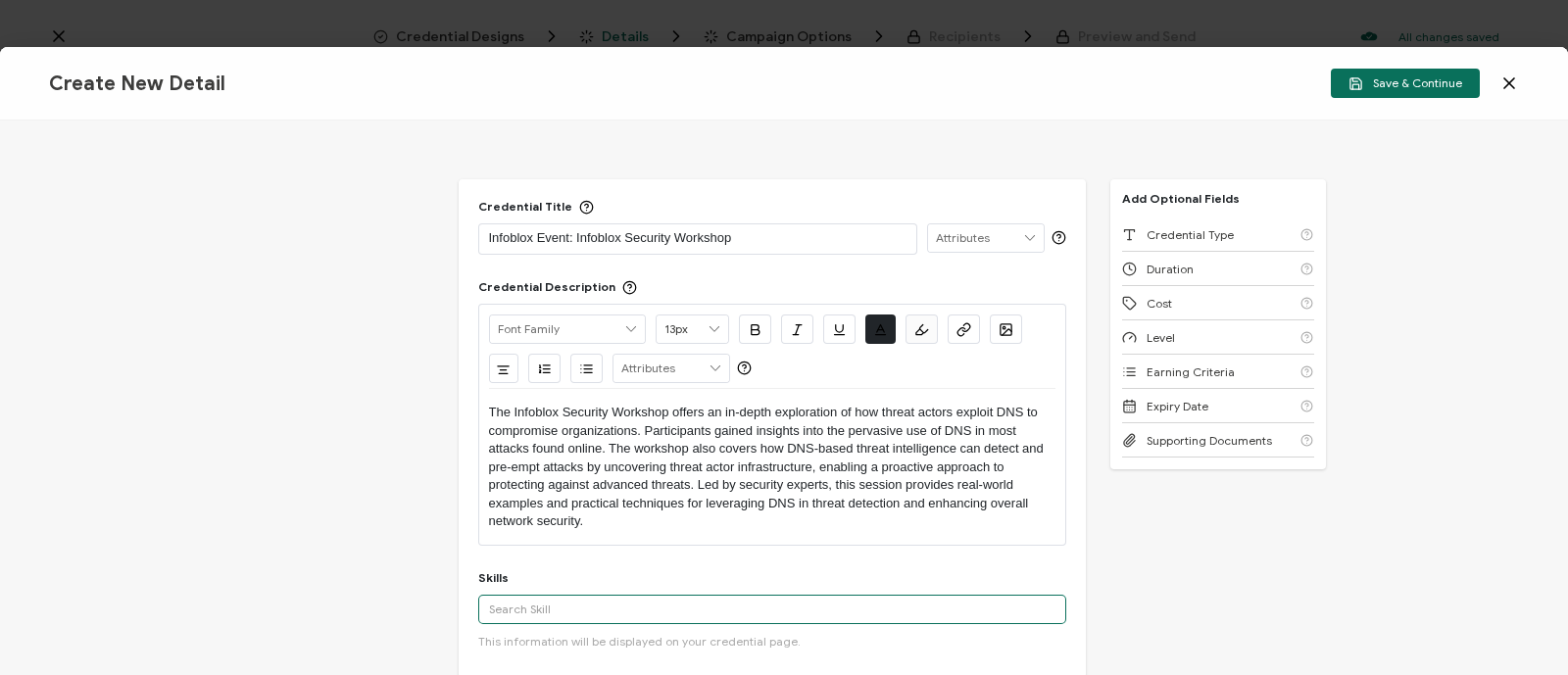 click at bounding box center [772, 609] 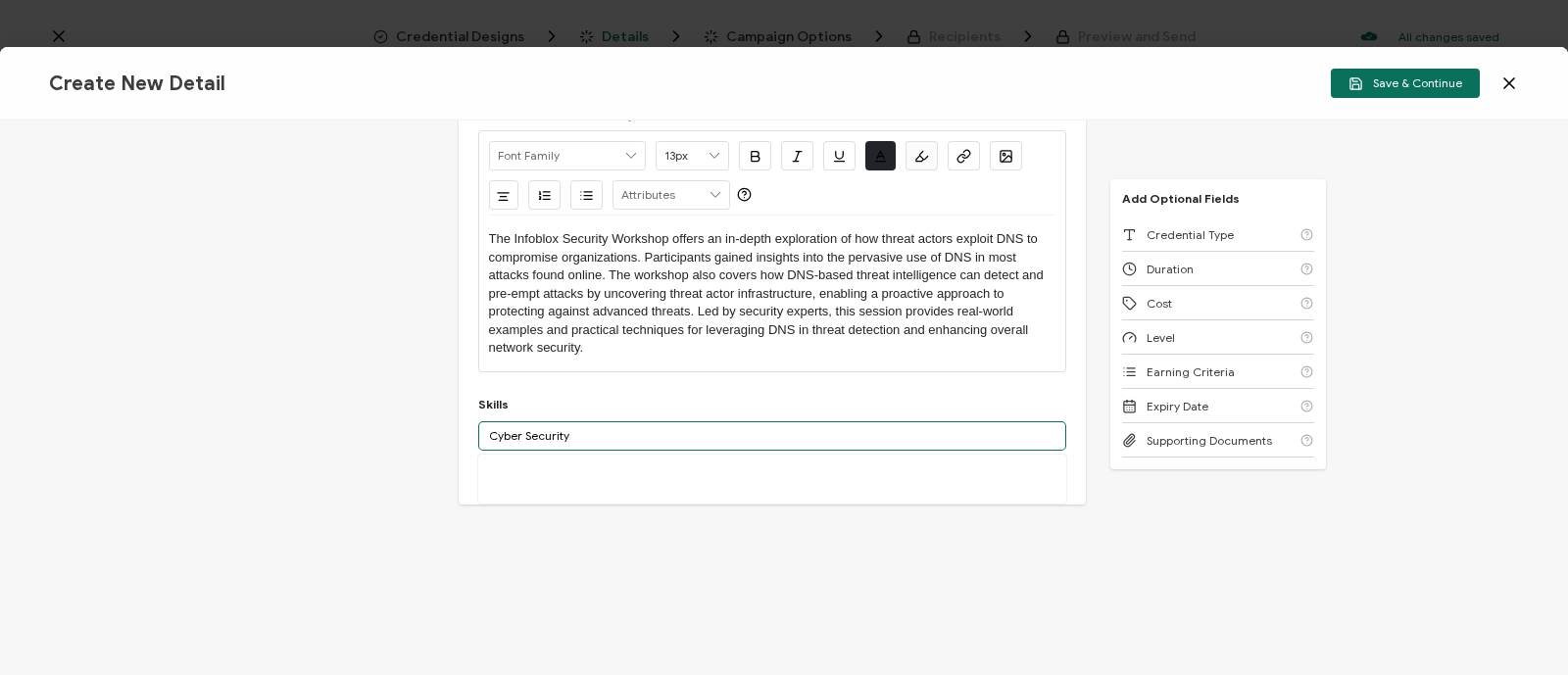 scroll, scrollTop: 217, scrollLeft: 0, axis: vertical 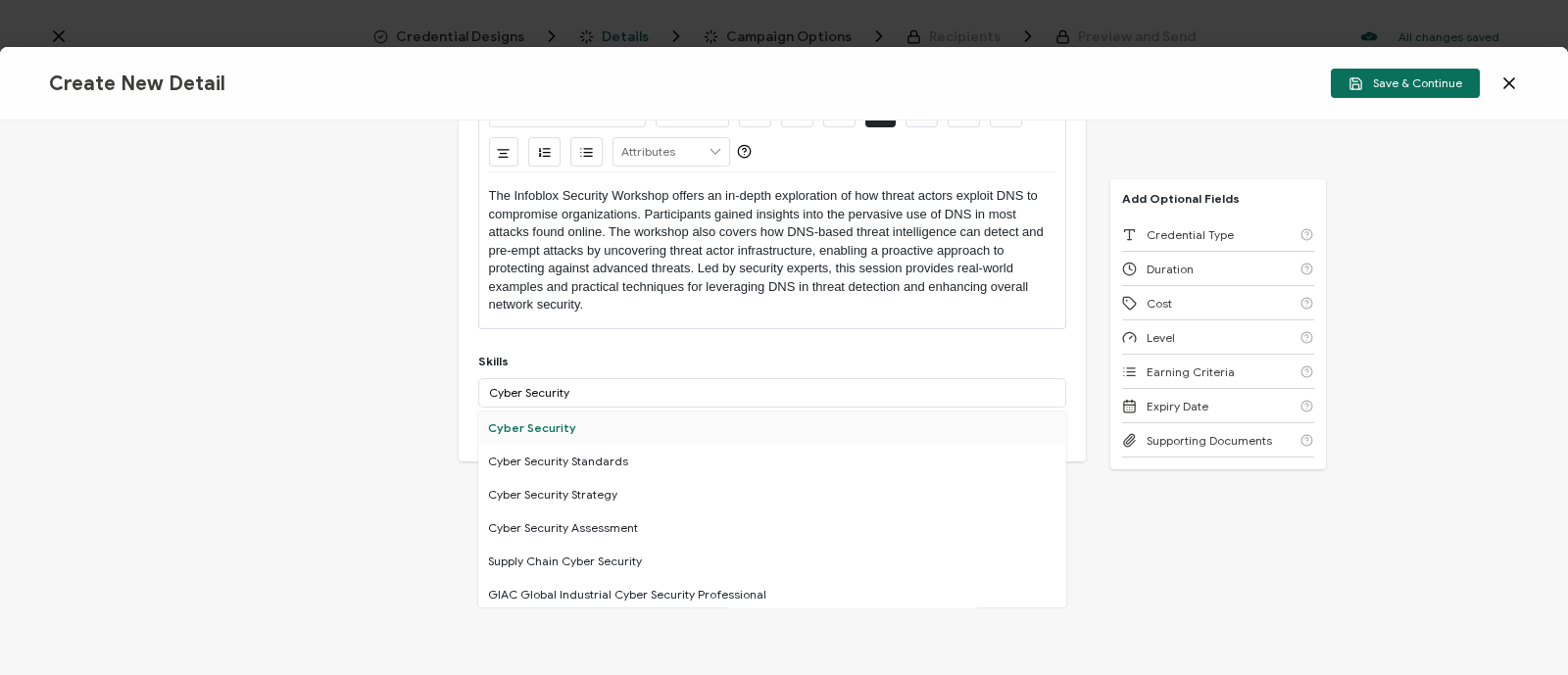 click on "Cyber Security" at bounding box center (772, 428) 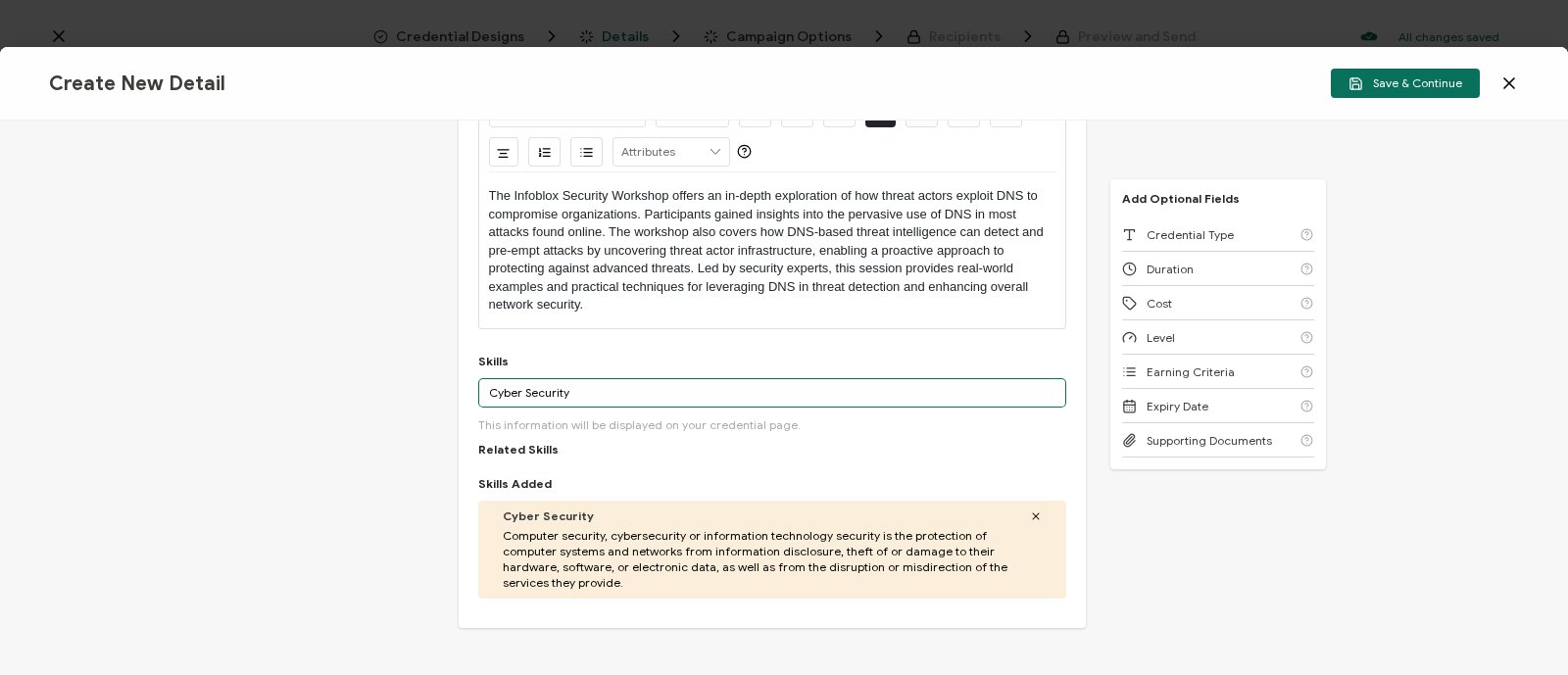 drag, startPoint x: 601, startPoint y: 396, endPoint x: 368, endPoint y: 413, distance: 233.6193 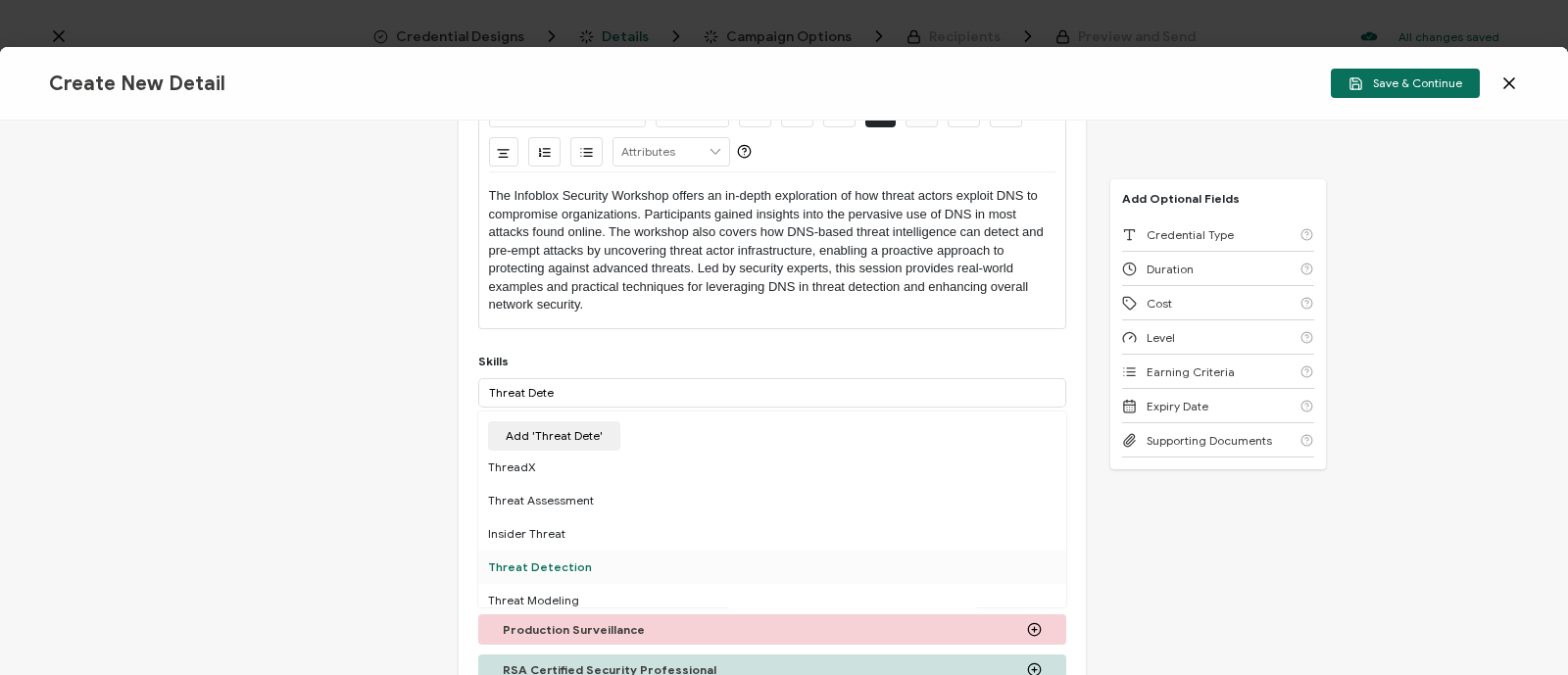 click on "Threat Detection" at bounding box center (772, 567) 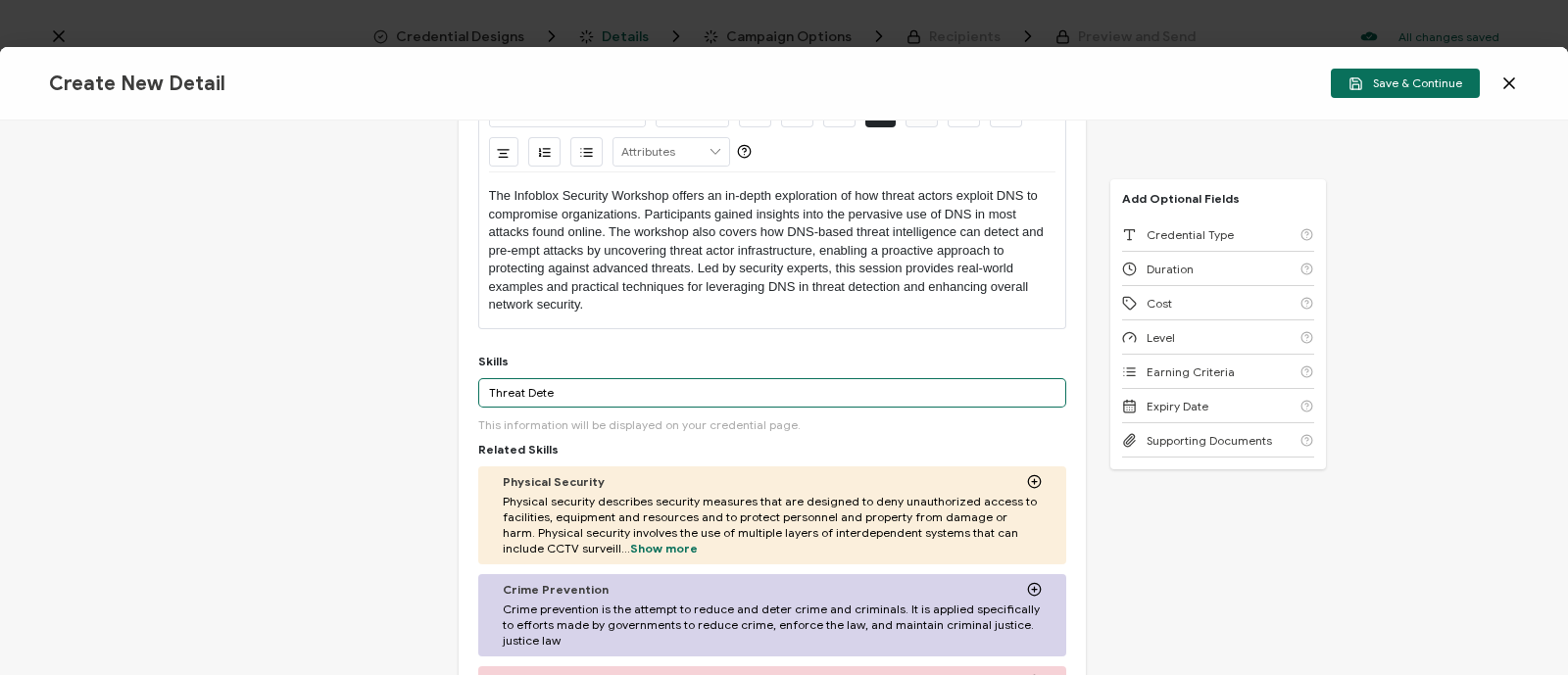 click on "Threat Dete" at bounding box center [772, 393] 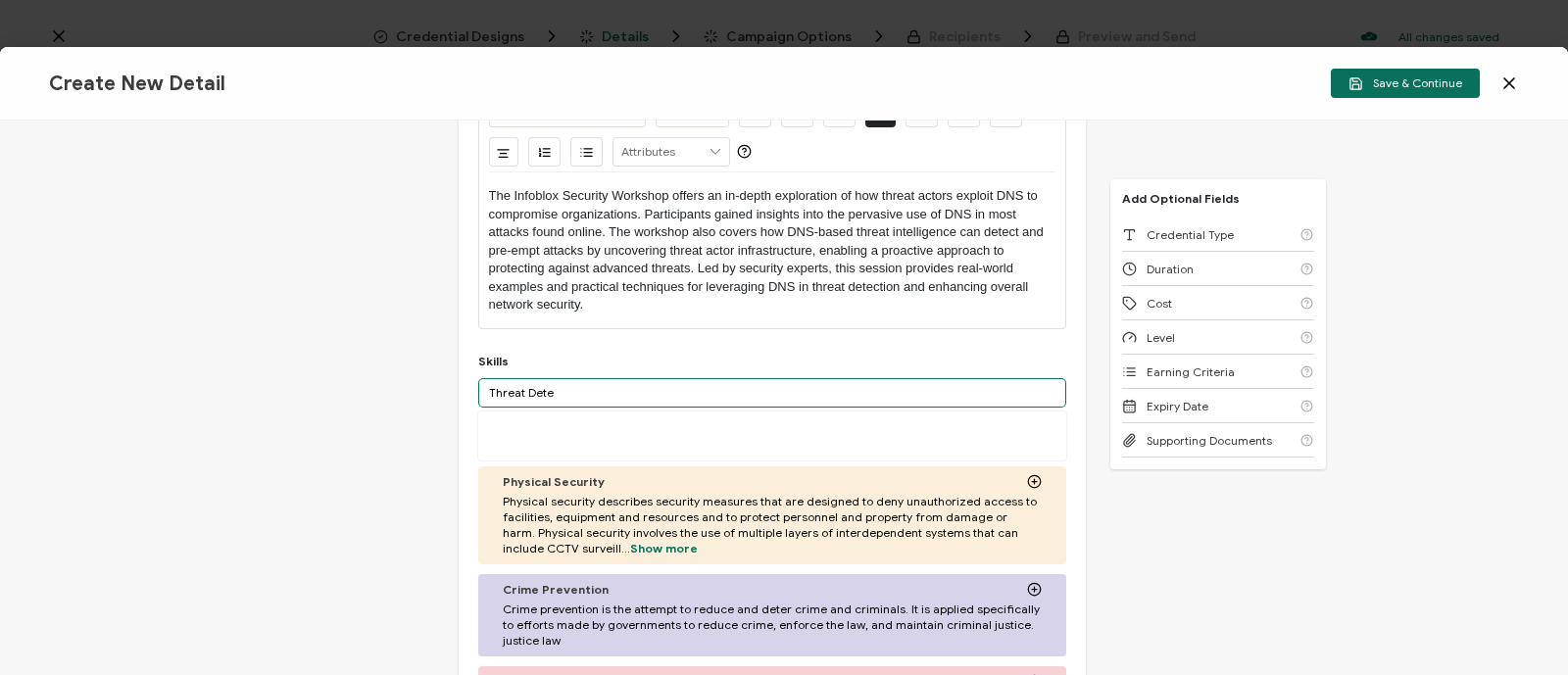 click on "Threat Dete" at bounding box center (772, 393) 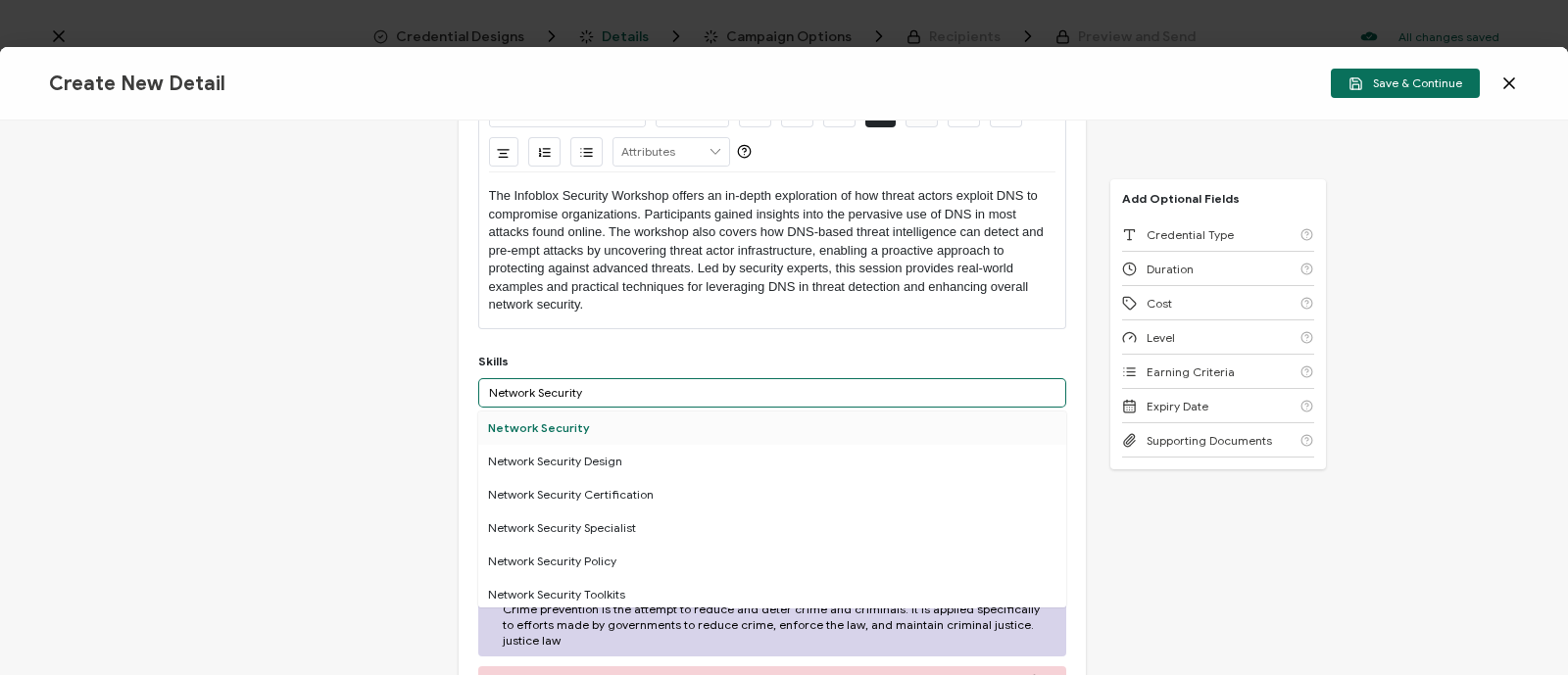 type on "Network Security" 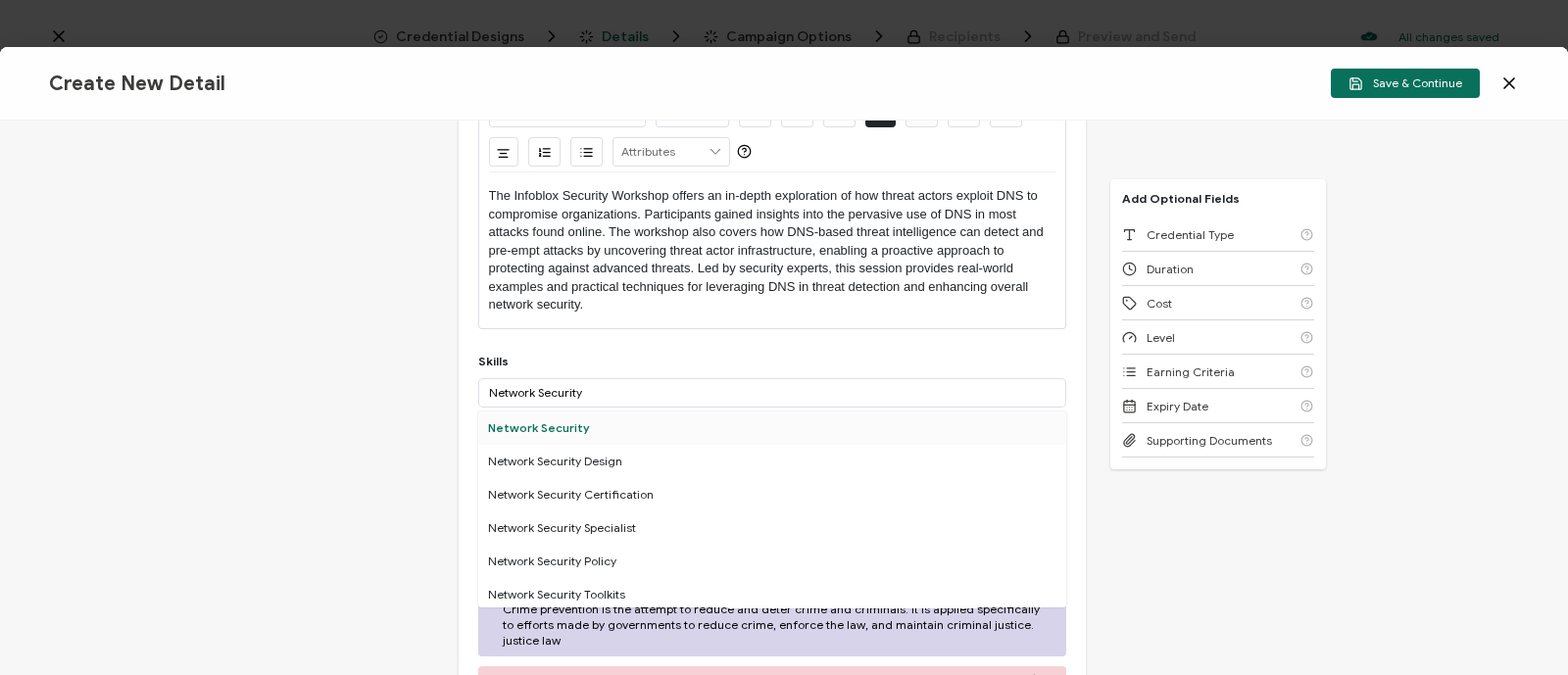 click on "Network Security" at bounding box center (772, 428) 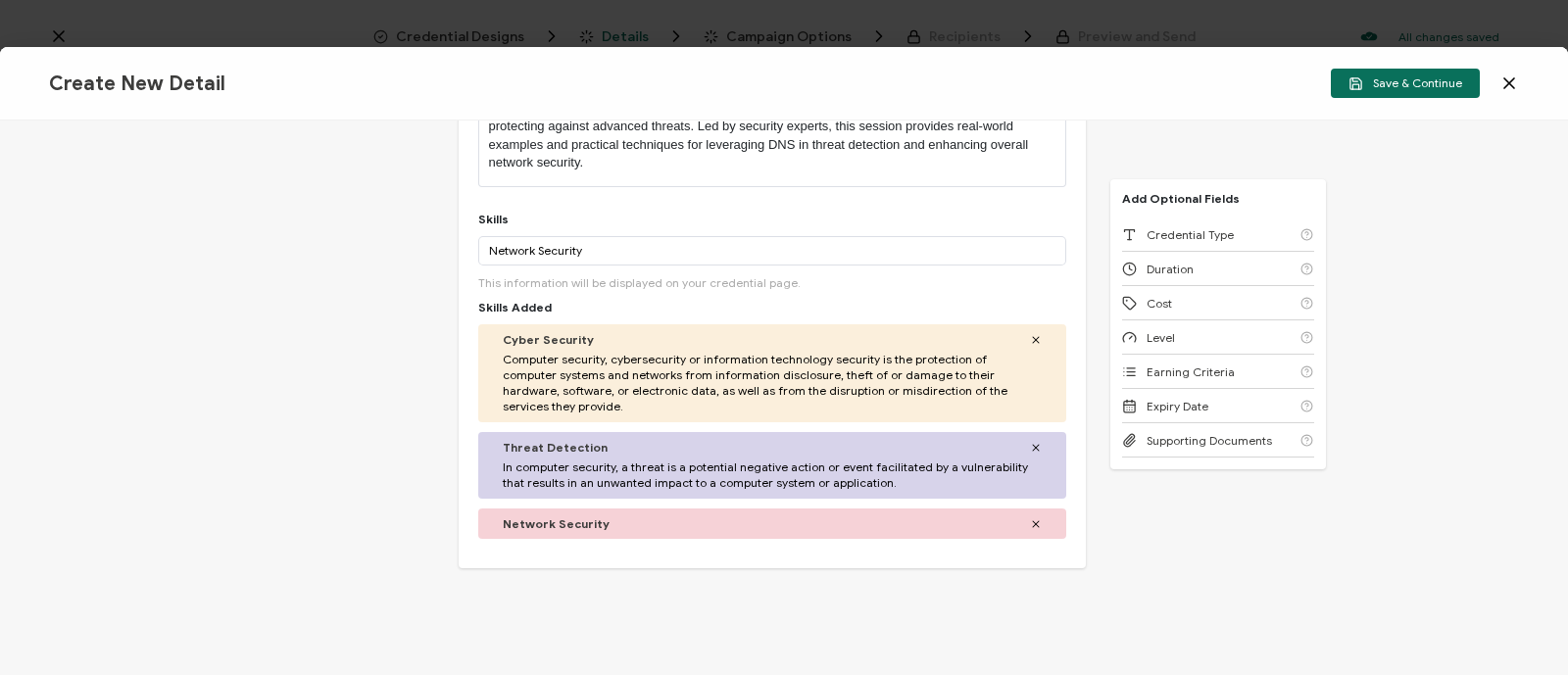 scroll, scrollTop: 342, scrollLeft: 0, axis: vertical 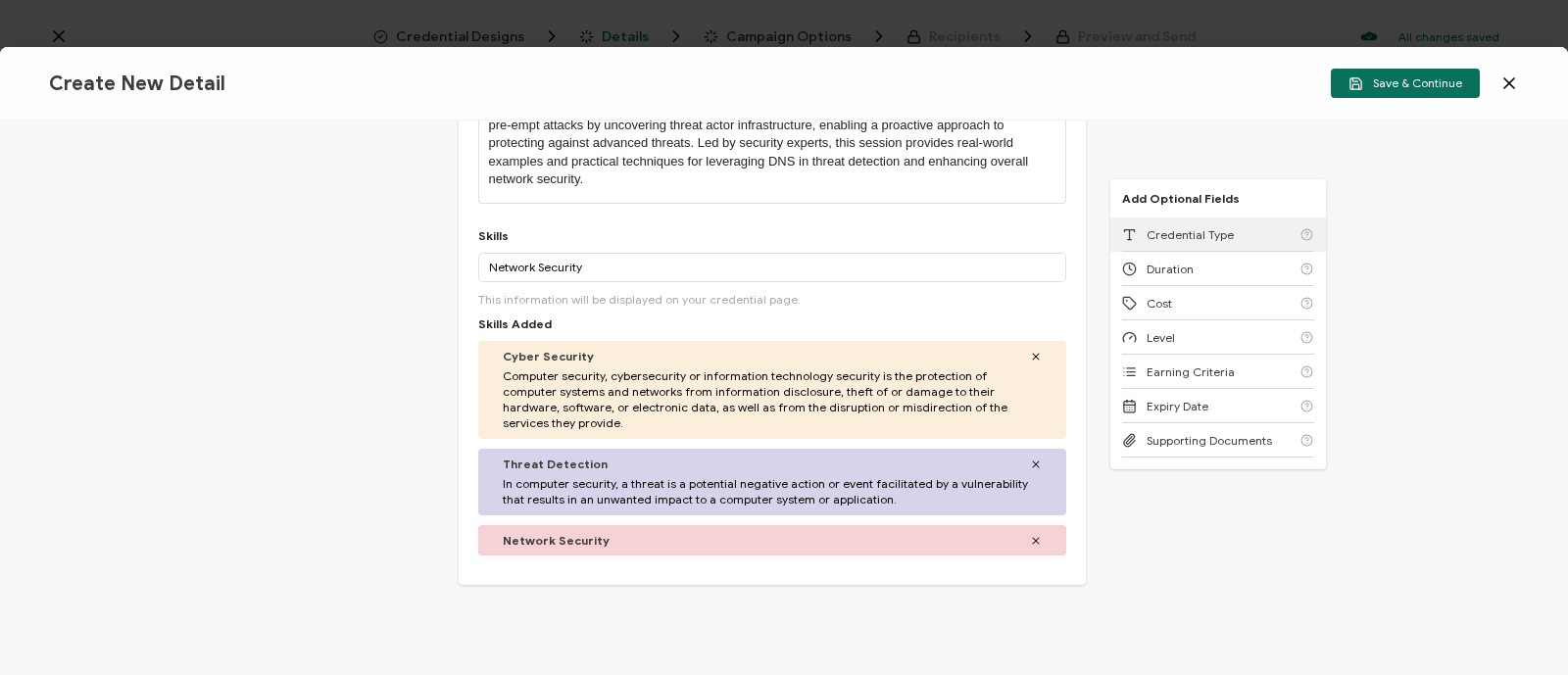 click on "Credential Type" at bounding box center [1190, 234] 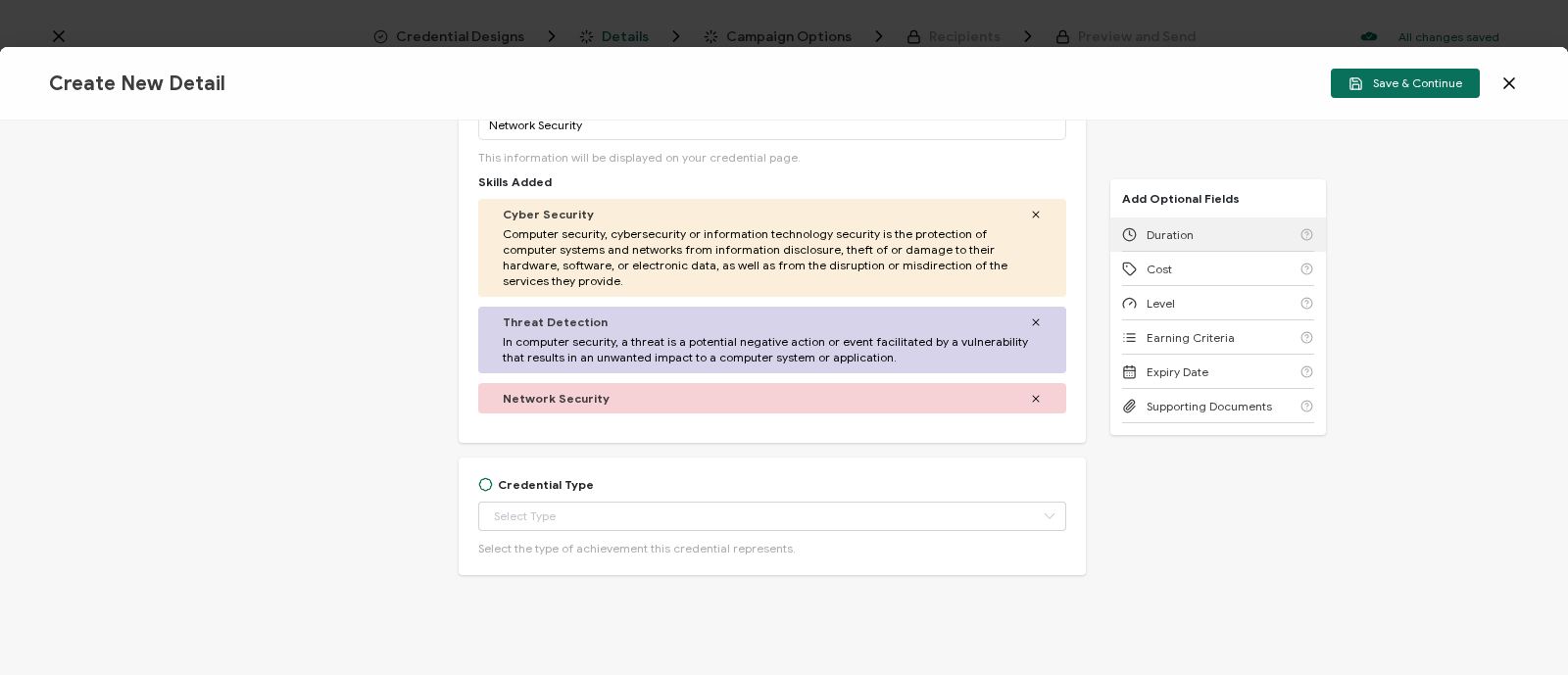 click on "Duration" at bounding box center [1170, 234] 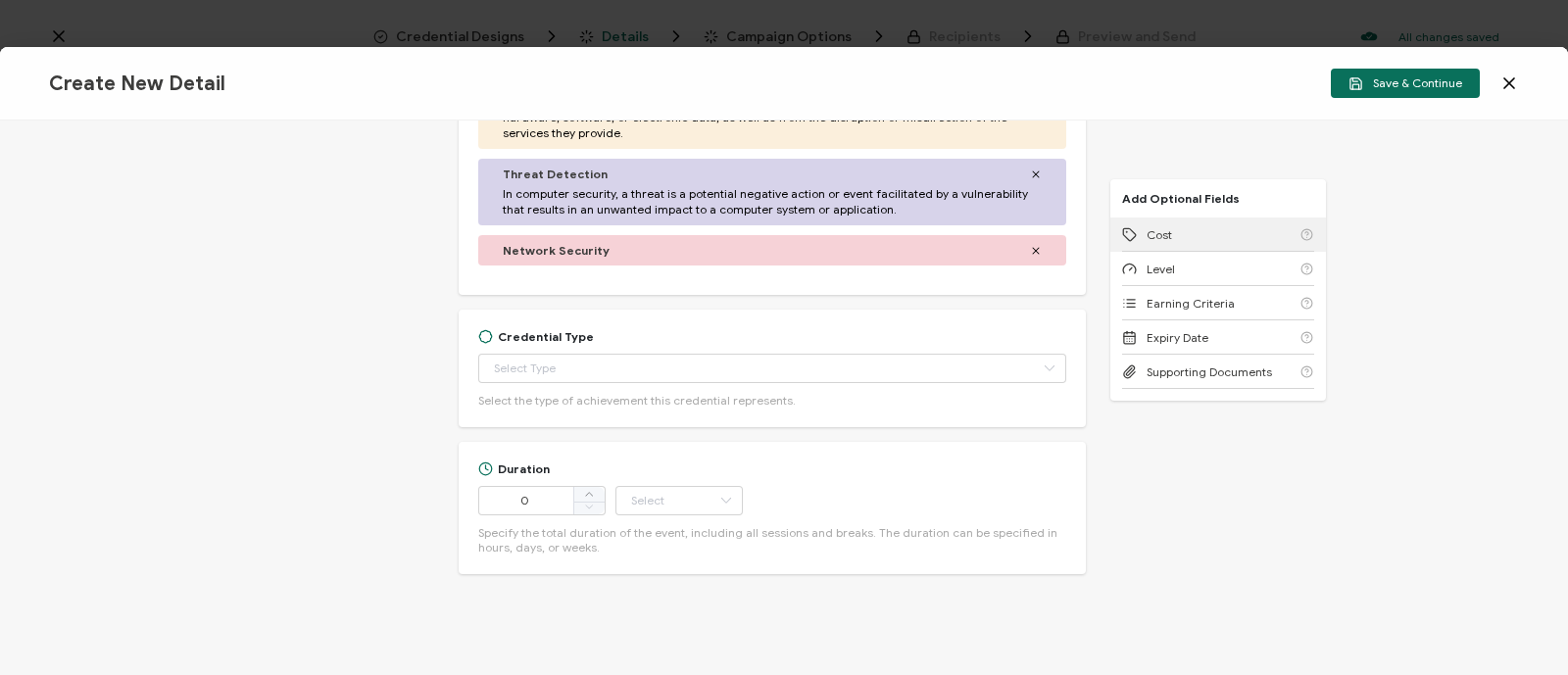 click on "Cost" at bounding box center [1218, 234] 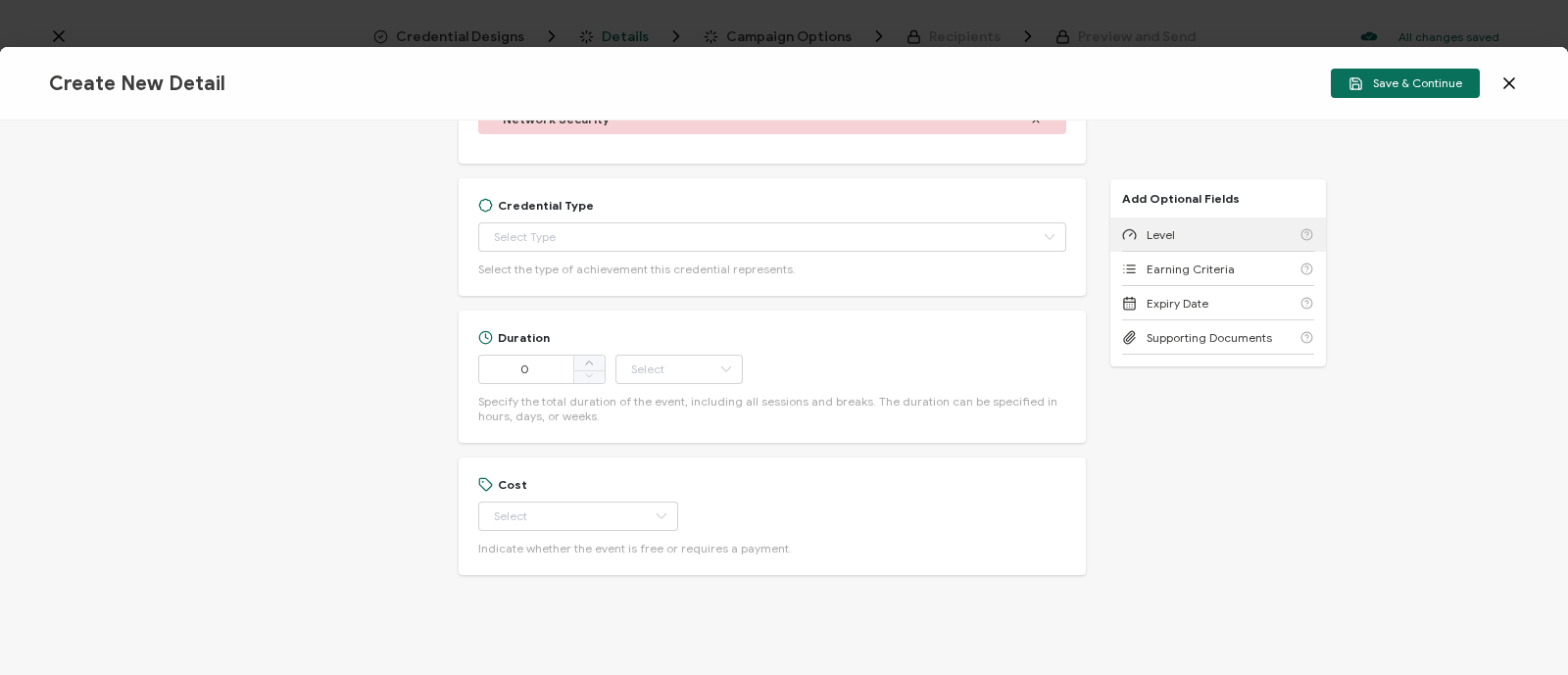 click on "Level" at bounding box center (1218, 234) 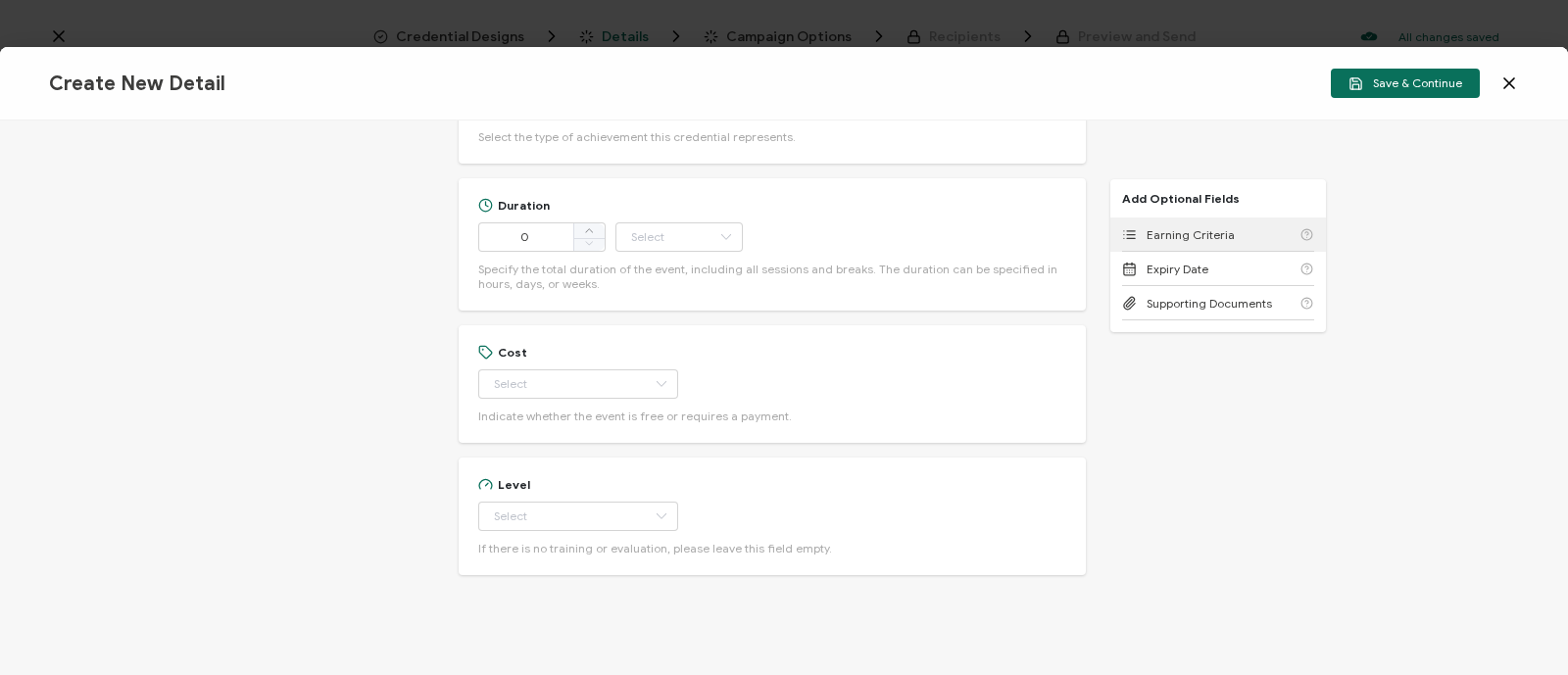 click on "Earning Criteria" at bounding box center [1191, 234] 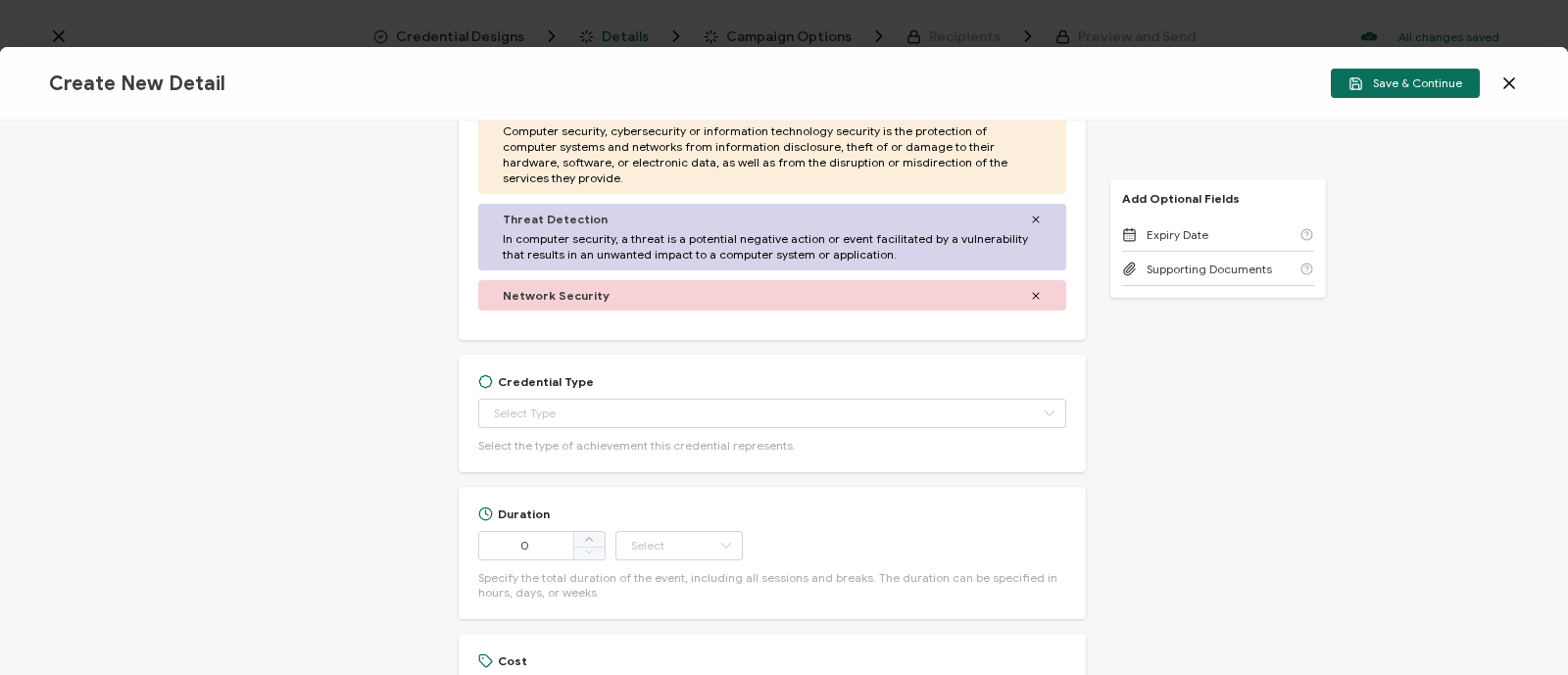 scroll, scrollTop: 585, scrollLeft: 0, axis: vertical 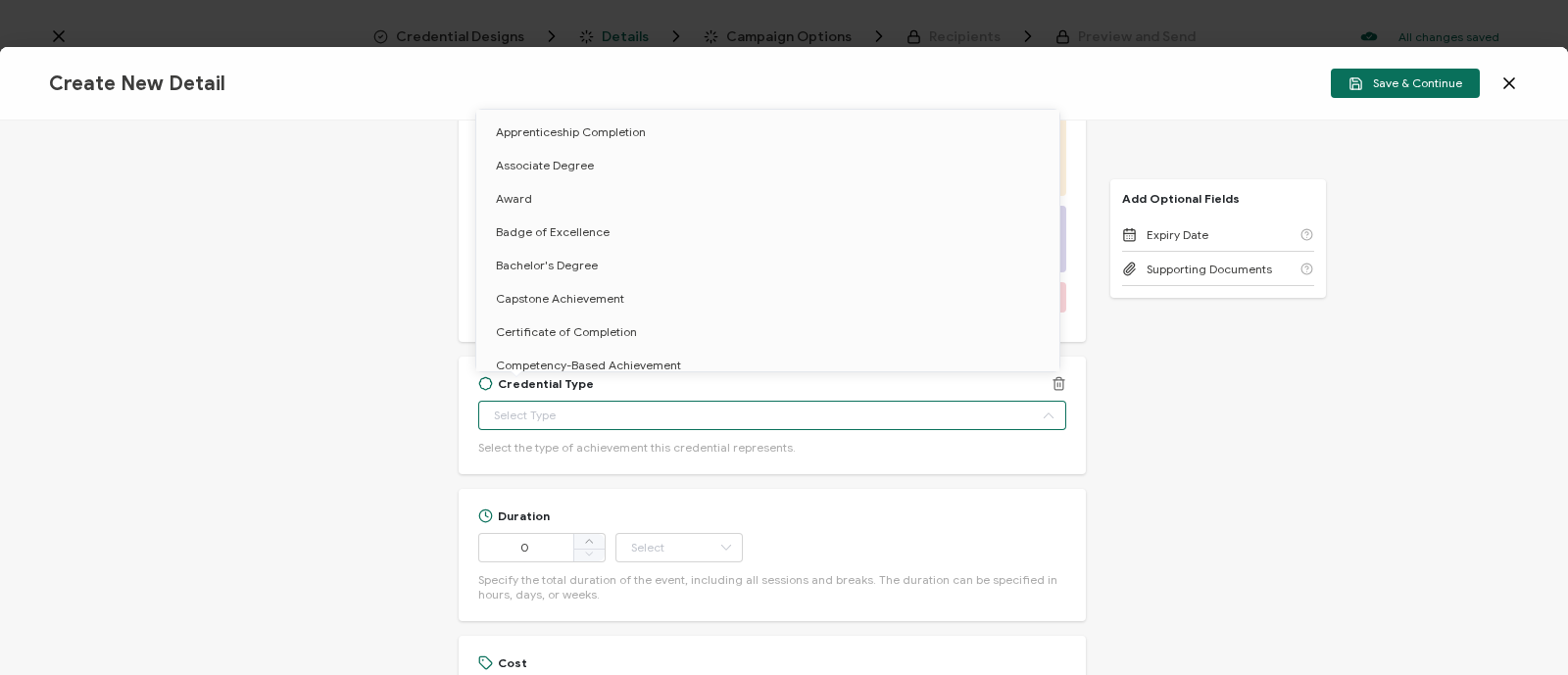 click at bounding box center [772, 415] 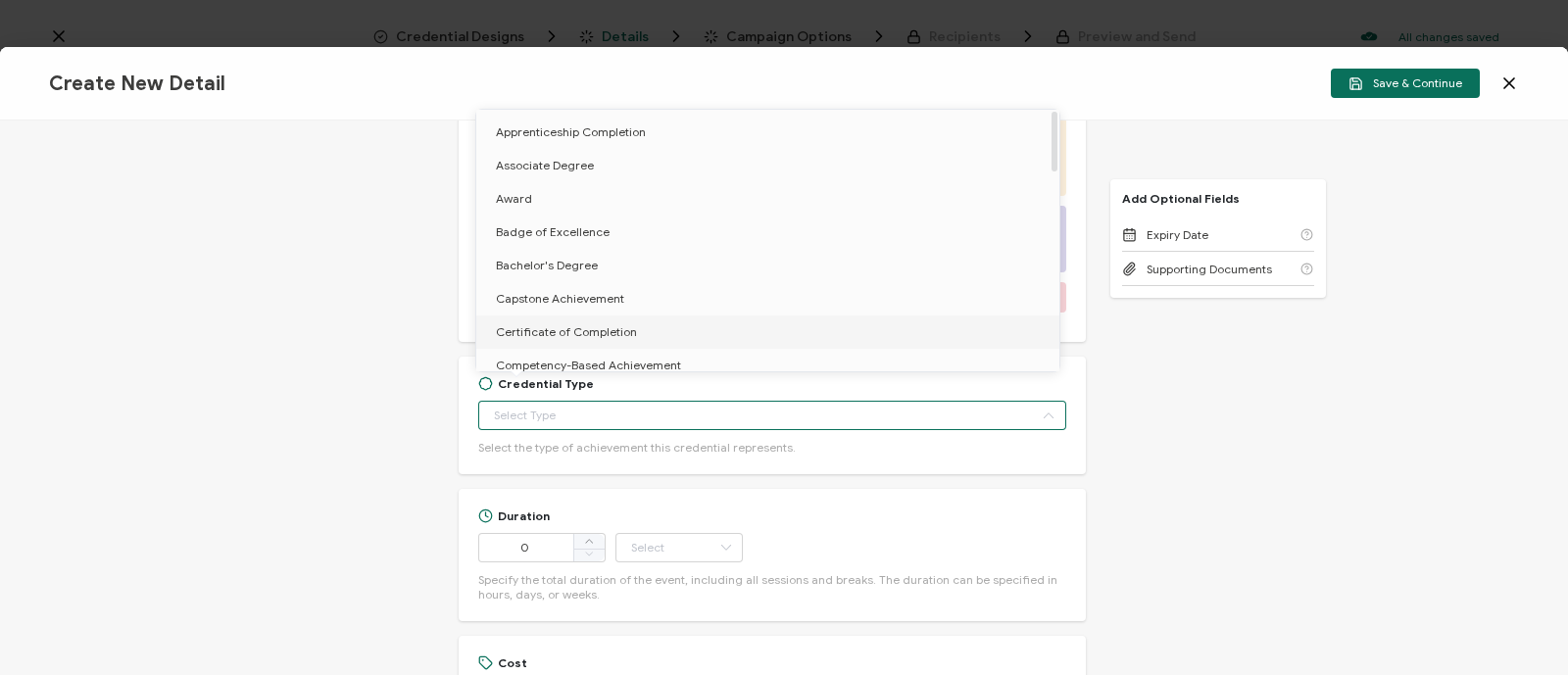 click on "Certificate of Completion" at bounding box center (566, 331) 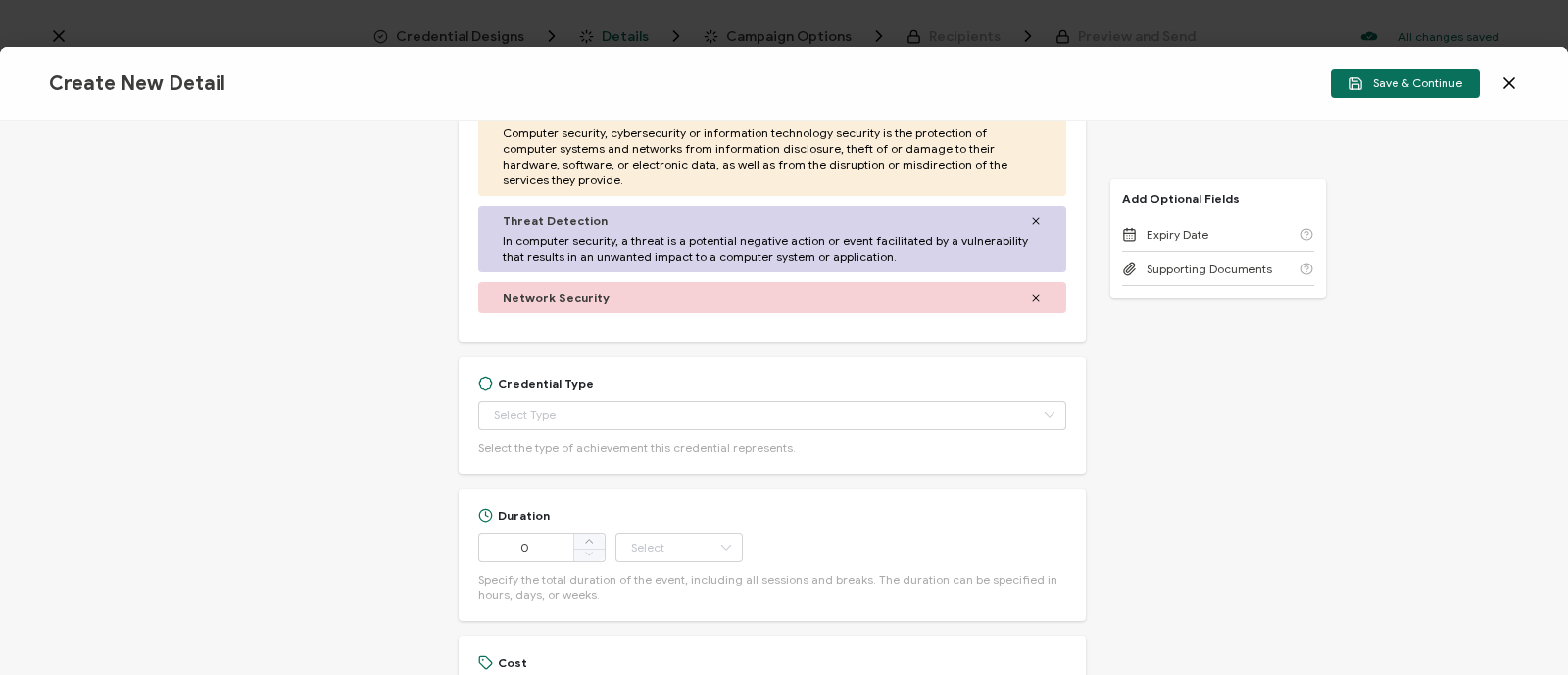 click on "Credential Title
Infoblox Event: Infoblox Security Workshop   ISSUER
Issuer Name
Credential Description
Alright Sans Amita Archivo Black Arial Arimo Blinker Caveat Charm Charmonman Cinzel EB Garamond Farro Fira Sans Gelasio Gilroy Great Vibes Grenze Hanken Grotesk Inconsolata Josefin Sans Kolektif House Kufam Lato Libre Caslon Text Lora Lugrasimo Markazi Text Merienda Merriweather Montserrat Muli Noto Sans Noto Serif Nunito Open Sans Open Sans Condensed Orbitron Oswald Playfair Display Poppins PT Sans PT Sans Narrow PT Serif Quicksand Raleway Red Hat Display Roboto Roboto Condensed Roboto Slab Rubik Slabo 27px Source Sans Pro Spartan Tajawal Titillium Web Ubuntu UnifrakturCook UnifrakturMaguntia Work Sans   13px 11px 12px 13px 14px 15px 16px 17px 18px 19px 20px 21px 22px 23px 24px 25px 26px 27px 28px 29px 30px 31px 32px 33px 34px 35px 36px" at bounding box center [784, 398] 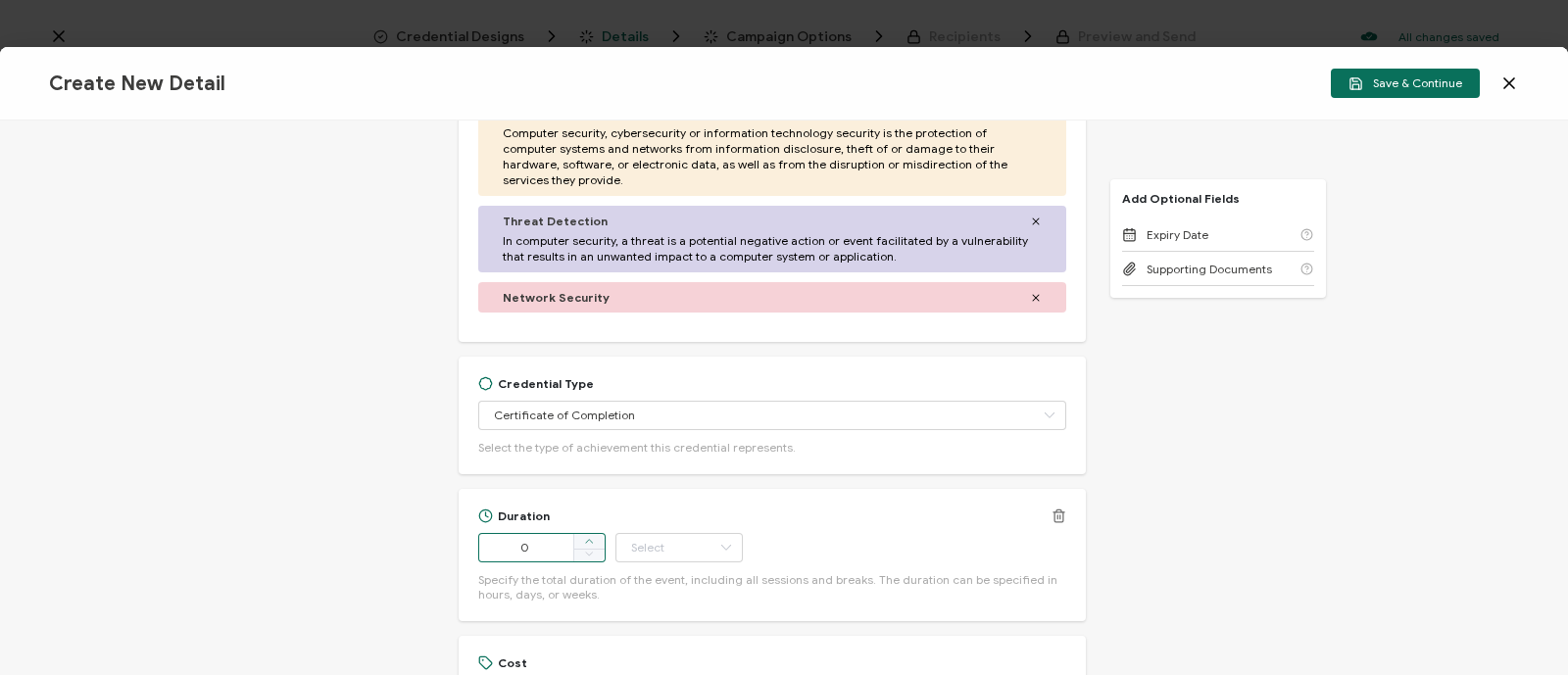 click at bounding box center (589, 542) 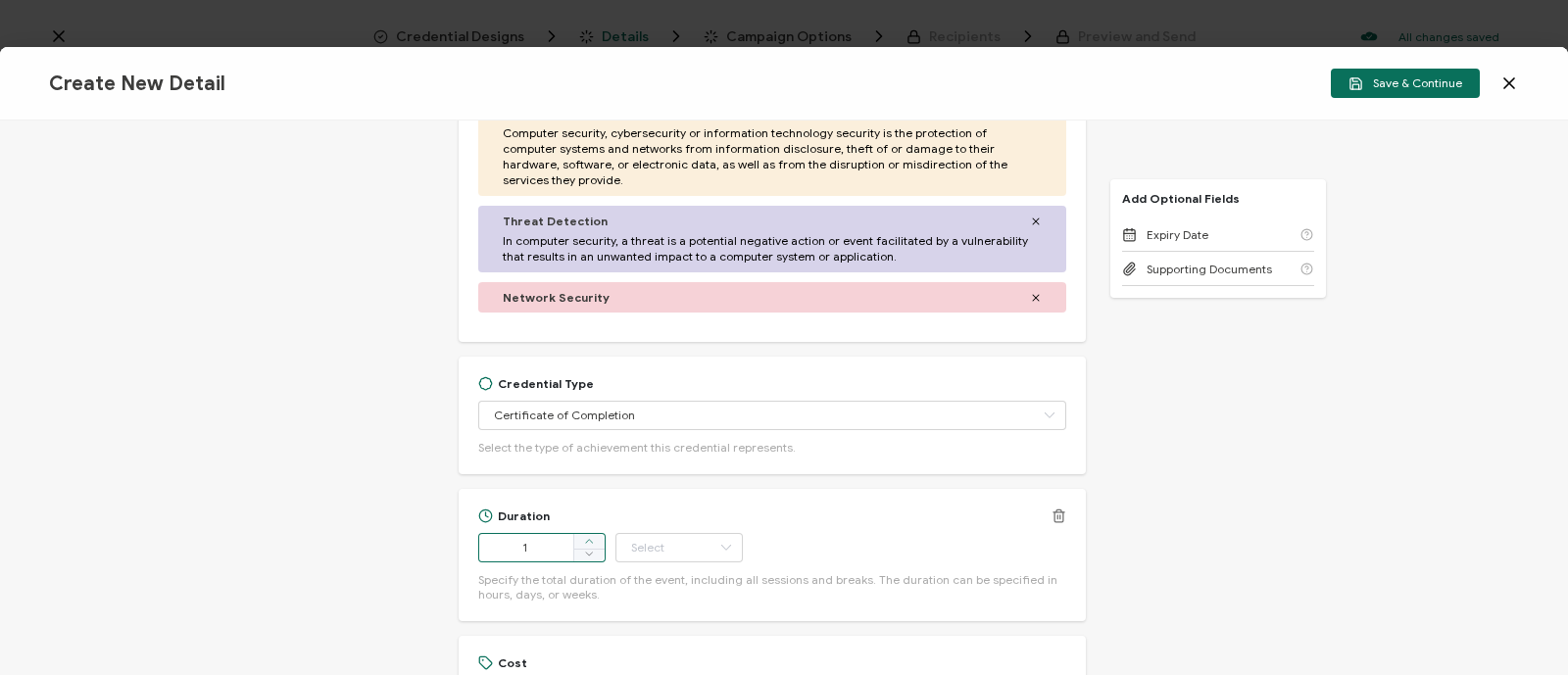 click at bounding box center (589, 542) 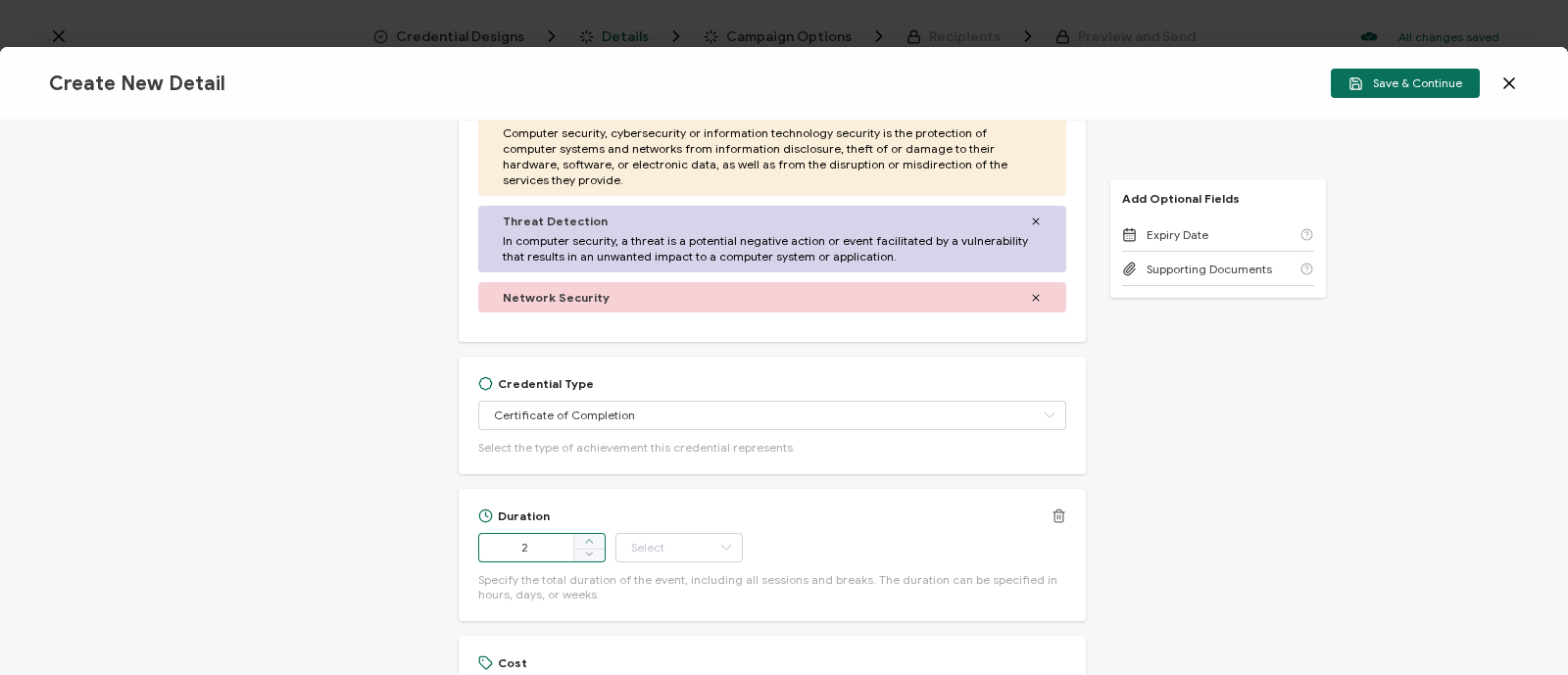click at bounding box center (589, 542) 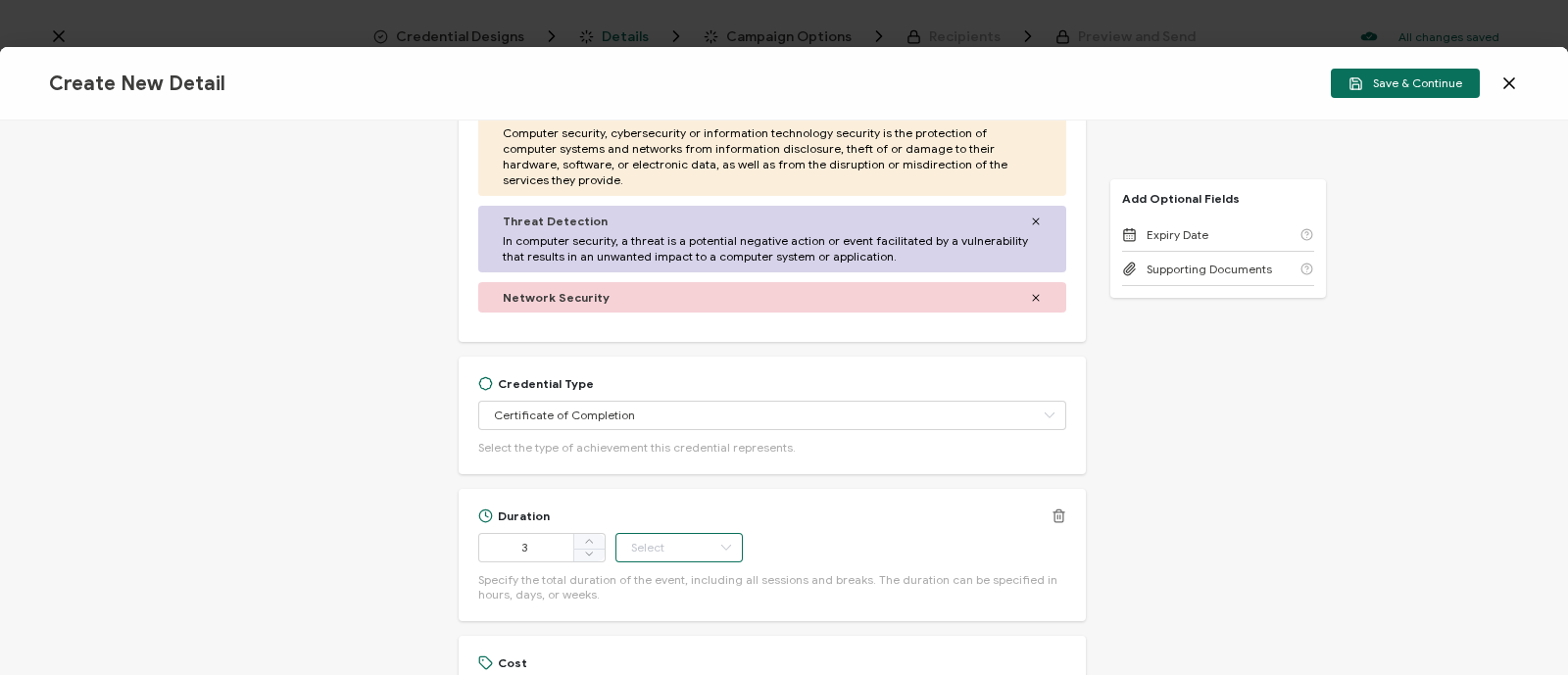 click at bounding box center [679, 548] 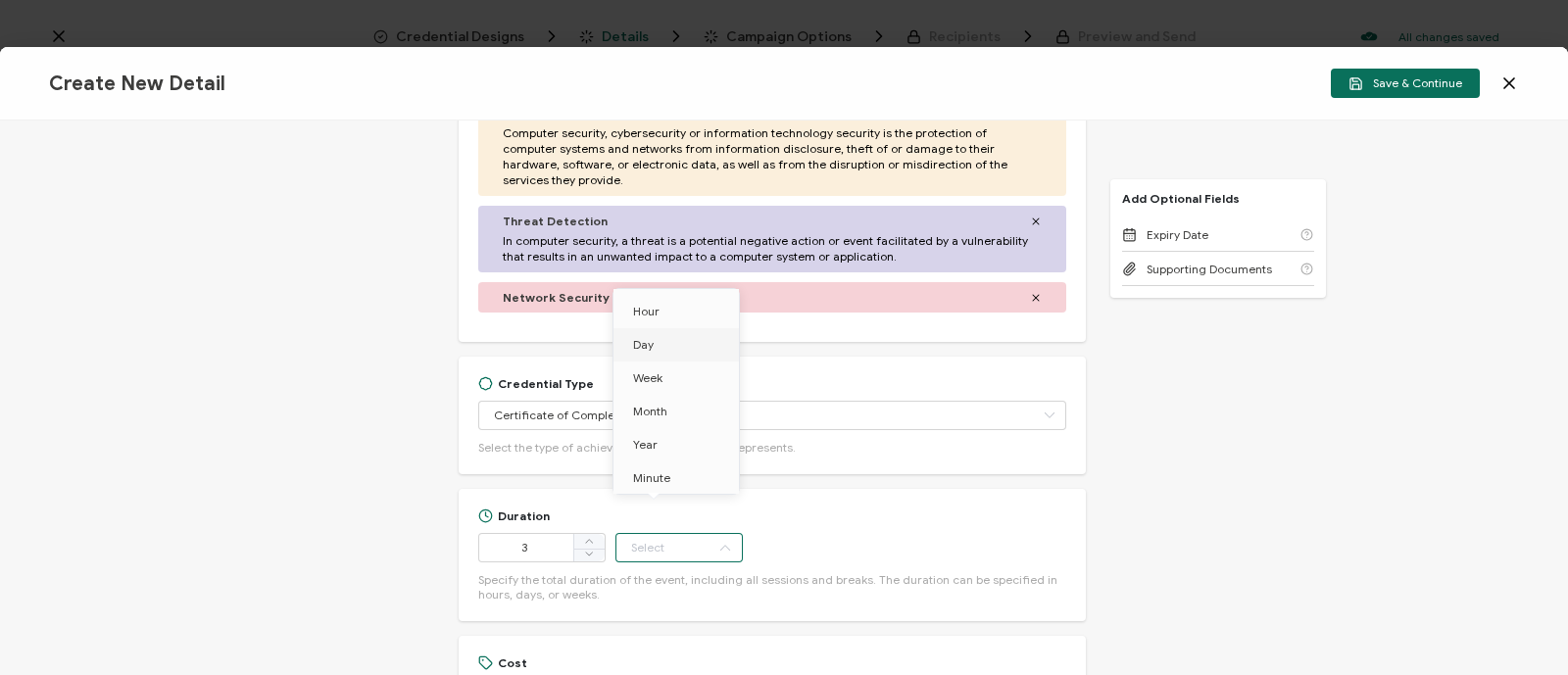 click on "Day" at bounding box center (679, 345) 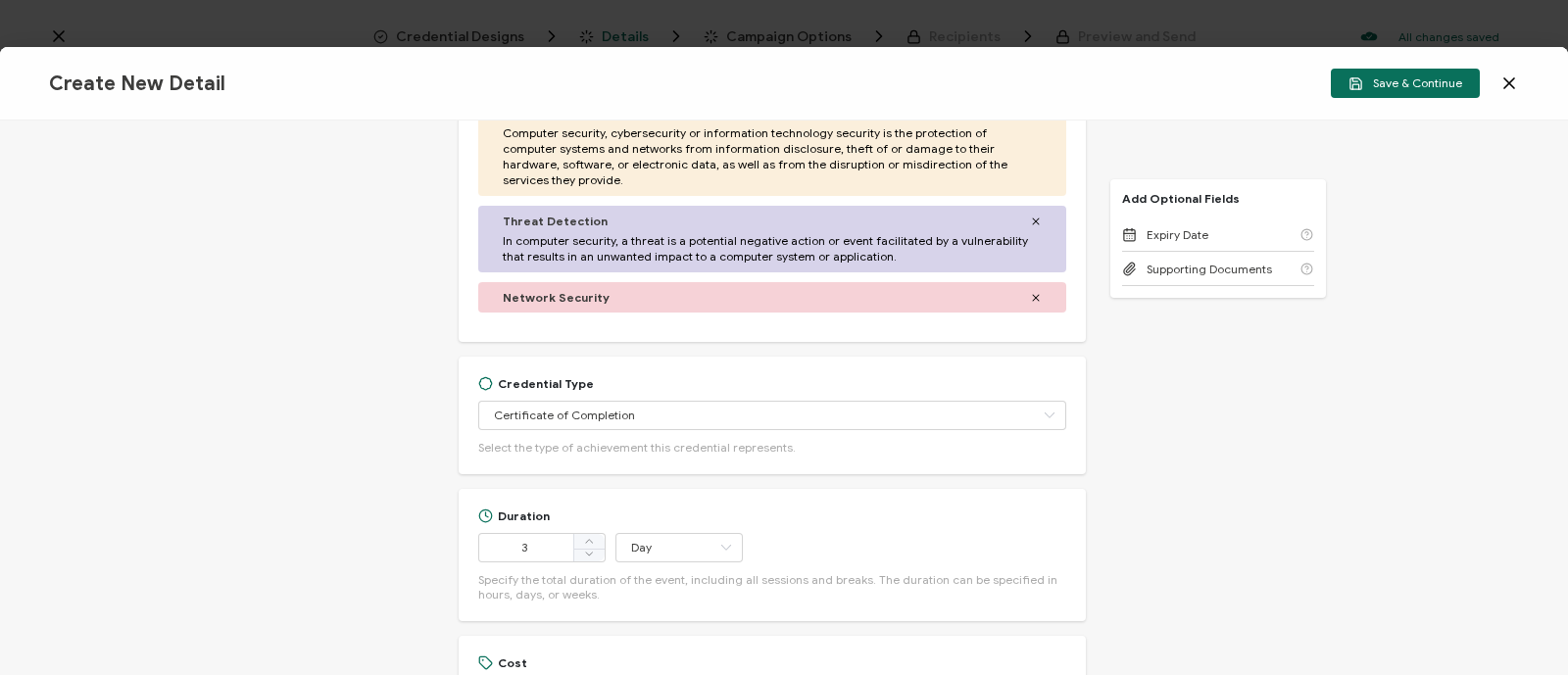 click on "Credential Title
Infoblox Event: Infoblox Security Workshop   ISSUER
Issuer Name
Credential Description
Alright Sans Amita Archivo Black Arial Arimo Blinker Caveat Charm Charmonman Cinzel EB Garamond Farro Fira Sans Gelasio Gilroy Great Vibes Grenze Hanken Grotesk Inconsolata Josefin Sans Kolektif House Kufam Lato Libre Caslon Text Lora Lugrasimo Markazi Text Merienda Merriweather Montserrat Muli Noto Sans Noto Serif Nunito Open Sans Open Sans Condensed Orbitron Oswald Playfair Display Poppins PT Sans PT Sans Narrow PT Serif Quicksand Raleway Red Hat Display Roboto Roboto Condensed Roboto Slab Rubik Slabo 27px Source Sans Pro Spartan Tajawal Titillium Web Ubuntu UnifrakturCook UnifrakturMaguntia Work Sans   13px 11px 12px 13px 14px 15px 16px 17px 18px 19px 20px 21px 22px 23px 24px 25px 26px 27px 28px 29px 30px 31px 32px 33px 34px 35px 36px" at bounding box center (784, 398) 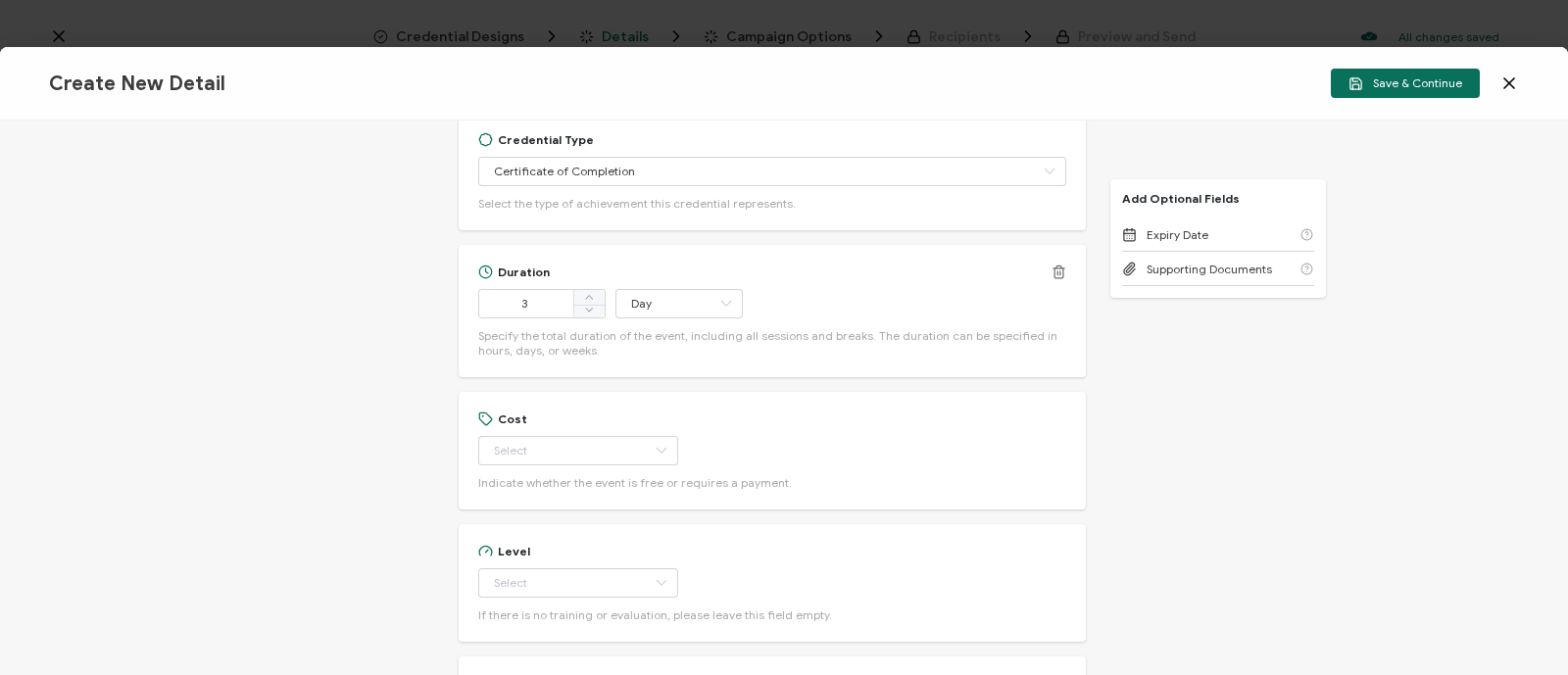 scroll, scrollTop: 830, scrollLeft: 0, axis: vertical 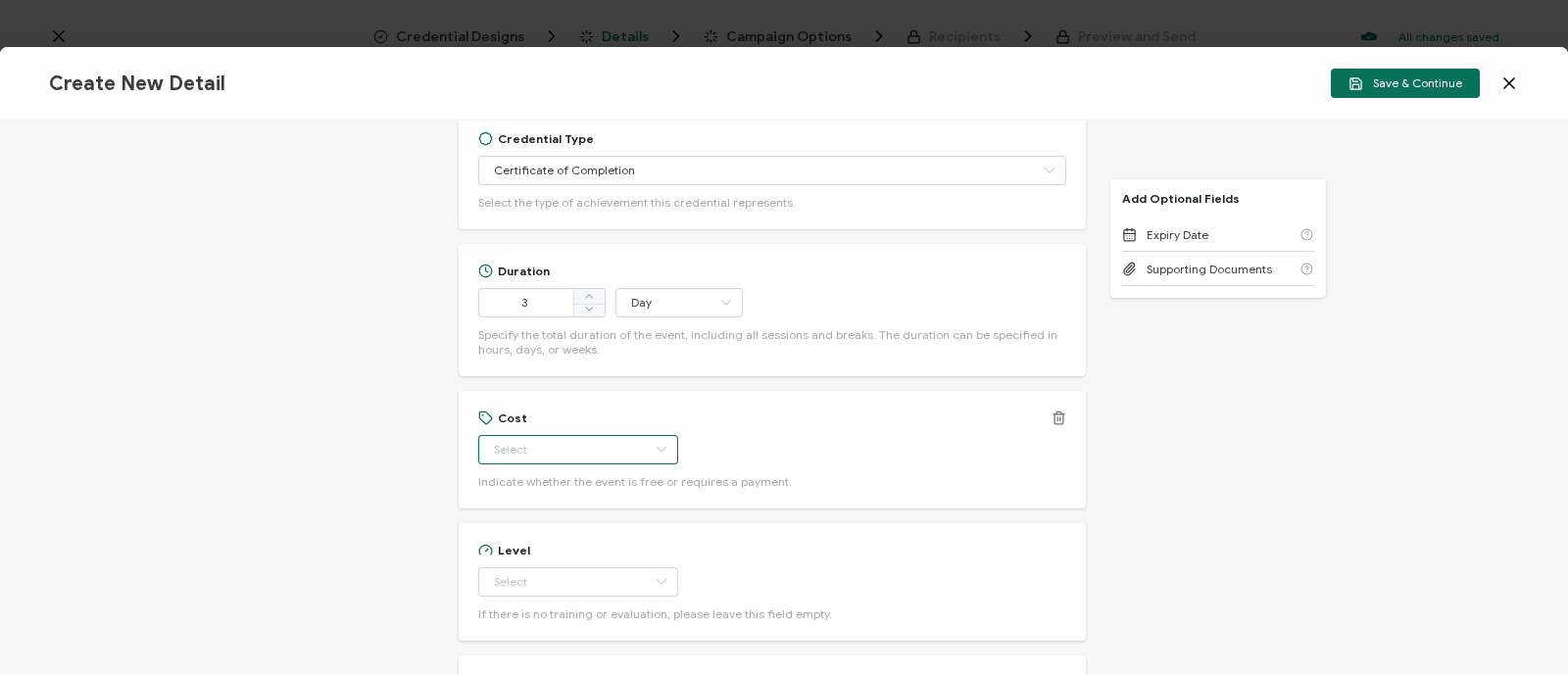 click at bounding box center [578, 450] 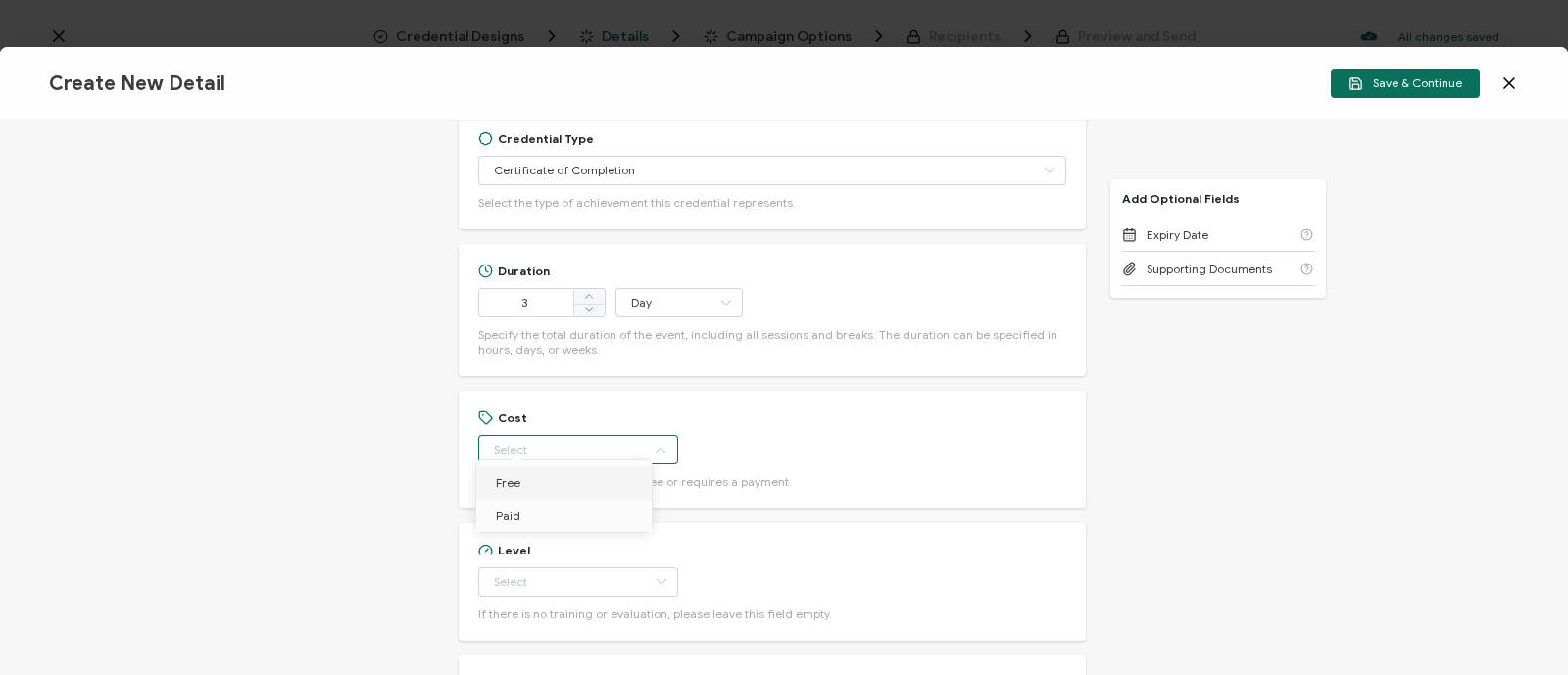 click on "Free" at bounding box center (567, 483) 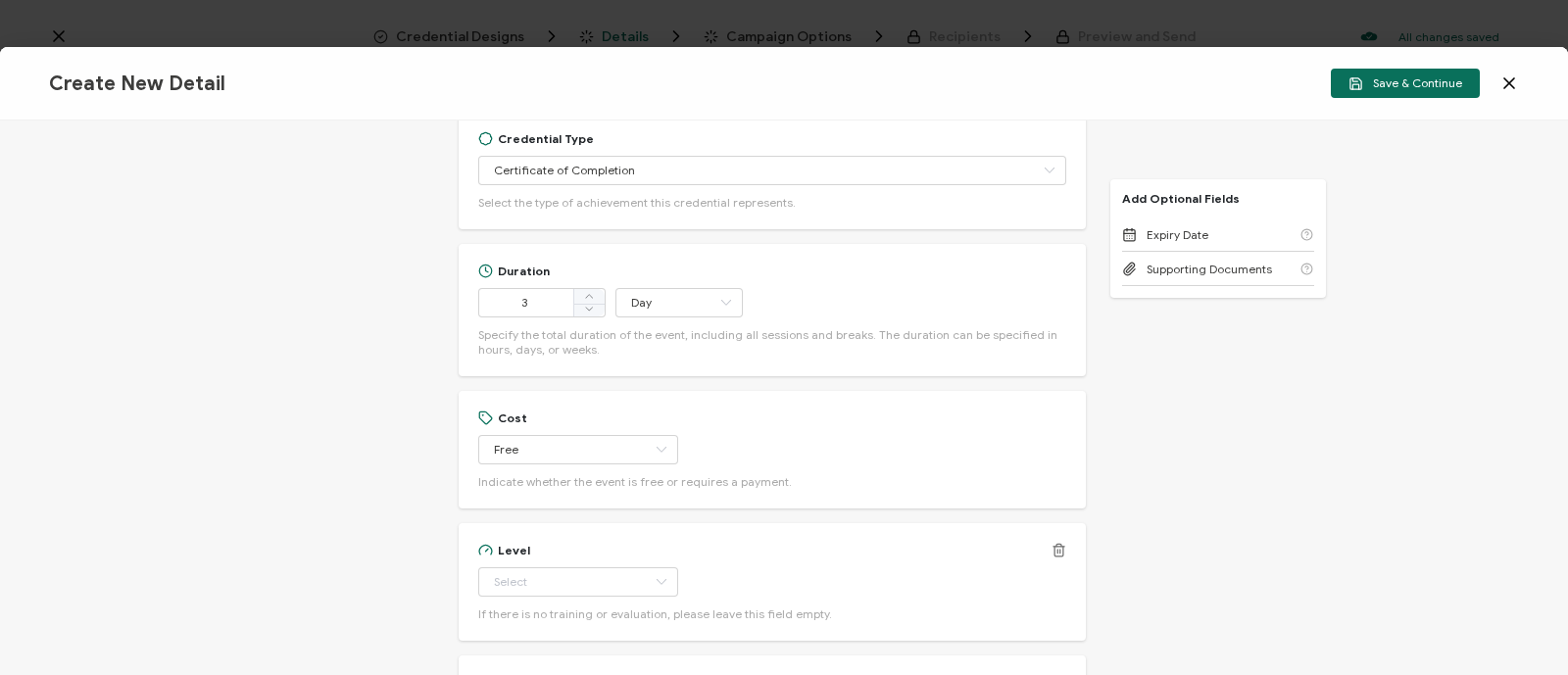 click on "If there is no training or evaluation, please leave this field empty." at bounding box center [655, 613] 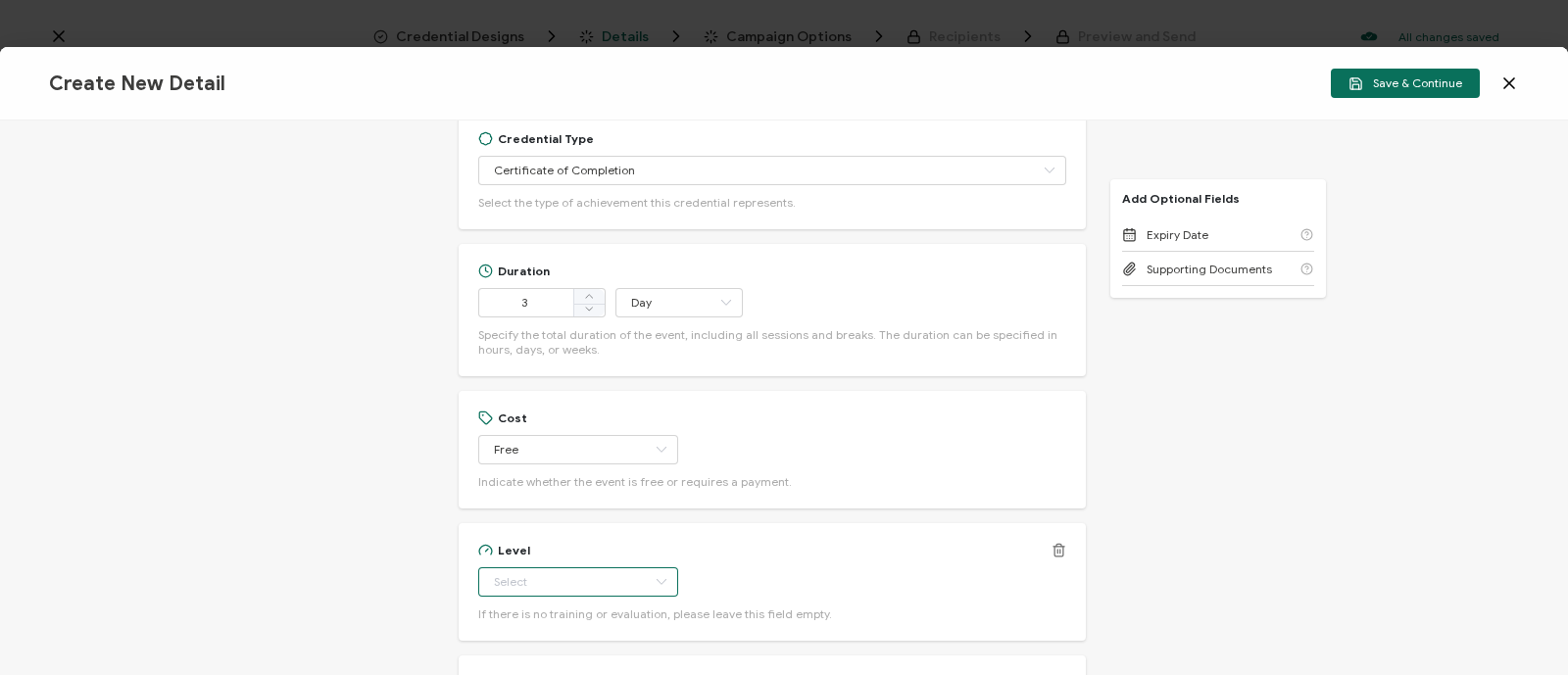 click at bounding box center [578, 582] 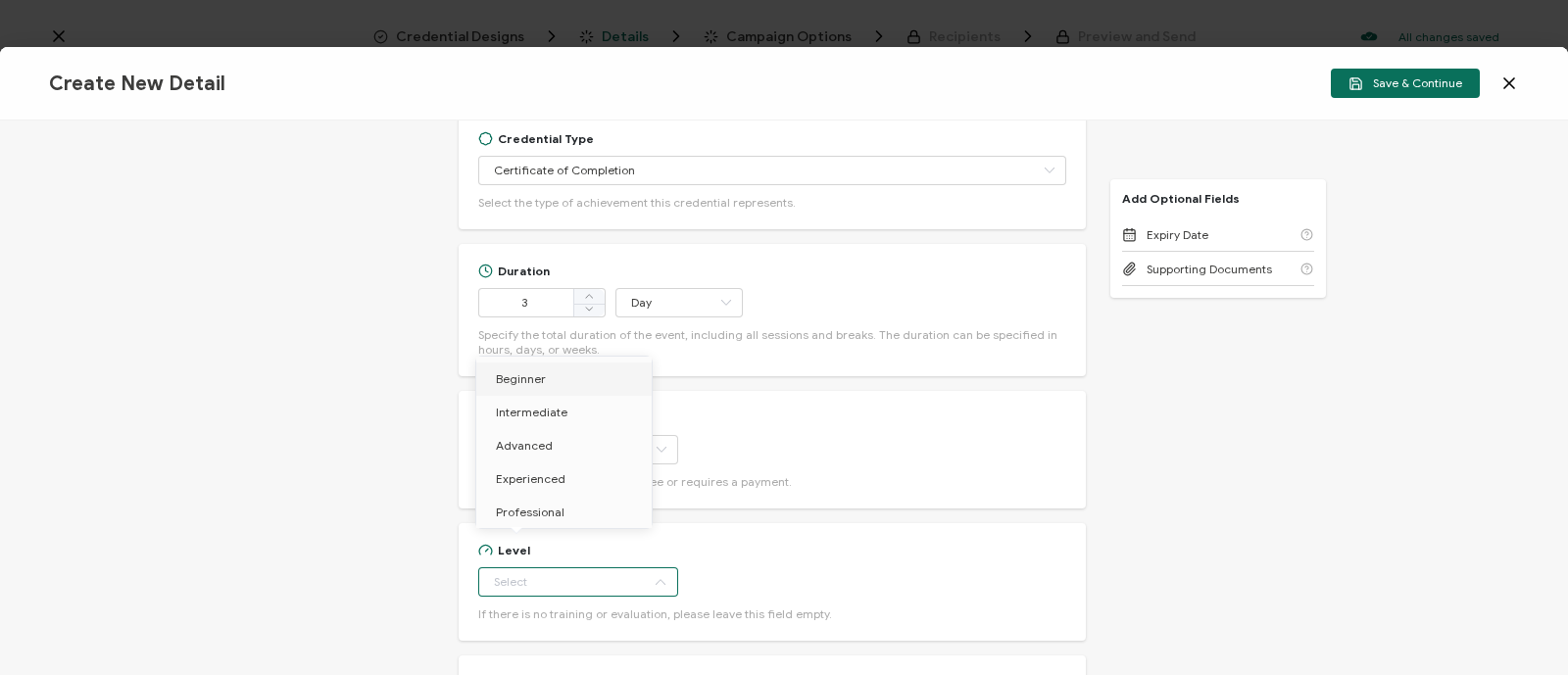 click on "Beginner" at bounding box center (567, 379) 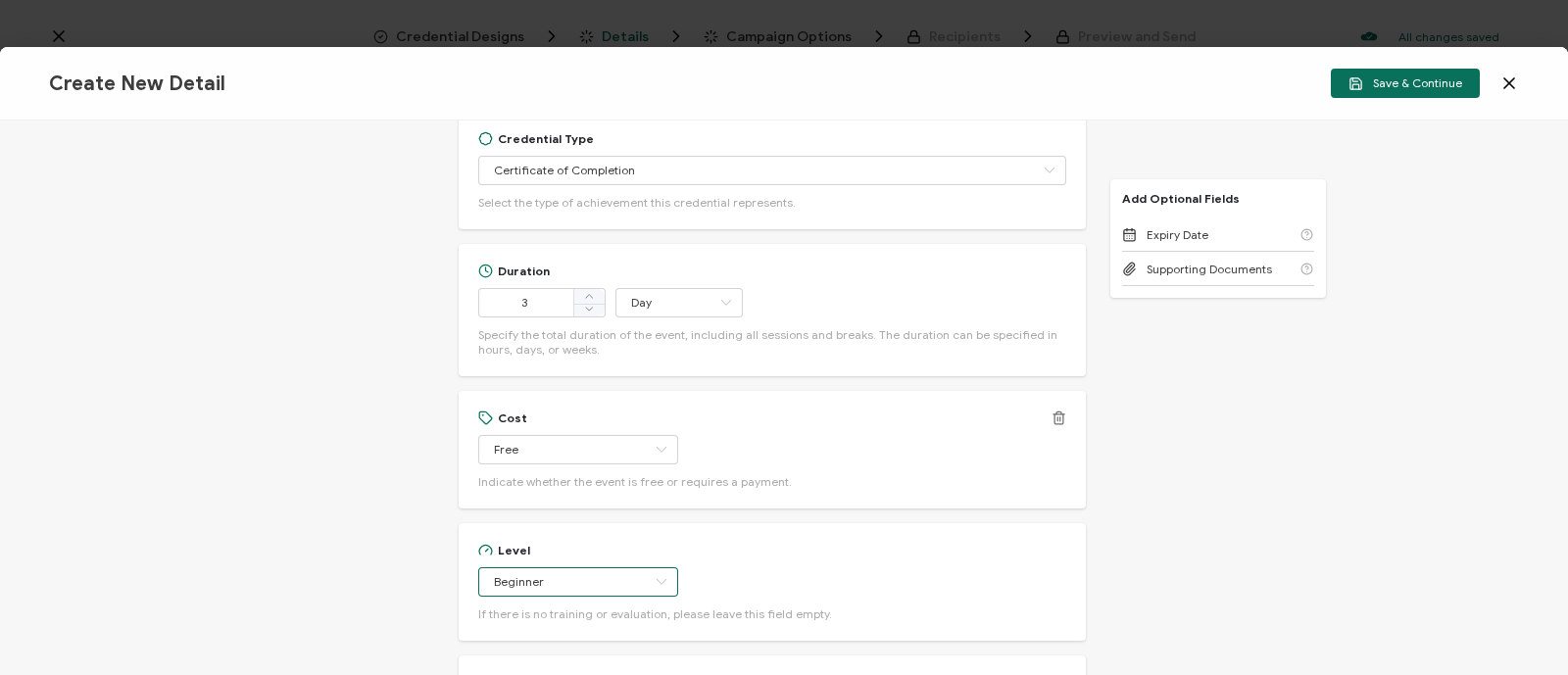 scroll, scrollTop: 1210, scrollLeft: 0, axis: vertical 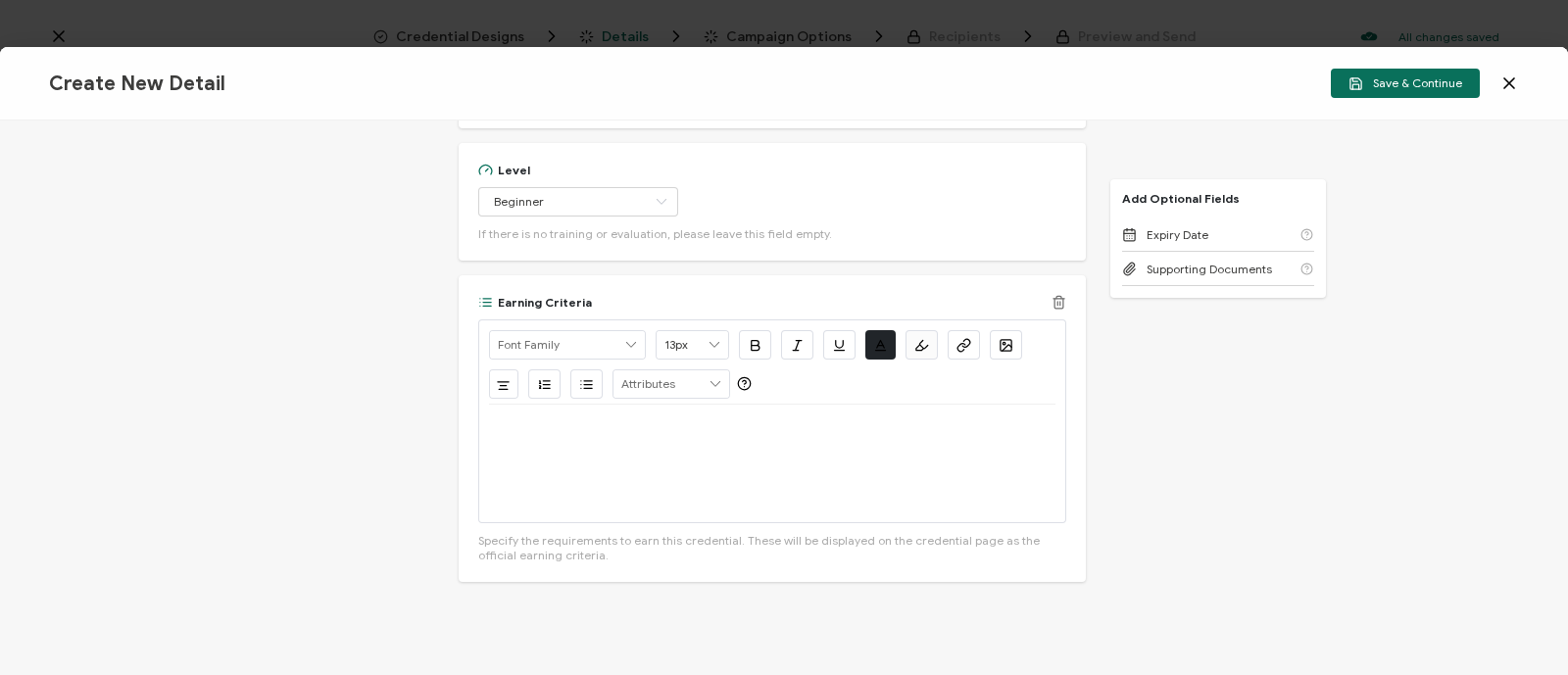 click at bounding box center (772, 463) 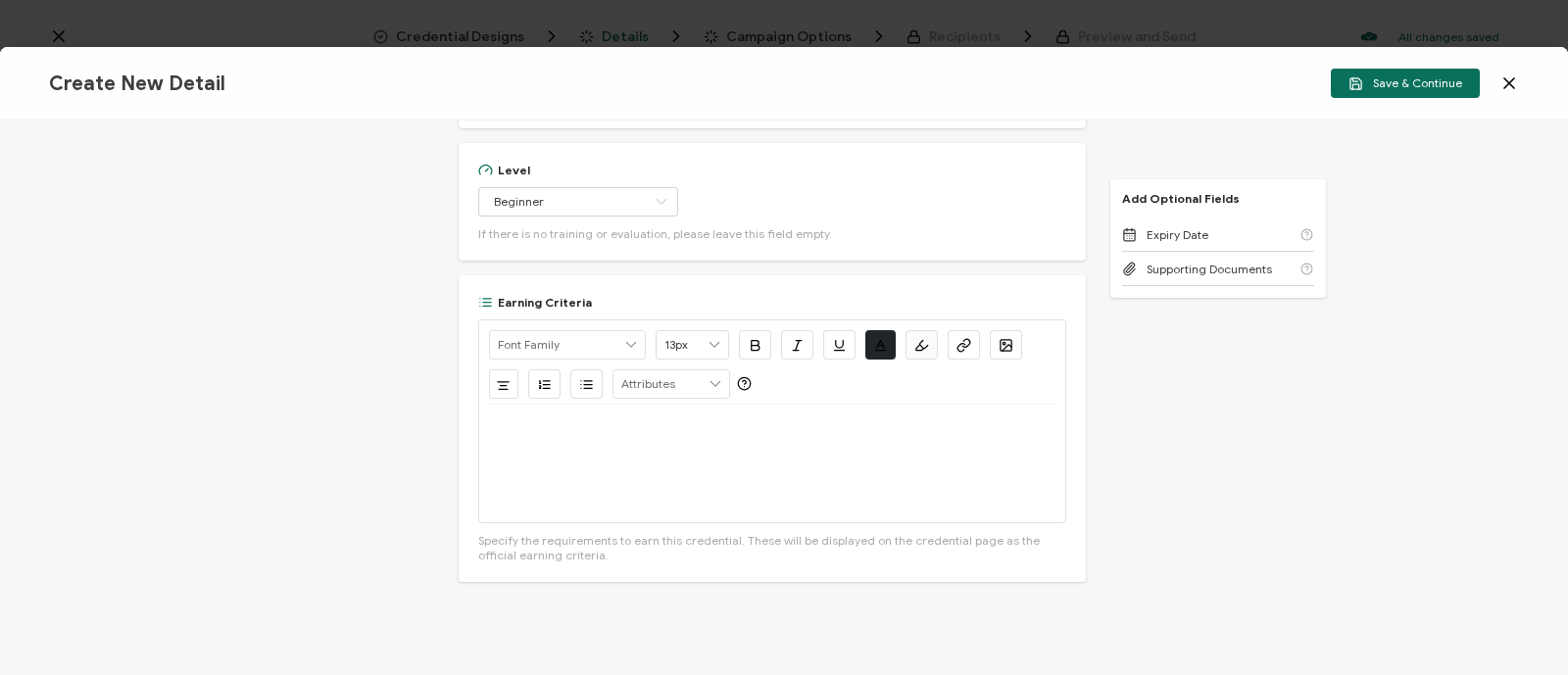click on "Credential Title
Infoblox Event: Infoblox Security Workshop   ISSUER
Issuer Name
Credential Description
Alright Sans Amita Archivo Black Arial Arimo Blinker Caveat Charm Charmonman Cinzel EB Garamond Farro Fira Sans Gelasio Gilroy Great Vibes Grenze Hanken Grotesk Inconsolata Josefin Sans Kolektif House Kufam Lato Libre Caslon Text Lora Lugrasimo Markazi Text Merienda Merriweather Montserrat Muli Noto Sans Noto Serif Nunito Open Sans Open Sans Condensed Orbitron Oswald Playfair Display Poppins PT Sans PT Sans Narrow PT Serif Quicksand Raleway Red Hat Display Roboto Roboto Condensed Roboto Slab Rubik Slabo 27px Source Sans Pro Spartan Tajawal Titillium Web Ubuntu UnifrakturCook UnifrakturMaguntia Work Sans   13px 11px 12px 13px 14px 15px 16px 17px 18px 19px 20px 21px 22px 23px 24px 25px 26px 27px 28px 29px 30px 31px 32px 33px 34px 35px 36px" at bounding box center (784, 398) 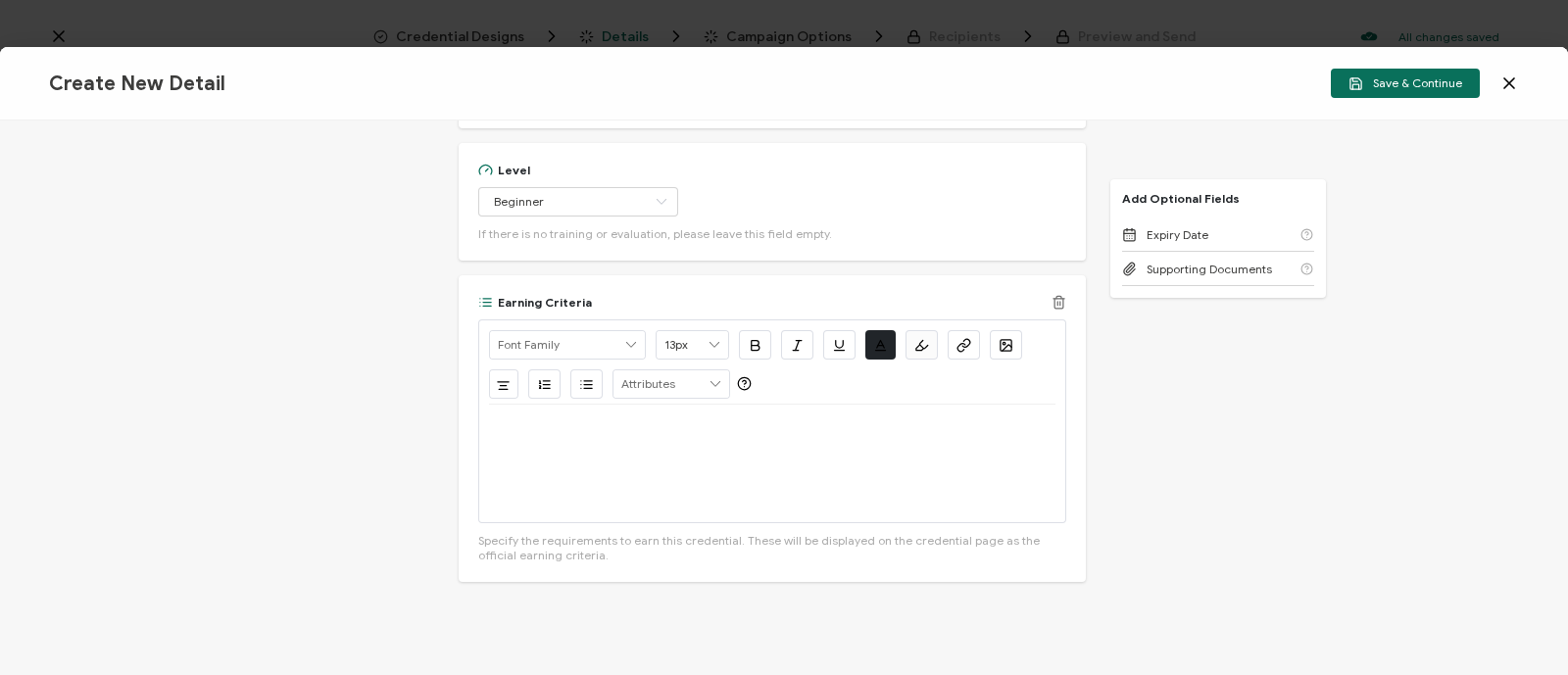click at bounding box center [772, 463] 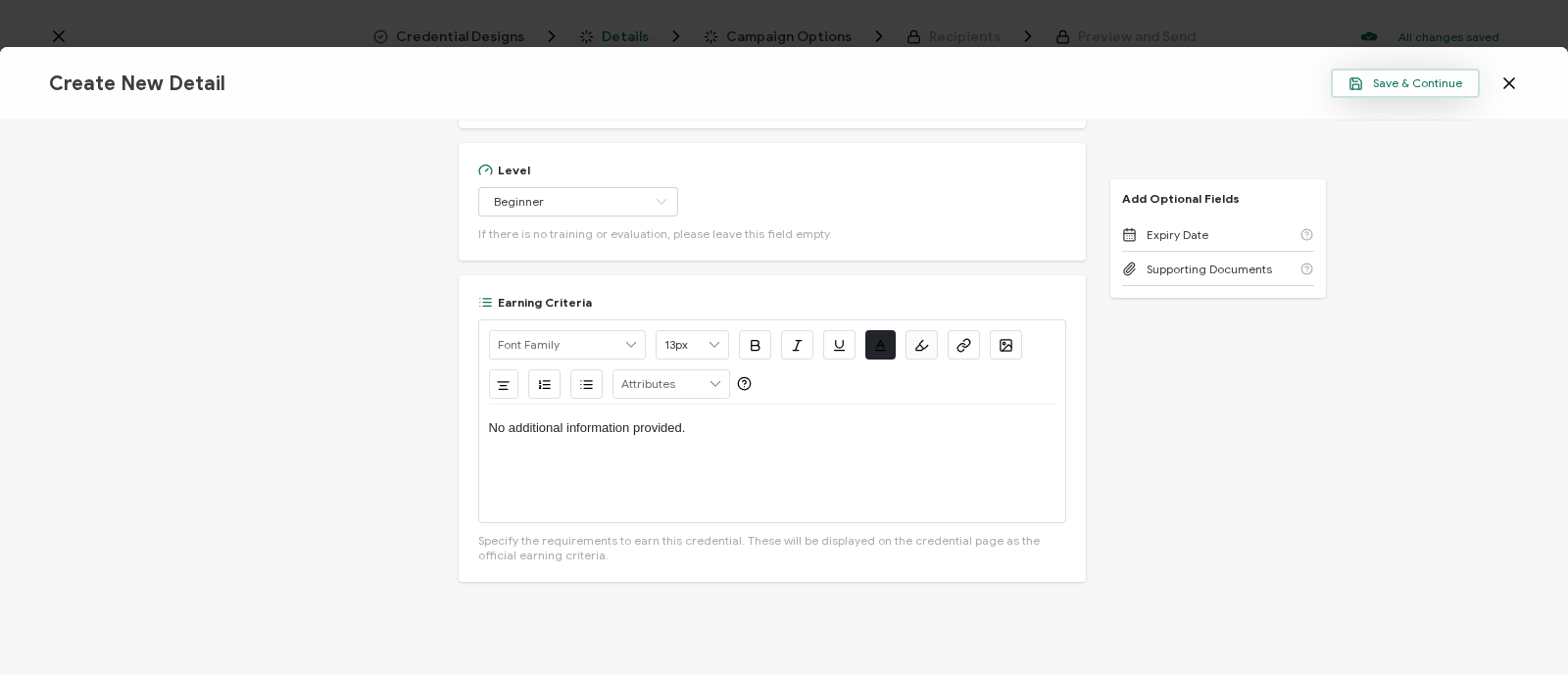 click on "Save & Continue" at bounding box center (1405, 83) 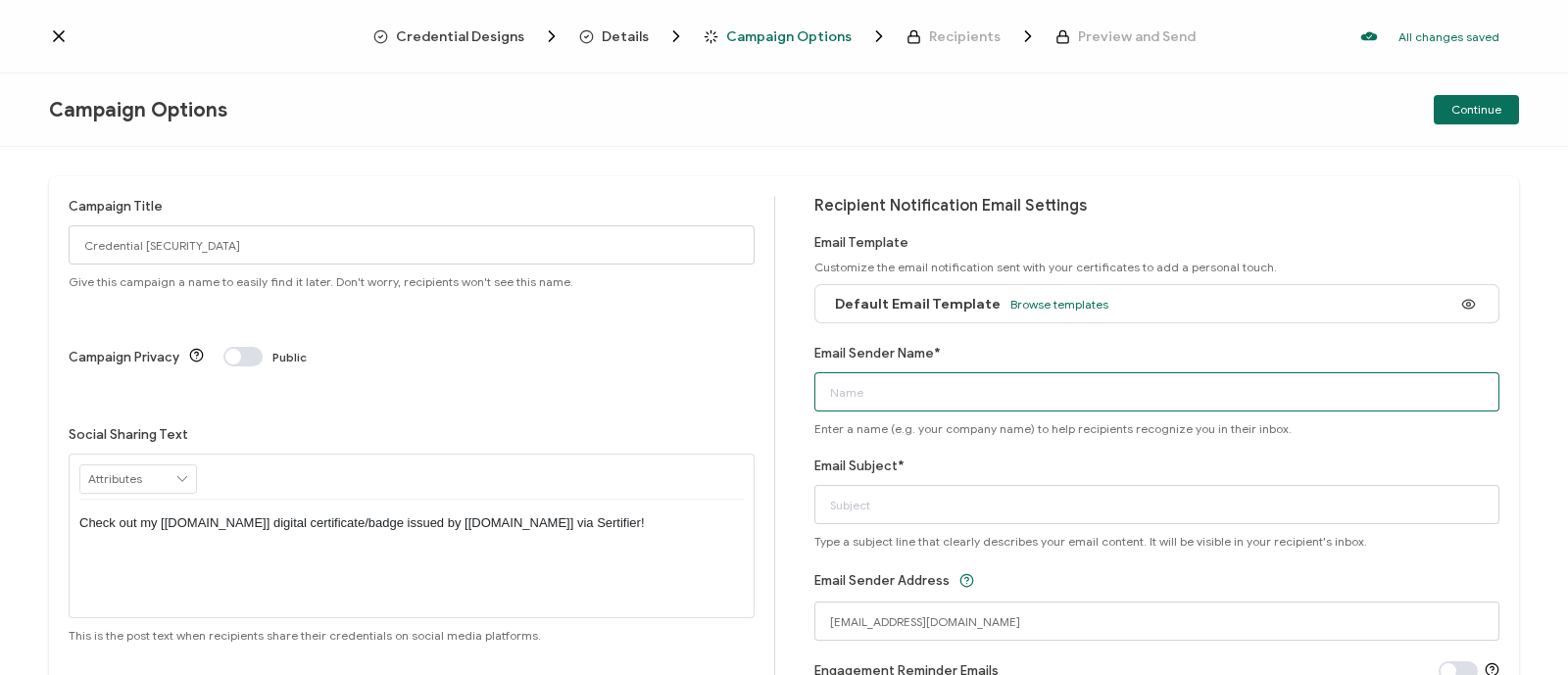 click on "Email Sender Name*" at bounding box center [1157, 392] 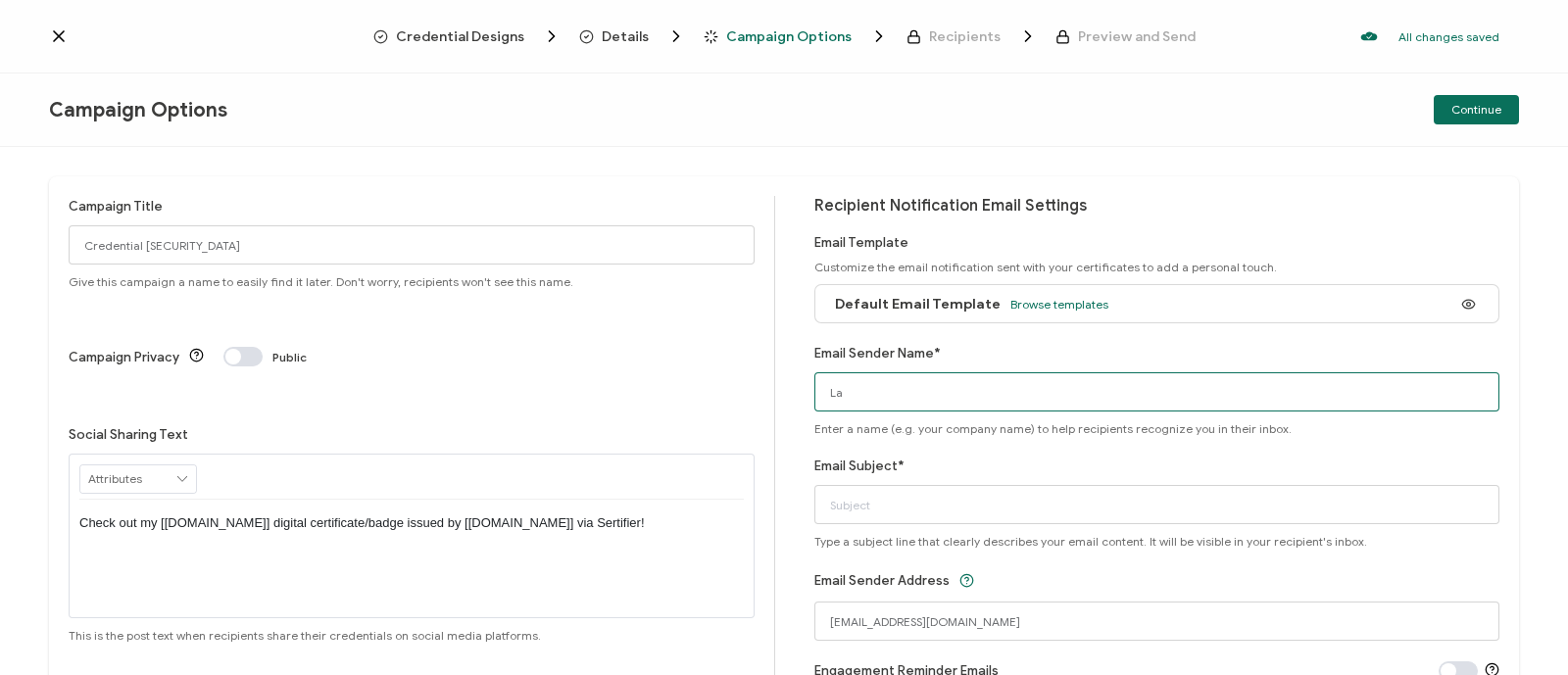 type on "L" 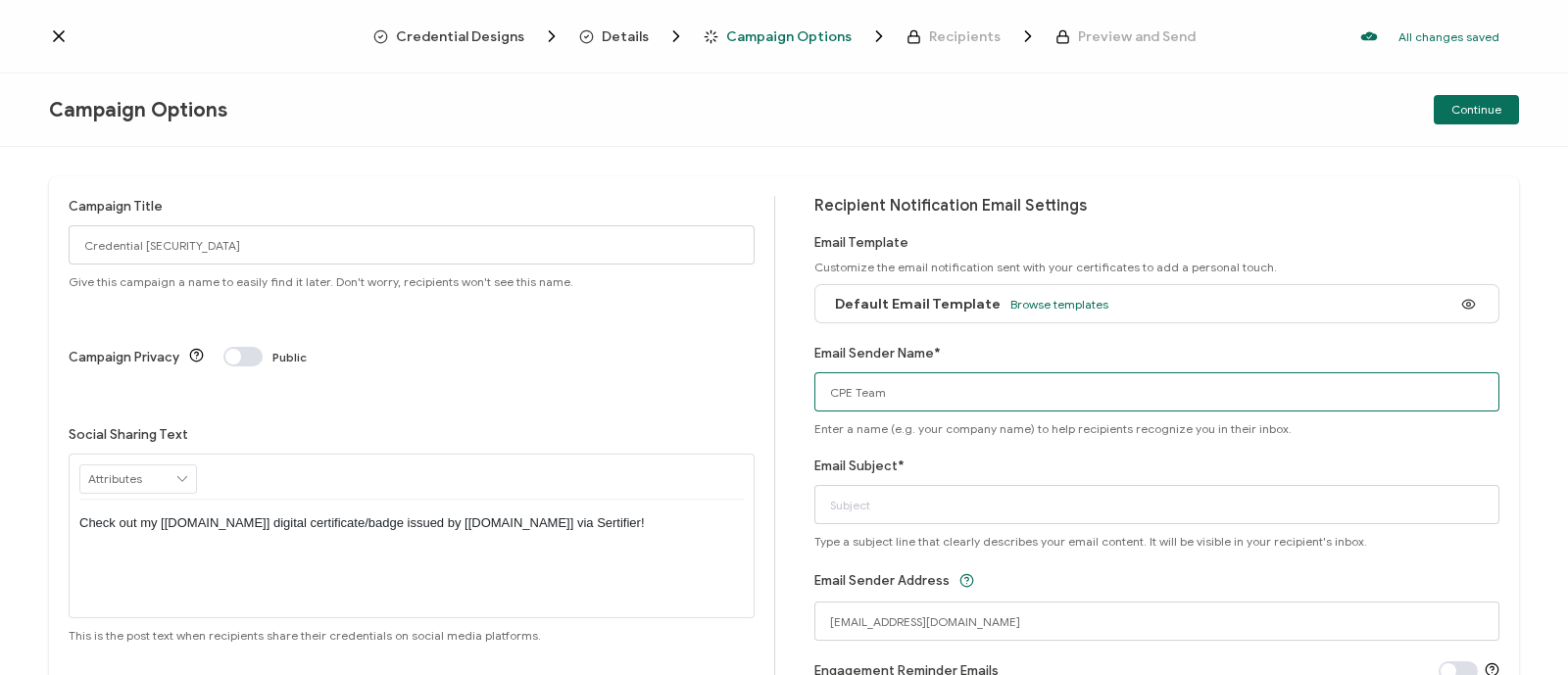 type on "CPE Team" 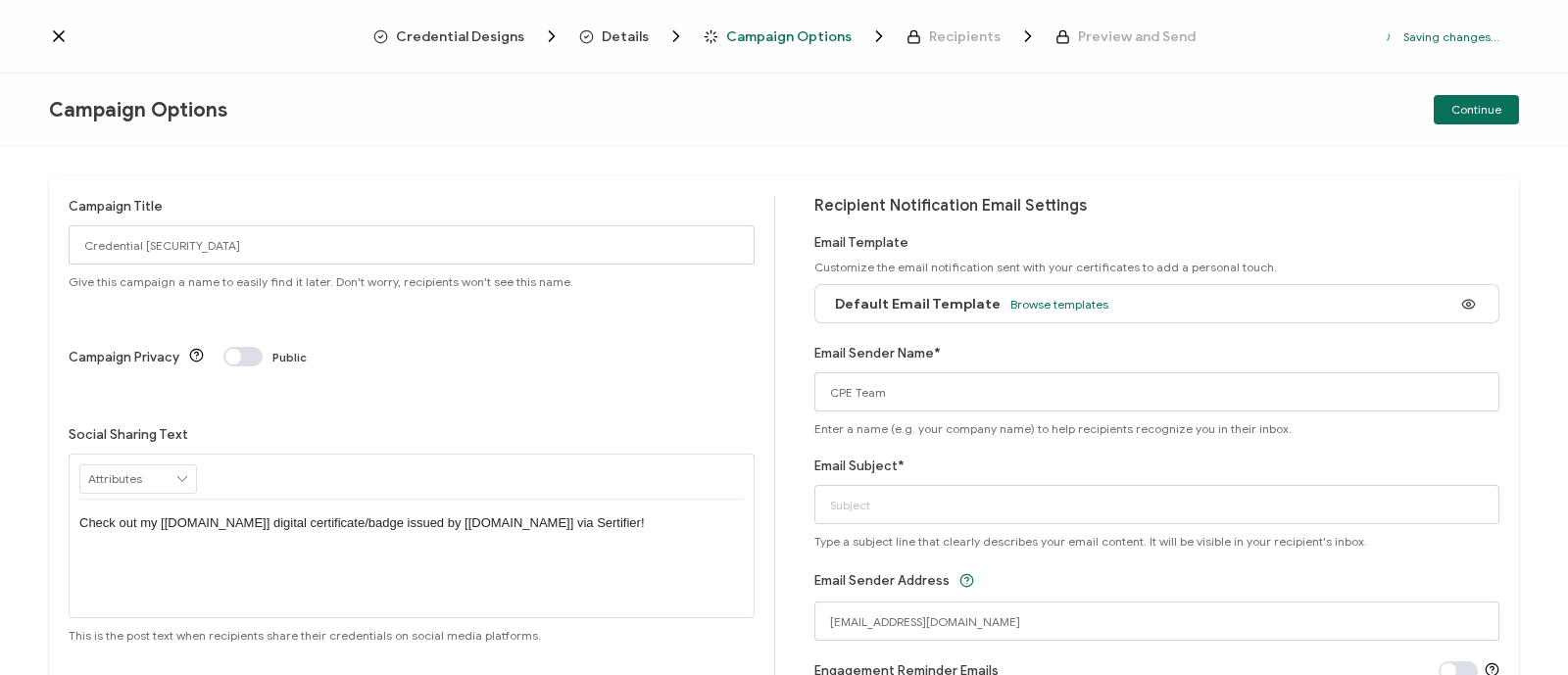 drag, startPoint x: 554, startPoint y: 190, endPoint x: 568, endPoint y: 203, distance: 19.104973 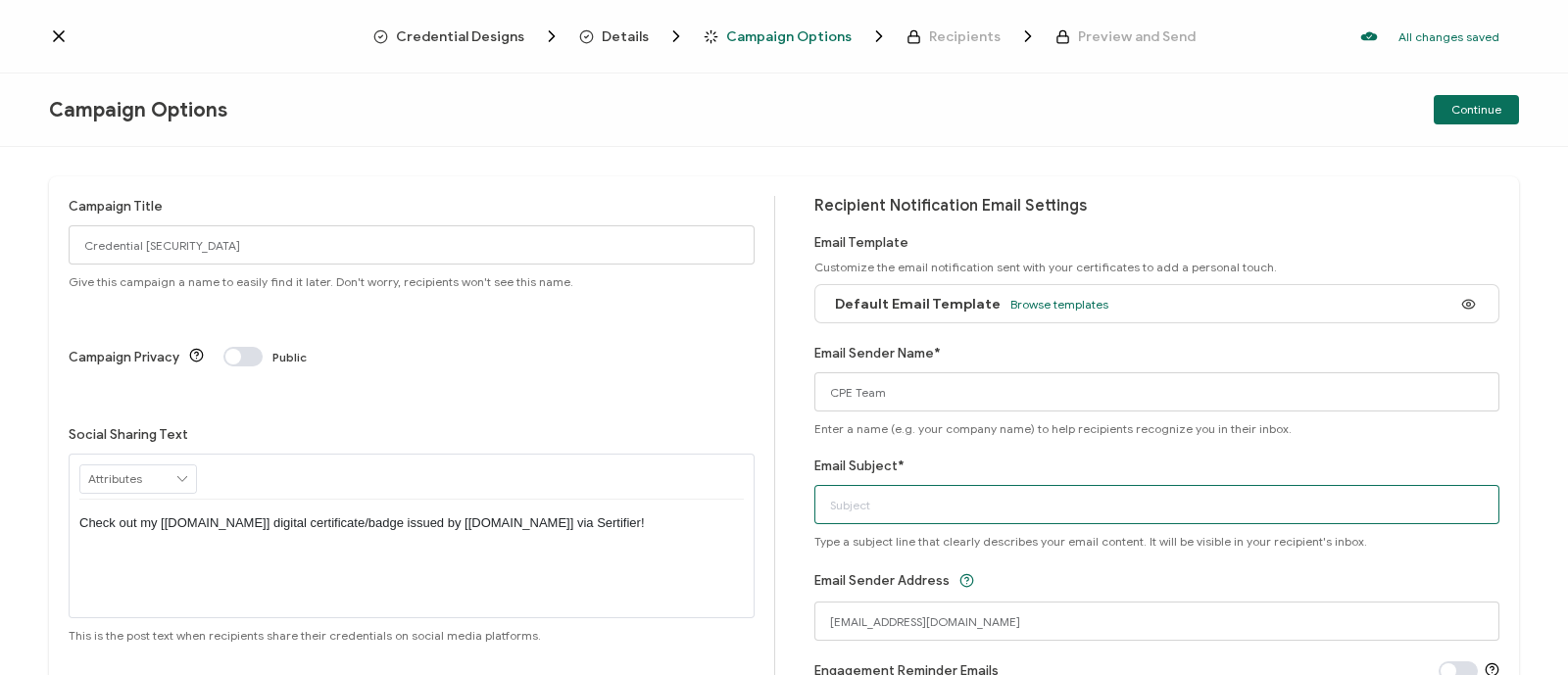 click on "Email Subject*" at bounding box center (1157, 505) 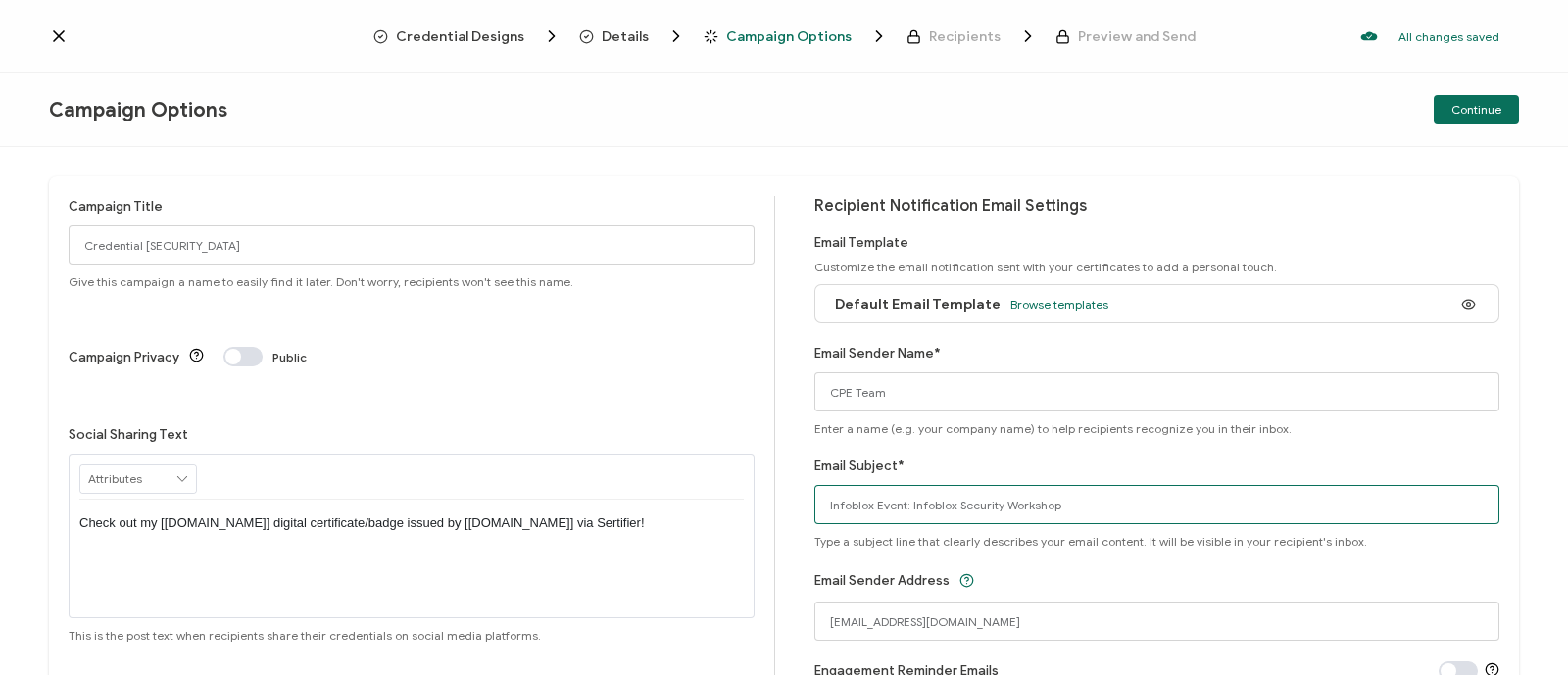 type on "Infoblox Event: Infoblox Security Workshop" 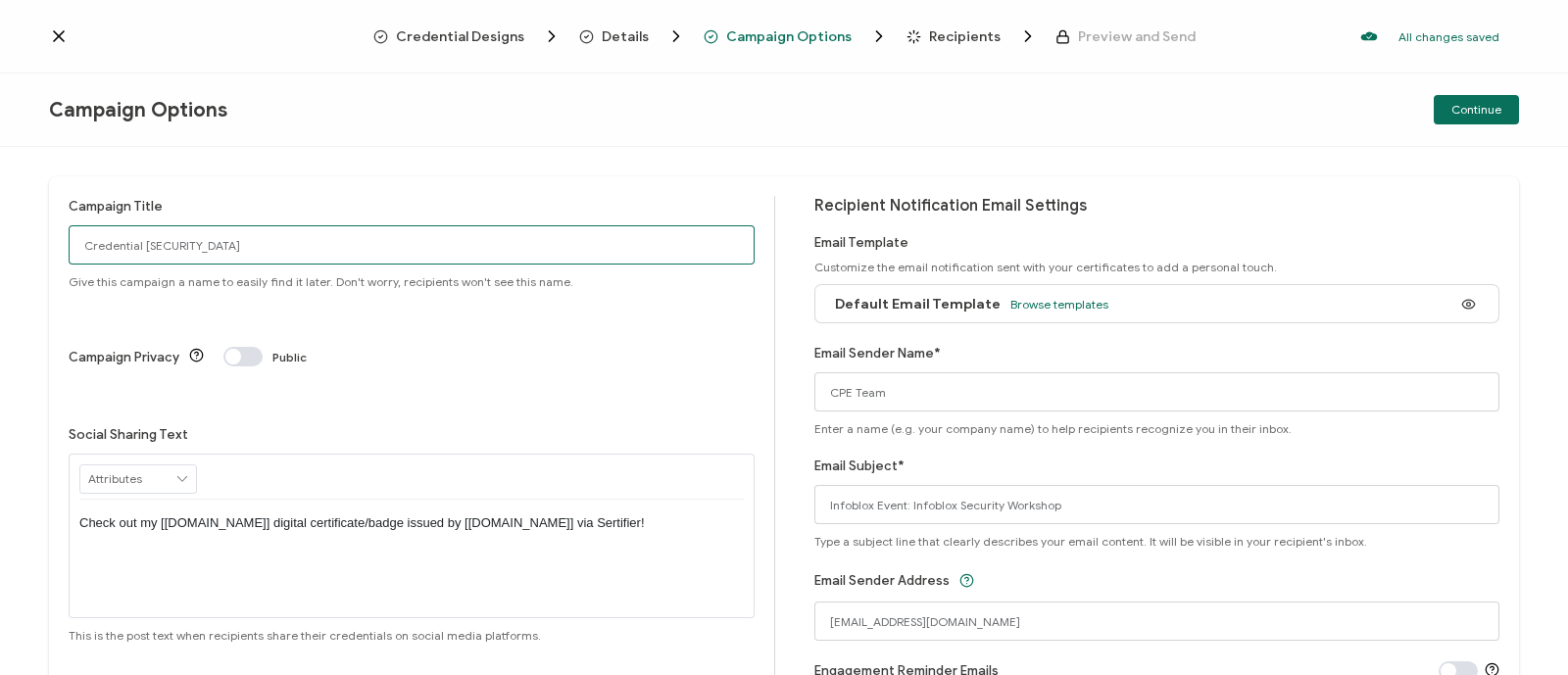 click on "Credential 1427" at bounding box center (412, 245) 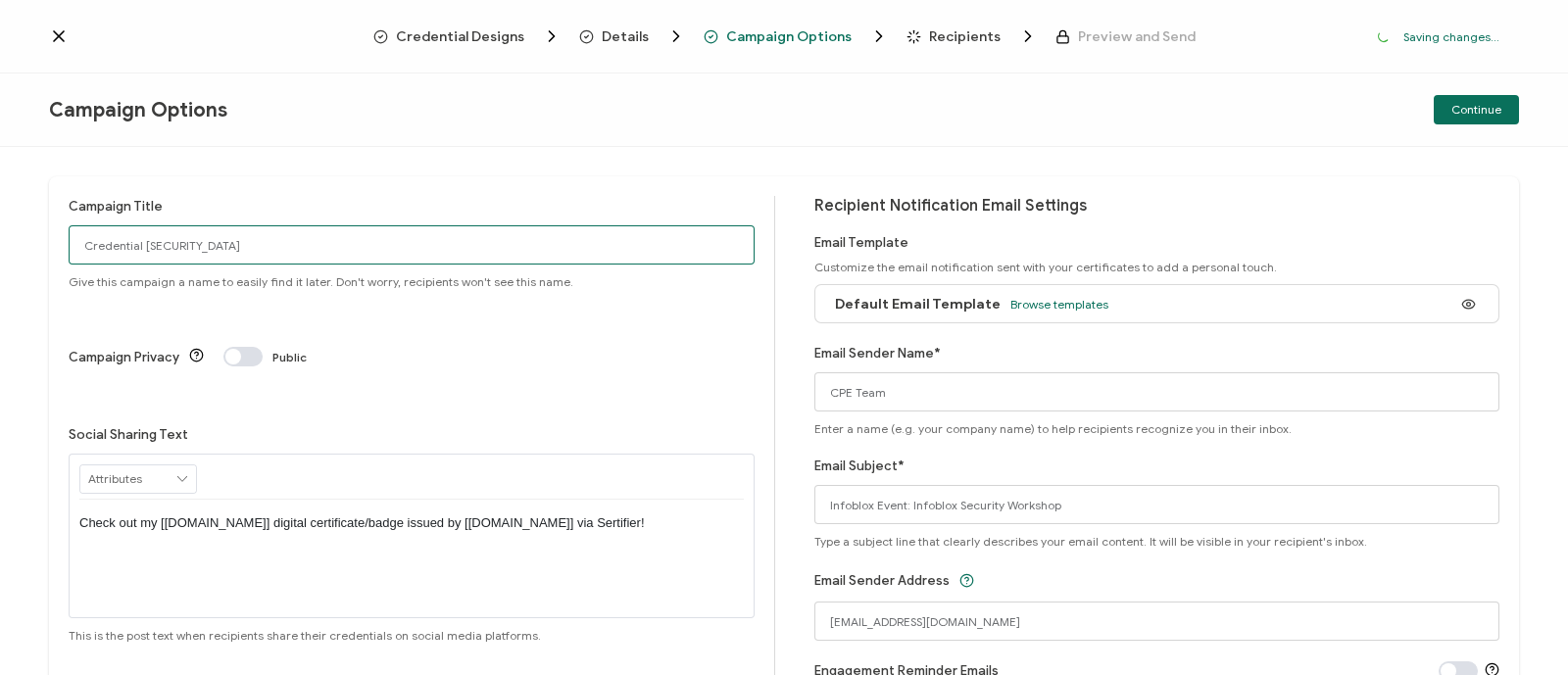 paste on "6-3-25_68459_Infoblox Event" 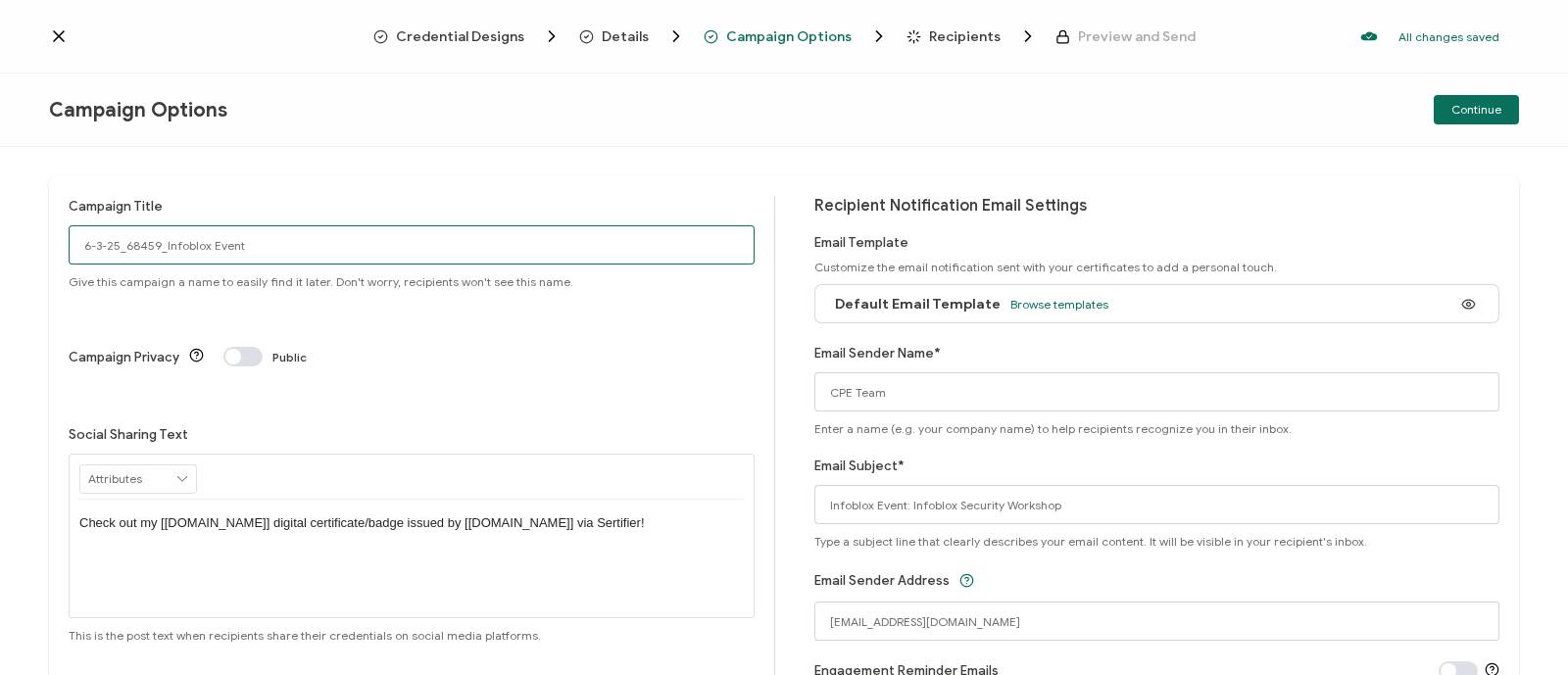 type on "6-3-25_68459_Infoblox Event" 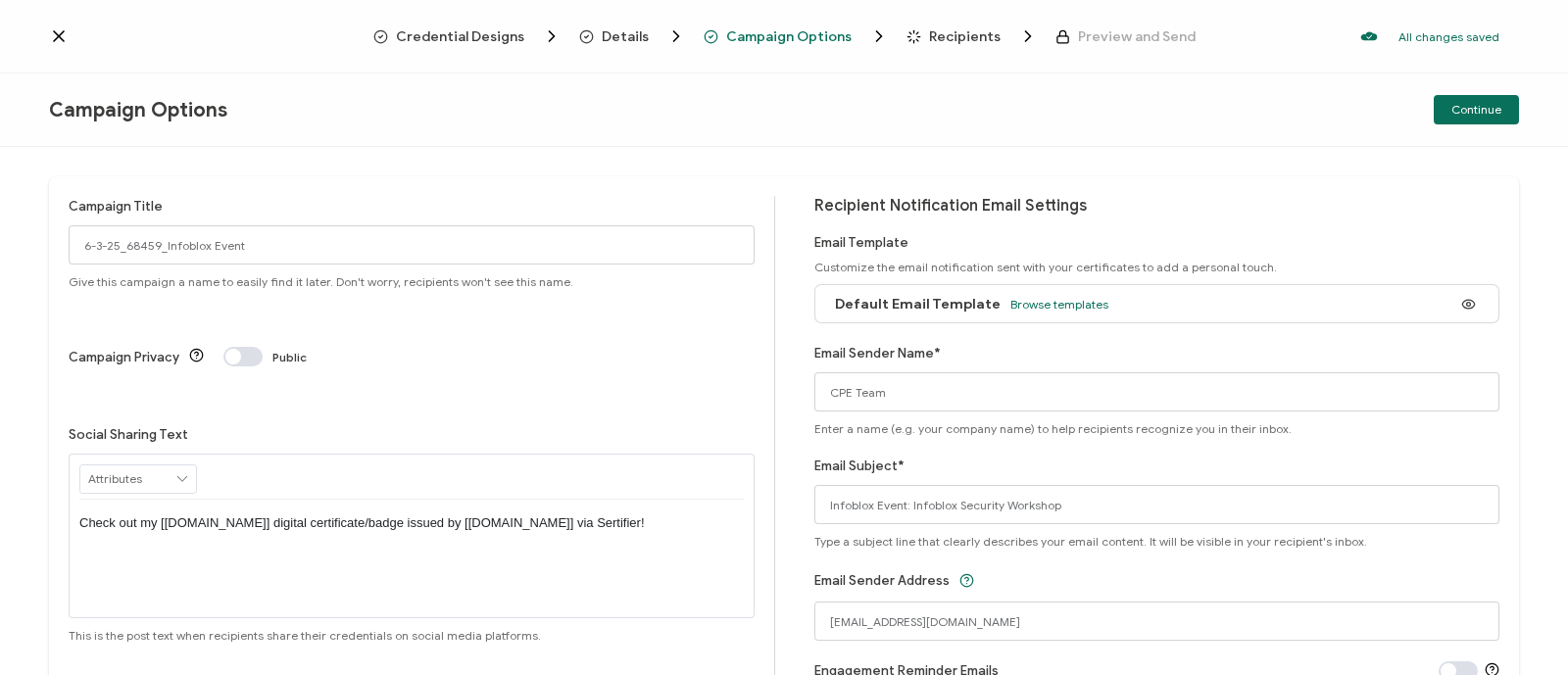 click on "Recipients" at bounding box center (964, 36) 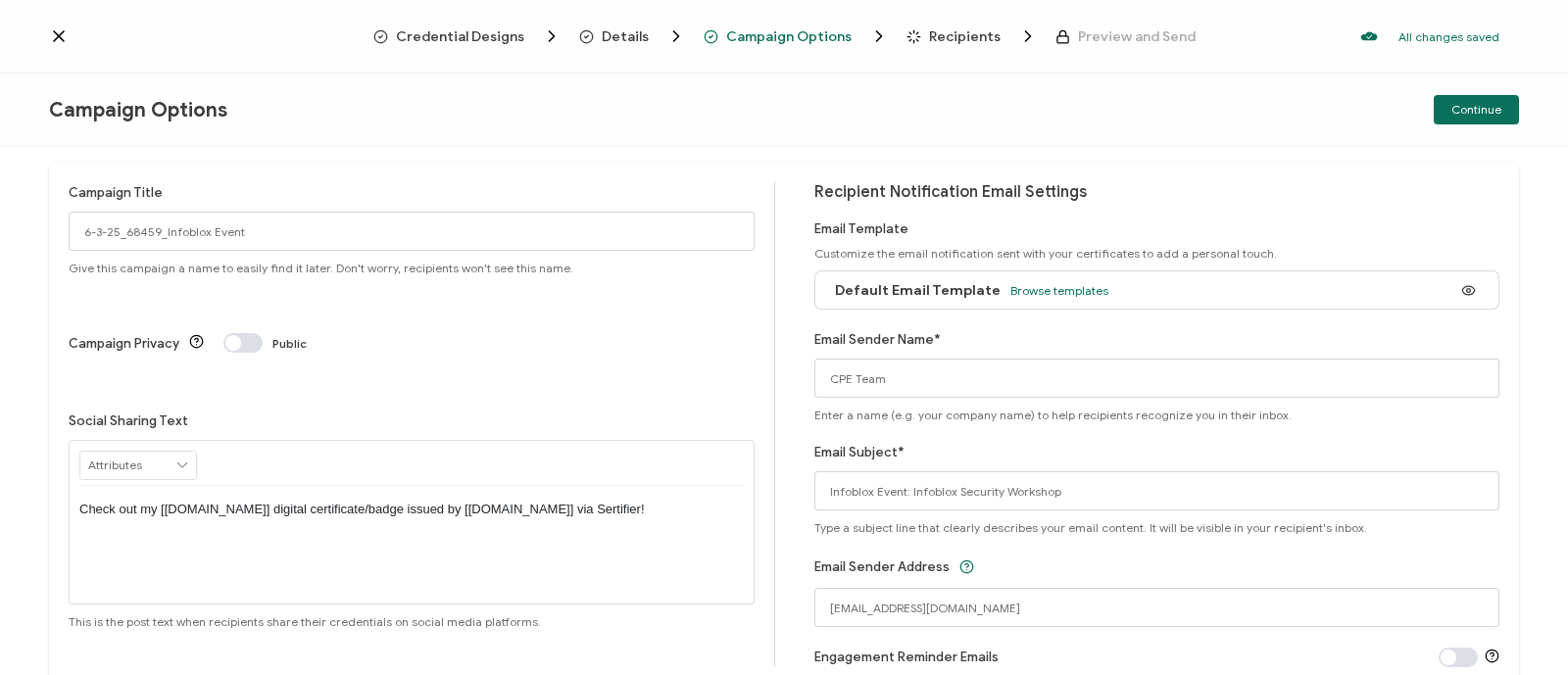scroll, scrollTop: 0, scrollLeft: 0, axis: both 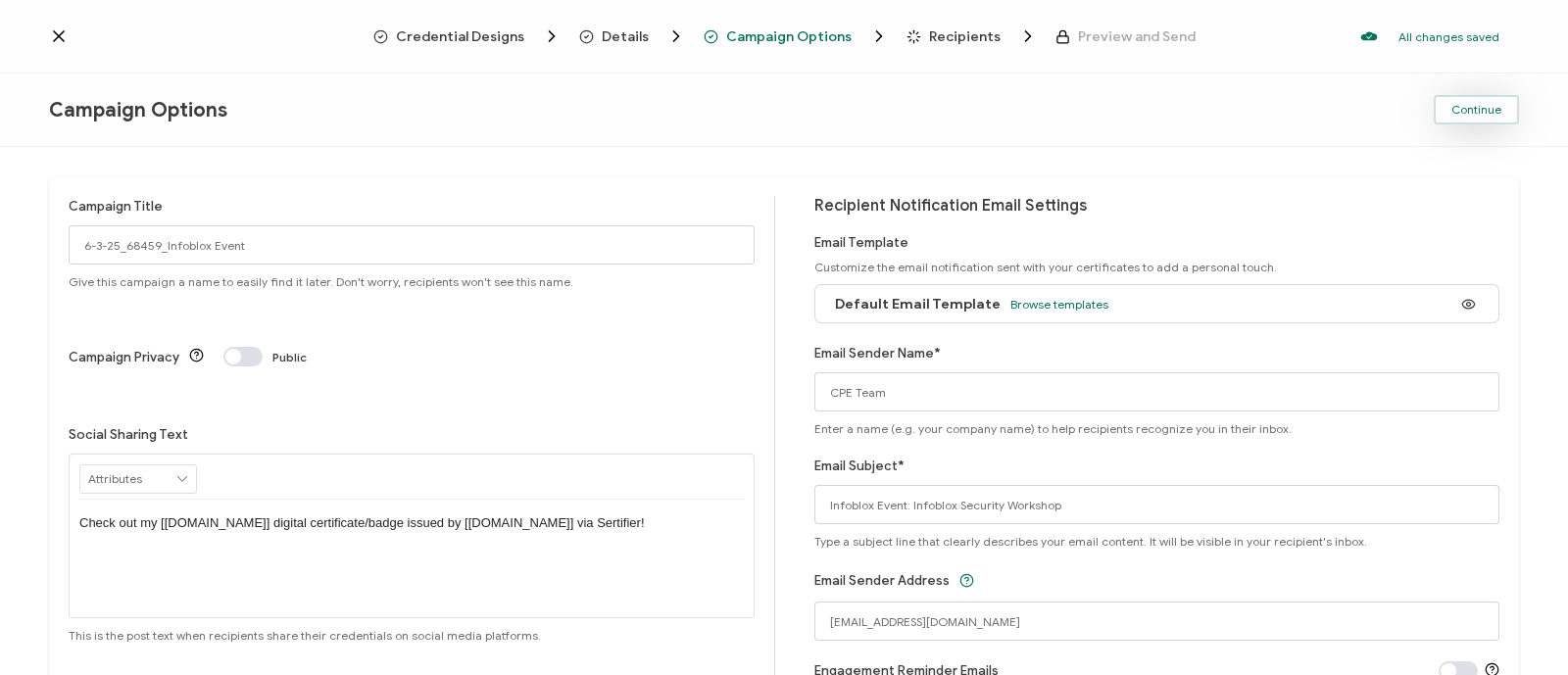 click on "Continue" at bounding box center (1476, 110) 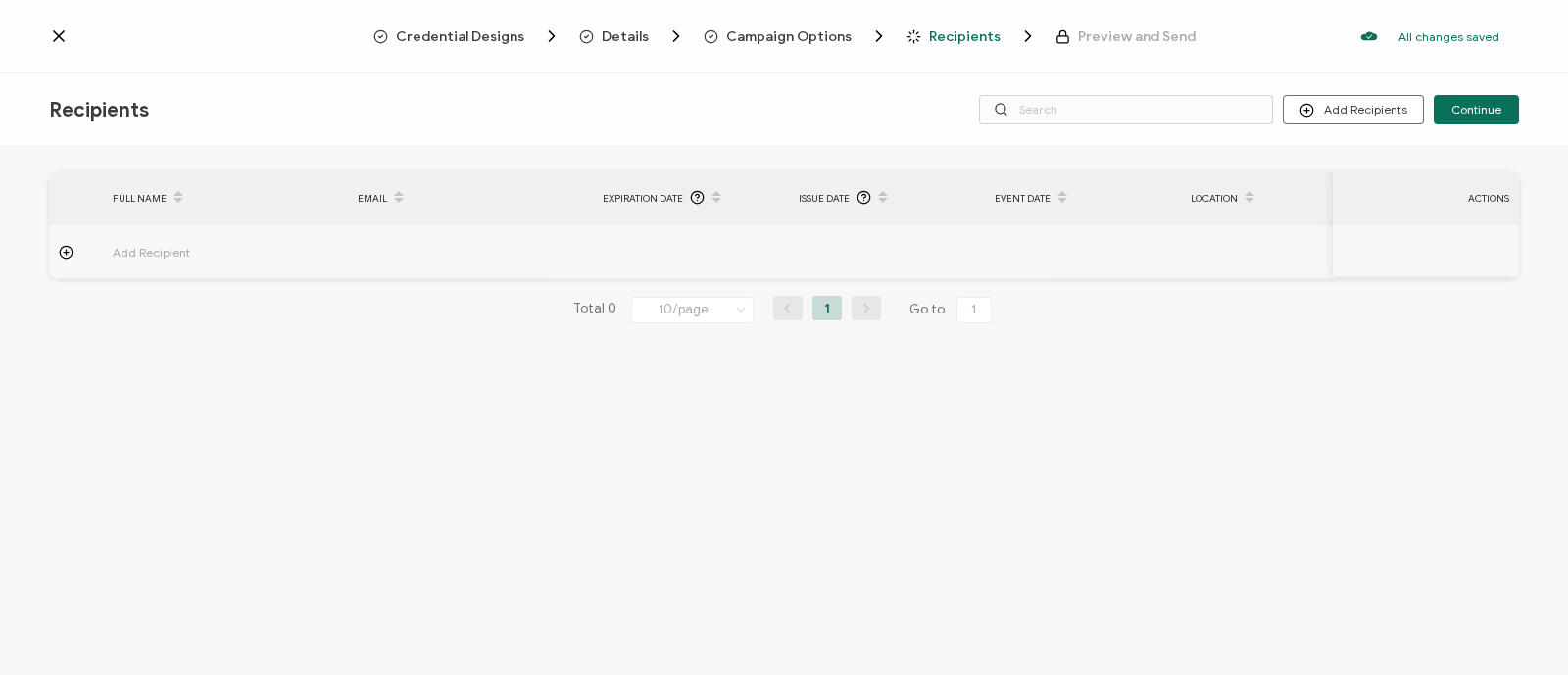 click on "Add Recipients" at bounding box center [1353, 110] 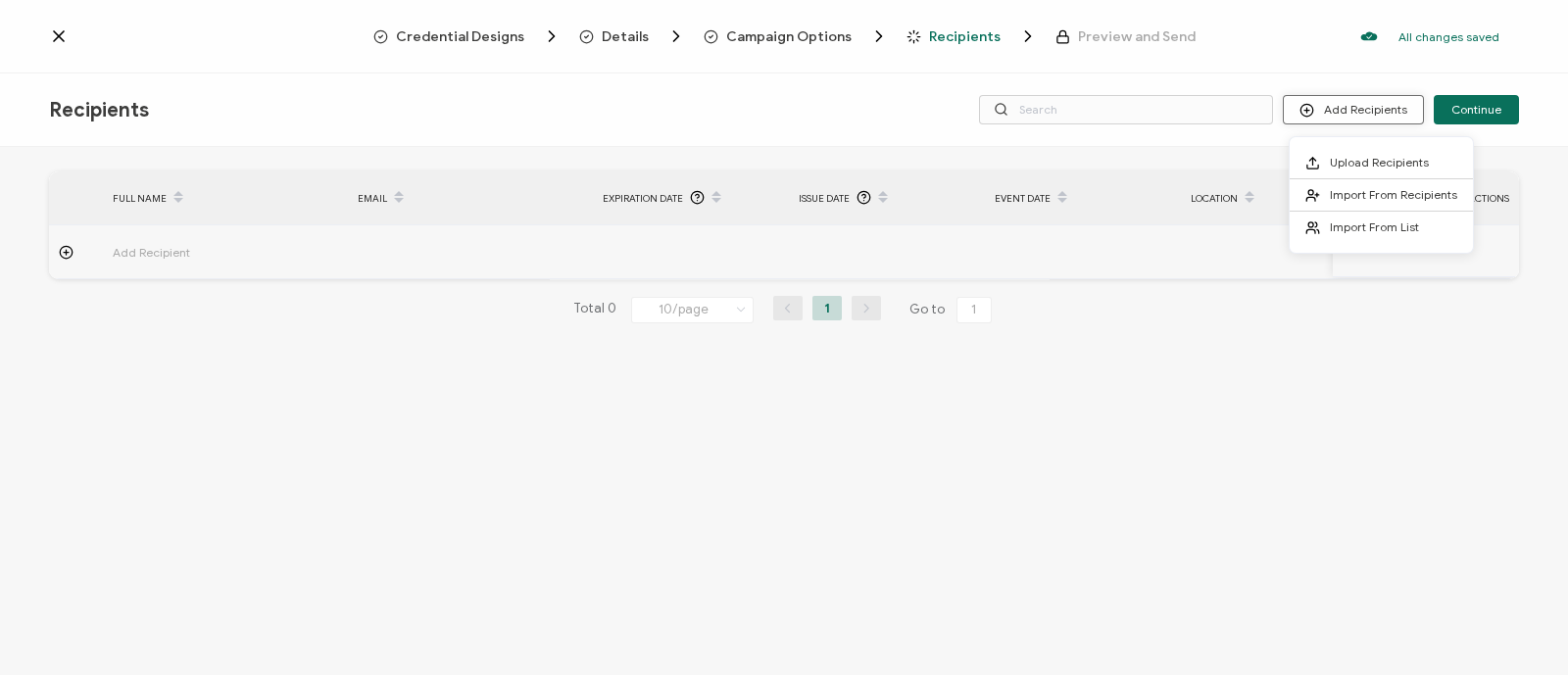 click on "Add Recipients" at bounding box center (1353, 110) 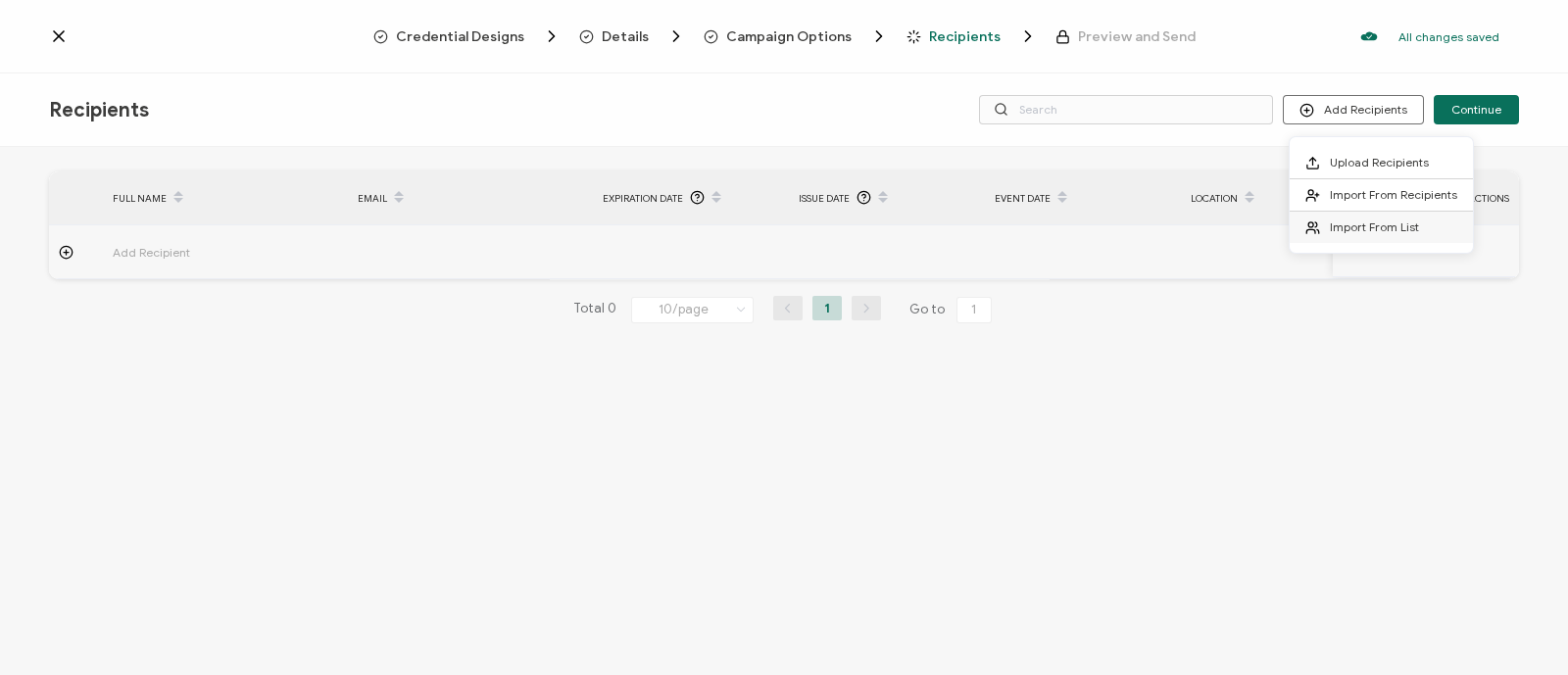 click on "Import From List" at bounding box center [1374, 226] 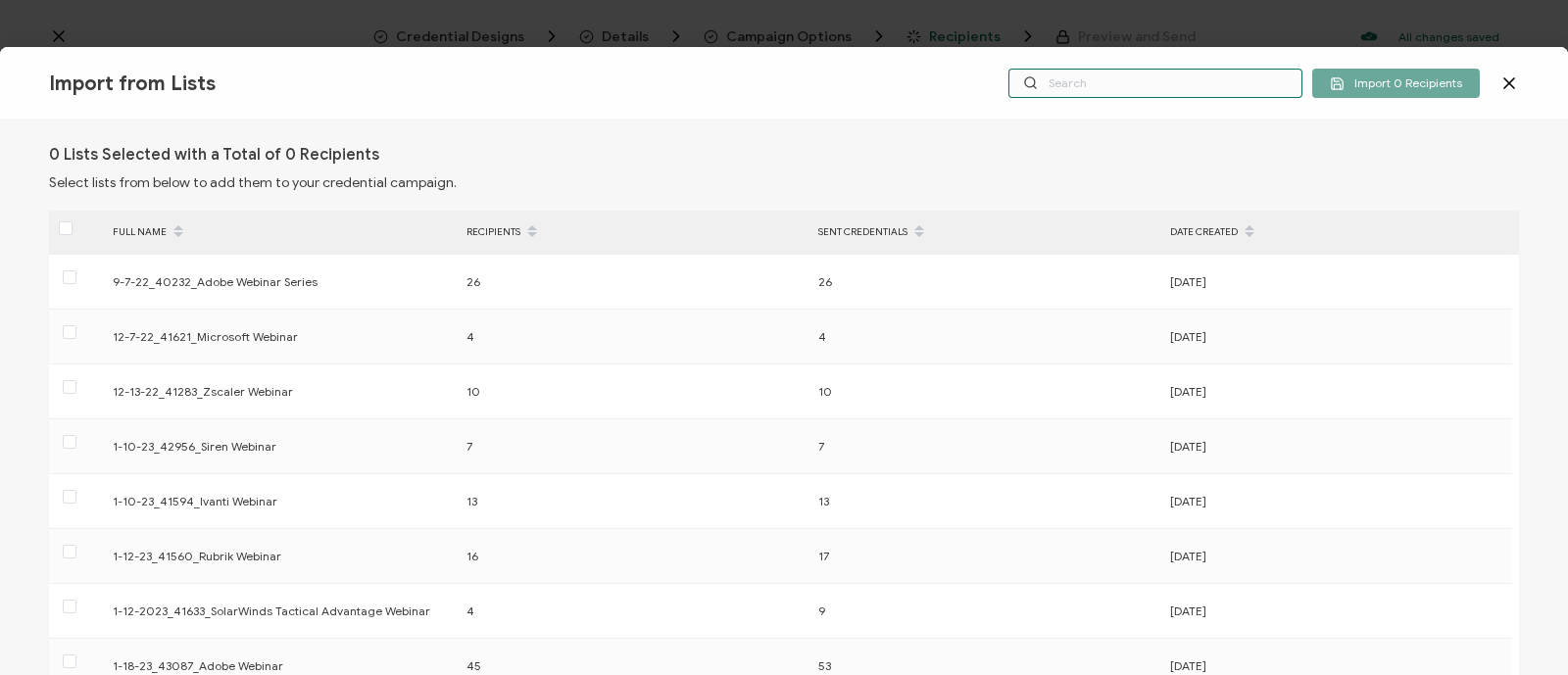 click at bounding box center [1155, 83] 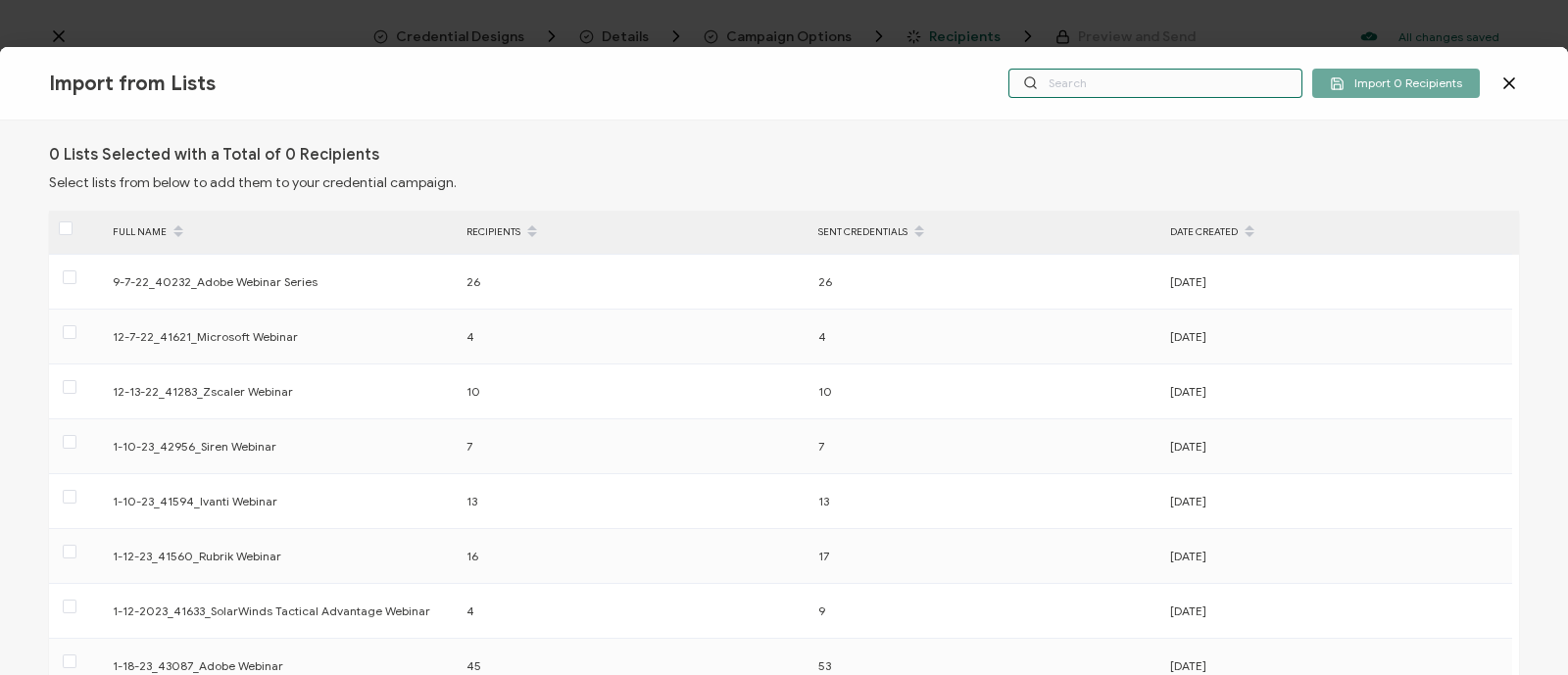 paste on "6-3-25_68459_Infoblox Event" 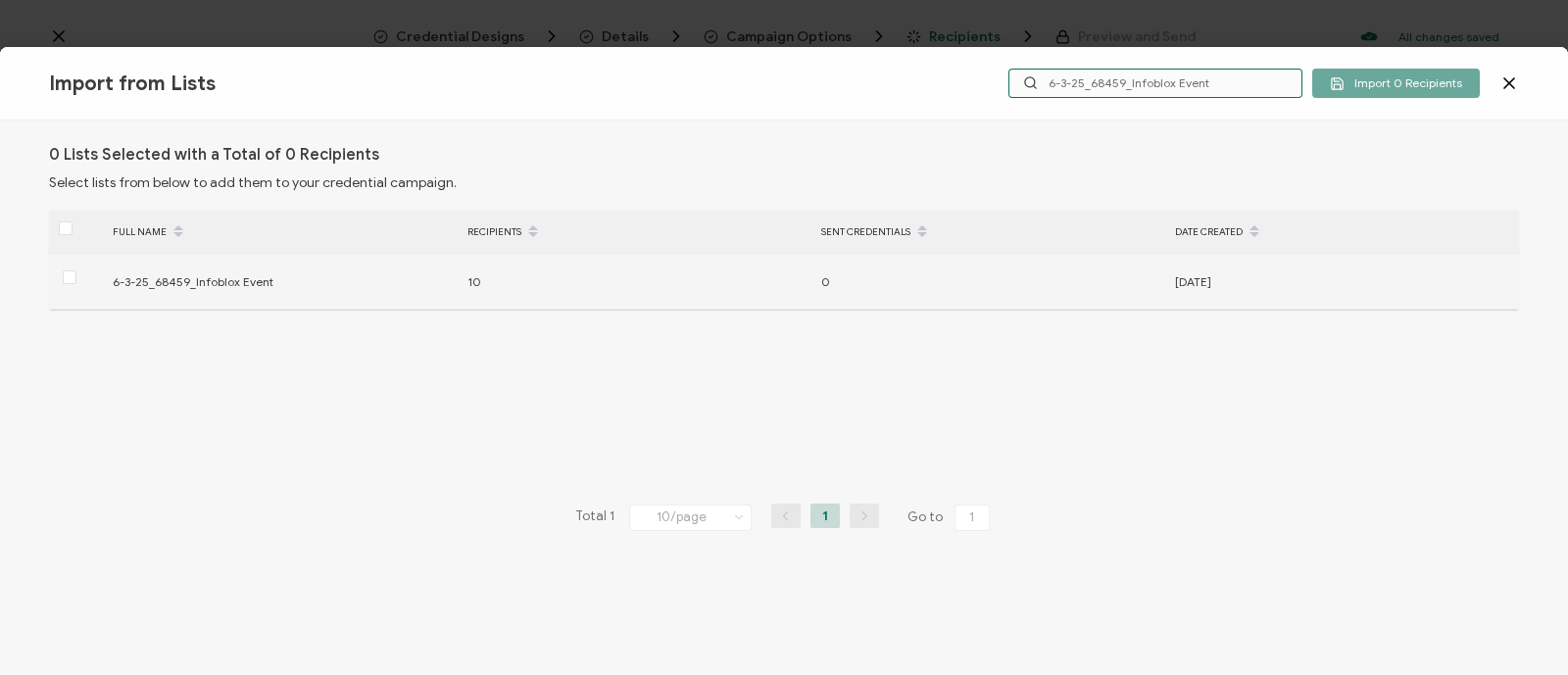 type on "6-3-25_68459_Infoblox Event" 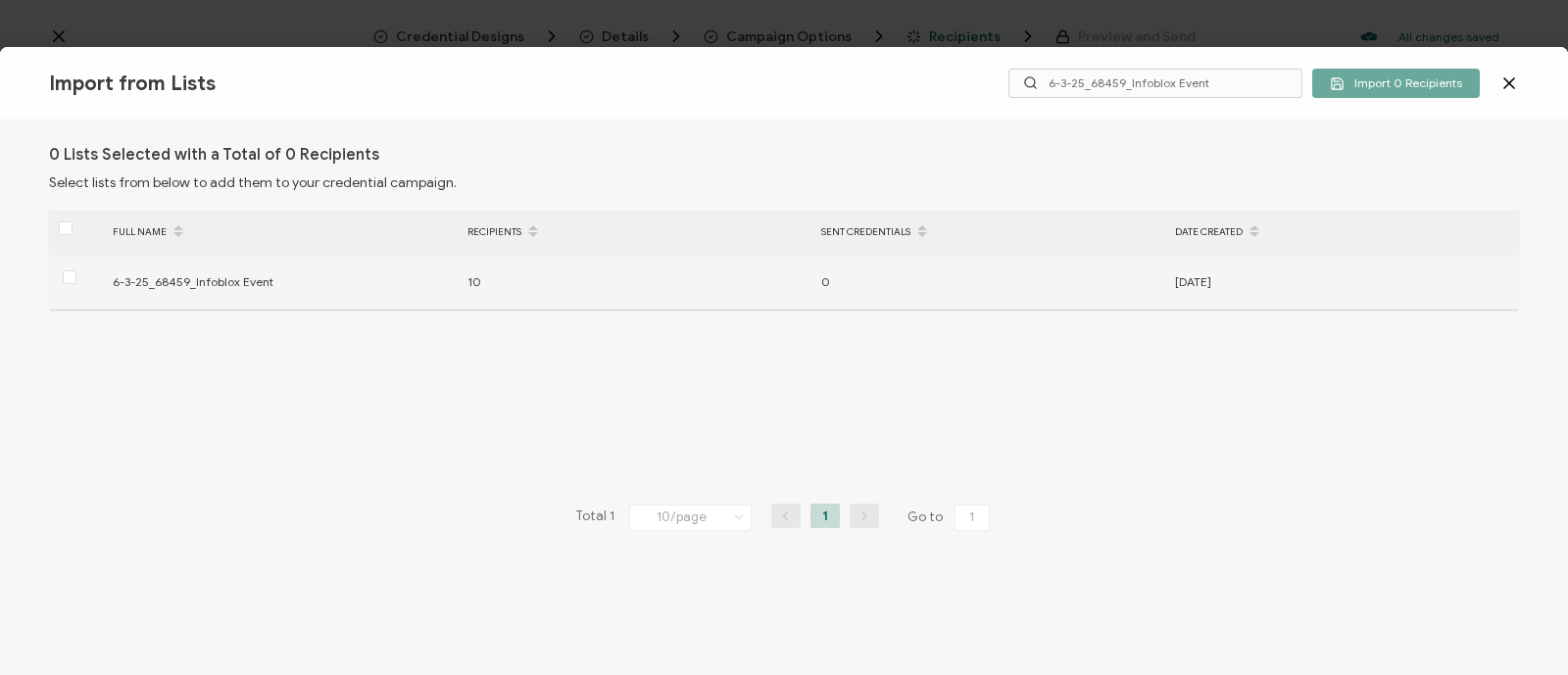 click at bounding box center (70, 277) 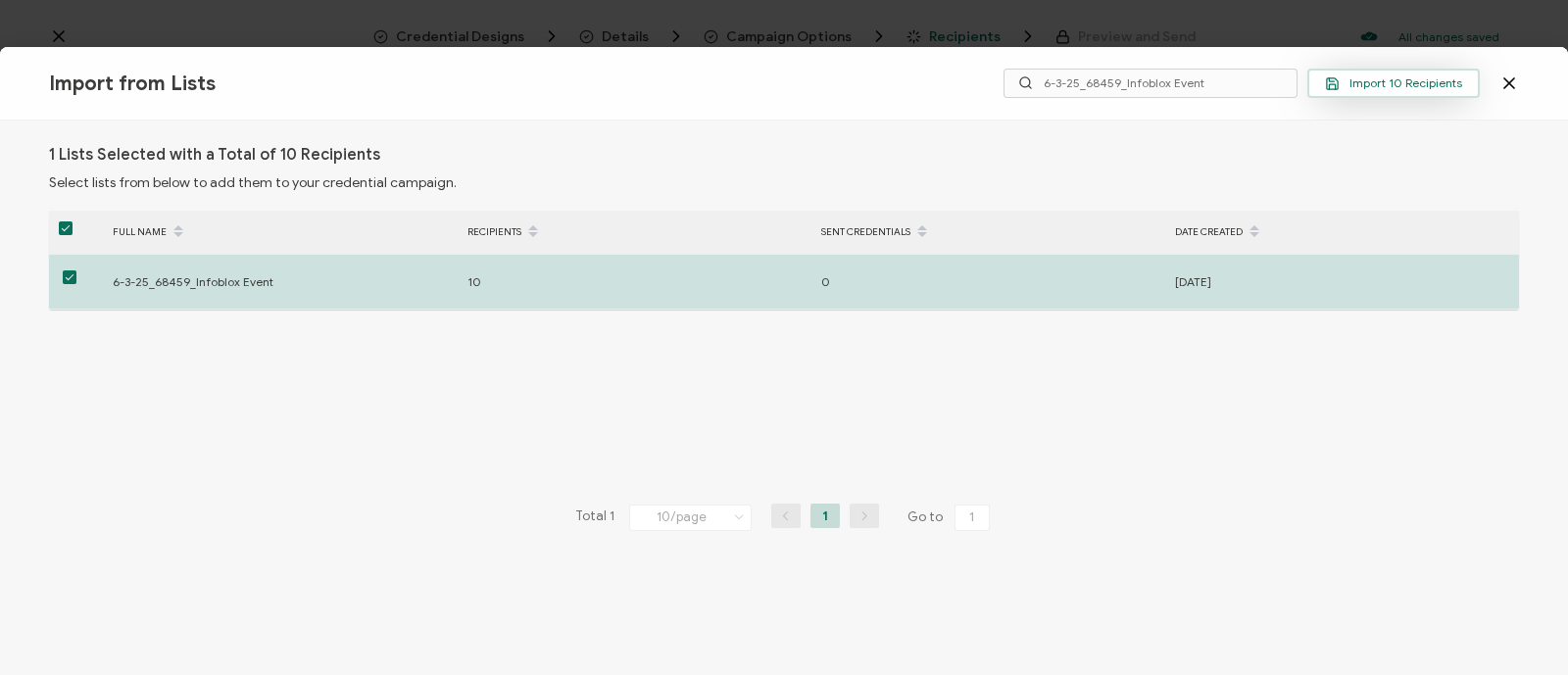 click on "Import 10 Recipients" at bounding box center (1394, 83) 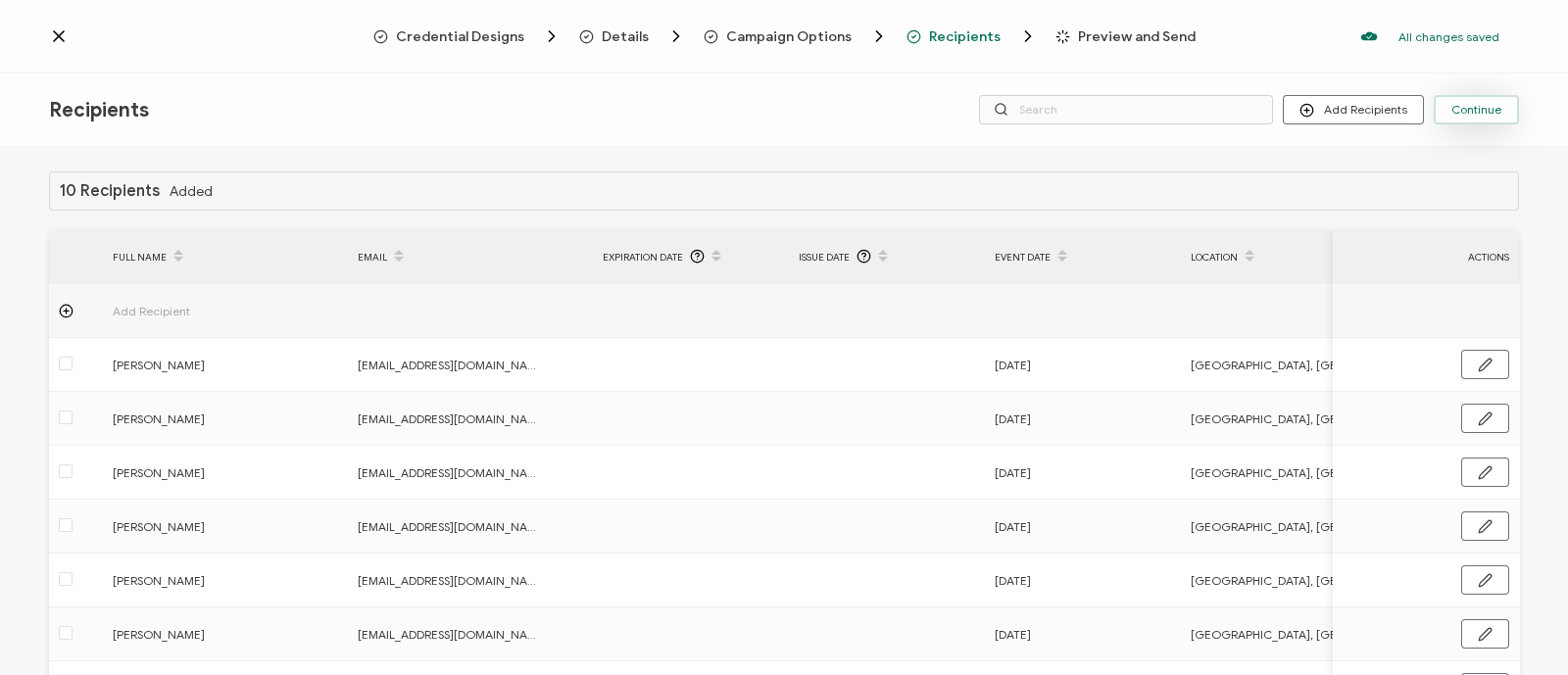 click on "Continue" at bounding box center (1476, 110) 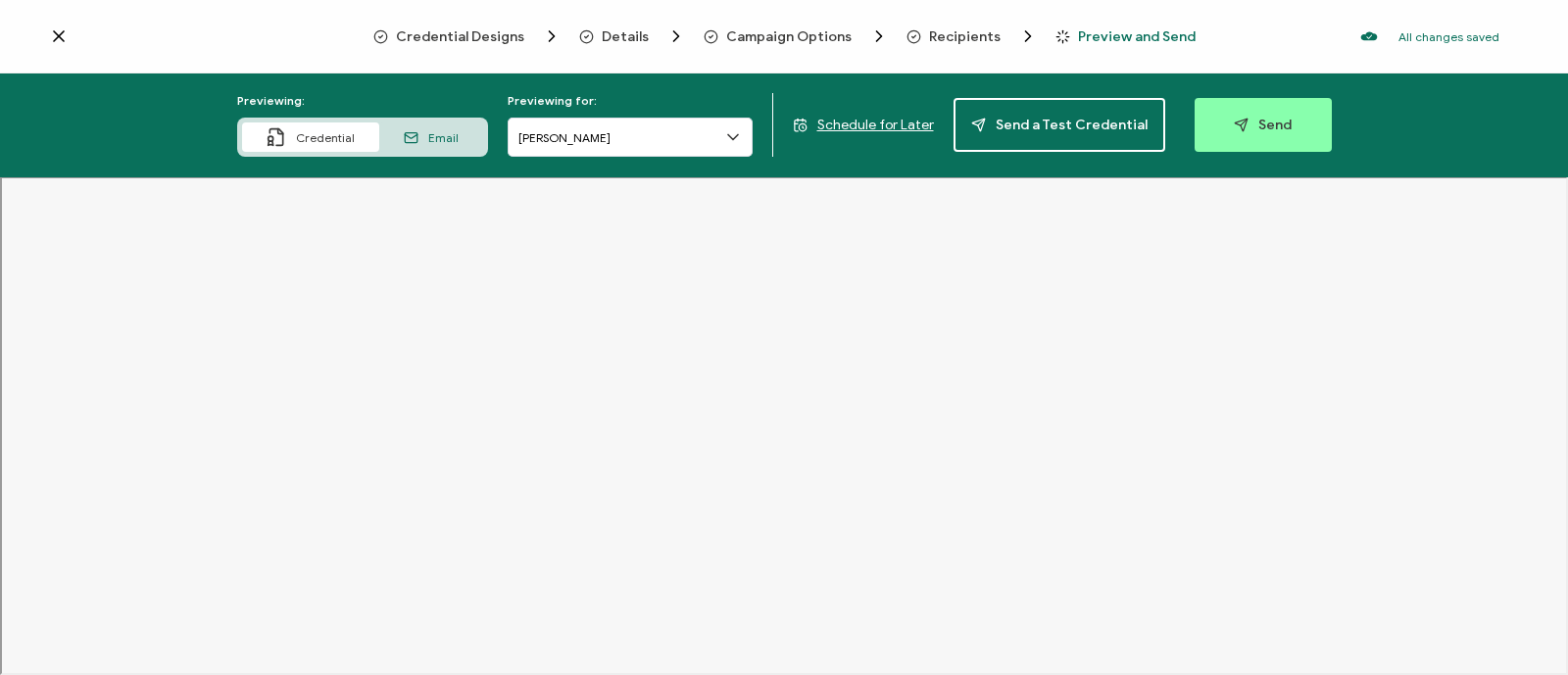 click on "Details" at bounding box center (625, 36) 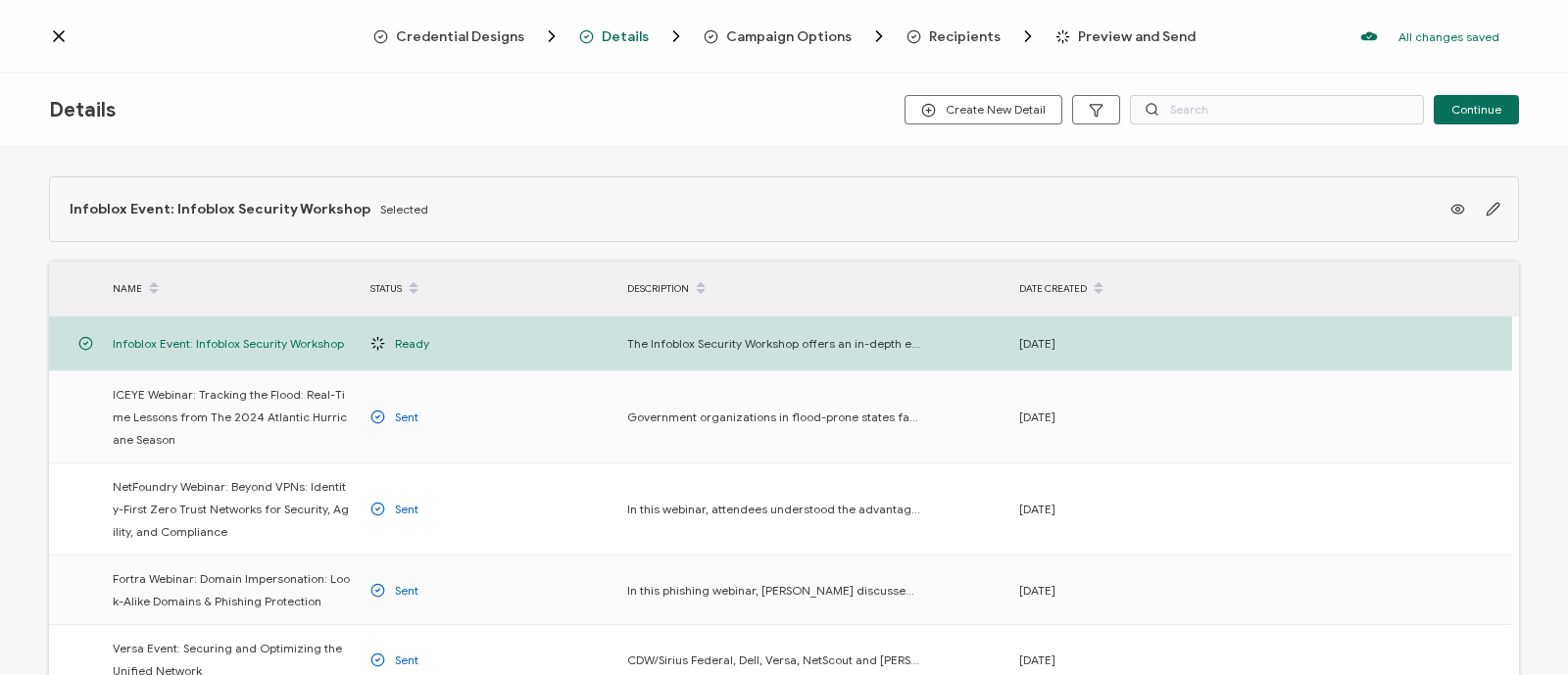 click on "Details" at bounding box center (263, 110) 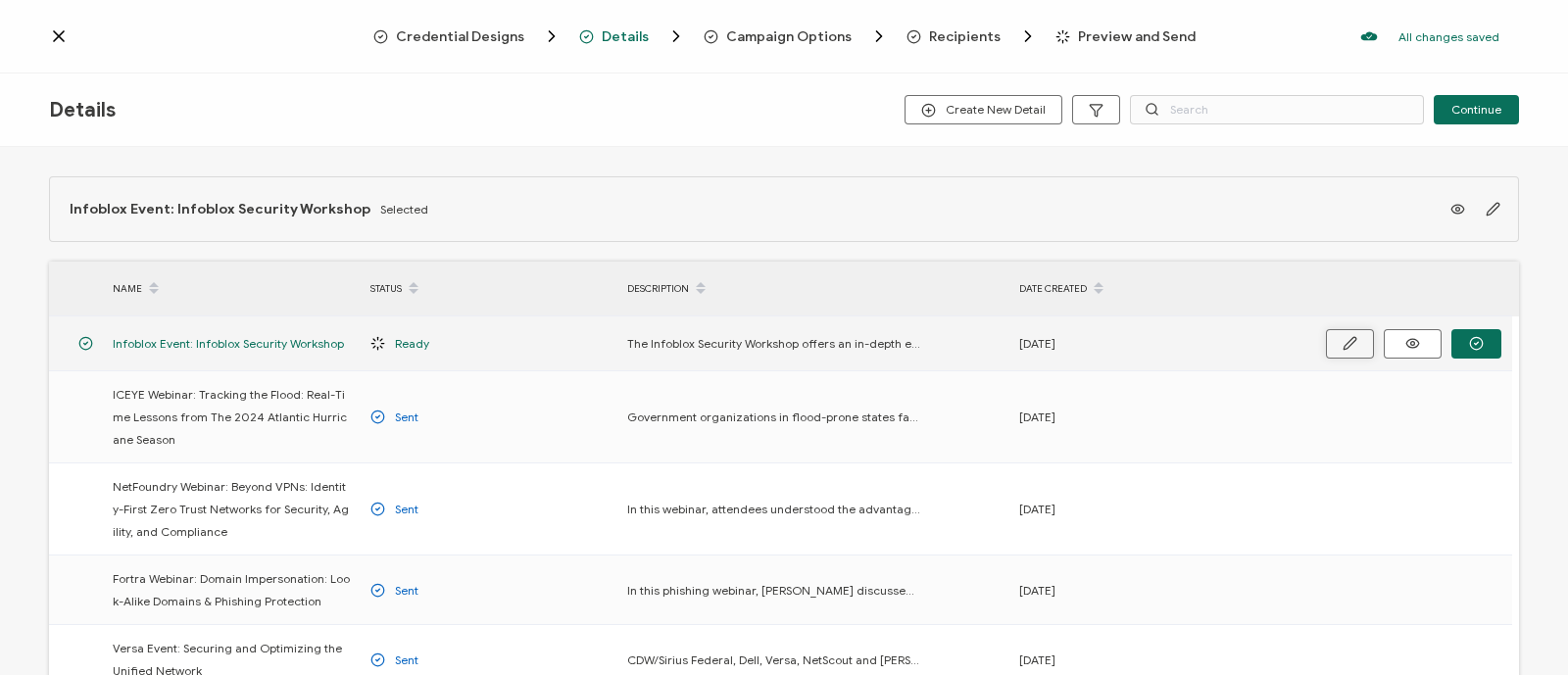 click 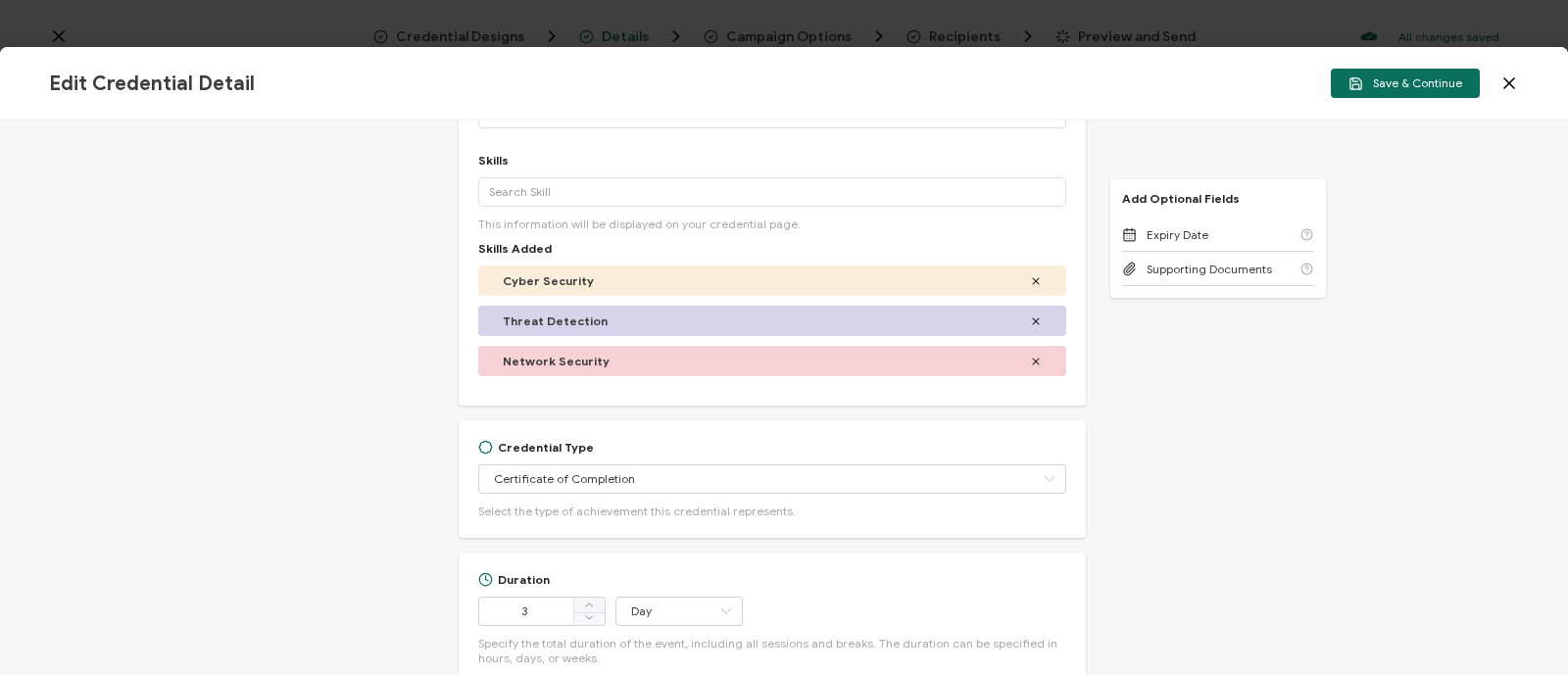 scroll, scrollTop: 668, scrollLeft: 0, axis: vertical 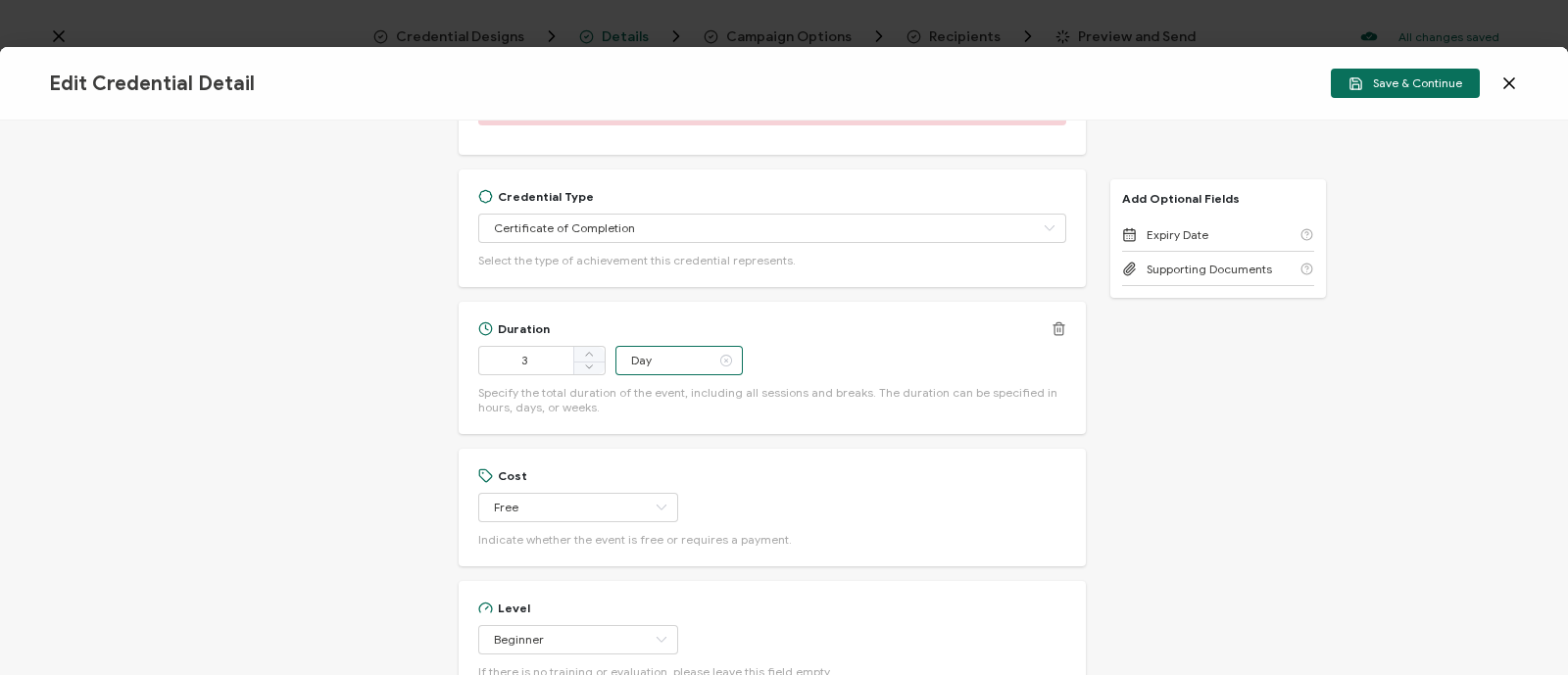 click on "Day" at bounding box center (679, 361) 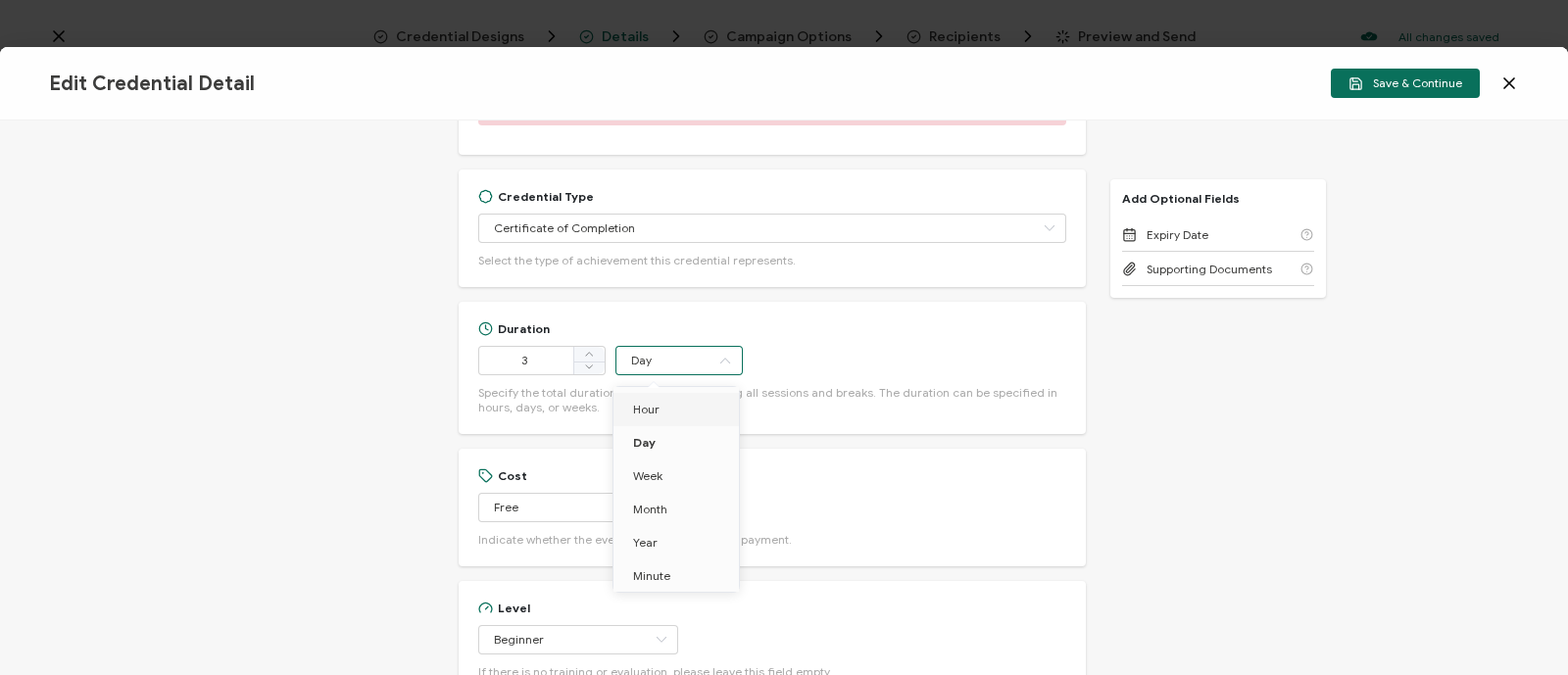 click on "Hour" at bounding box center (646, 409) 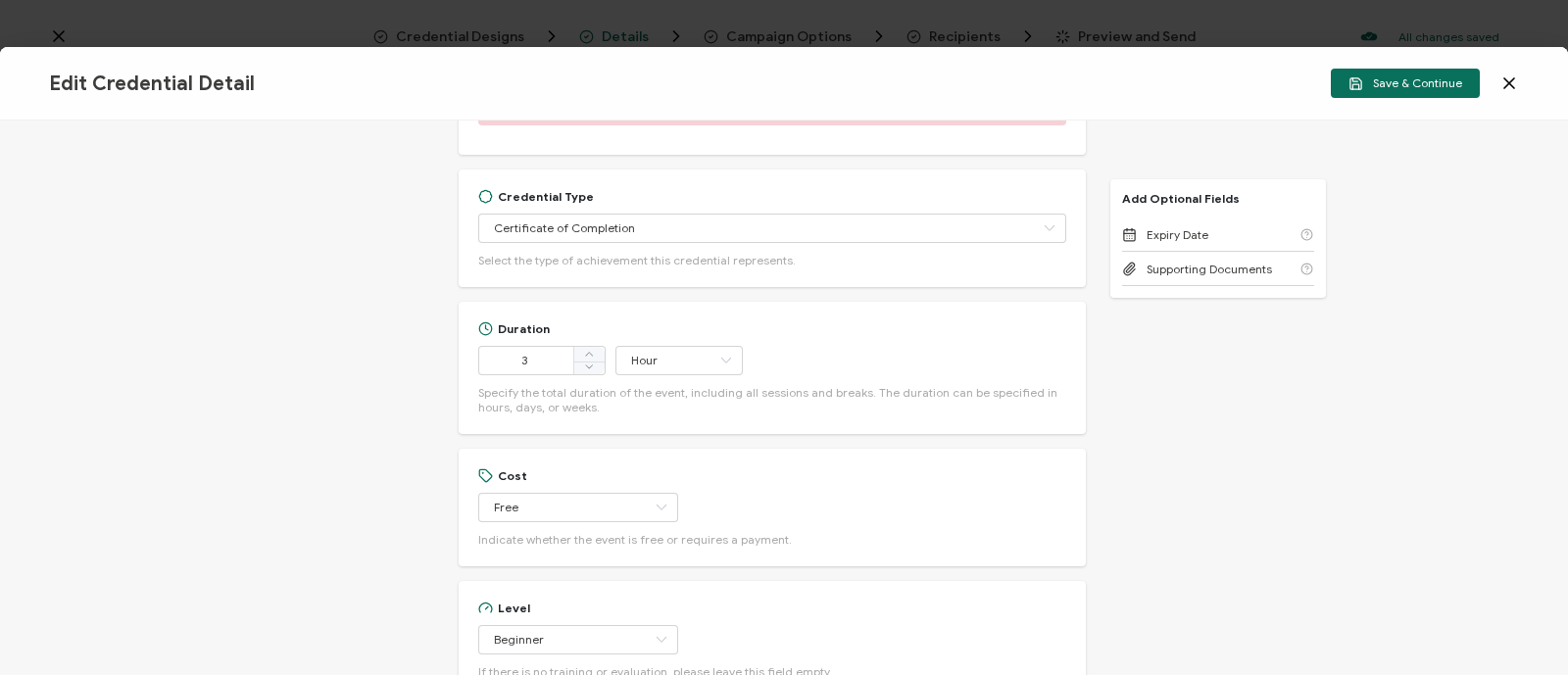 click on "Edit Credential Detail
Save & Continue" at bounding box center [784, 83] 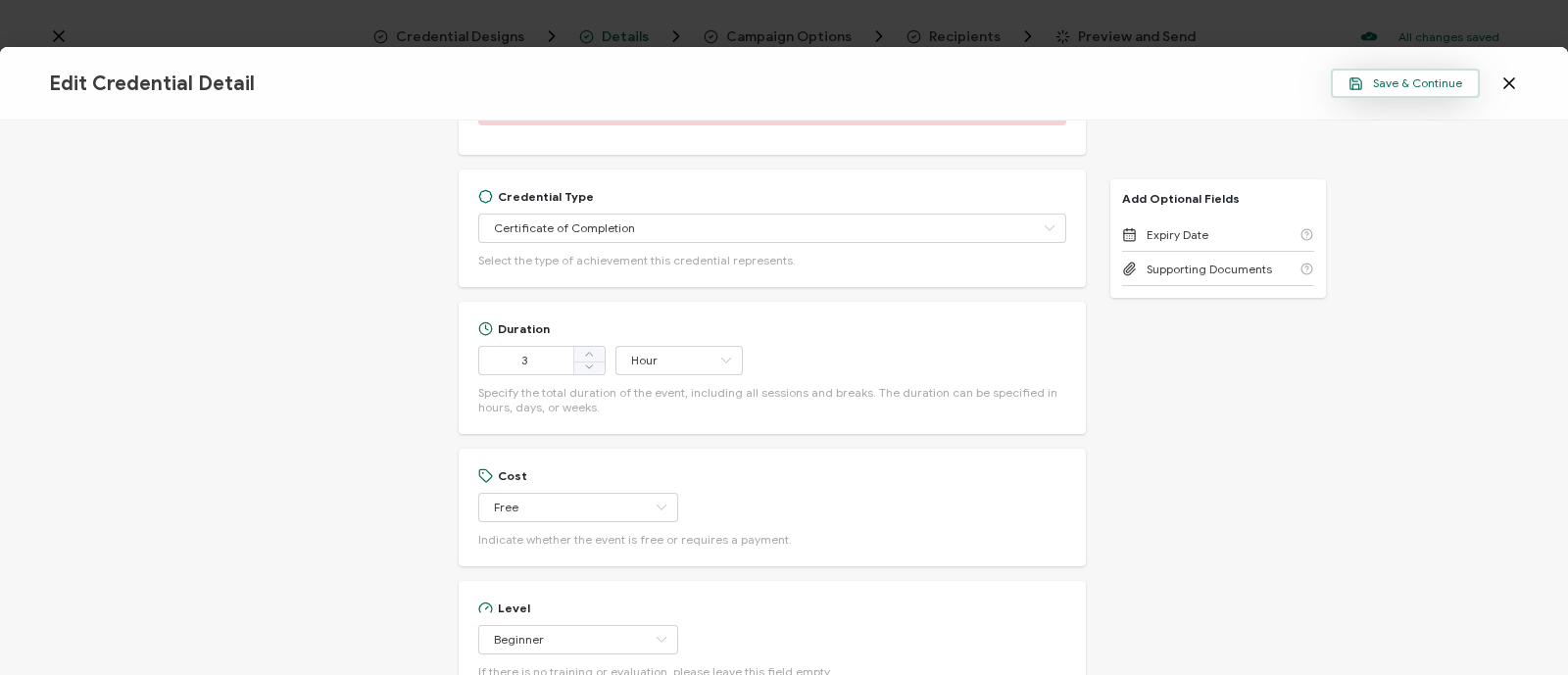 click on "Save & Continue" at bounding box center (1405, 83) 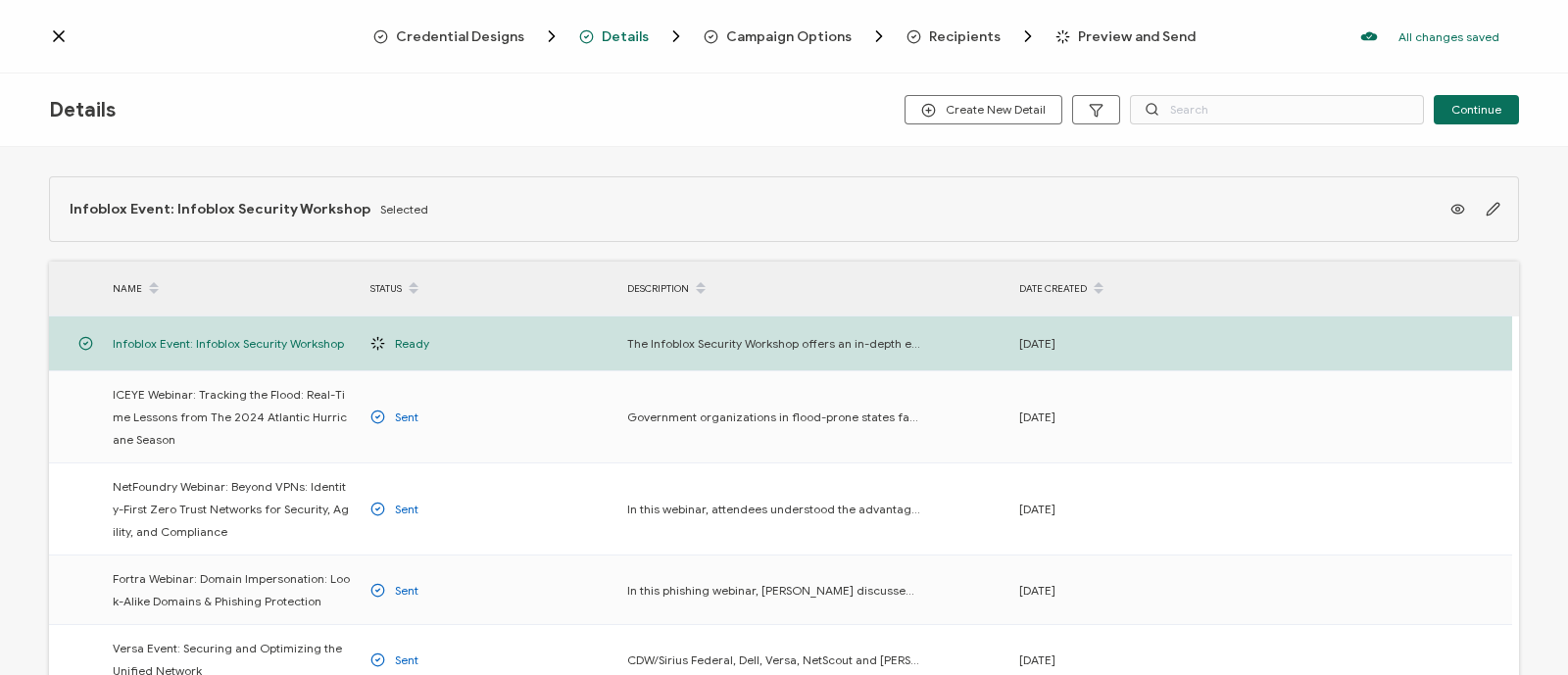 click on "Preview and Send" at bounding box center (1137, 36) 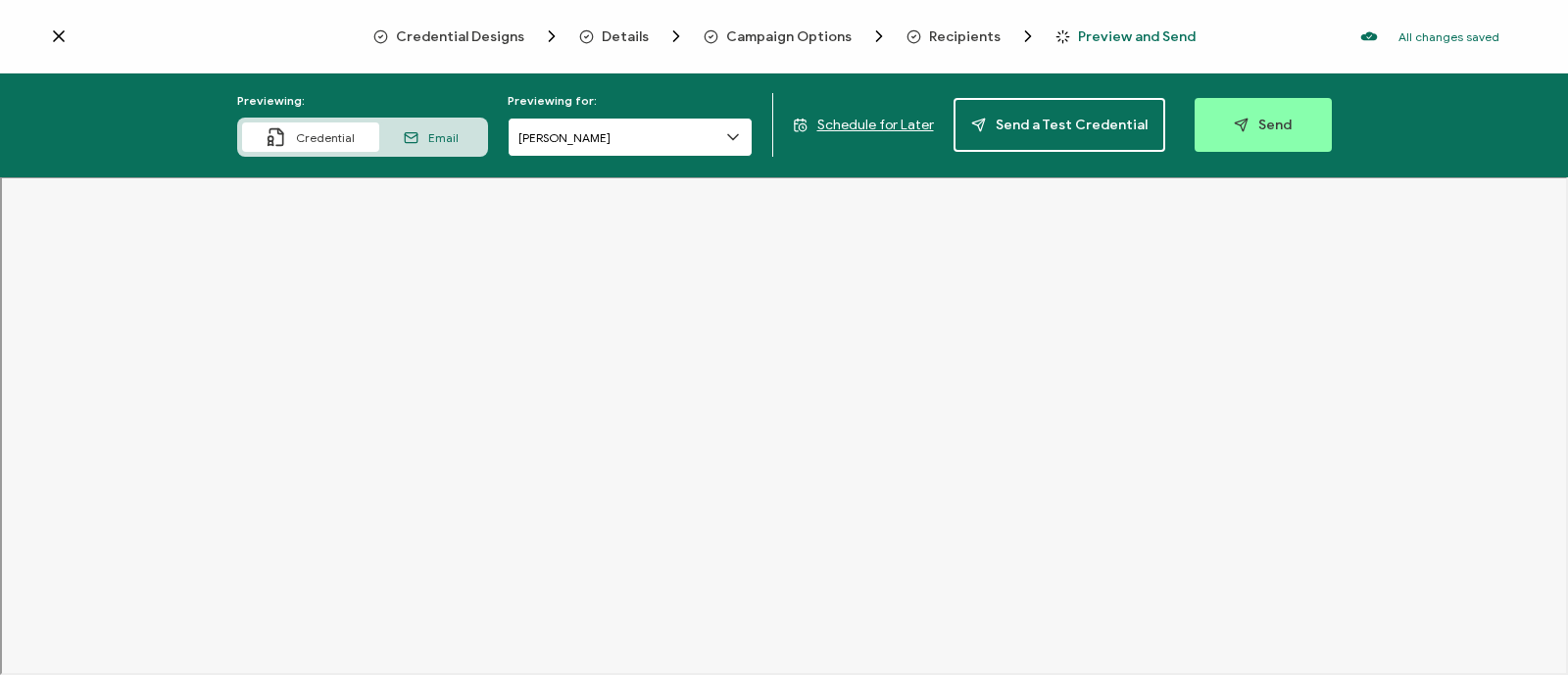 click on "Jeremi Gohn" at bounding box center [630, 137] 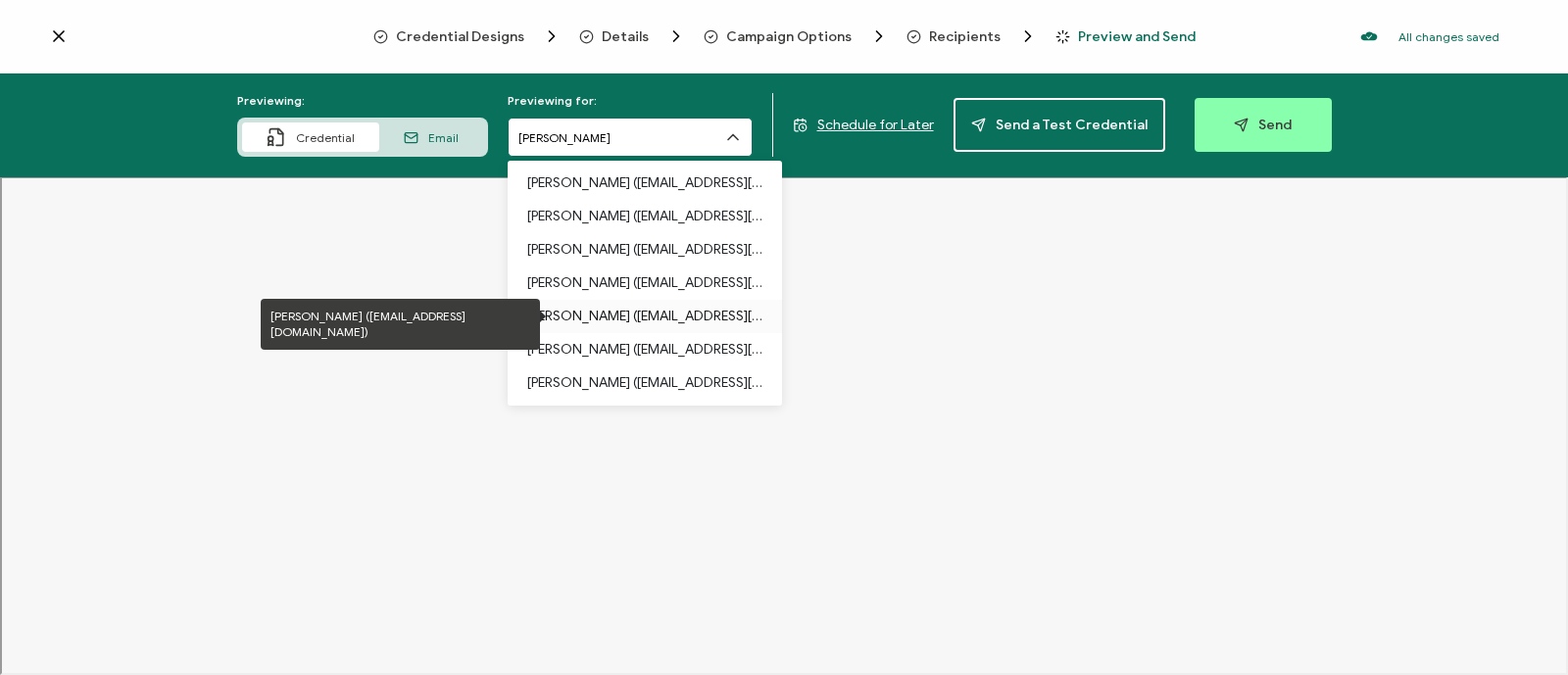 scroll, scrollTop: 99, scrollLeft: 0, axis: vertical 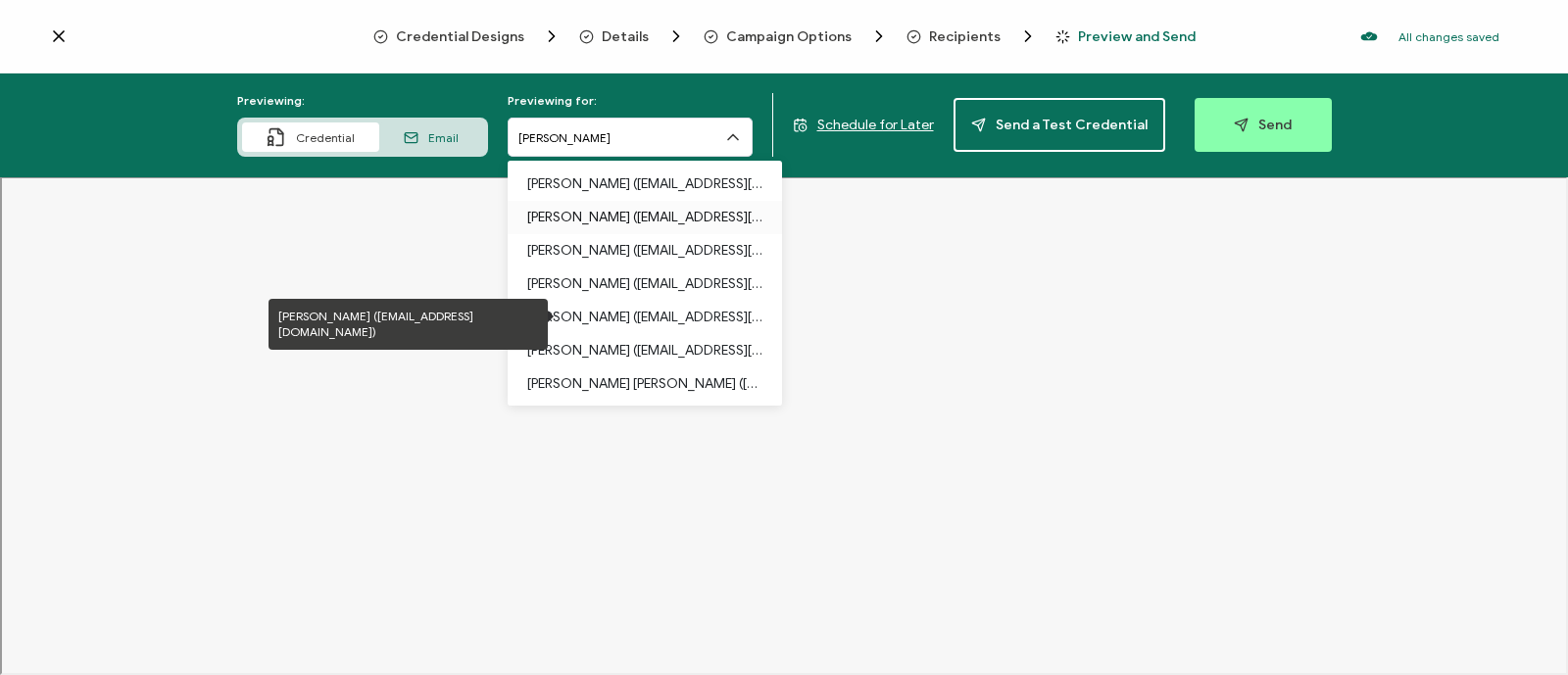 click on "Jamal Martin (carahsoft.jmarti14@umd.edu)" at bounding box center (645, 317) 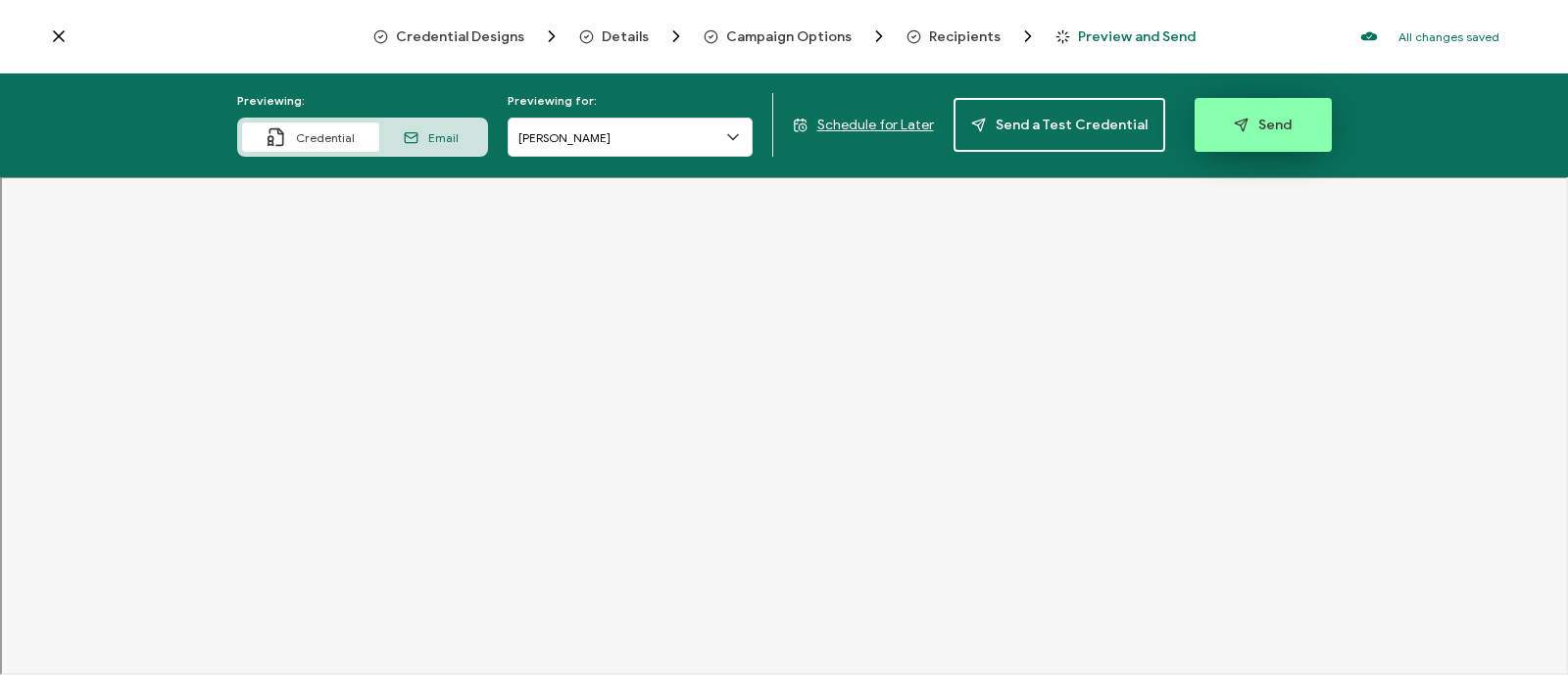 click on "Send" at bounding box center (1262, 124) 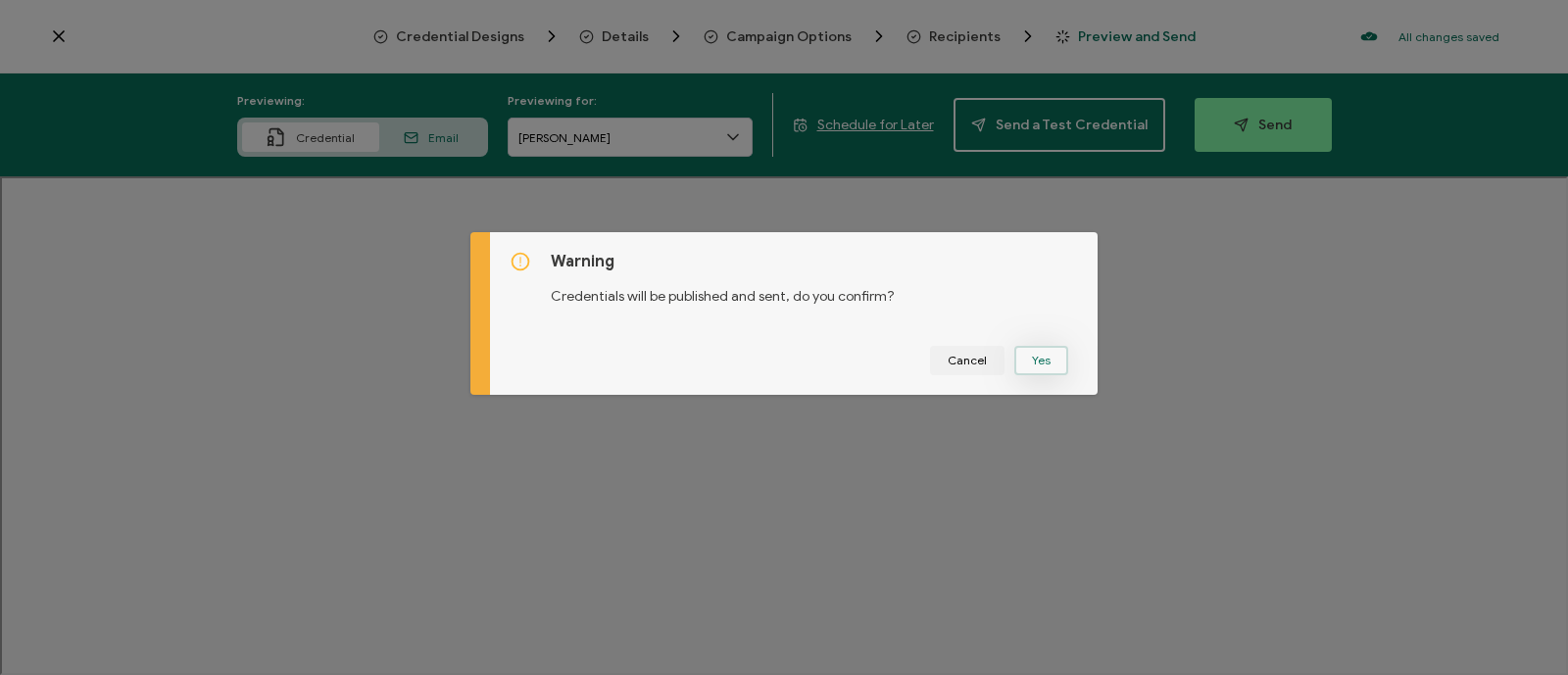 click on "Yes" at bounding box center (1041, 361) 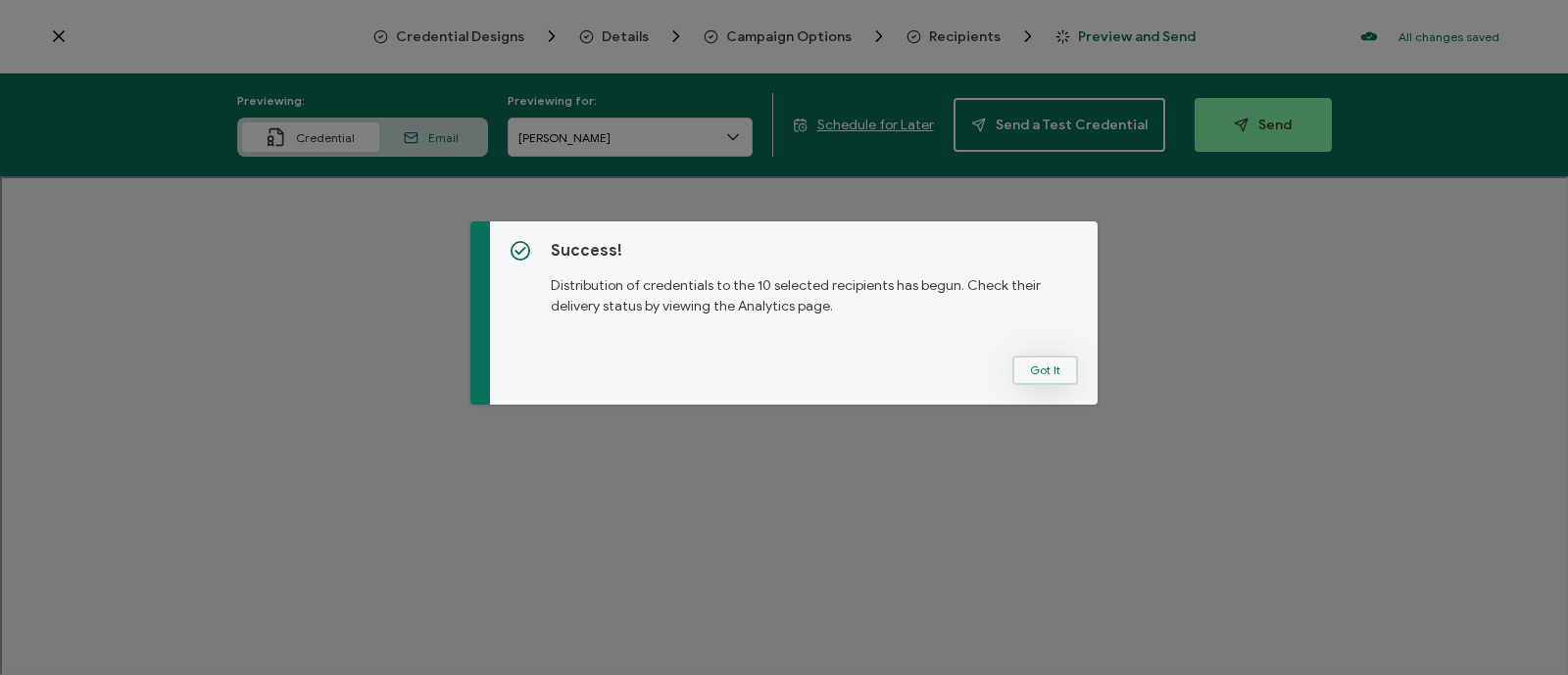 click on "Got It" at bounding box center [1045, 370] 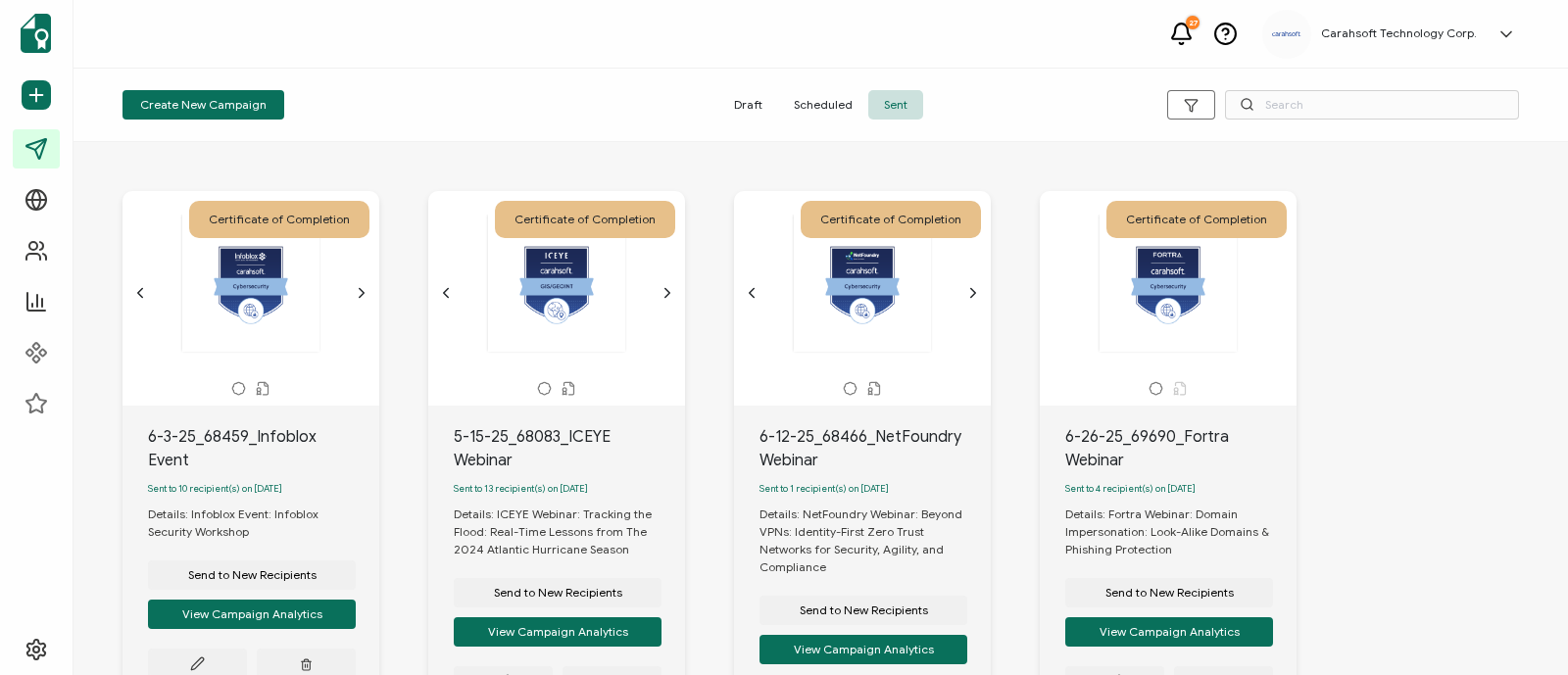 click at bounding box center [862, 283] 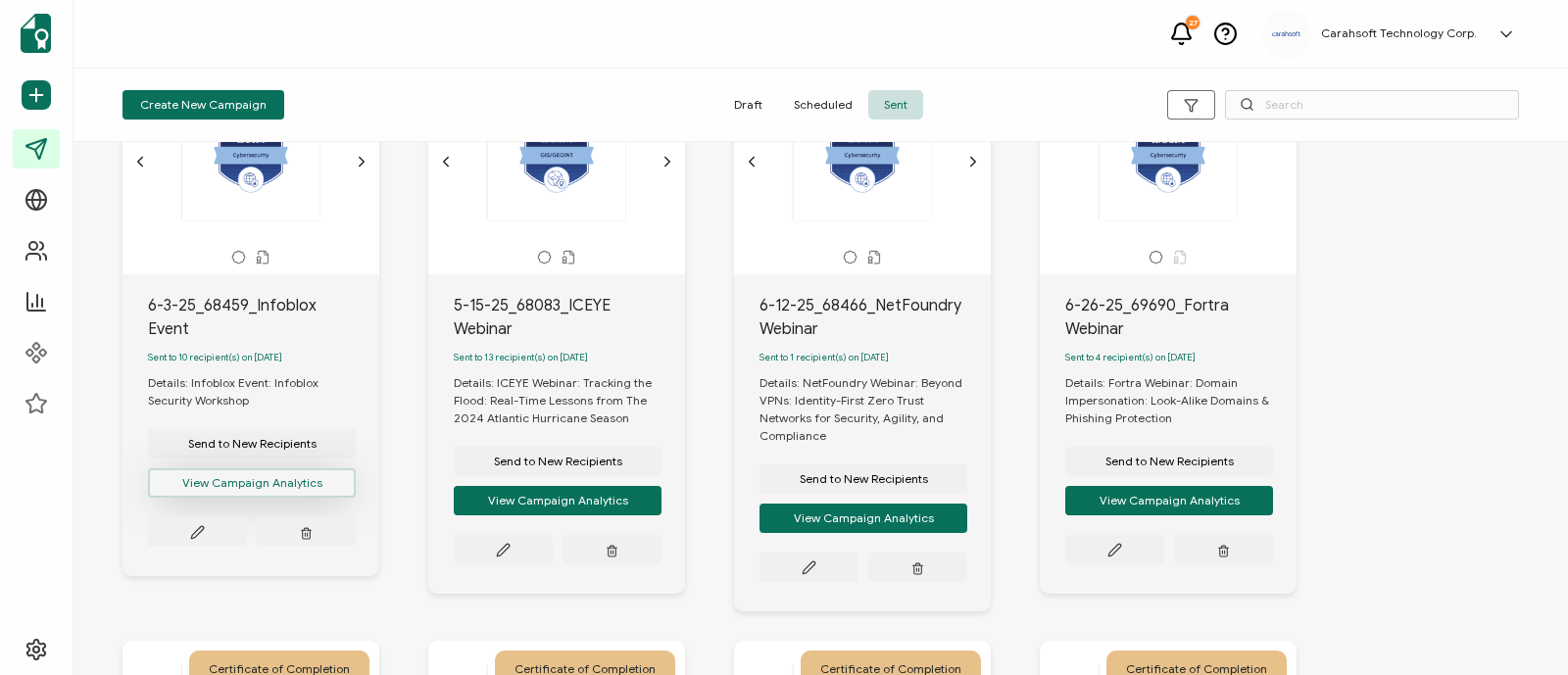 click on "View Campaign Analytics" at bounding box center [252, 483] 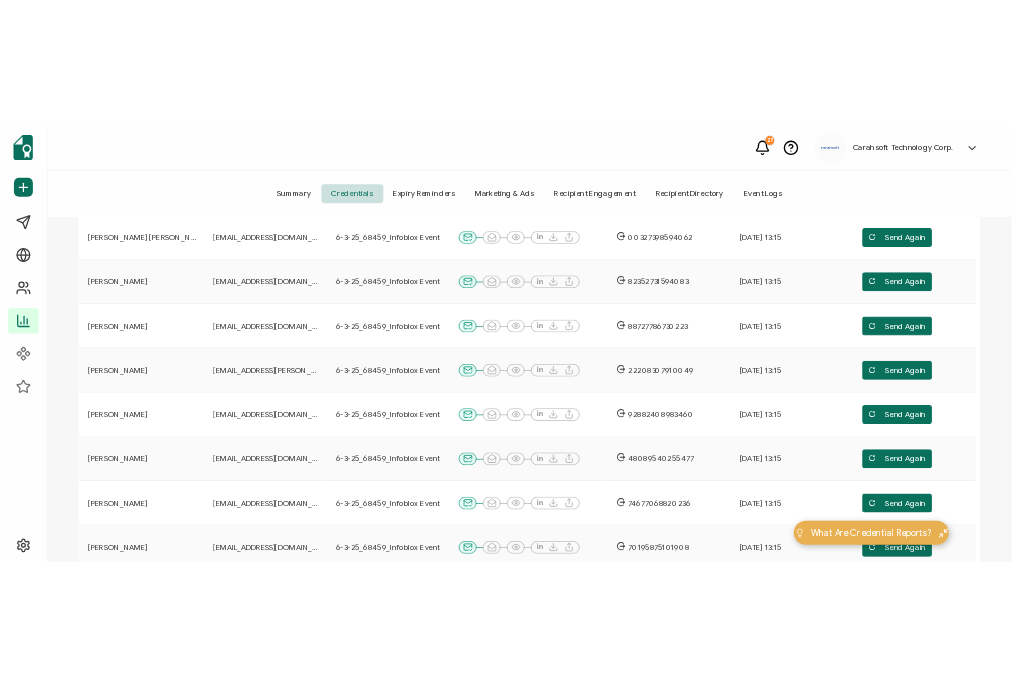 scroll, scrollTop: 0, scrollLeft: 0, axis: both 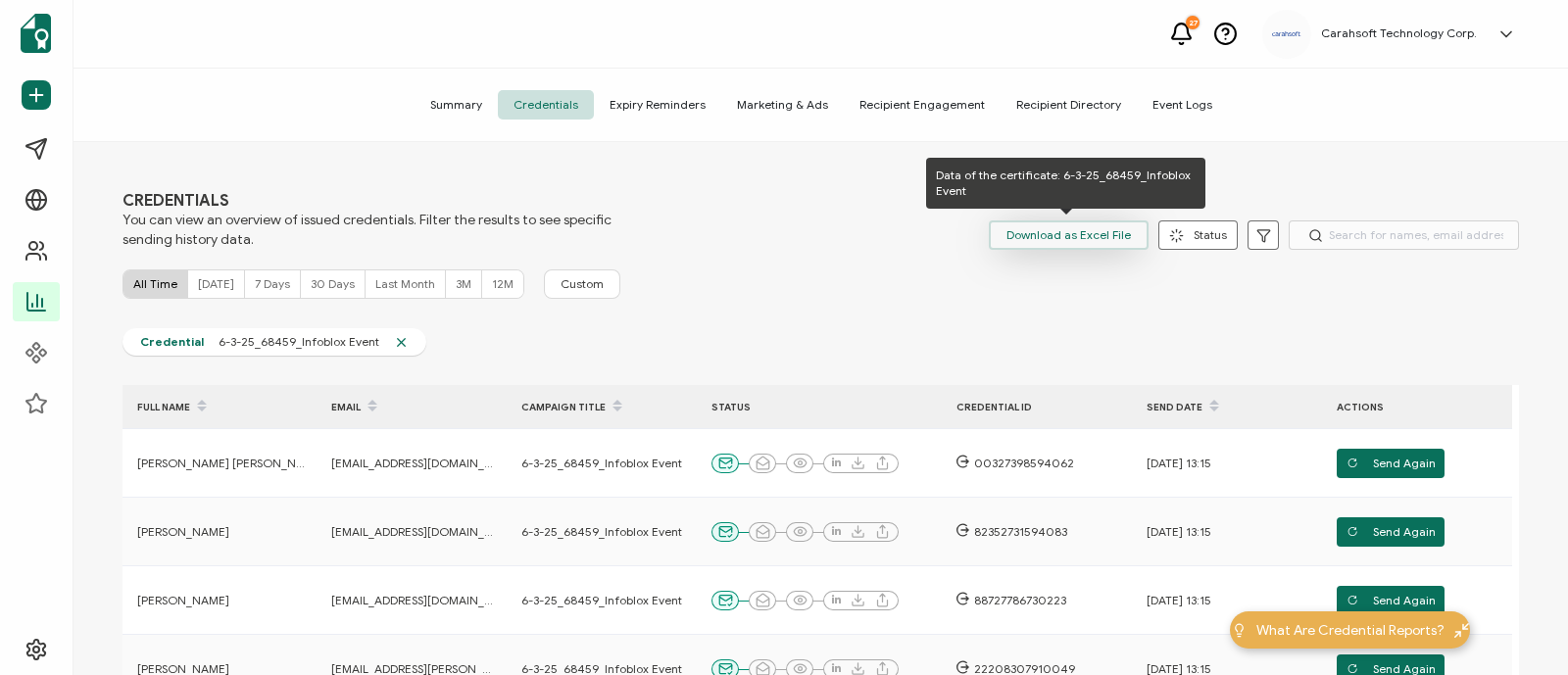 click on "Download as Excel File" at bounding box center [1068, 235] 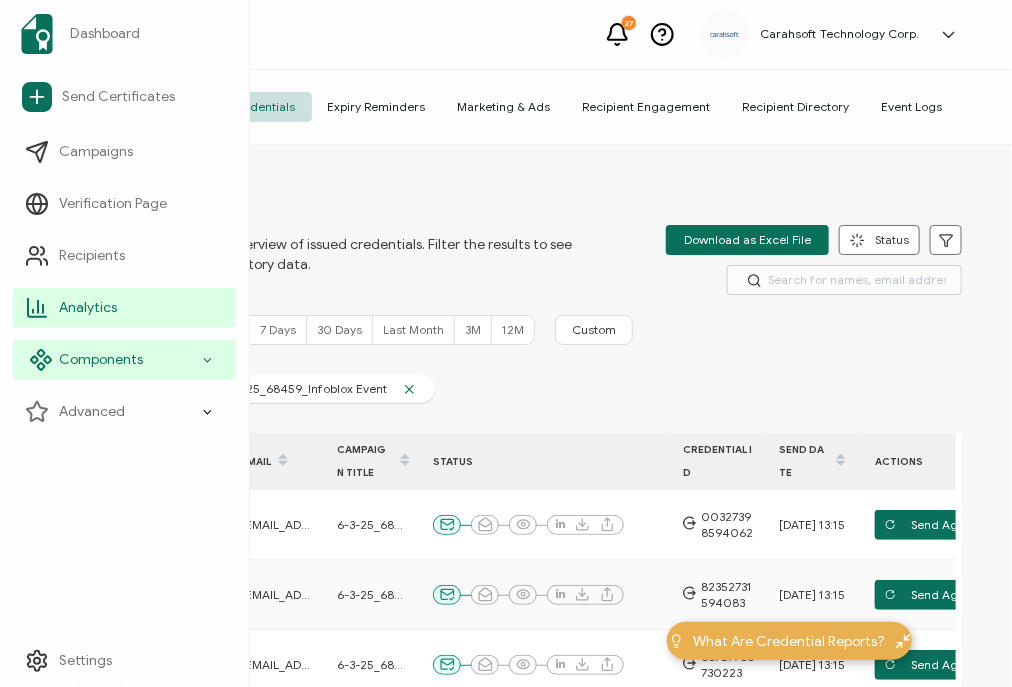 click on "Components" at bounding box center [124, 360] 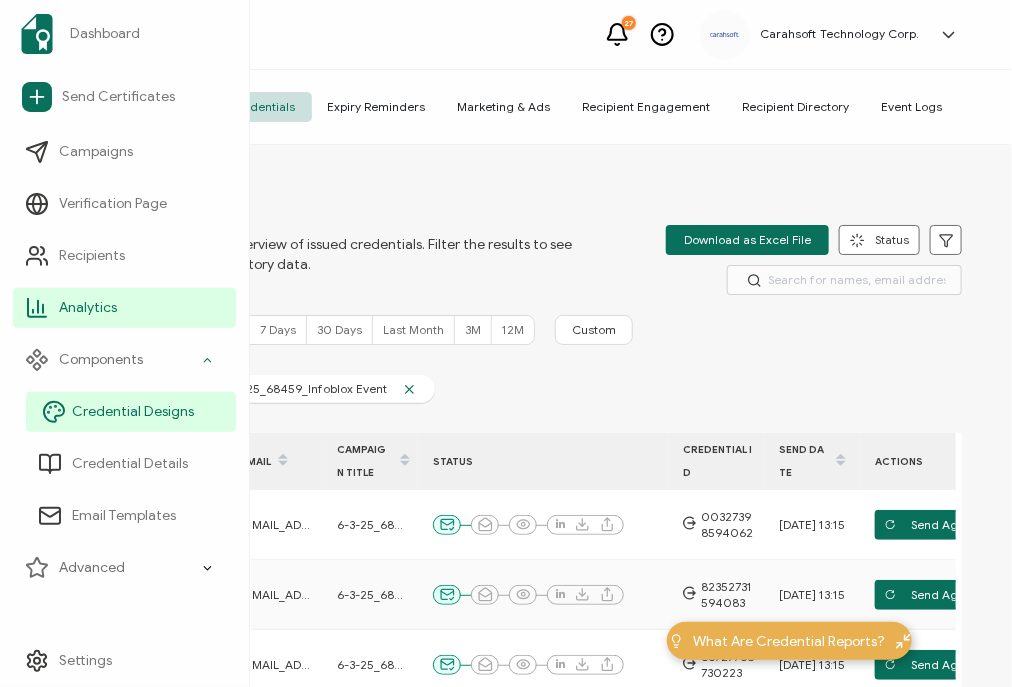 click on "Credential Designs" at bounding box center [133, 412] 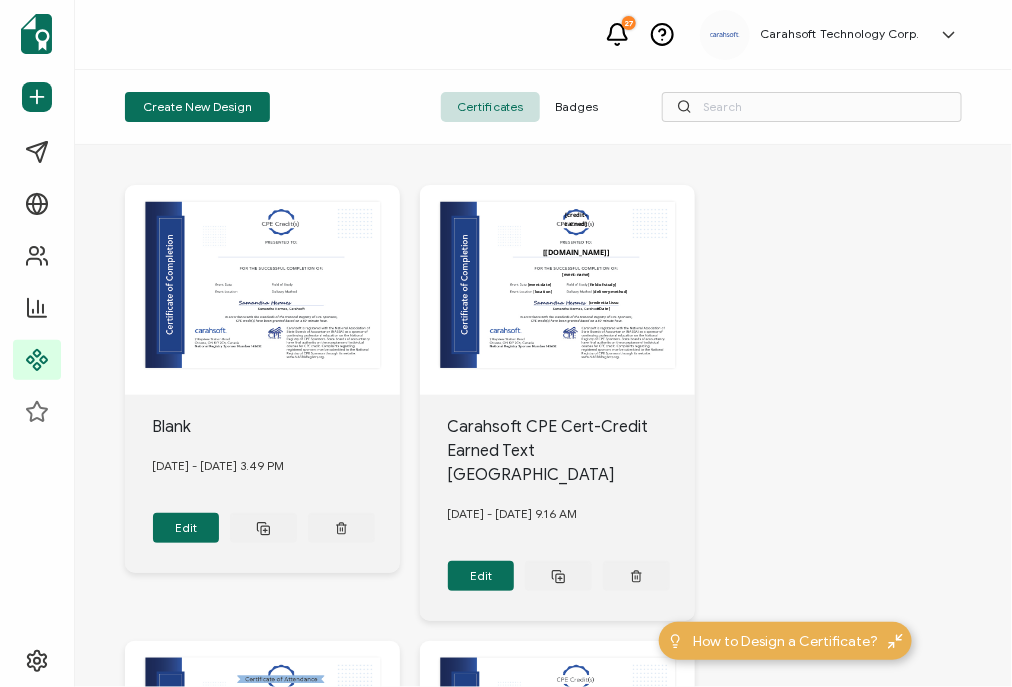 click on "Badges" at bounding box center [577, 107] 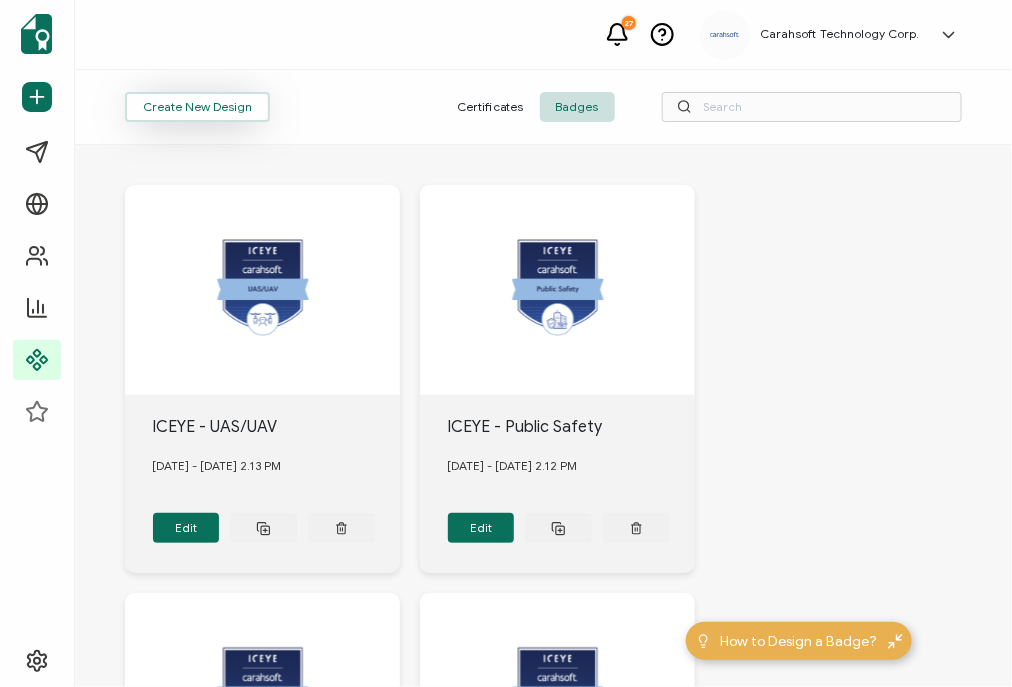 click on "Create New Design" at bounding box center [197, 107] 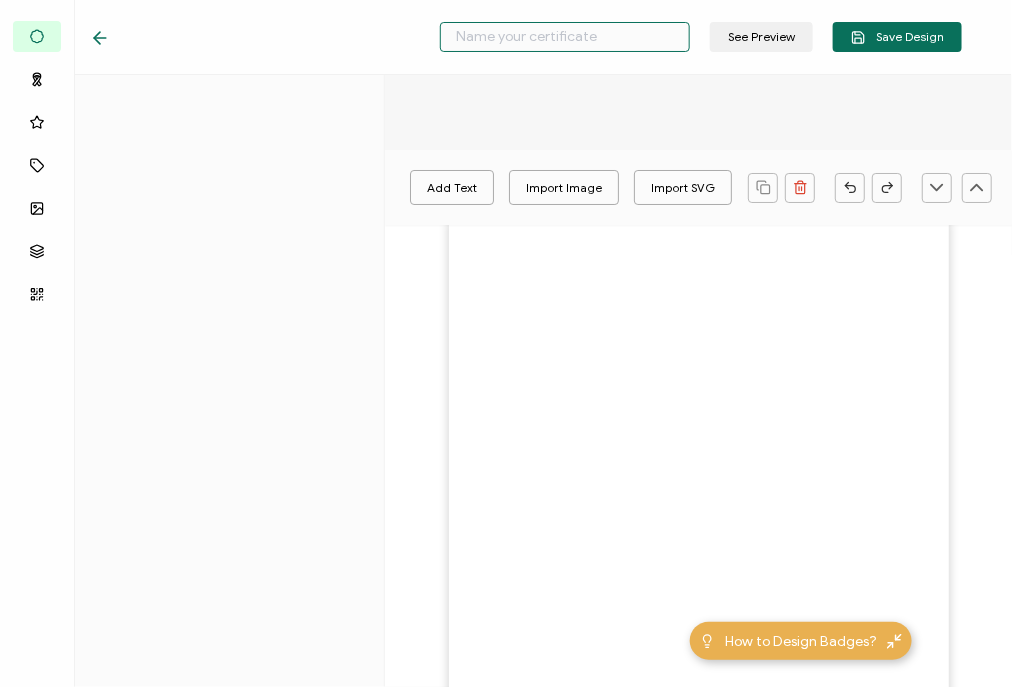 click at bounding box center (565, 37) 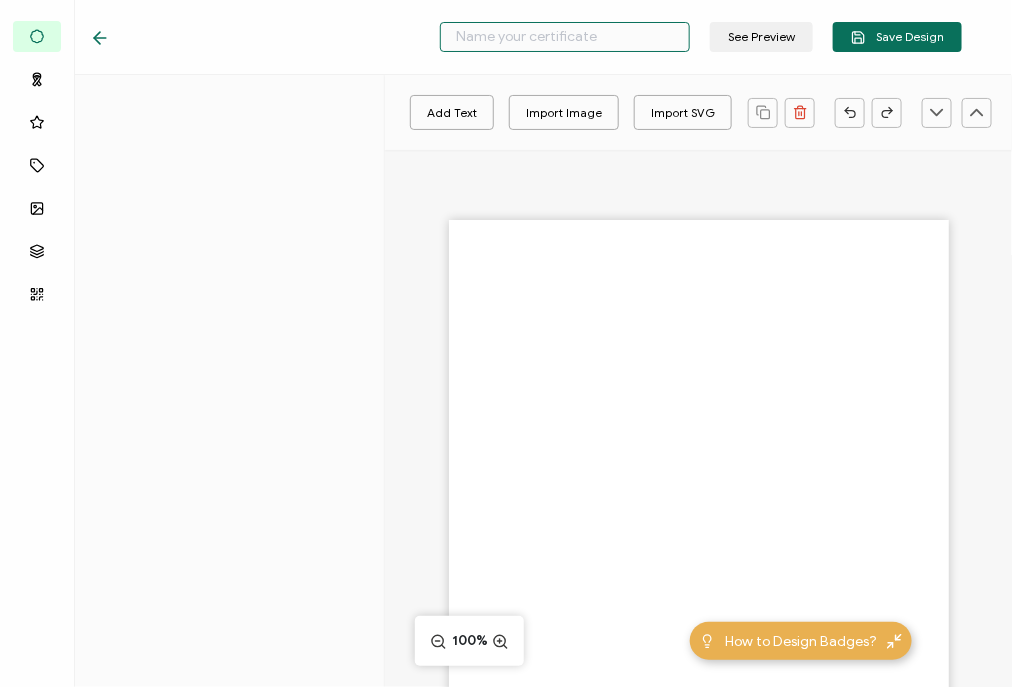 type on "S" 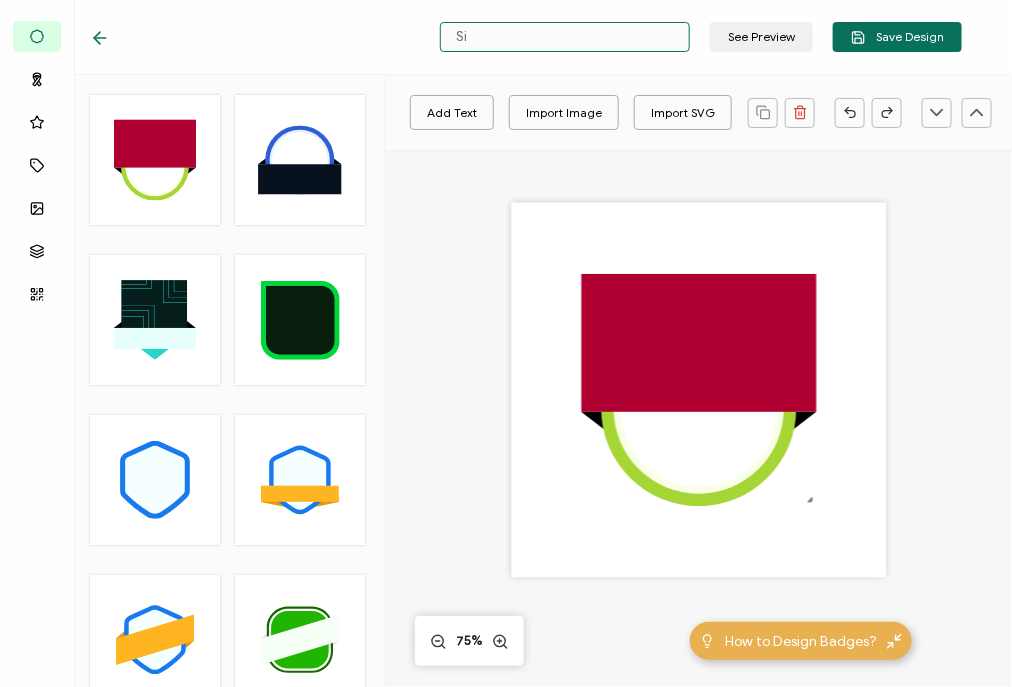 type on "S" 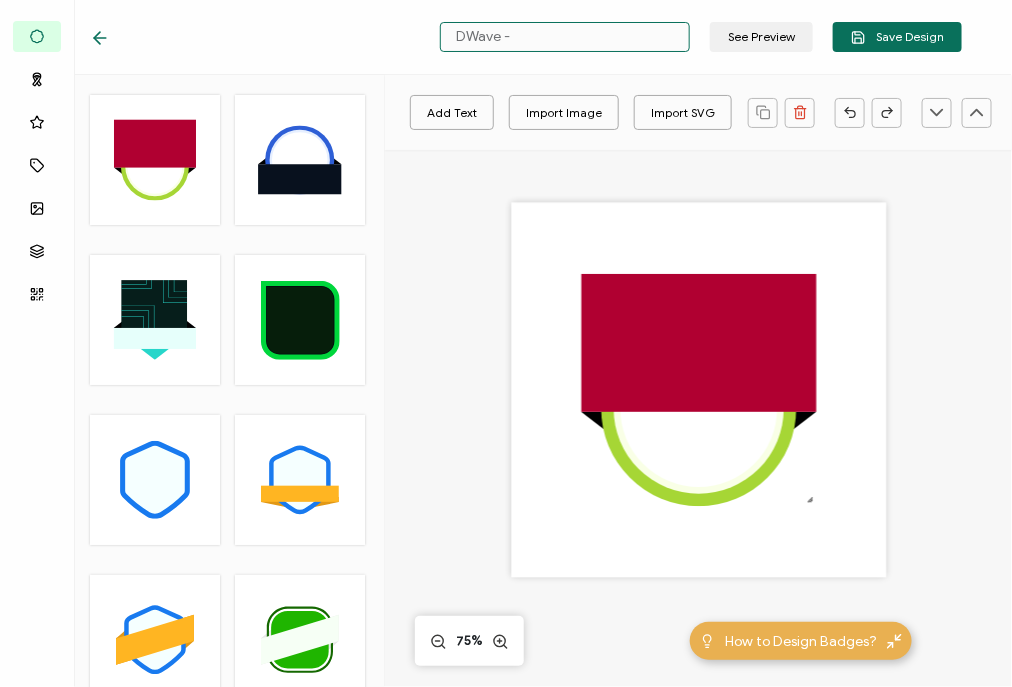 type on "DWave -" 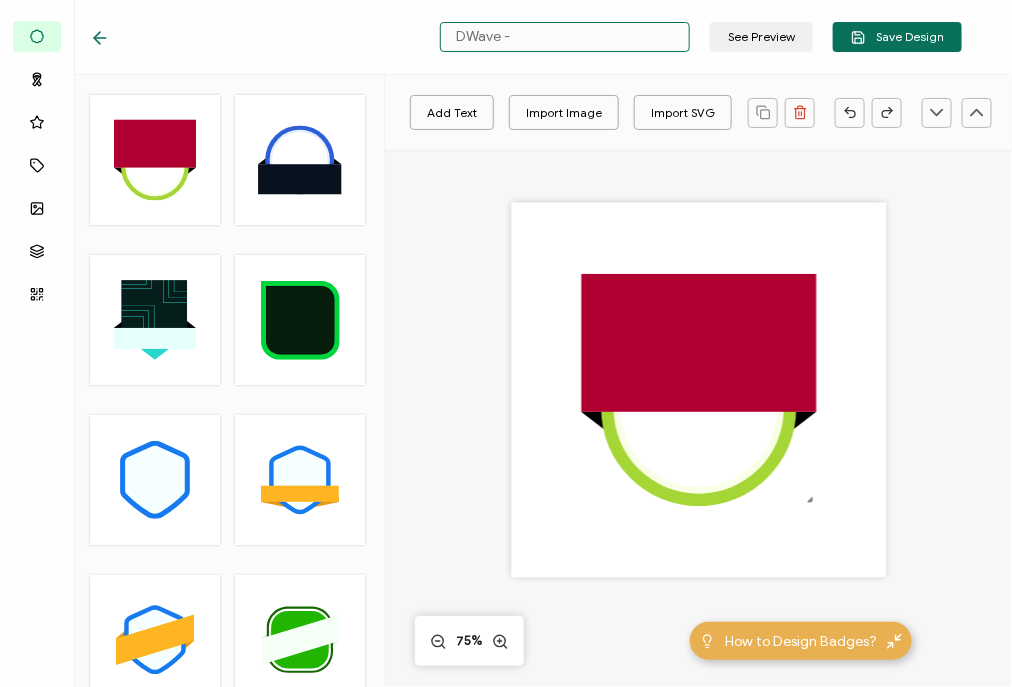 drag, startPoint x: 595, startPoint y: 36, endPoint x: 423, endPoint y: 27, distance: 172.2353 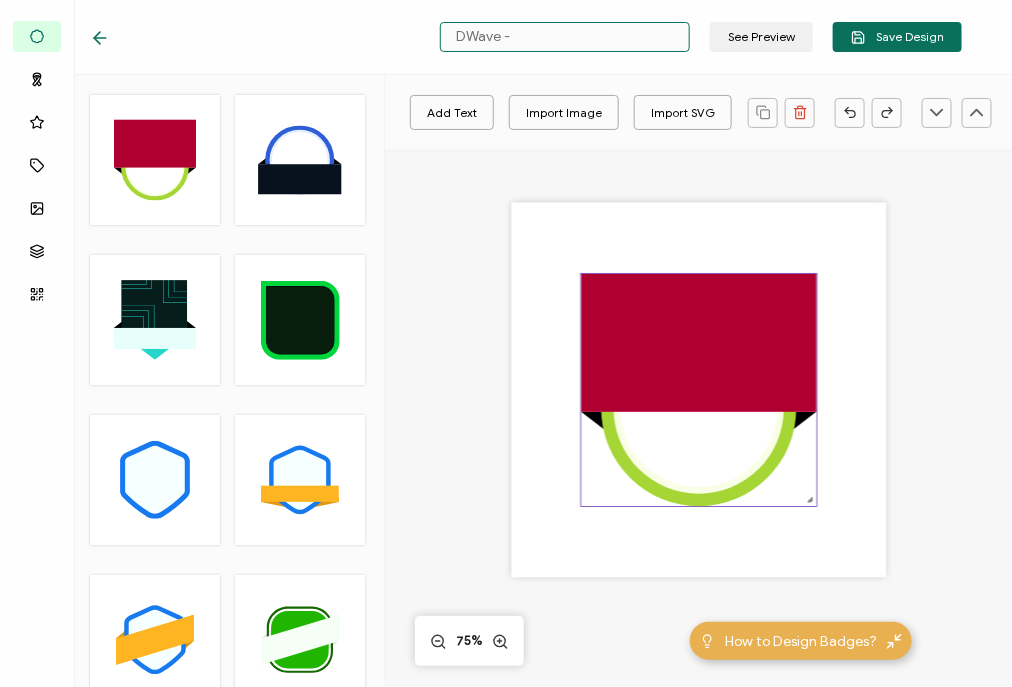 click 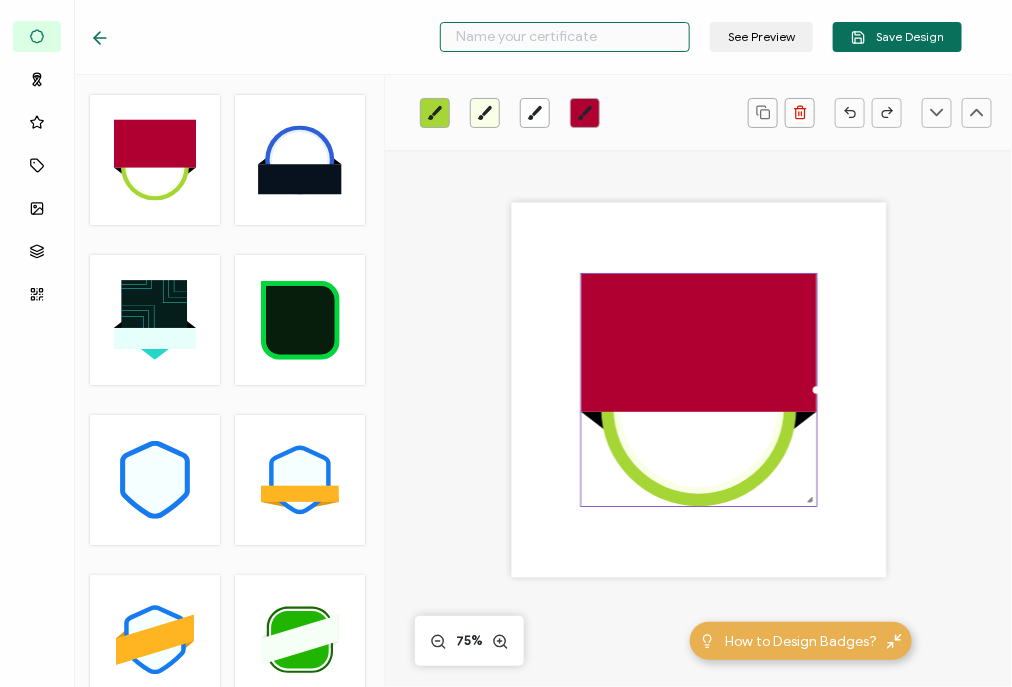click 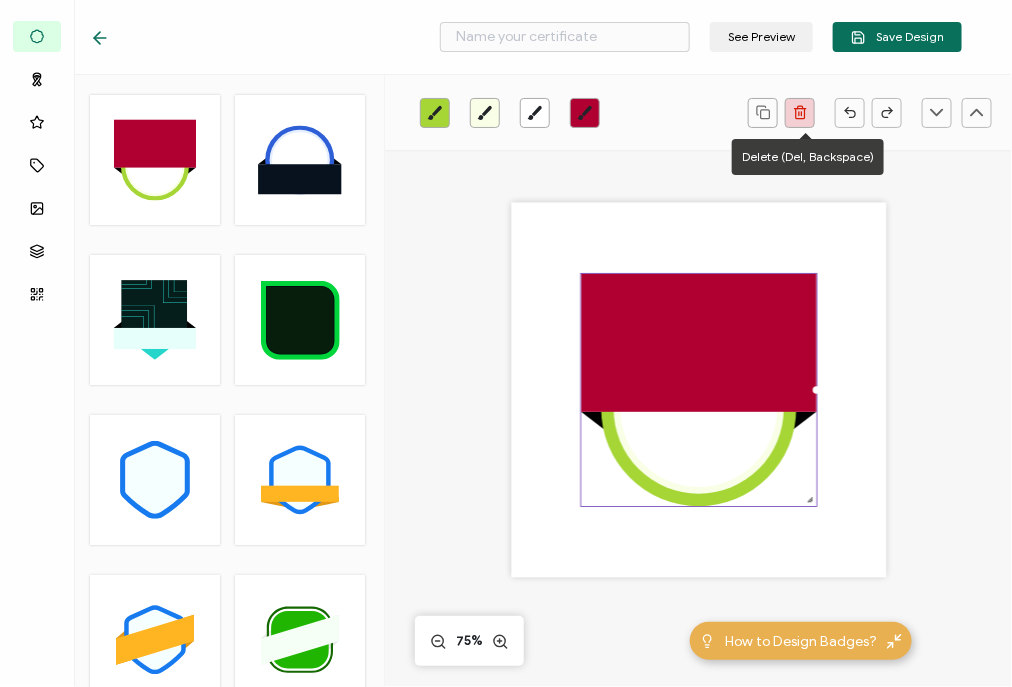 click at bounding box center (800, 113) 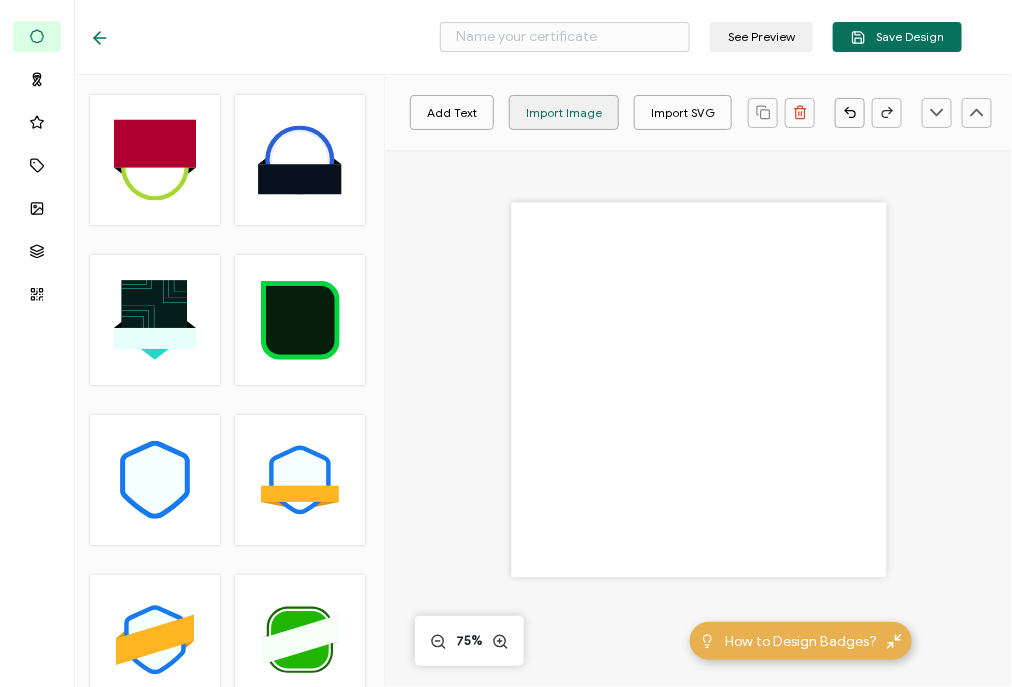 click on "Import Image" at bounding box center (564, 112) 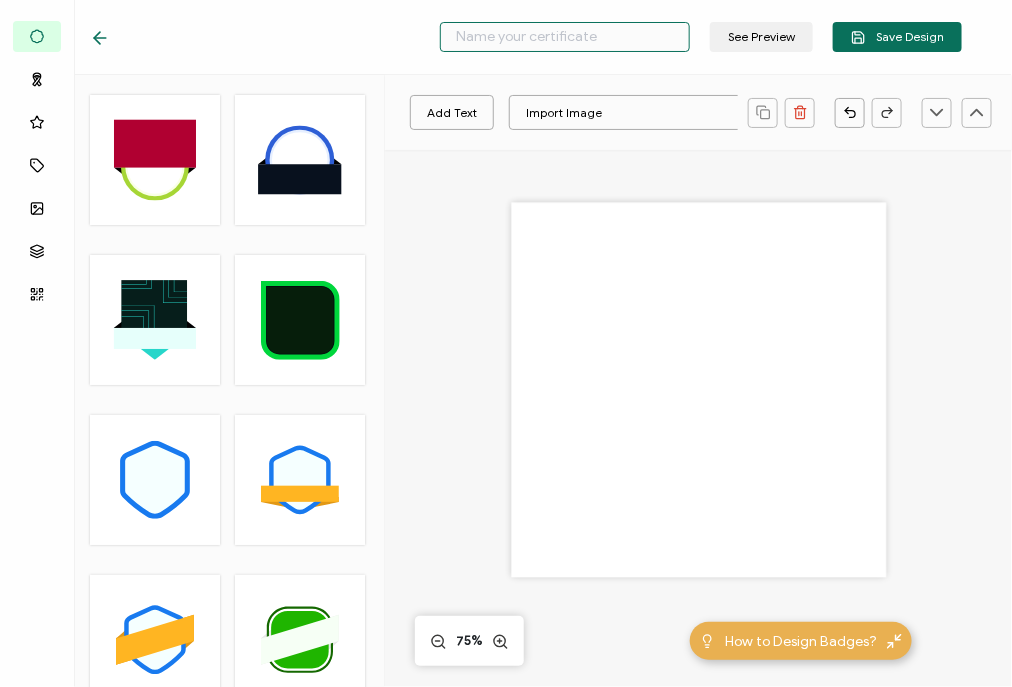 click at bounding box center [565, 37] 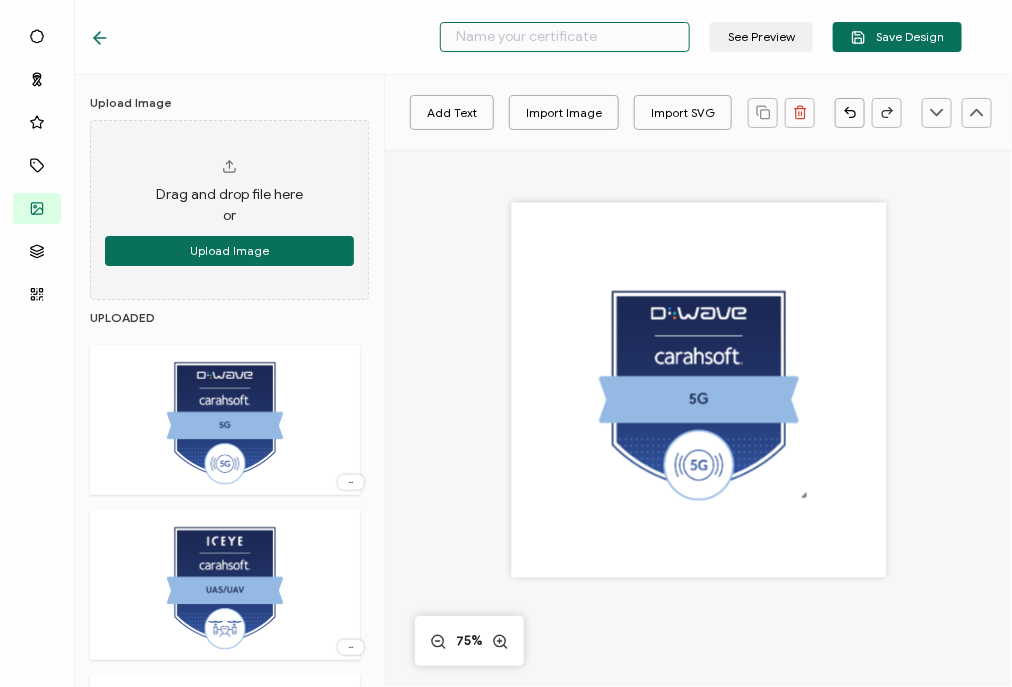 drag, startPoint x: 555, startPoint y: 33, endPoint x: 510, endPoint y: 47, distance: 47.127487 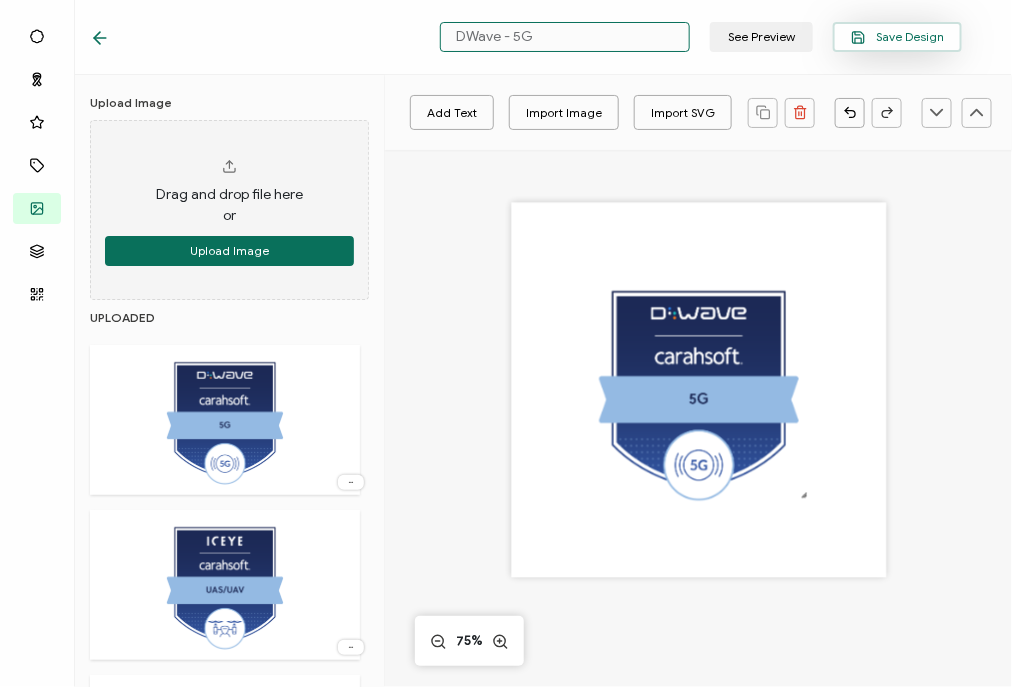 type on "DWave - 5G" 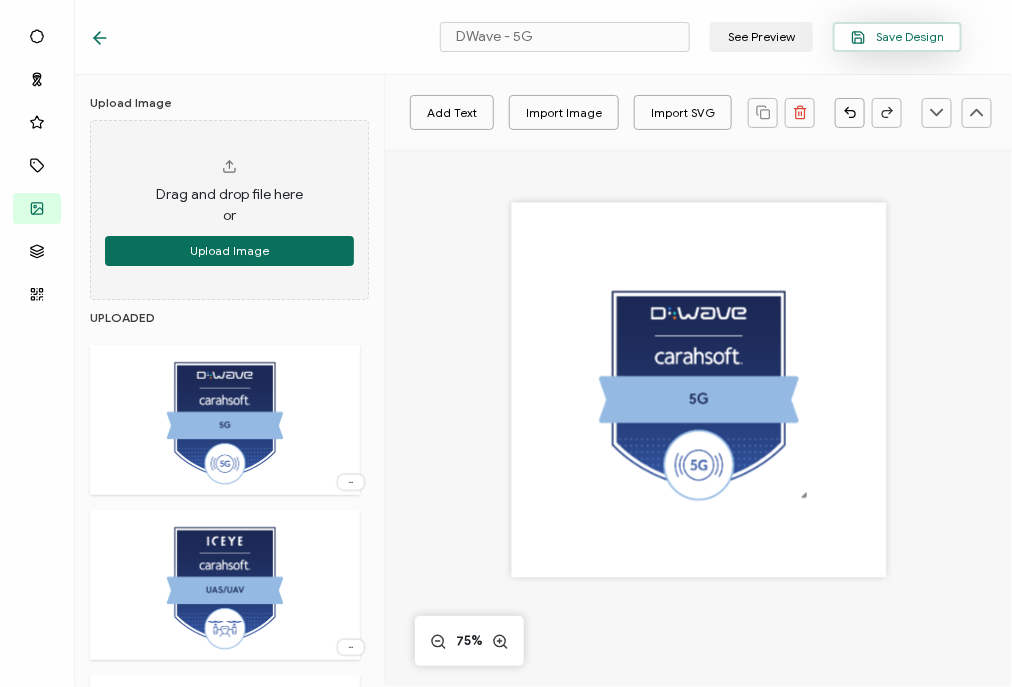 click on "Save Design" at bounding box center (897, 37) 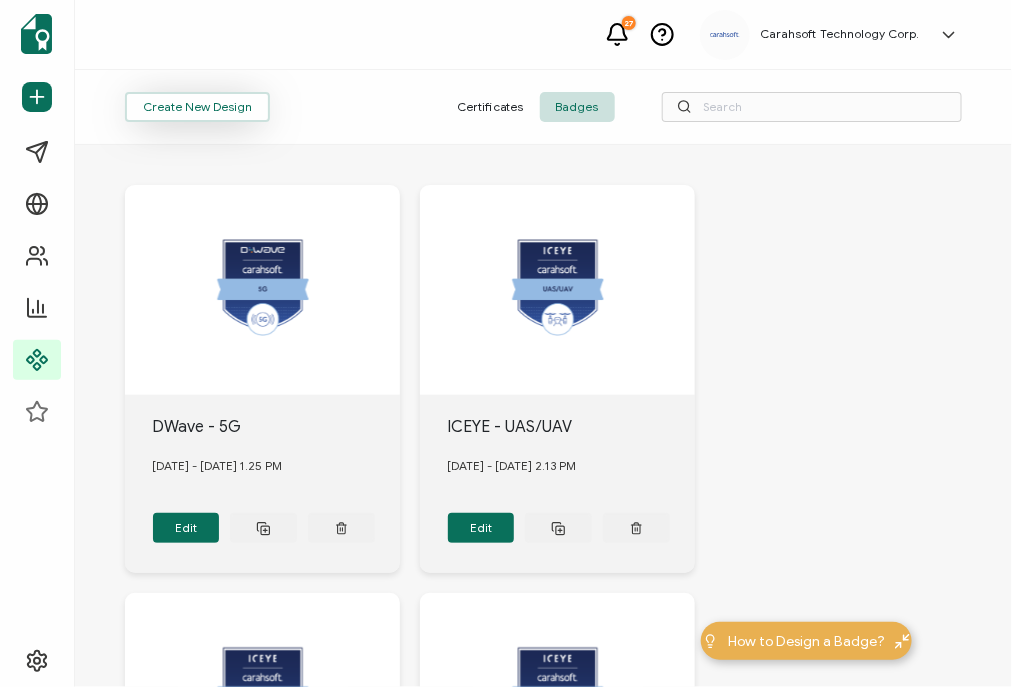 click on "Create New Design" at bounding box center [197, 107] 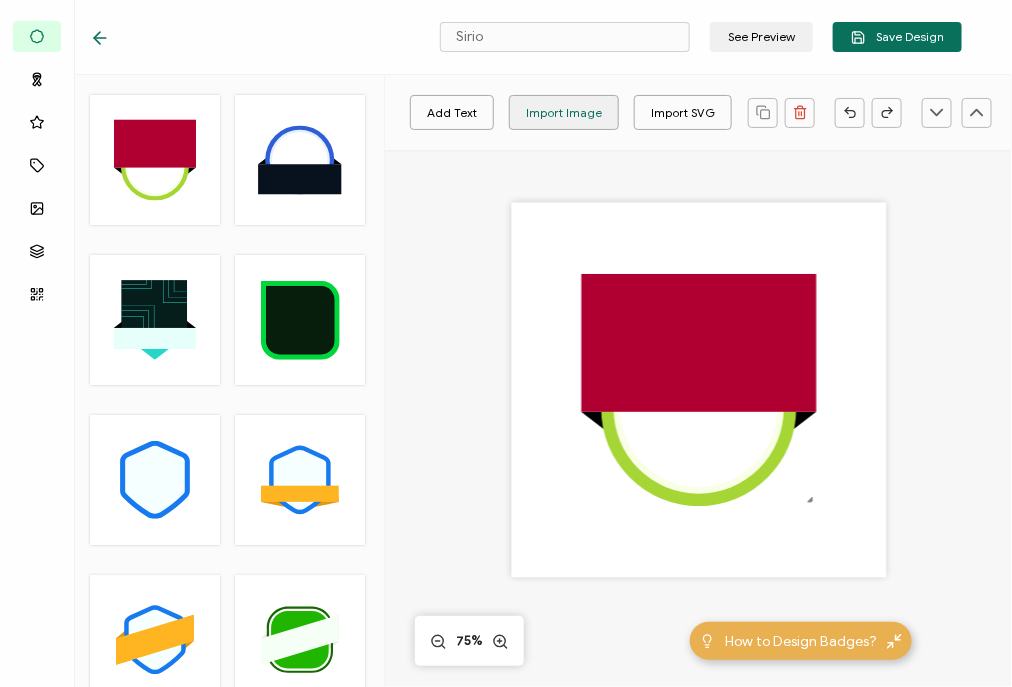 click on "Import Image" at bounding box center (564, 112) 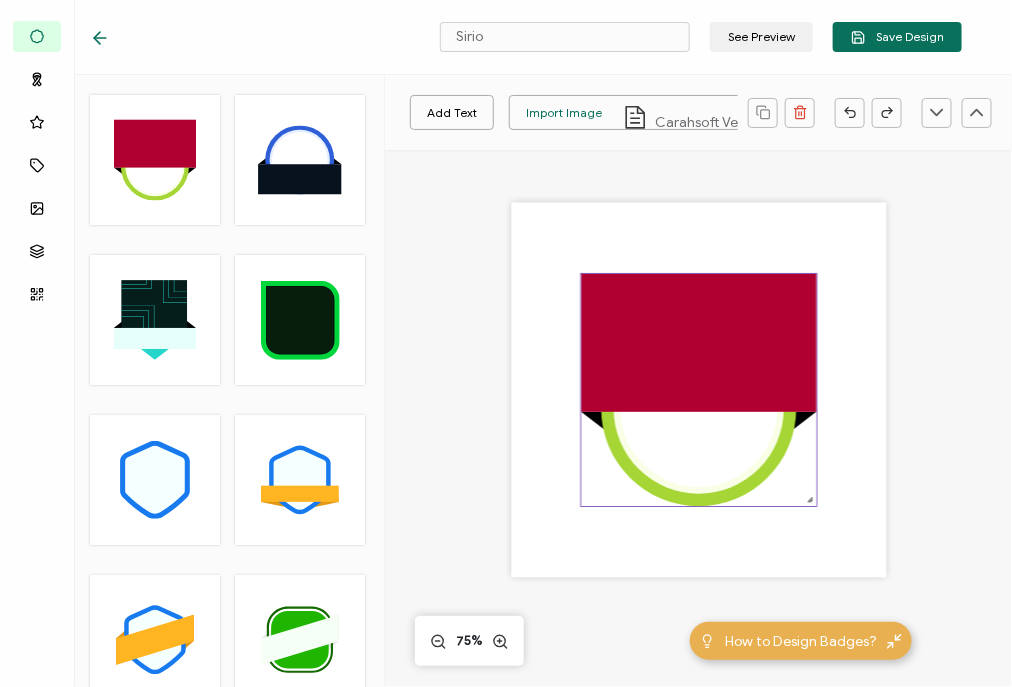 click 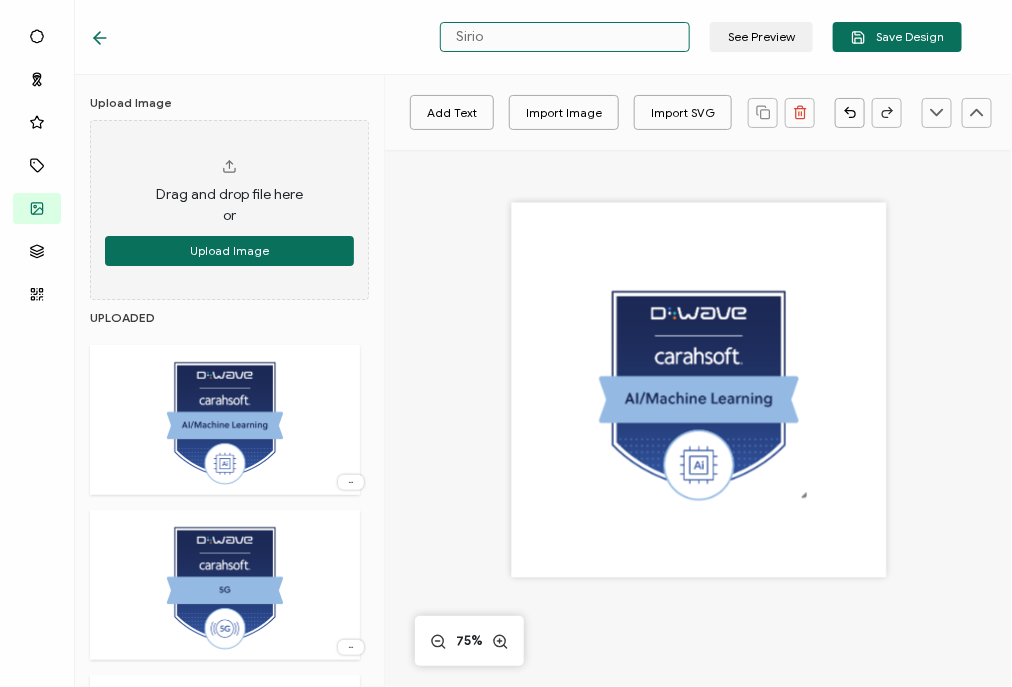 click on "Sirio" at bounding box center [565, 37] 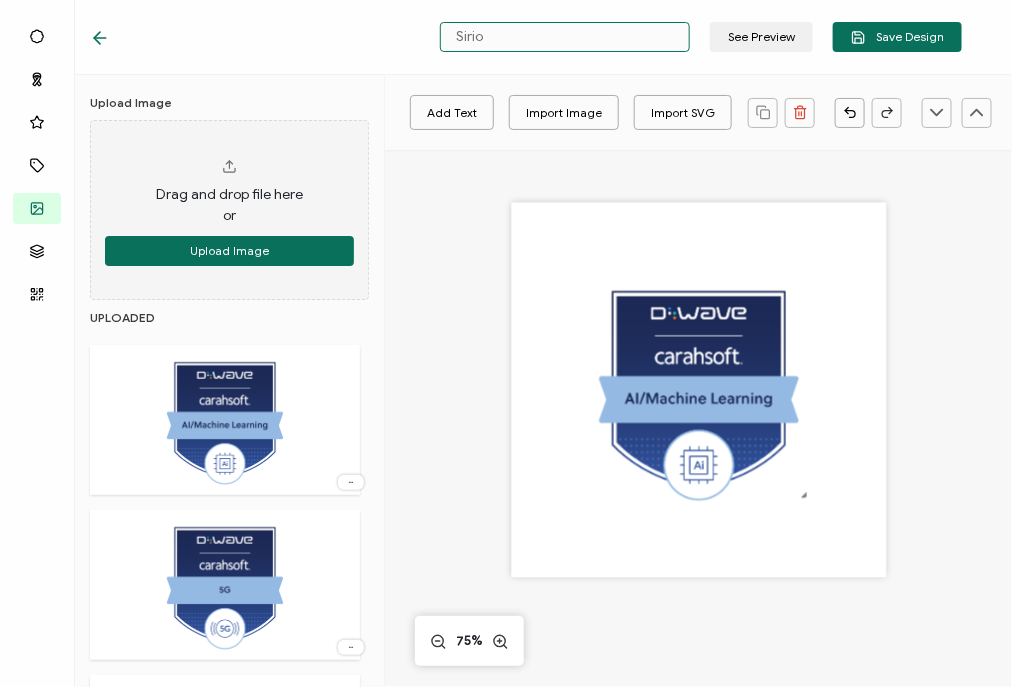 paste on "DWave -" 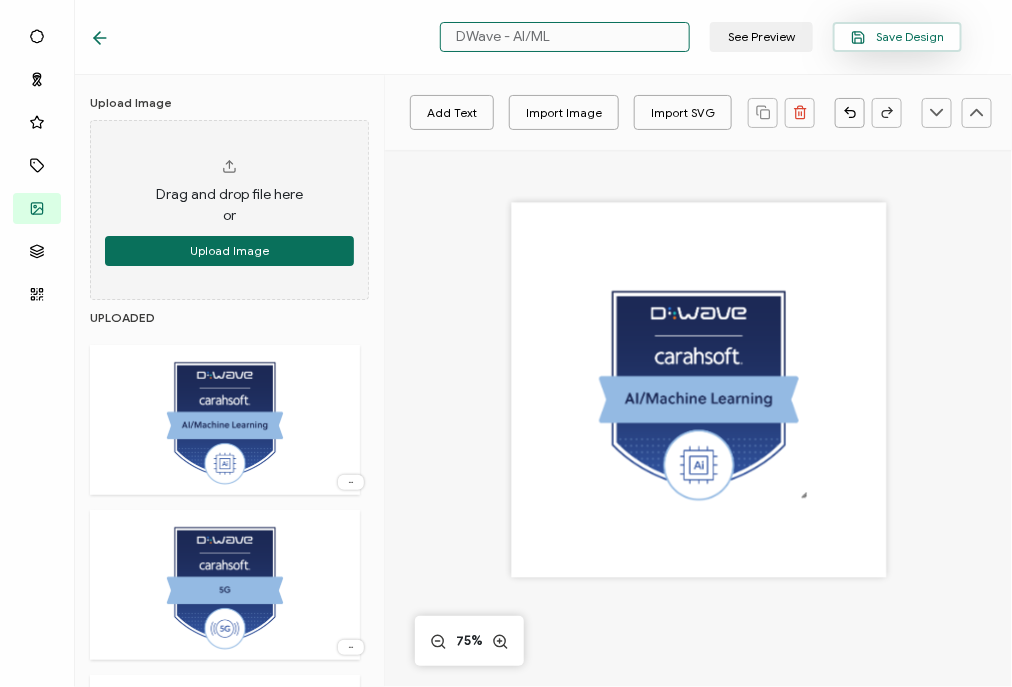type on "DWave - AI/ML" 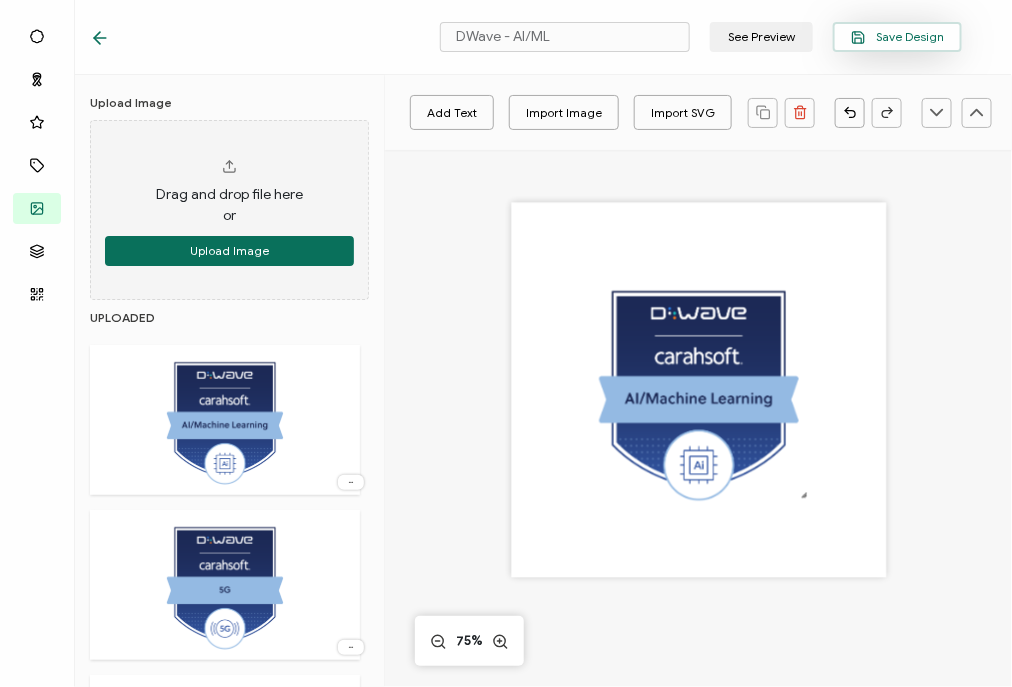 click on "Save Design" at bounding box center (897, 37) 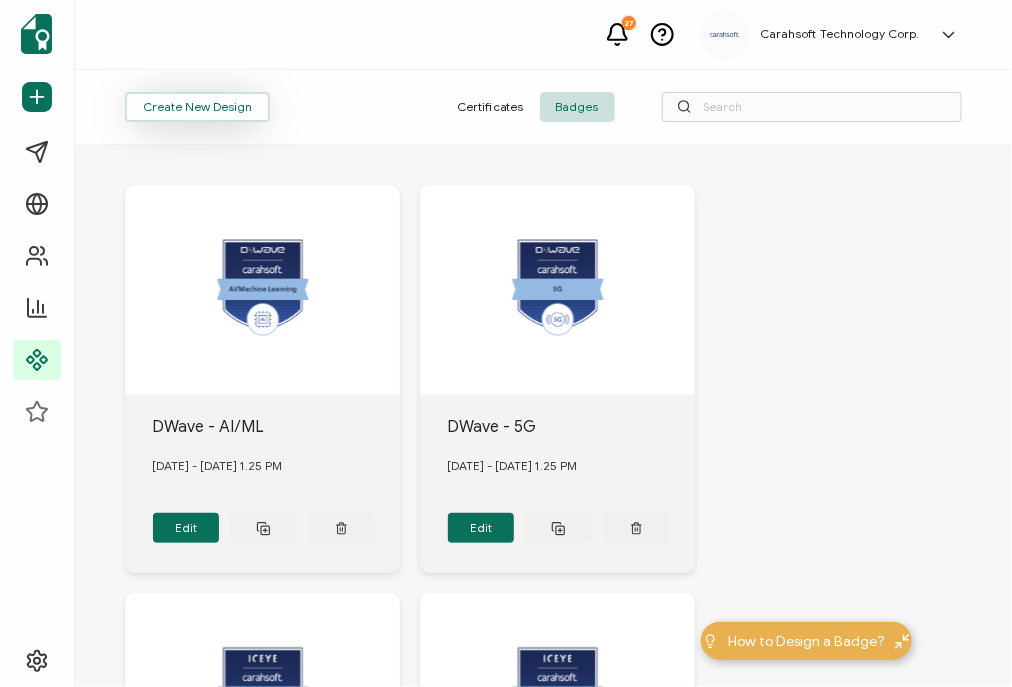 click on "Create New Design" at bounding box center (197, 107) 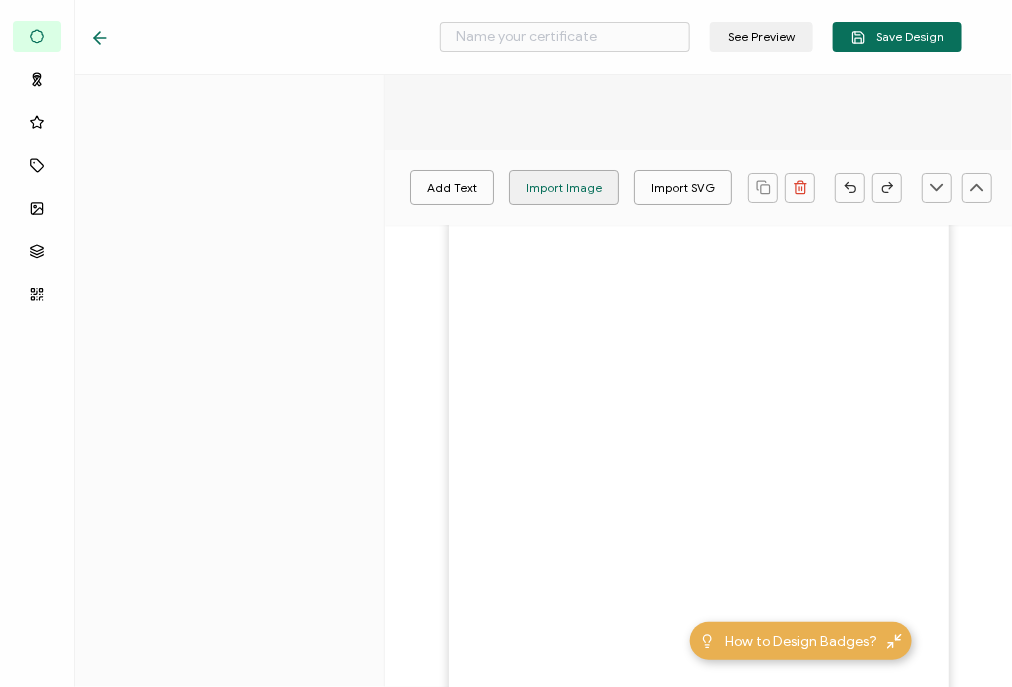 click on "Import Image" at bounding box center [564, 187] 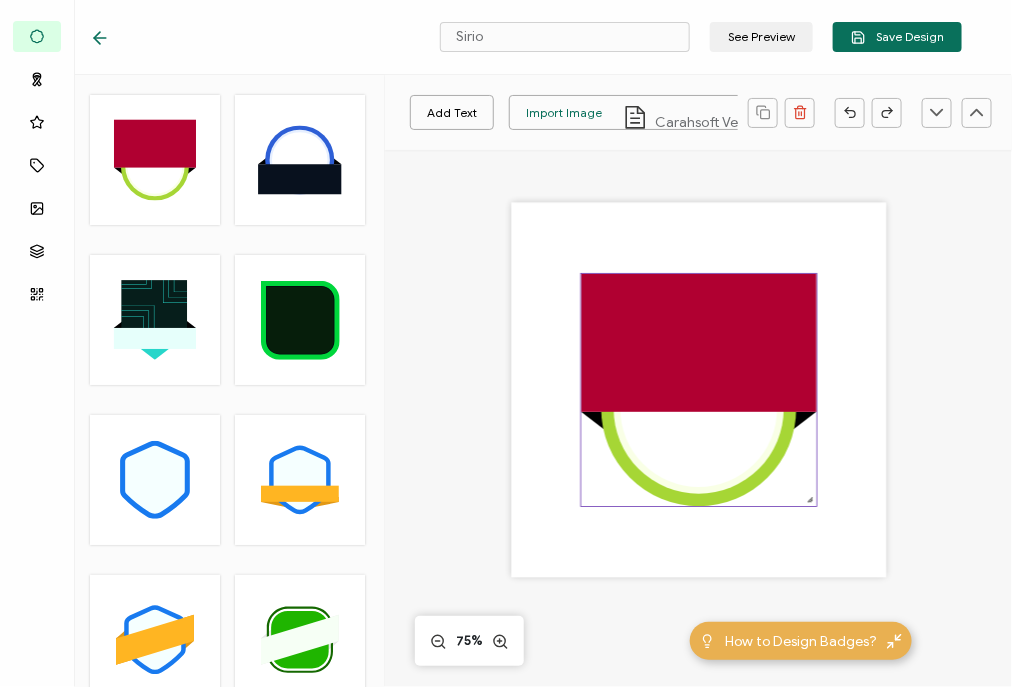 click 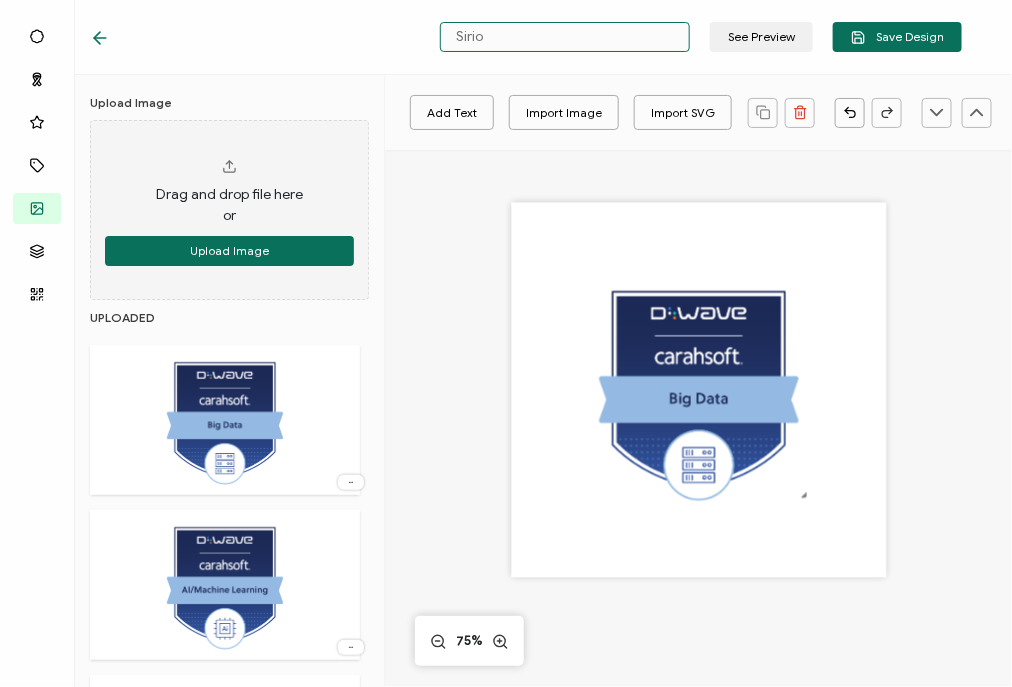 click on "Sirio" at bounding box center (565, 37) 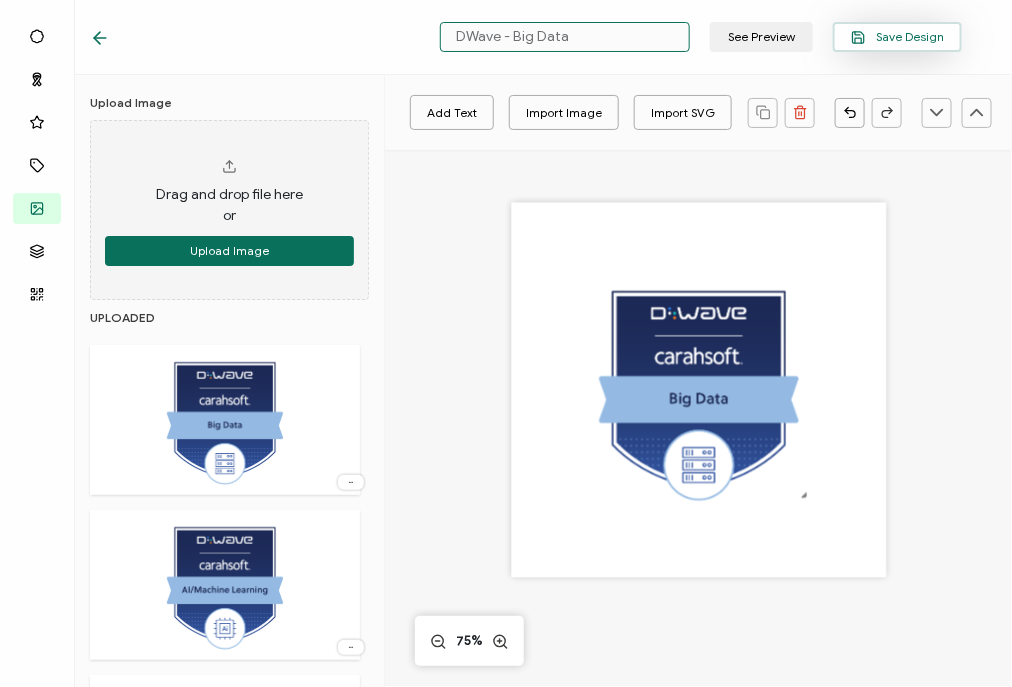 type on "DWave - Big Data" 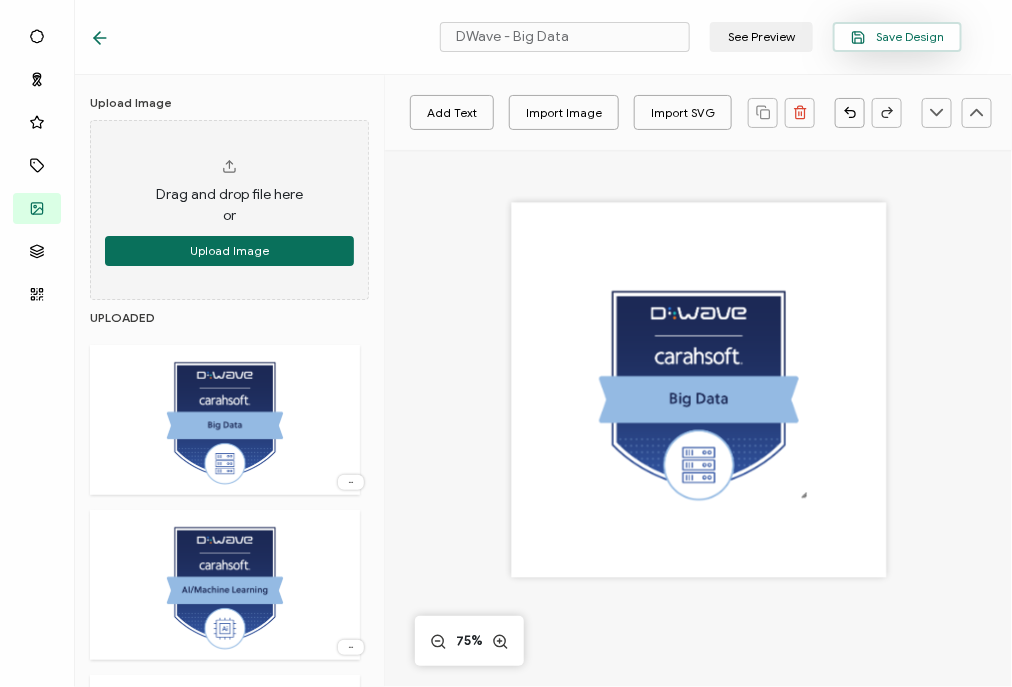 click on "Save Design" at bounding box center (897, 37) 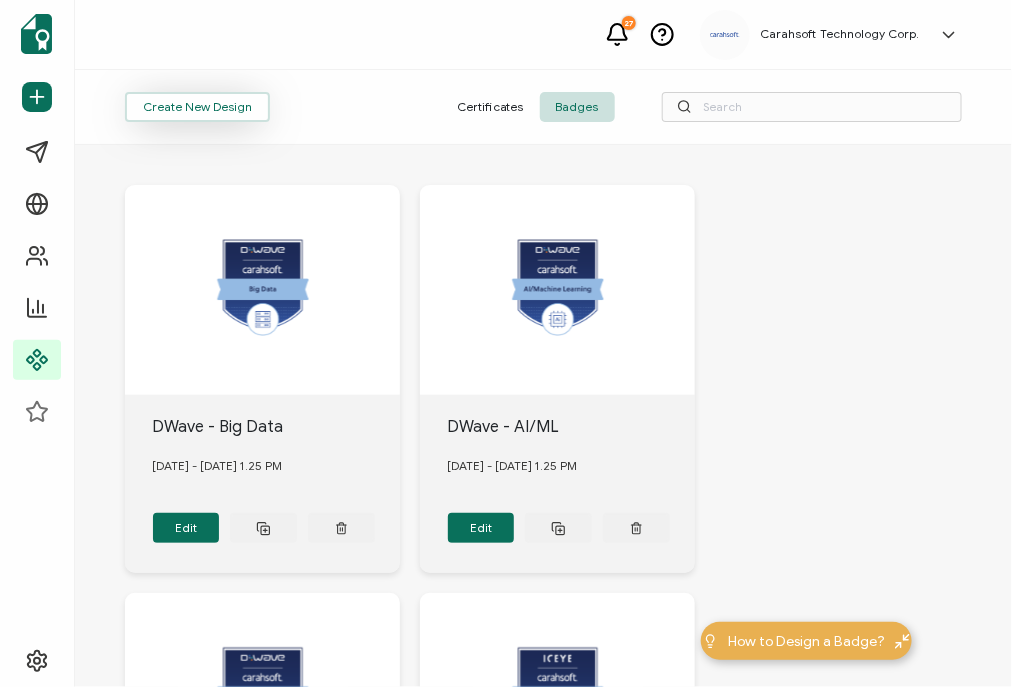 click on "Create New Design" at bounding box center [197, 107] 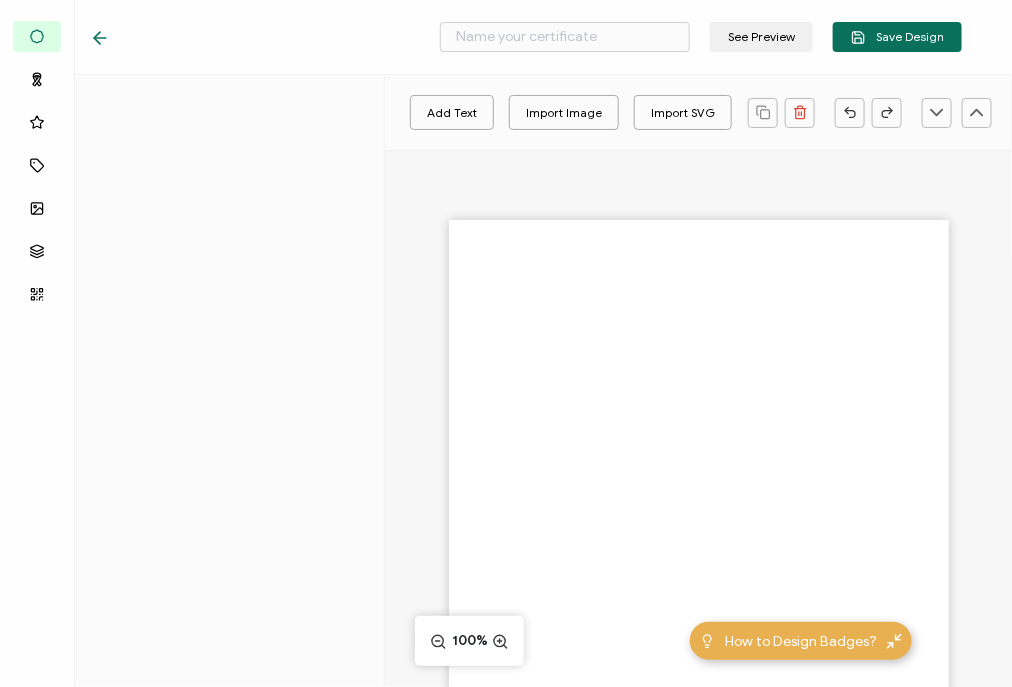 click at bounding box center [698, 505] 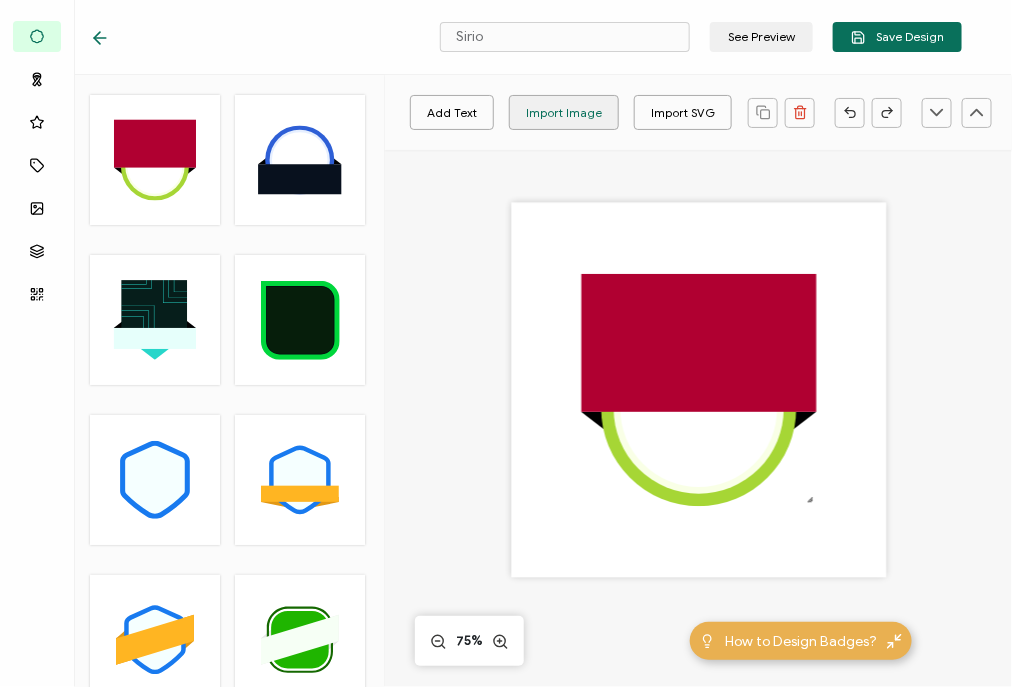click on "Import Image" at bounding box center (564, 112) 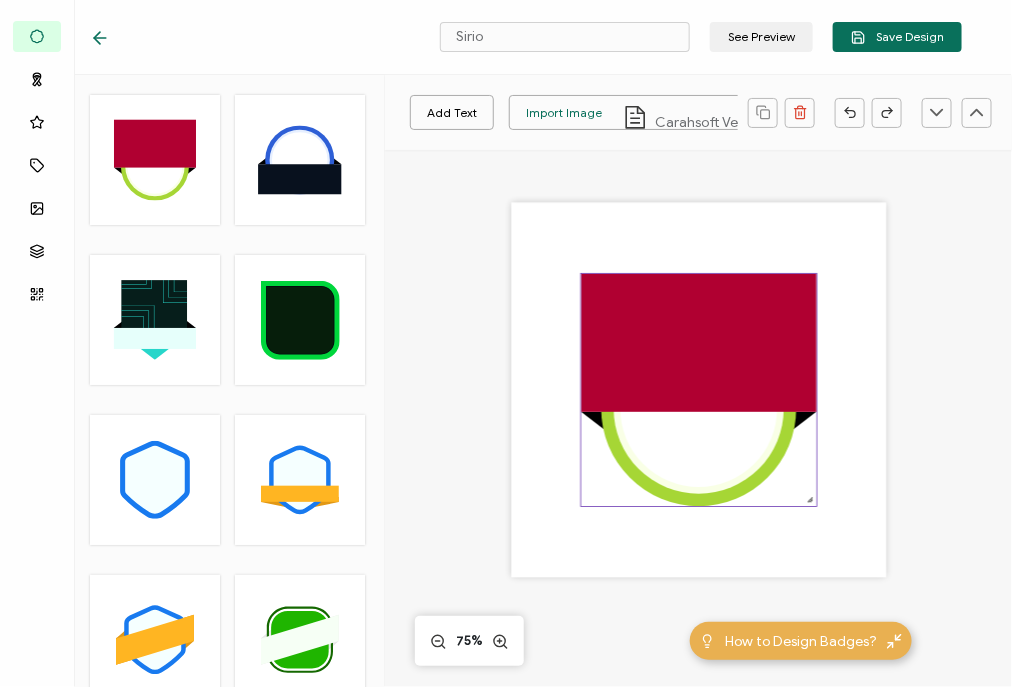click 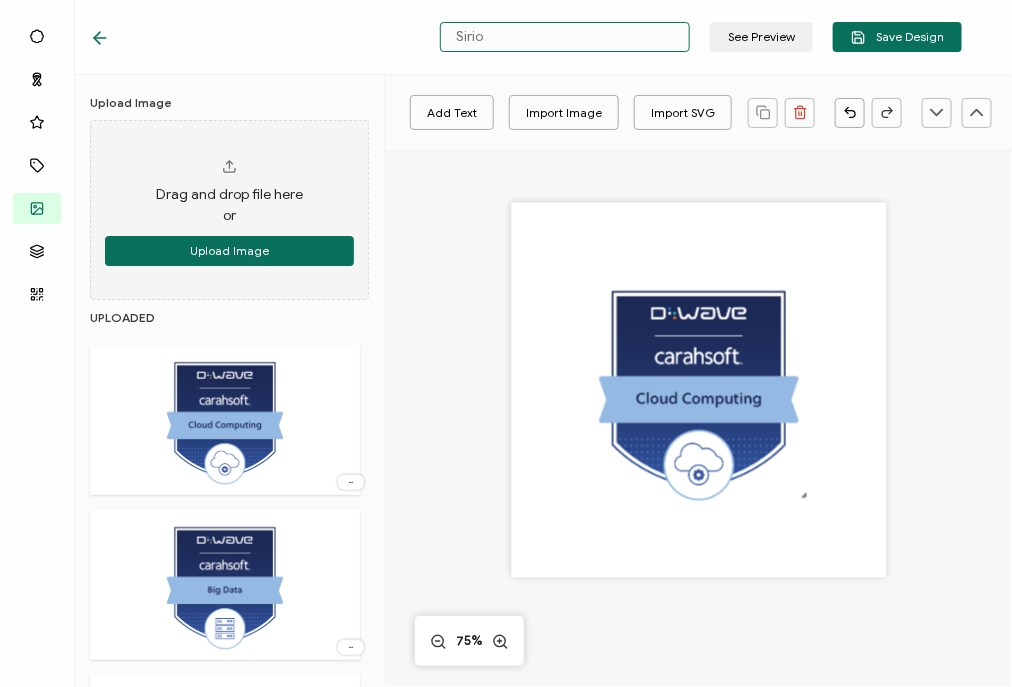 click on "Sirio" at bounding box center [565, 37] 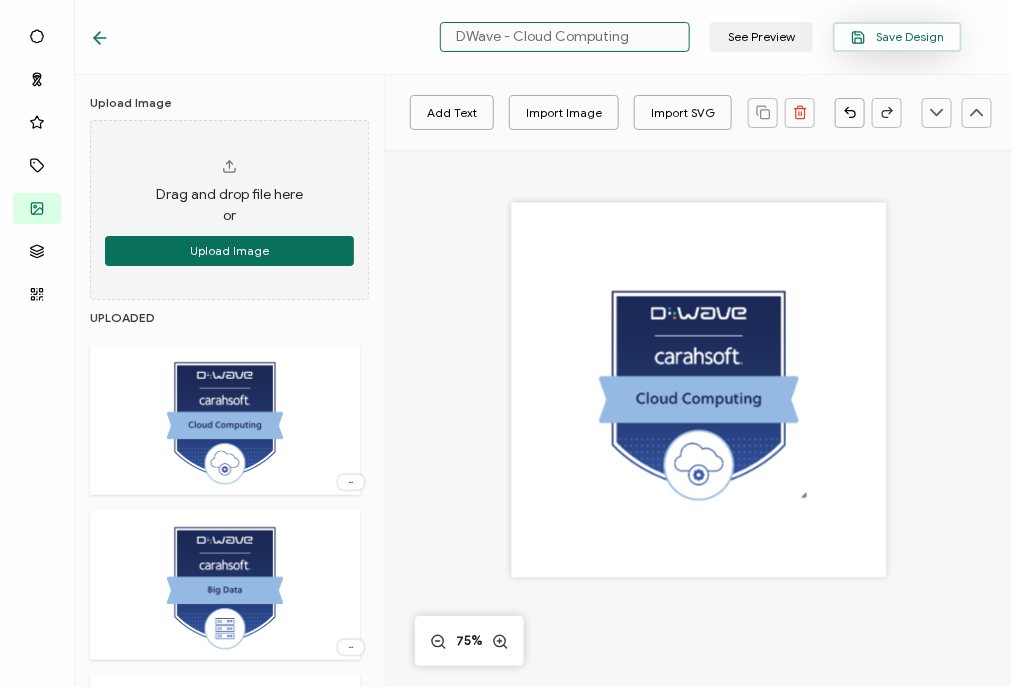 type on "DWave - Cloud Computing" 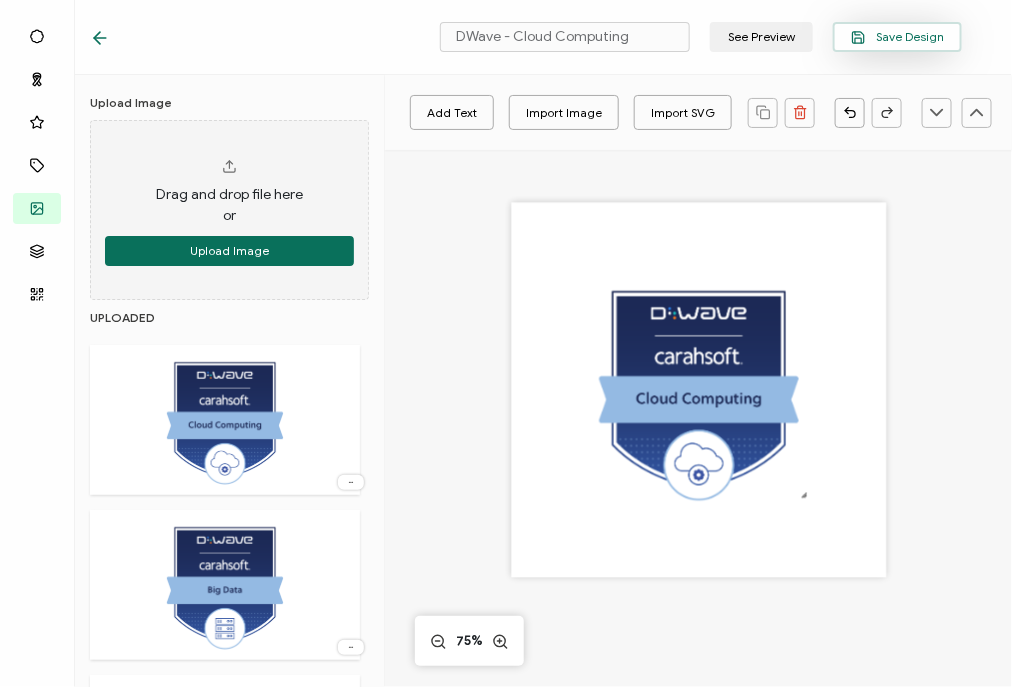 click on "Save Design" at bounding box center [897, 37] 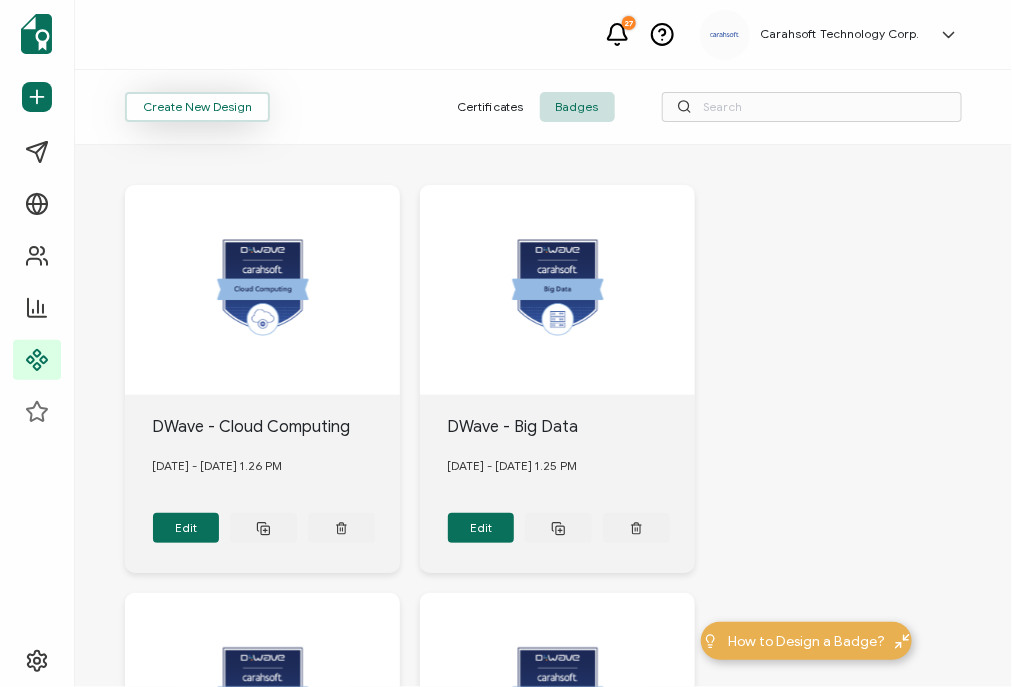 click on "Create New Design" at bounding box center [197, 107] 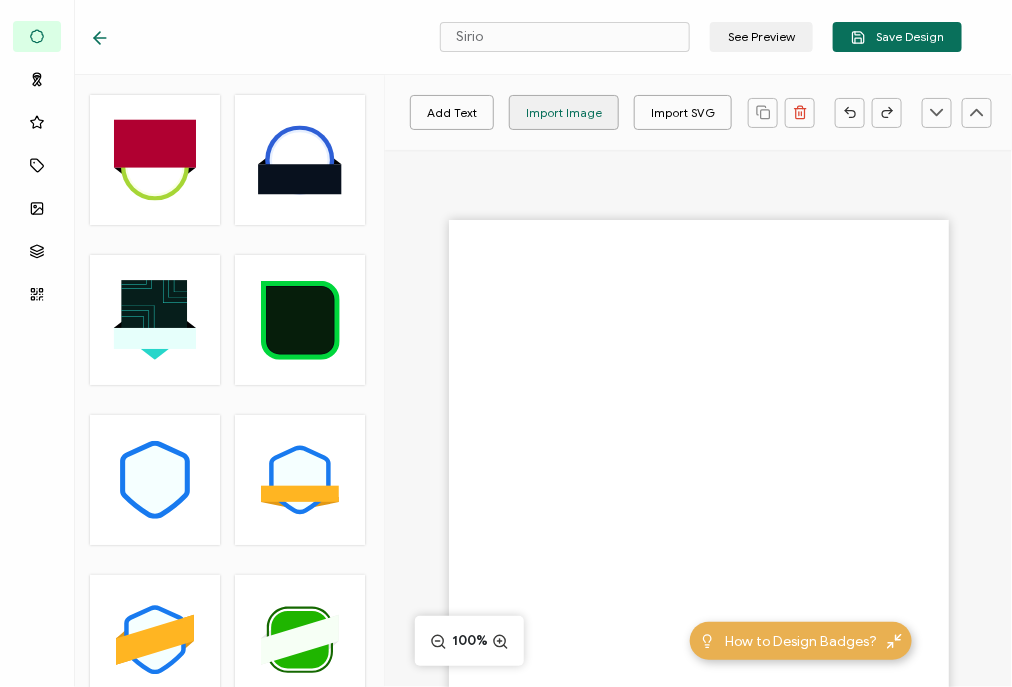 click on "Import Image" at bounding box center (564, 112) 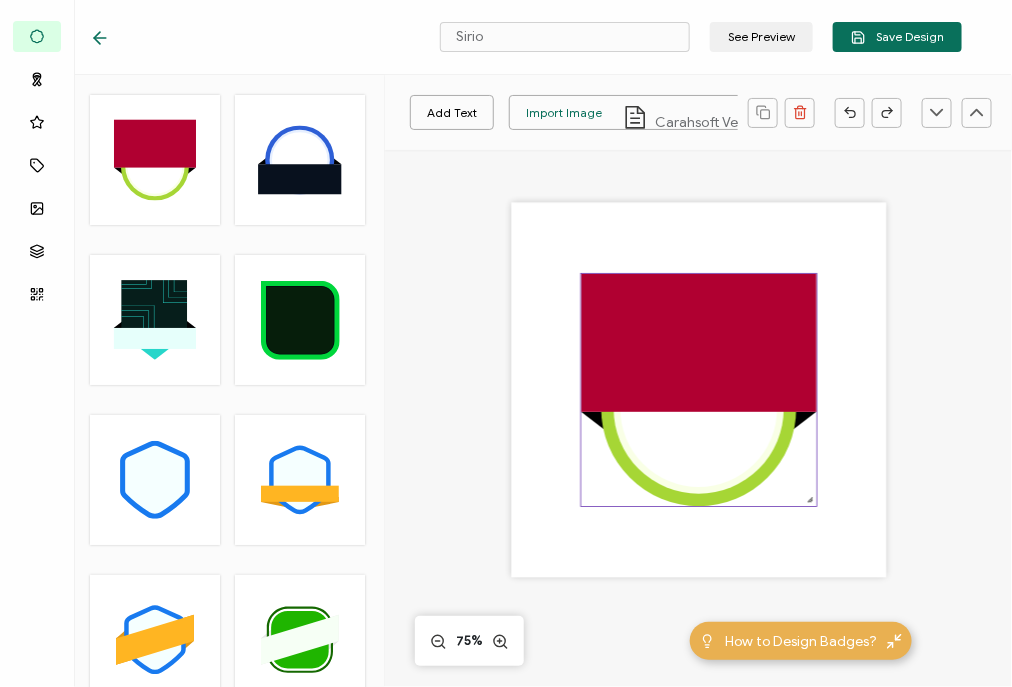click 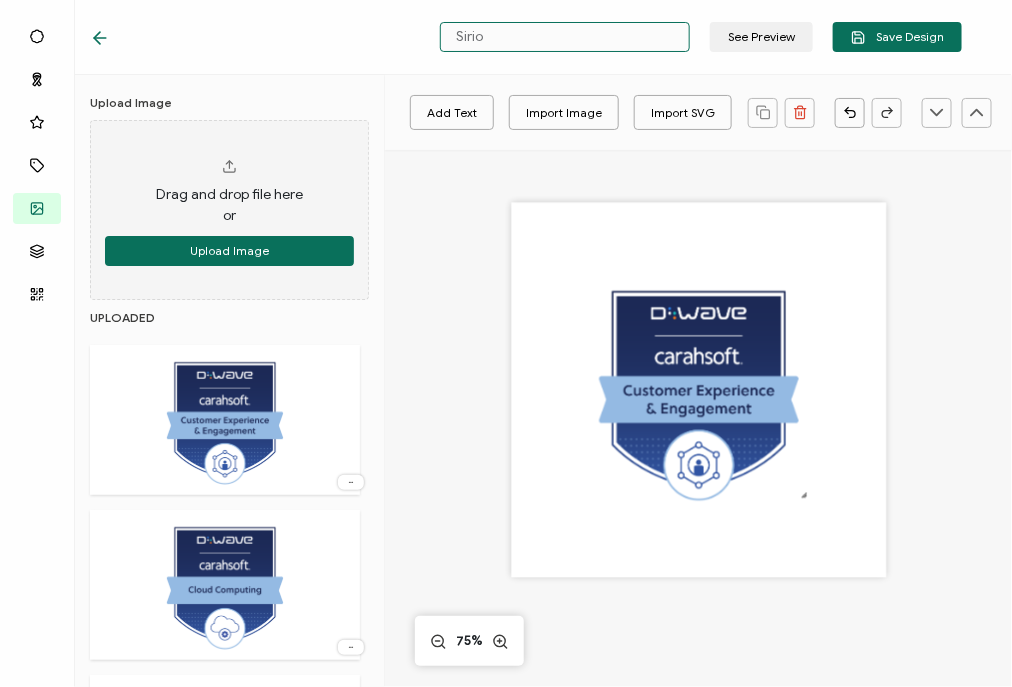click on "Sirio" at bounding box center [565, 37] 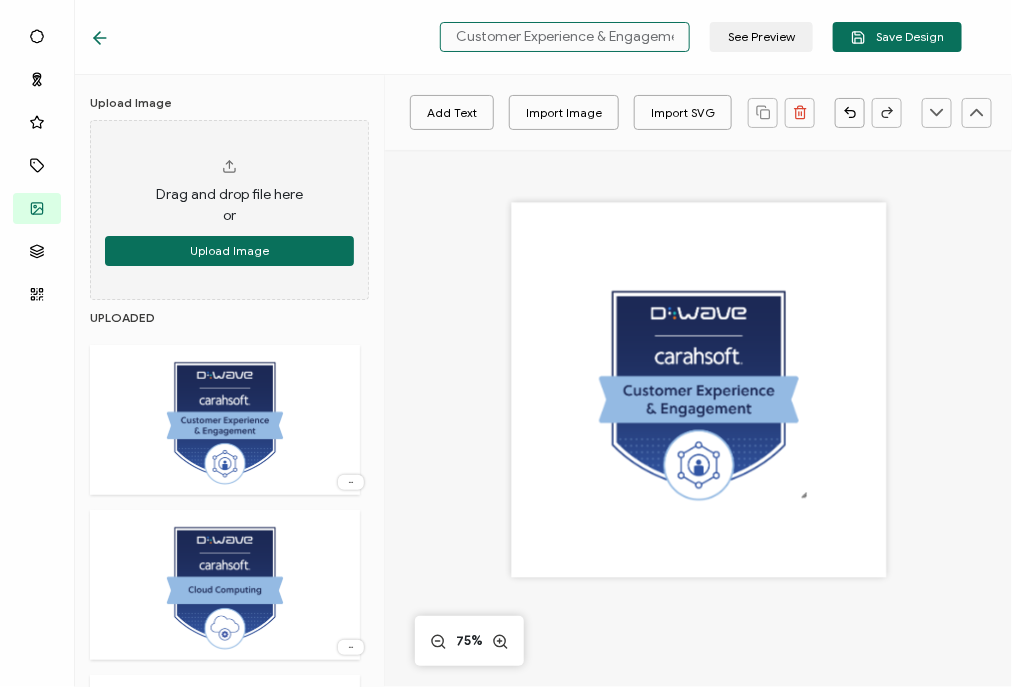 scroll, scrollTop: 0, scrollLeft: 70, axis: horizontal 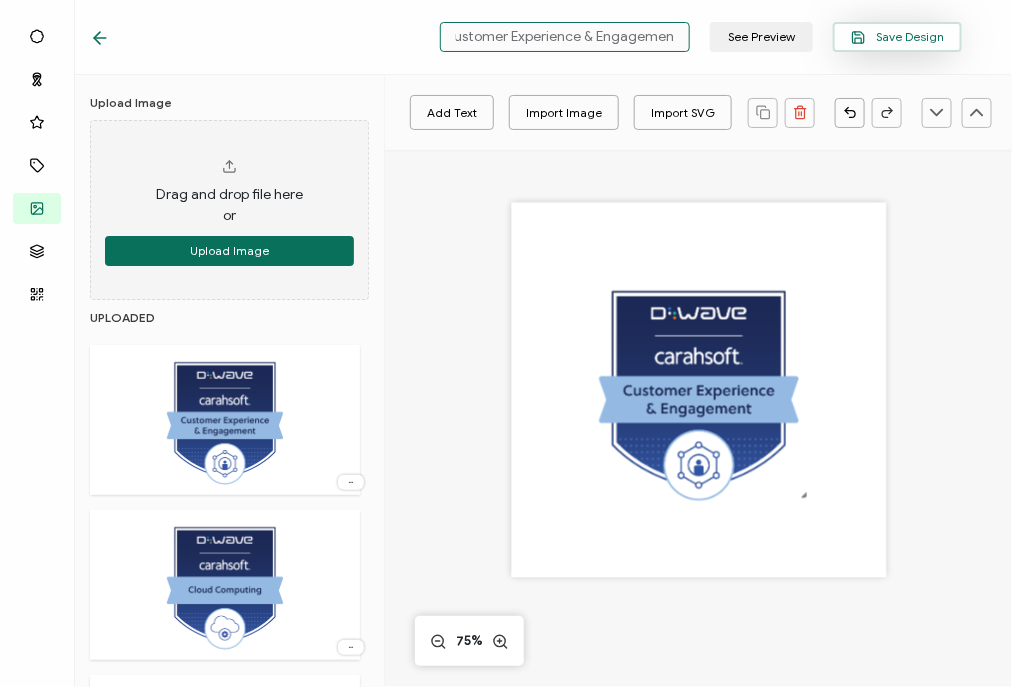type on "DWave - Customer Experience & Engagement" 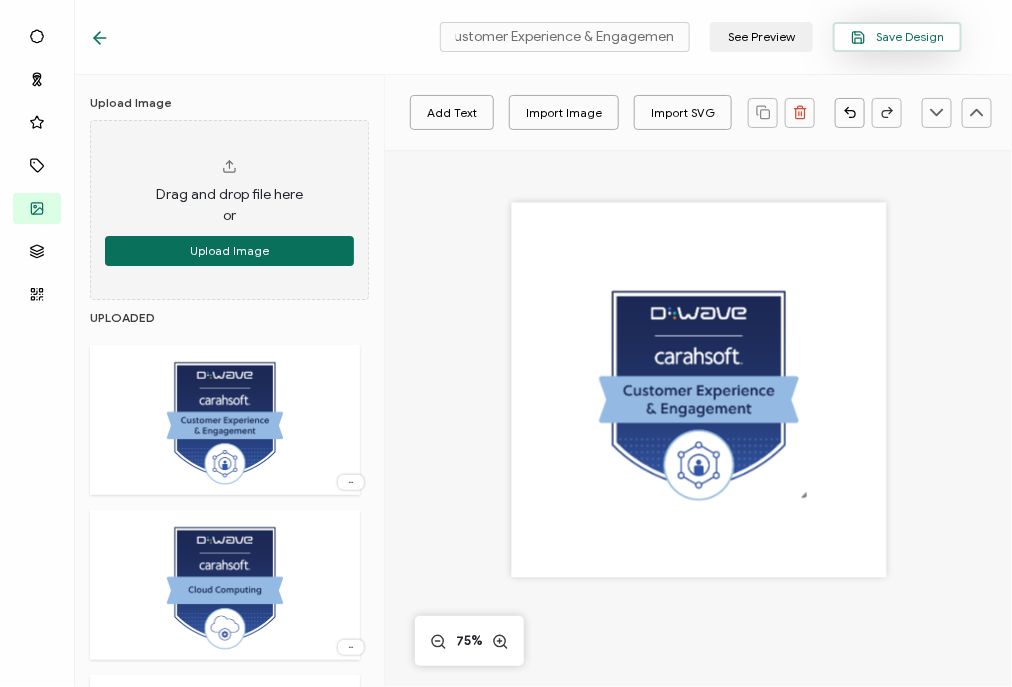 scroll, scrollTop: 0, scrollLeft: 0, axis: both 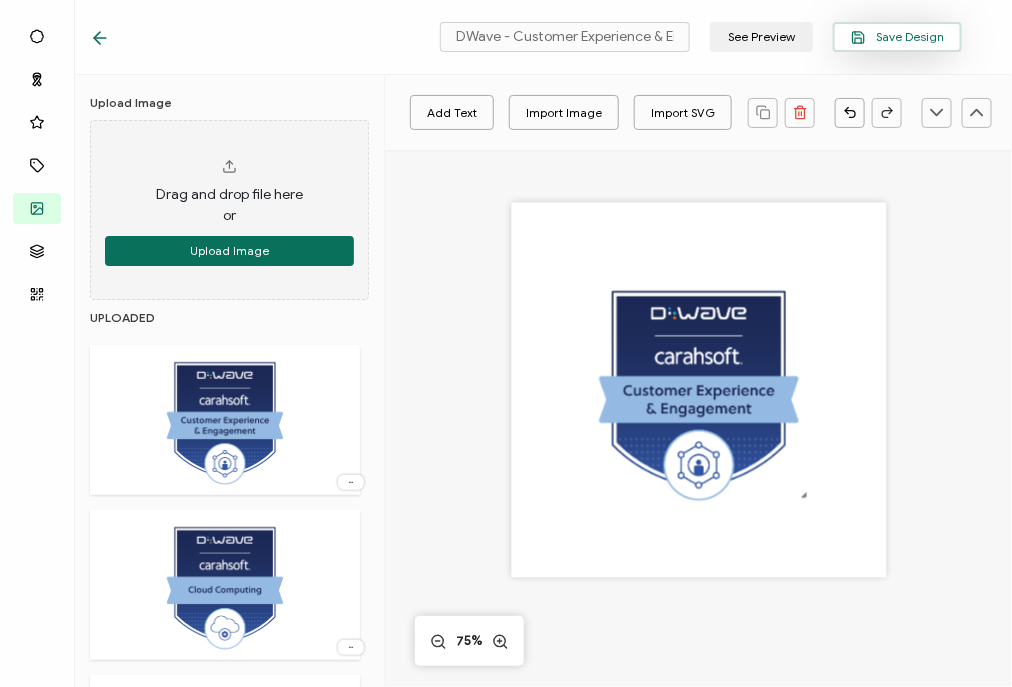click on "Save Design" at bounding box center (897, 37) 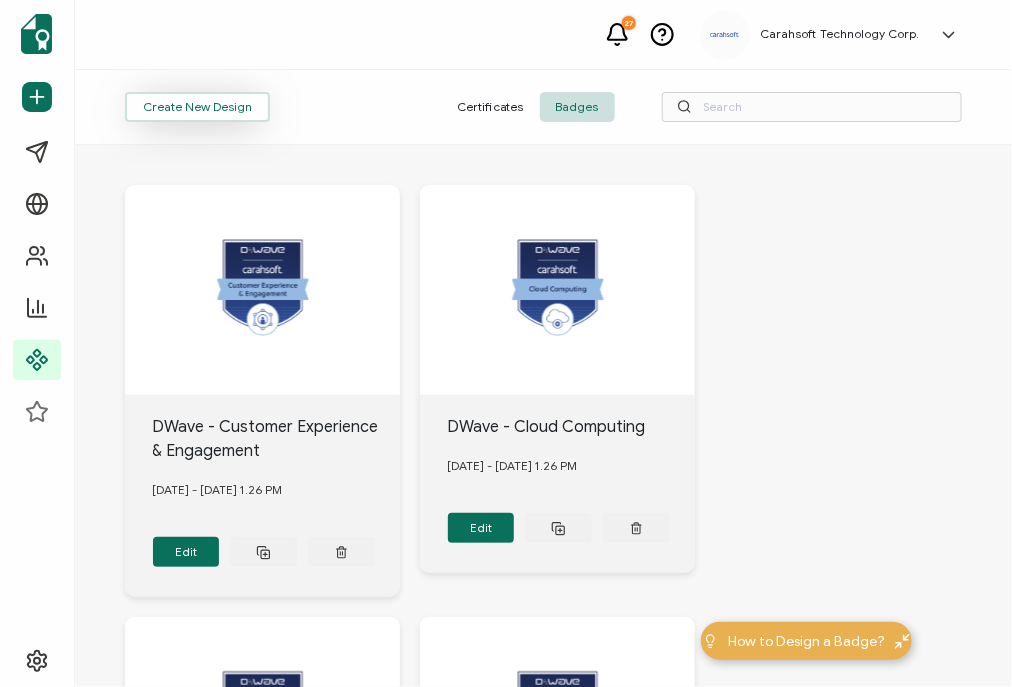 click on "Create New Design" at bounding box center [197, 107] 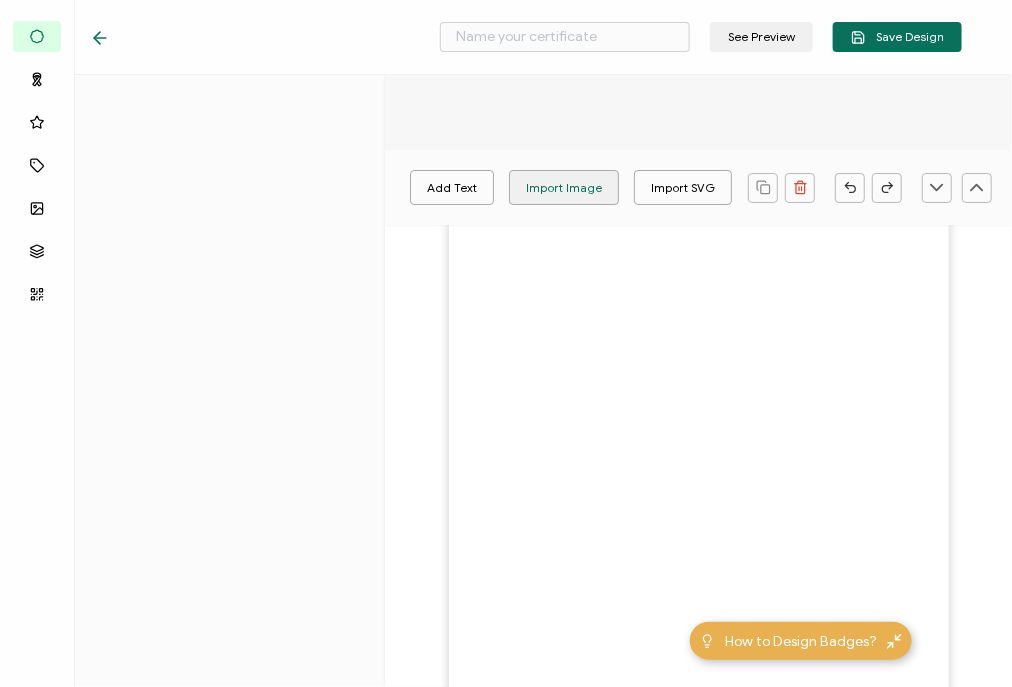 click on "Import Image" at bounding box center (564, 187) 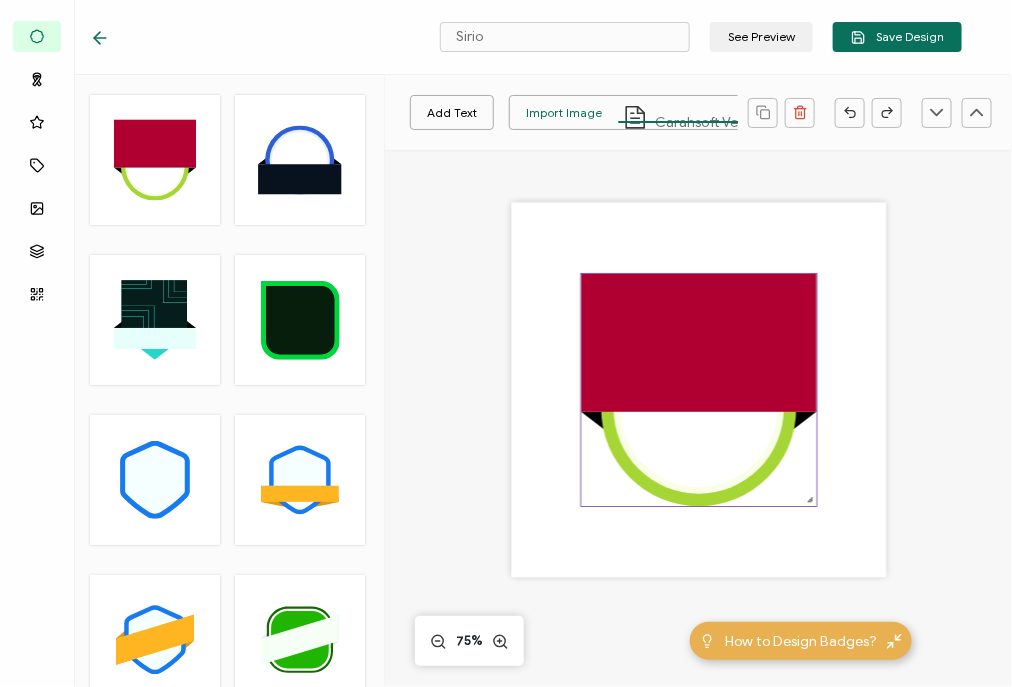 click 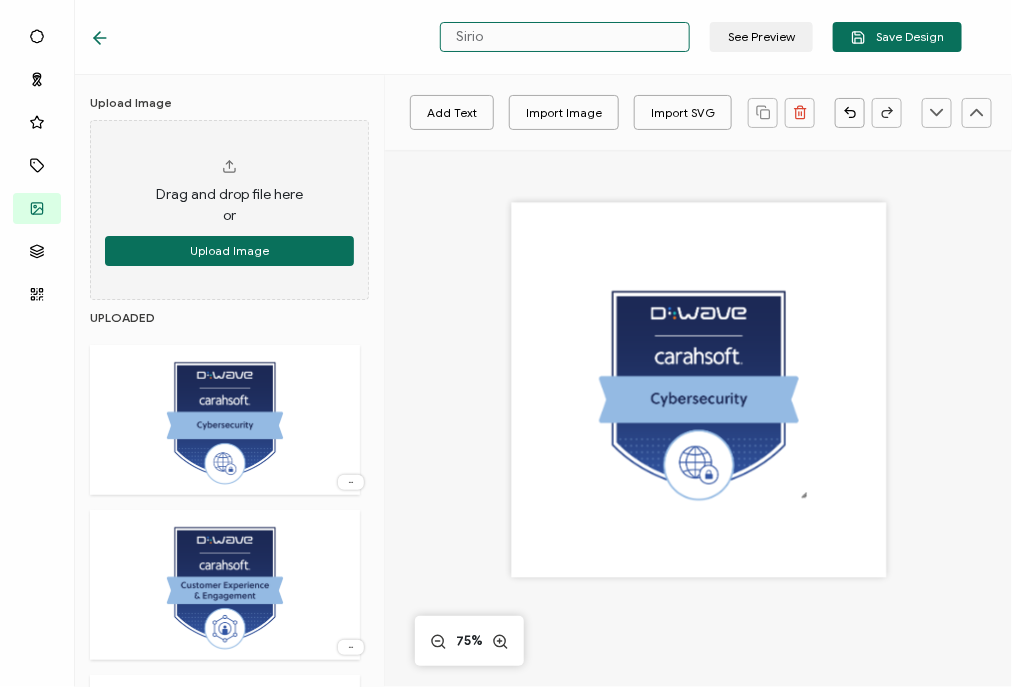 click on "Sirio" at bounding box center (565, 37) 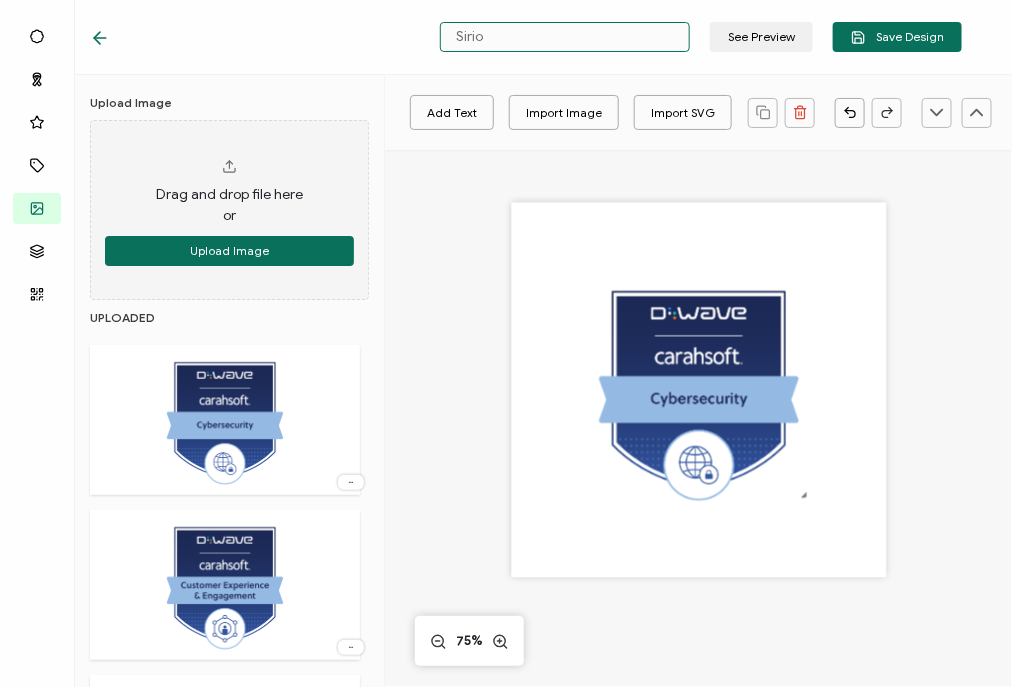 paste on "DWave -" 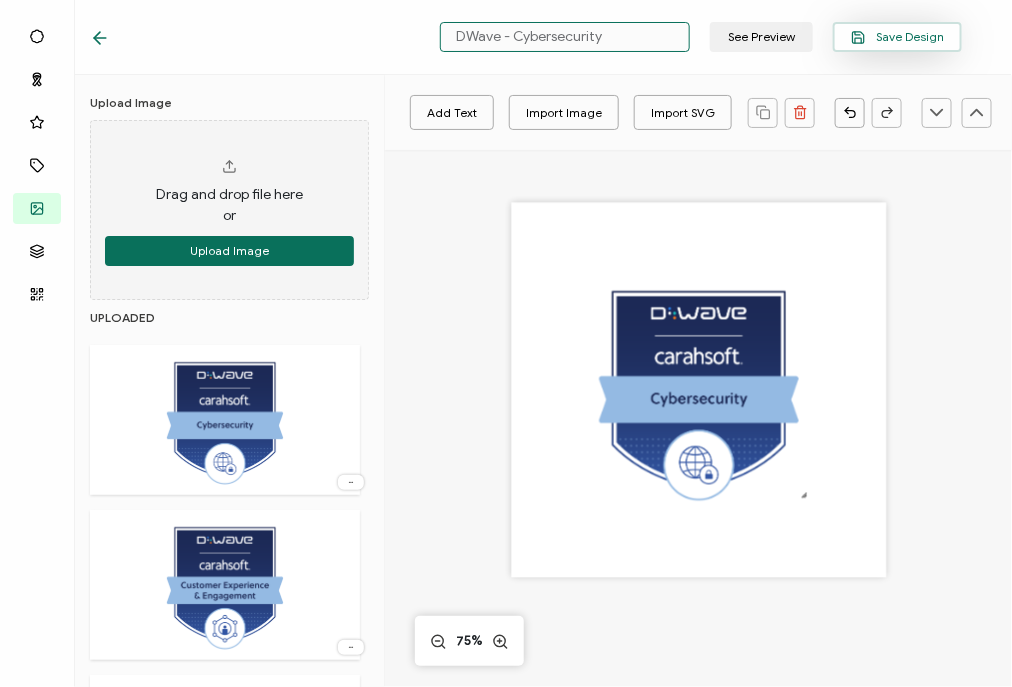 type on "DWave - Cybersecurity" 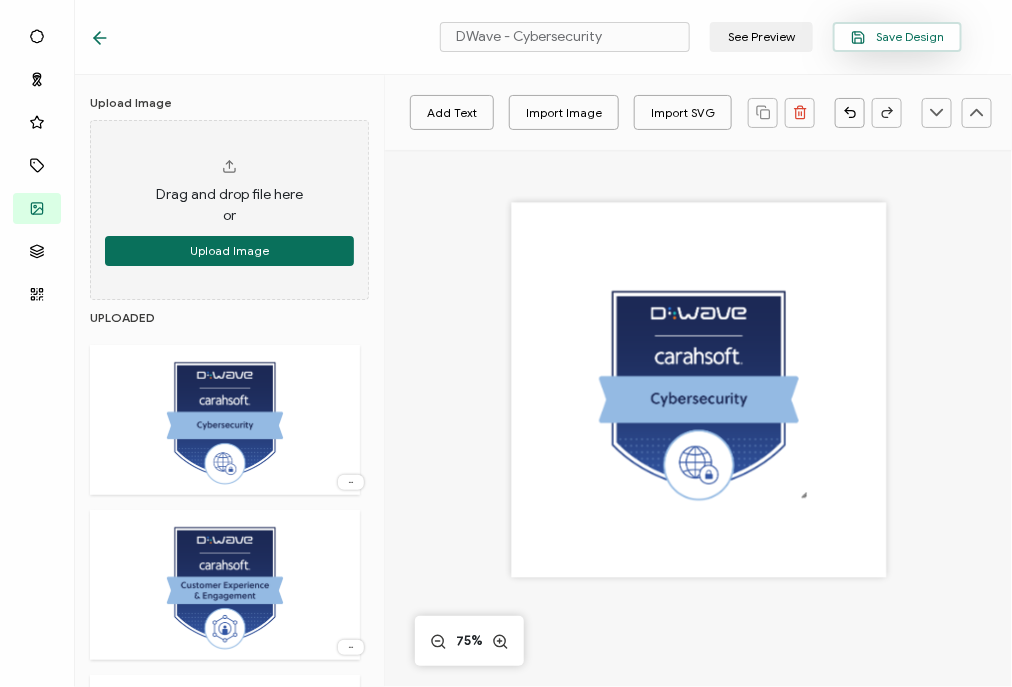 click on "Save Design" at bounding box center (897, 37) 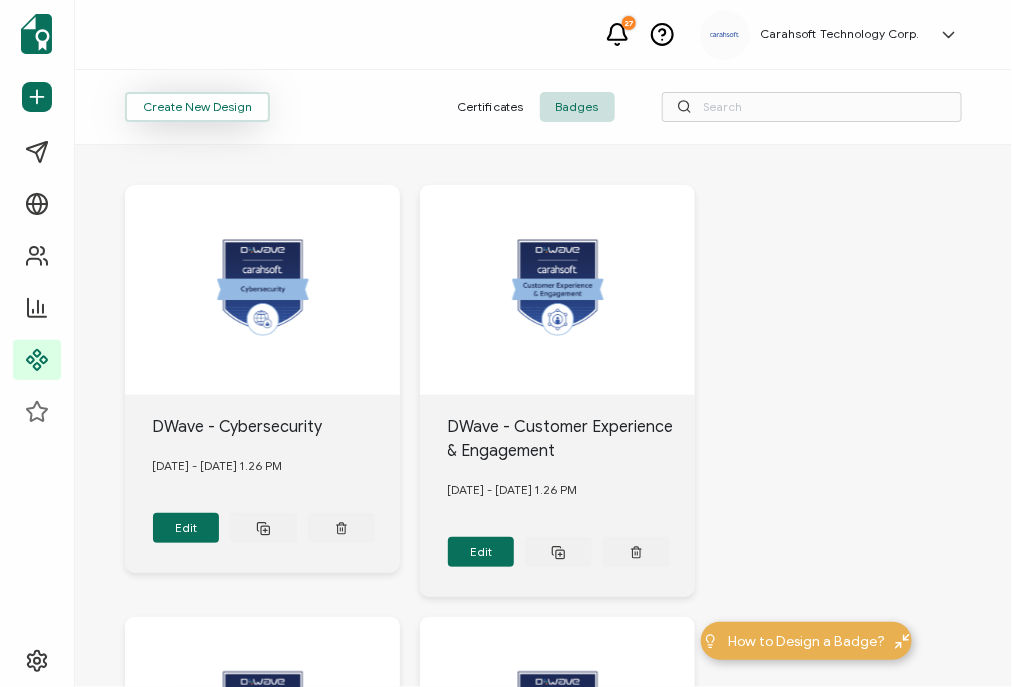 click on "Create New Design" at bounding box center (197, 107) 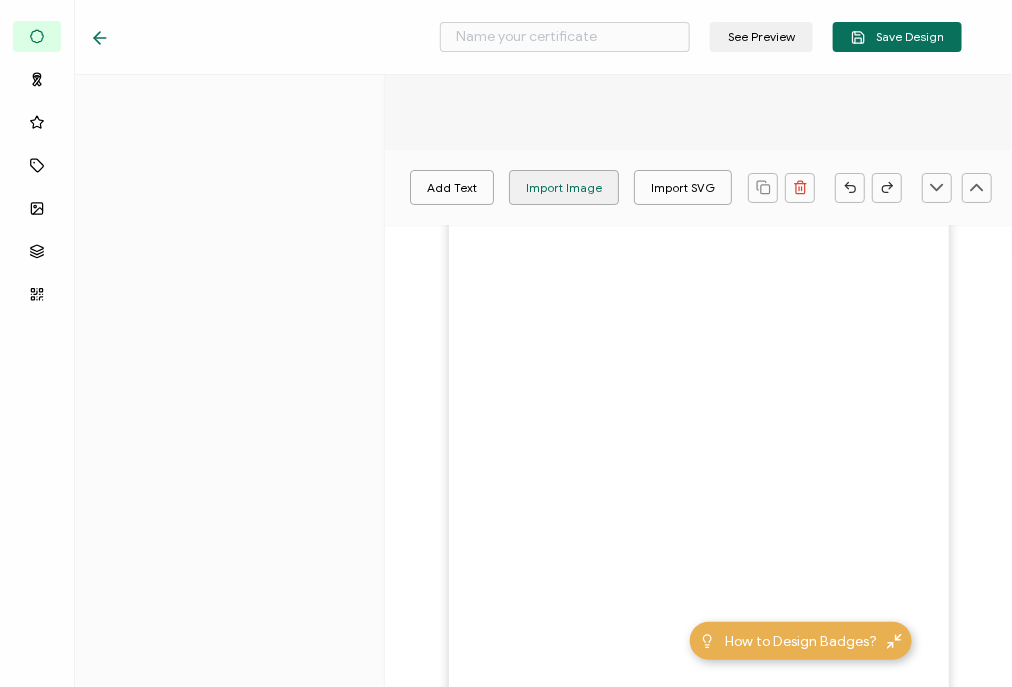 click on "Import Image" at bounding box center (564, 187) 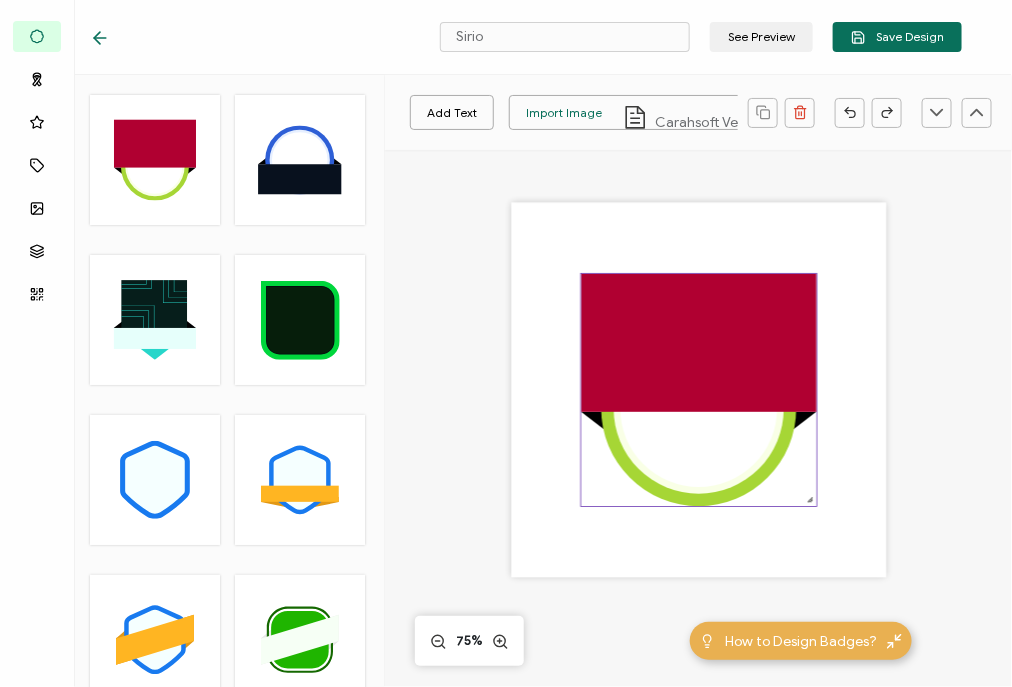 click 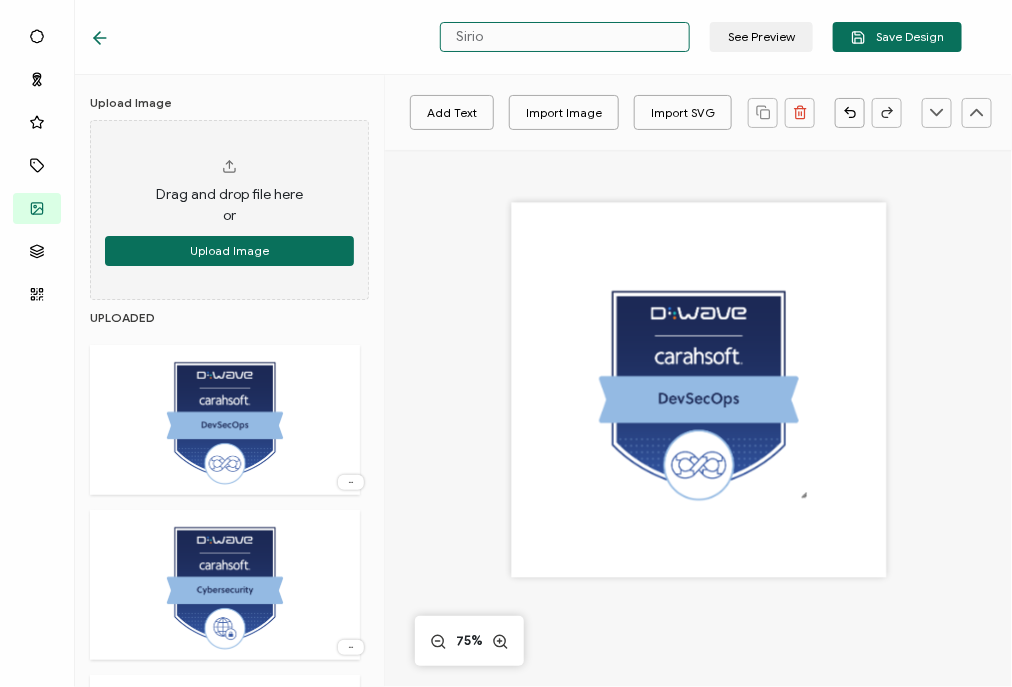 click on "Sirio" at bounding box center (565, 37) 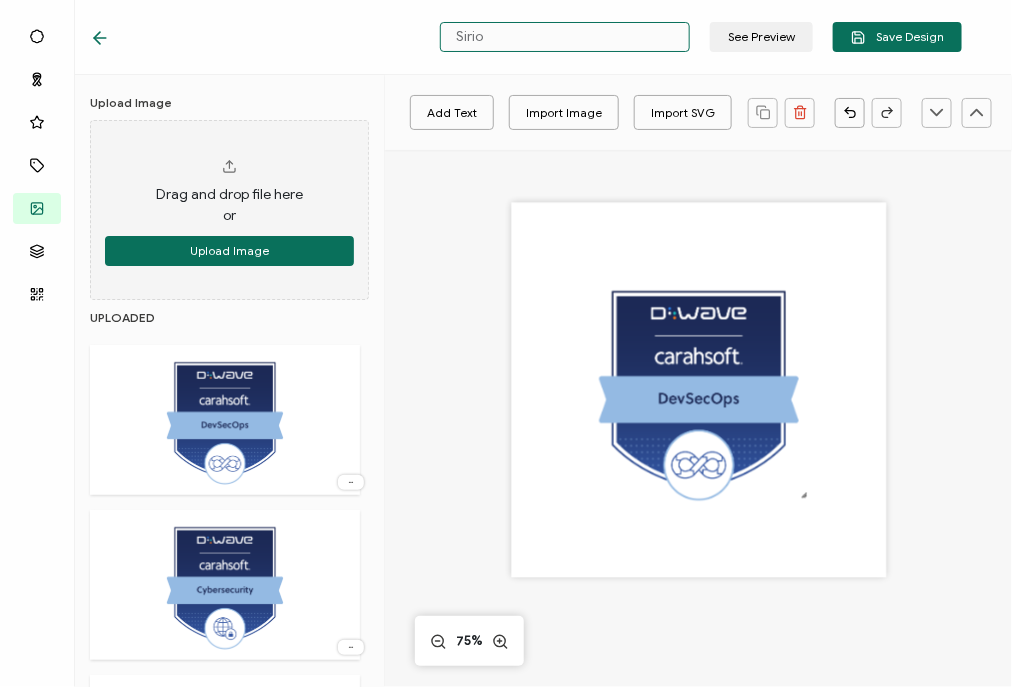 paste on "DWave -" 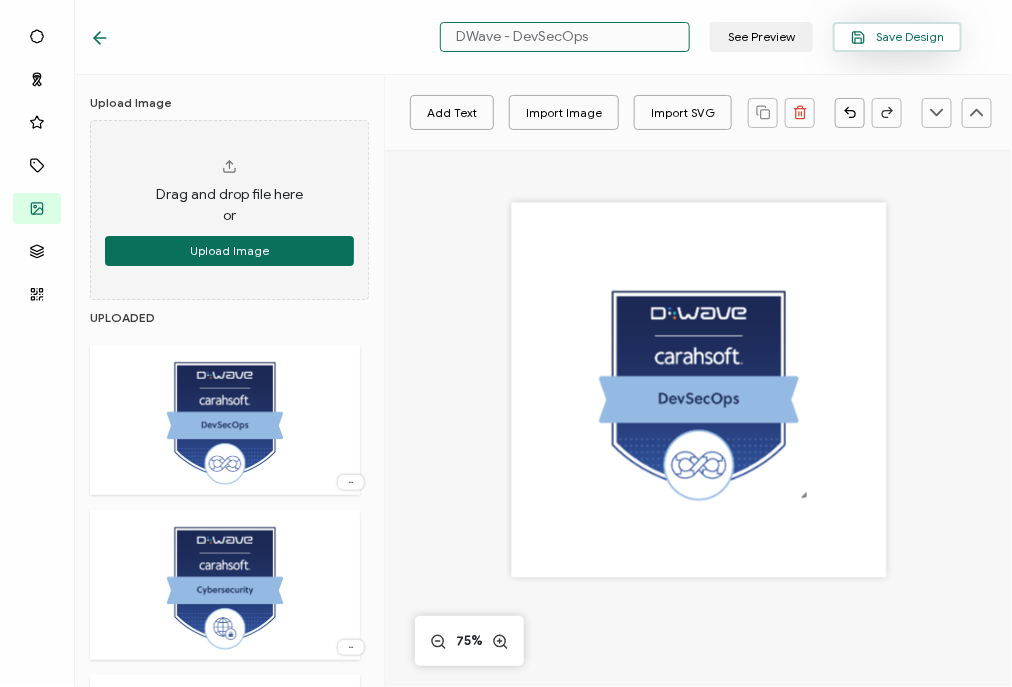 type on "DWave - DevSecOps" 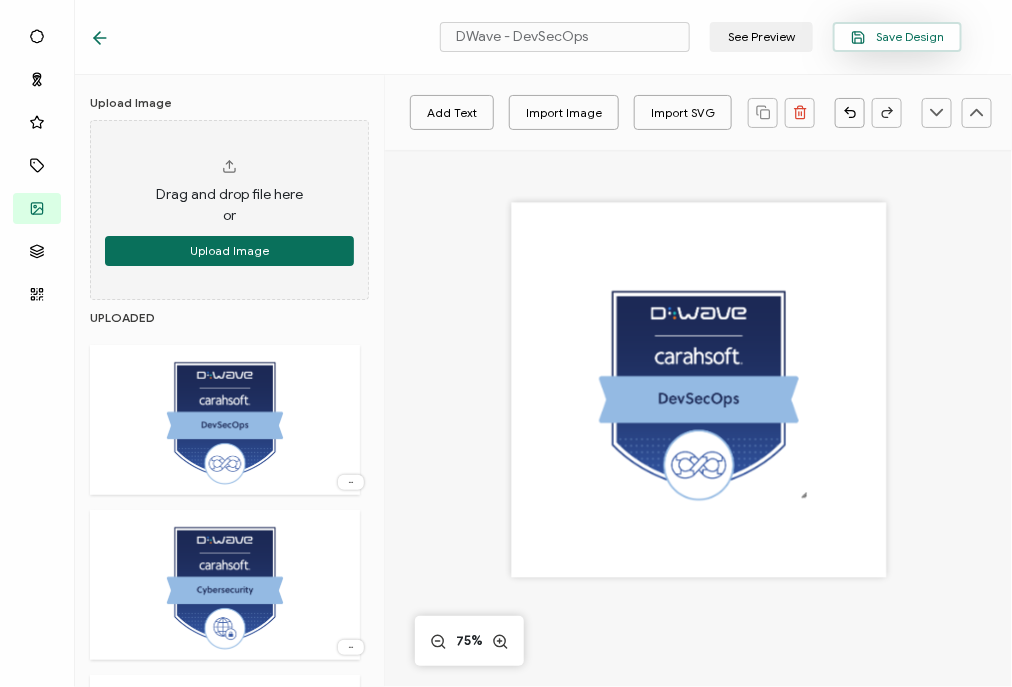 click on "Save Design" at bounding box center (897, 37) 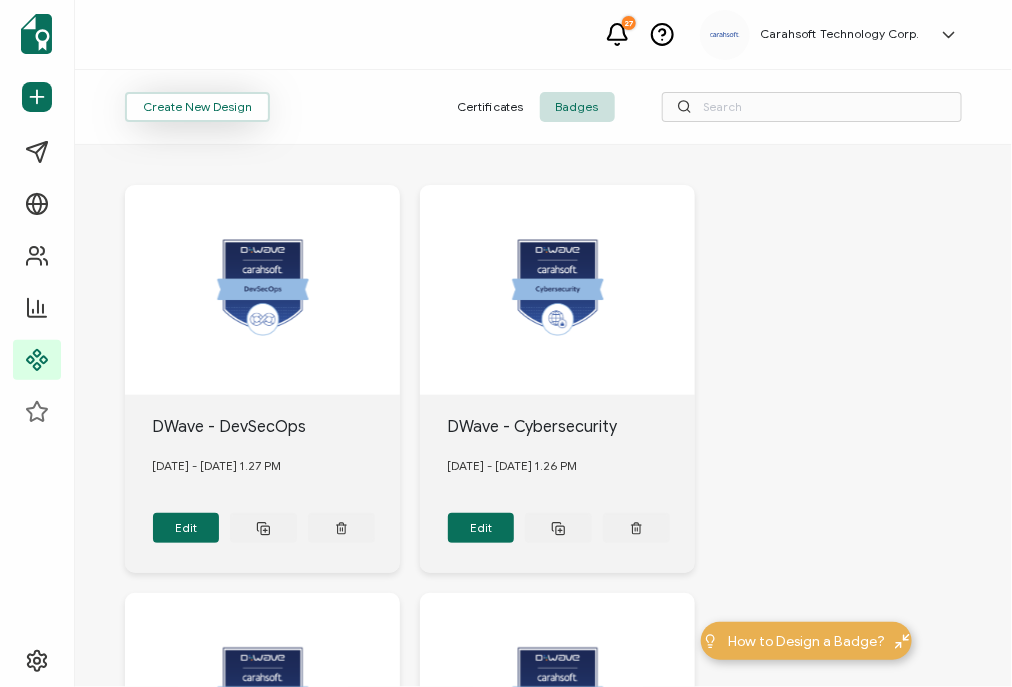 click on "Create New Design" at bounding box center [197, 107] 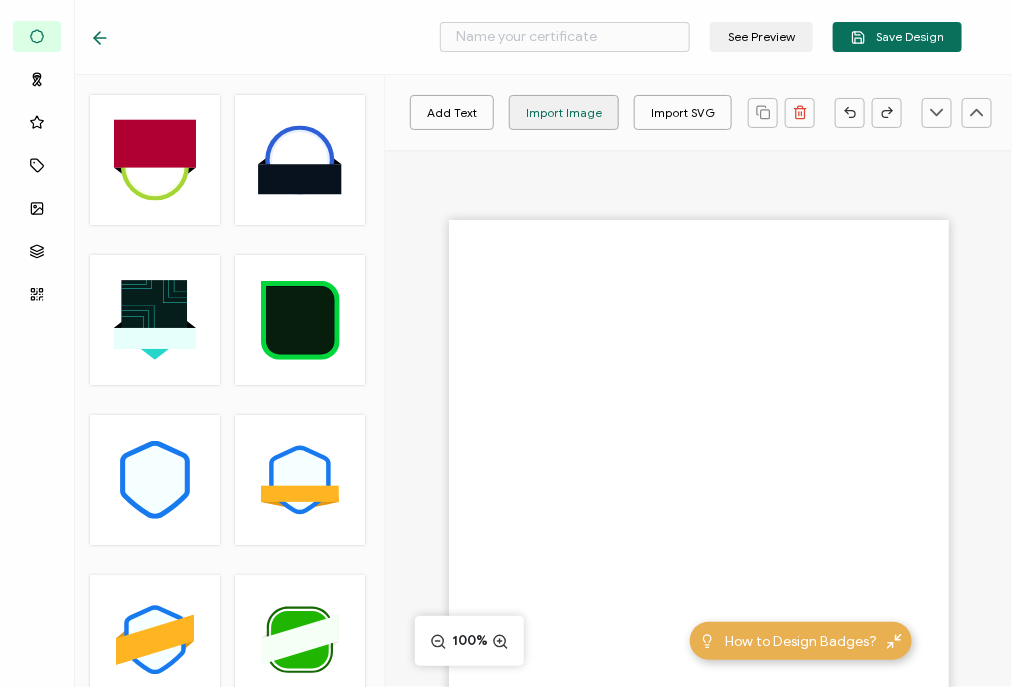 click on "Import Image" at bounding box center [564, 112] 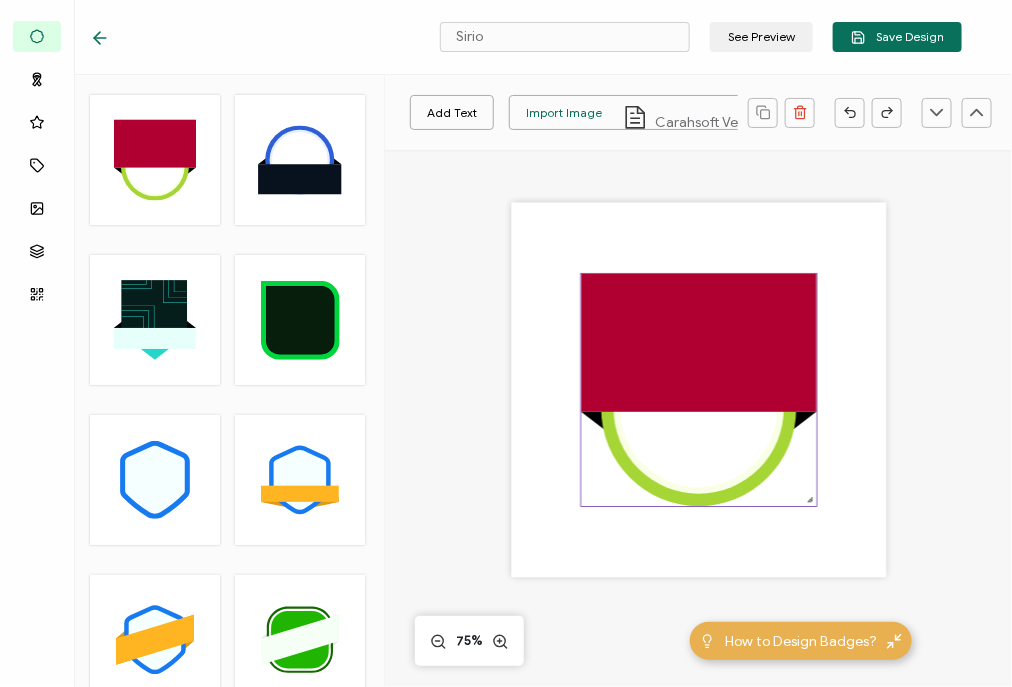 click 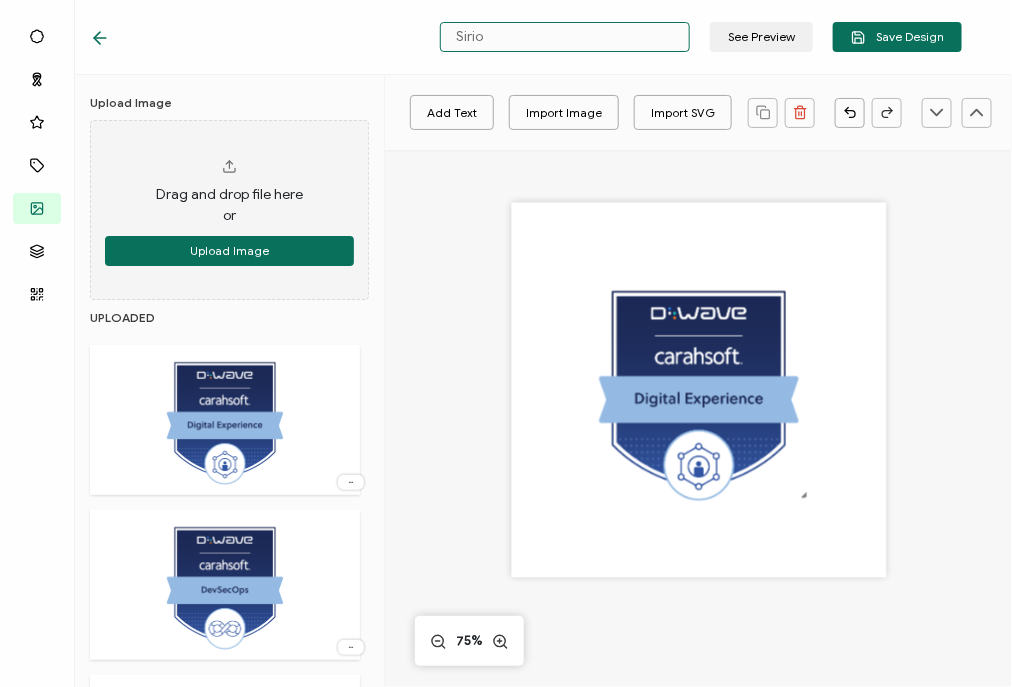 click on "Sirio" at bounding box center [565, 37] 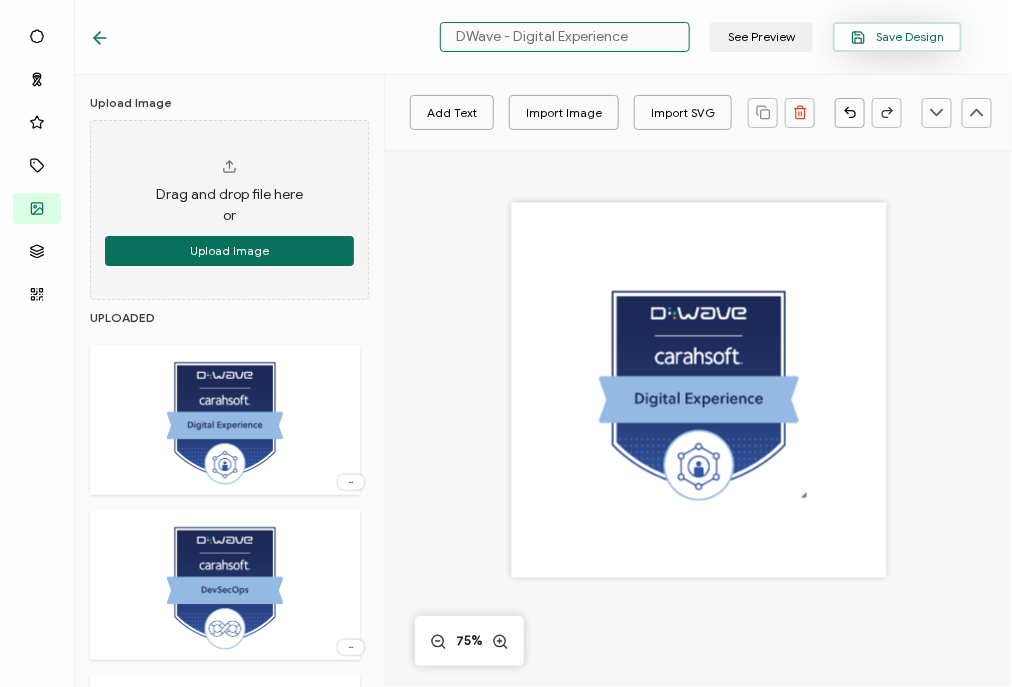 type on "DWave - Digital Experience" 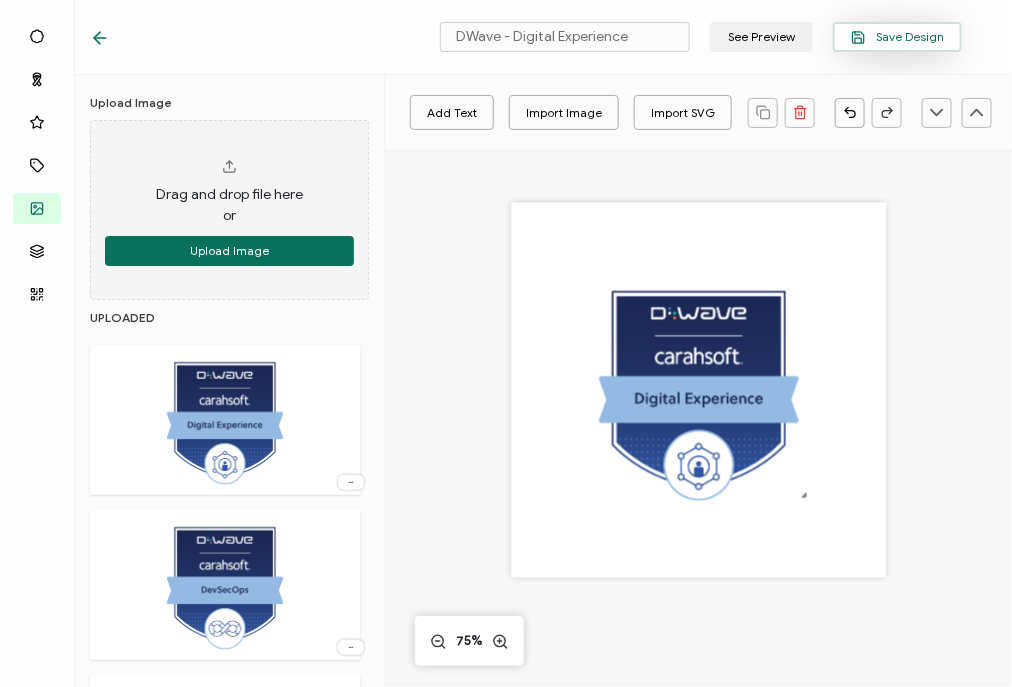 click on "DWave - Digital Experience
See Preview
Save Design" at bounding box center (526, 37) 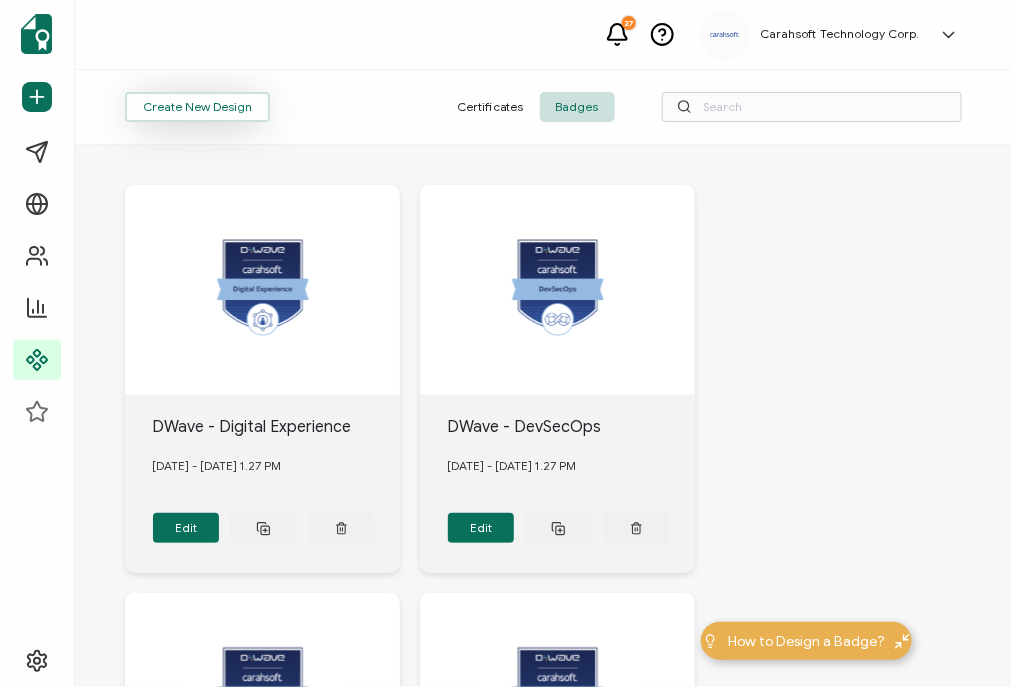 click on "Create New Design" at bounding box center [197, 107] 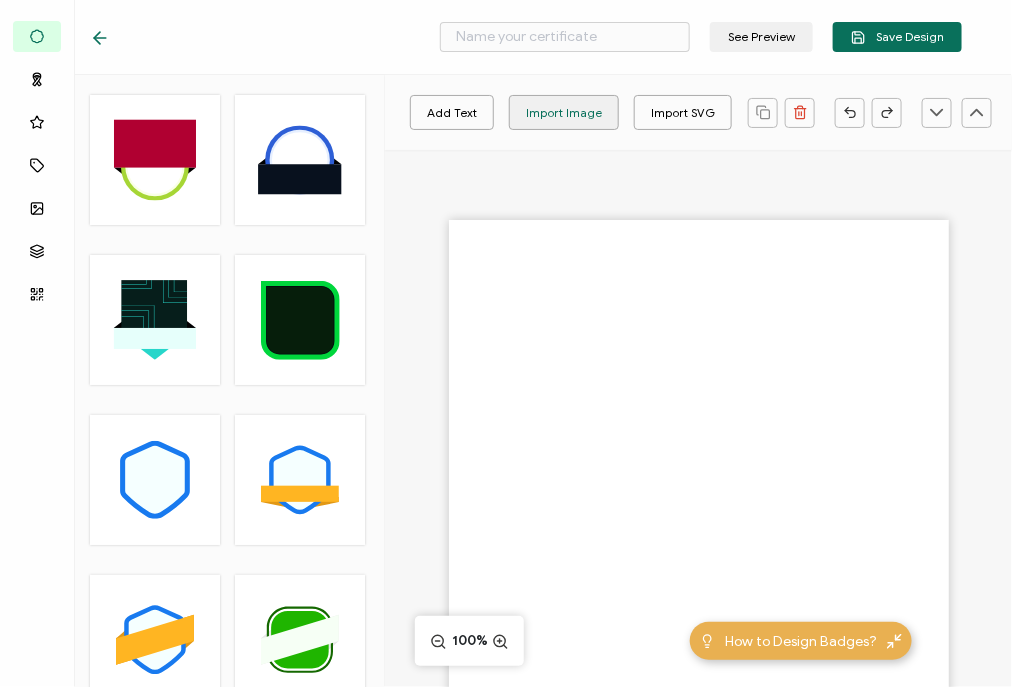 click on "Import Image" at bounding box center (564, 112) 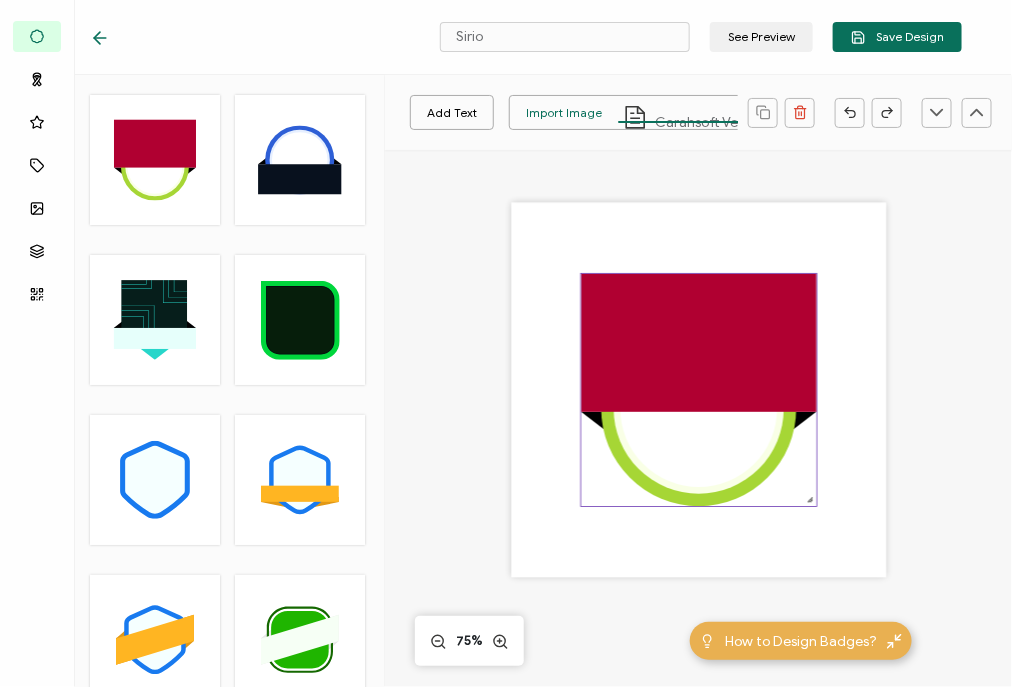 click 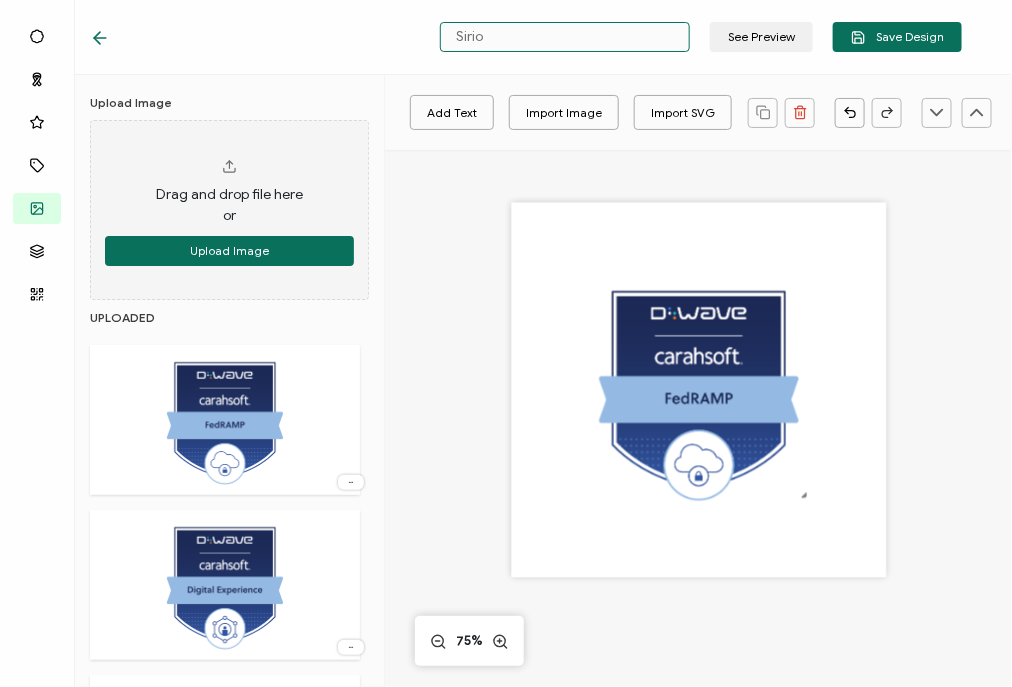 click on "Sirio" at bounding box center [565, 37] 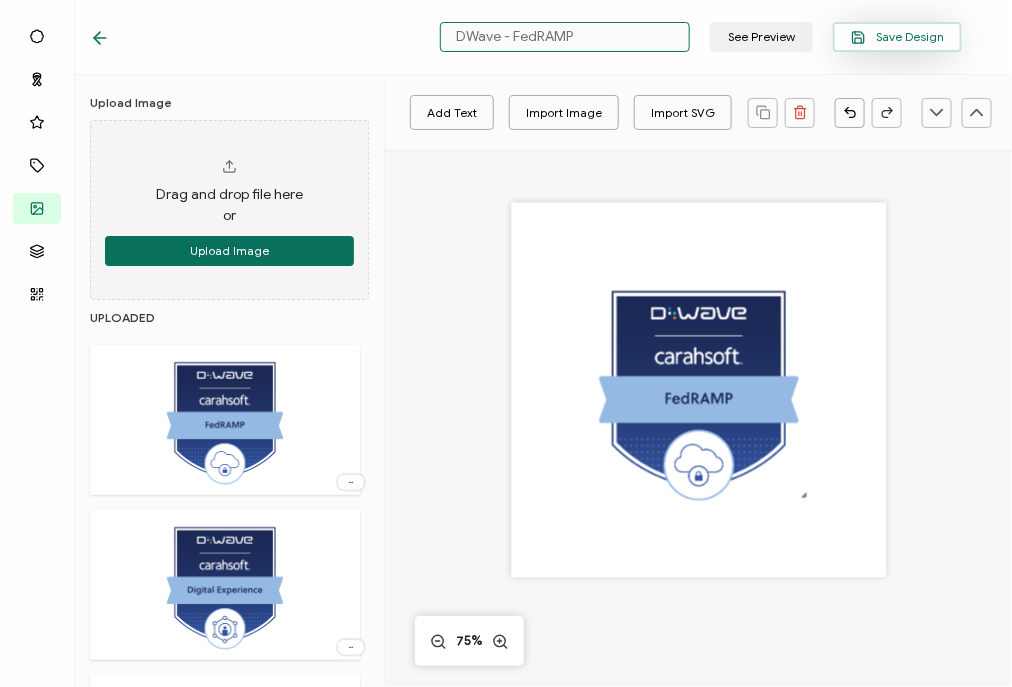 type on "DWave - FedRAMP" 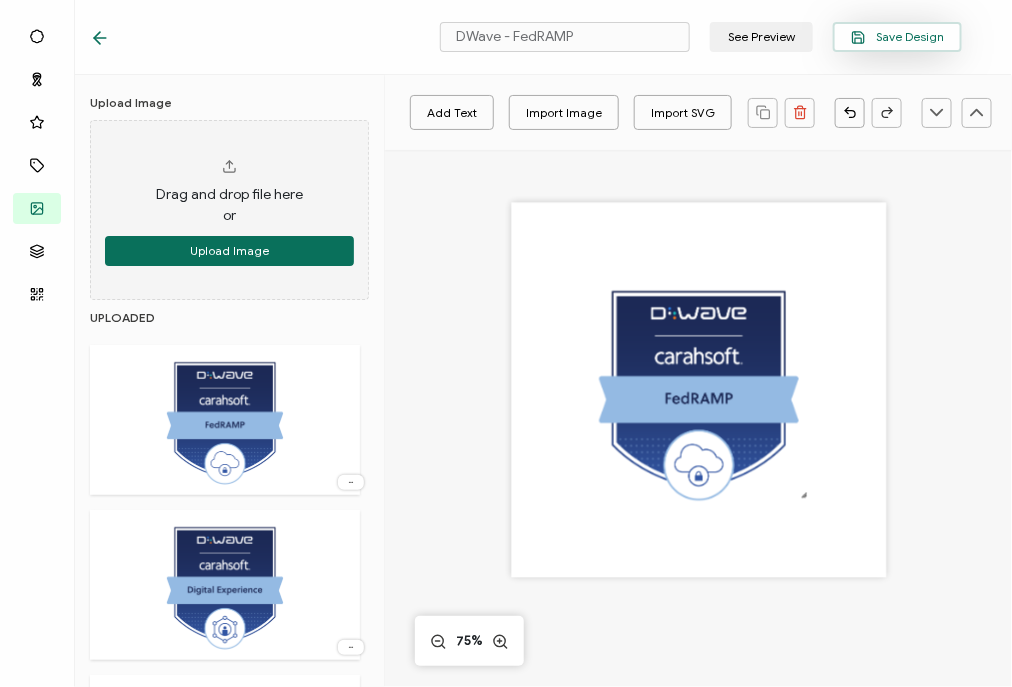 click on "Save Design" at bounding box center (897, 37) 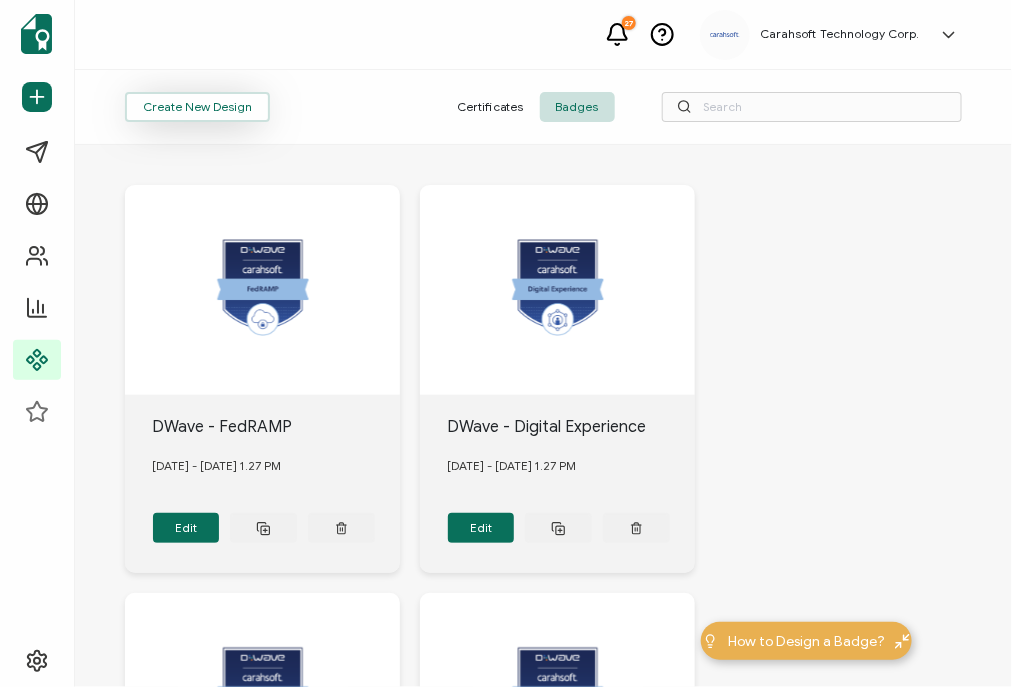 click on "Create New Design" at bounding box center (197, 107) 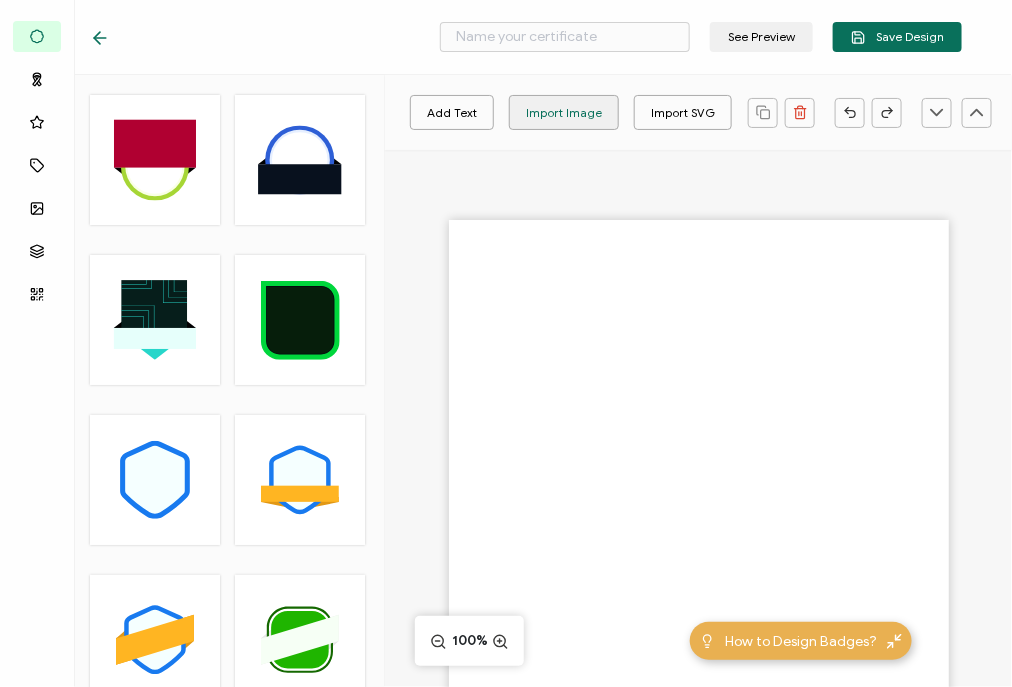 click on "Import Image" at bounding box center (564, 112) 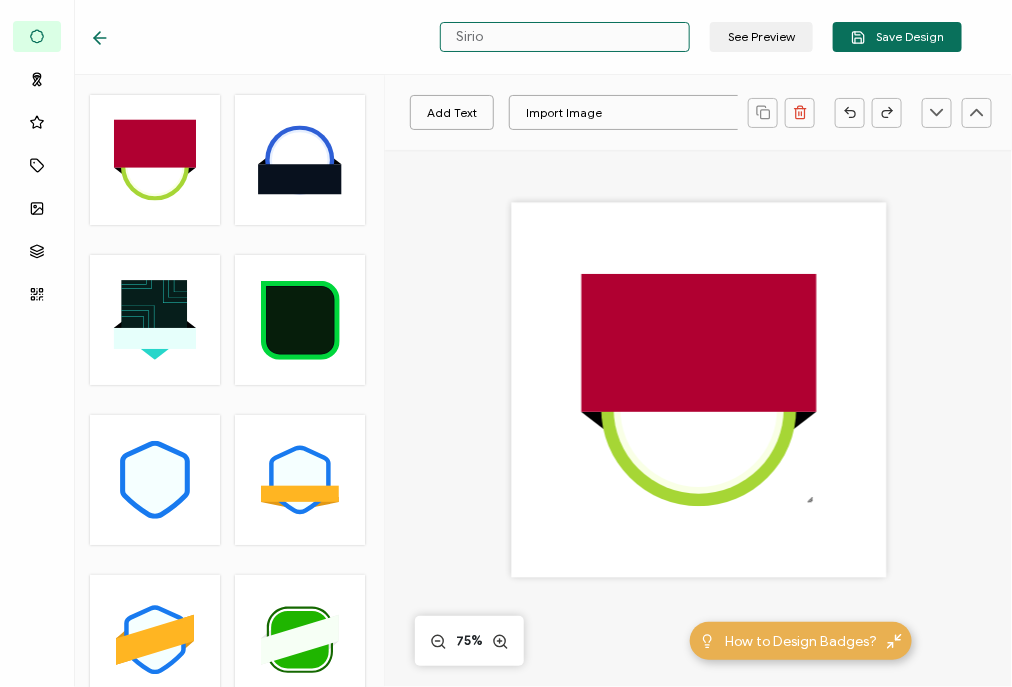 click on "Sirio" at bounding box center (565, 37) 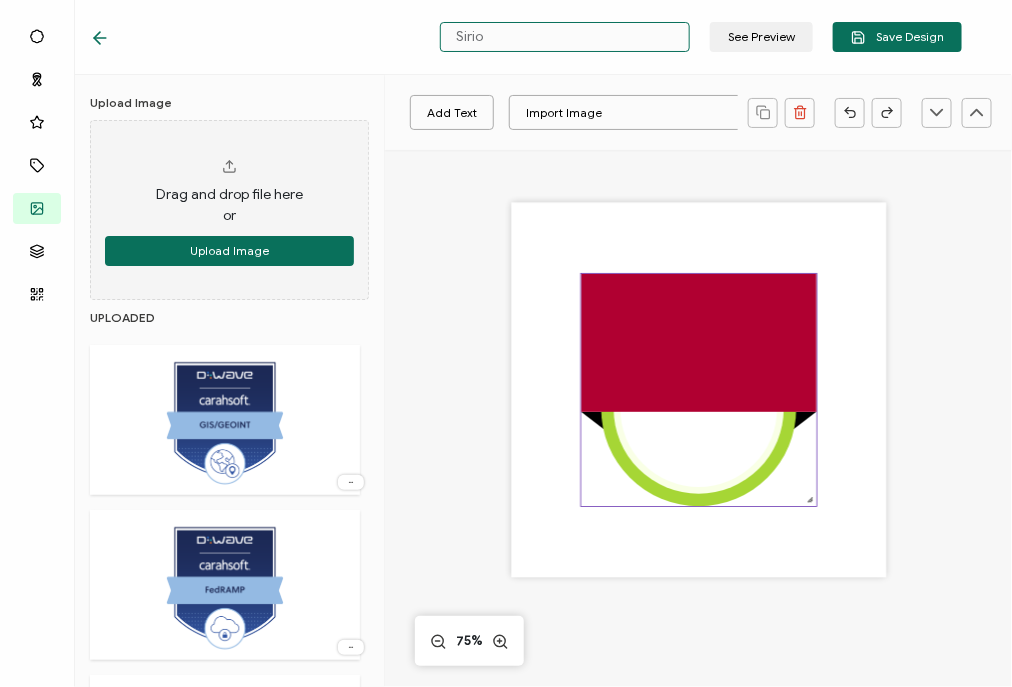 click 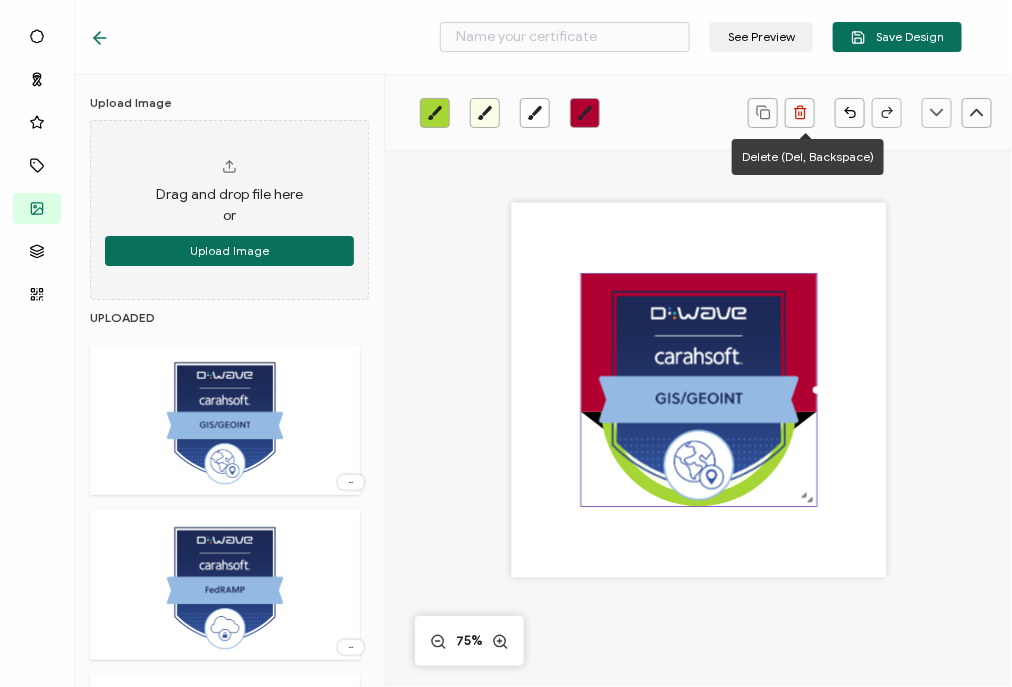 click at bounding box center [698, 112] 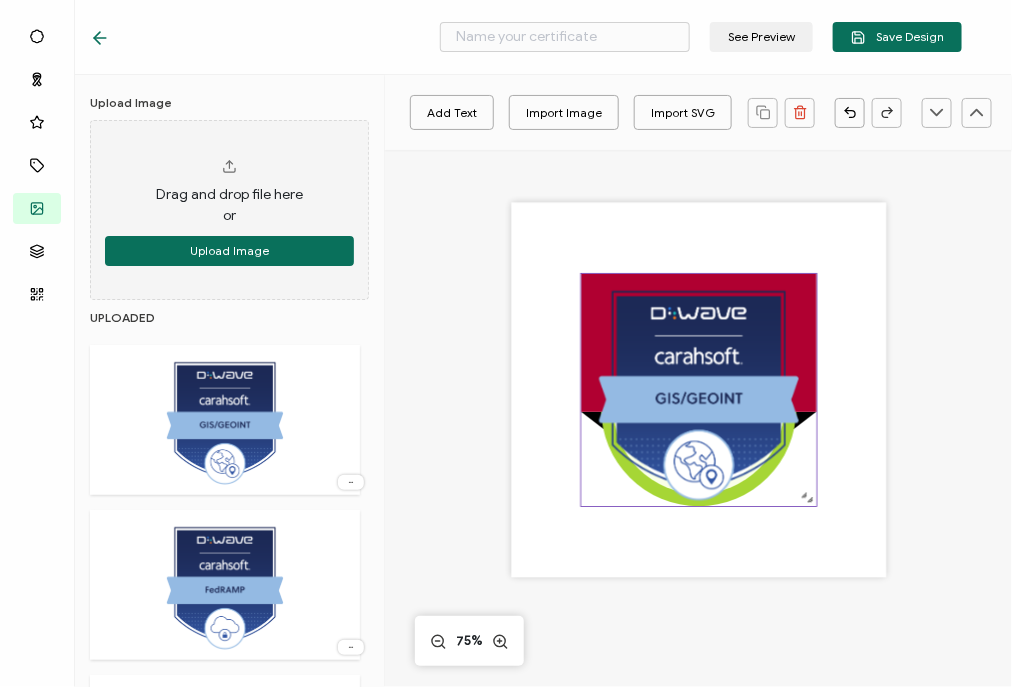 click at bounding box center (817, 390) 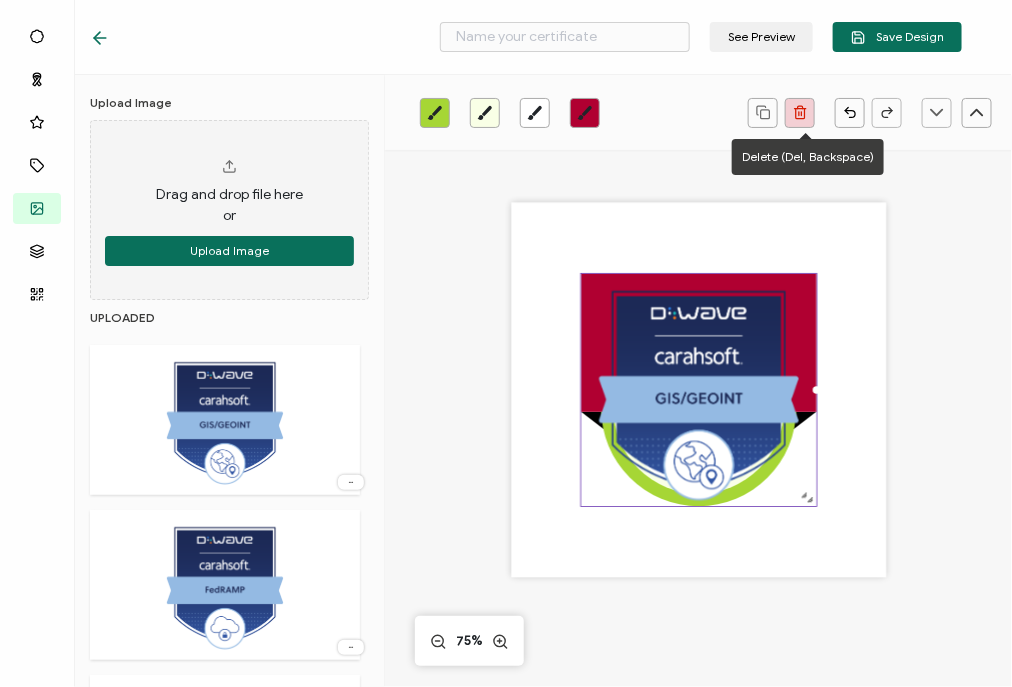 click at bounding box center (800, 113) 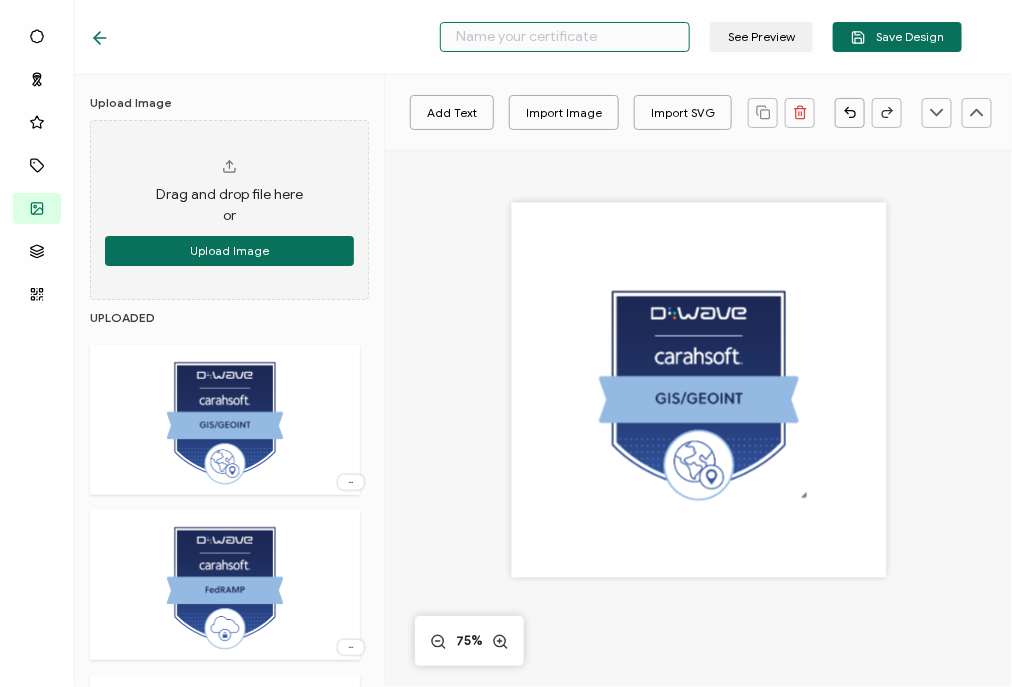 click at bounding box center [565, 37] 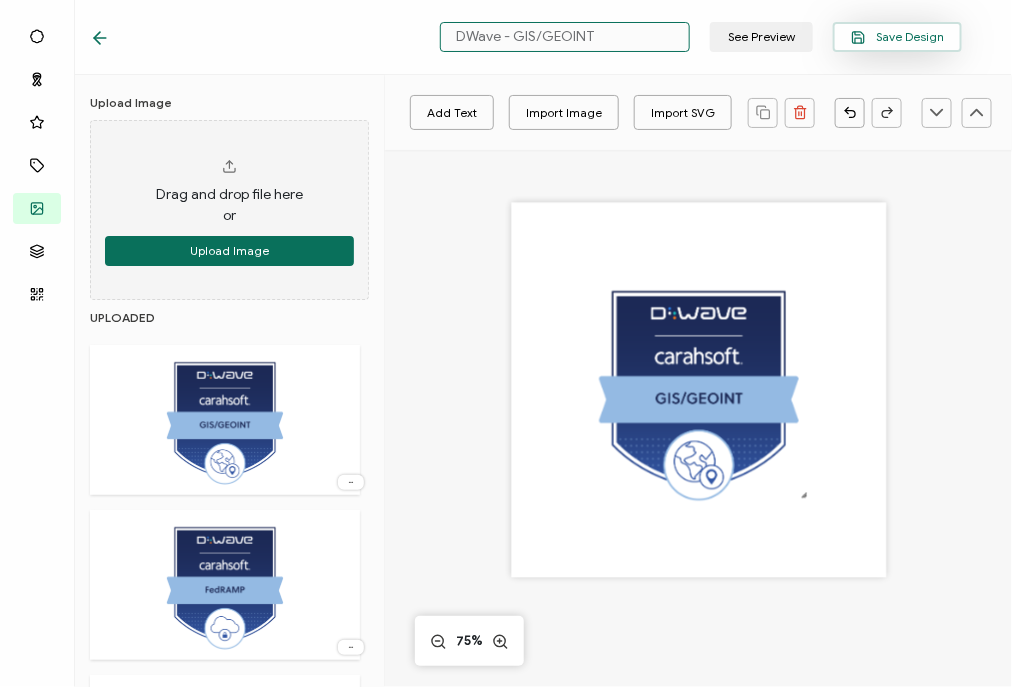 type on "DWave - GIS/GEOINT" 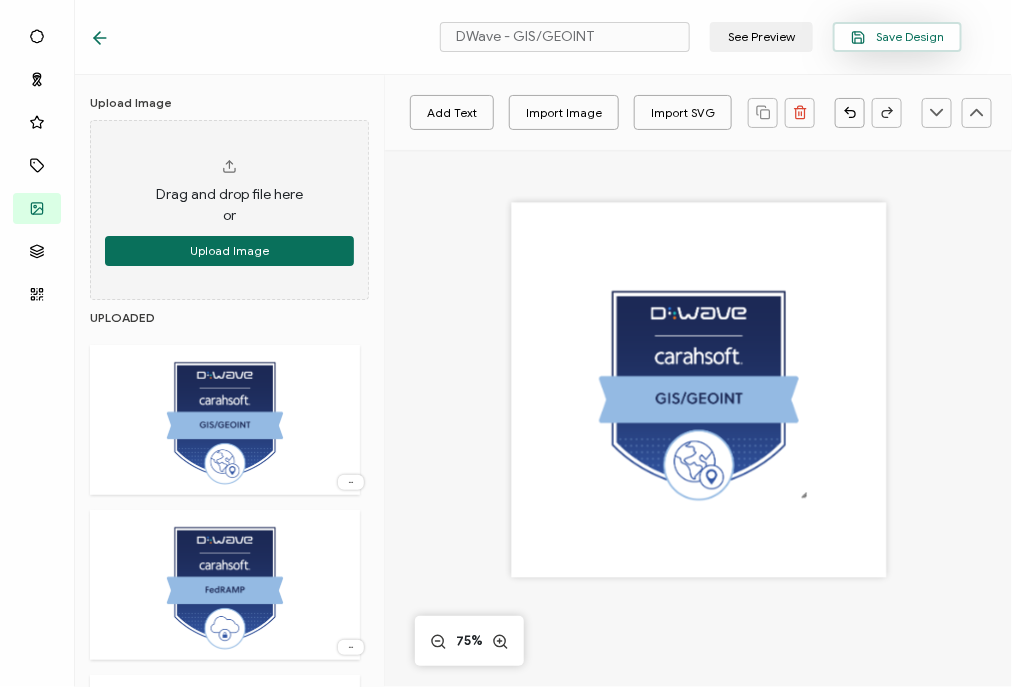click on "Save Design" at bounding box center (897, 37) 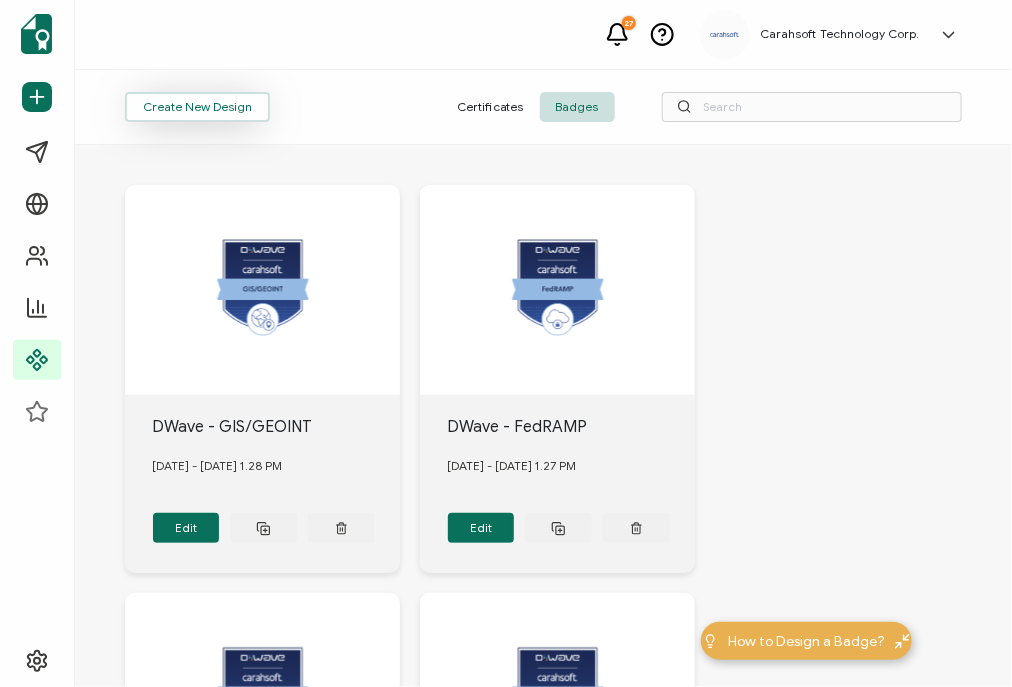 click on "Create New Design" at bounding box center [197, 107] 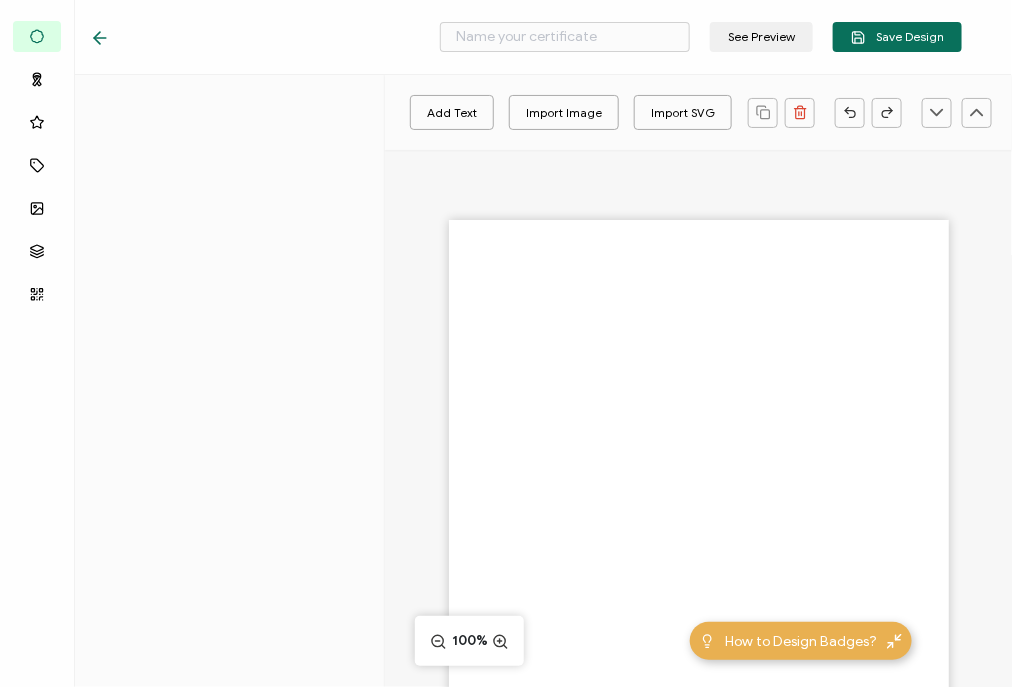 click at bounding box center [698, 505] 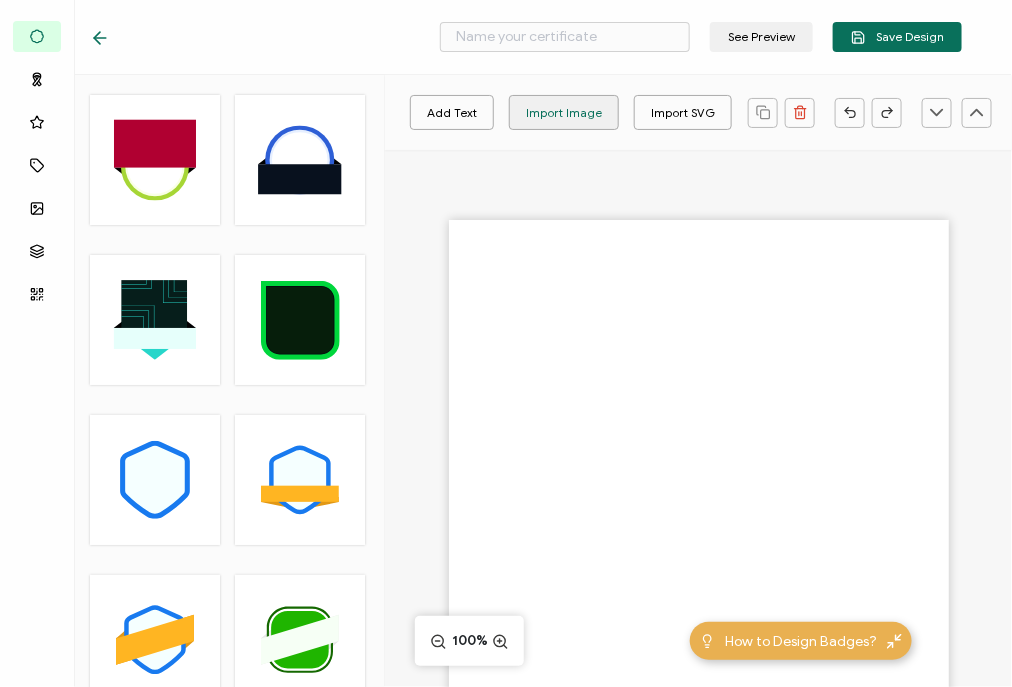 click on "Import Image" at bounding box center (564, 112) 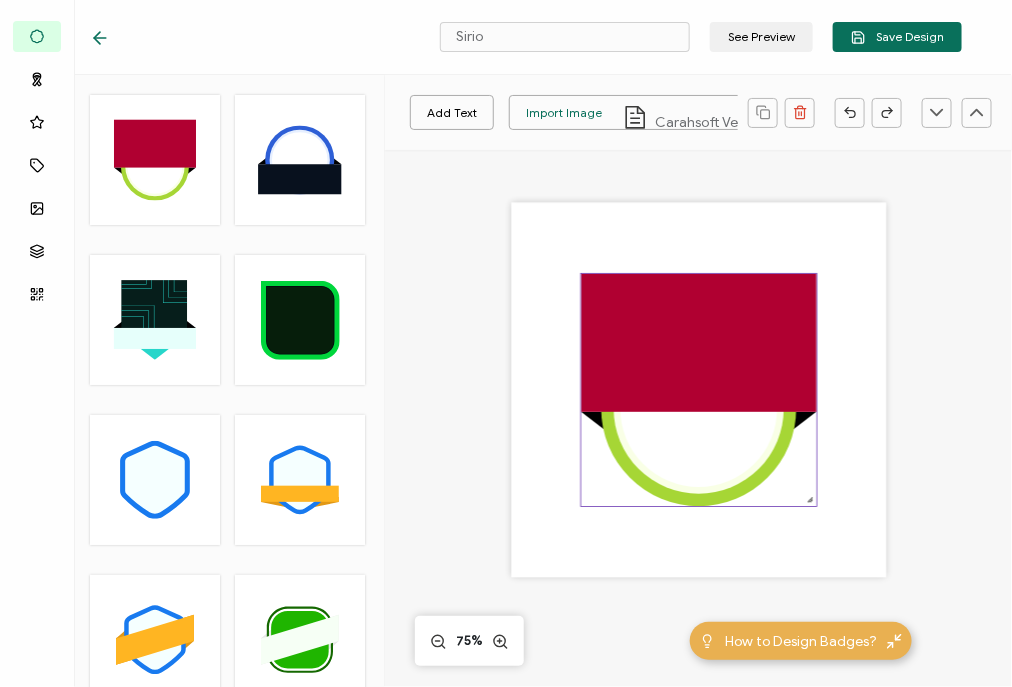 click 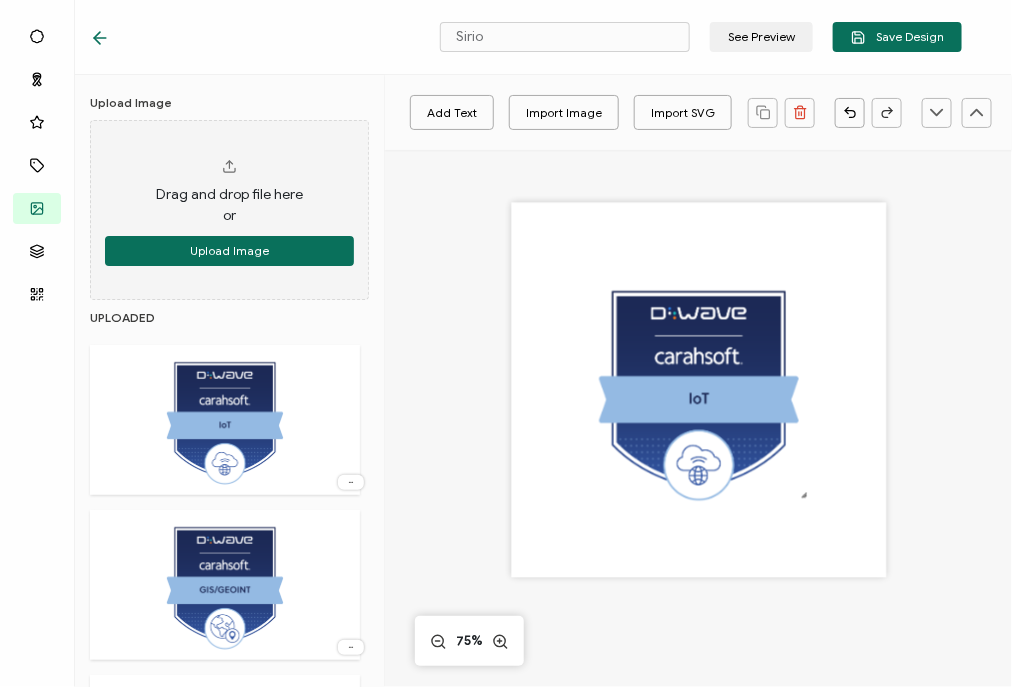 click on "Sirio
See Preview
Save Design" at bounding box center (526, 37) 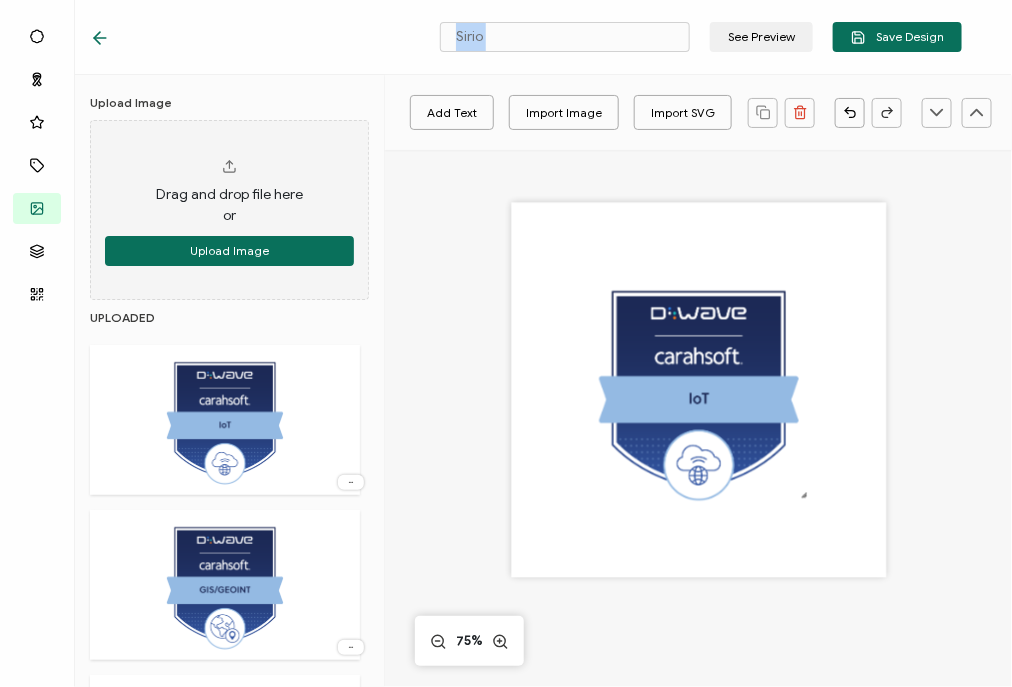click on "Sirio
See Preview
Save Design" at bounding box center [526, 37] 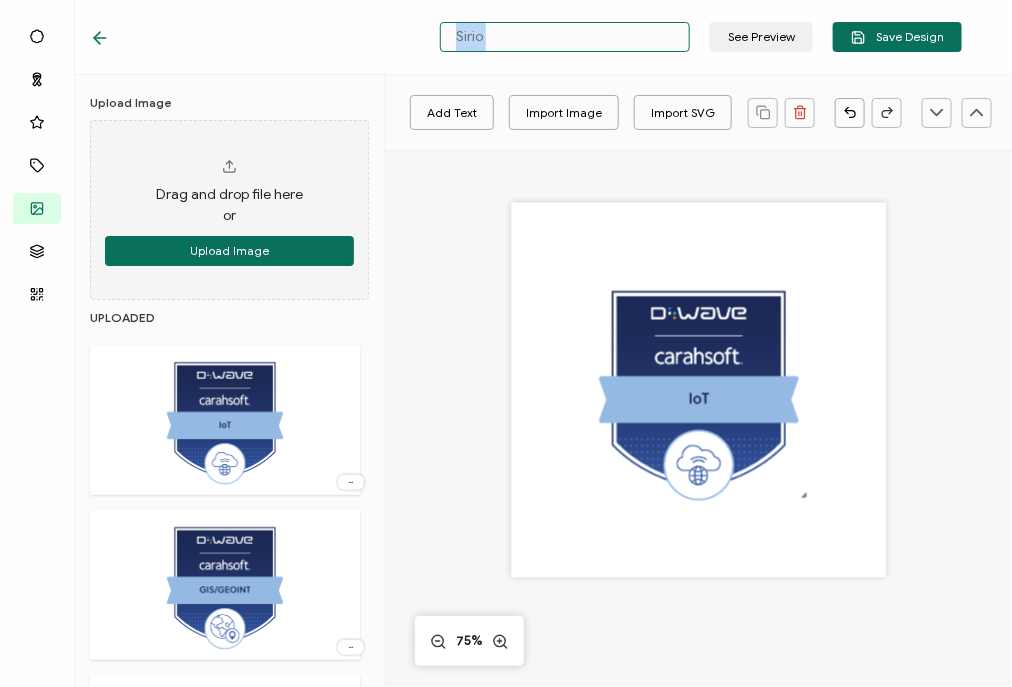 click on "Sirio" at bounding box center (565, 37) 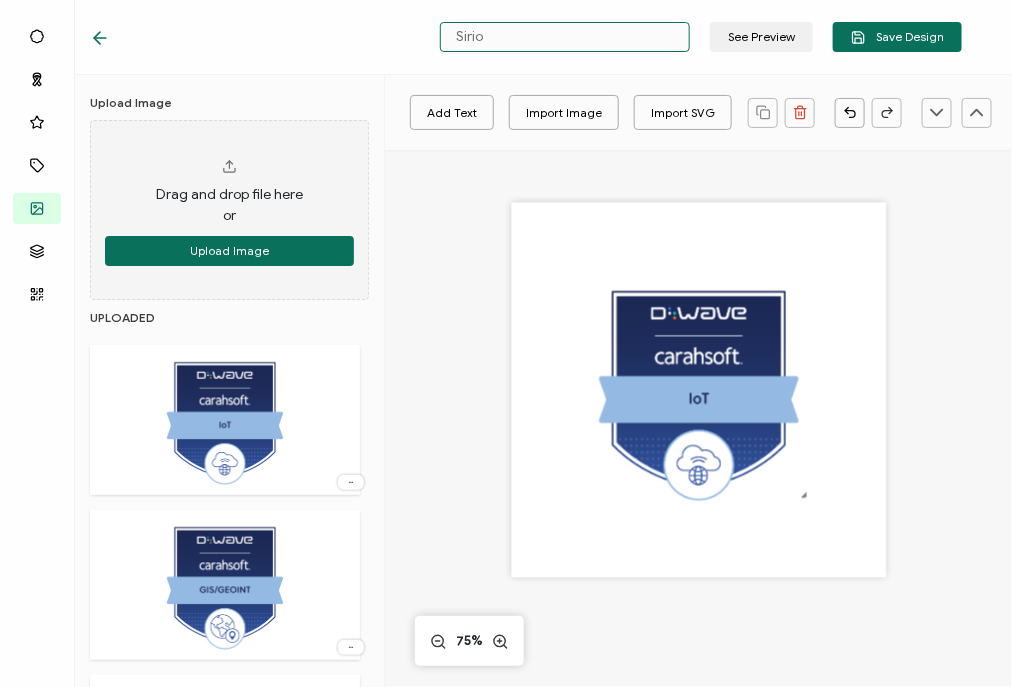 paste 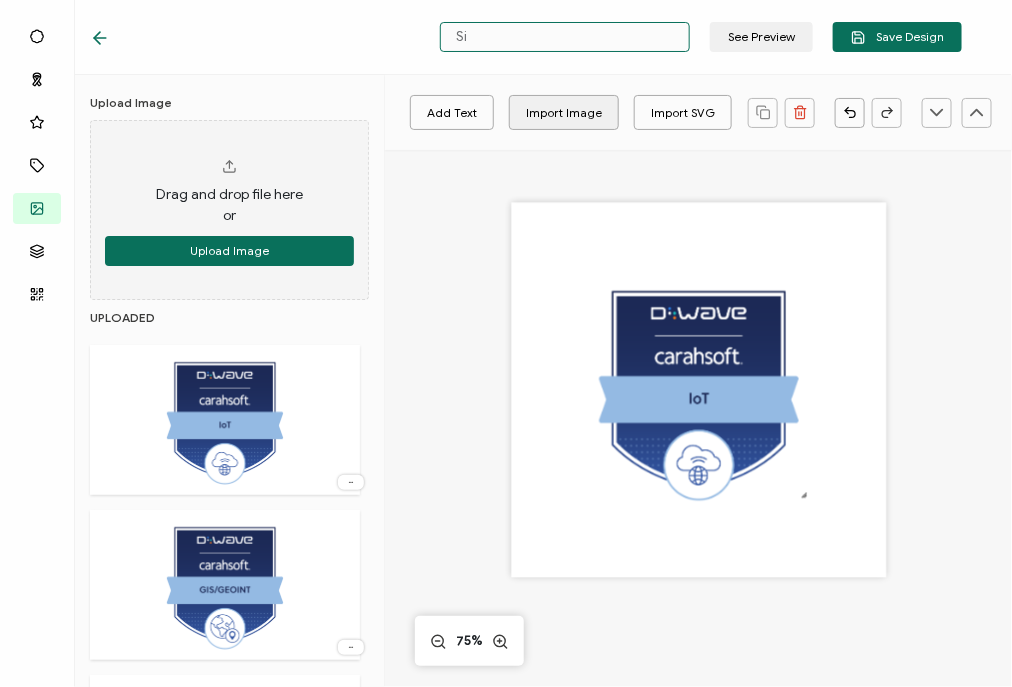 type on "S" 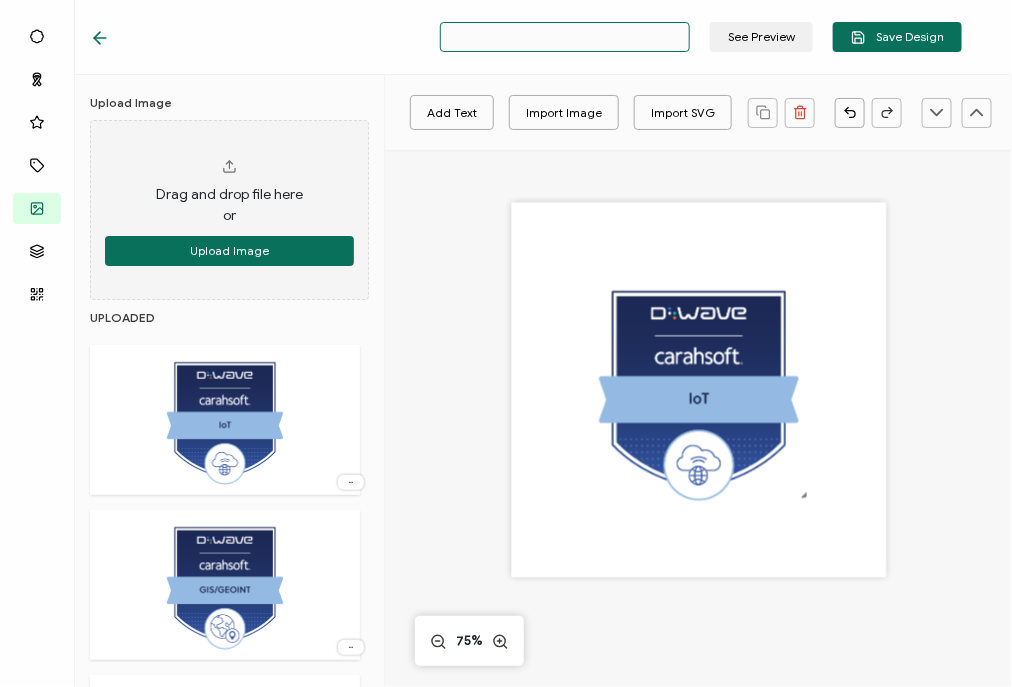 paste on "Sirio" 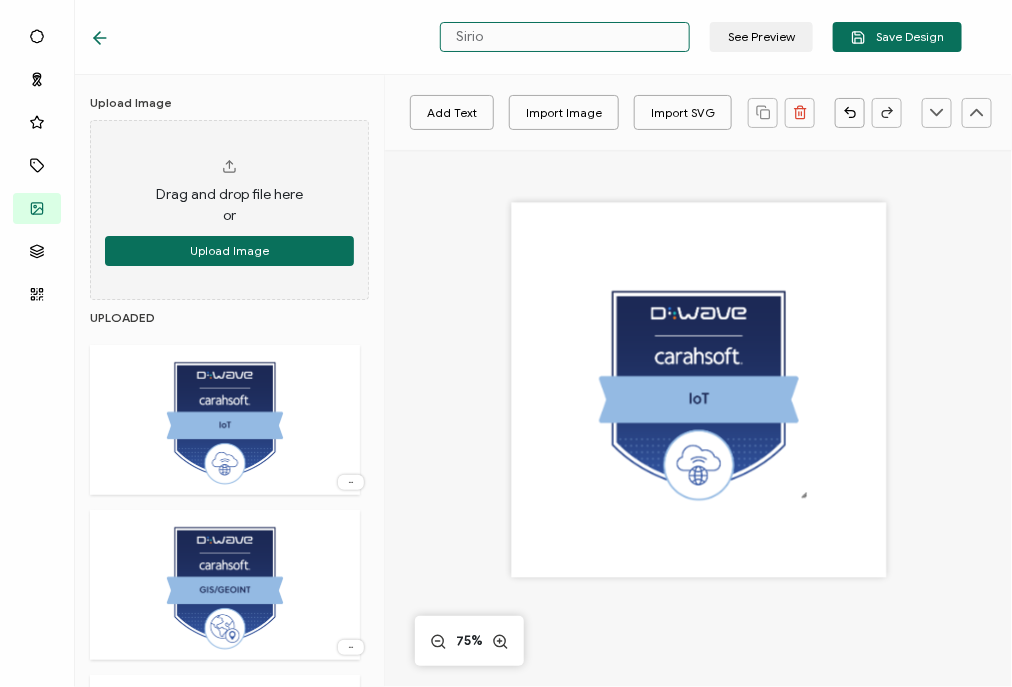 click on "Sirio" at bounding box center [565, 37] 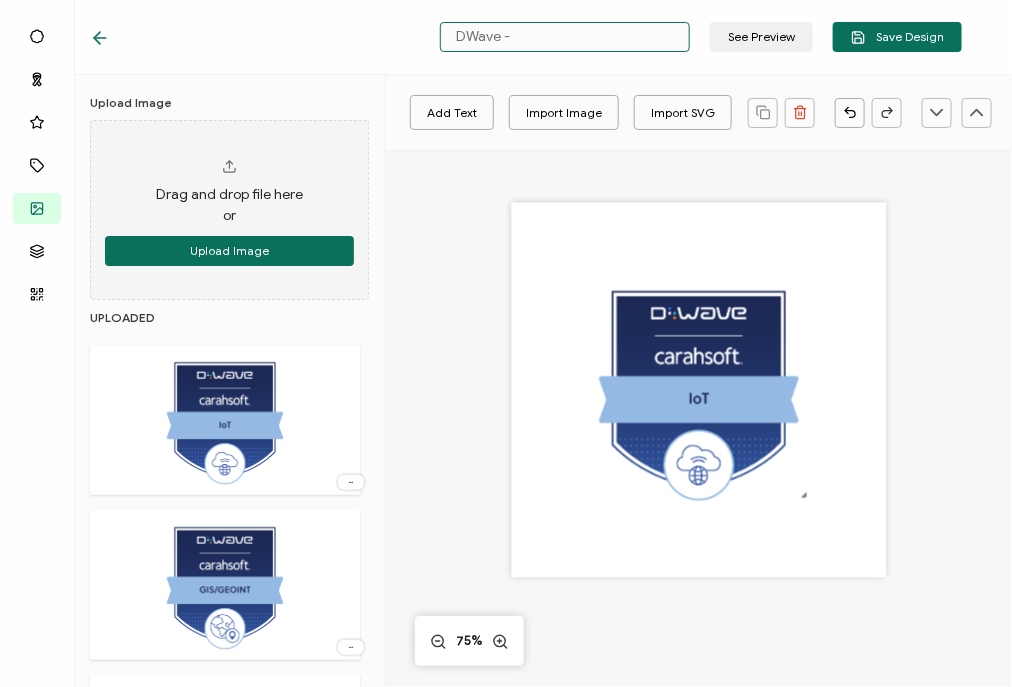 click on "DWave -" at bounding box center [565, 37] 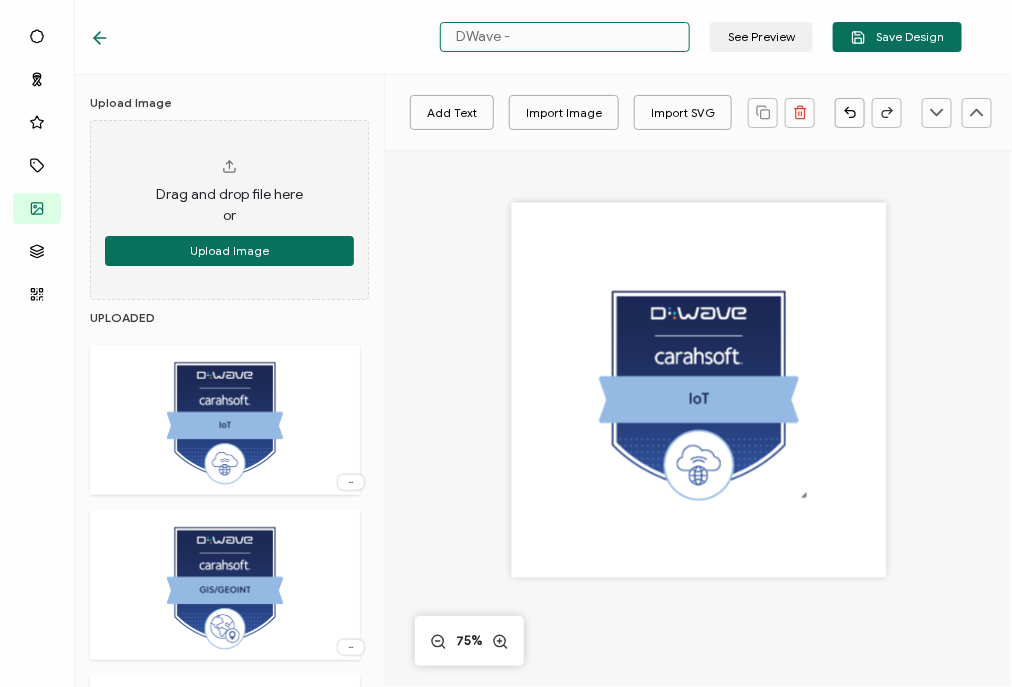 click on "DWave -" at bounding box center [565, 37] 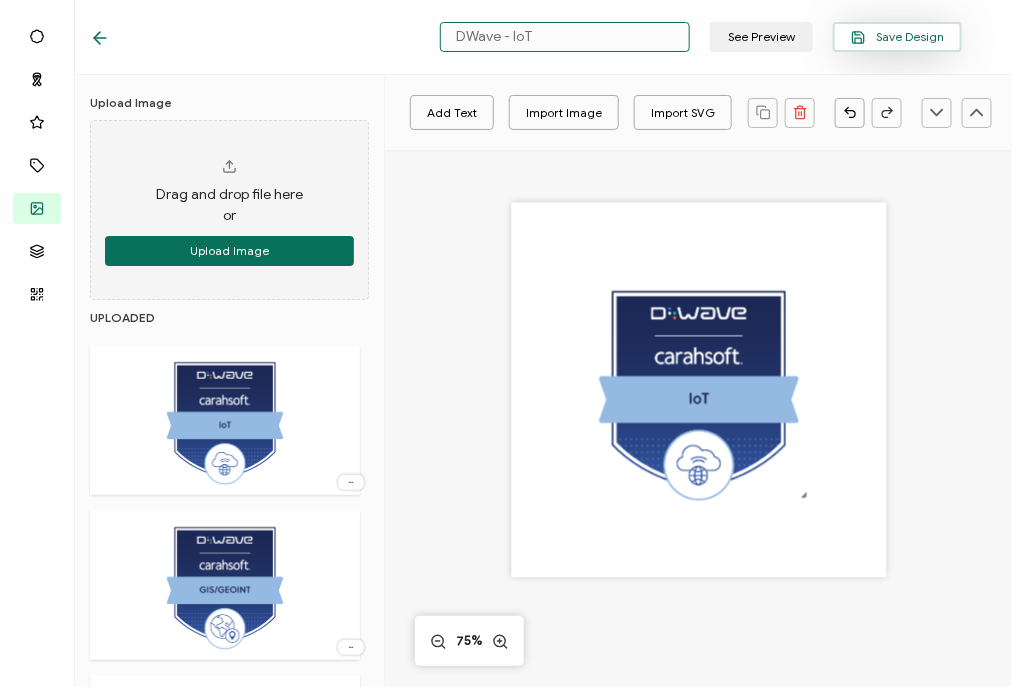 type on "DWave - IoT" 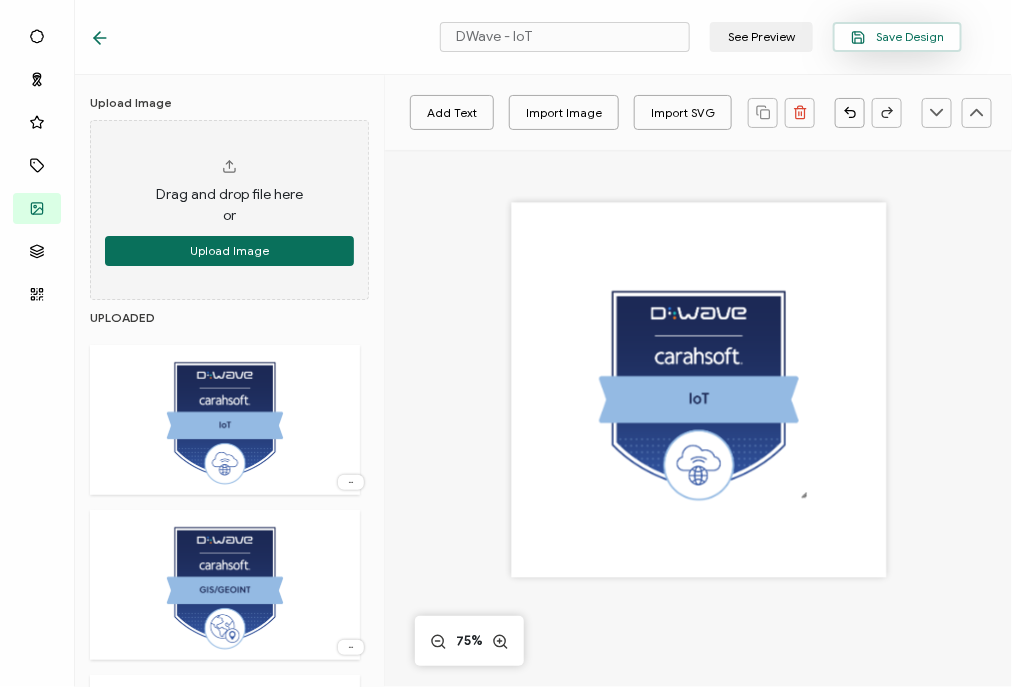 click on "Save Design" at bounding box center (897, 37) 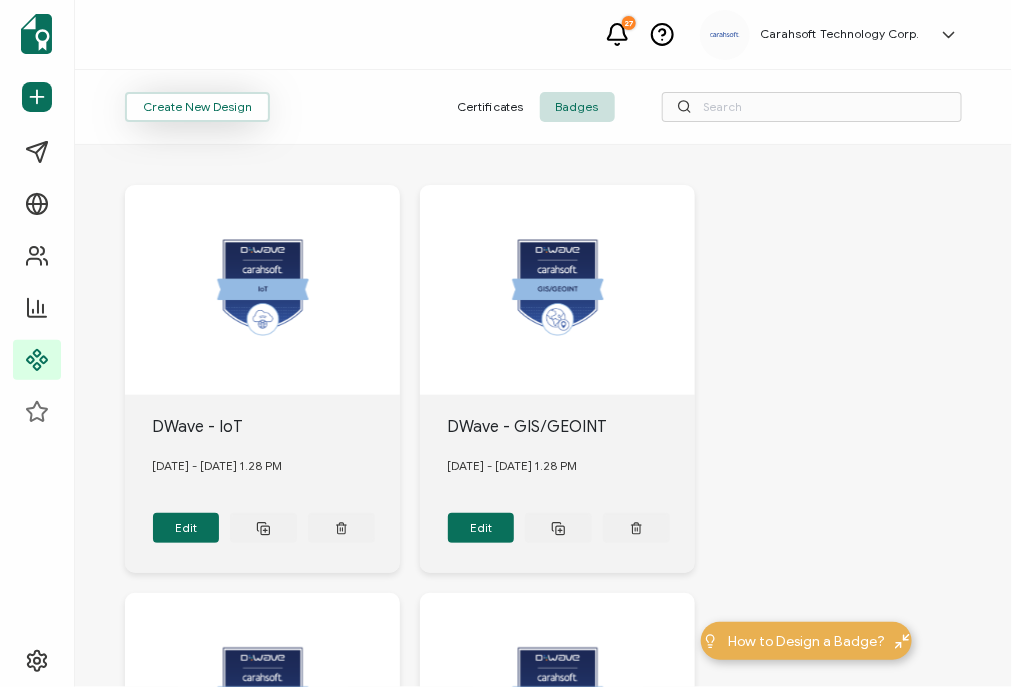 click on "Create New Design" at bounding box center (197, 107) 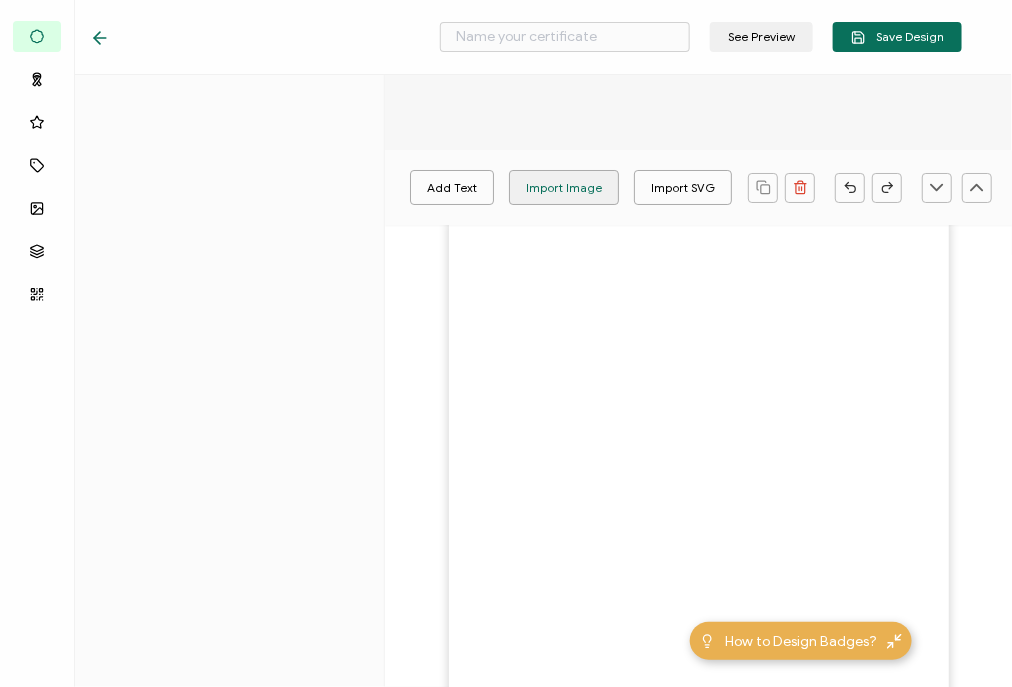 click on "Import Image" at bounding box center (564, 187) 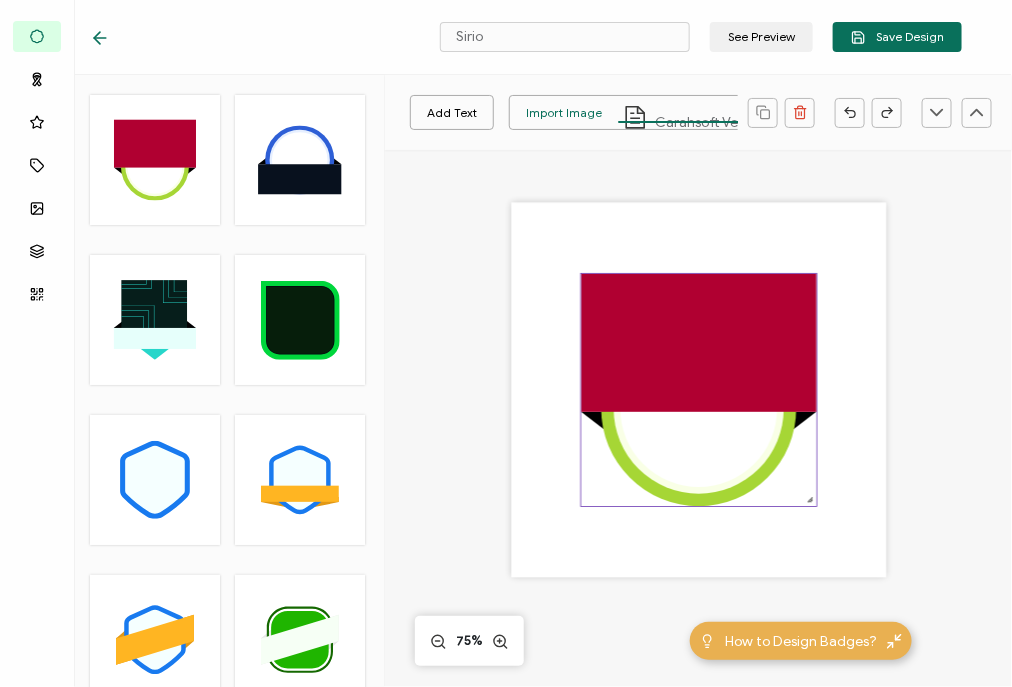 click 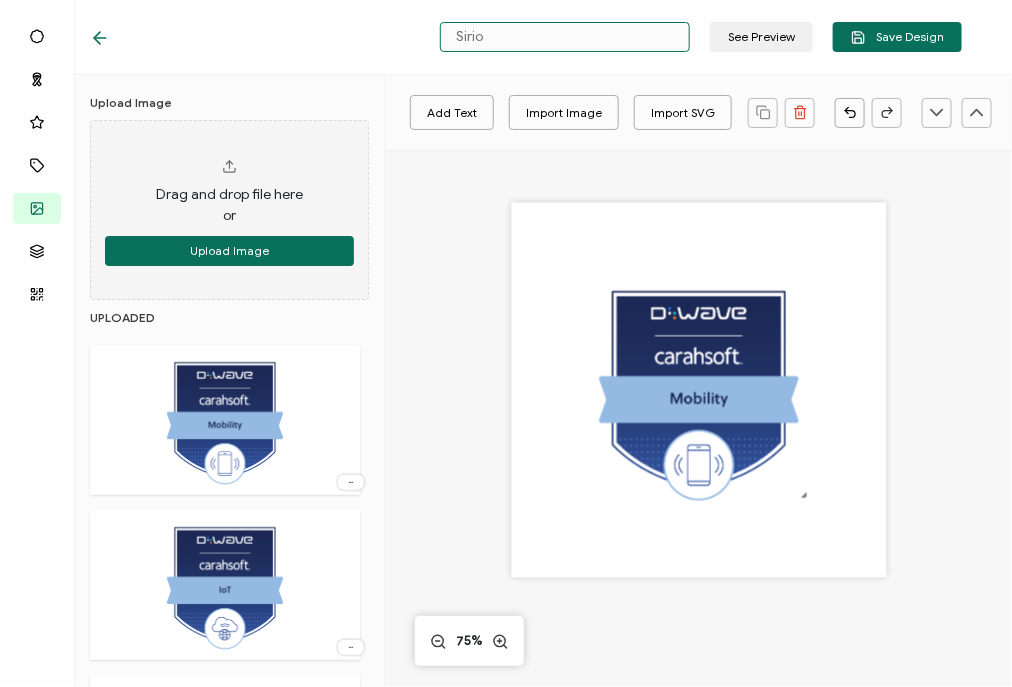 click on "Sirio" at bounding box center [565, 37] 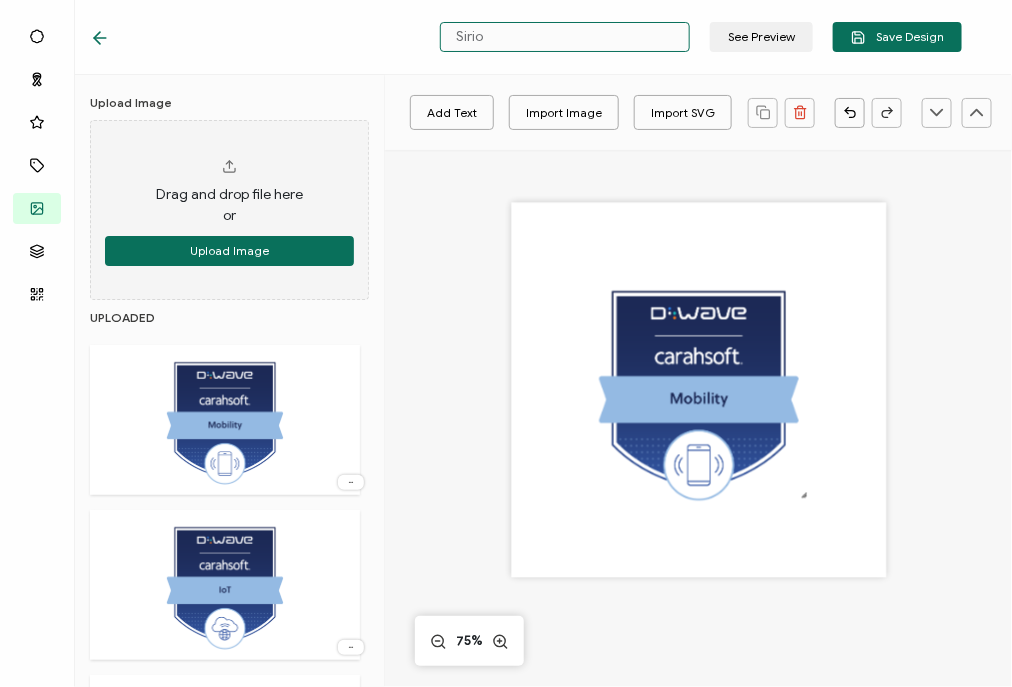 paste on "DWave -" 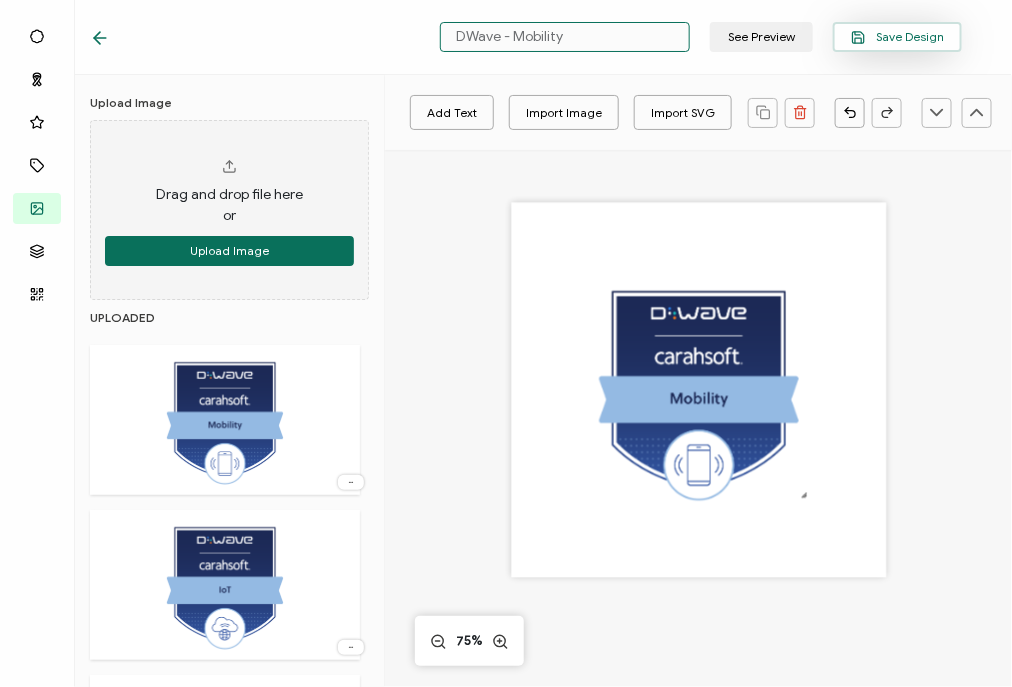 type on "DWave - Mobility" 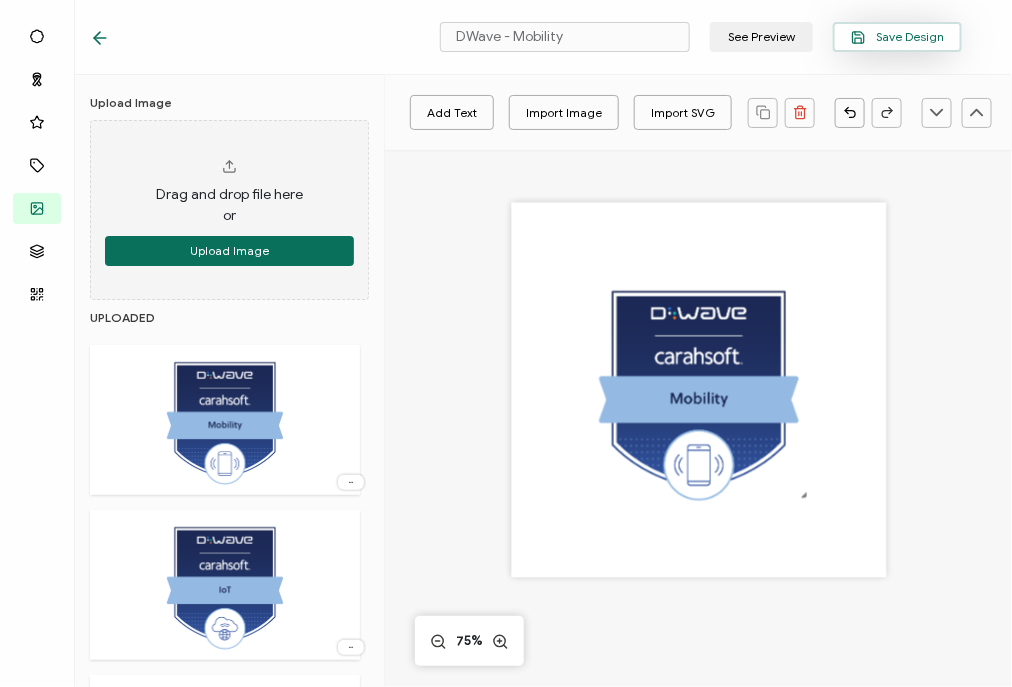 click on "Save Design" at bounding box center [897, 37] 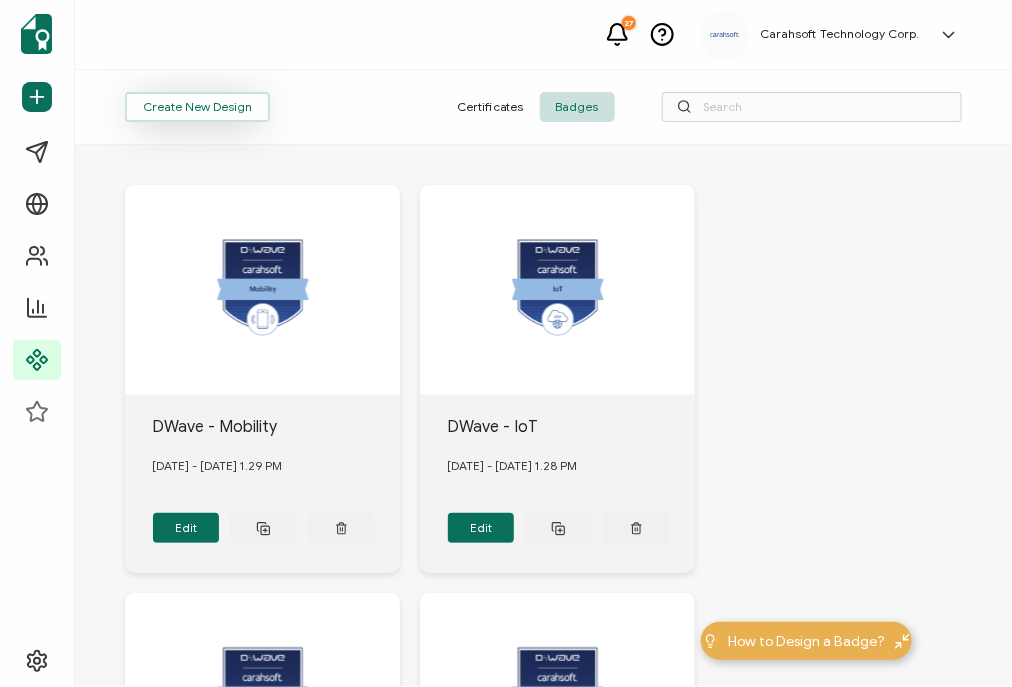 click on "Create New Design" at bounding box center (197, 107) 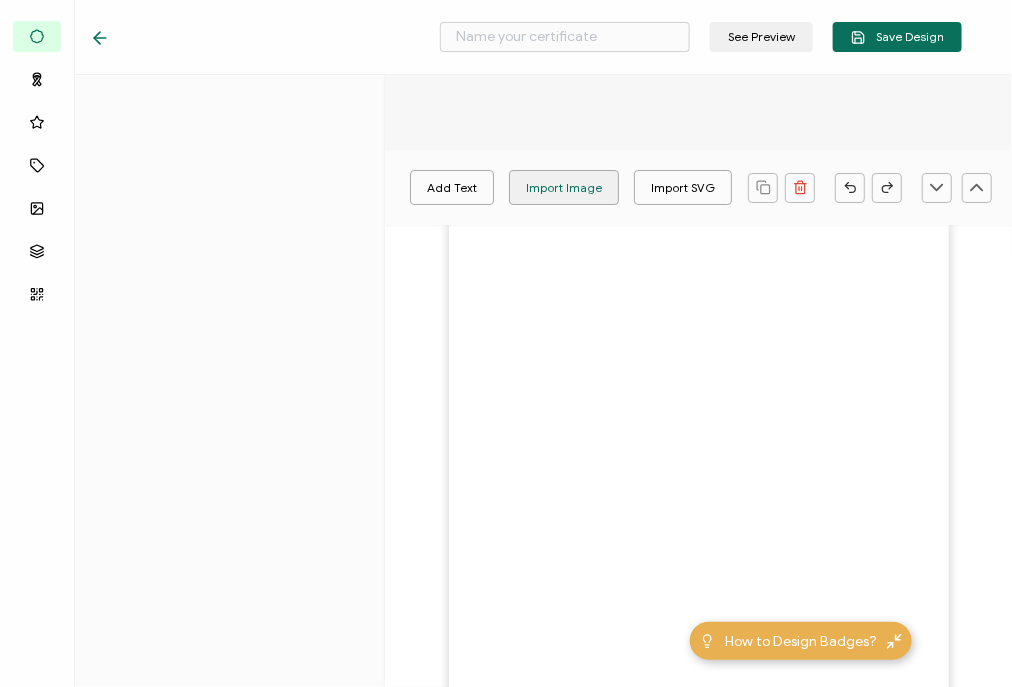click on "Import Image" at bounding box center (564, 187) 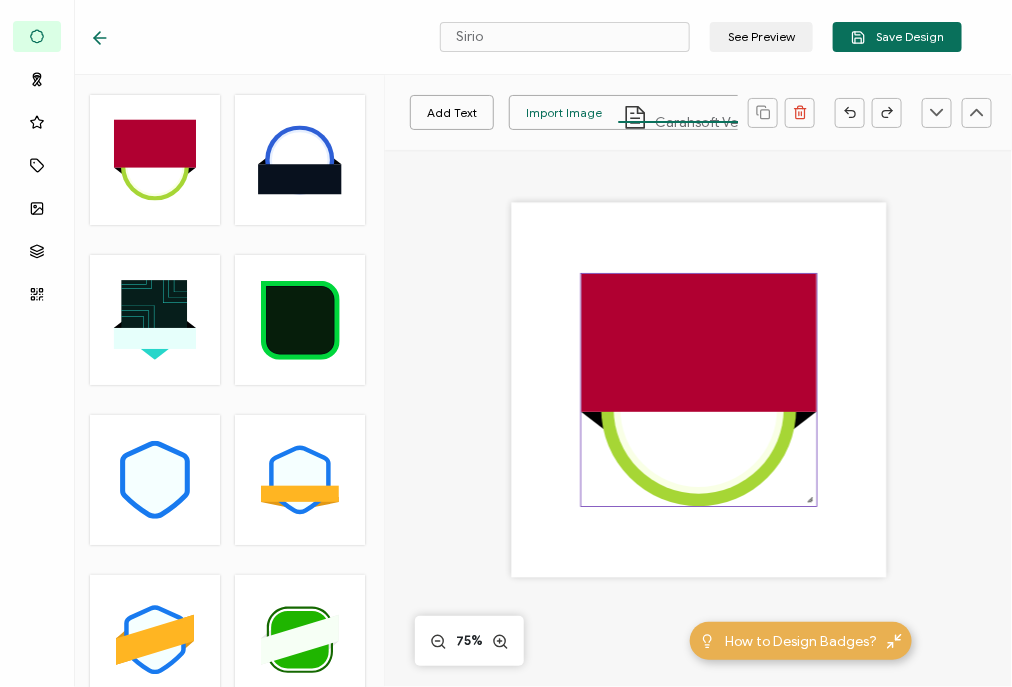 click 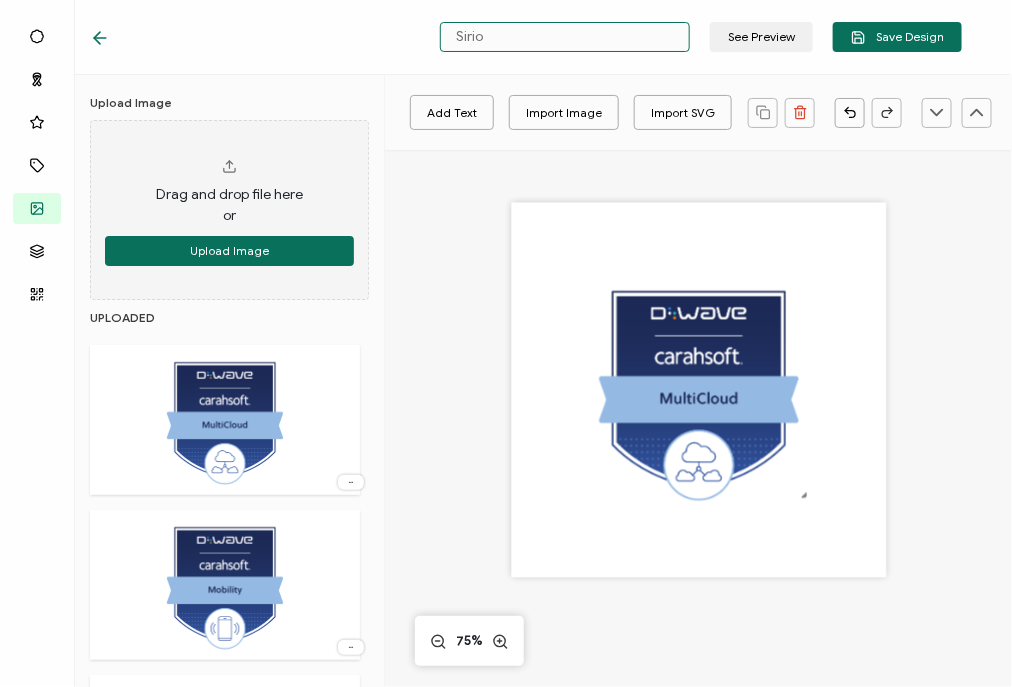 click on "Sirio" at bounding box center [565, 37] 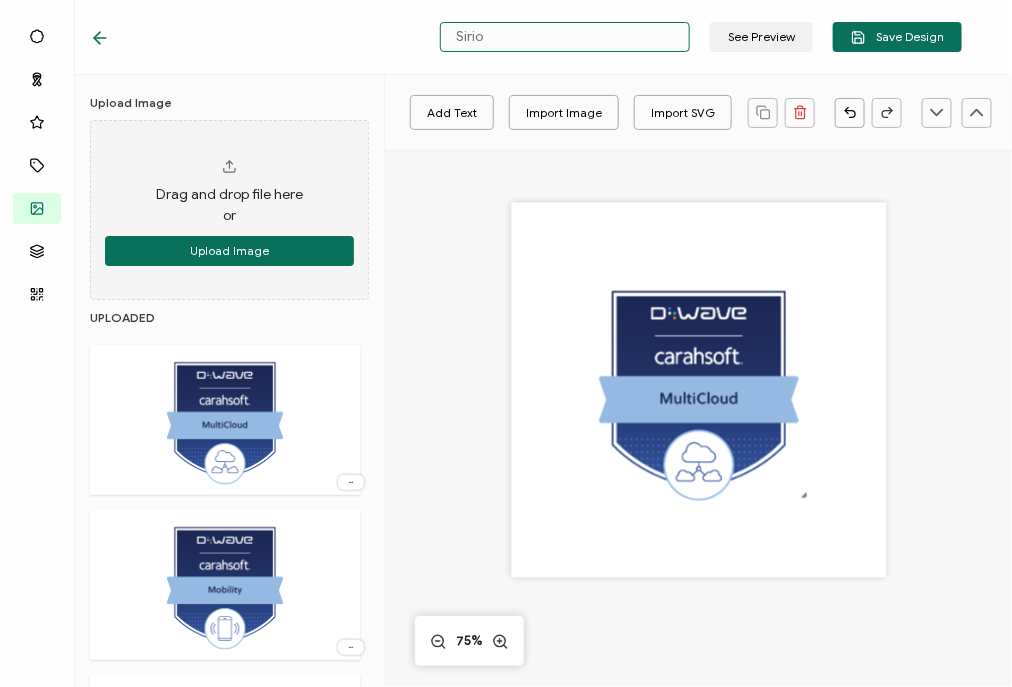 paste on "DWave -" 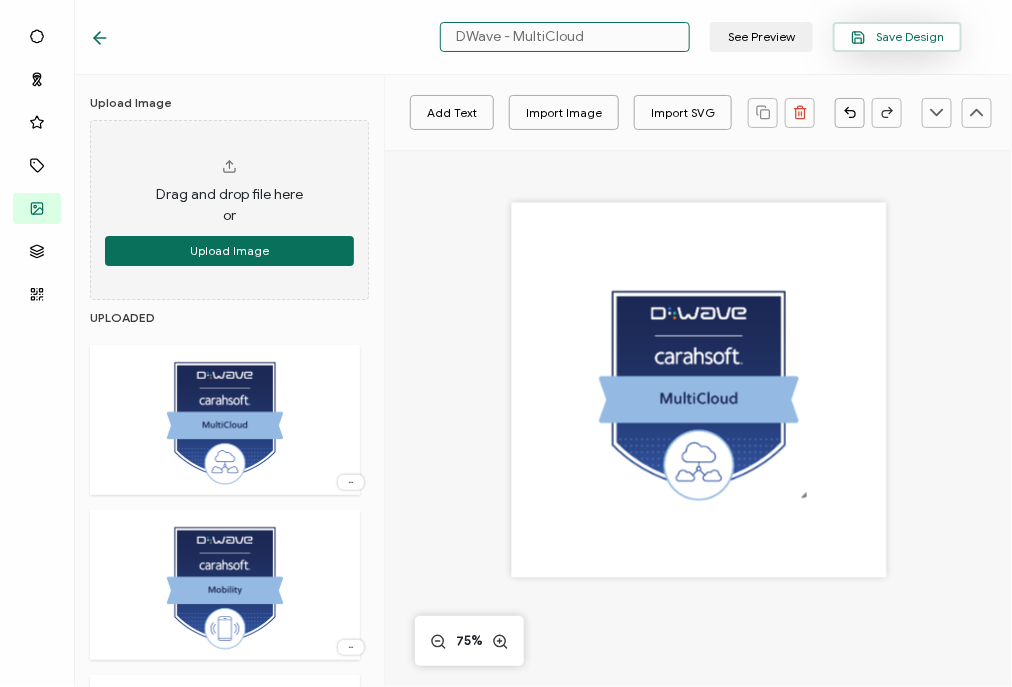 type on "DWave - MultiCloud" 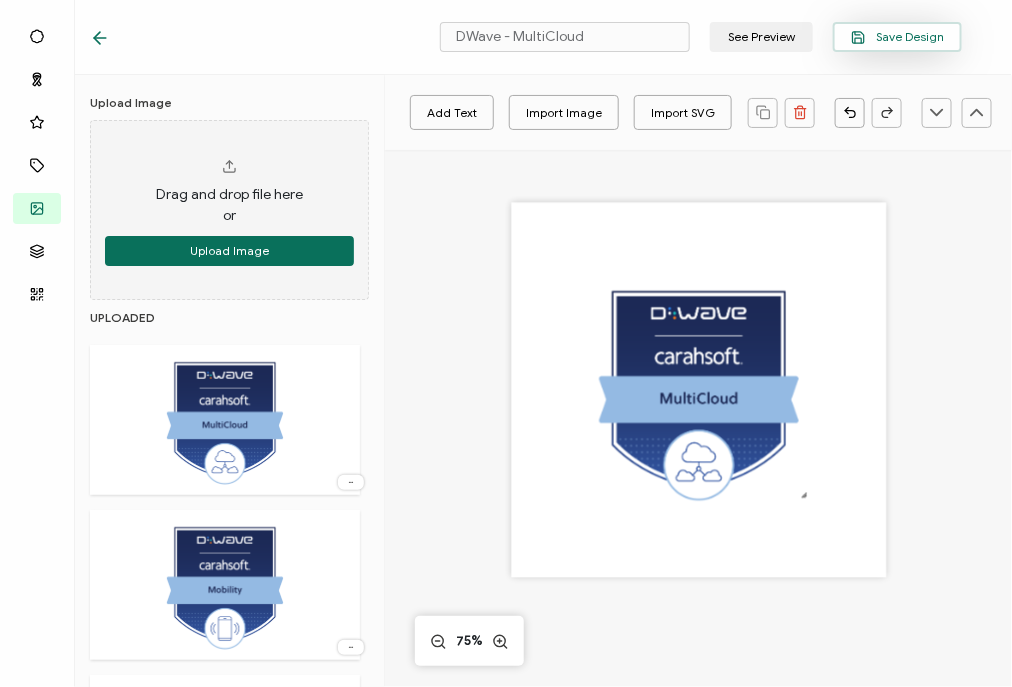 click on "Save Design" at bounding box center (897, 37) 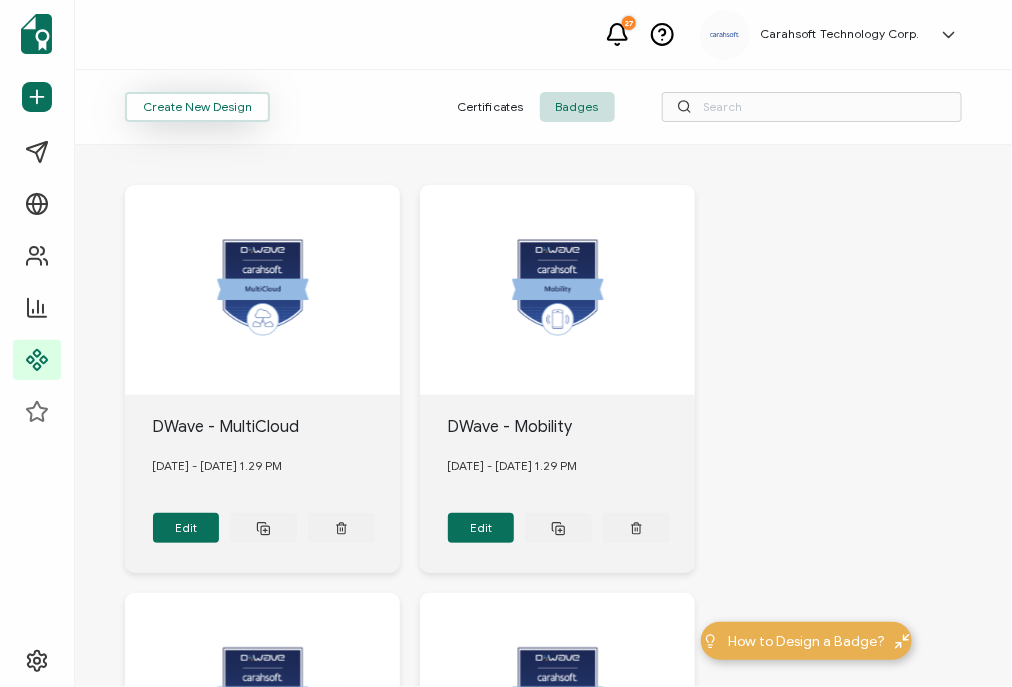 click on "Create New Design" at bounding box center [197, 107] 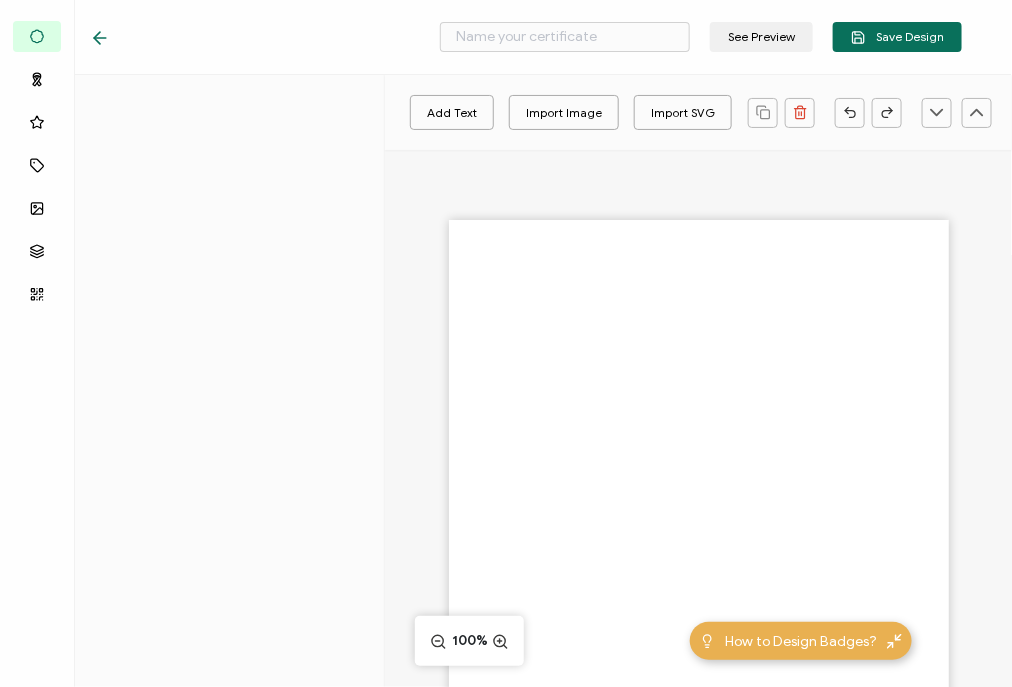 click at bounding box center [698, 505] 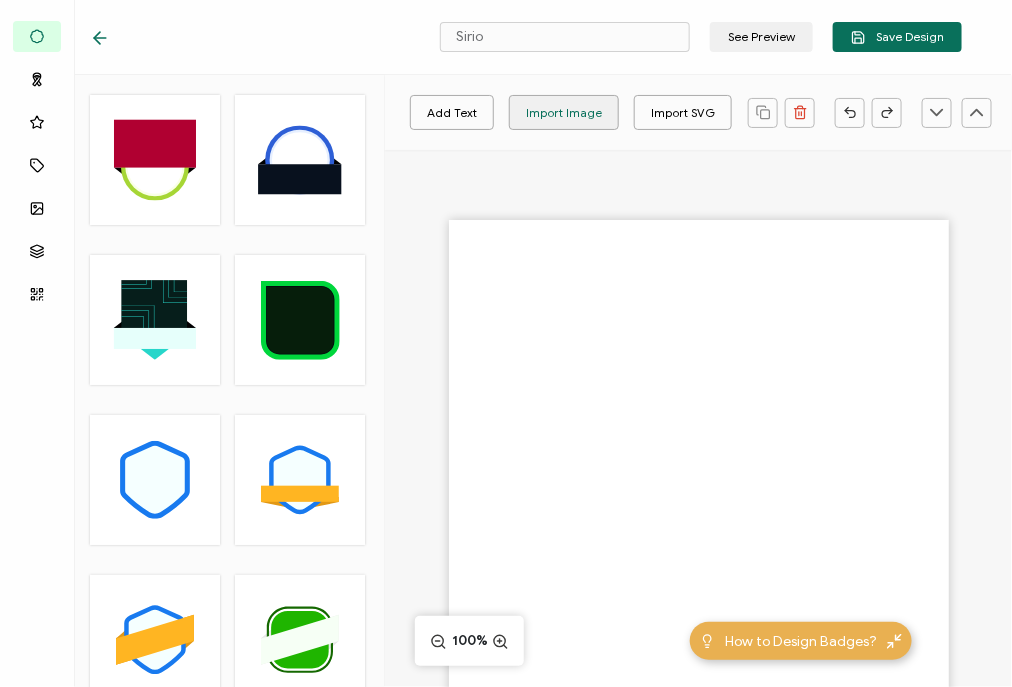 click on "Import Image" at bounding box center [564, 112] 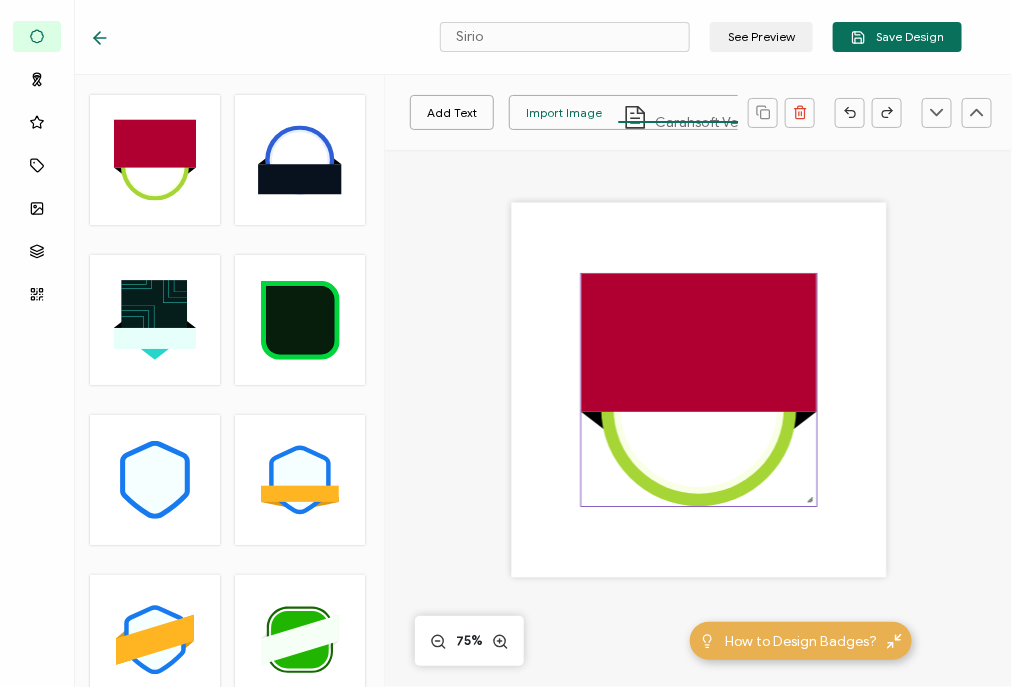 click 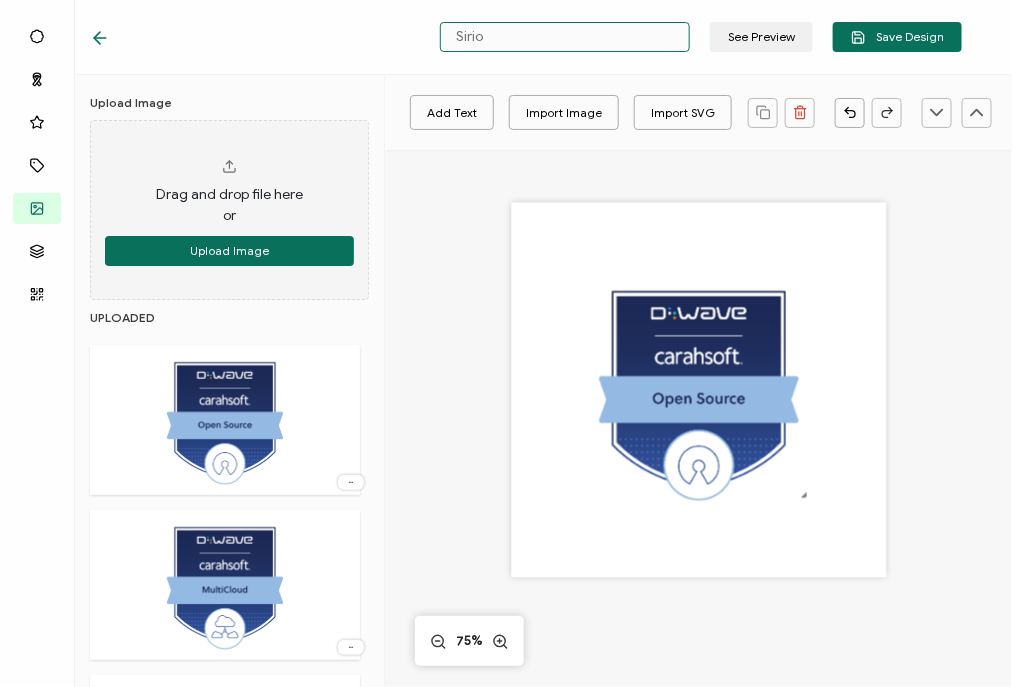 click on "Sirio" at bounding box center (565, 37) 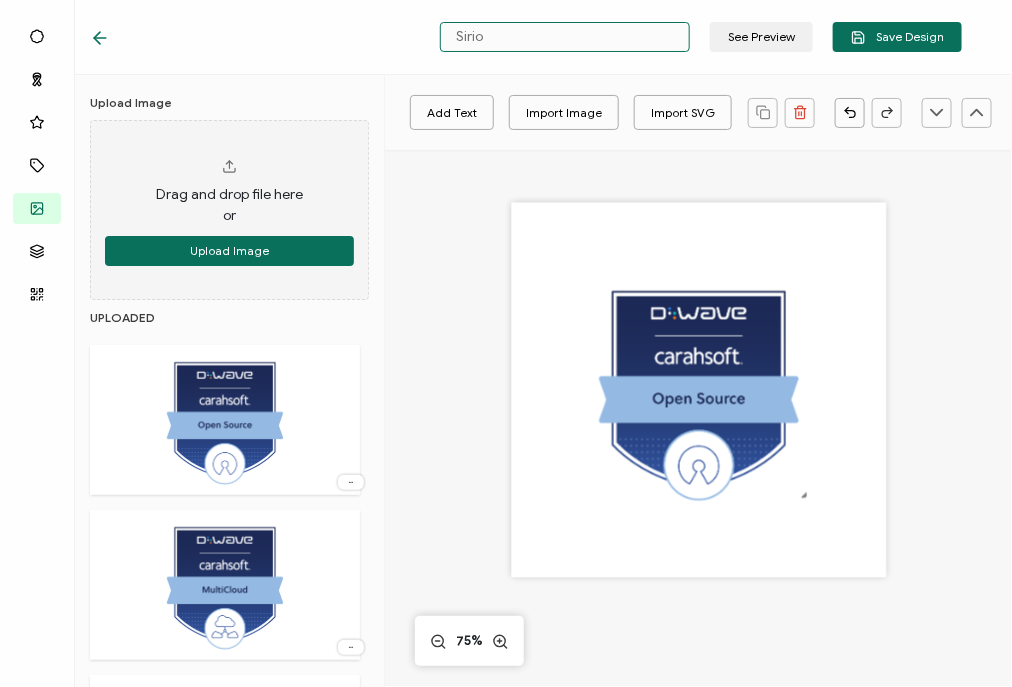 paste on "DWave -" 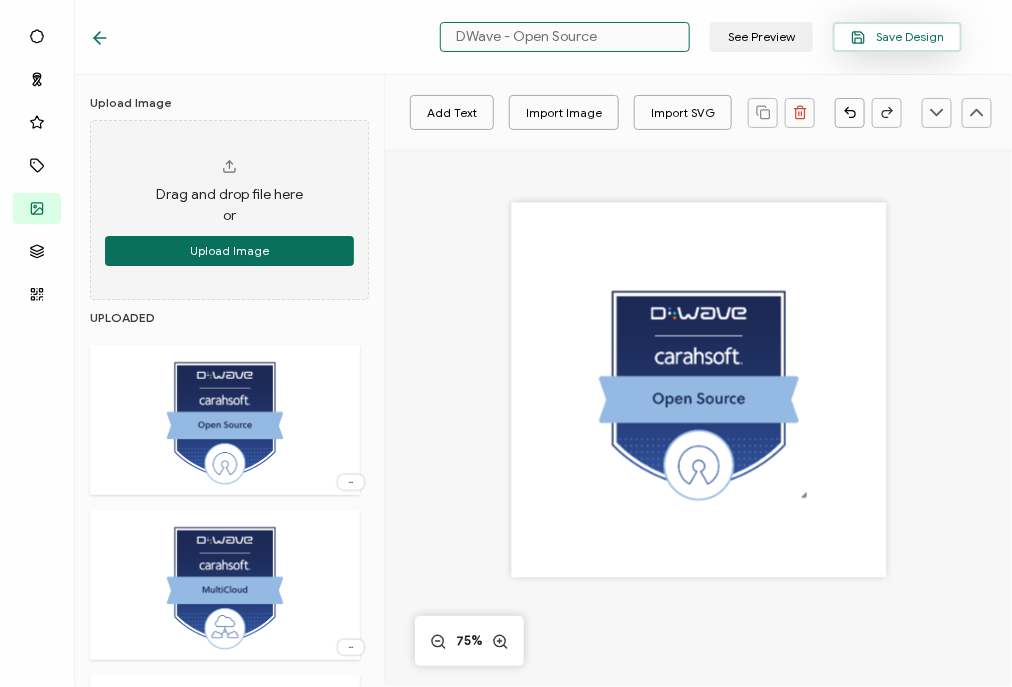 type on "DWave - Open Source" 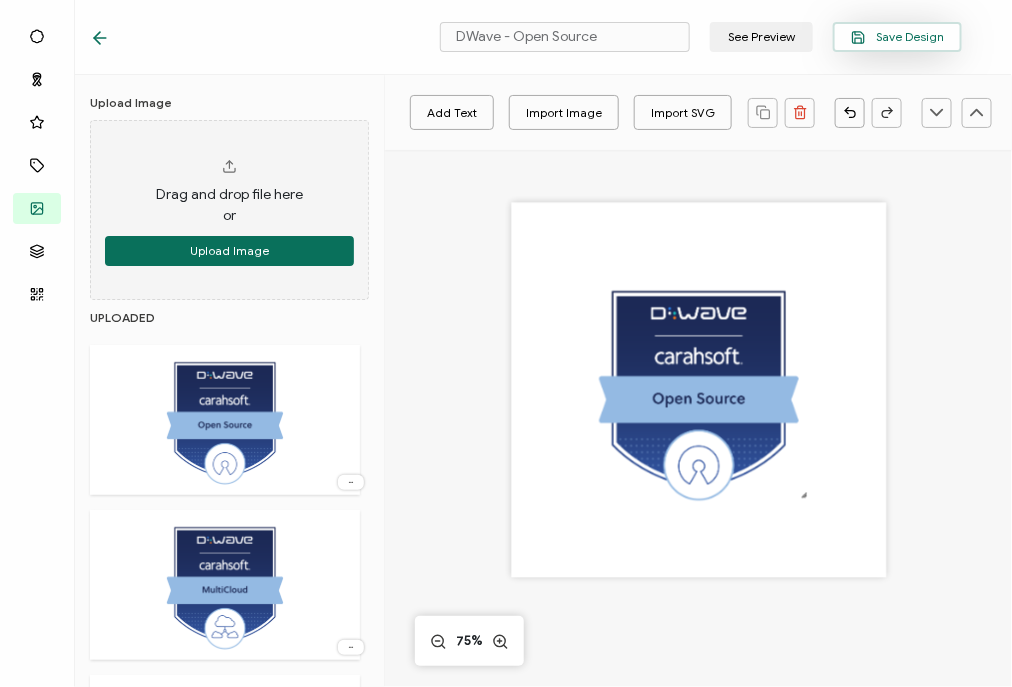 click on "Save Design" at bounding box center [897, 37] 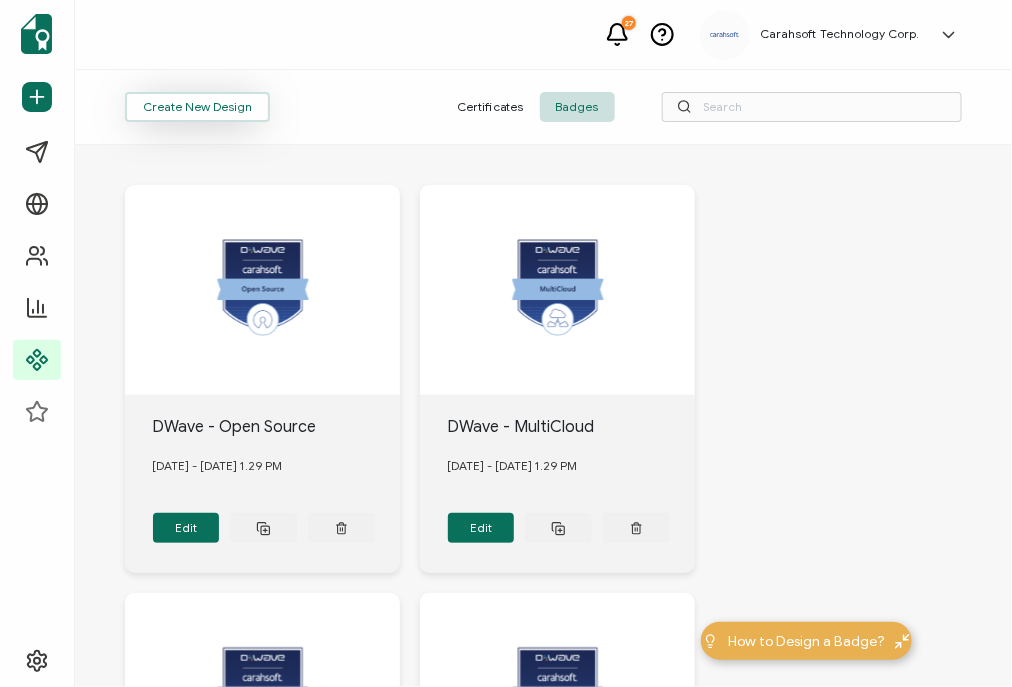 click on "Create New Design" at bounding box center (197, 107) 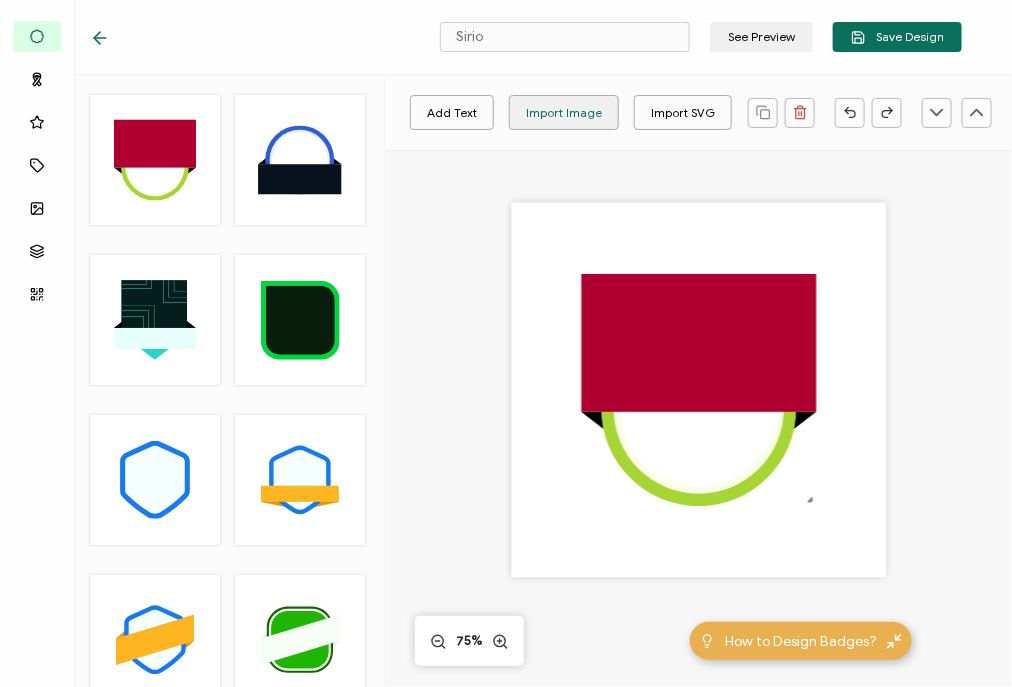 click on "Import Image" at bounding box center [564, 112] 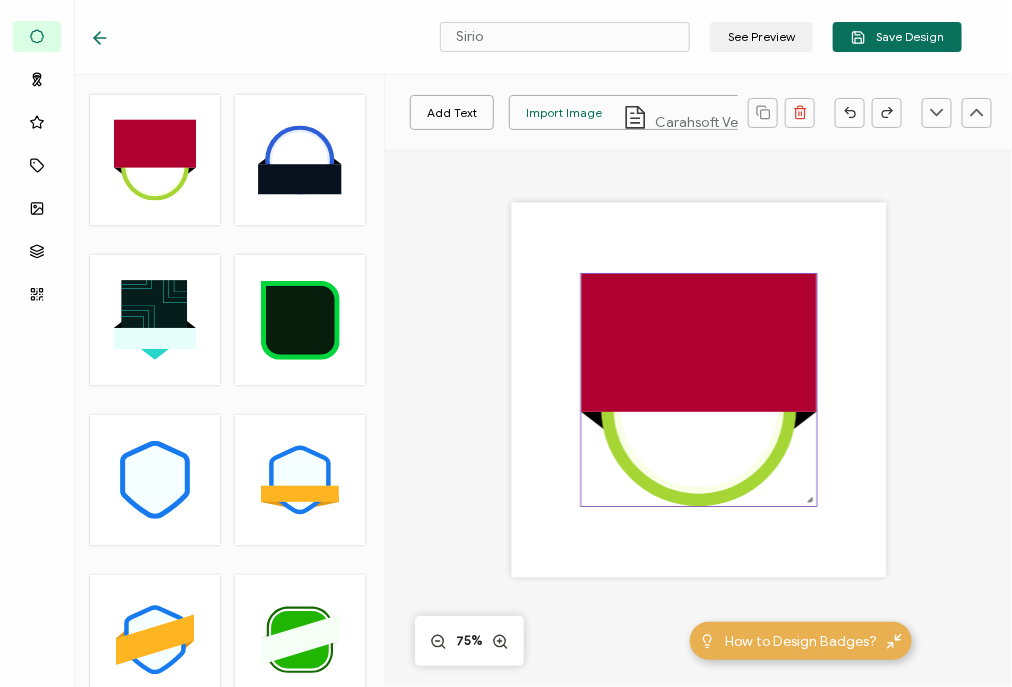 click 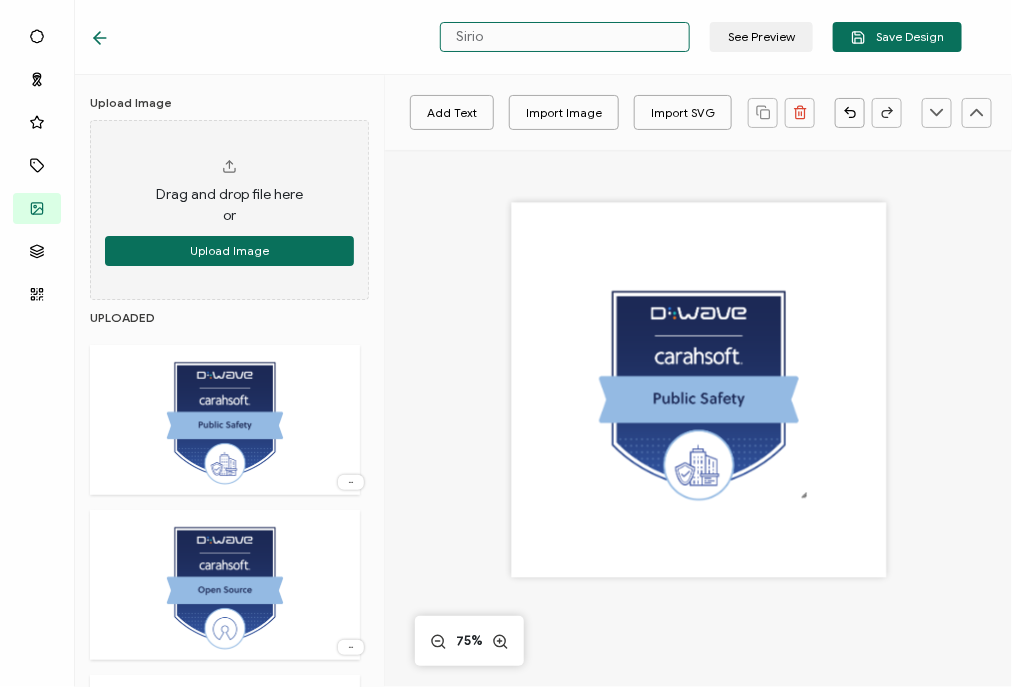click on "Sirio" at bounding box center (565, 37) 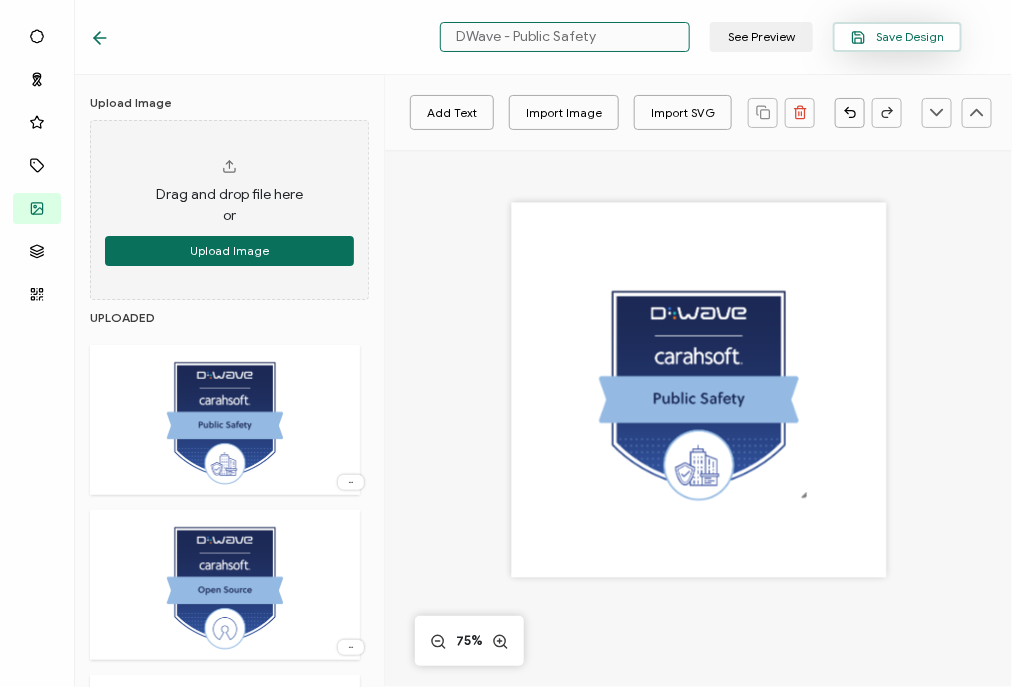 type on "DWave - Public Safety" 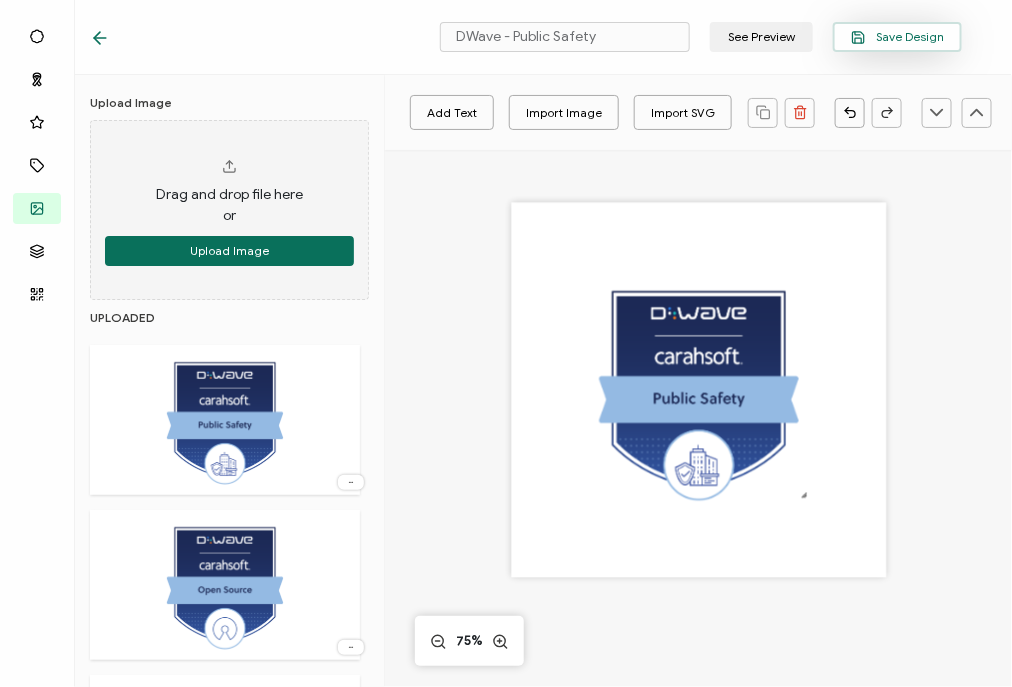 click on "Save Design" at bounding box center [897, 37] 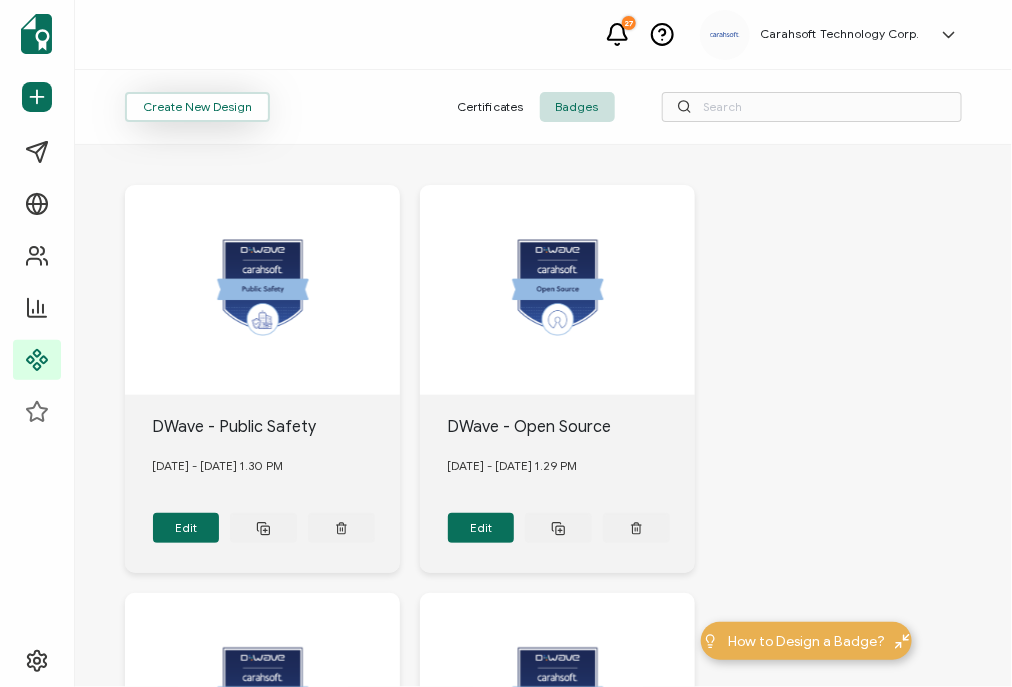 click on "Create New Design" at bounding box center [197, 107] 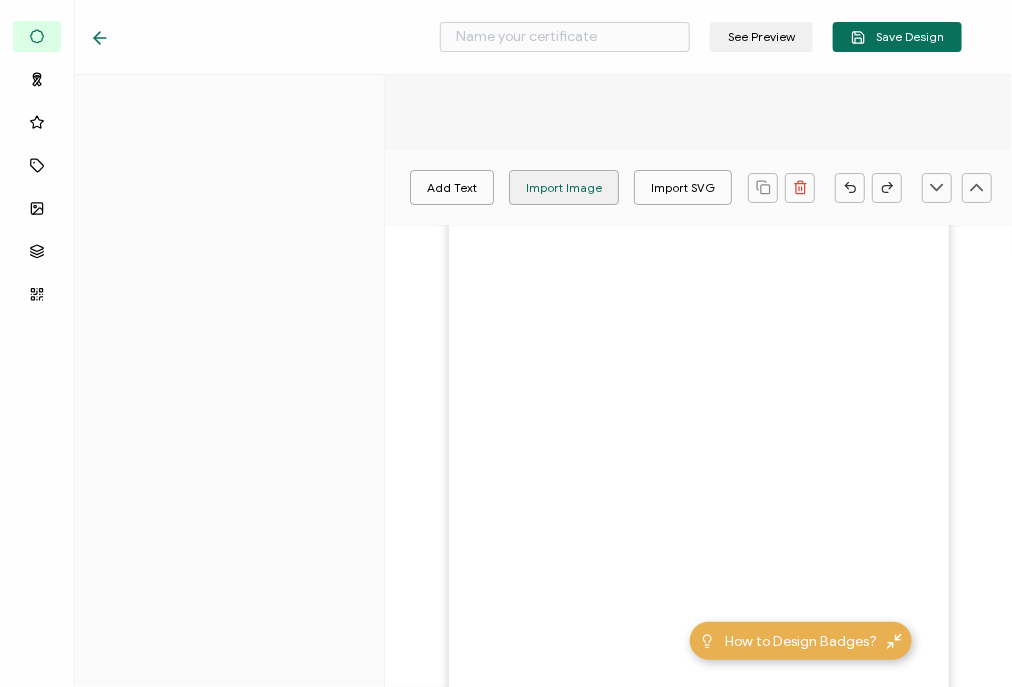 click on "Import Image" at bounding box center [564, 187] 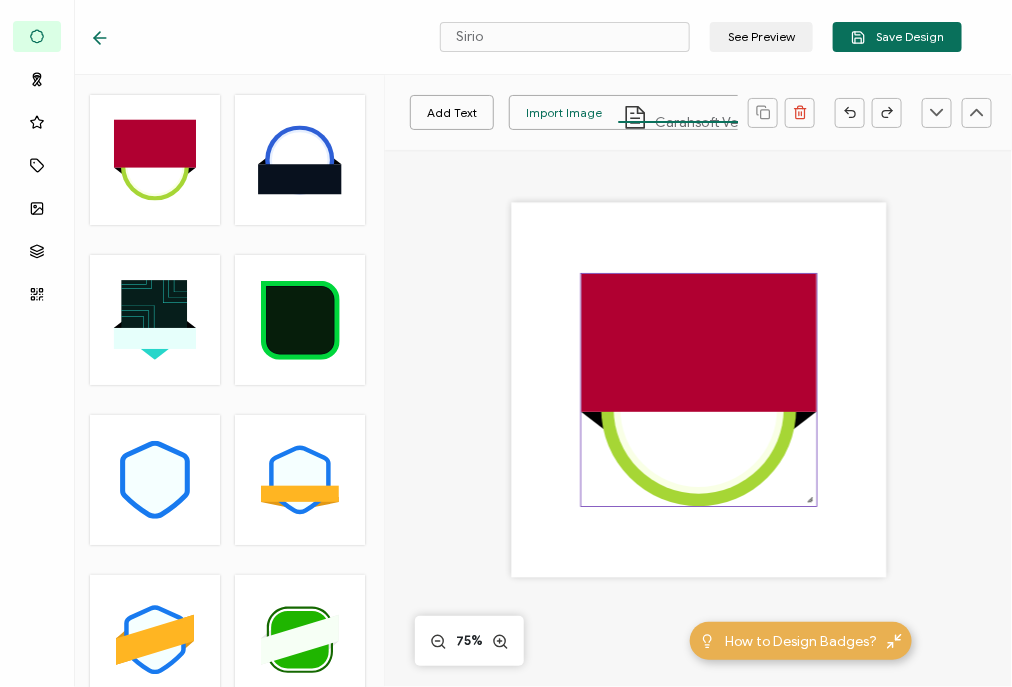 click 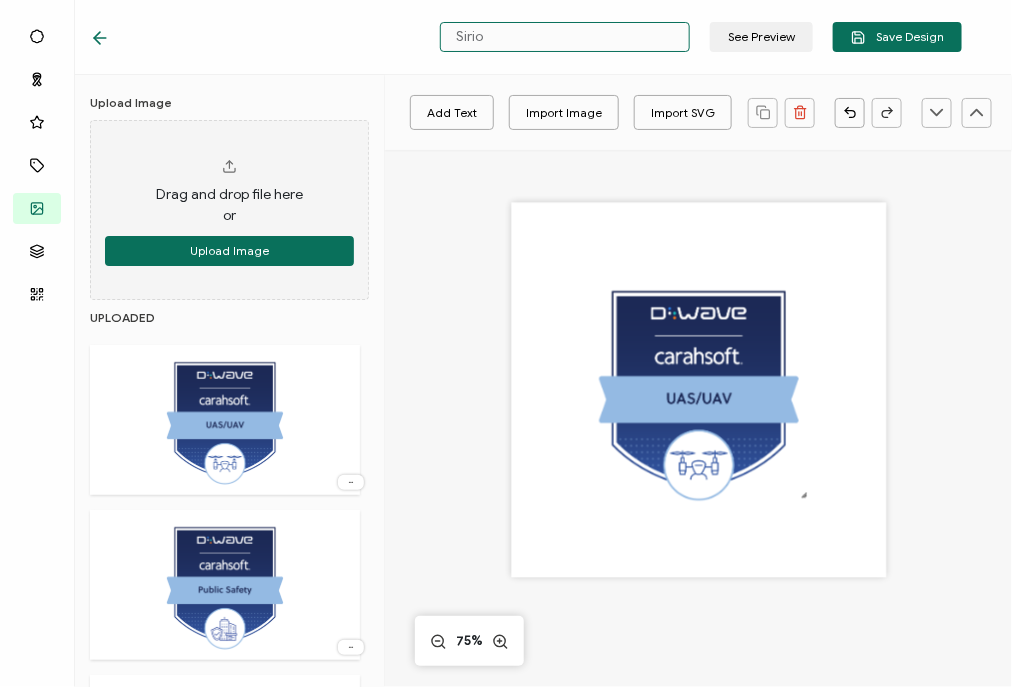 click on "Sirio" at bounding box center [565, 37] 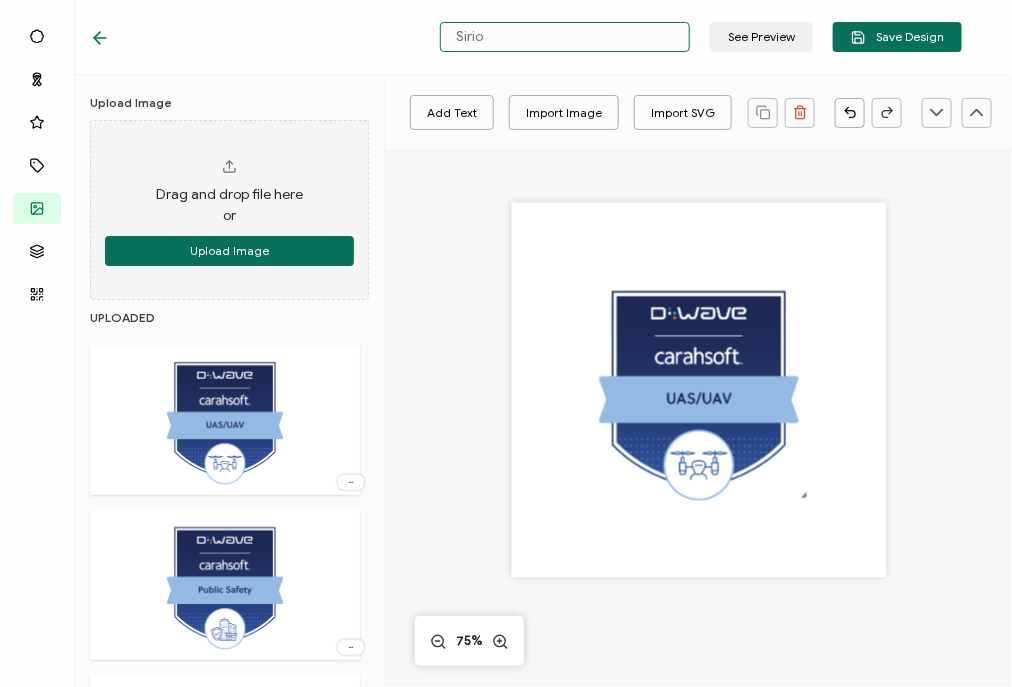 paste on "DWave -" 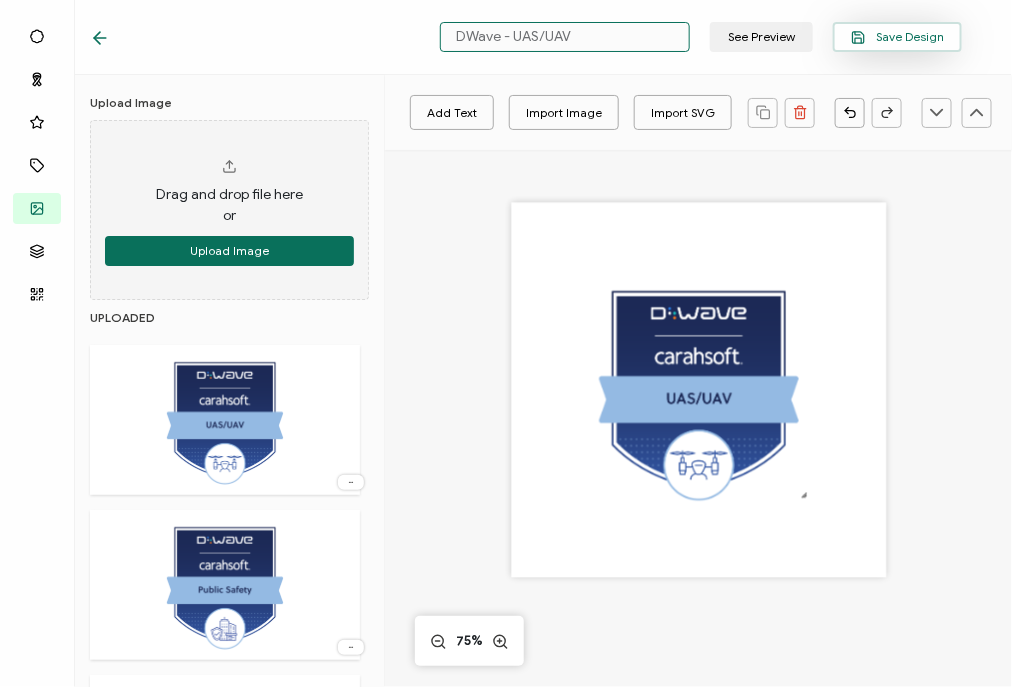 type on "DWave - UAS/UAV" 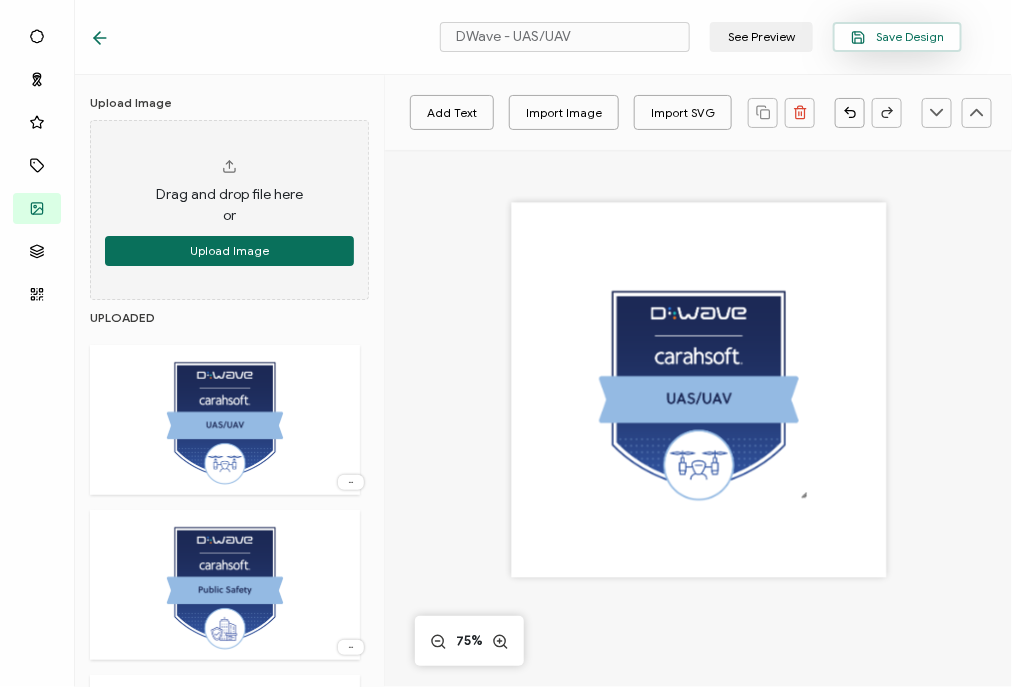 click on "Save Design" at bounding box center [897, 37] 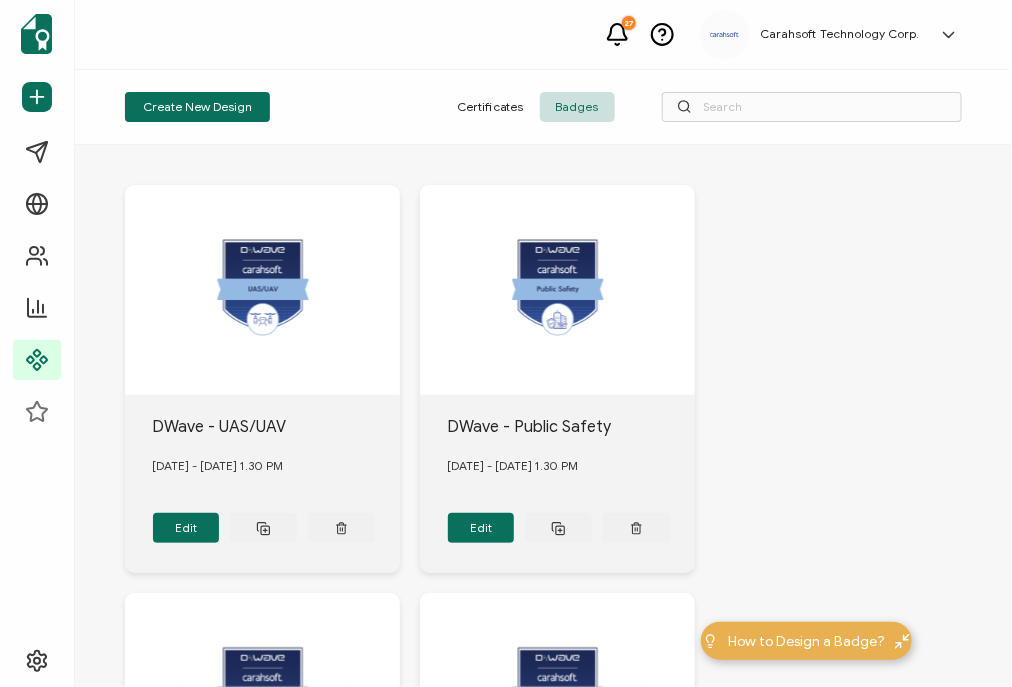click on "DWave - UAS/UAV
July 11, 2025 - Friday 1.30 PM
Edit
DWave - Public Safety
July 11, 2025 - Friday 1.30 PM
Edit
DWave - Open Source
July 11, 2025 - Friday 1.29 PM
Edit
DWave - MultiCloud
July 11, 2025 - Friday 1.29 PM
Edit
DWave - Mobility
July 11, 2025 - Friday 1.29 PM
Edit
DWave - IoT
July 11, 2025 - Friday 1.28 PM
Edit
DWave - GIS/GEOINT
July 11, 2025 - Friday 1.28 PM
Edit
DWave - FedRAMP
July 11, 2025 - Friday 1.27 PM" at bounding box center (543, 416) 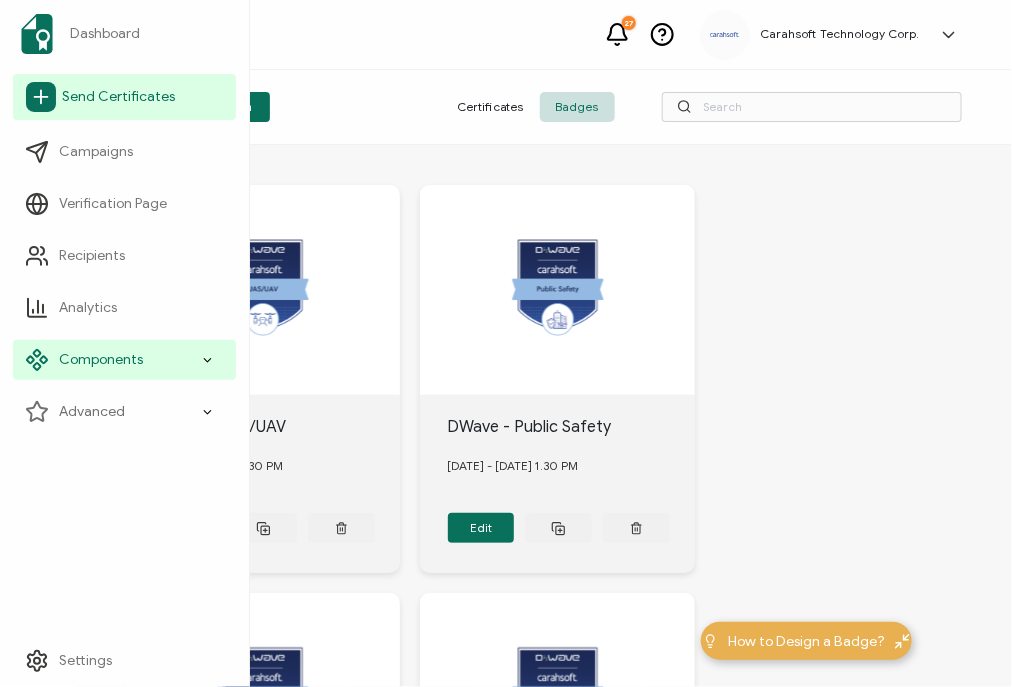 click on "Send Certificates" at bounding box center [118, 97] 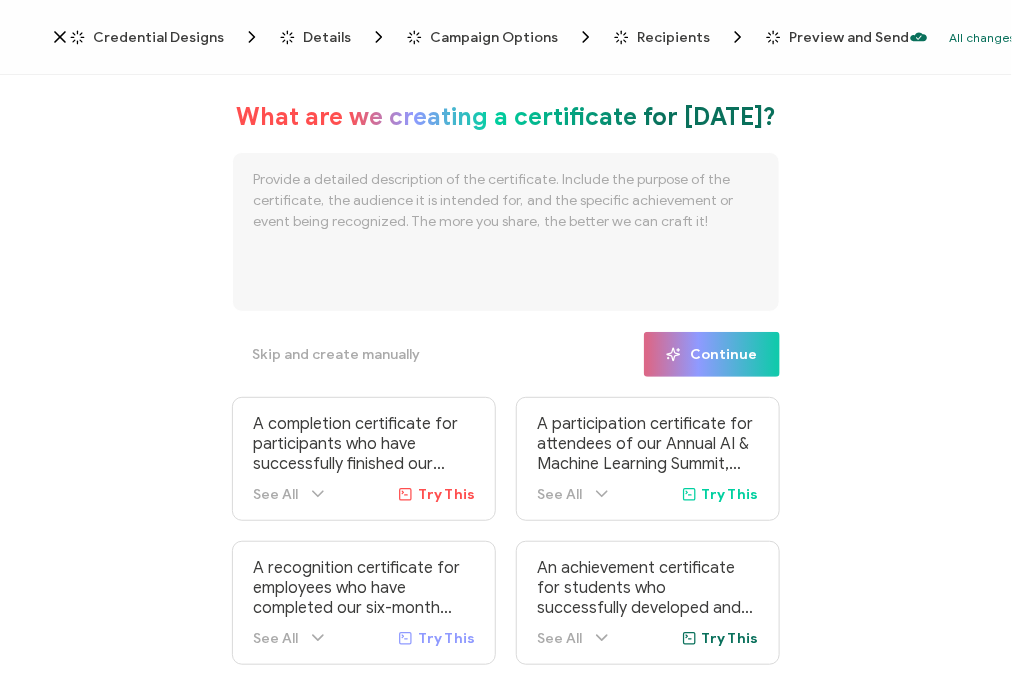 click on "Campaign Options" at bounding box center [463, 37] 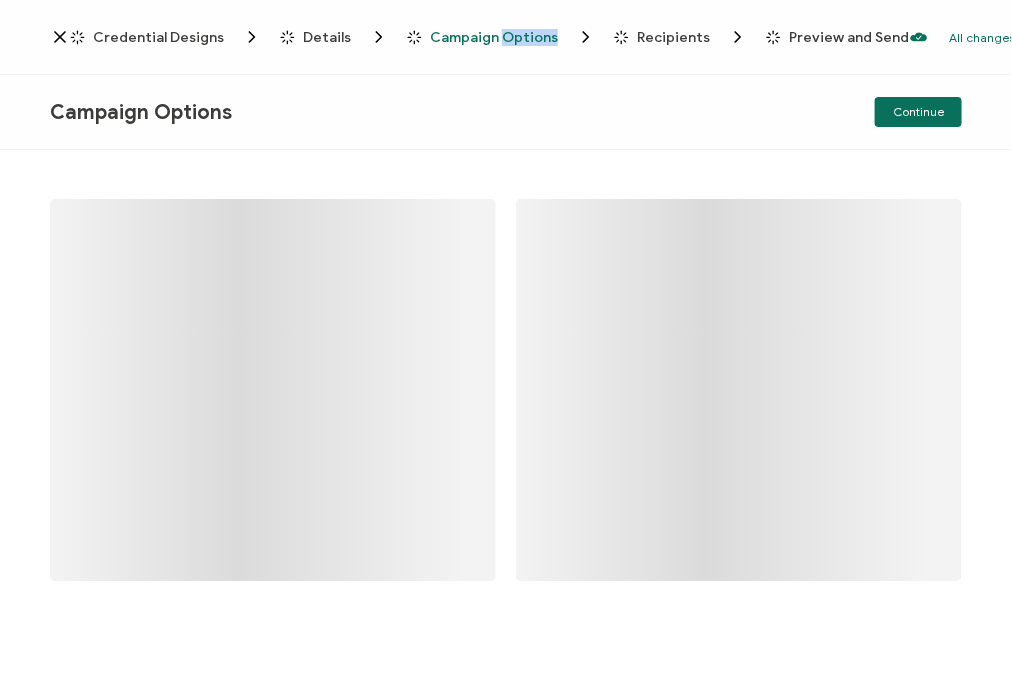 click on "Campaign Options" at bounding box center [463, 37] 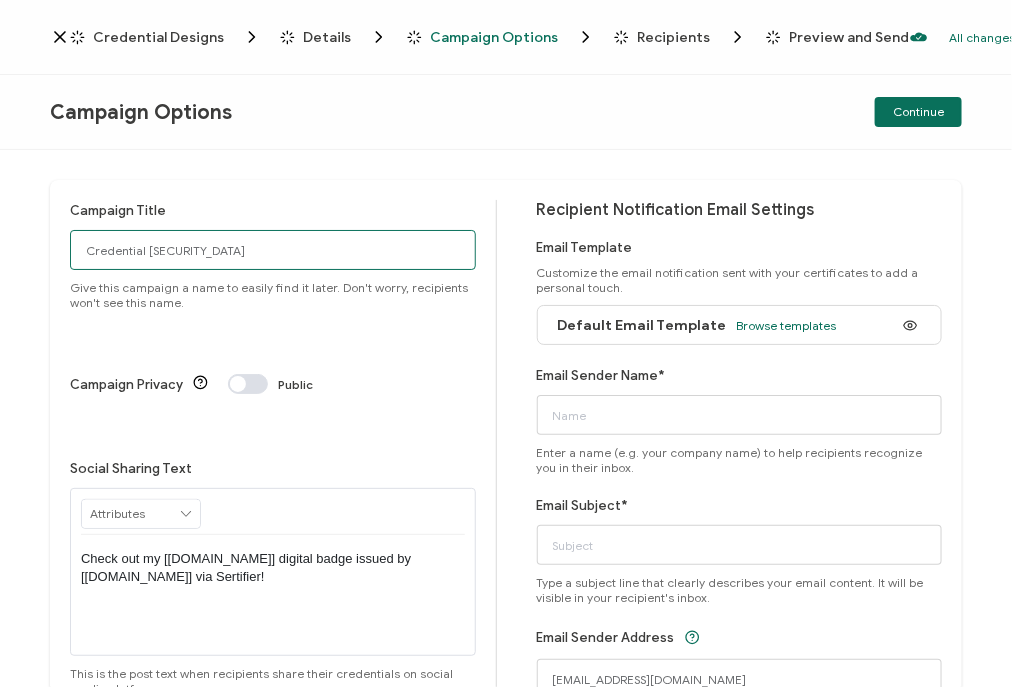 click on "Credential 1428" at bounding box center (273, 250) 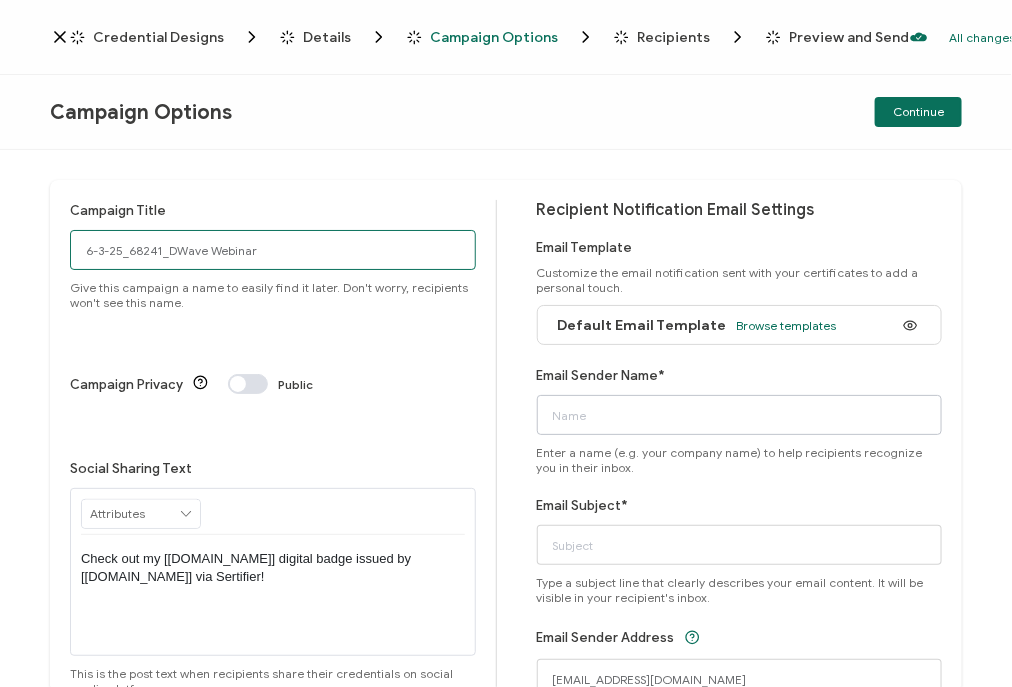 type on "6-3-25_68241_DWave Webinar" 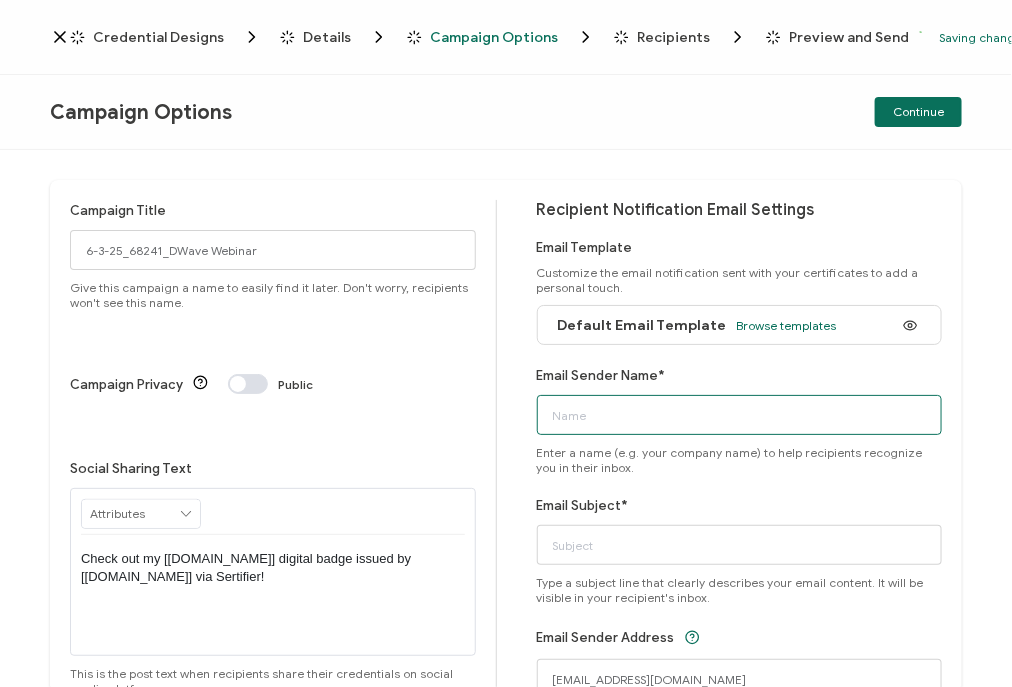 click on "Email Sender Name*" at bounding box center [740, 415] 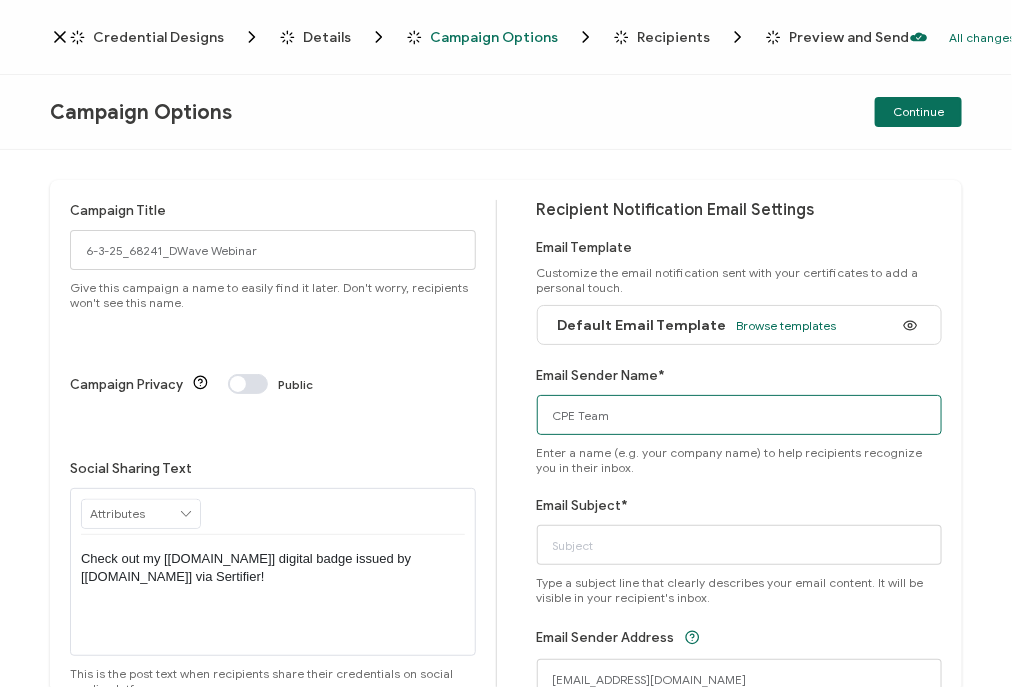 type on "CPE Team" 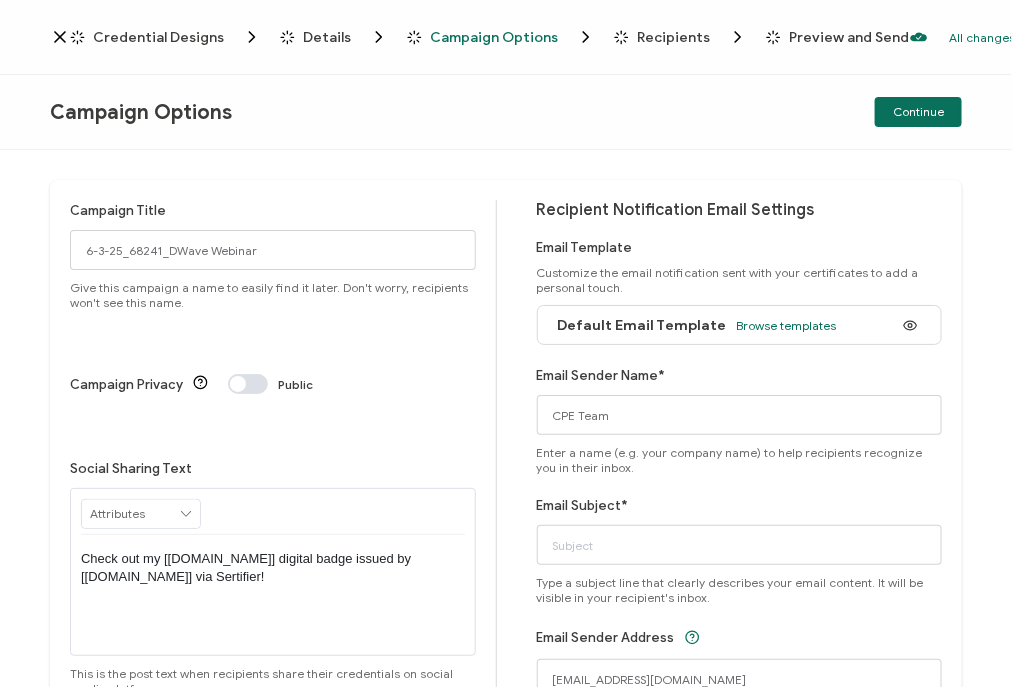 click on "Campaign Title
6-3-25_68241_DWave Webinar     Give this campaign a name to easily find it later. Don't worry, recipients won't see this name." at bounding box center (273, 255) 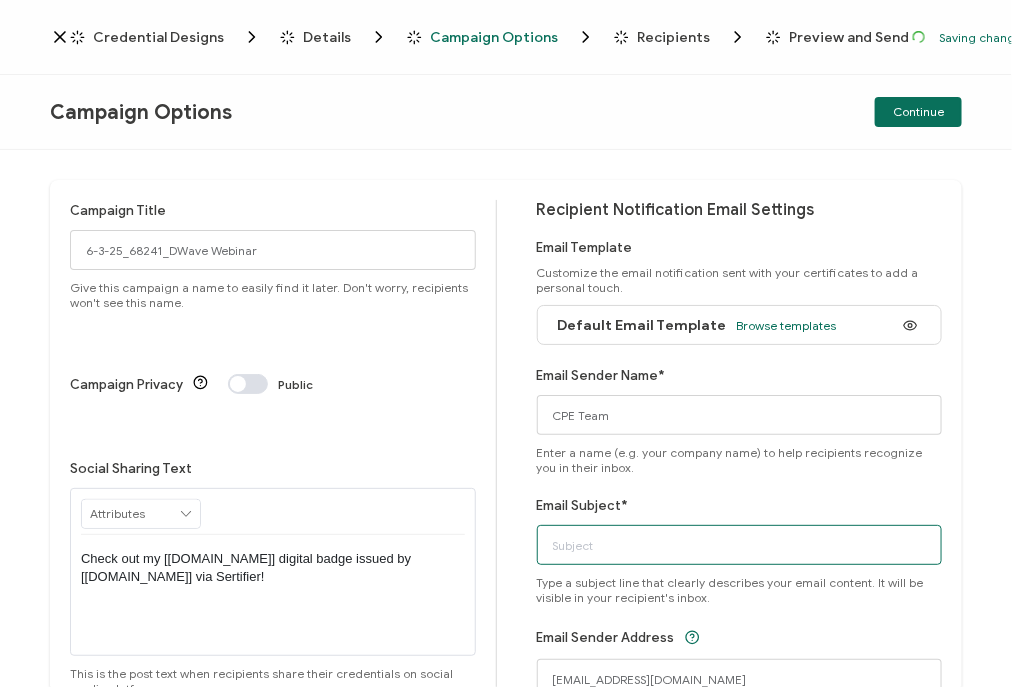 click on "Email Subject*" at bounding box center (740, 545) 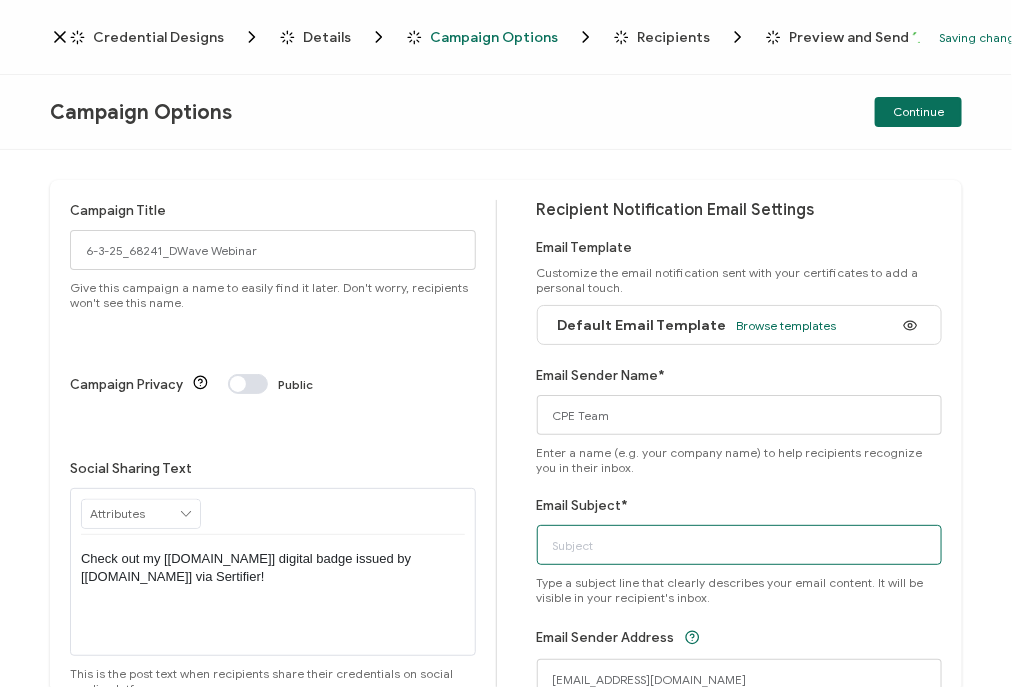 paste on "D-Wave & Quantinuum Webinar: Quantum Computing in Government: A Discussion with D-Wave & Quantinuum" 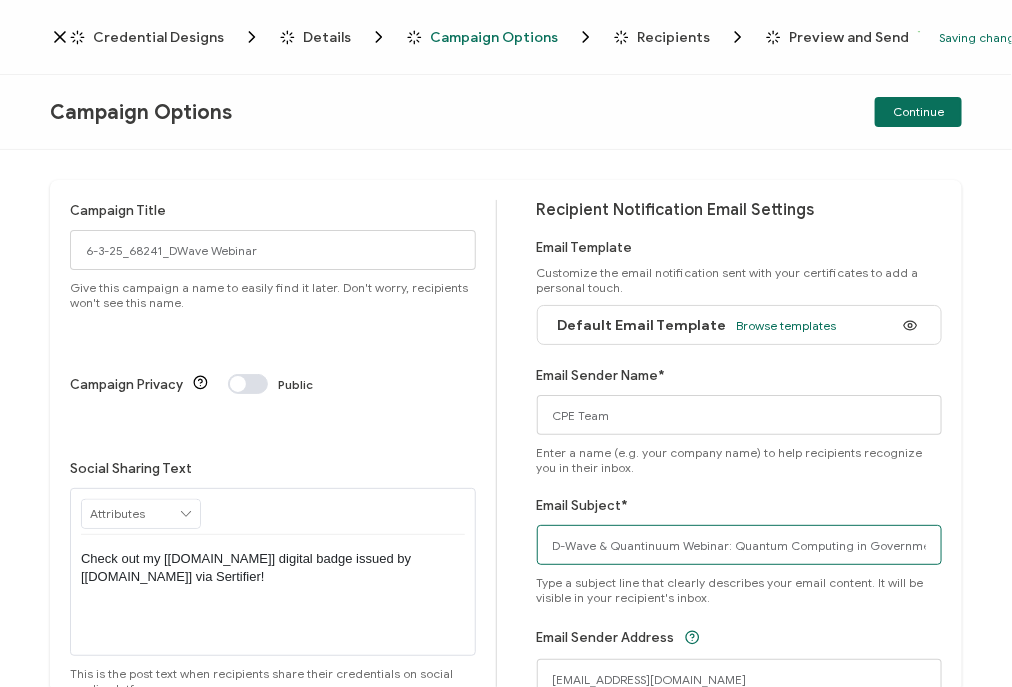 scroll, scrollTop: 0, scrollLeft: 232, axis: horizontal 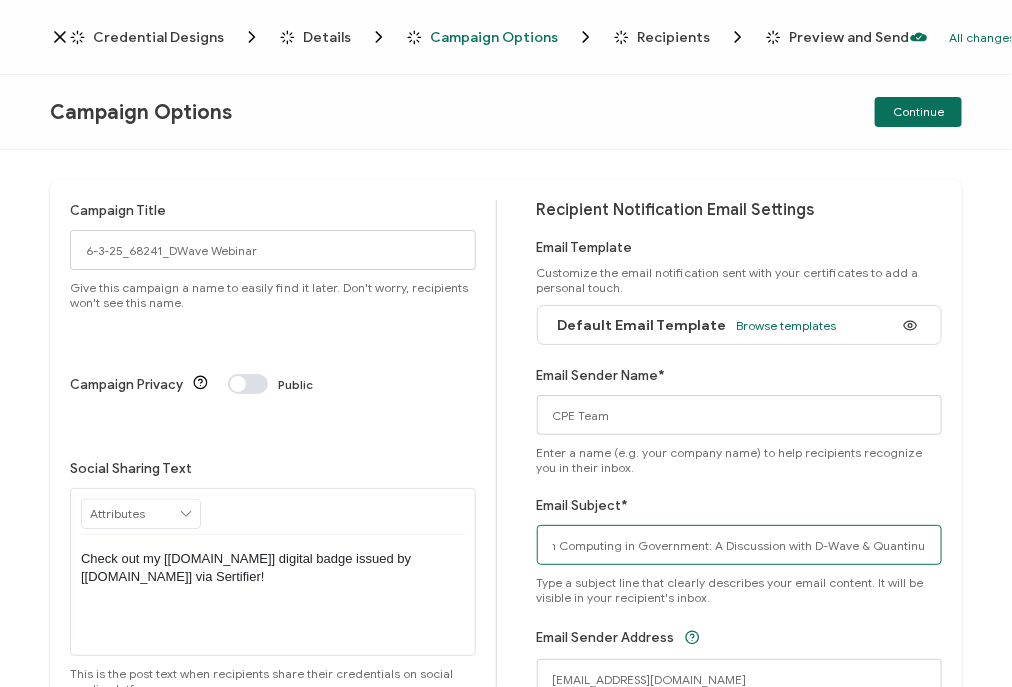 type on "D-Wave & Quantinuum Webinar: Quantum Computing in Government: A Discussion with D-Wave & Quantinuum" 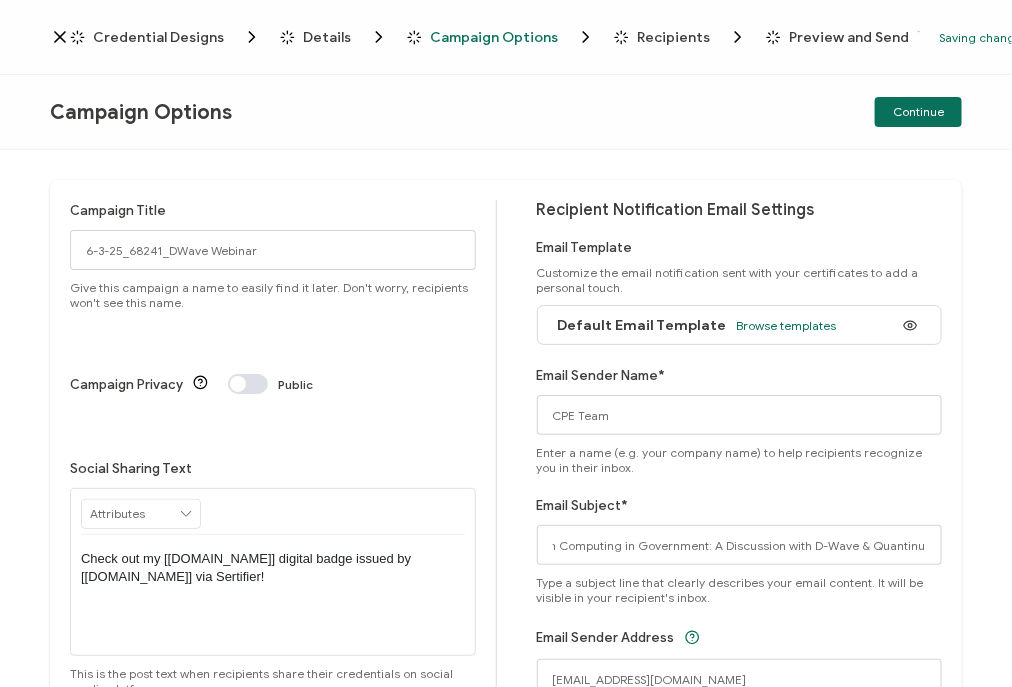 scroll, scrollTop: 0, scrollLeft: 0, axis: both 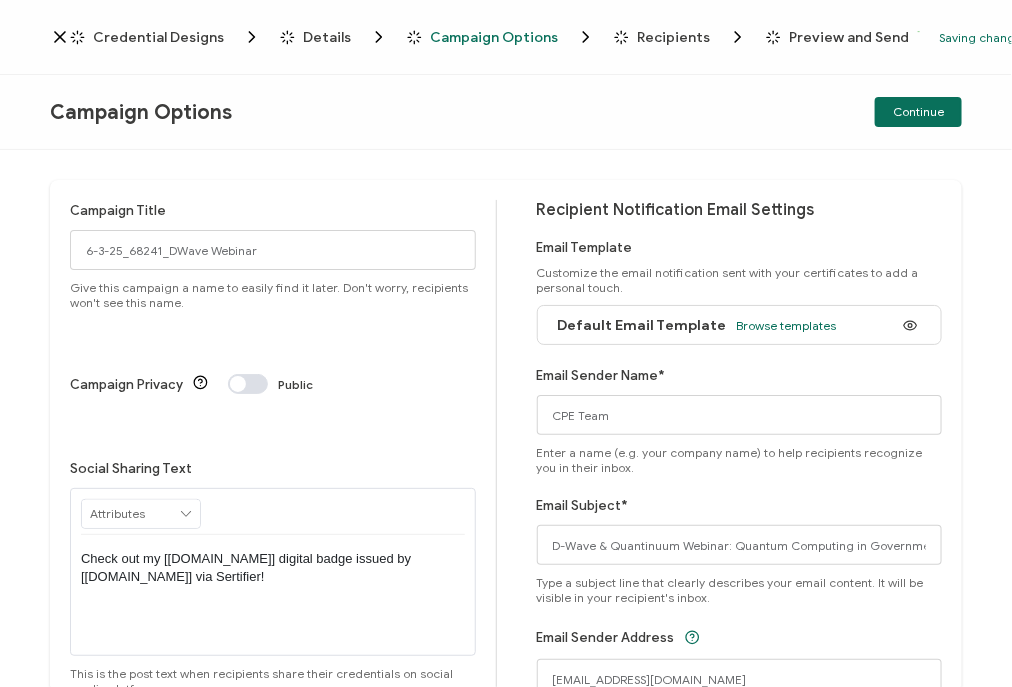 click on "Campaign Options
Continue" at bounding box center (506, 112) 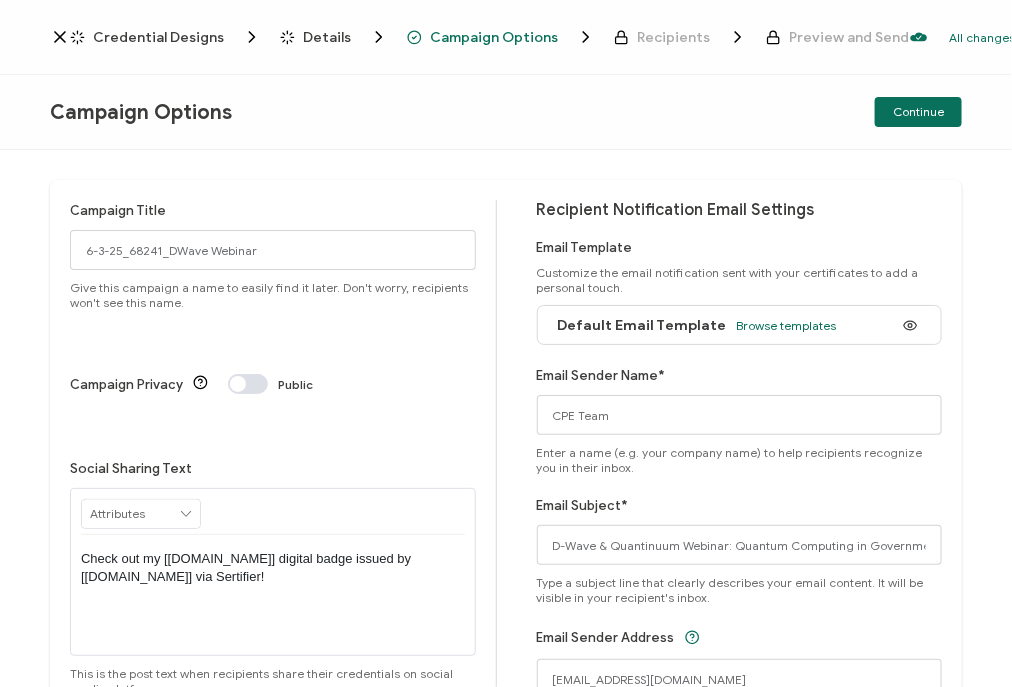 click on "Credential Designs" at bounding box center [158, 37] 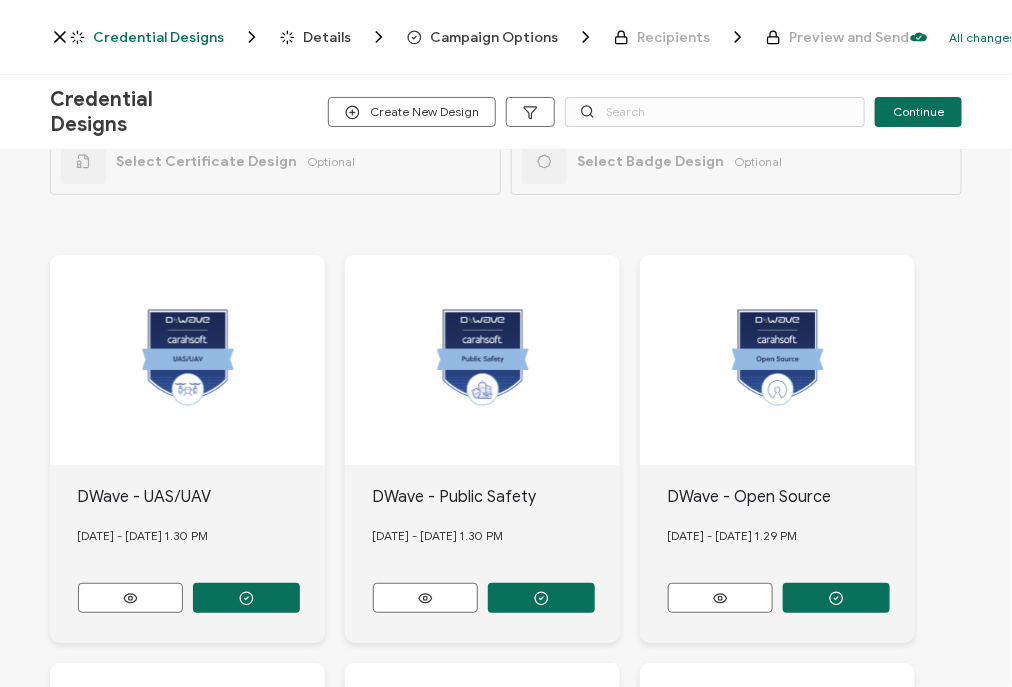 scroll, scrollTop: 51, scrollLeft: 0, axis: vertical 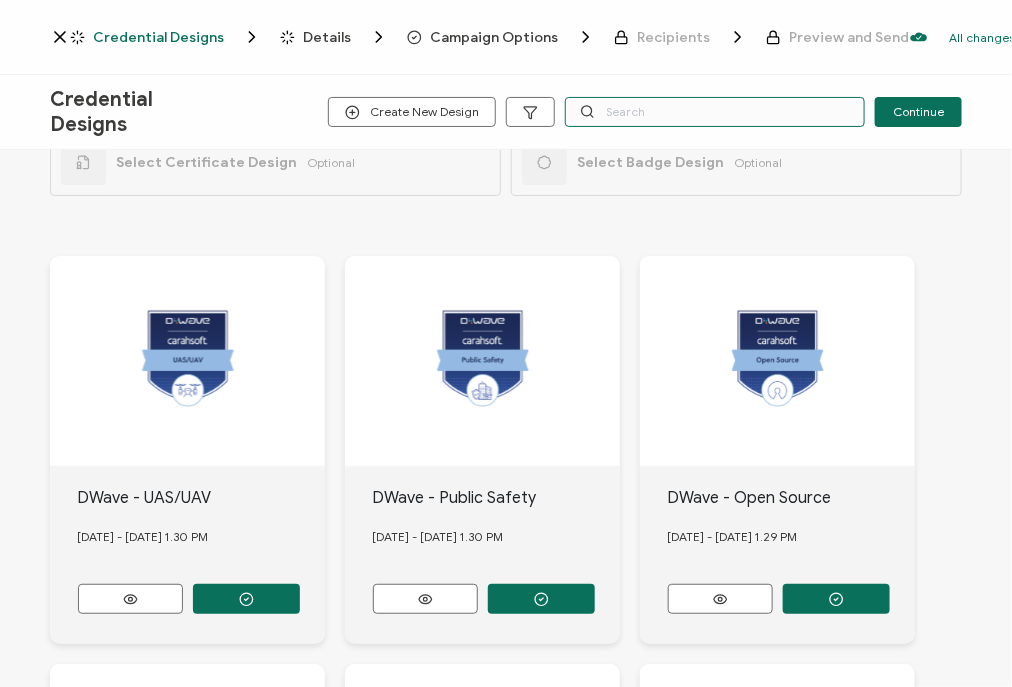 click at bounding box center (715, 112) 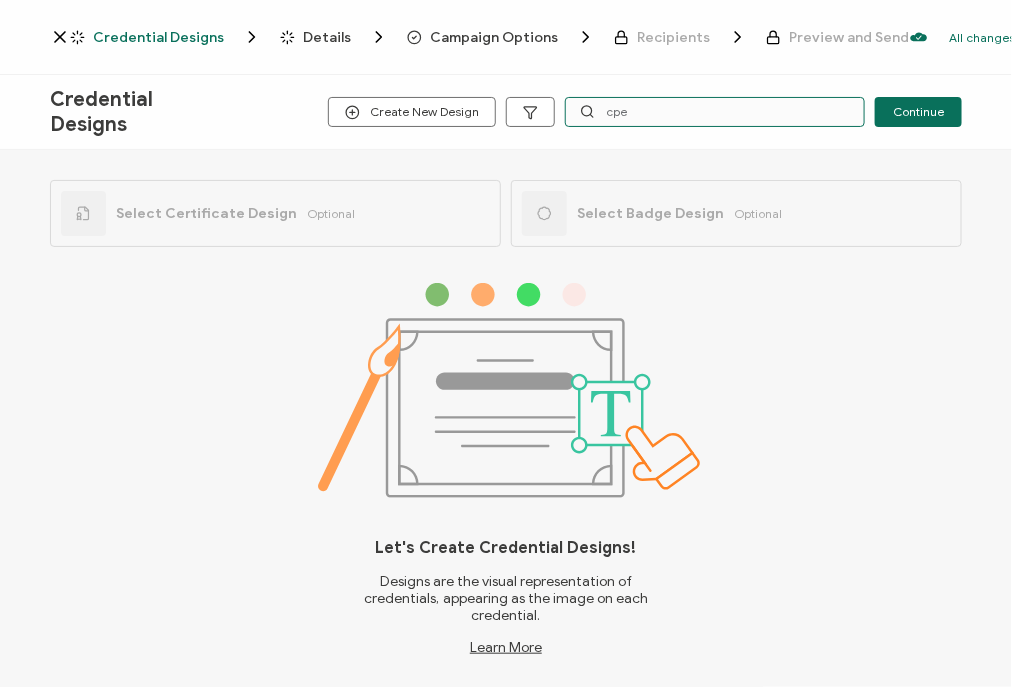 scroll, scrollTop: 0, scrollLeft: 0, axis: both 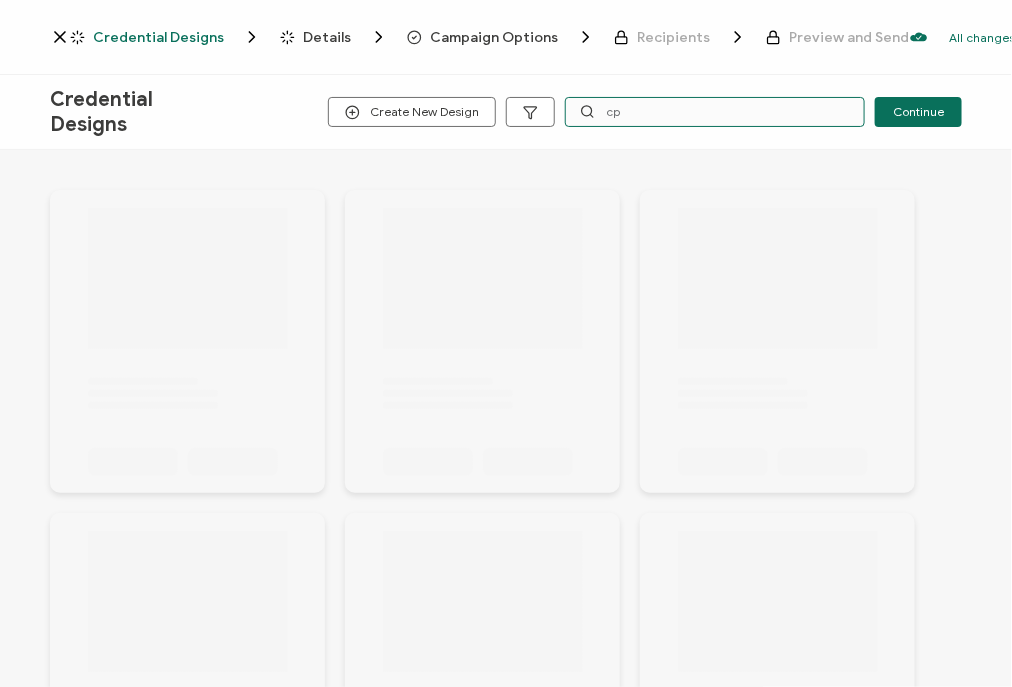 type on "c" 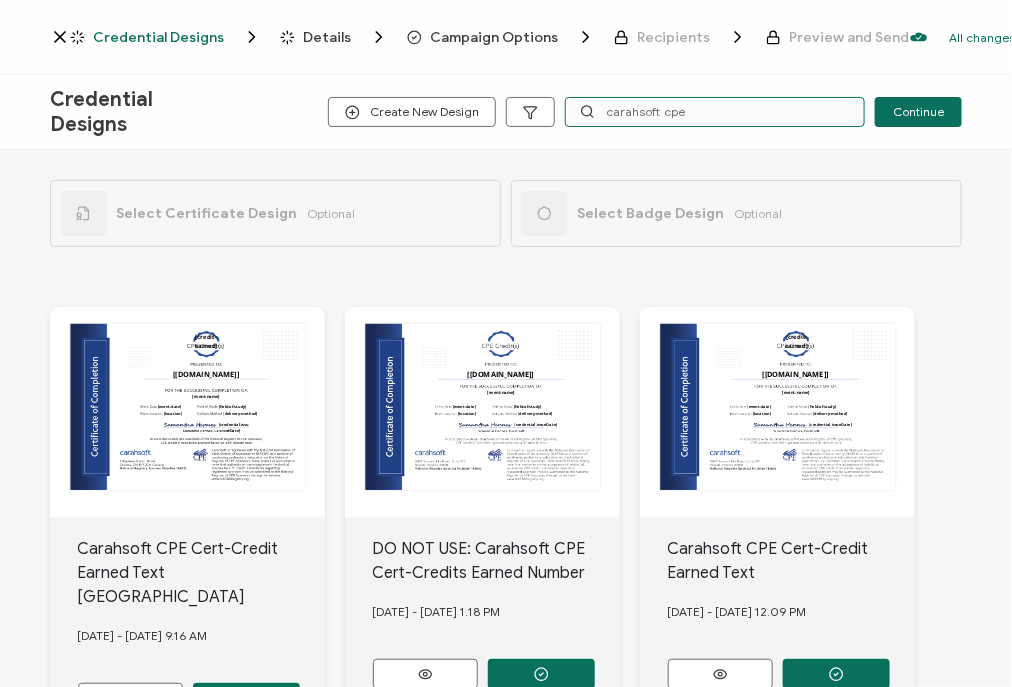 scroll, scrollTop: 145, scrollLeft: 0, axis: vertical 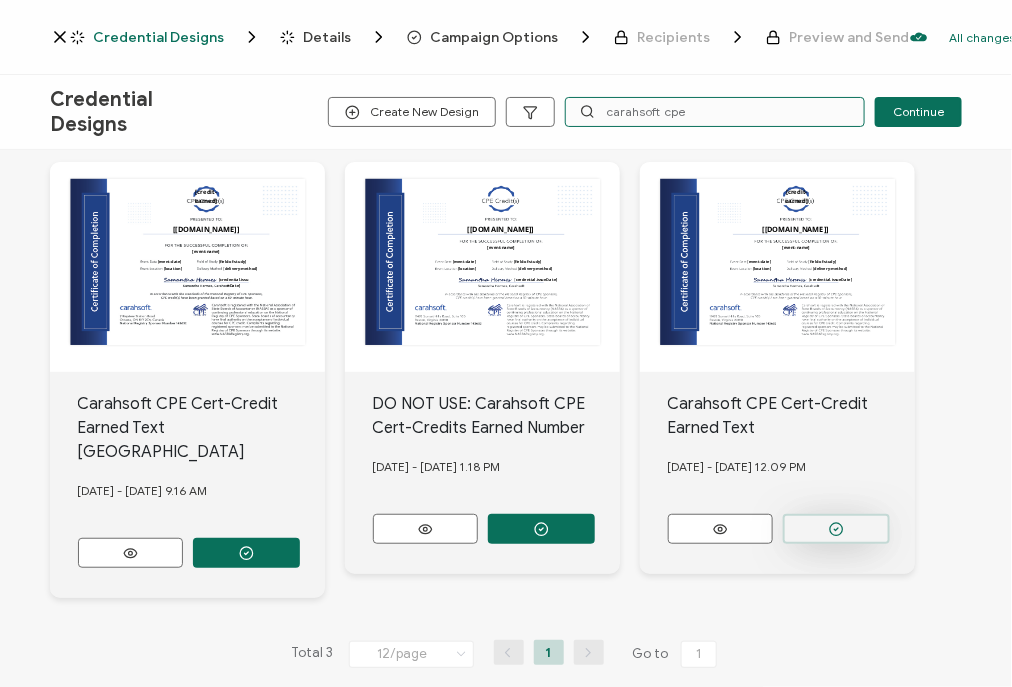 type on "carahsoft cpe" 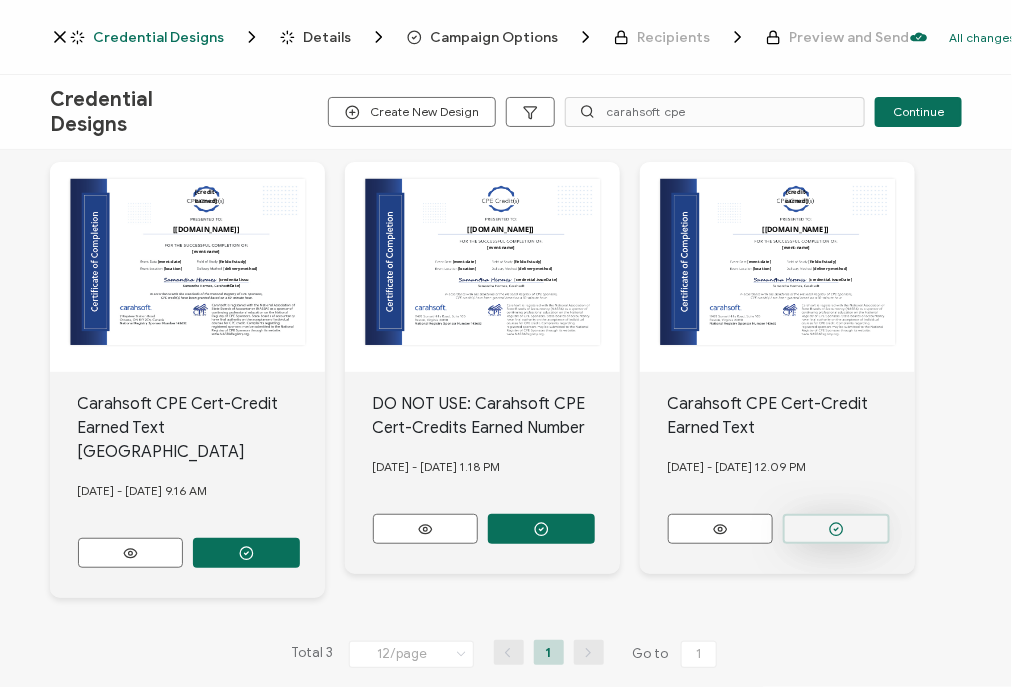click 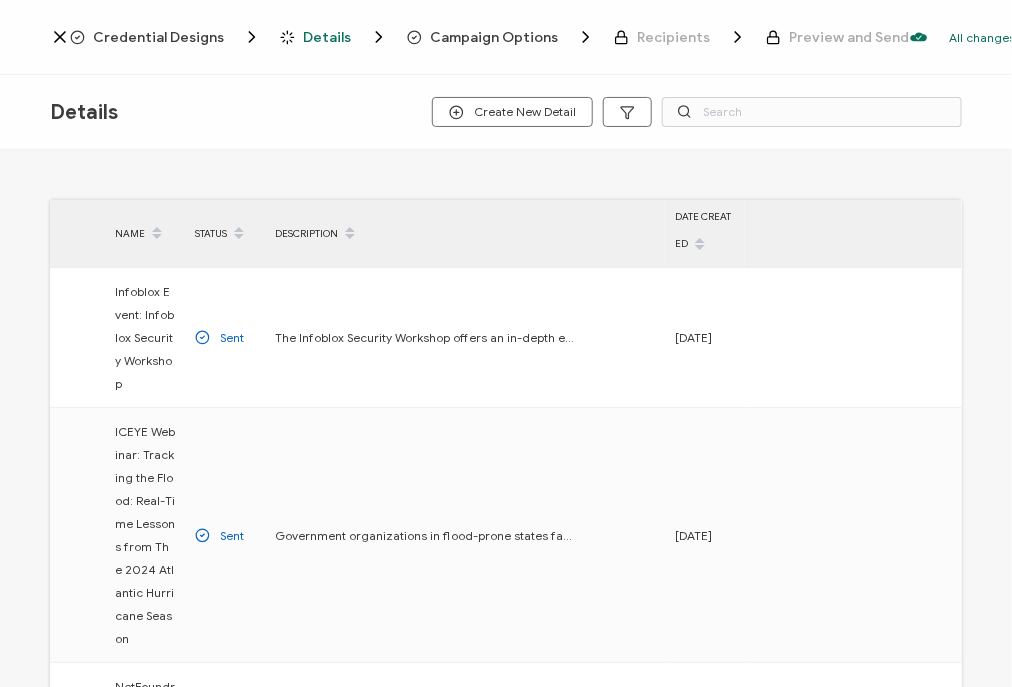 click on "Credential Designs       Details       Campaign Options       Recipients       Preview and Send
All changes saved
We save your content automatically as you keep working.
Changes are saved automatically. Any credentials sent from this campaign will update automatically. To undo modifications, re-edit the relevant element.
All changes saved
Last saved on 07/11/2025 01:36 PM" at bounding box center (506, 37) 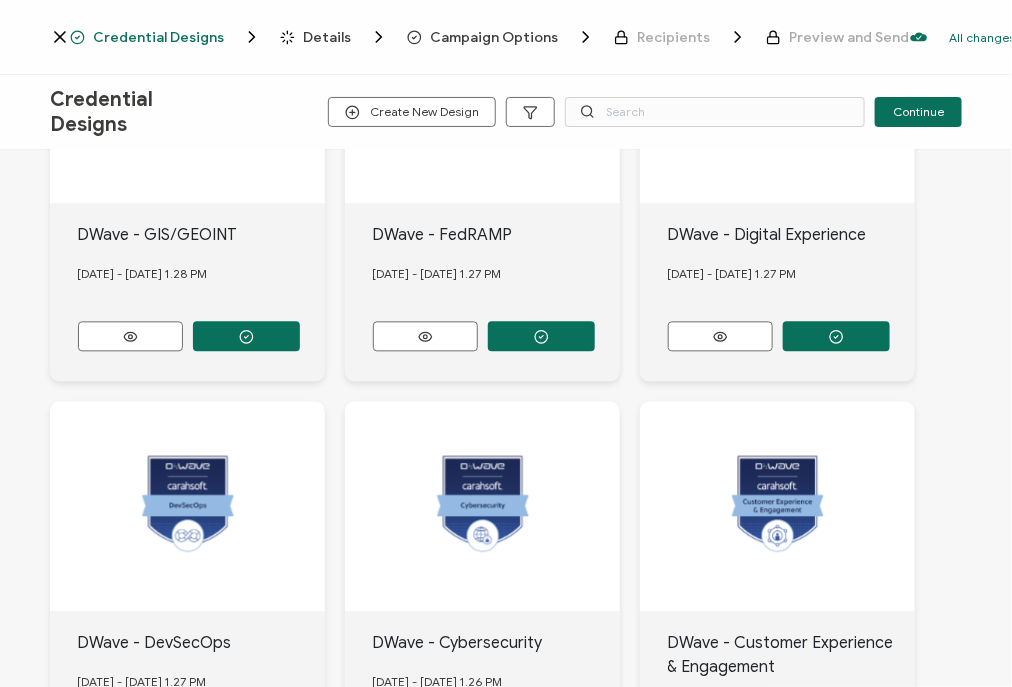 scroll, scrollTop: 1358, scrollLeft: 0, axis: vertical 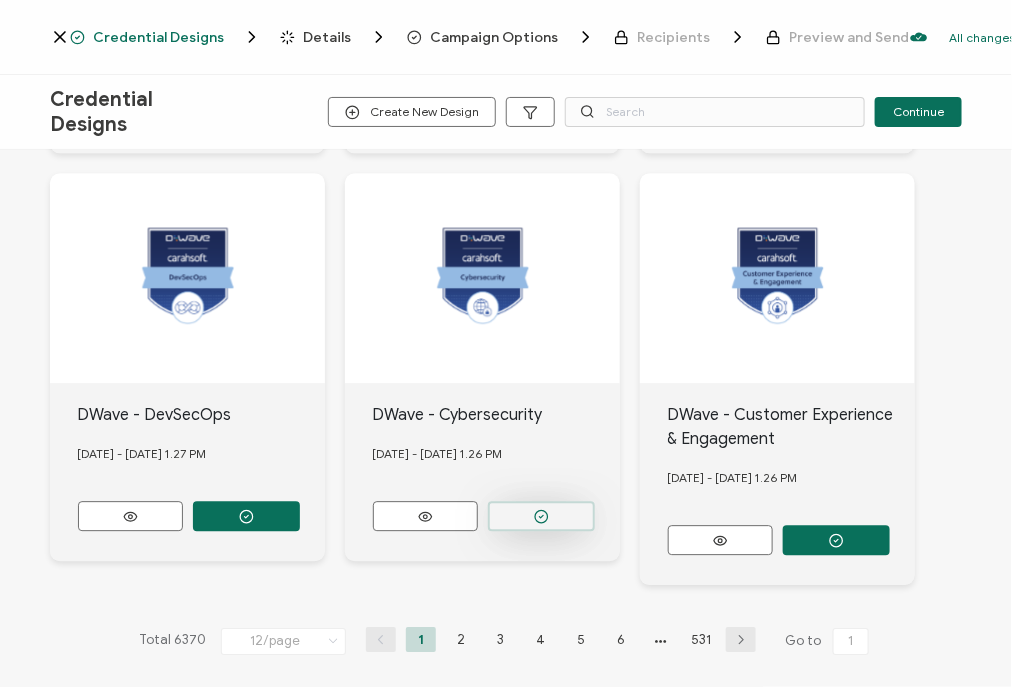click at bounding box center [246, -708] 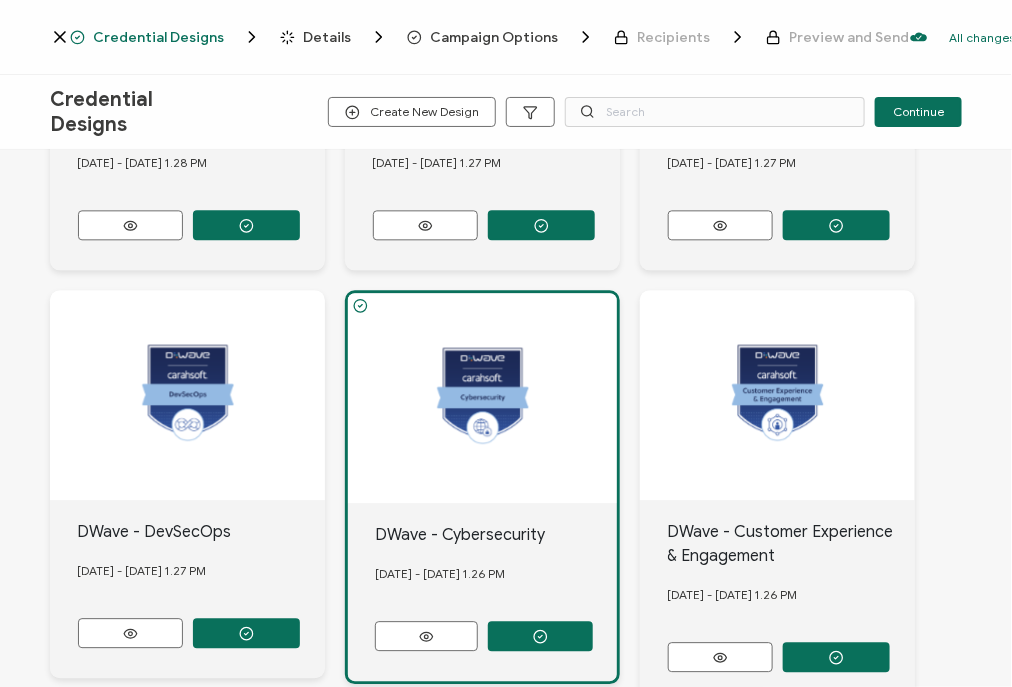 scroll, scrollTop: 1358, scrollLeft: 0, axis: vertical 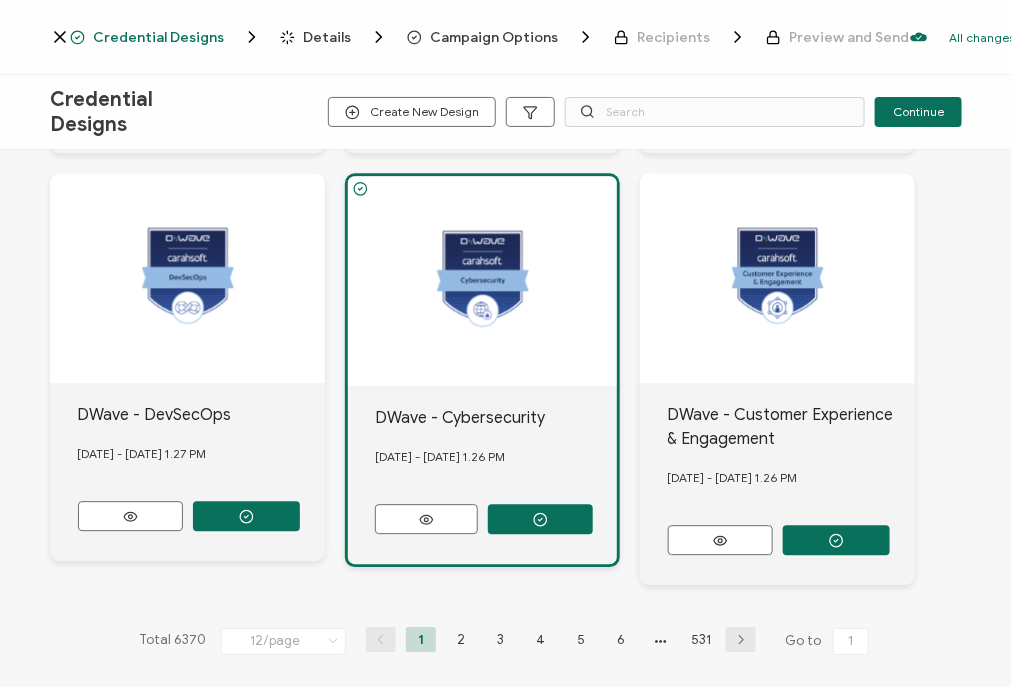 click at bounding box center [540, 519] 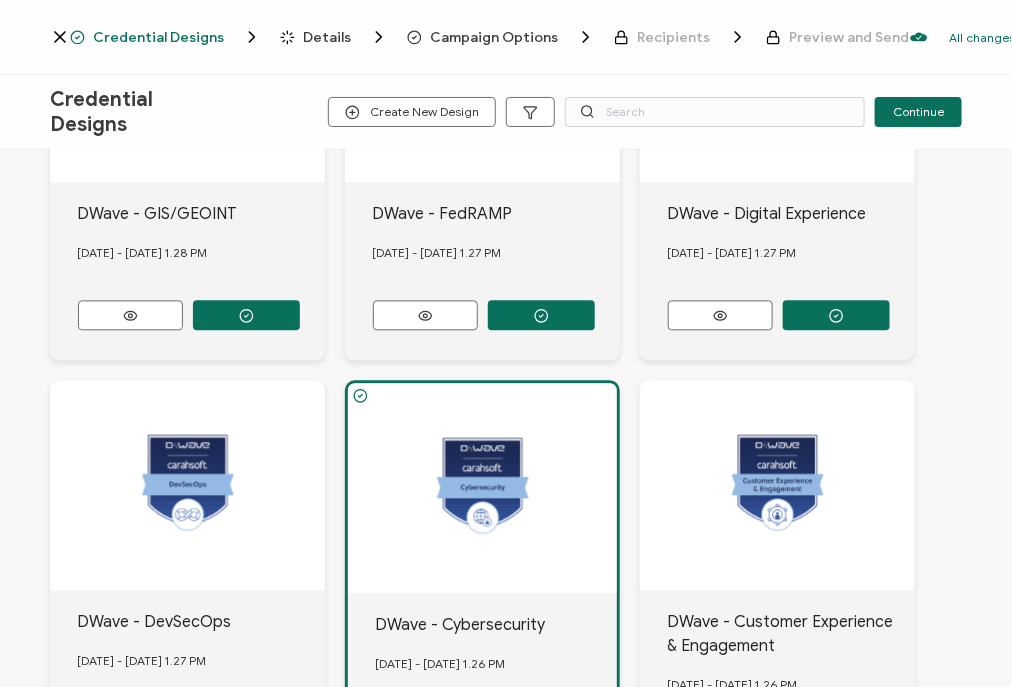 scroll, scrollTop: 1358, scrollLeft: 0, axis: vertical 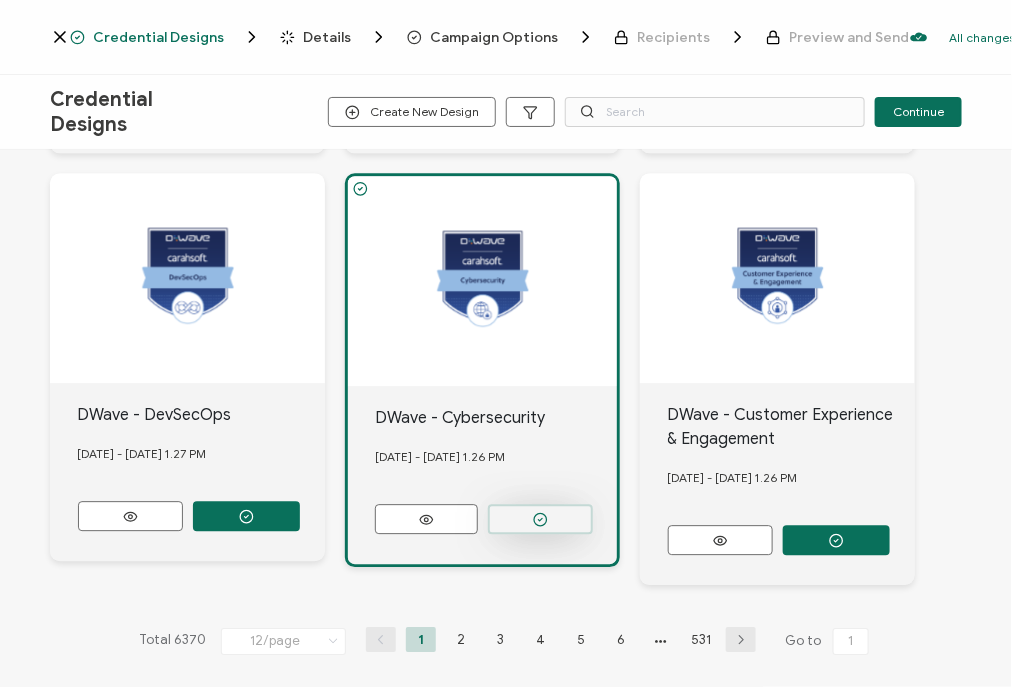 click 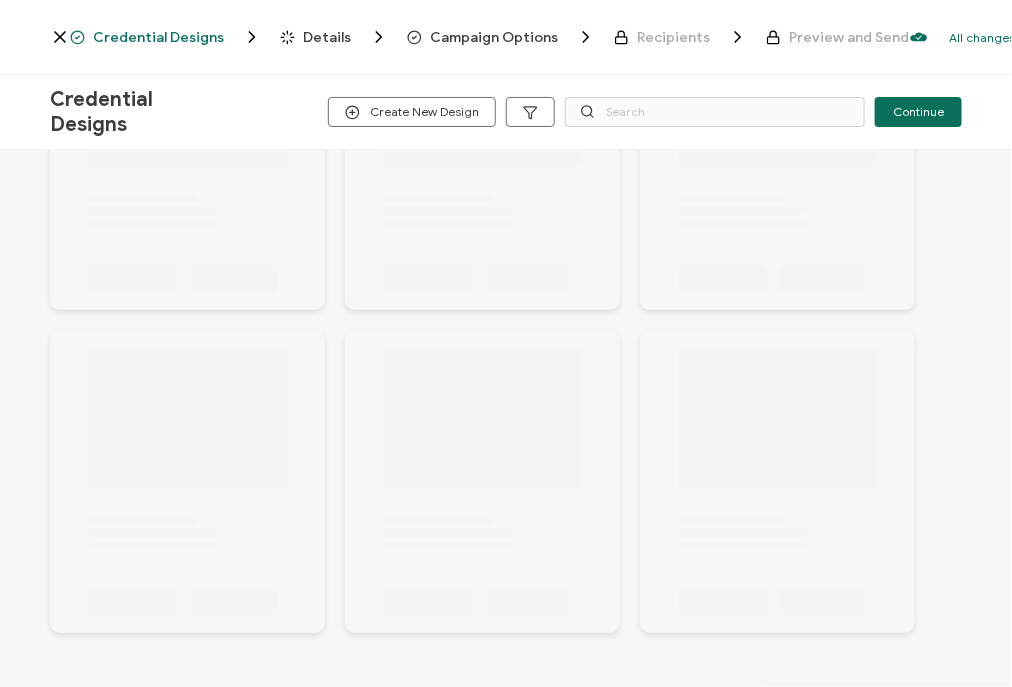 scroll, scrollTop: 0, scrollLeft: 0, axis: both 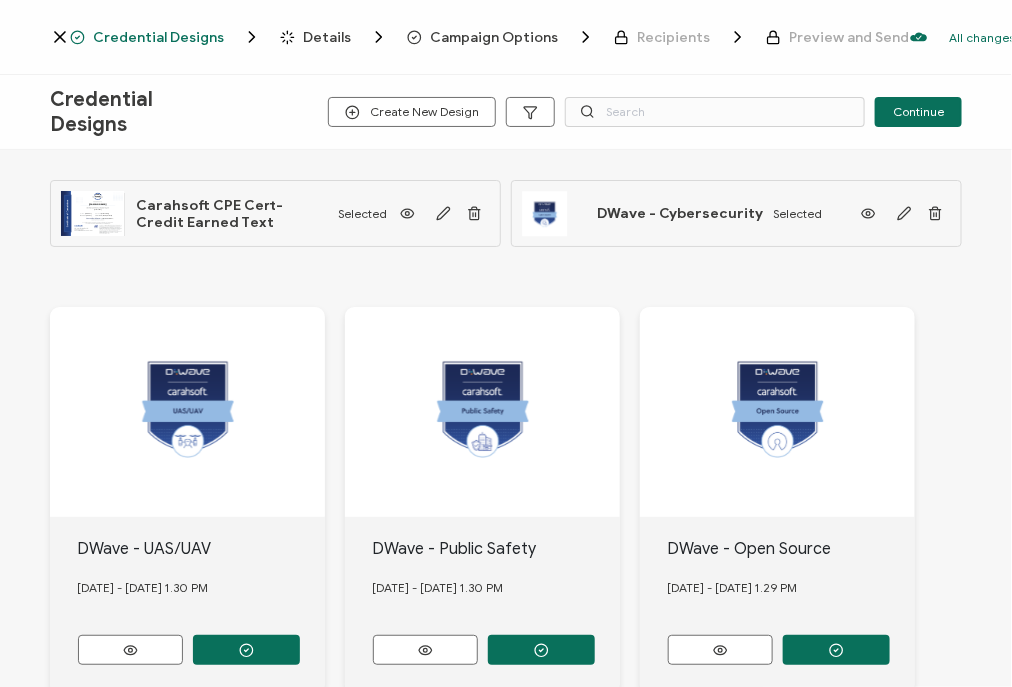 click on "Credential Designs       Details       Campaign Options       Recipients       Preview and Send
All changes saved
We save your content automatically as you keep working.
Changes are saved automatically. Any credentials sent from this campaign will update automatically. To undo modifications, re-edit the relevant element.
All changes saved
Last saved on 07/11/2025 01:37 PM" at bounding box center (506, 37) 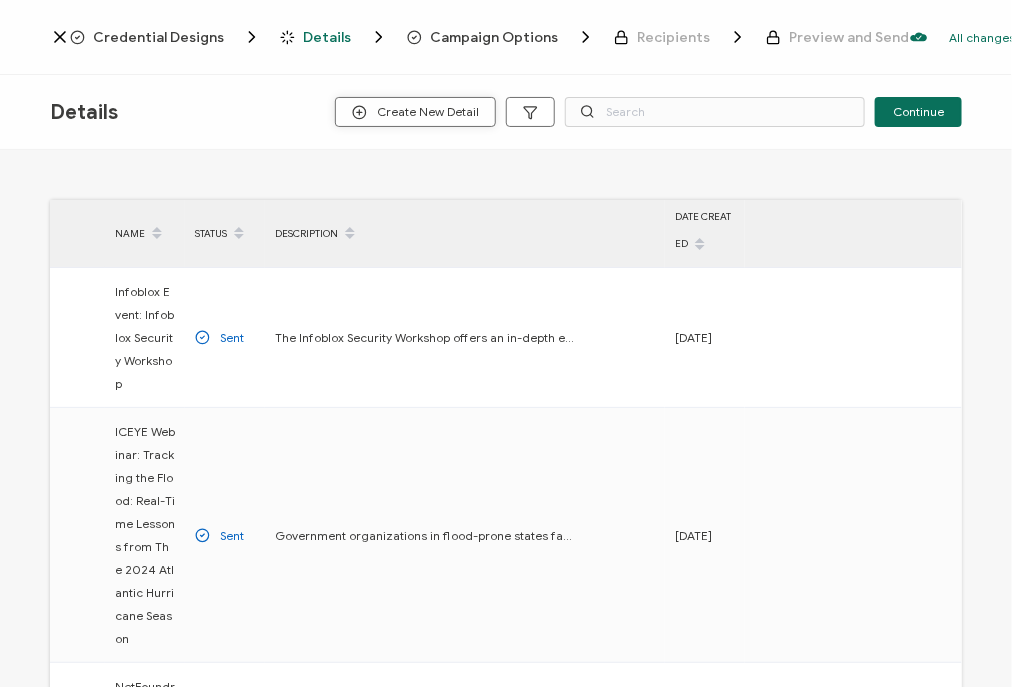 click on "Create New Detail" at bounding box center [415, 112] 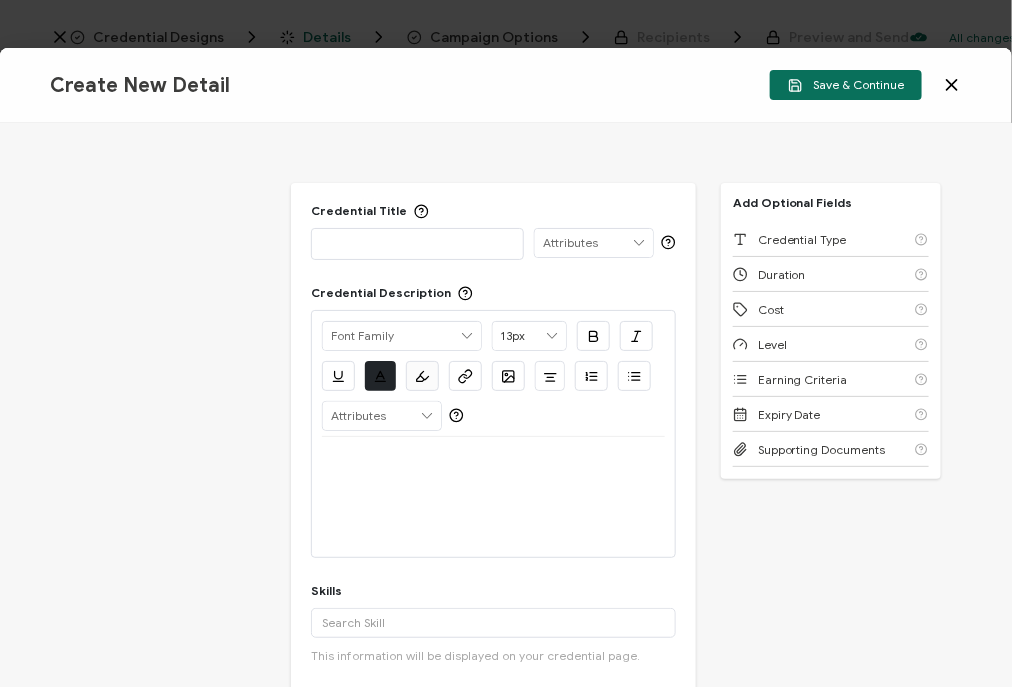 click at bounding box center (417, 243) 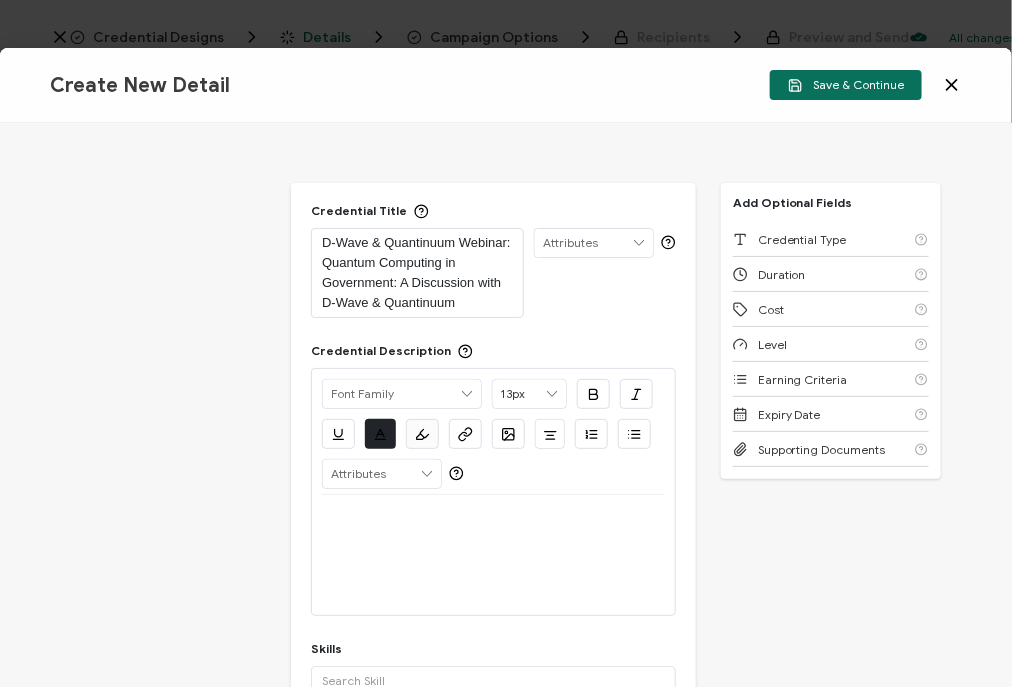 scroll, scrollTop: 0, scrollLeft: 0, axis: both 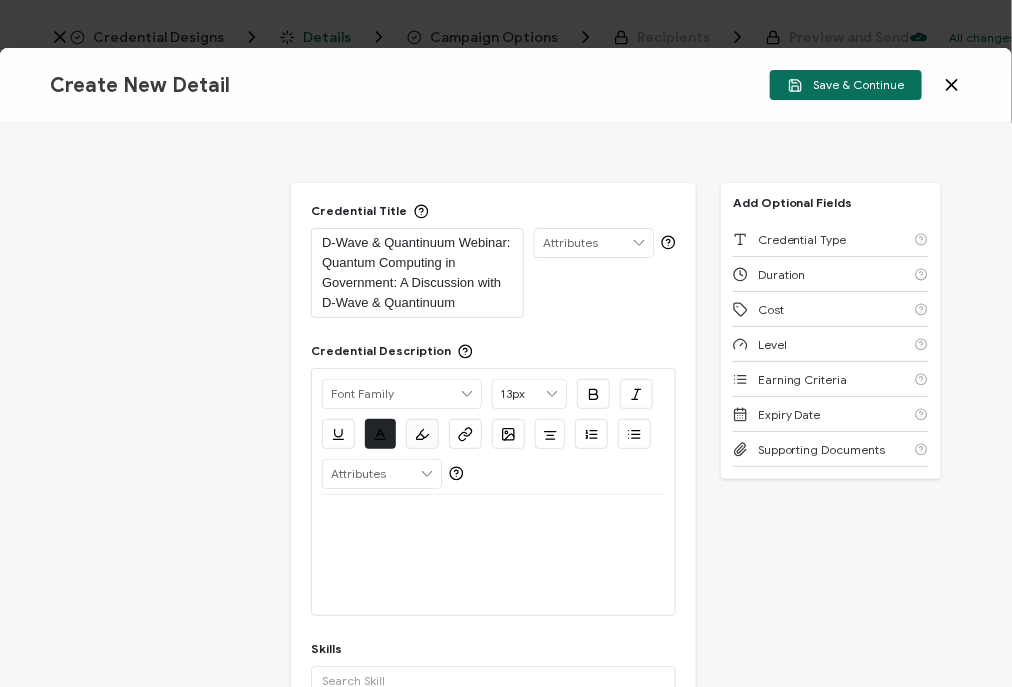 click at bounding box center [493, 555] 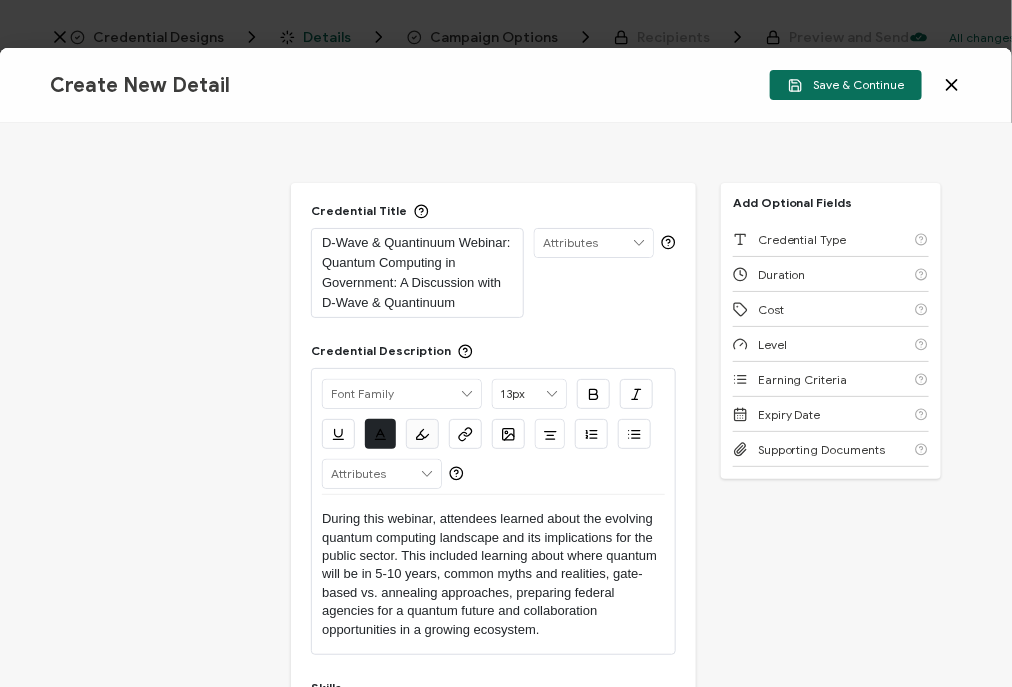 scroll, scrollTop: 192, scrollLeft: 0, axis: vertical 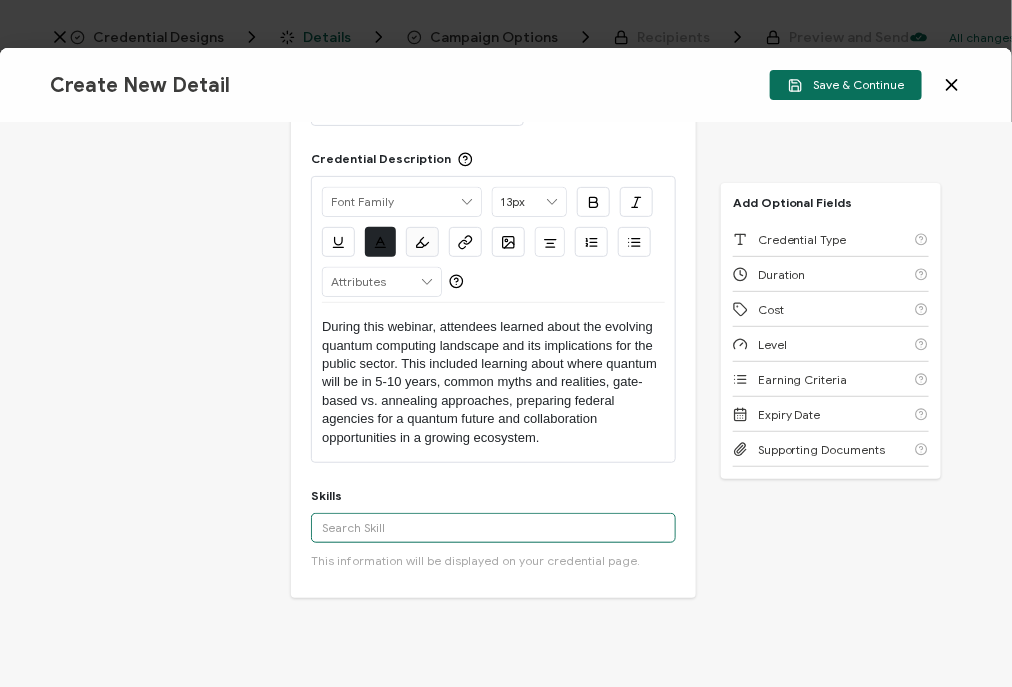 click at bounding box center [493, 528] 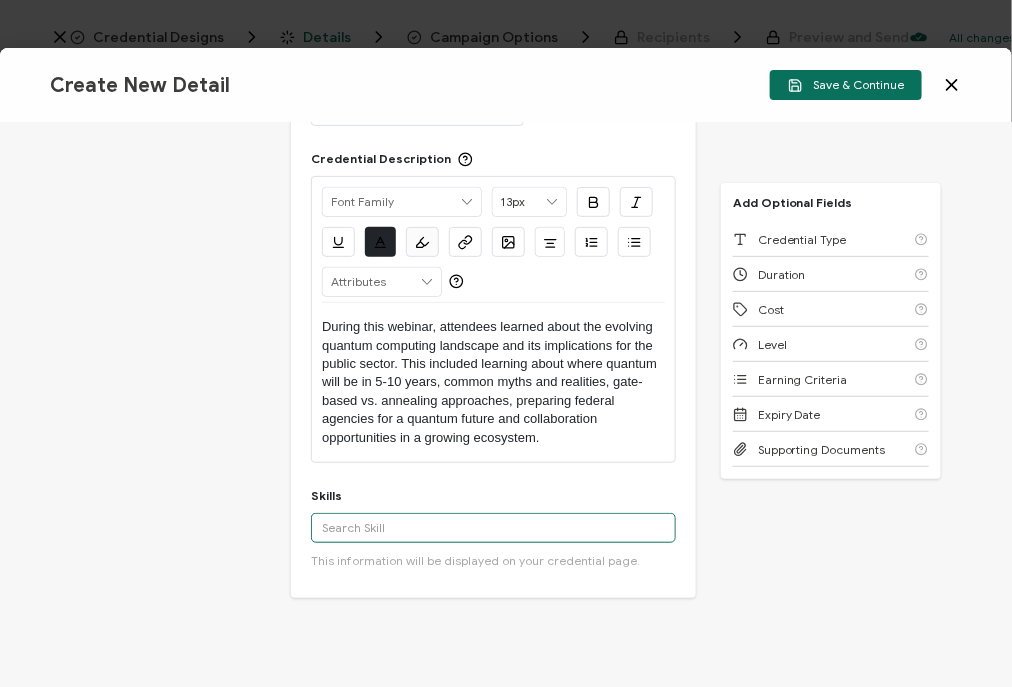 scroll, scrollTop: 0, scrollLeft: 0, axis: both 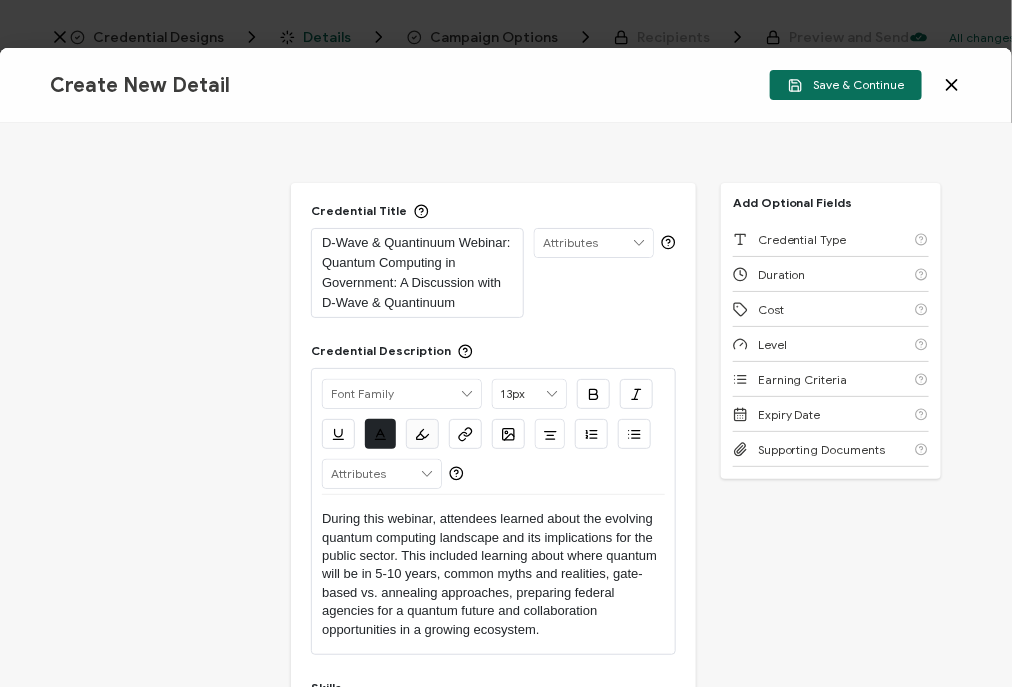 click 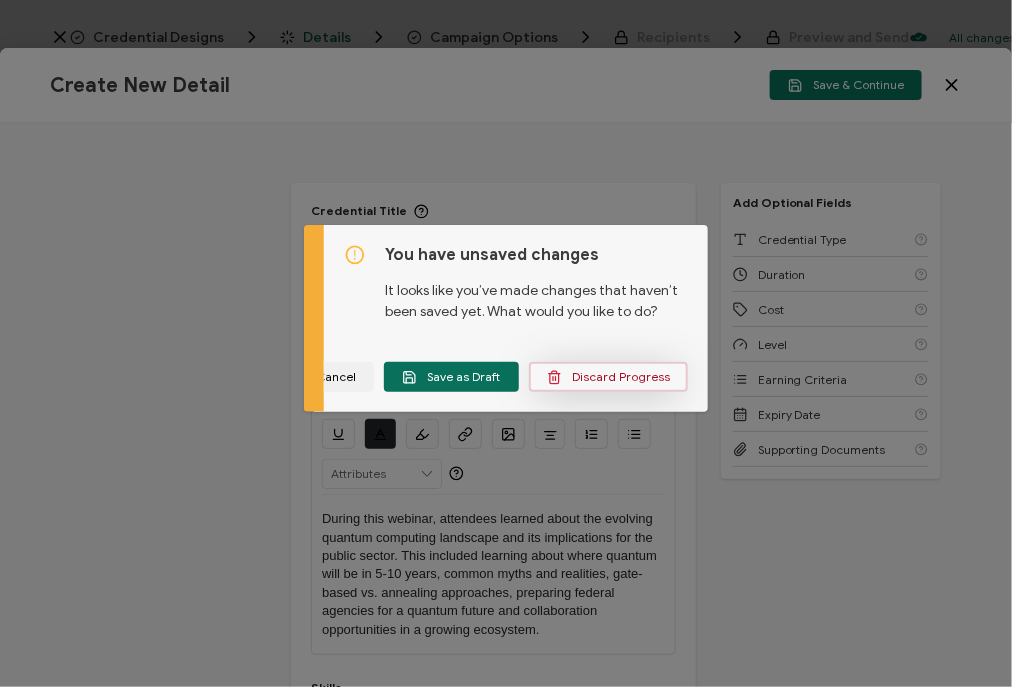 click on "Discard Progress" at bounding box center [608, 377] 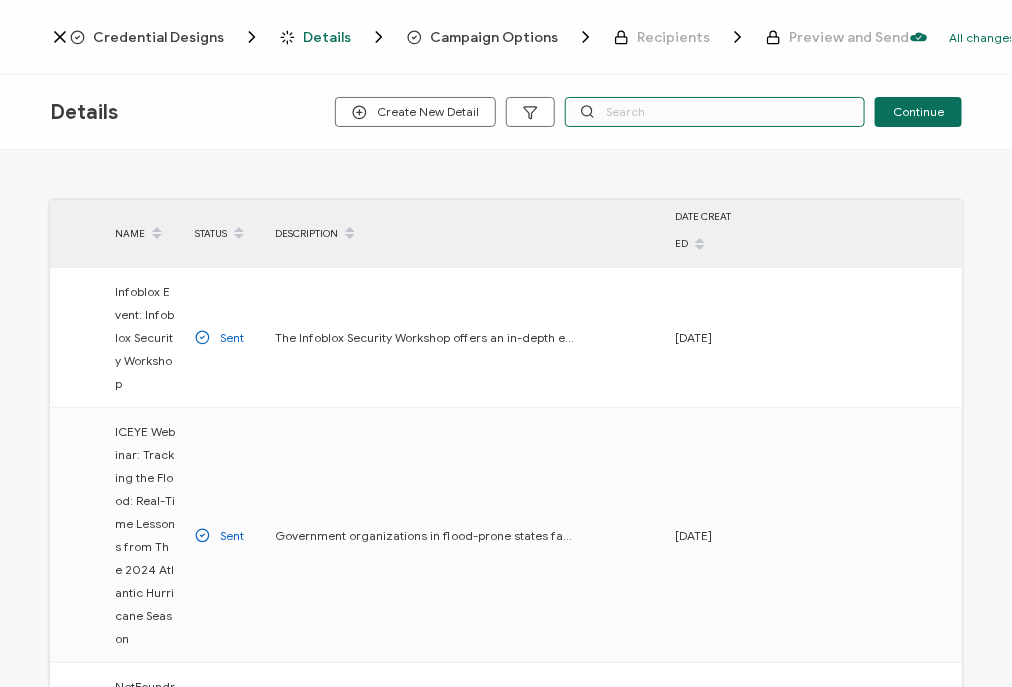 click at bounding box center [715, 112] 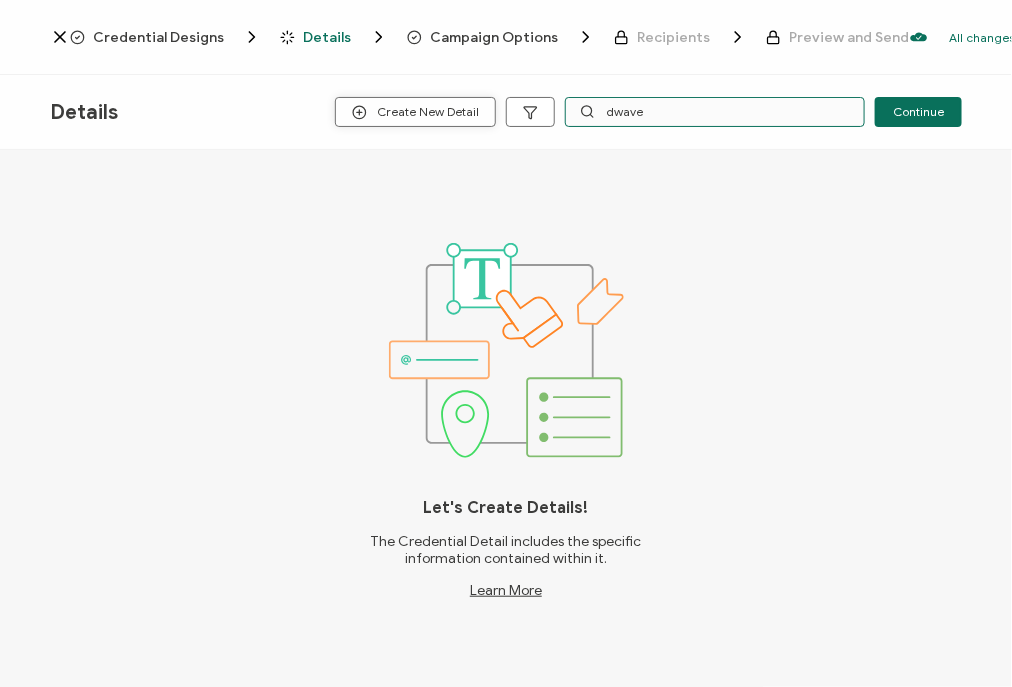 type on "dwave" 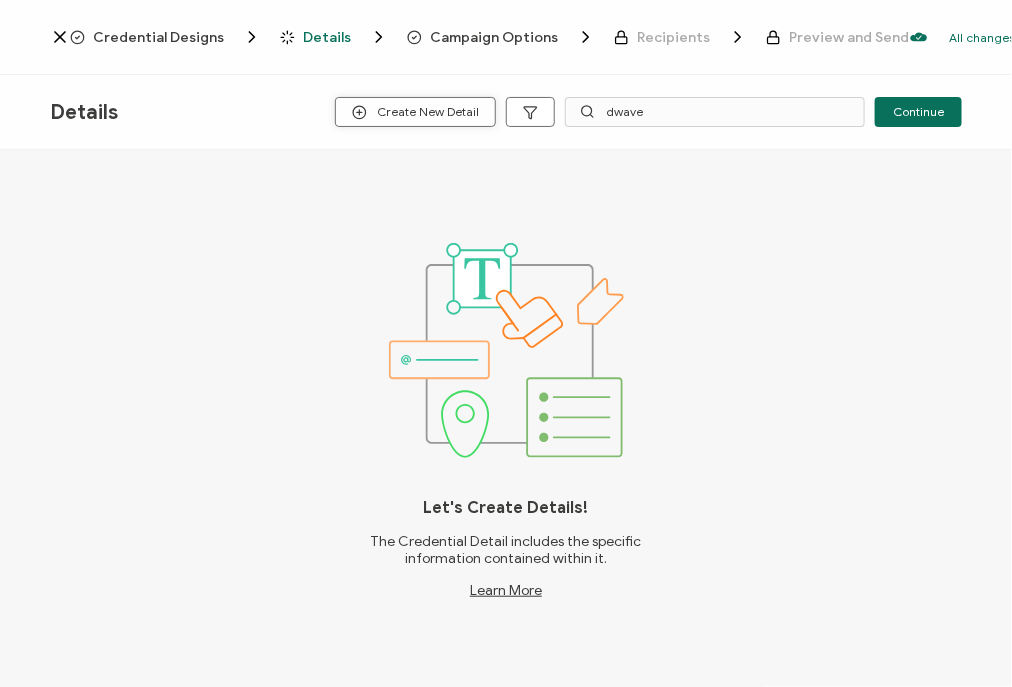 click on "Create New Detail" at bounding box center (415, 112) 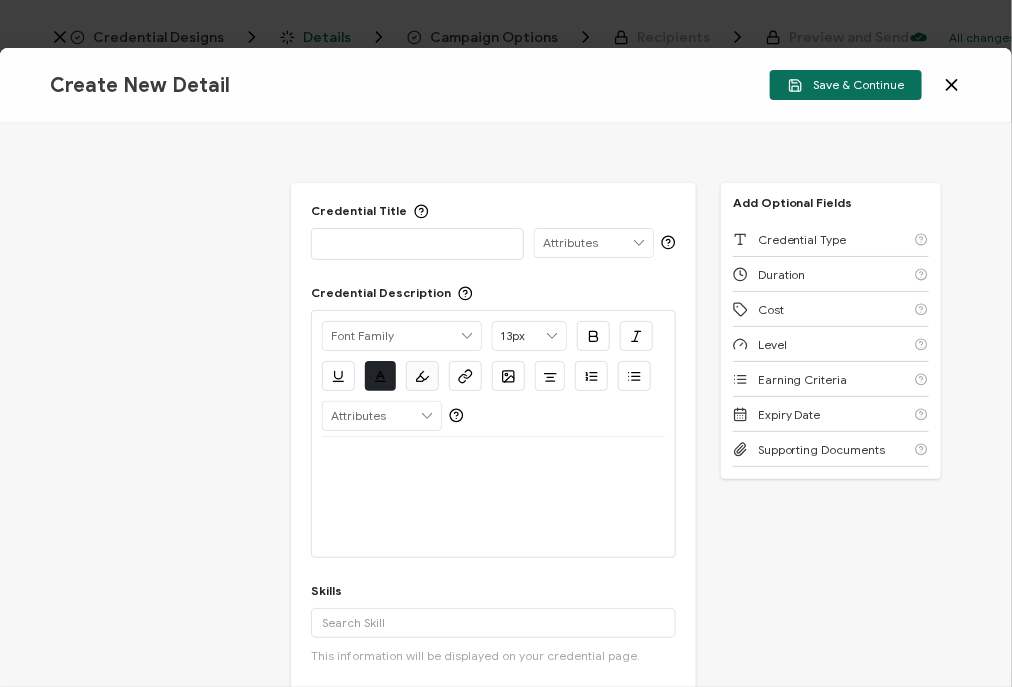 click at bounding box center (417, 243) 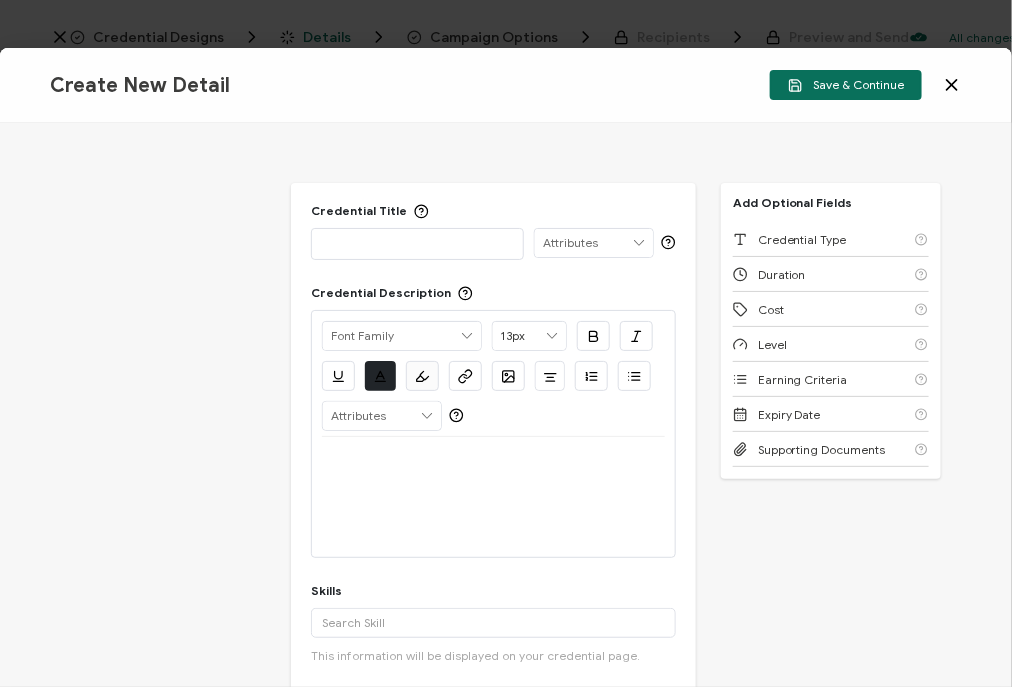 click at bounding box center [493, 461] 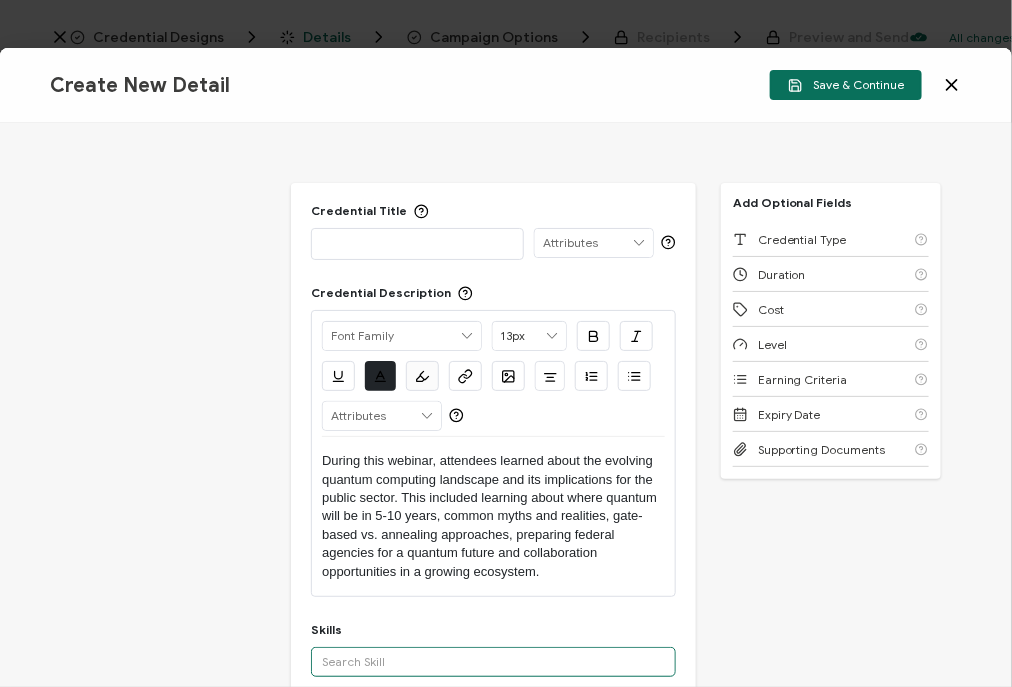 click at bounding box center [493, 662] 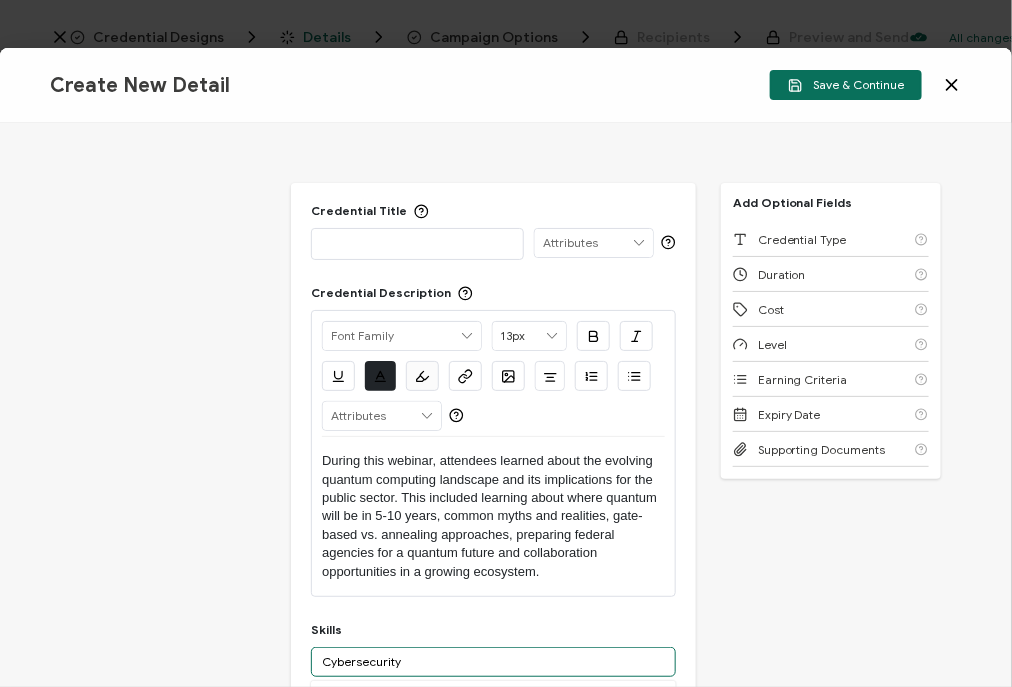 scroll, scrollTop: 204, scrollLeft: 0, axis: vertical 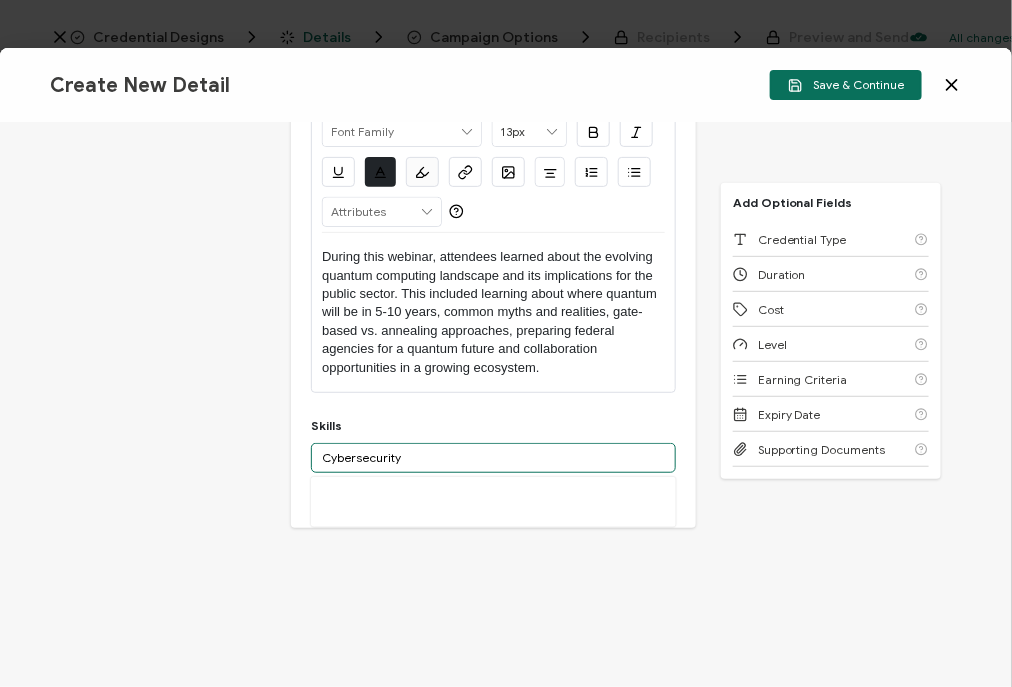 drag, startPoint x: 405, startPoint y: 462, endPoint x: 355, endPoint y: 457, distance: 50.24938 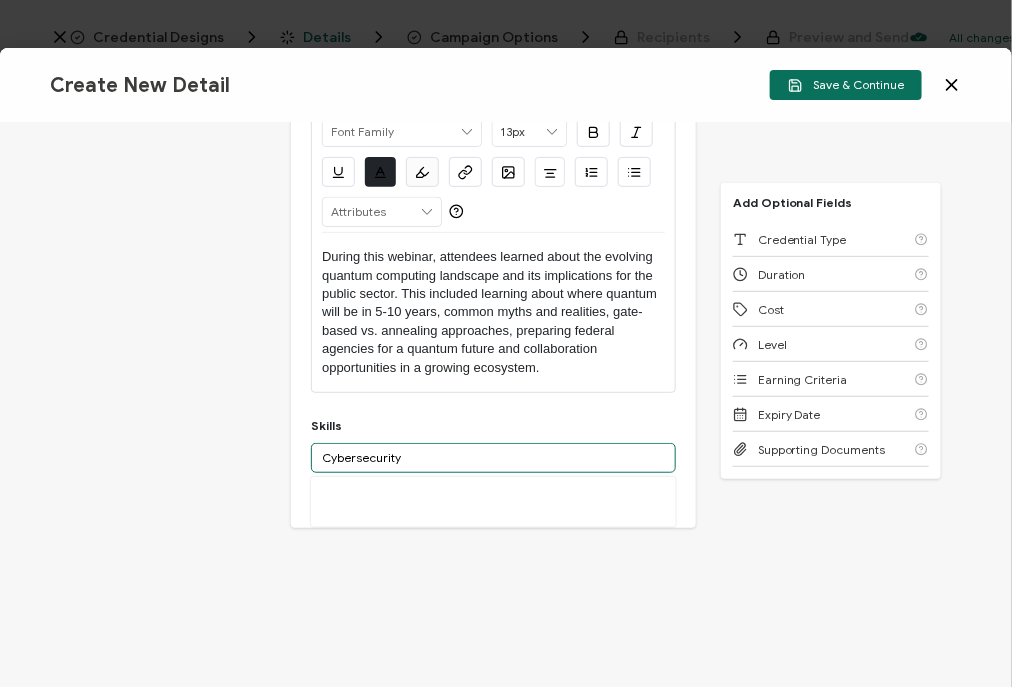 click on "Cybersecurity" at bounding box center (493, 458) 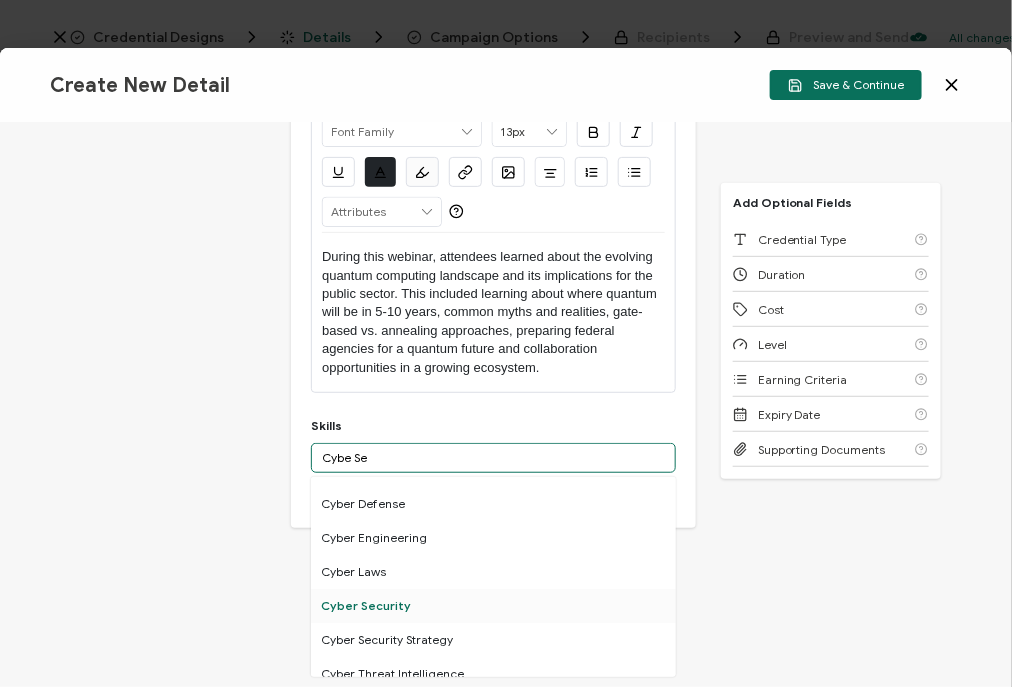 scroll, scrollTop: 134, scrollLeft: 0, axis: vertical 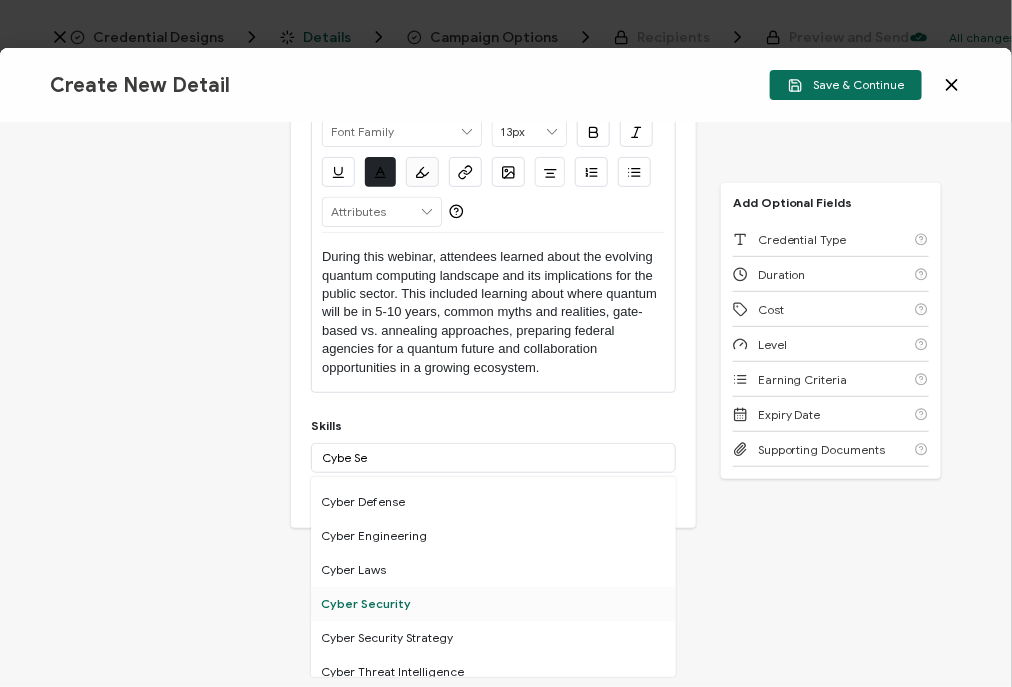 click on "Cyber Security" at bounding box center (493, 604) 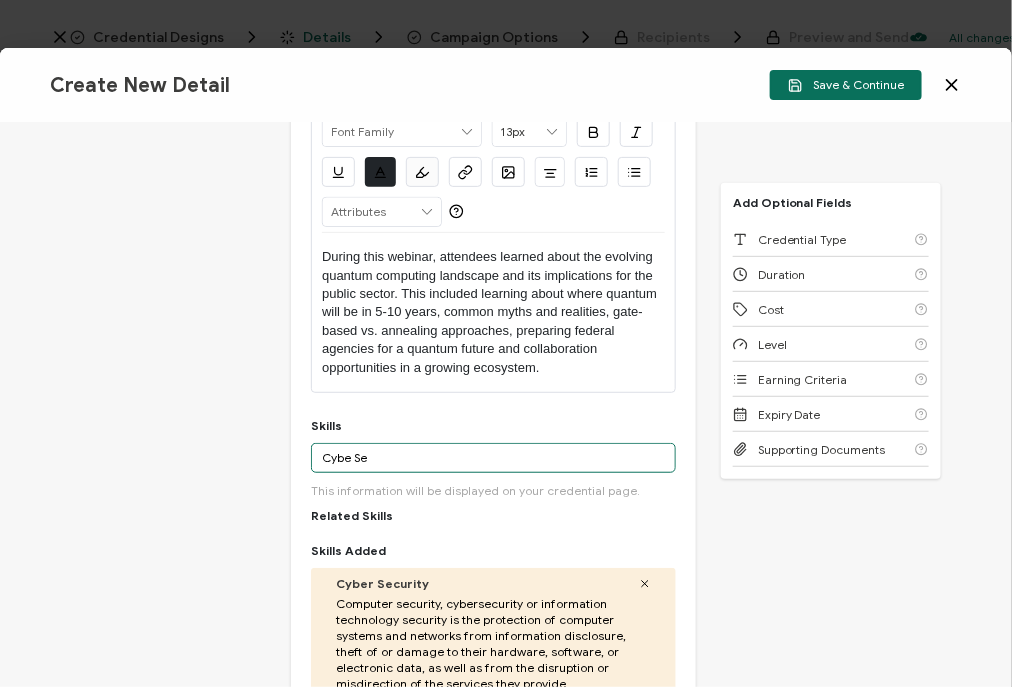 drag, startPoint x: 392, startPoint y: 449, endPoint x: 285, endPoint y: 460, distance: 107.563934 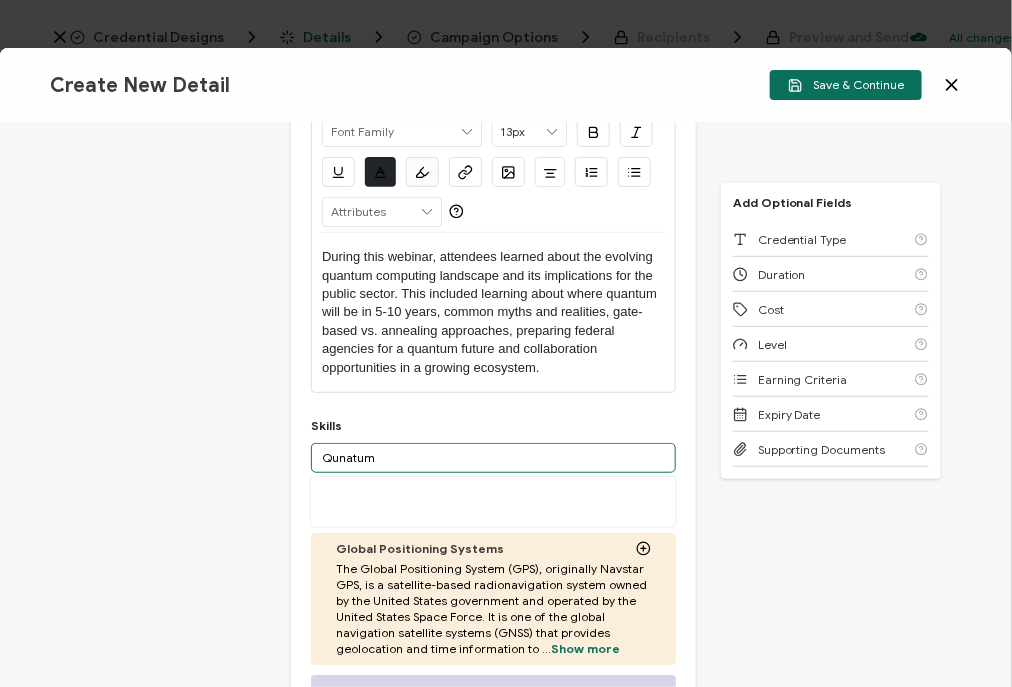 scroll, scrollTop: 0, scrollLeft: 0, axis: both 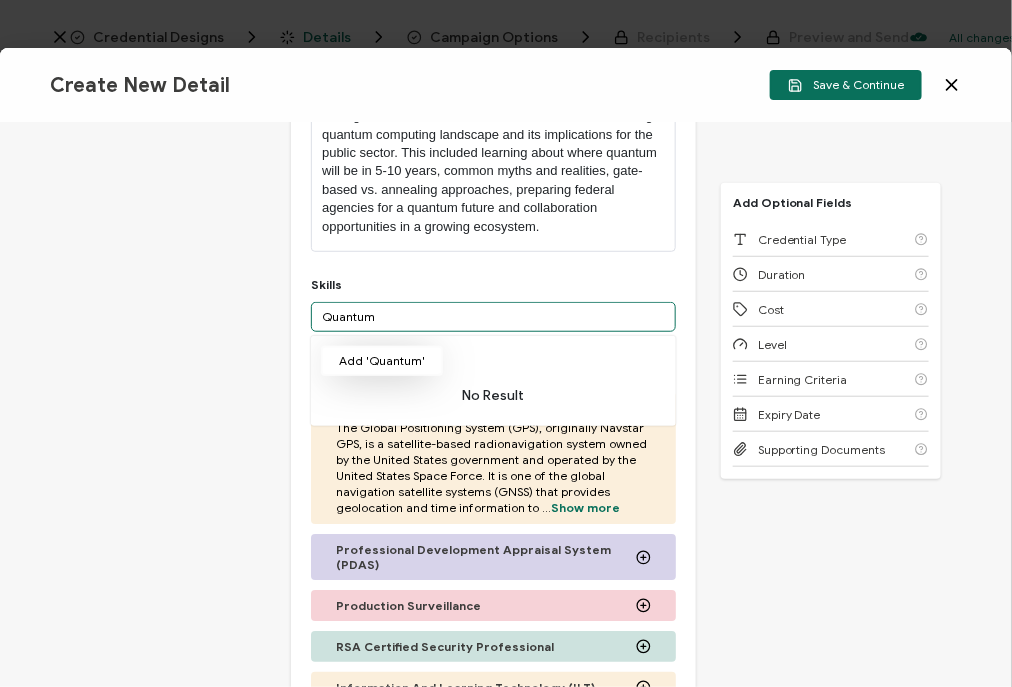 type on "Quantum" 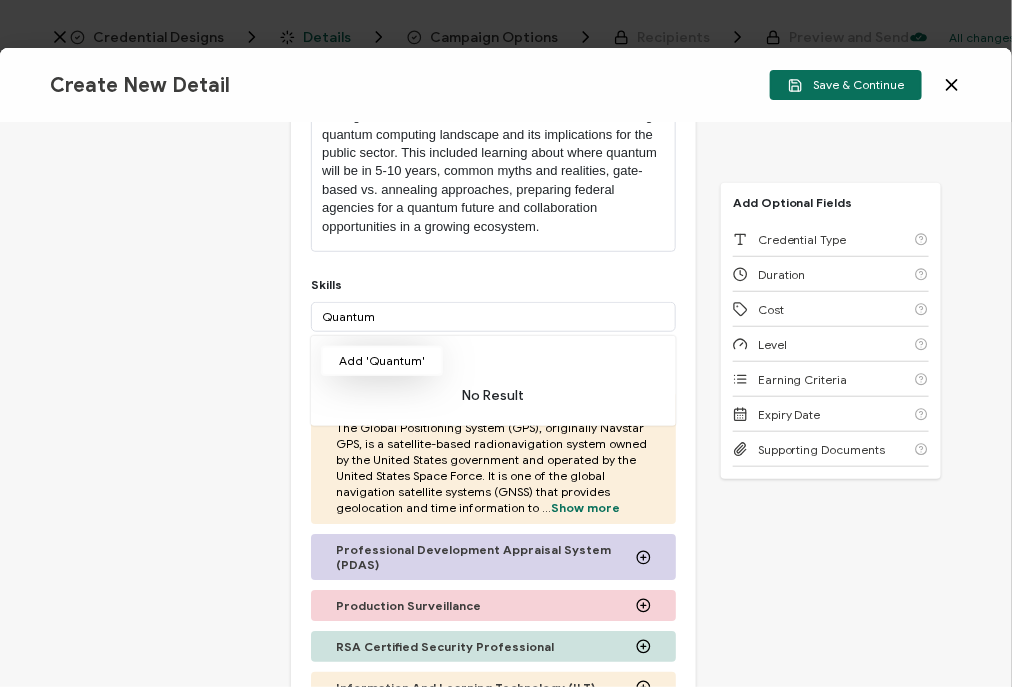 click on "Add 'Quantum'" at bounding box center (382, 361) 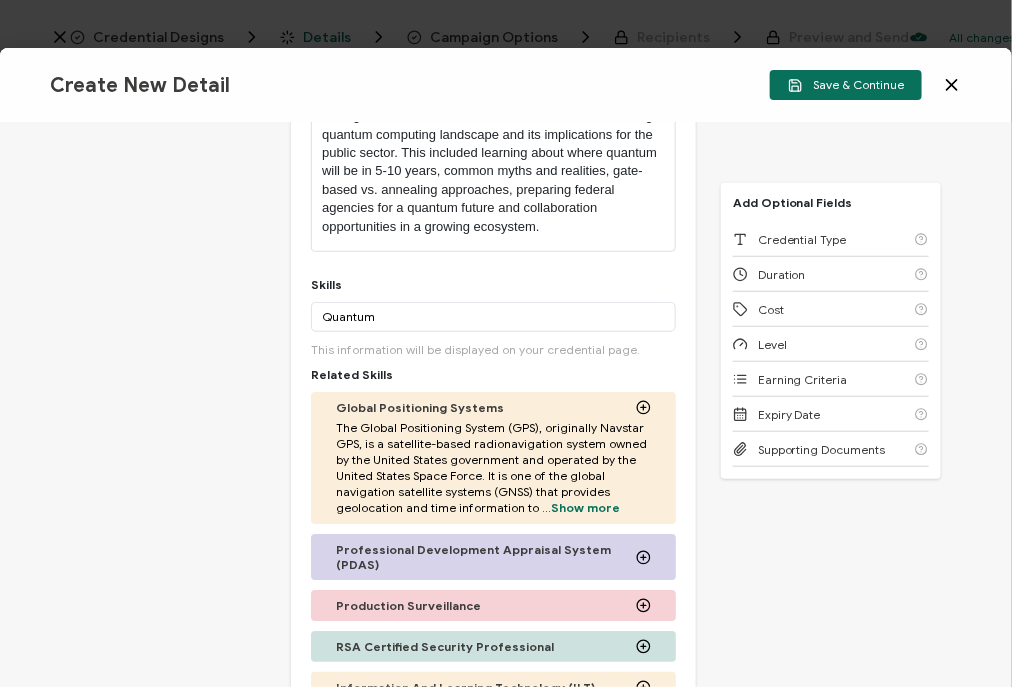 type 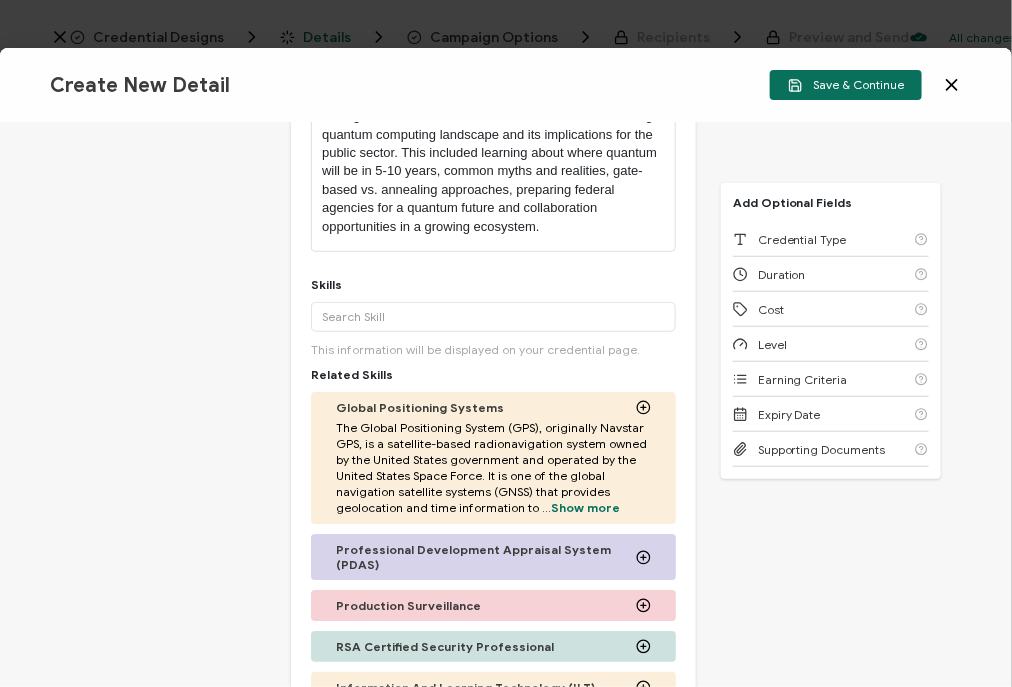 scroll, scrollTop: 595, scrollLeft: 0, axis: vertical 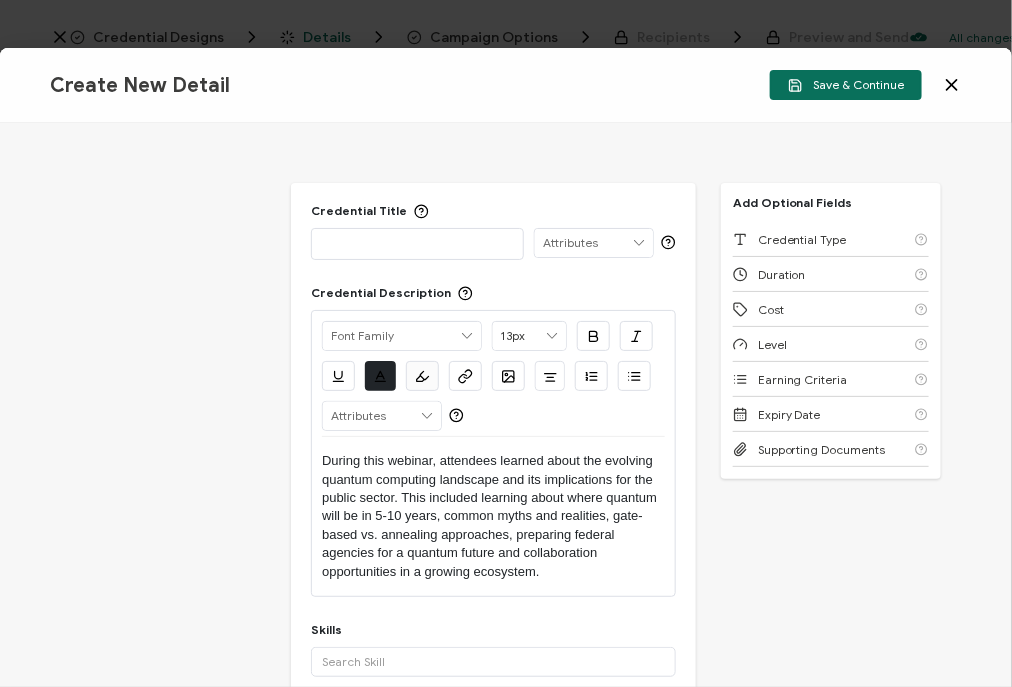 click at bounding box center [417, 243] 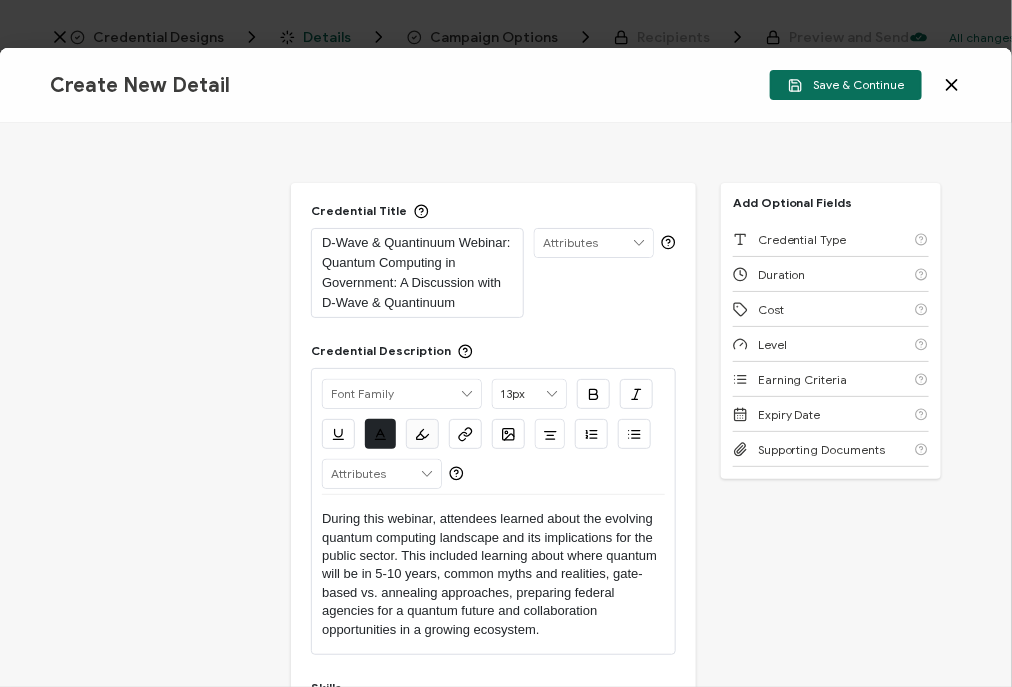 scroll, scrollTop: 0, scrollLeft: 0, axis: both 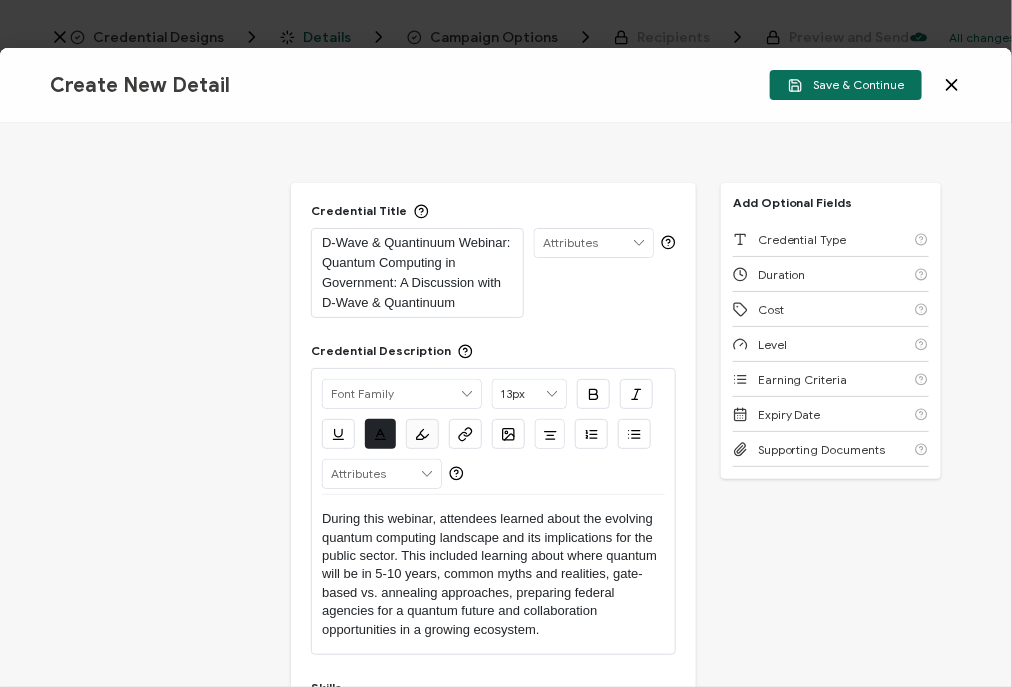 click on "Credential Title
D-Wave & Quantinuum Webinar: Quantum Computing in Government: A Discussion with D-Wave & Quantinuum   ISSUER
Issuer Name
Credential Description
Alright Sans Amita Archivo Black Arial Arimo Blinker Caveat Charm Charmonman Cinzel EB Garamond Farro Fira Sans Gelasio Gilroy Great Vibes Grenze Hanken Grotesk Inconsolata Josefin Sans Kolektif House Kufam Lato Libre Caslon Text Lora Lugrasimo Markazi Text Merienda Merriweather Montserrat Muli Noto Sans Noto Serif Nunito Open Sans Open Sans Condensed Orbitron Oswald Playfair Display Poppins PT Sans PT Sans Narrow PT Serif Quicksand Raleway Red Hat Display Roboto Roboto Condensed Roboto Slab Rubik Slabo 27px Source Sans Pro Spartan Tajawal Titillium Web Ubuntu UnifrakturCook UnifrakturMaguntia Work Sans   13px 11px 12px 13px 14px 15px 16px 17px 18px 19px 20px 21px 22px 23px 24px 25px" at bounding box center [506, 405] 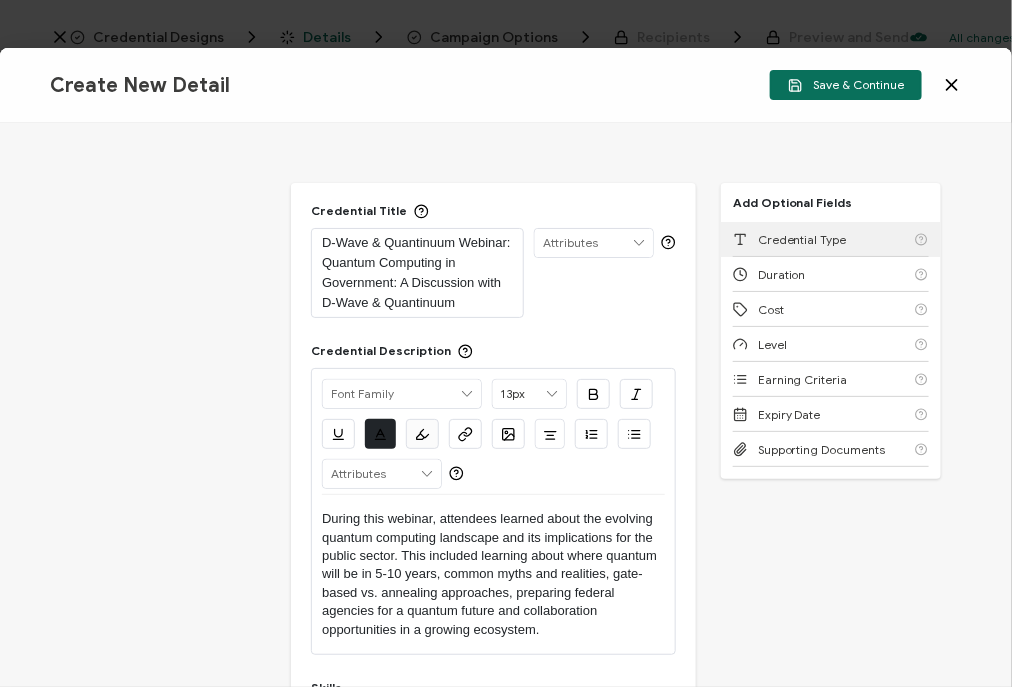 click on "Credential Type" at bounding box center (802, 239) 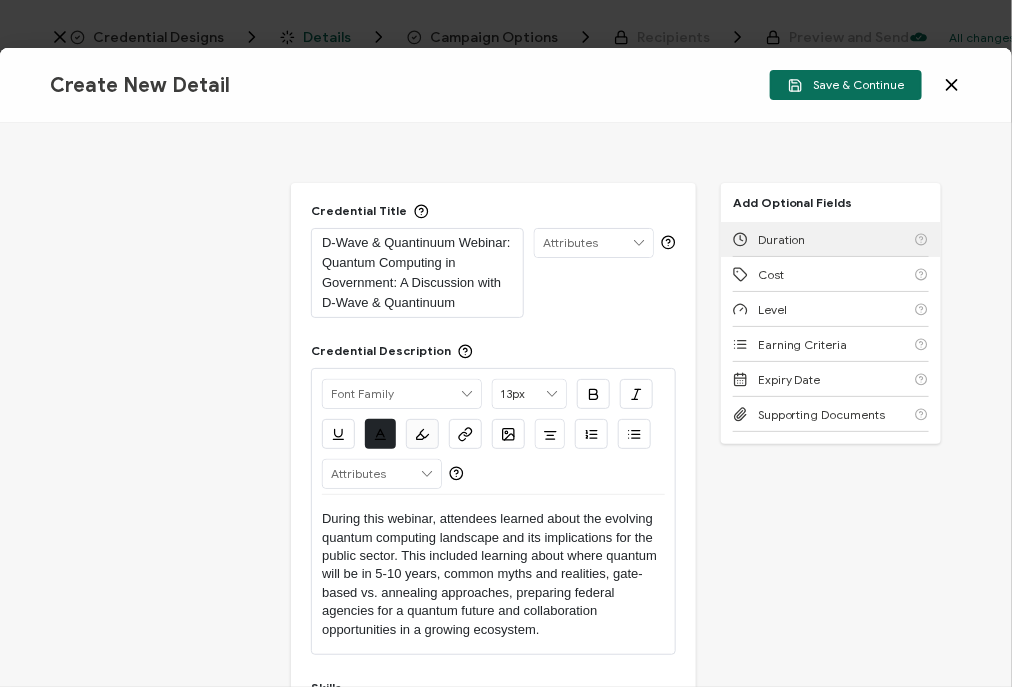 click on "Duration" at bounding box center (782, 239) 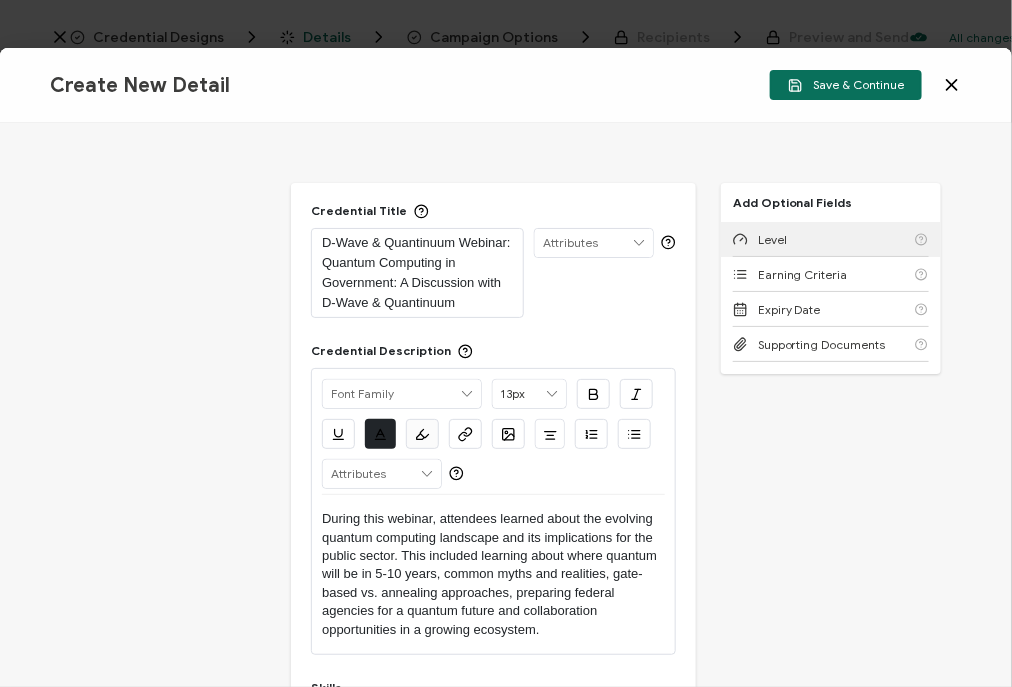 click on "Level" at bounding box center (831, 239) 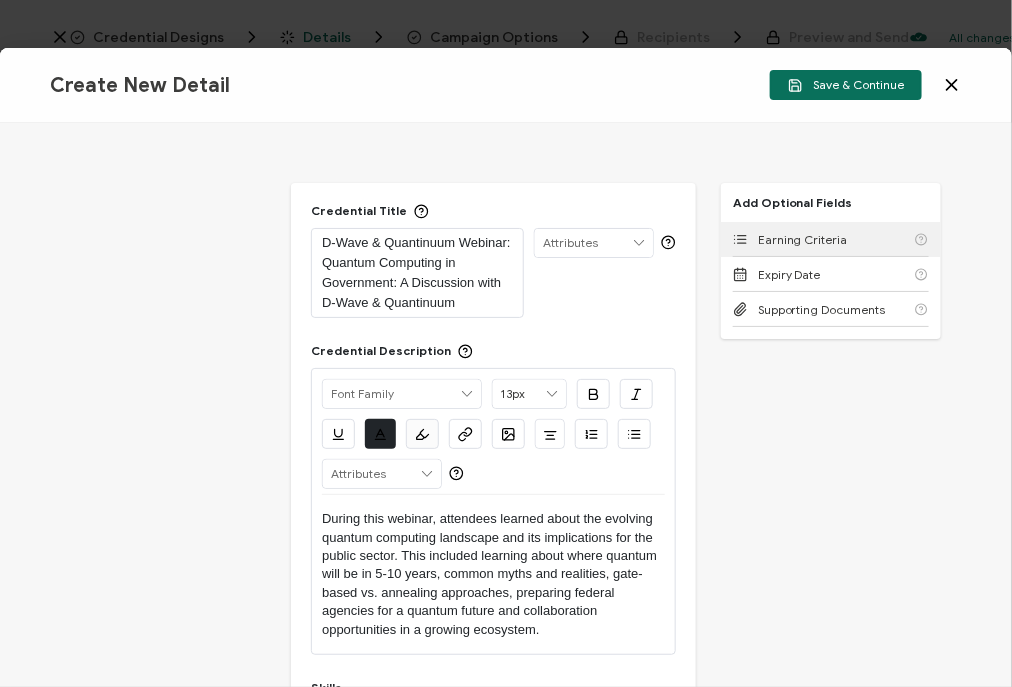 scroll, scrollTop: 48, scrollLeft: 0, axis: vertical 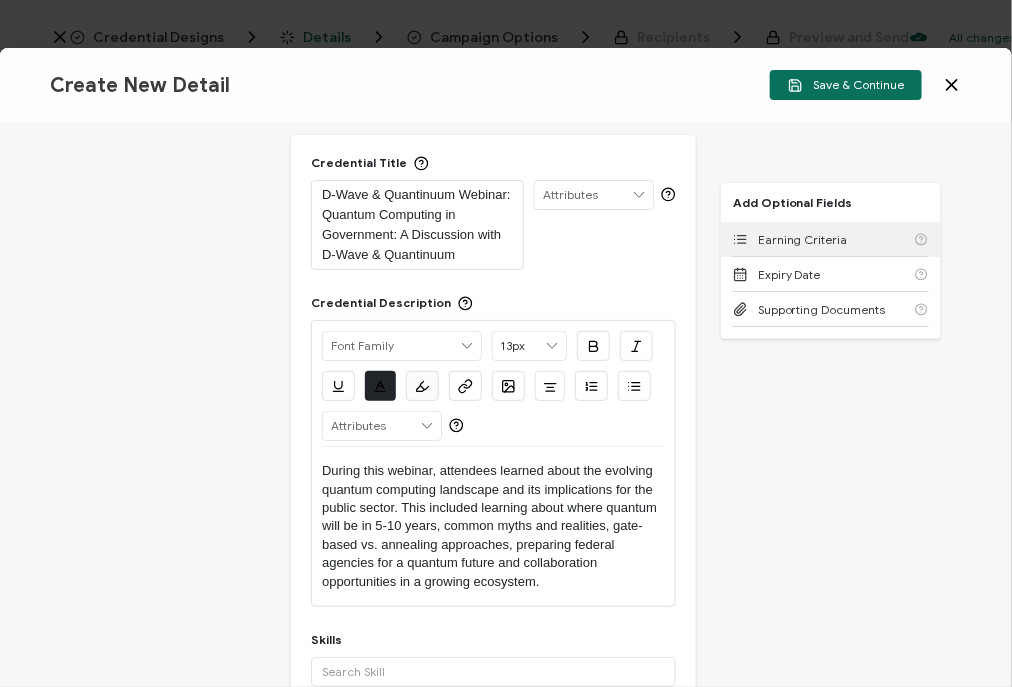 click on "Earning Criteria" at bounding box center [803, 239] 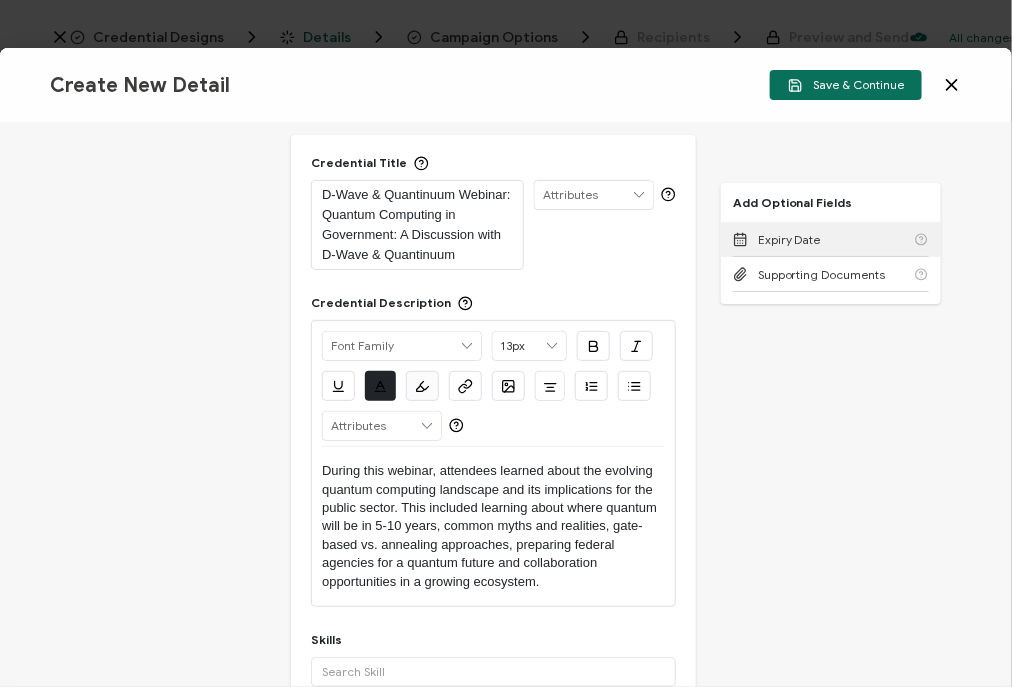 scroll, scrollTop: 115, scrollLeft: 0, axis: vertical 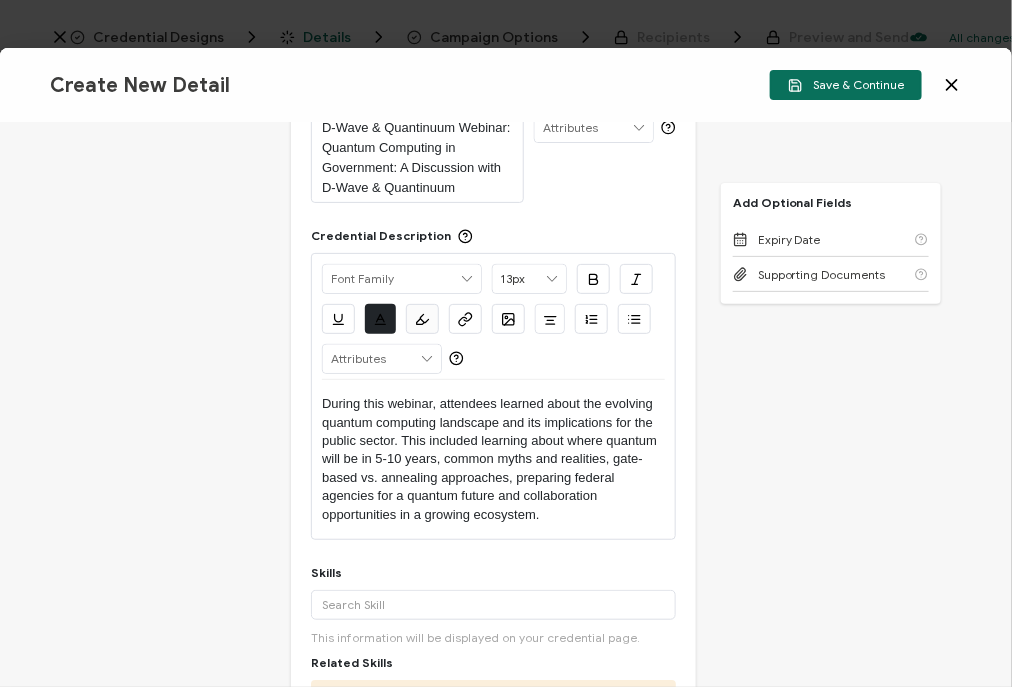 click on "Credential Title
D-Wave & Quantinuum Webinar: Quantum Computing in Government: A Discussion with D-Wave & Quantinuum   ISSUER
Issuer Name
Credential Description
Alright Sans Amita Archivo Black Arial Arimo Blinker Caveat Charm Charmonman Cinzel EB Garamond Farro Fira Sans Gelasio Gilroy Great Vibes Grenze Hanken Grotesk Inconsolata Josefin Sans Kolektif House Kufam Lato Libre Caslon Text Lora Lugrasimo Markazi Text Merienda Merriweather Montserrat Muli Noto Sans Noto Serif Nunito Open Sans Open Sans Condensed Orbitron Oswald Playfair Display Poppins PT Sans PT Sans Narrow PT Serif Quicksand Raleway Red Hat Display Roboto Roboto Condensed Roboto Slab Rubik Slabo 27px Source Sans Pro Spartan Tajawal Titillium Web Ubuntu UnifrakturCook UnifrakturMaguntia Work Sans   13px 11px 12px 13px 14px 15px 16px 17px 18px 19px 20px 21px 22px 23px 24px 25px" at bounding box center (506, 405) 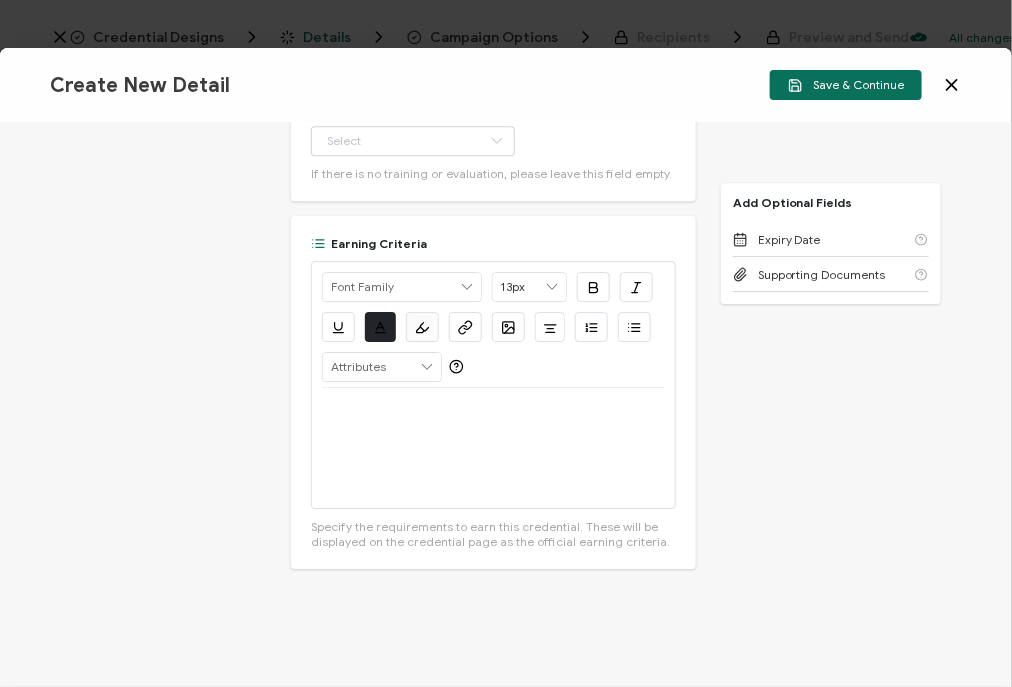 scroll, scrollTop: 1162, scrollLeft: 0, axis: vertical 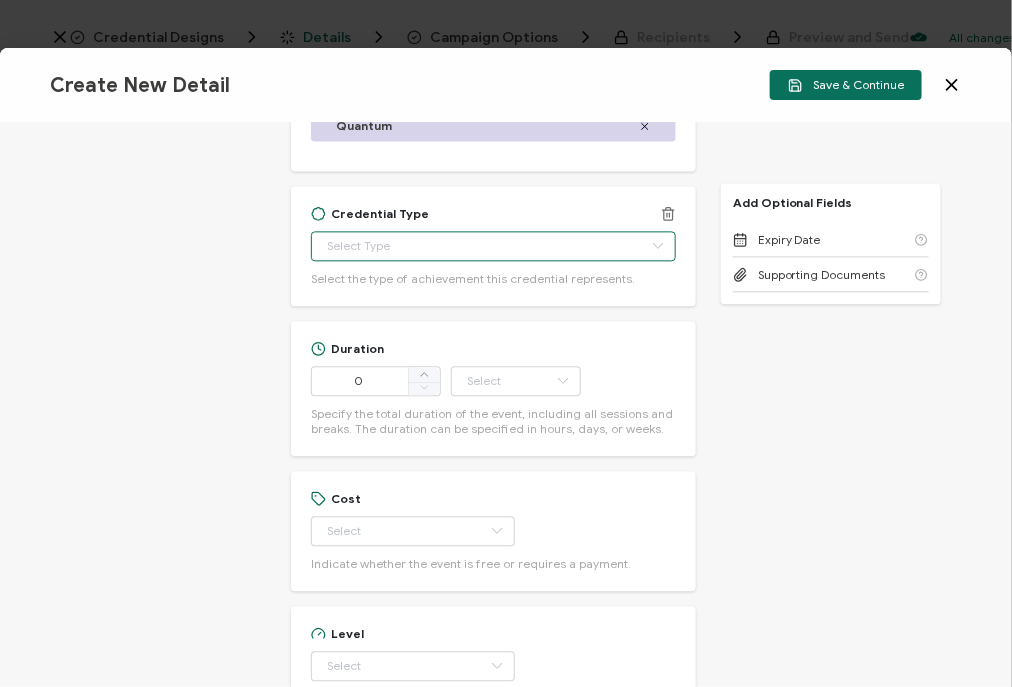 click at bounding box center (493, 246) 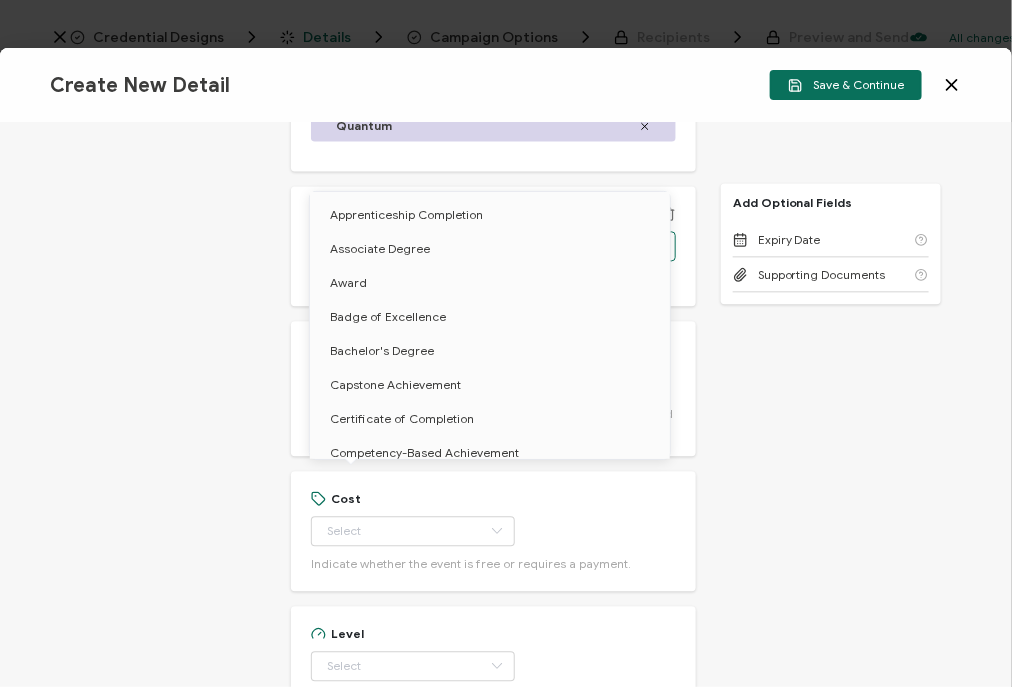 scroll, scrollTop: 919, scrollLeft: 0, axis: vertical 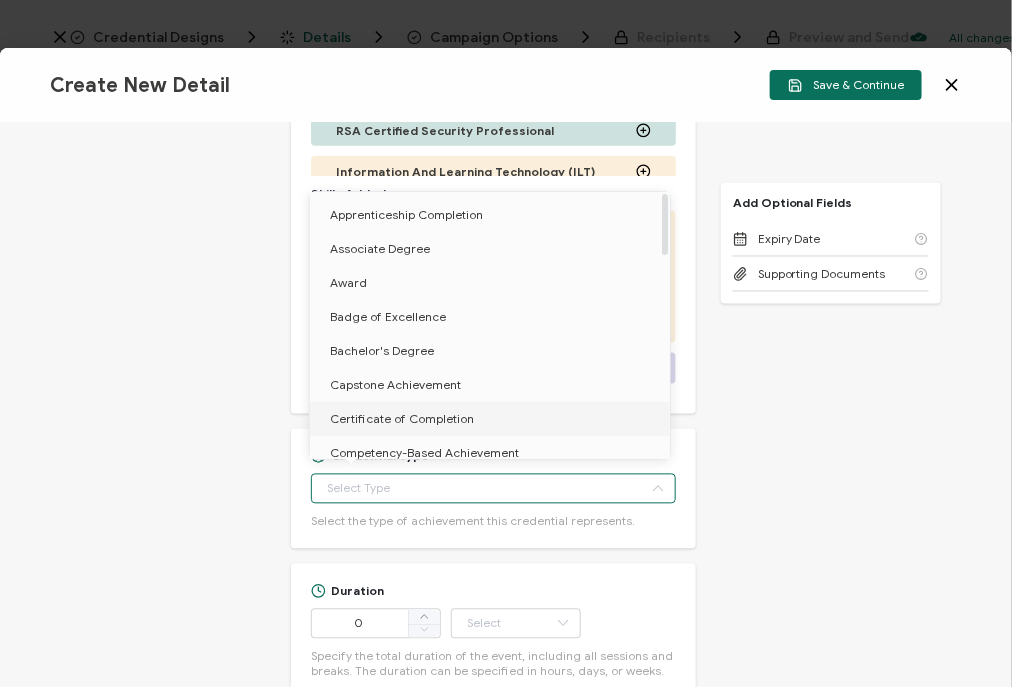 click on "Certificate of Completion" at bounding box center [402, 418] 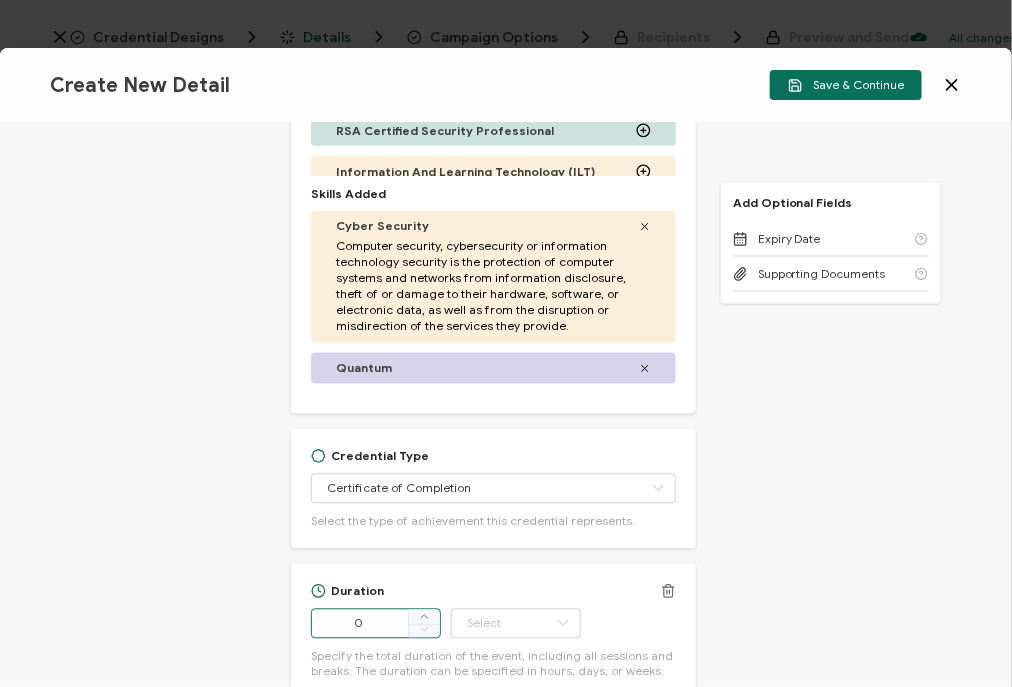 click on "Credential Title
D-Wave & Quantinuum Webinar: Quantum Computing in Government: A Discussion with D-Wave & Quantinuum   ISSUER
Issuer Name
Credential Description
Alright Sans Amita Archivo Black Arial Arimo Blinker Caveat Charm Charmonman Cinzel EB Garamond Farro Fira Sans Gelasio Gilroy Great Vibes Grenze Hanken Grotesk Inconsolata Josefin Sans Kolektif House Kufam Lato Libre Caslon Text Lora Lugrasimo Markazi Text Merienda Merriweather Montserrat Muli Noto Sans Noto Serif Nunito Open Sans Open Sans Condensed Orbitron Oswald Playfair Display Poppins PT Sans PT Sans Narrow PT Serif Quicksand Raleway Red Hat Display Roboto Roboto Condensed Roboto Slab Rubik Slabo 27px Source Sans Pro Spartan Tajawal Titillium Web Ubuntu UnifrakturCook UnifrakturMaguntia Work Sans   13px 11px 12px 13px 14px 15px 16px 17px 18px 19px 20px 21px 22px 23px 24px 25px" at bounding box center (506, 405) 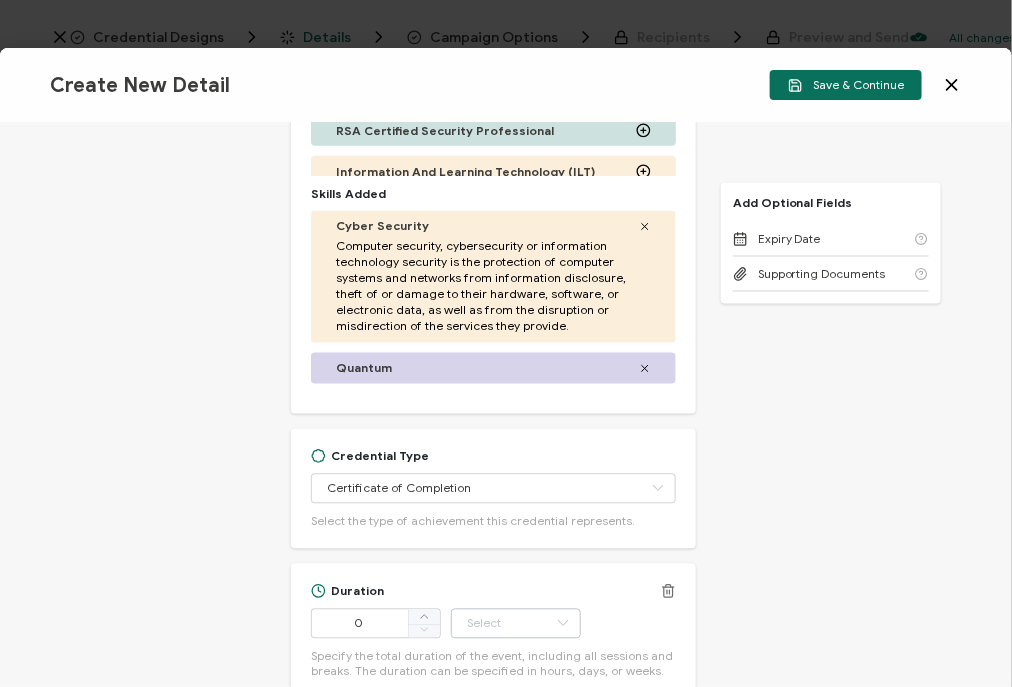 click at bounding box center [424, 618] 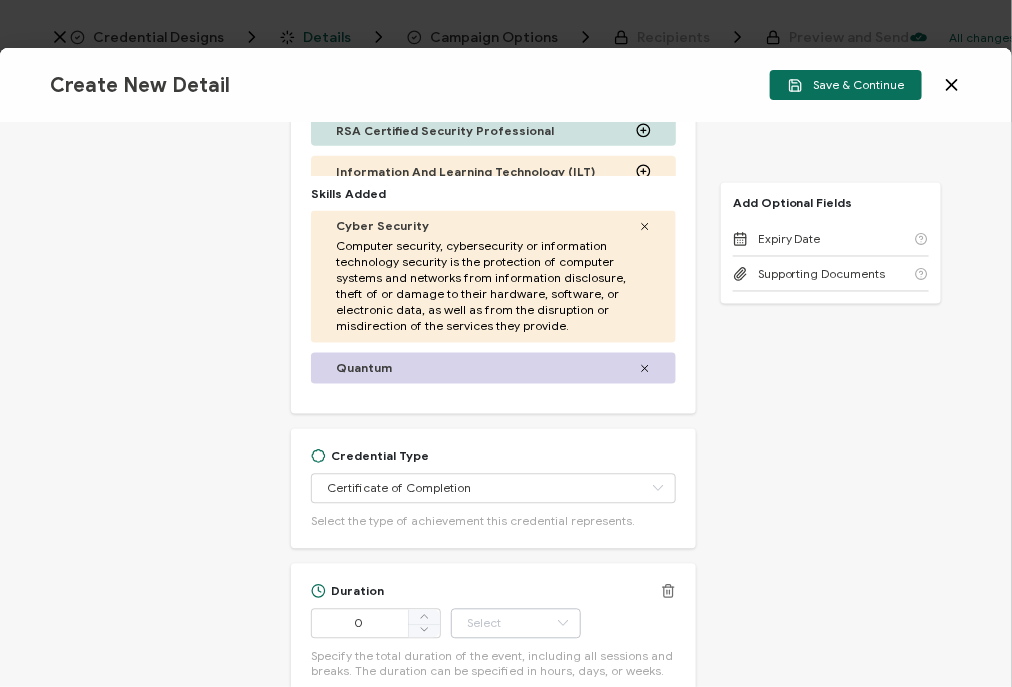 type on "1" 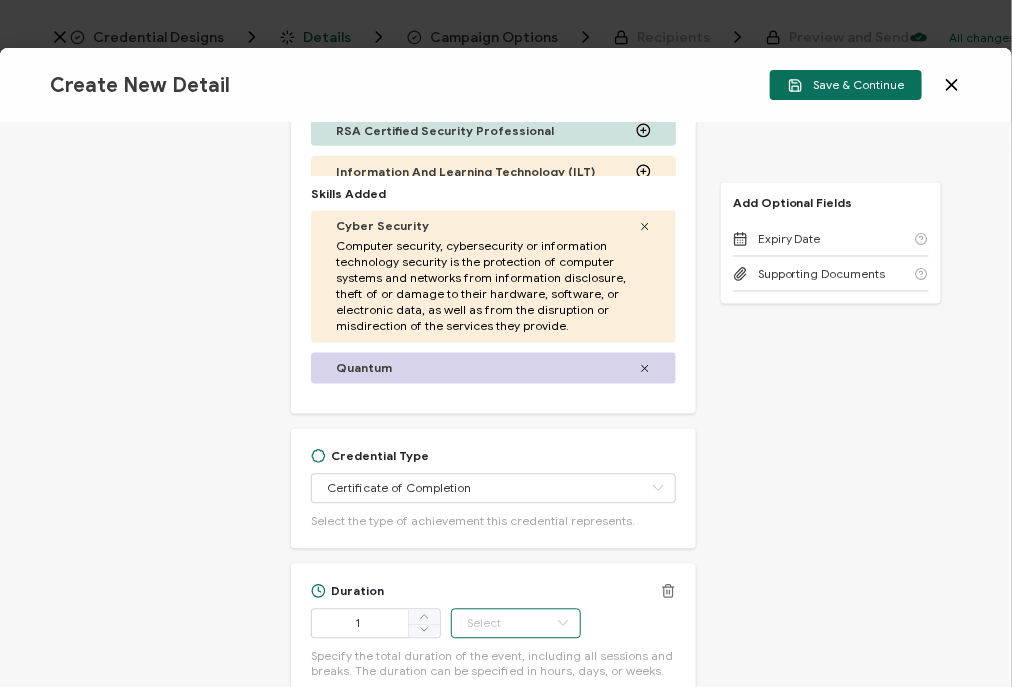 click at bounding box center [516, 624] 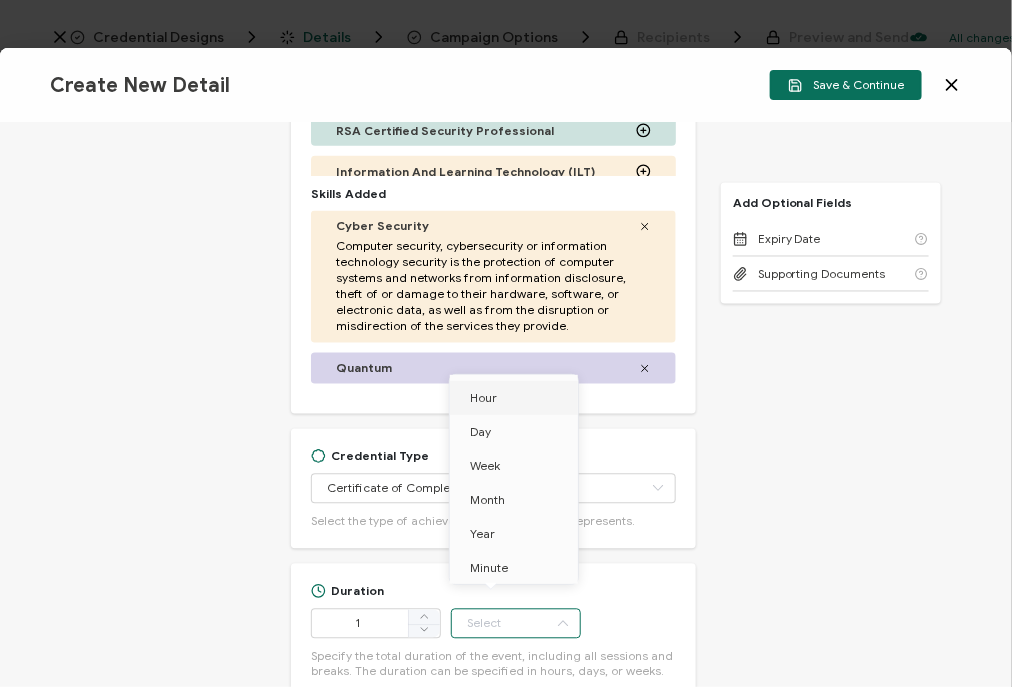 click on "Hour" at bounding box center [483, 397] 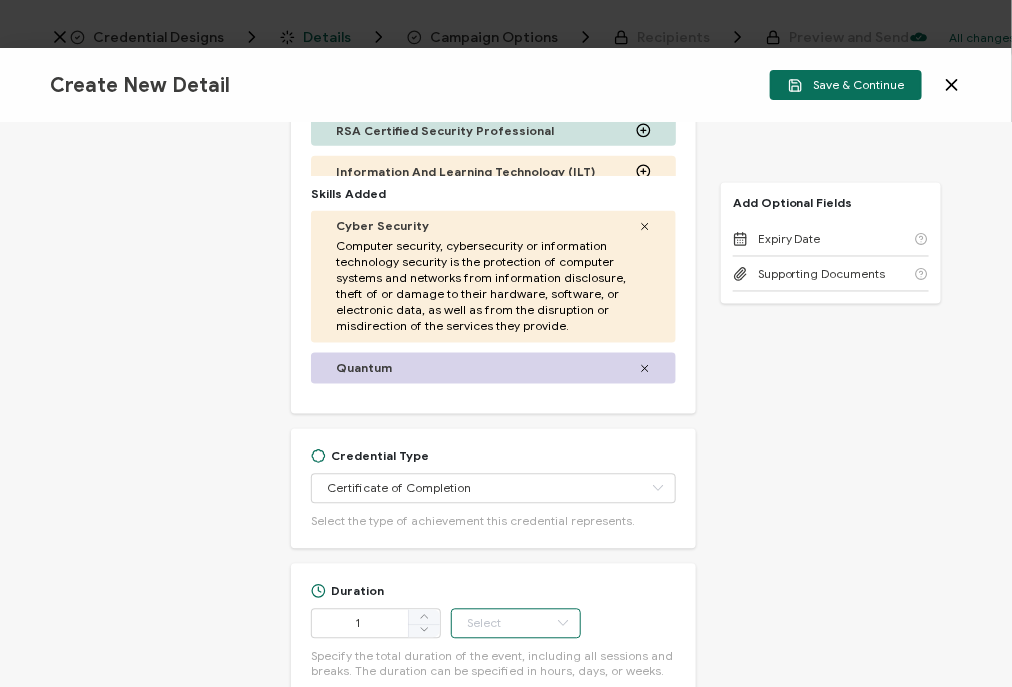type on "Hour" 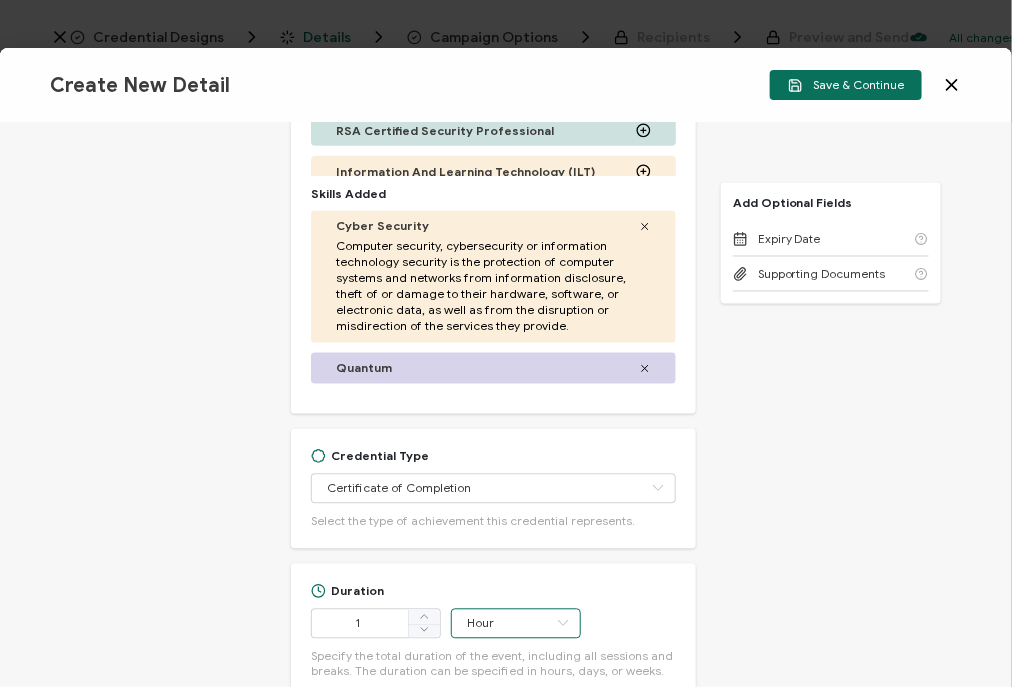 scroll, scrollTop: 1377, scrollLeft: 0, axis: vertical 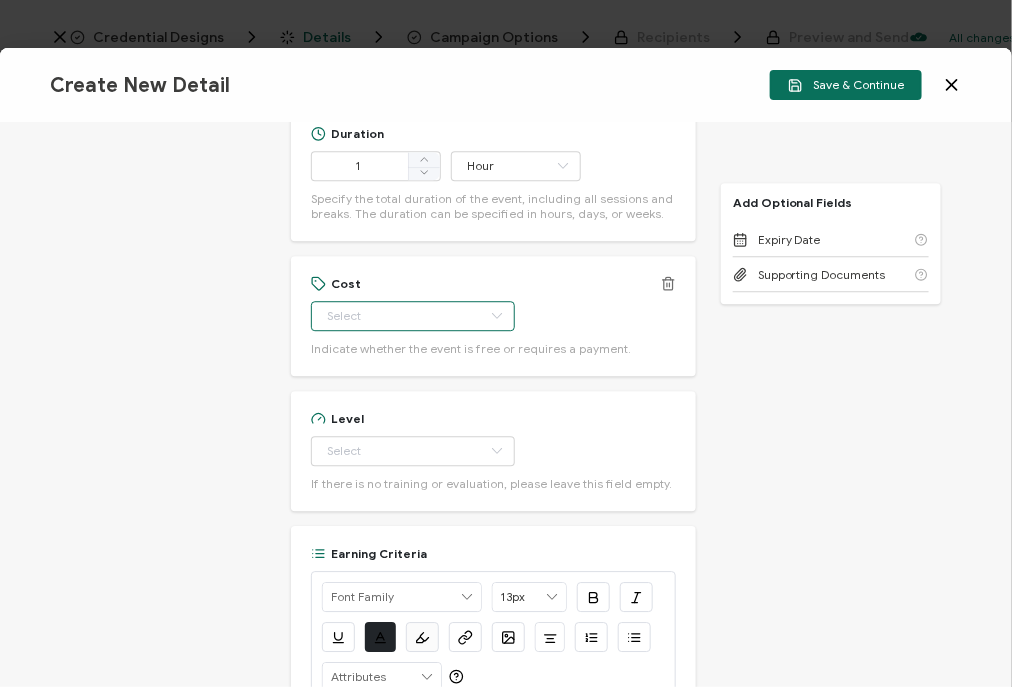 click at bounding box center [413, 316] 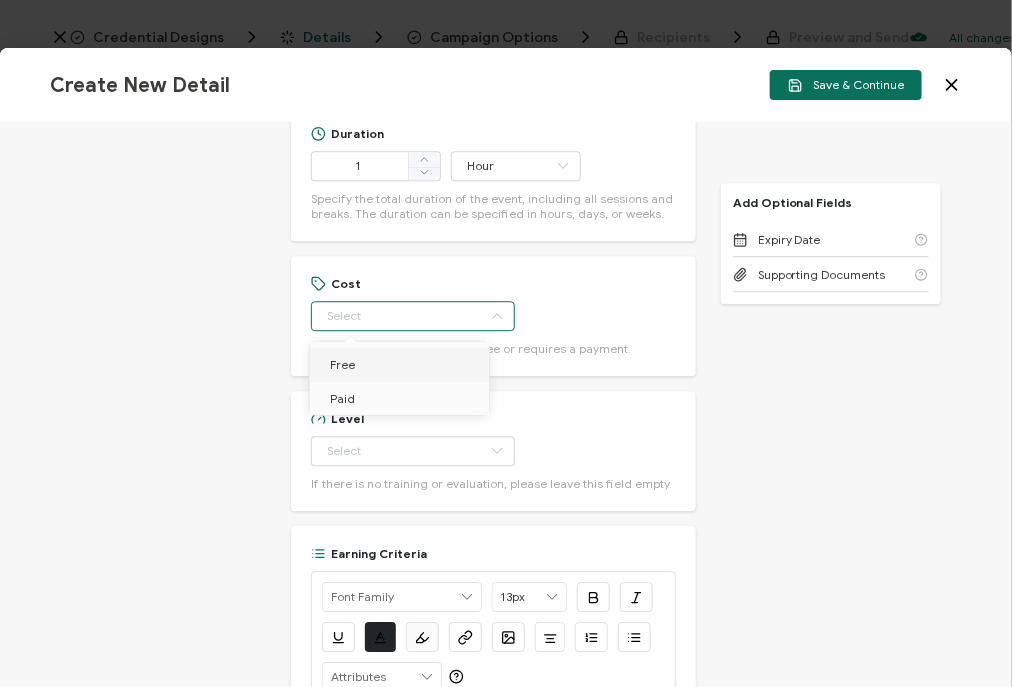 click on "Free" at bounding box center (403, 365) 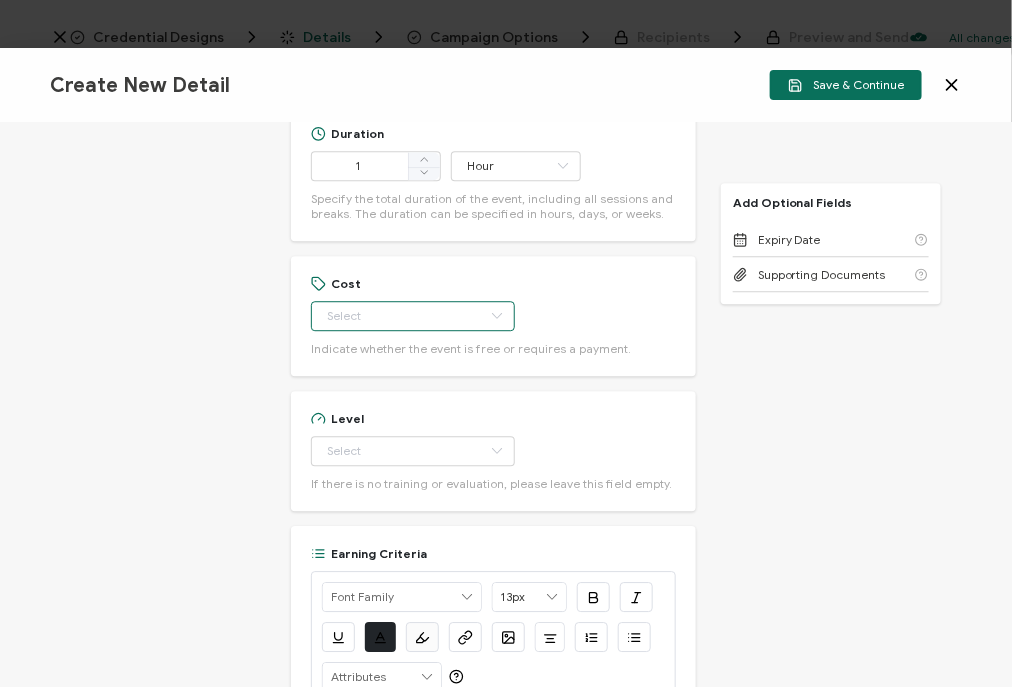 type on "Free" 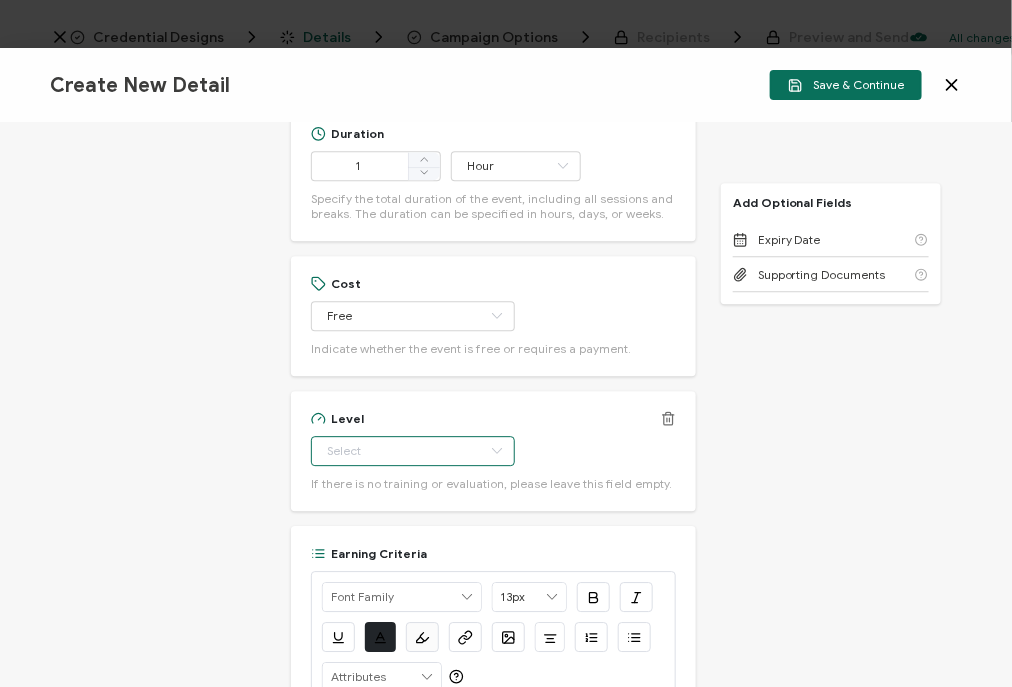 click at bounding box center [413, 451] 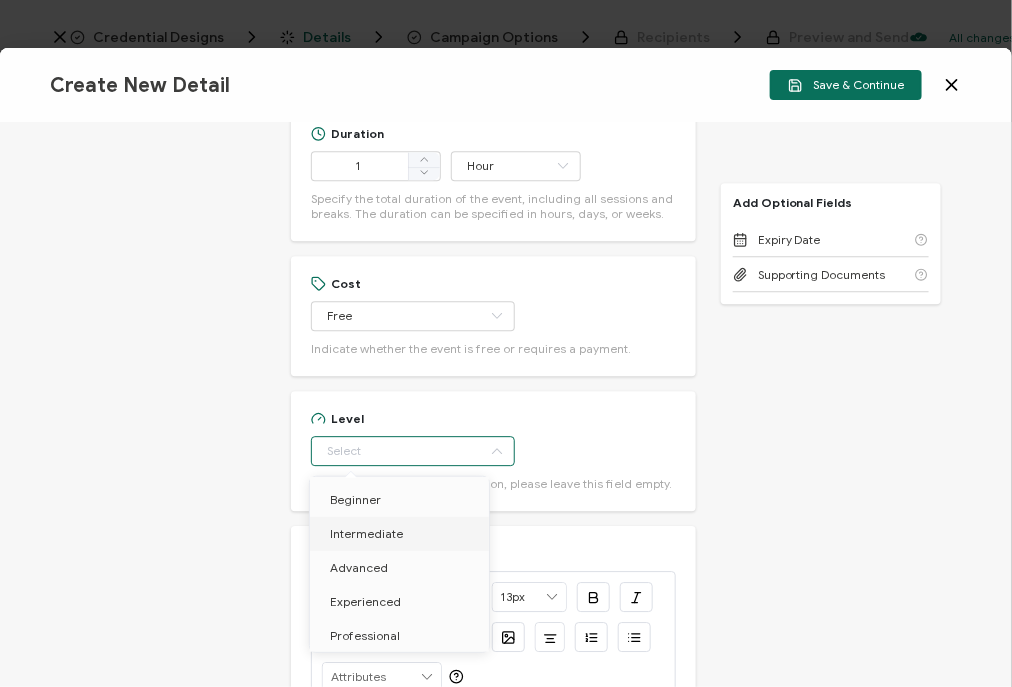 click on "Beginner Intermediate Advanced Experienced Professional" at bounding box center [403, 568] 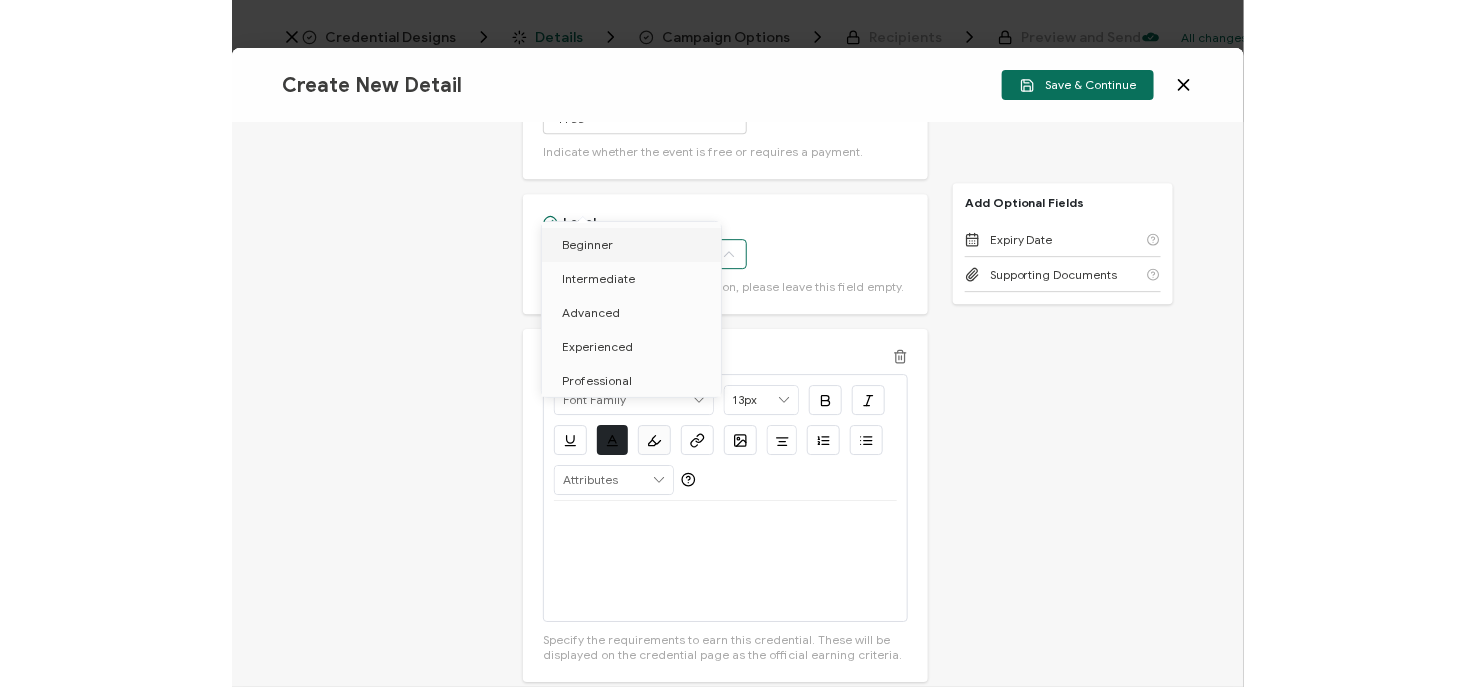 scroll, scrollTop: 1632, scrollLeft: 0, axis: vertical 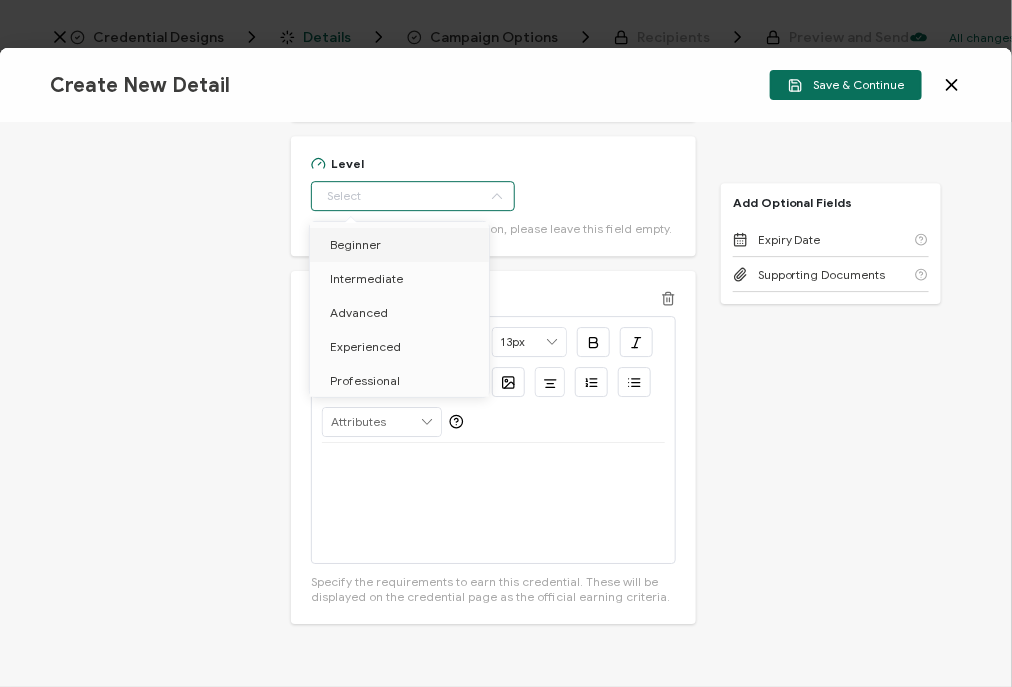 click at bounding box center [493, 503] 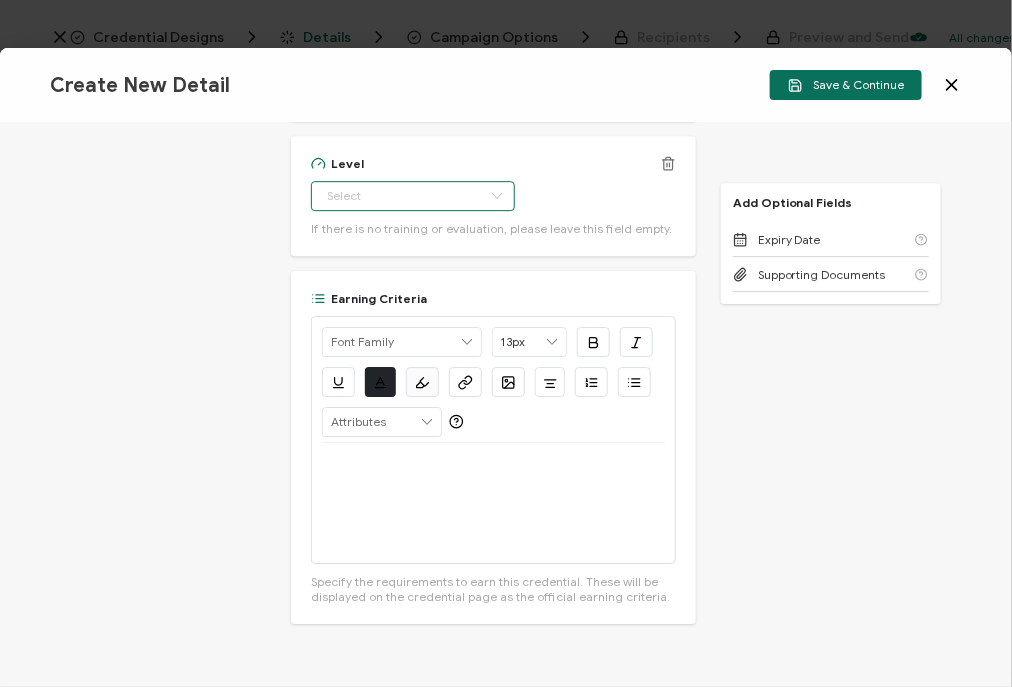 click at bounding box center (413, 196) 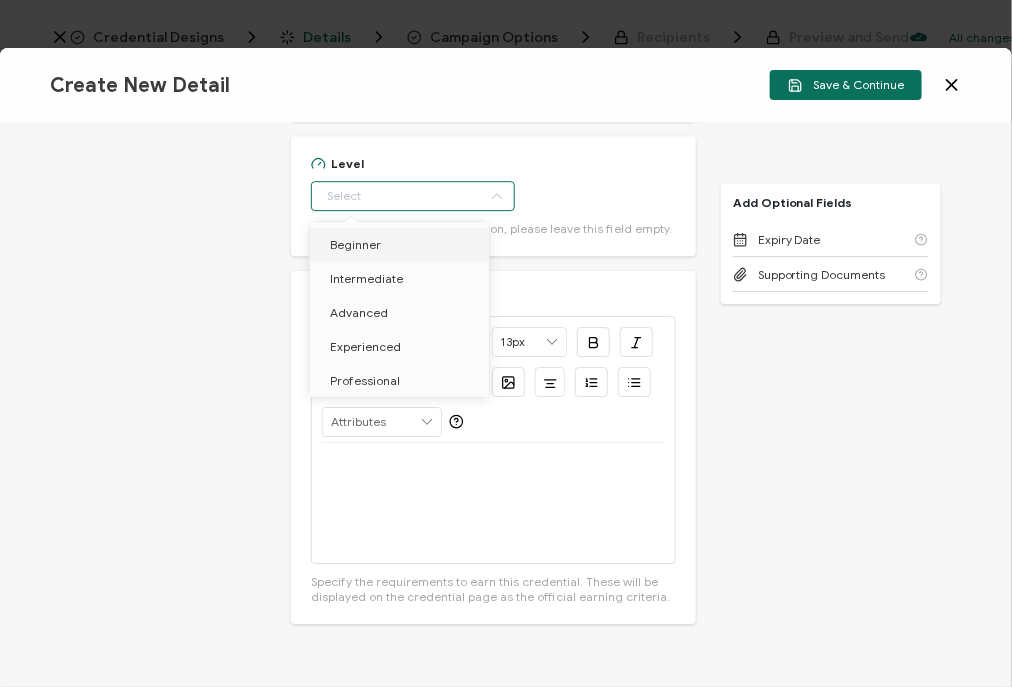 click on "Beginner" at bounding box center [355, 244] 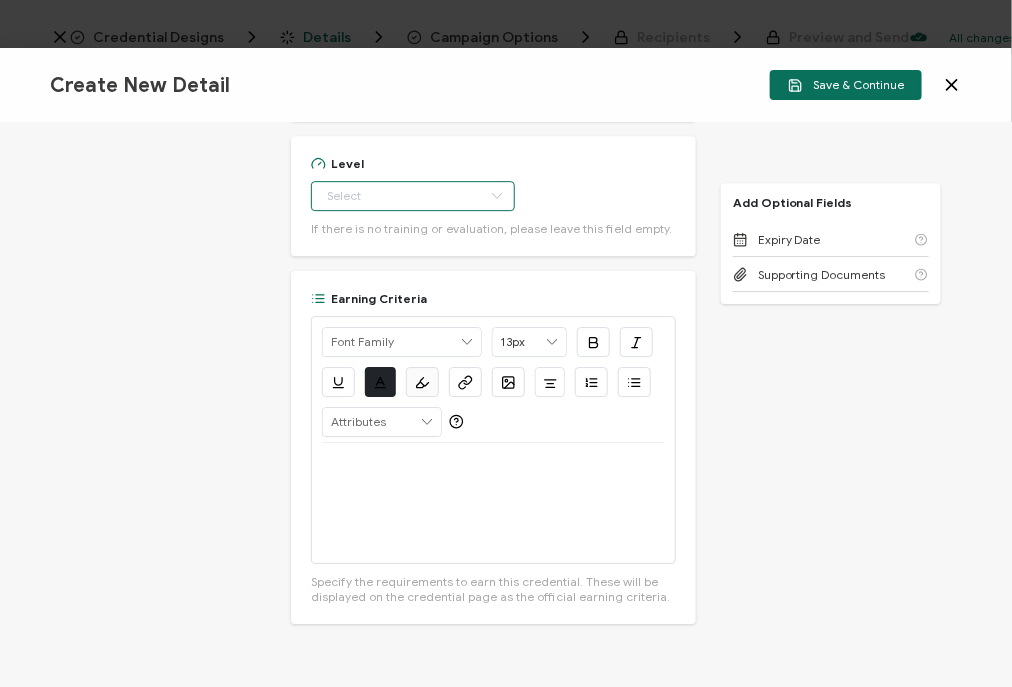 type on "Beginner" 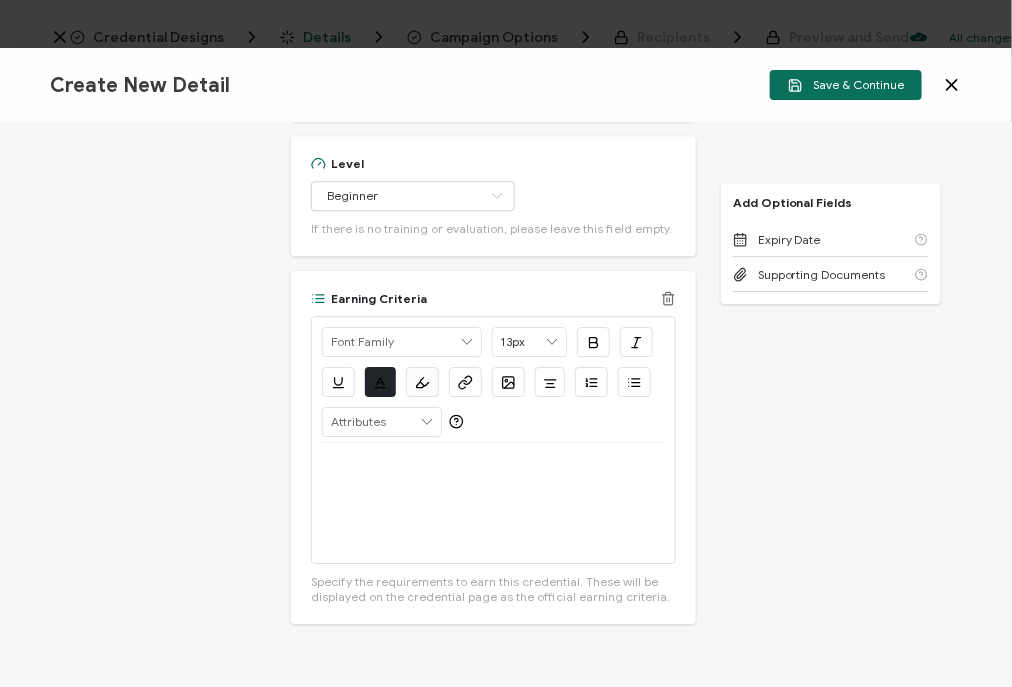 click at bounding box center (493, 503) 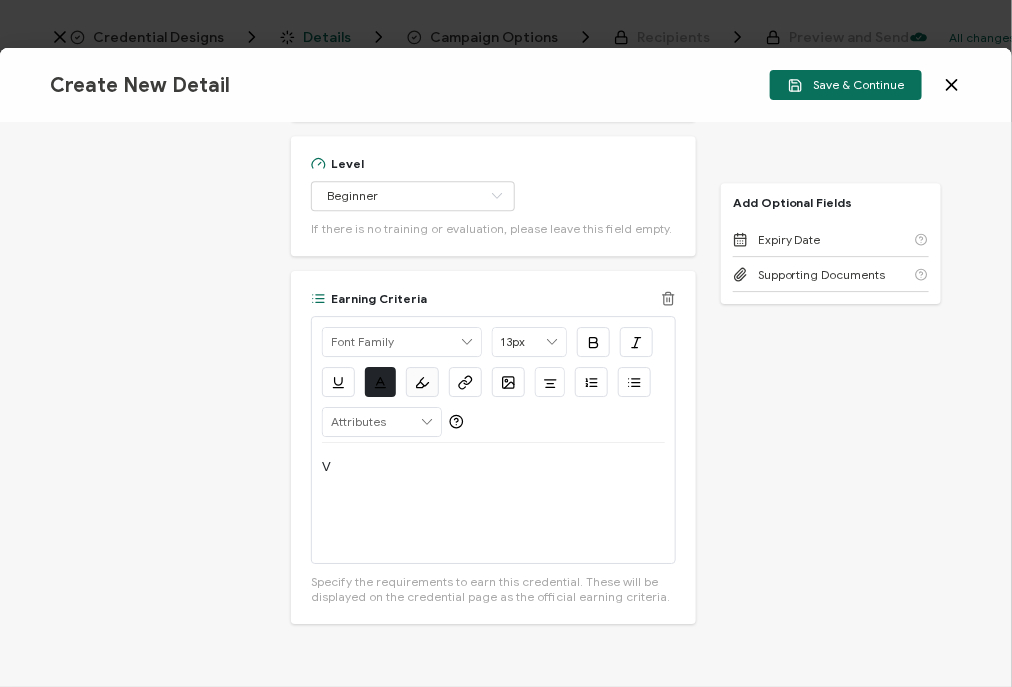 type 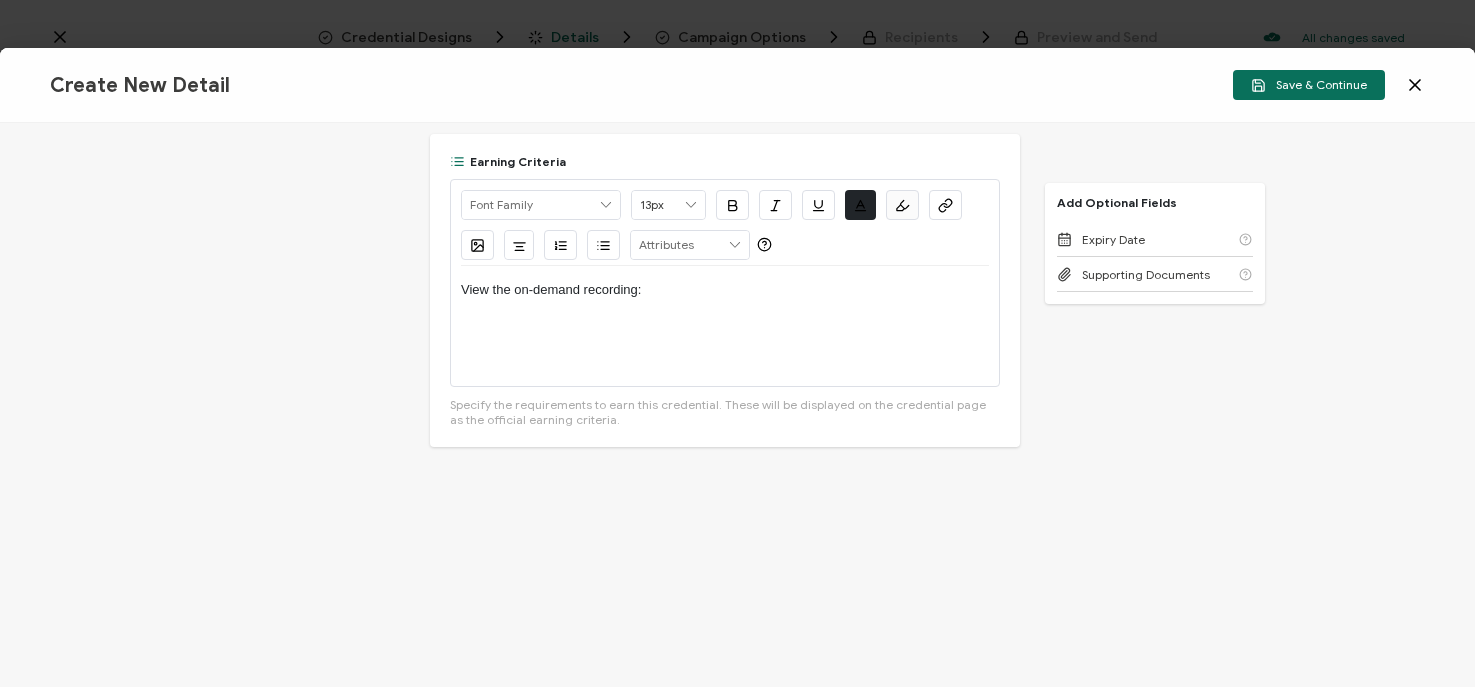 scroll, scrollTop: 1443, scrollLeft: 0, axis: vertical 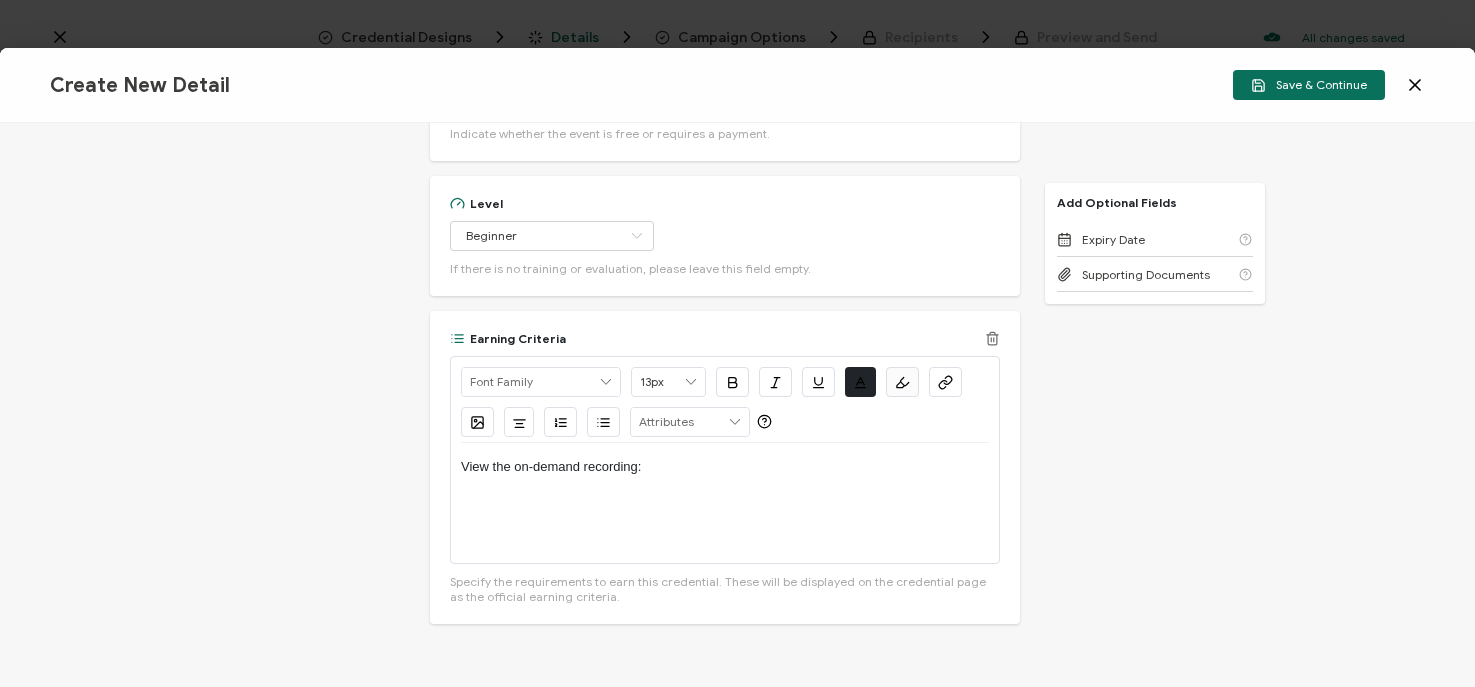 click on "View the on-demand recording:" at bounding box center (725, 467) 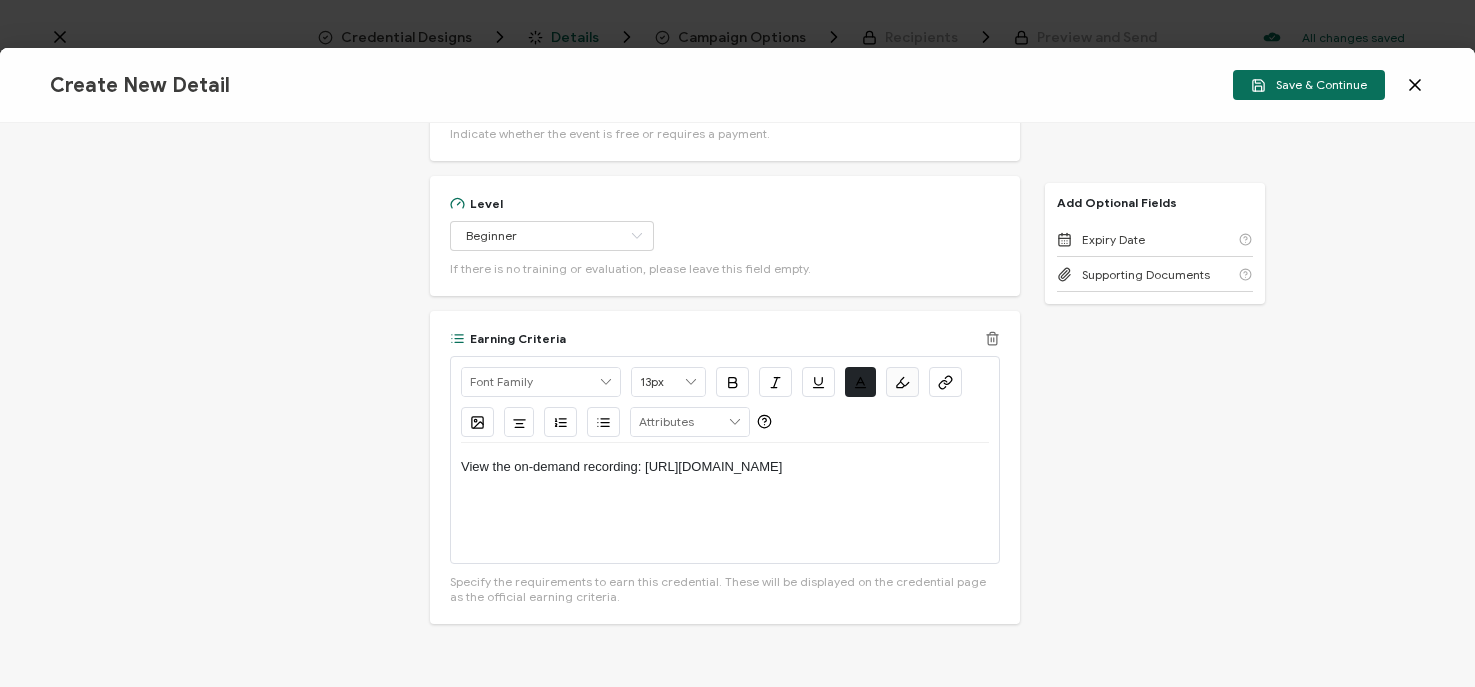 scroll, scrollTop: 0, scrollLeft: 0, axis: both 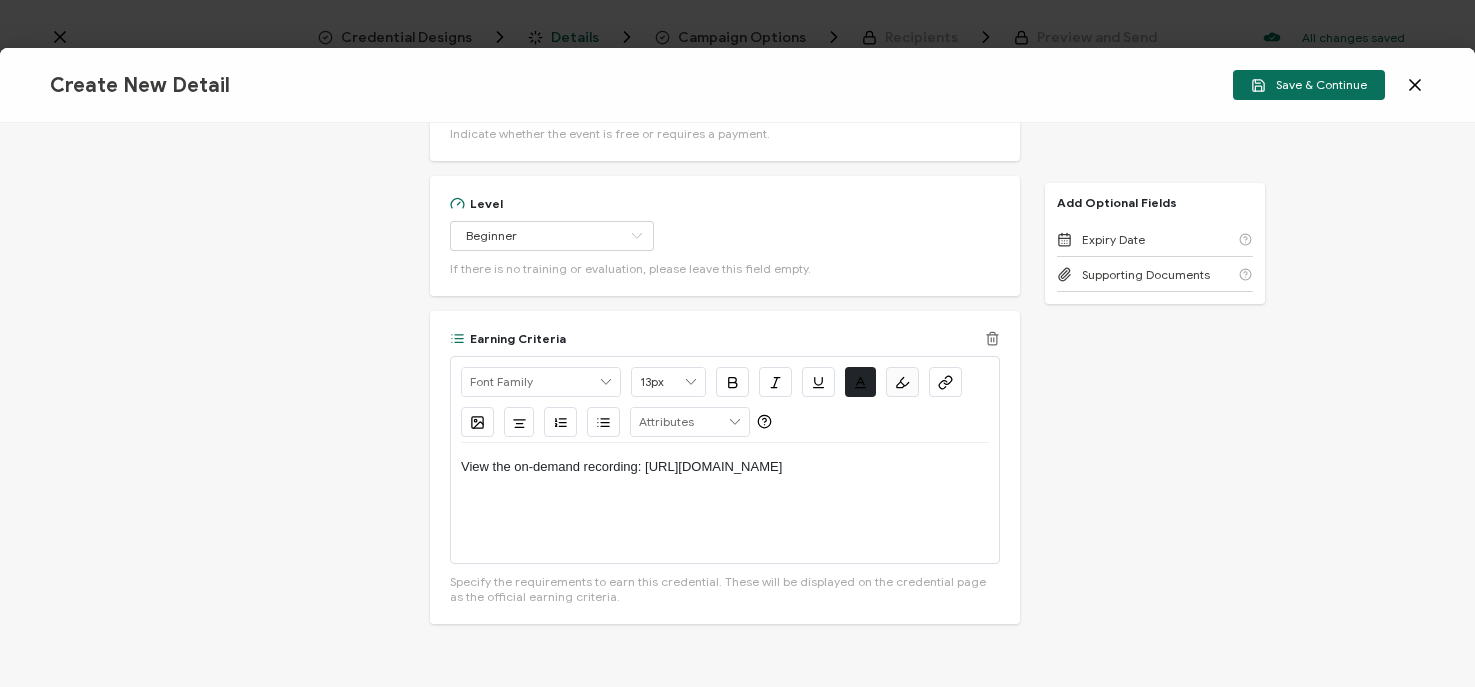 drag, startPoint x: 865, startPoint y: 482, endPoint x: 845, endPoint y: 440, distance: 46.518814 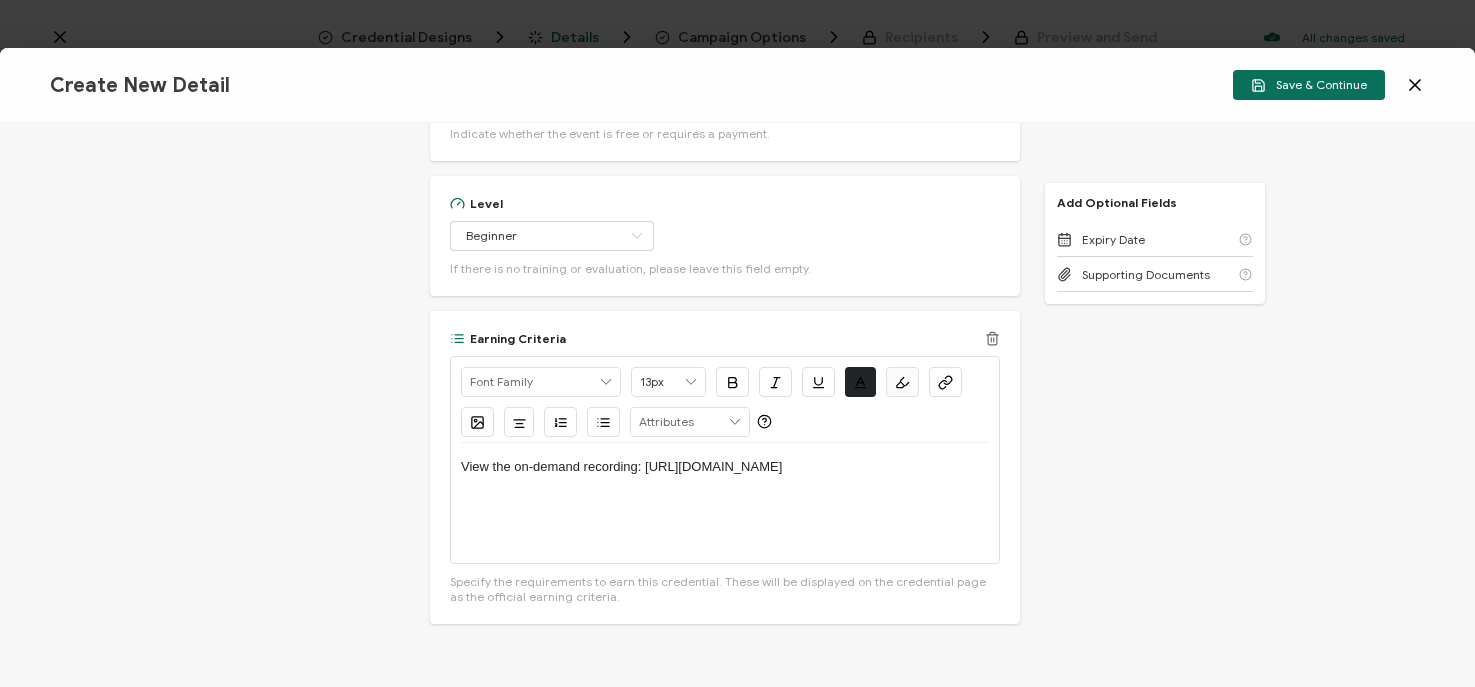 click on "View the on-demand recording: https://www.carahsoft.com/learn/event/68241-quantum-computing-in-government-a-discussion-with-d-wave-&-quantinuum" at bounding box center (725, 467) 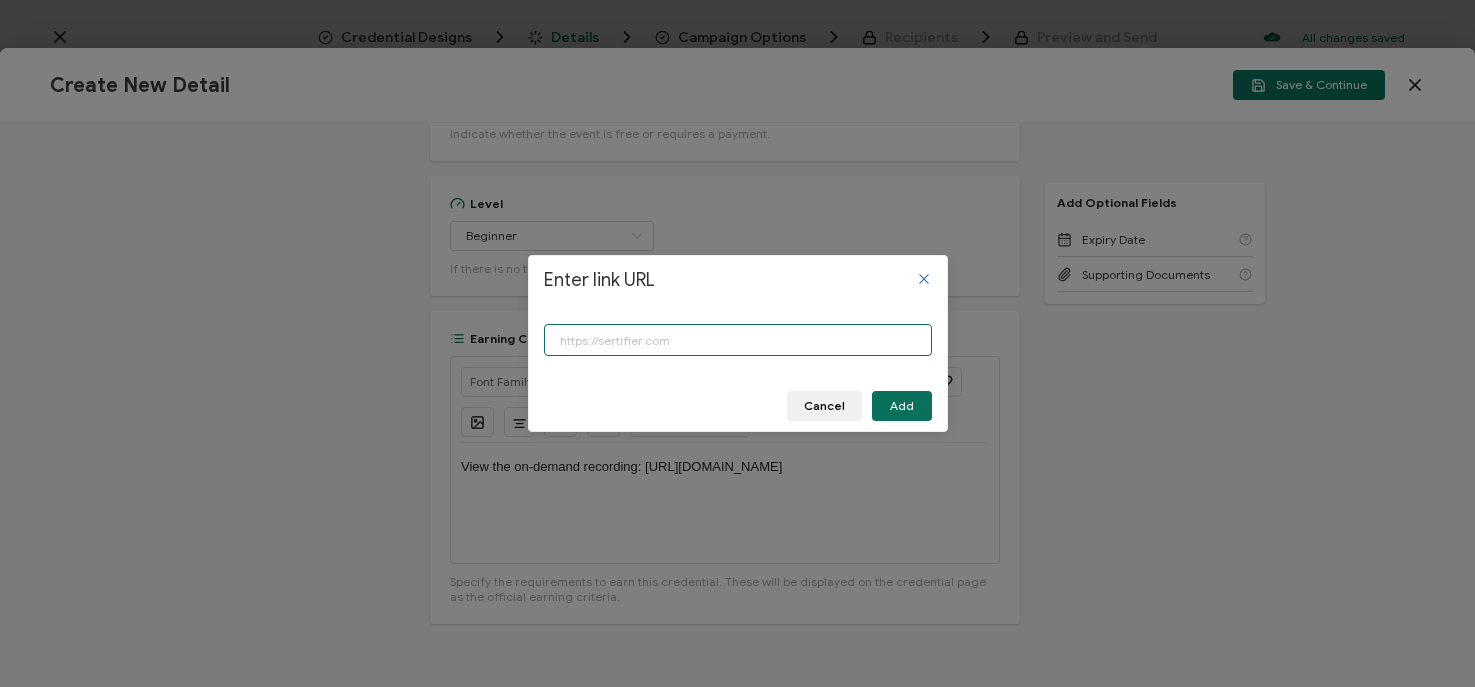 click at bounding box center [738, 340] 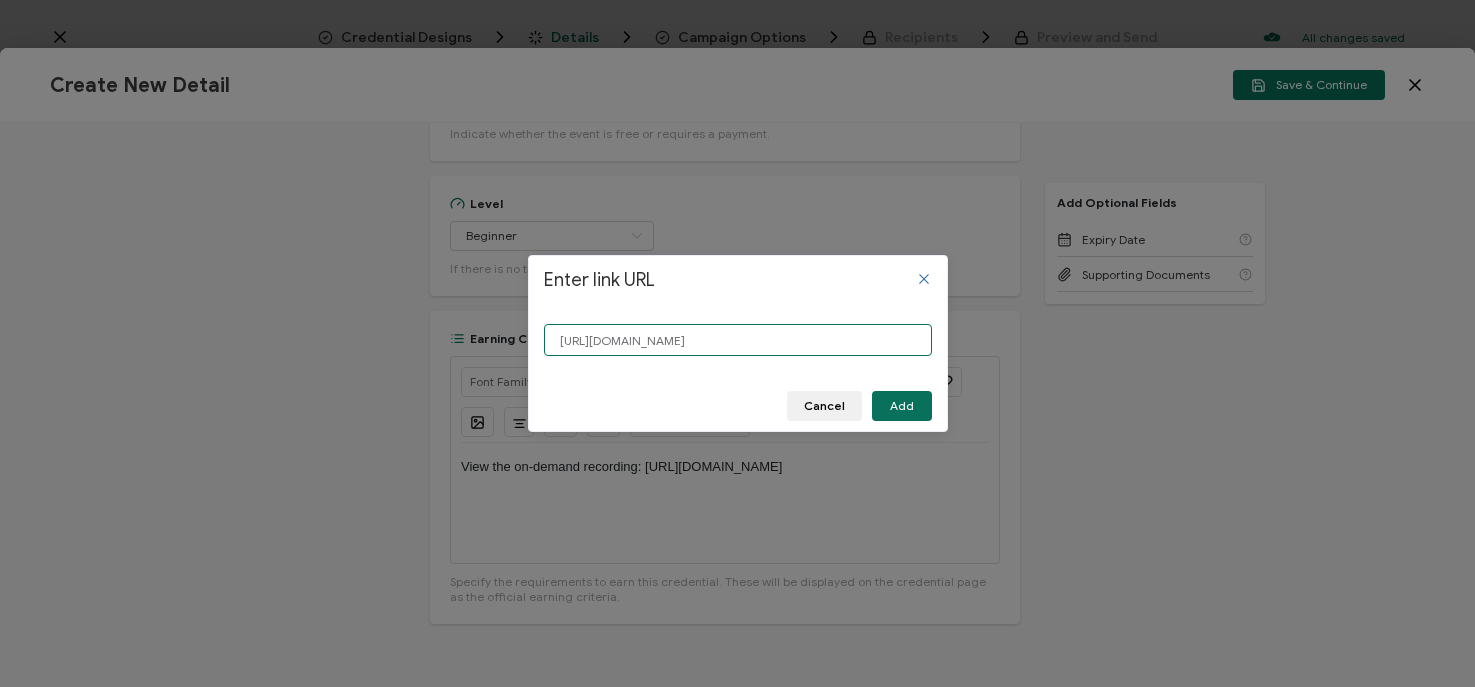 scroll, scrollTop: 0, scrollLeft: 327, axis: horizontal 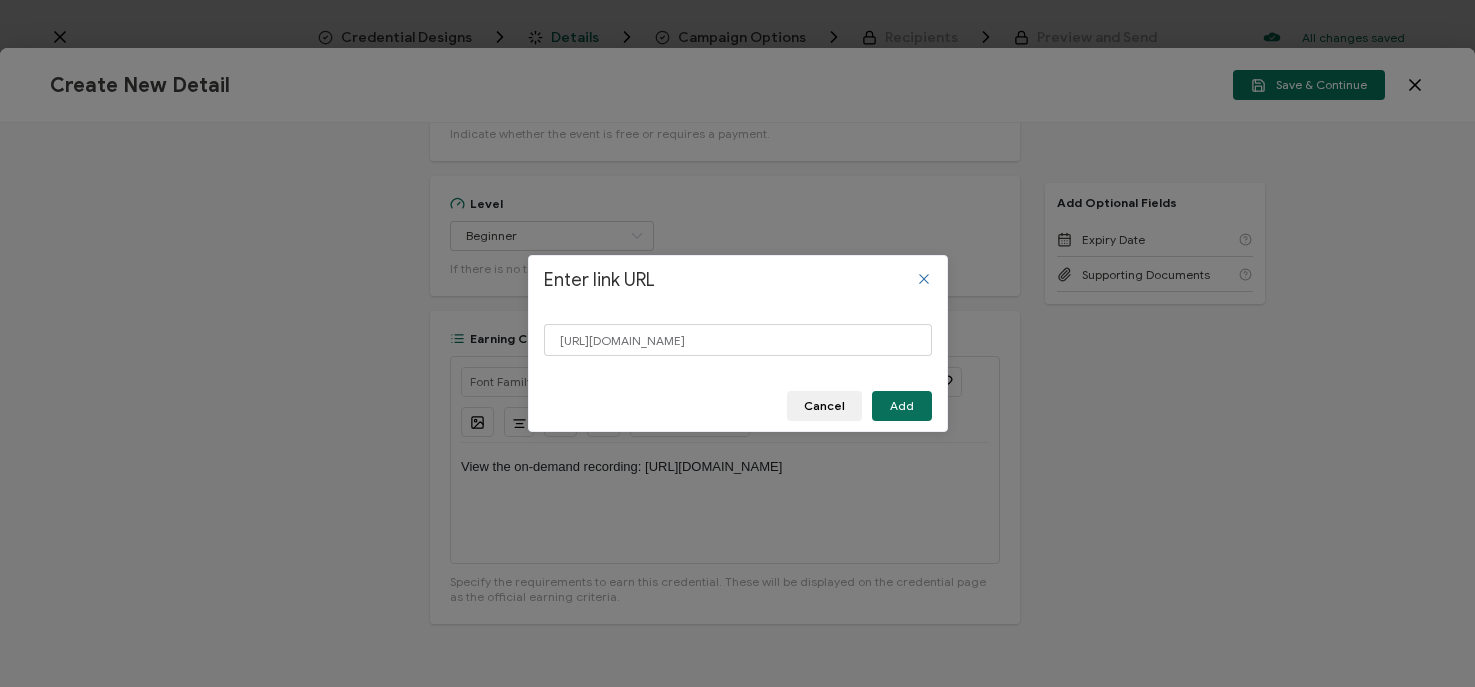 click on "Enter link URL https://www.carahsoft.com/learn/event/68241-quantum-computing-in-government-a-discussion-with-d-wave-&-quantinuum
Cancel
Add" at bounding box center (738, 343) 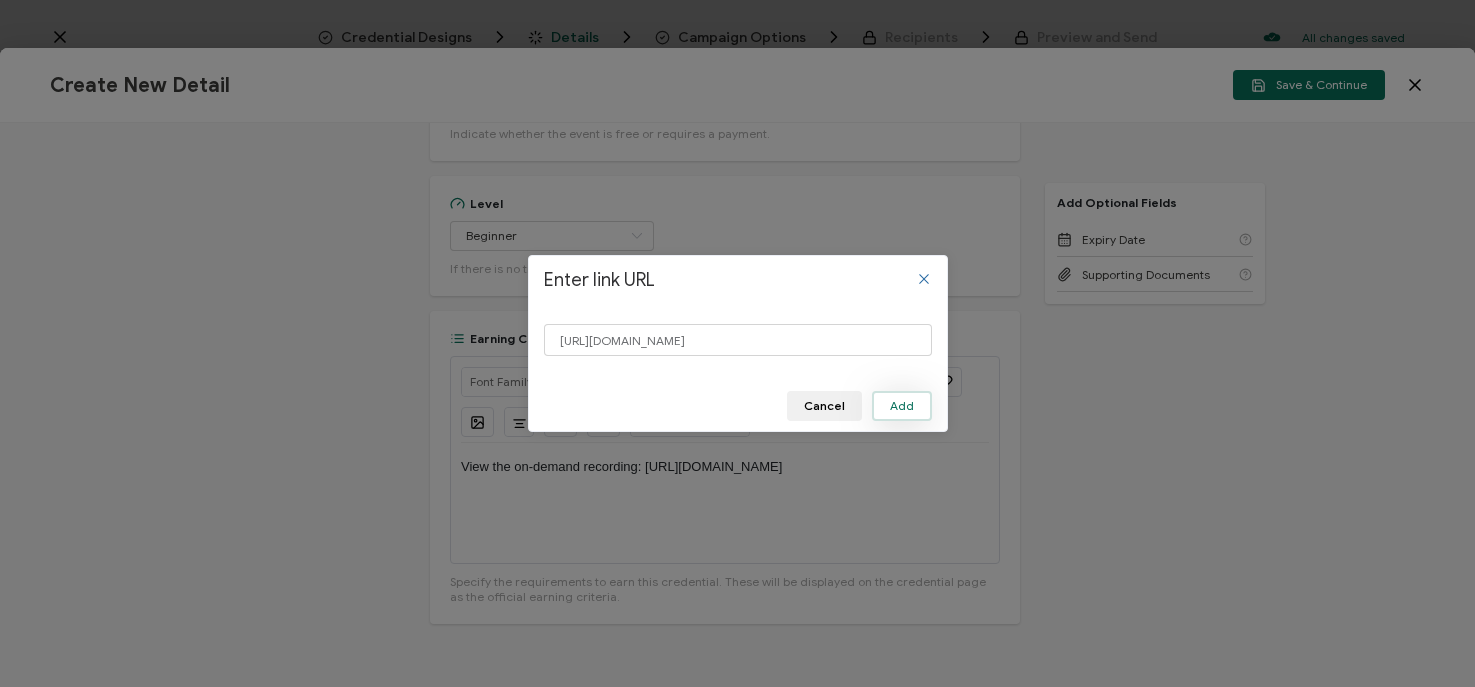 click on "Add" at bounding box center [902, 406] 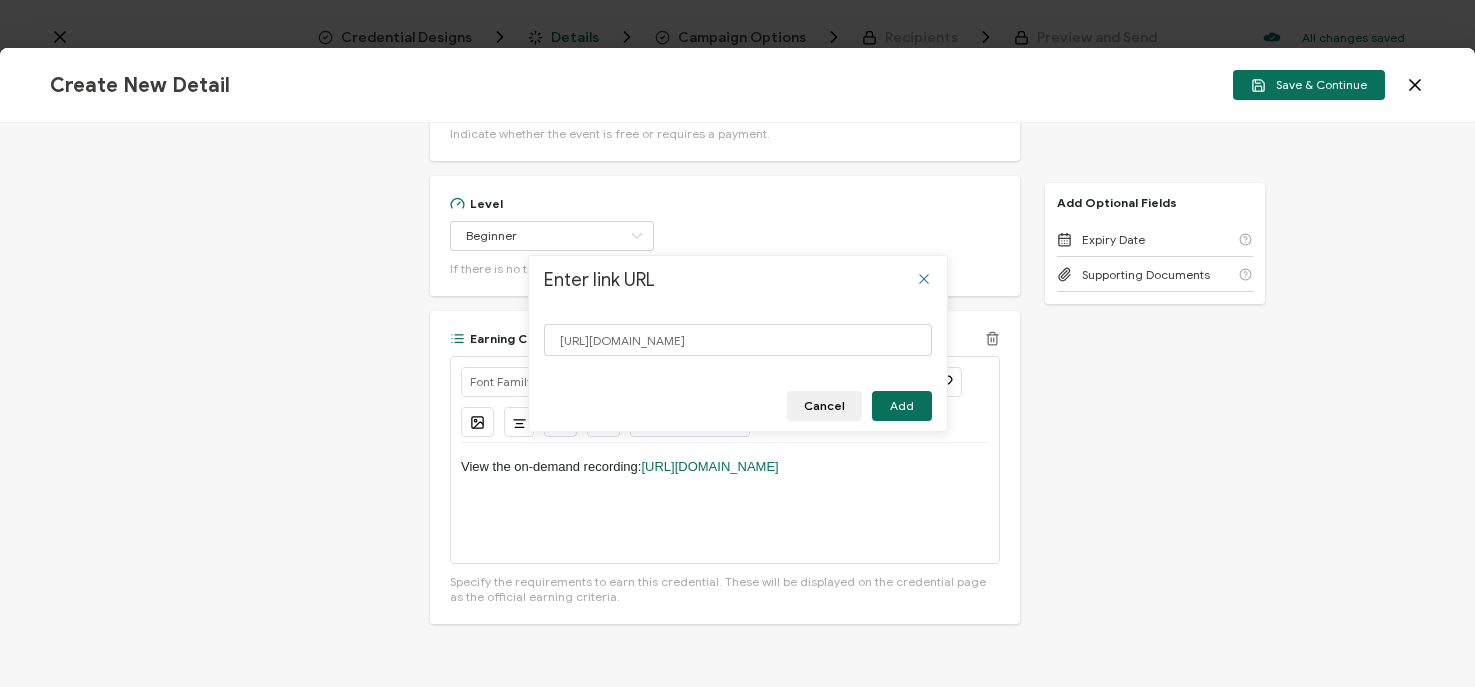 click on "View the on-demand recording:  https://www.carahsoft.com/learn/event/68241-quantum-computing-in-government-a-discussion-with-d-wave-&-quantinuum" at bounding box center (725, 503) 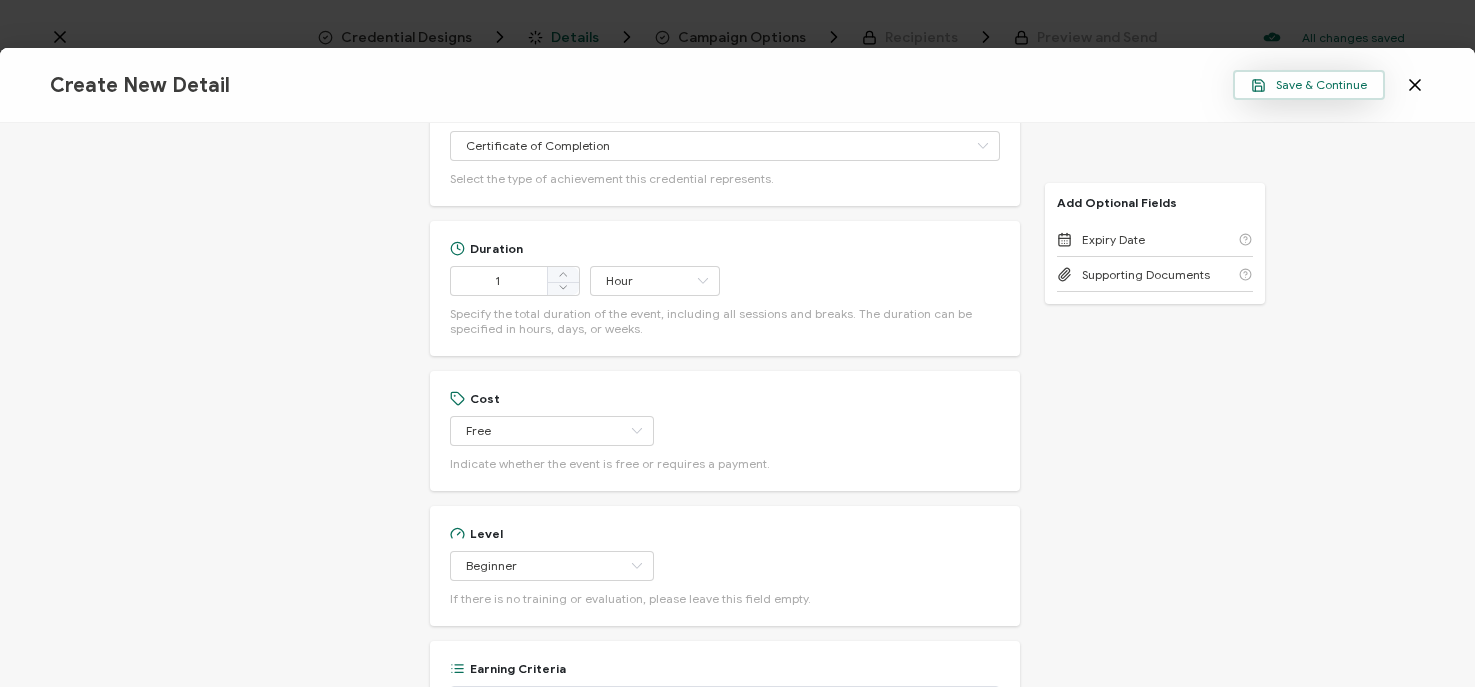 scroll, scrollTop: 0, scrollLeft: 0, axis: both 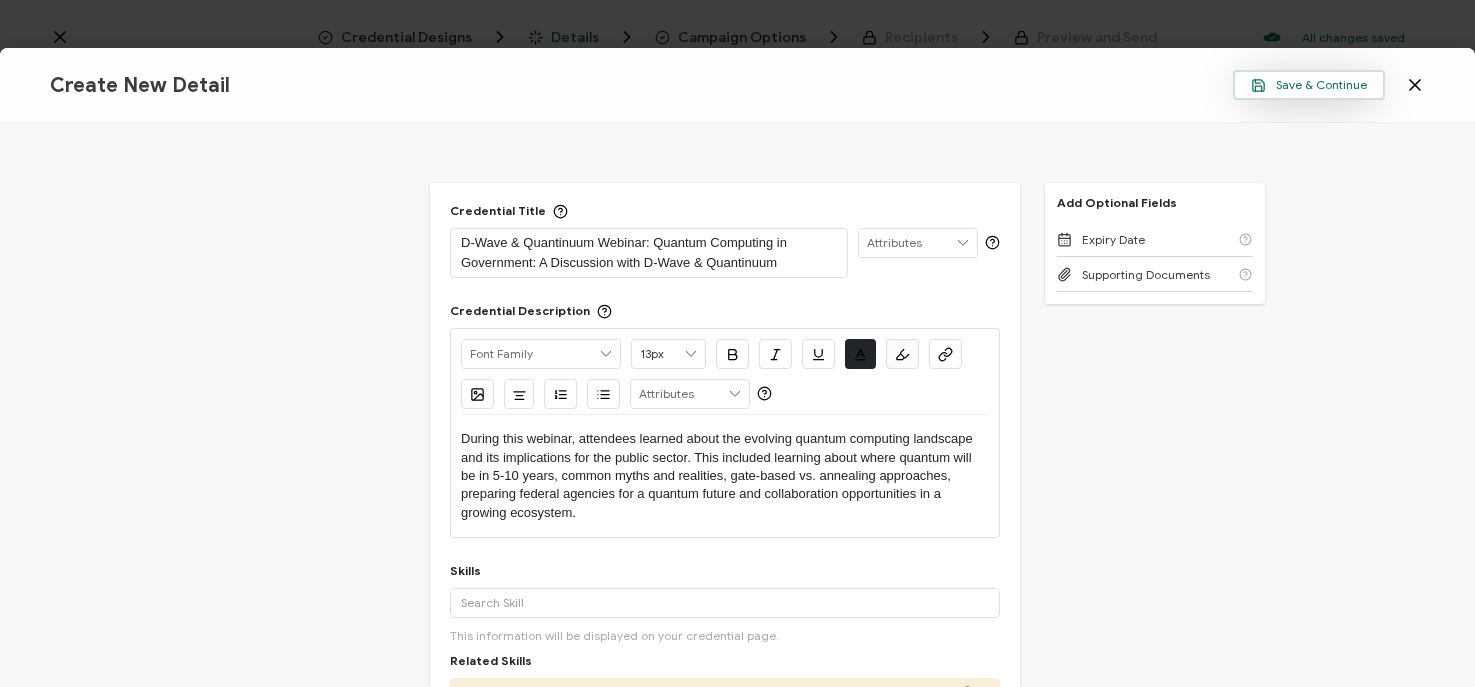 click on "Save & Continue" at bounding box center [1309, 85] 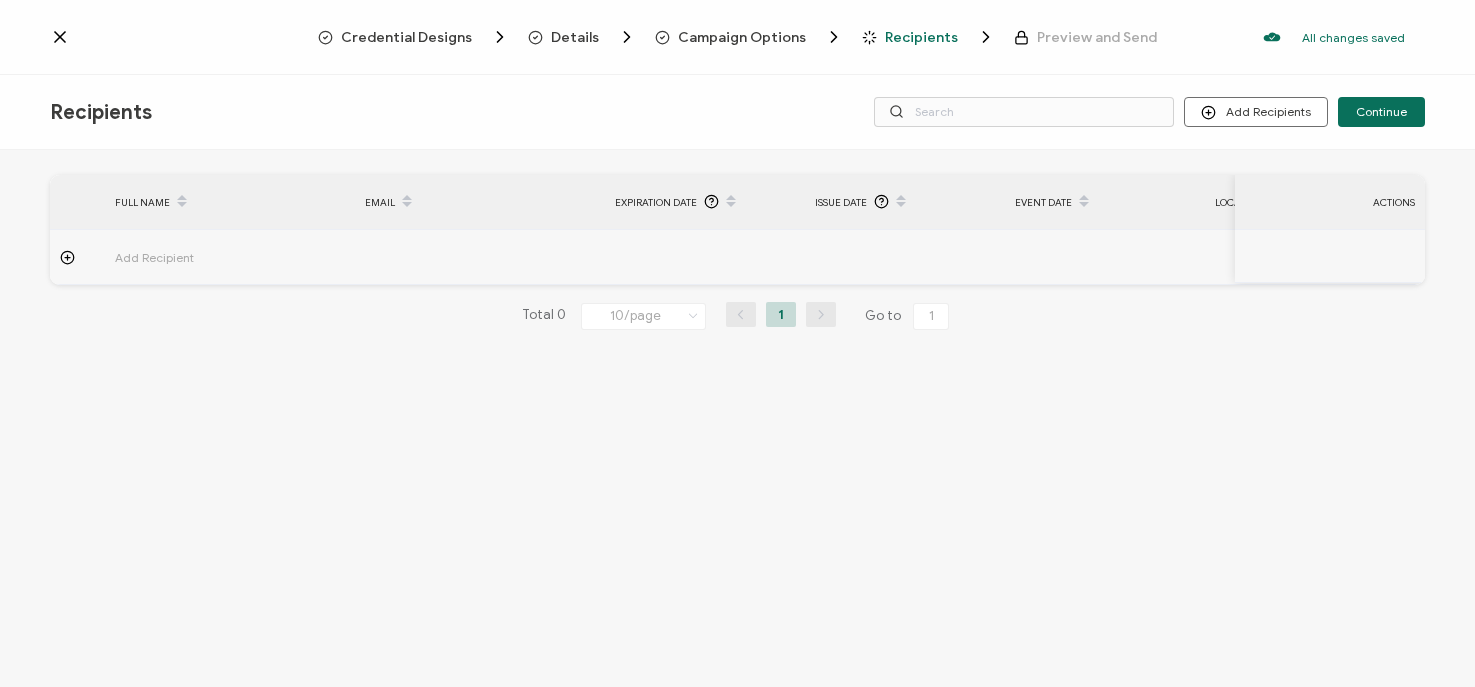 click on "FULL NAME EMAIL Expiration Date   Issue Date   Event Date Location Delivery Method Field of Study Event Name Credit Earned ACTIONS Add Recipient FULL NAME EMAIL Expiration Date   Issue Date   Event Date Location Delivery Method Field of Study Event Name Credit Earned ACTIONS Add Recipient   Total 0 10/page 10/page 20/page 50/page 100/page 1 Go to 1" at bounding box center [737, 421] 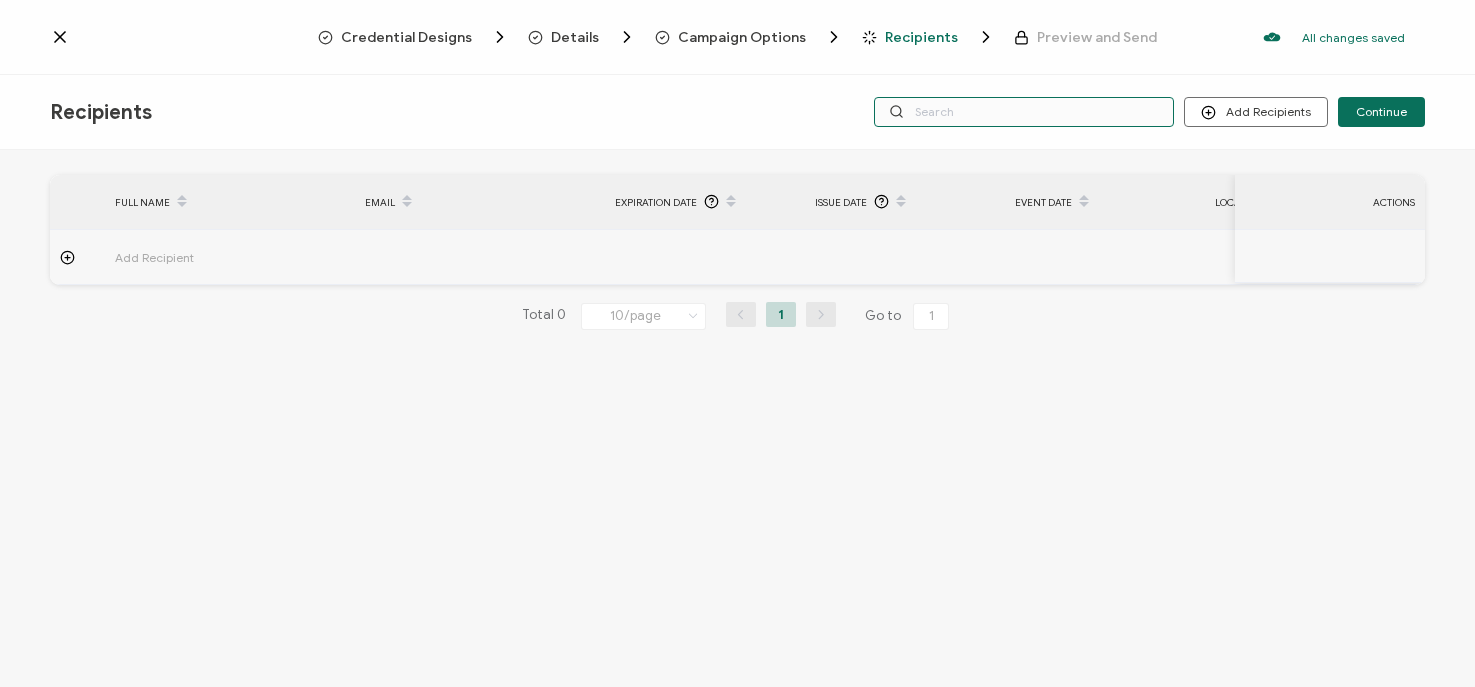 click at bounding box center [1024, 112] 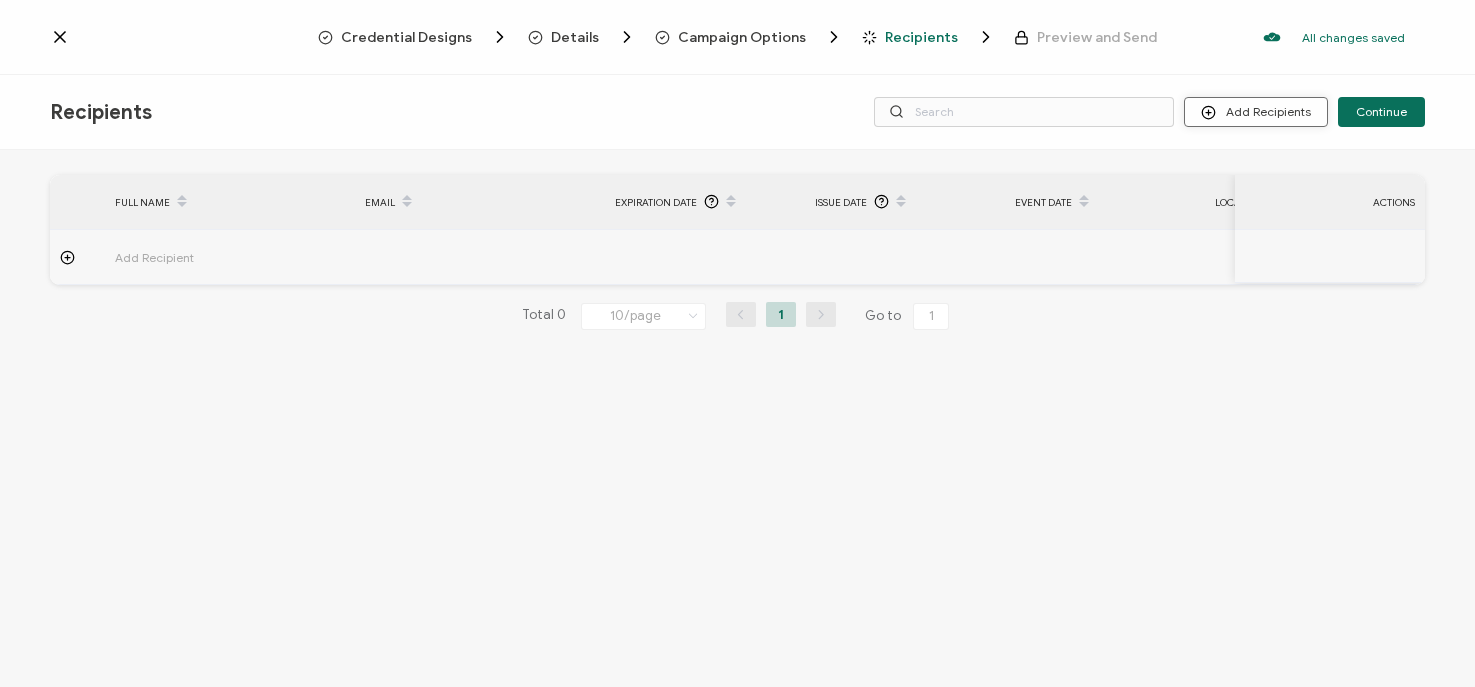 click on "Add Recipients" at bounding box center (1256, 112) 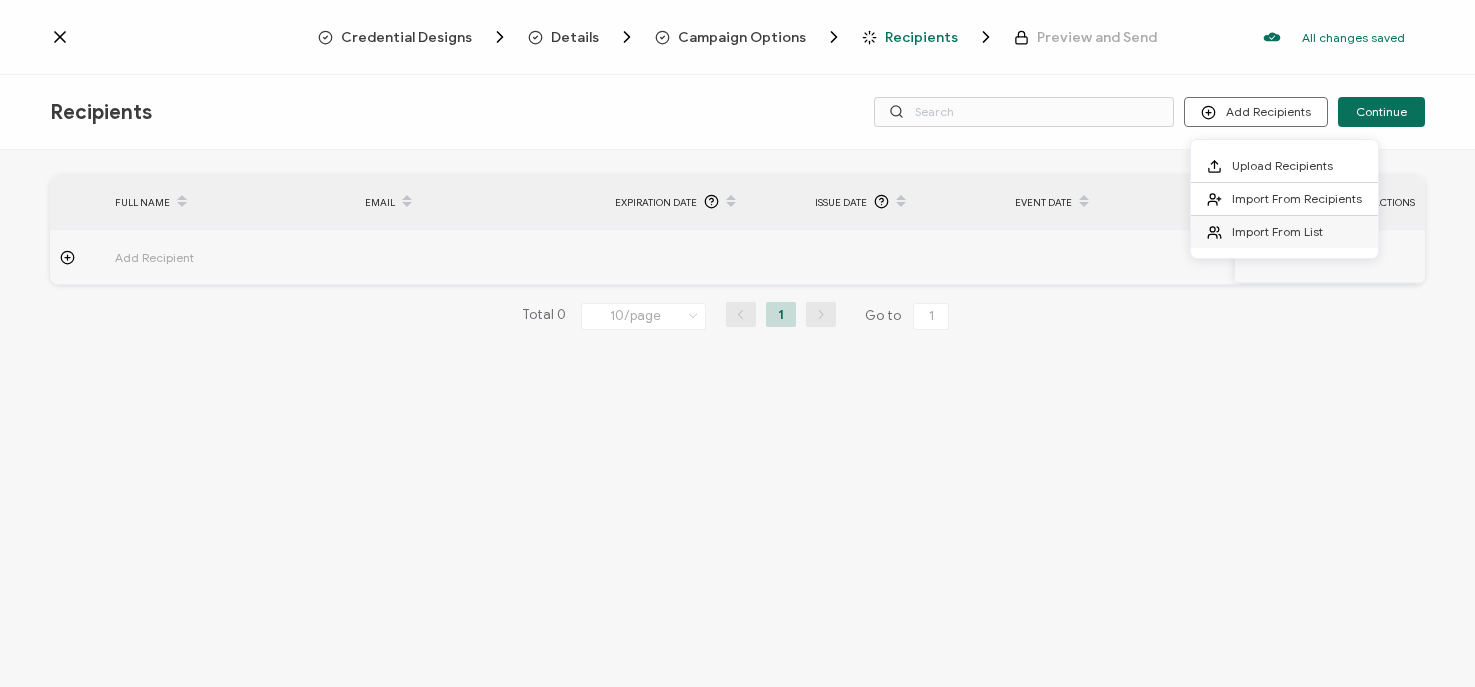 click on "Import From List" at bounding box center [1277, 231] 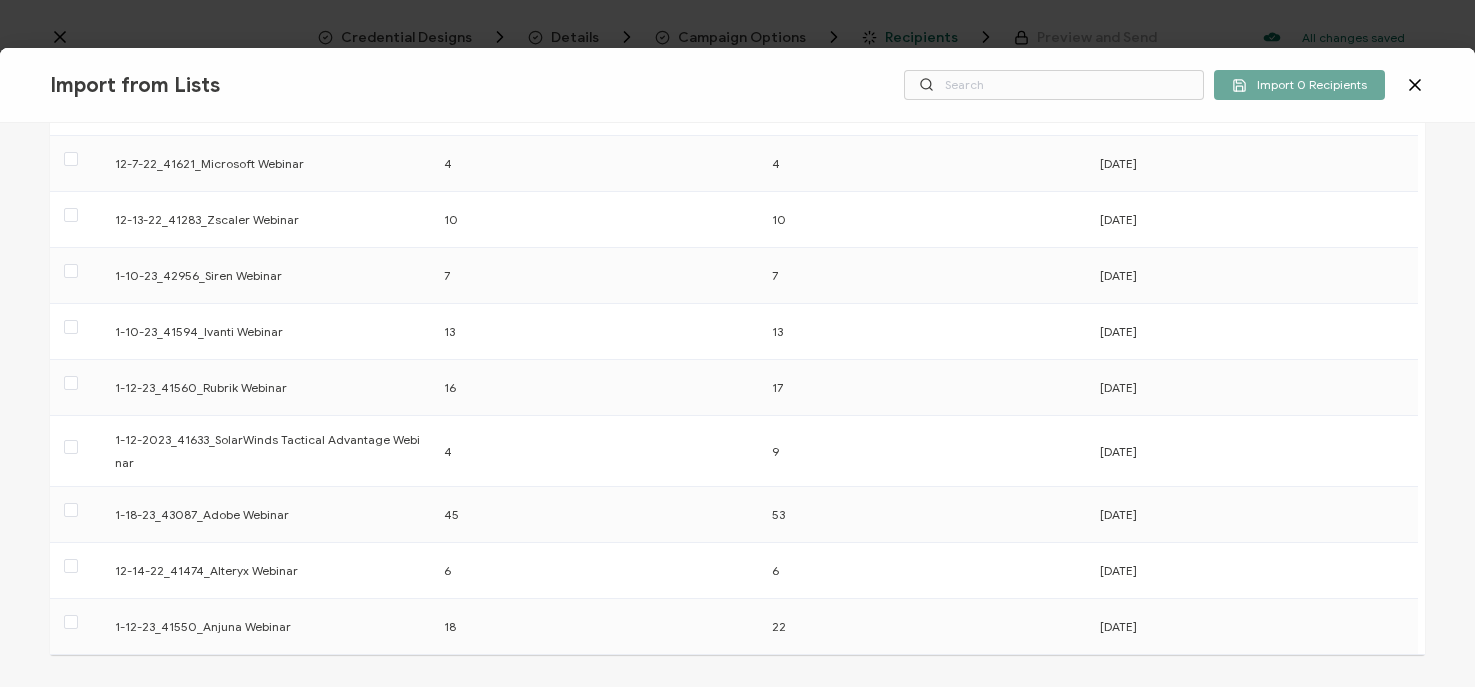 scroll, scrollTop: 0, scrollLeft: 0, axis: both 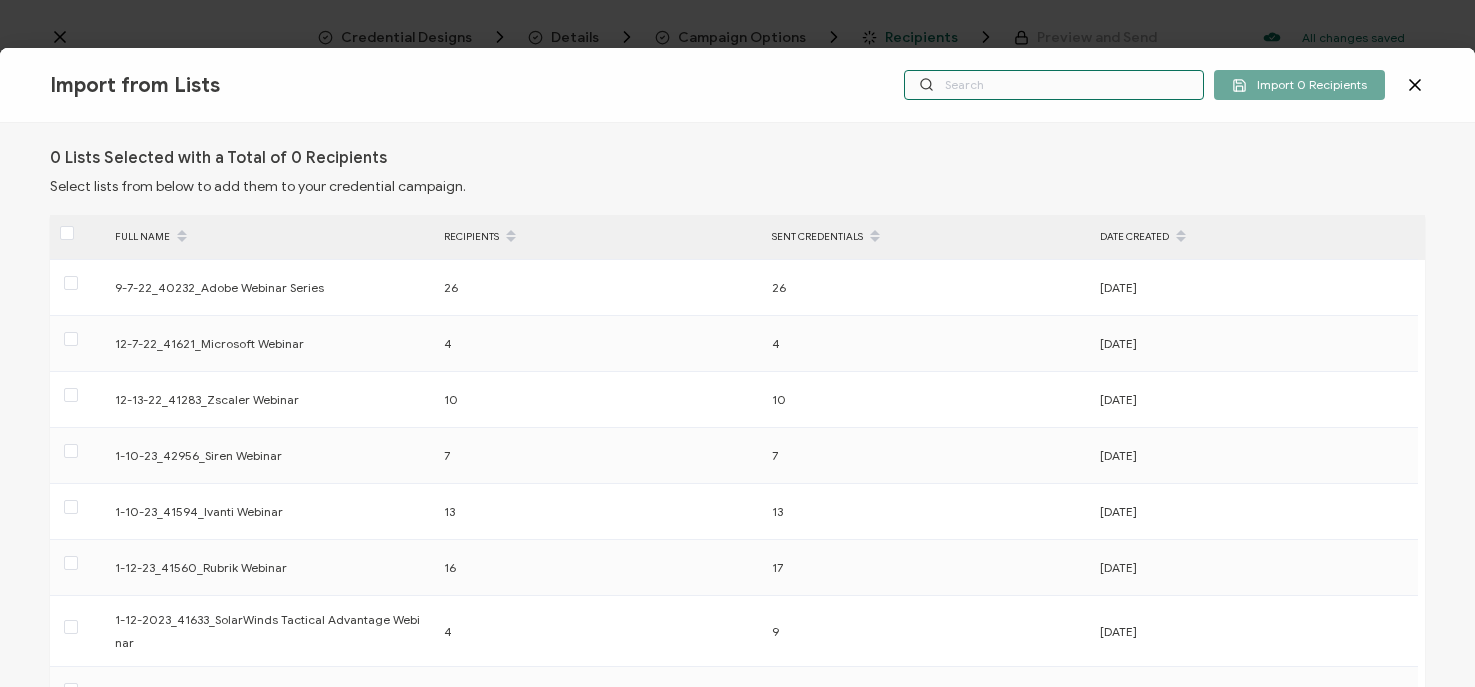 click at bounding box center (1054, 85) 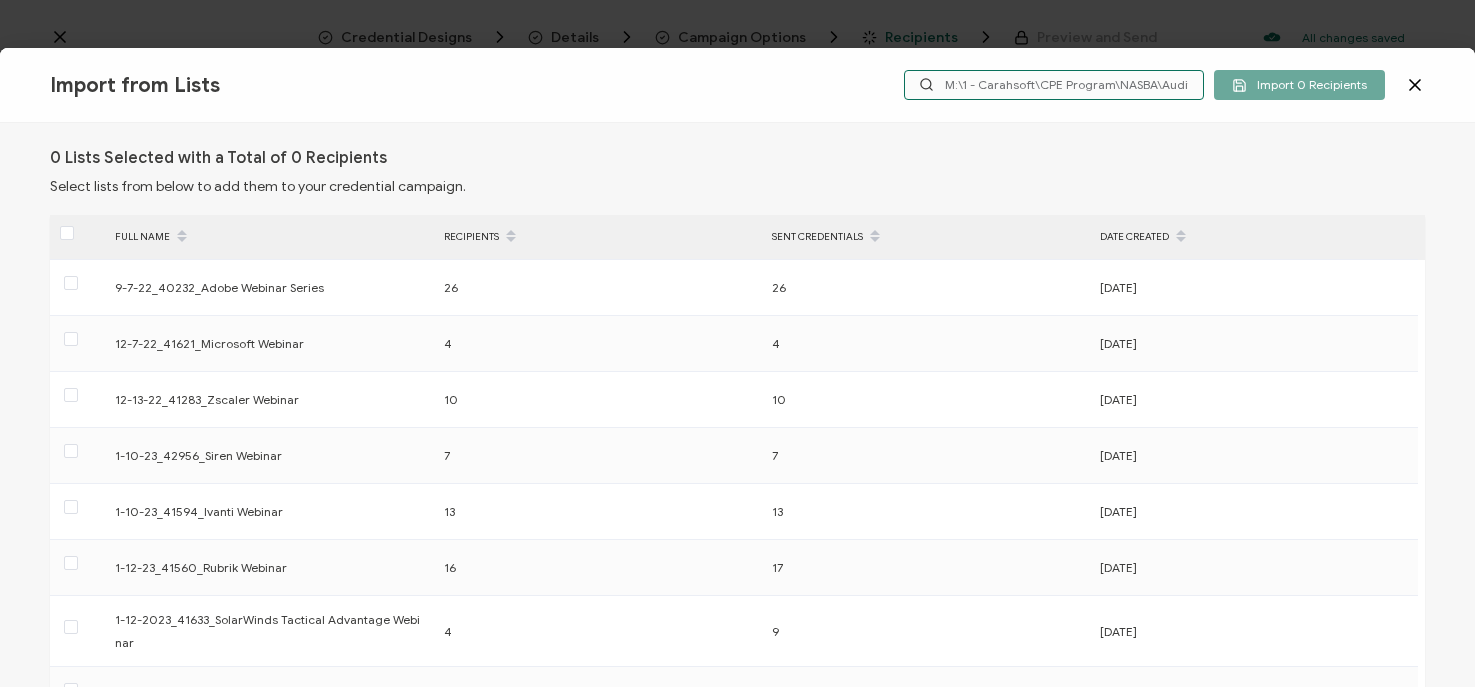 scroll, scrollTop: 0, scrollLeft: 636, axis: horizontal 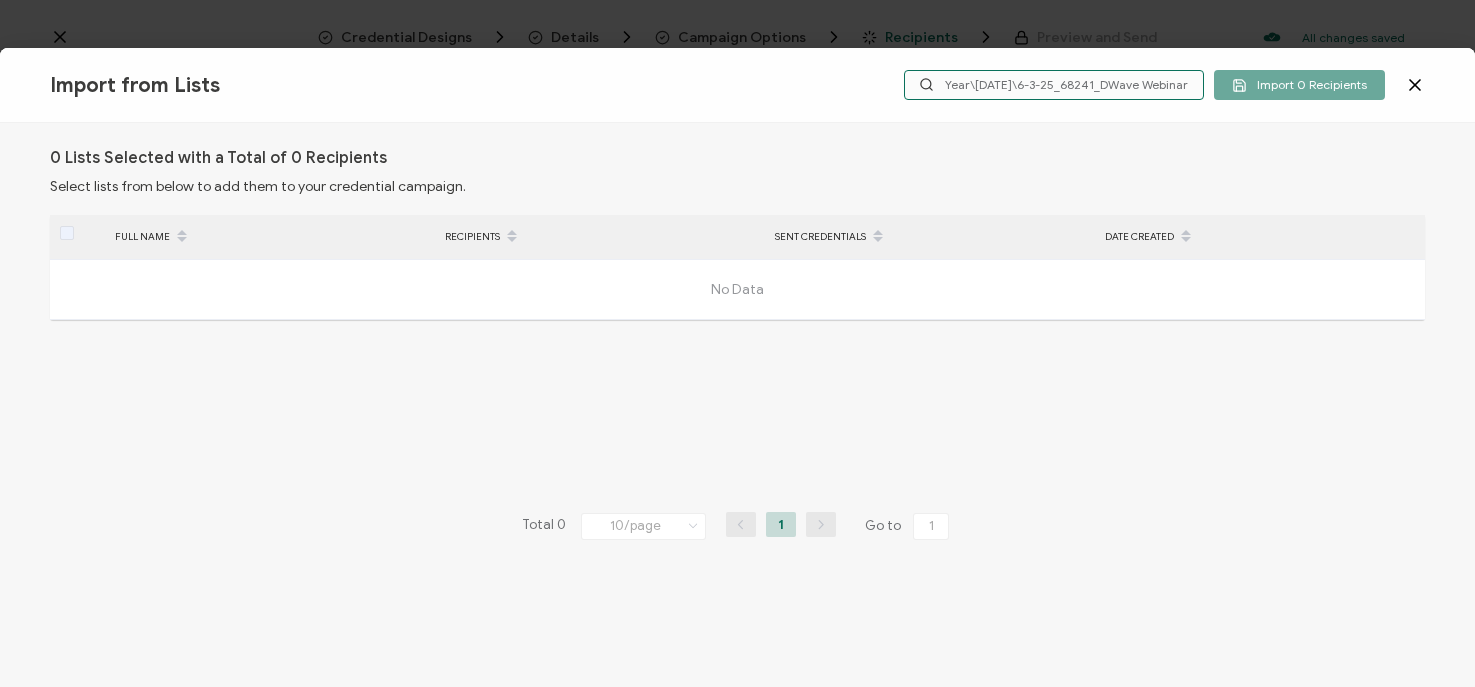type on "M:\1 - Carahsoft\CPE Program\NASBA\Audit Materials - Group Internet Based\August 2024 - July 2025 Membership Year\June 2025\6-3-25_68241_DWave Webinar" 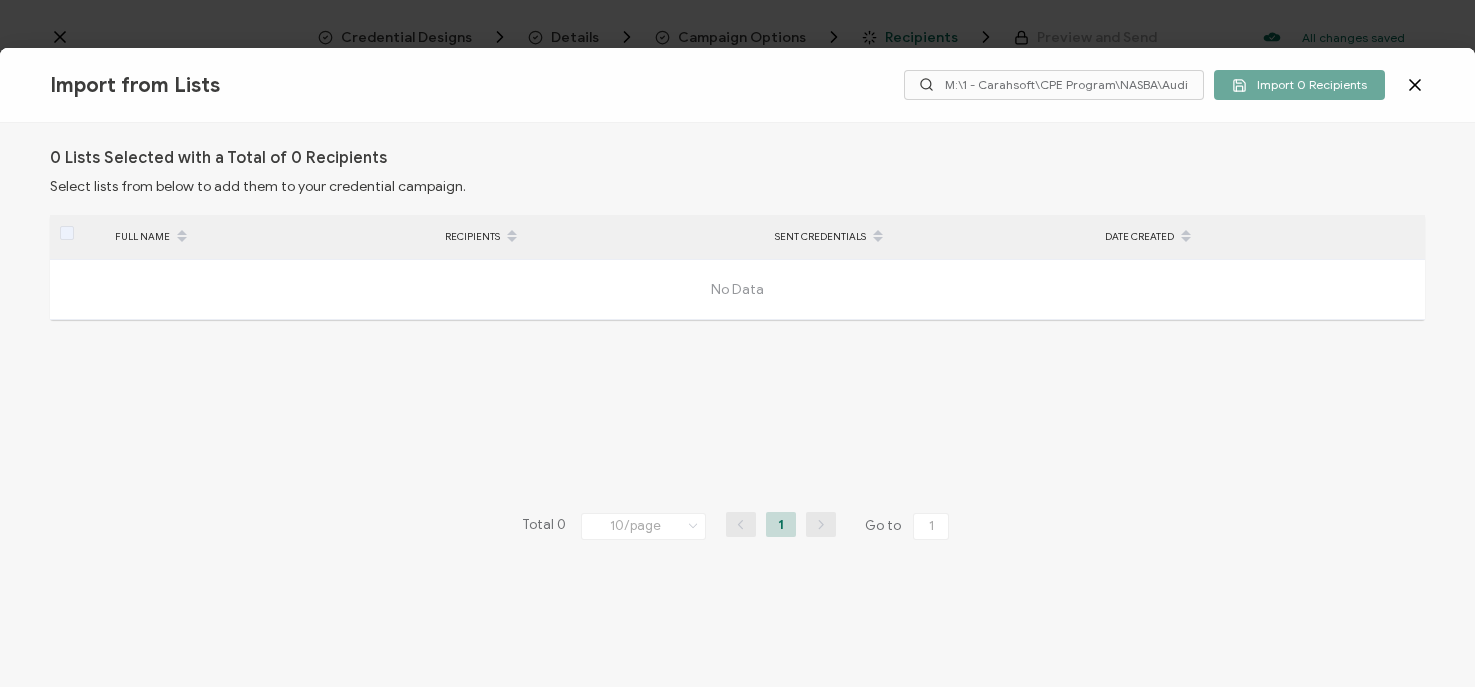 click on "0 Lists Selected with a Total of 0 Recipients
Select lists from below to add them to your credential campaign.
>
FULL NAME RECIPIENTS SENT CREDENTIALS DATE CREATED No Data   Total 0 10/page 10/page 20/page 50/page 100/page 1 Go to 1" at bounding box center (737, 405) 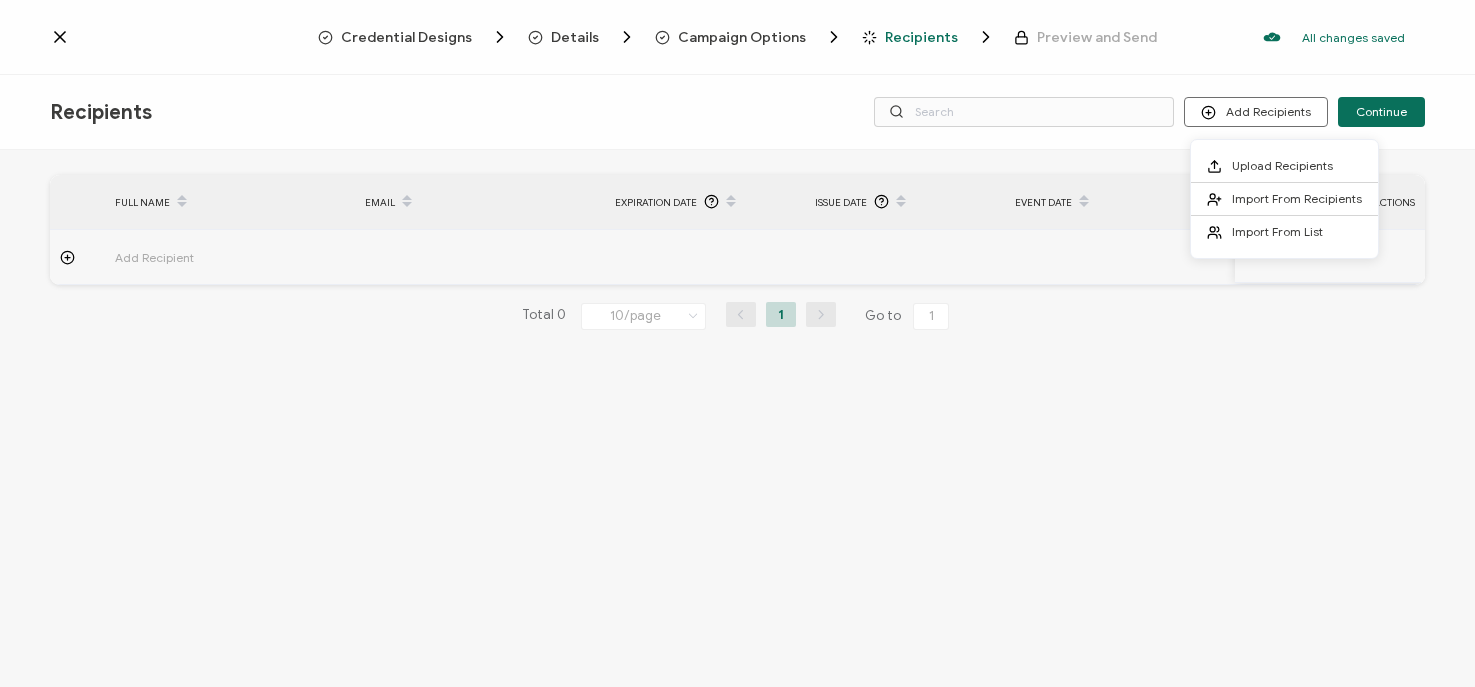drag, startPoint x: 1279, startPoint y: 117, endPoint x: 1256, endPoint y: 93, distance: 33.24154 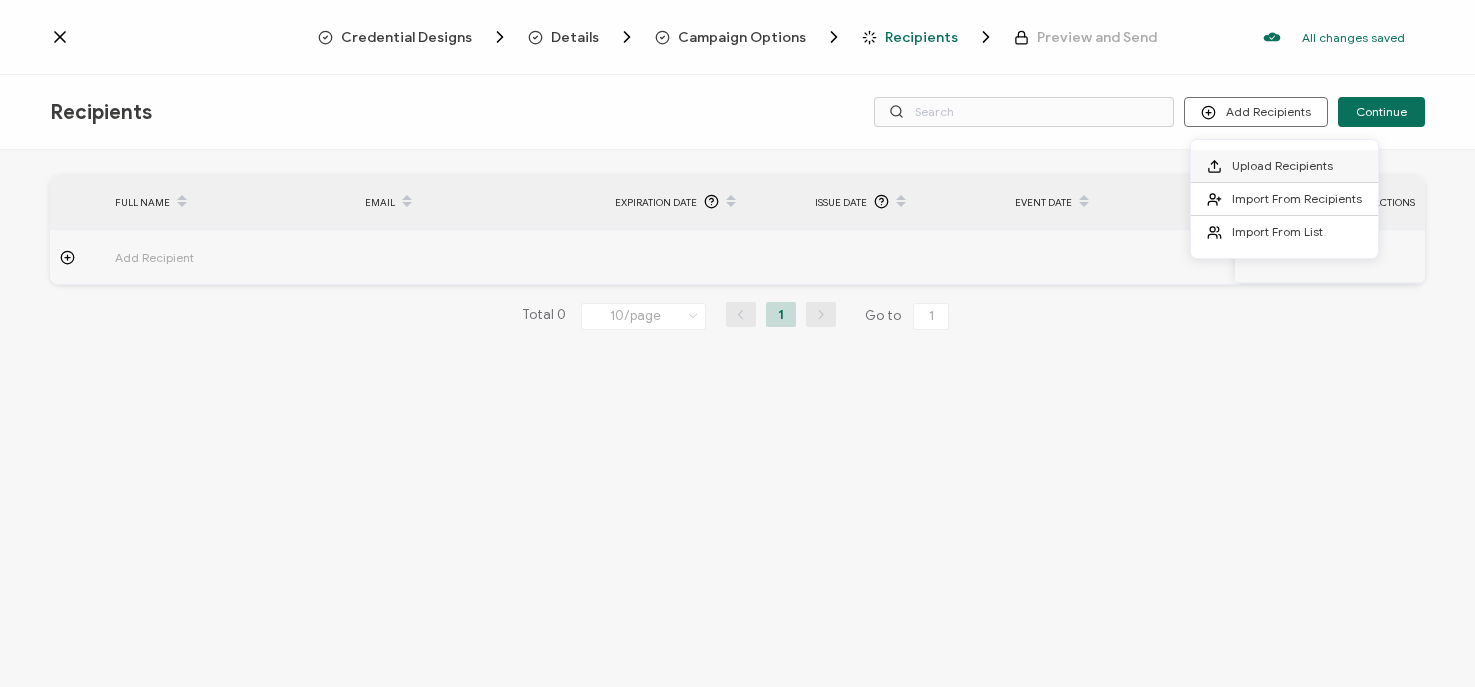click on "Upload Recipients" at bounding box center [1282, 165] 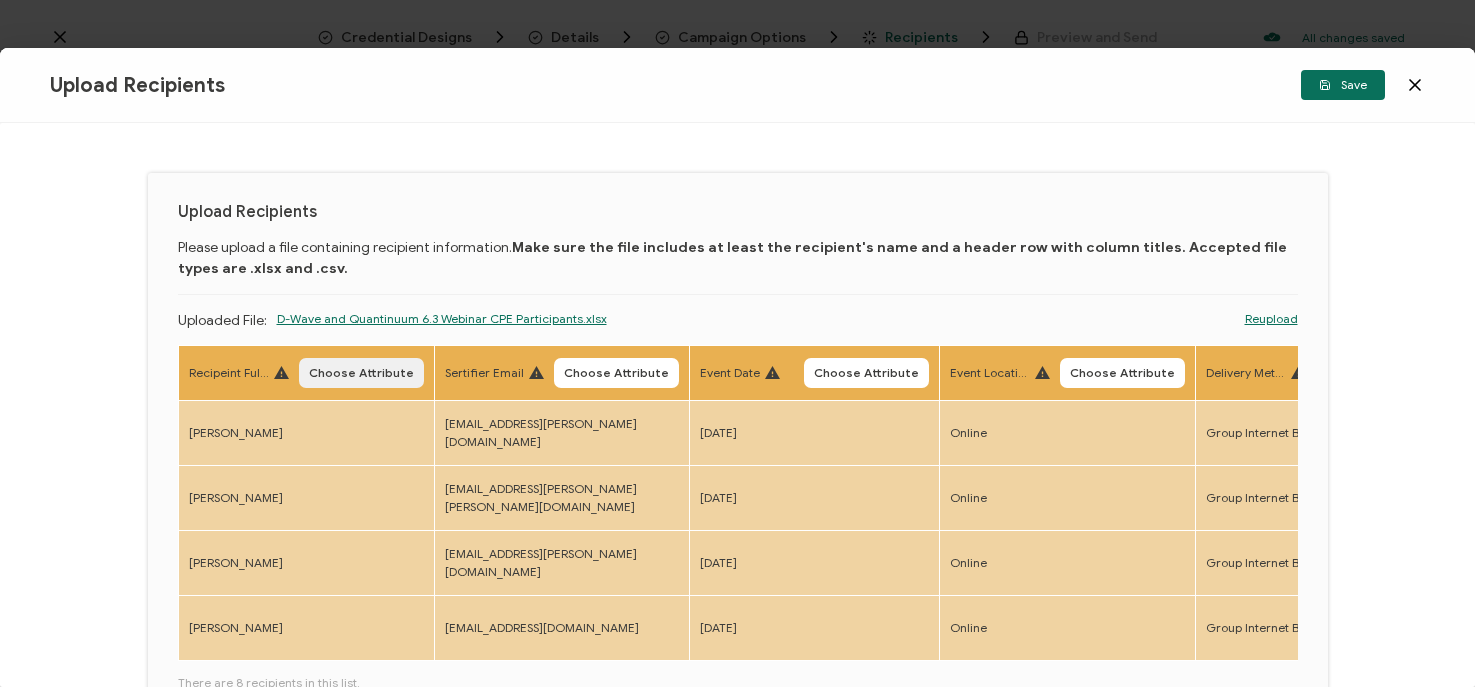 click on "Choose Attribute" at bounding box center (361, 373) 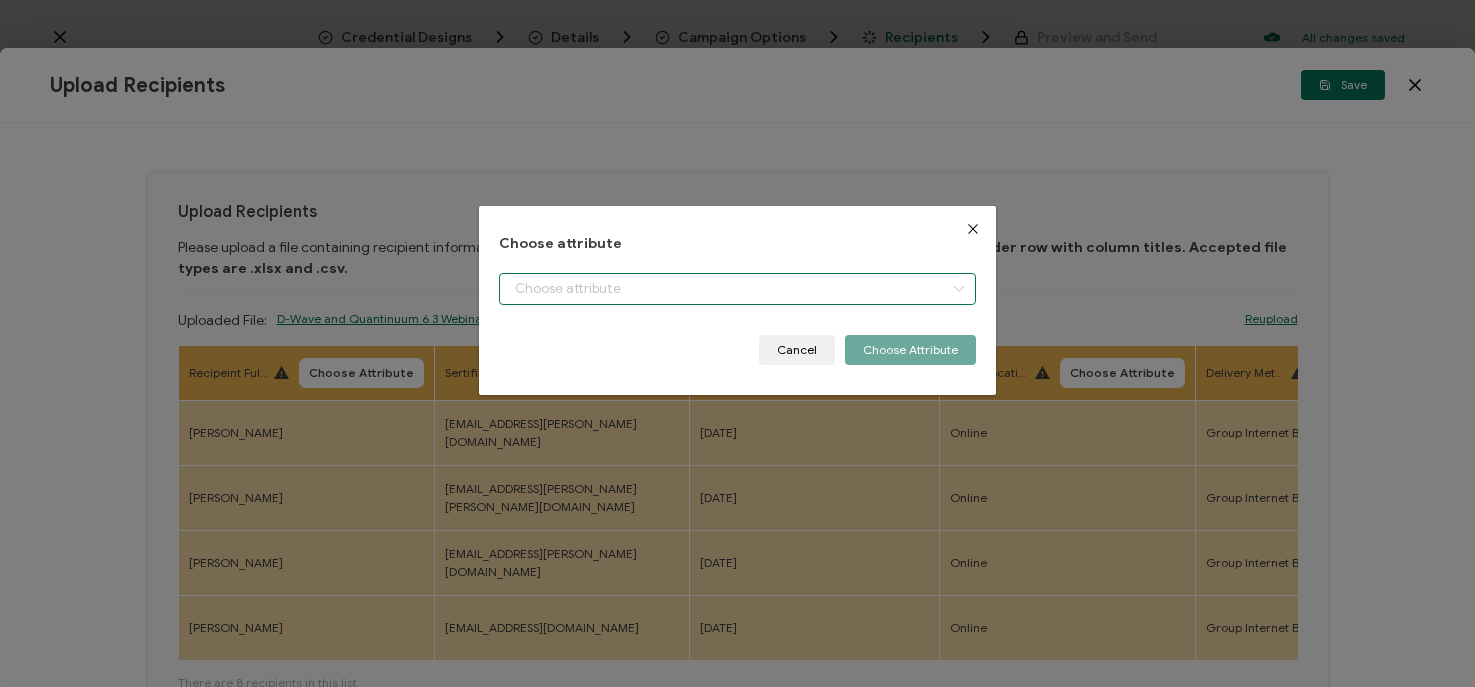 click at bounding box center (737, 289) 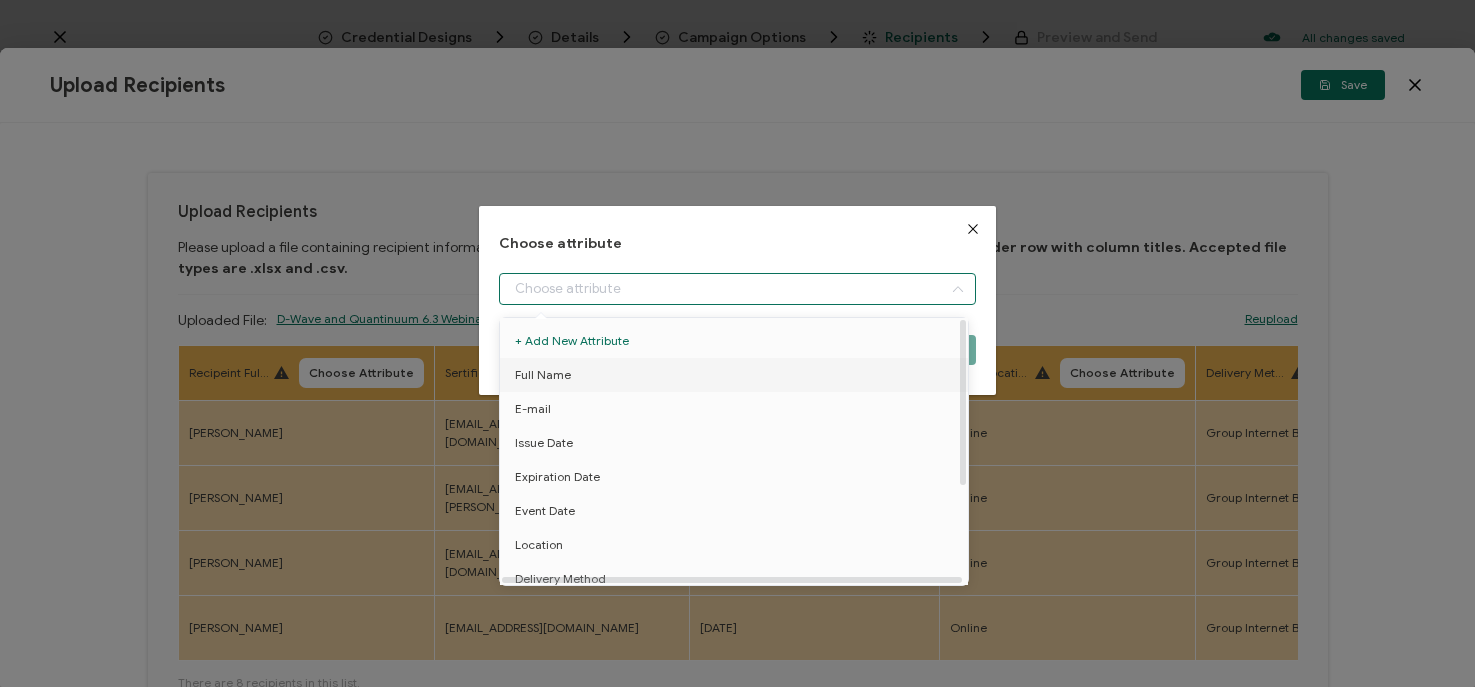 click on "Full Name" at bounding box center [737, 375] 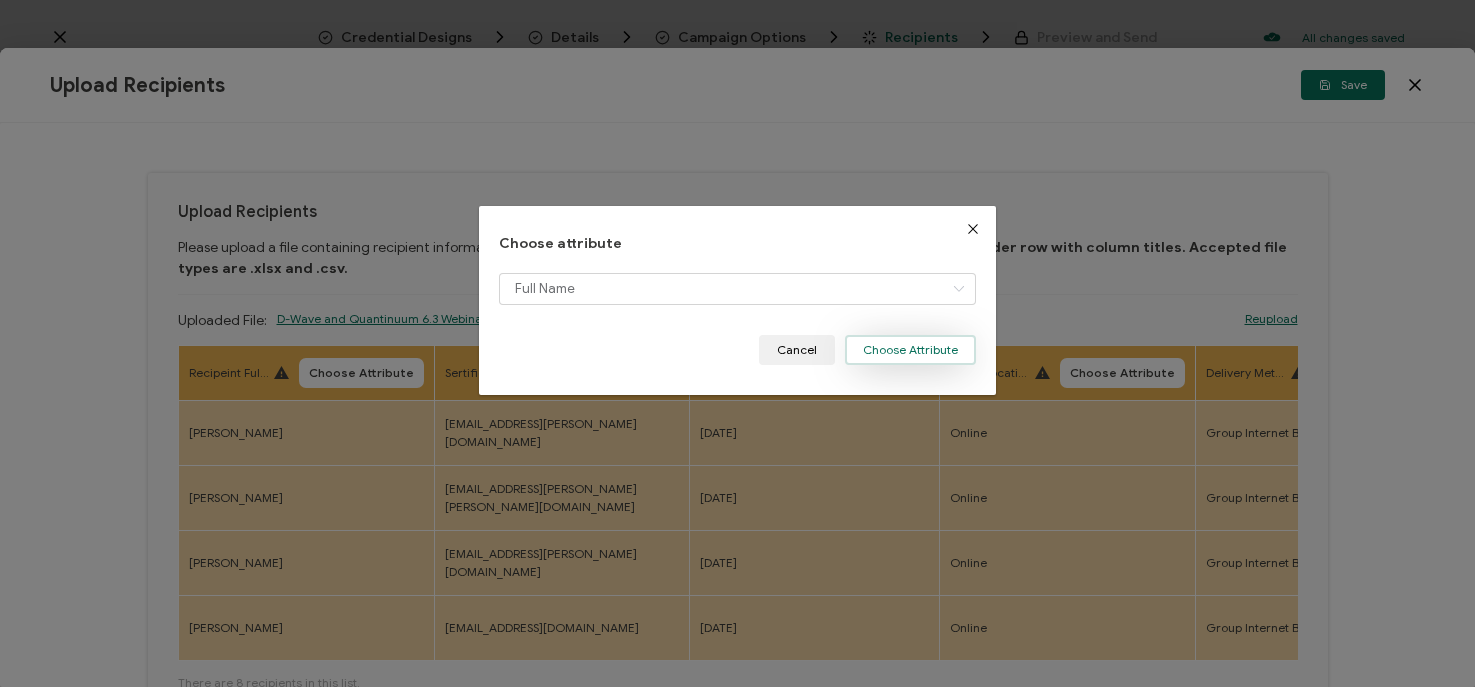 click on "Choose Attribute" at bounding box center (910, 350) 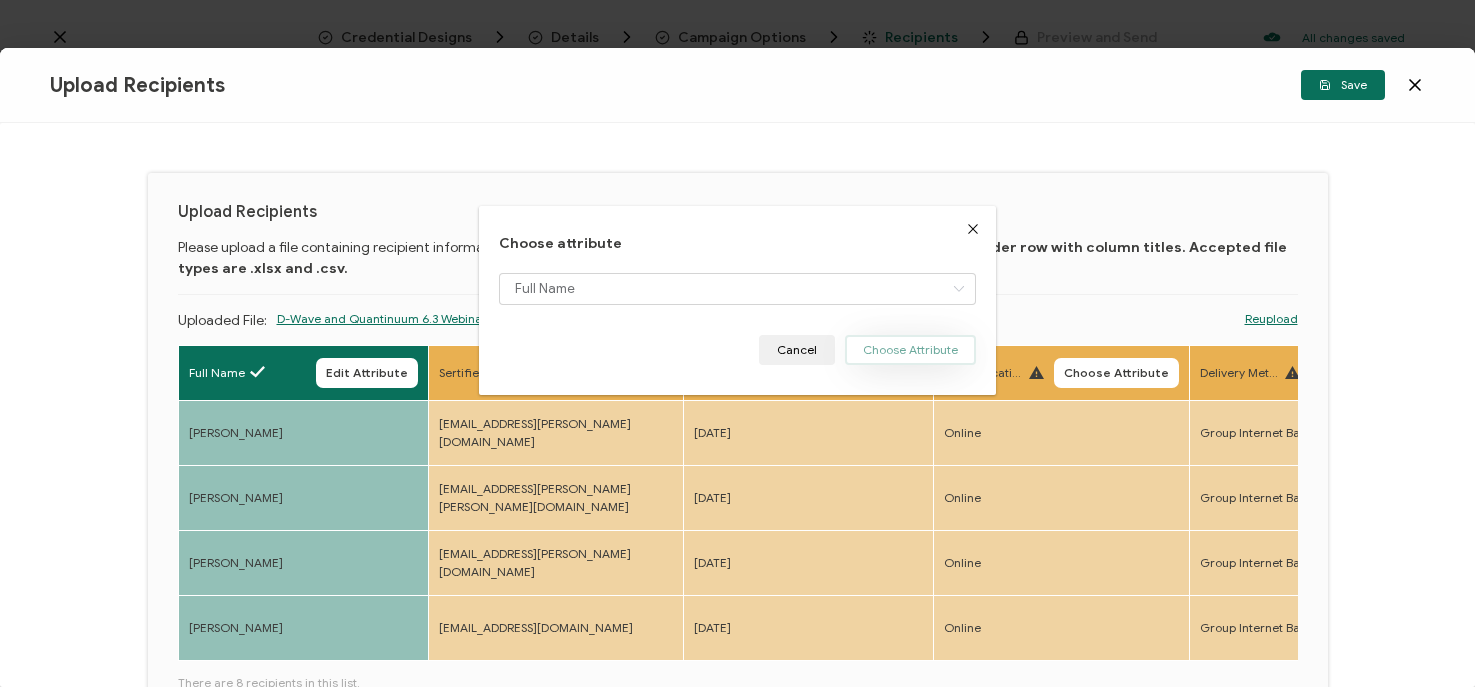 type 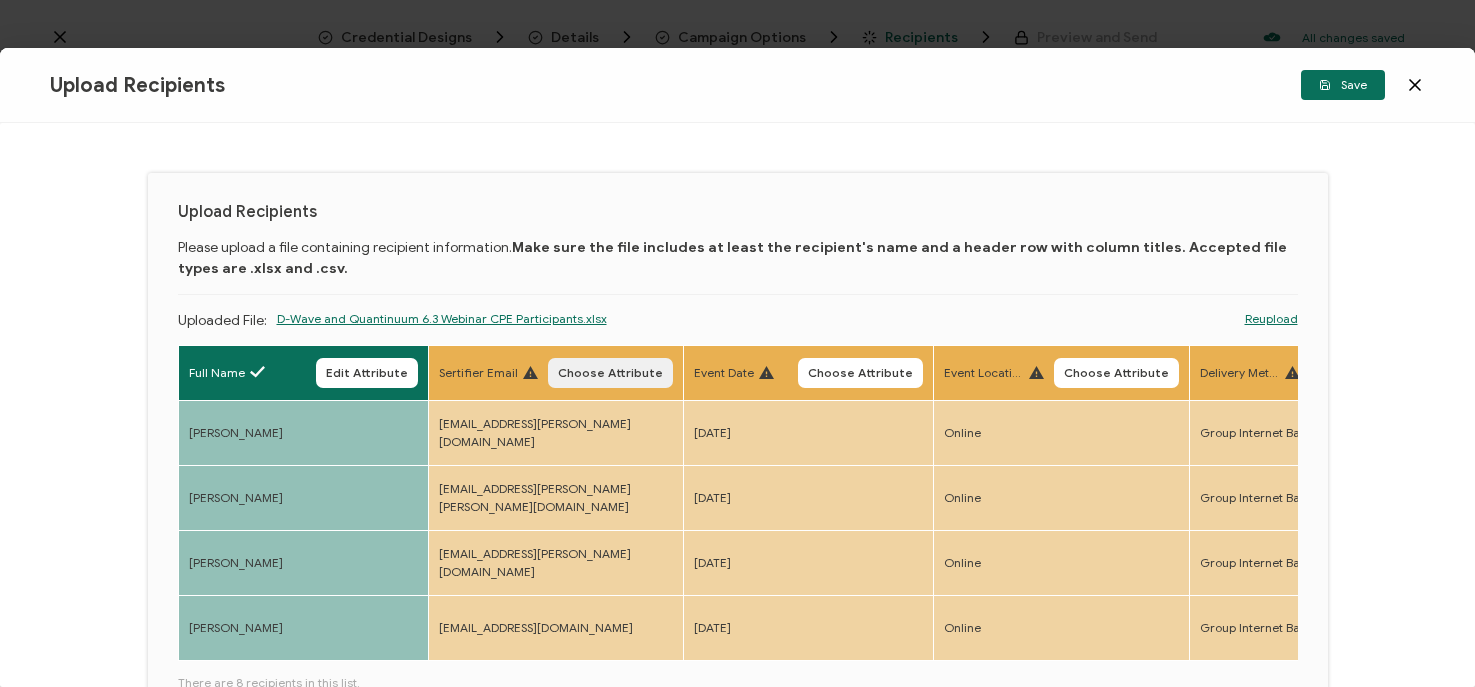 click on "Choose Attribute" at bounding box center [610, 373] 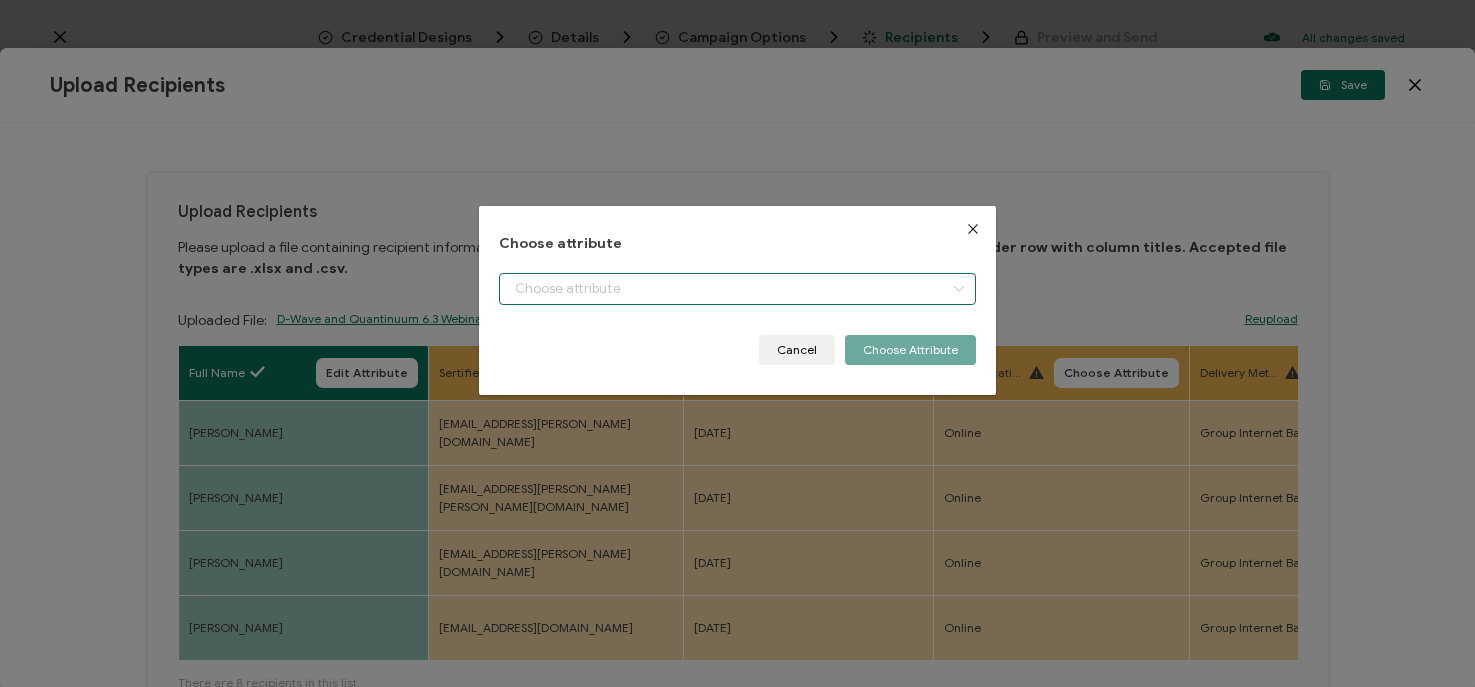 click at bounding box center [737, 289] 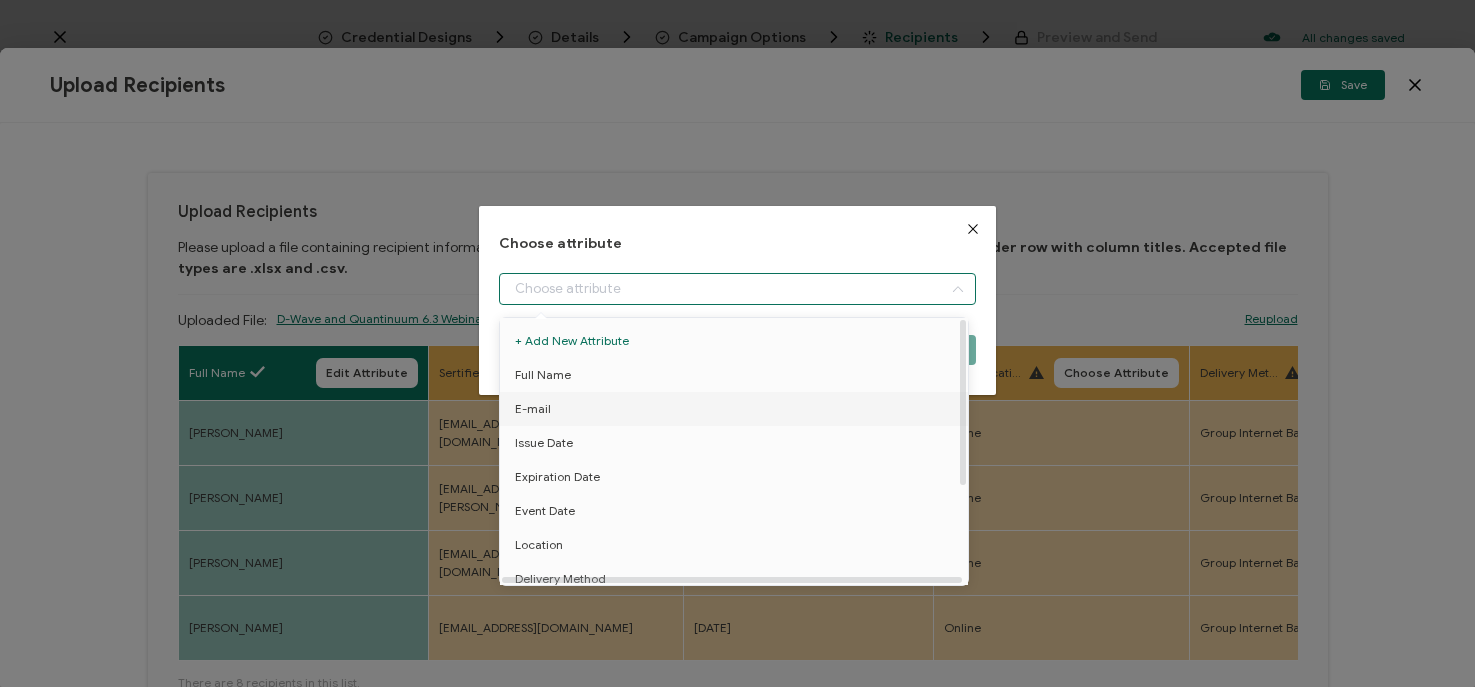 click on "E-mail" at bounding box center [533, 409] 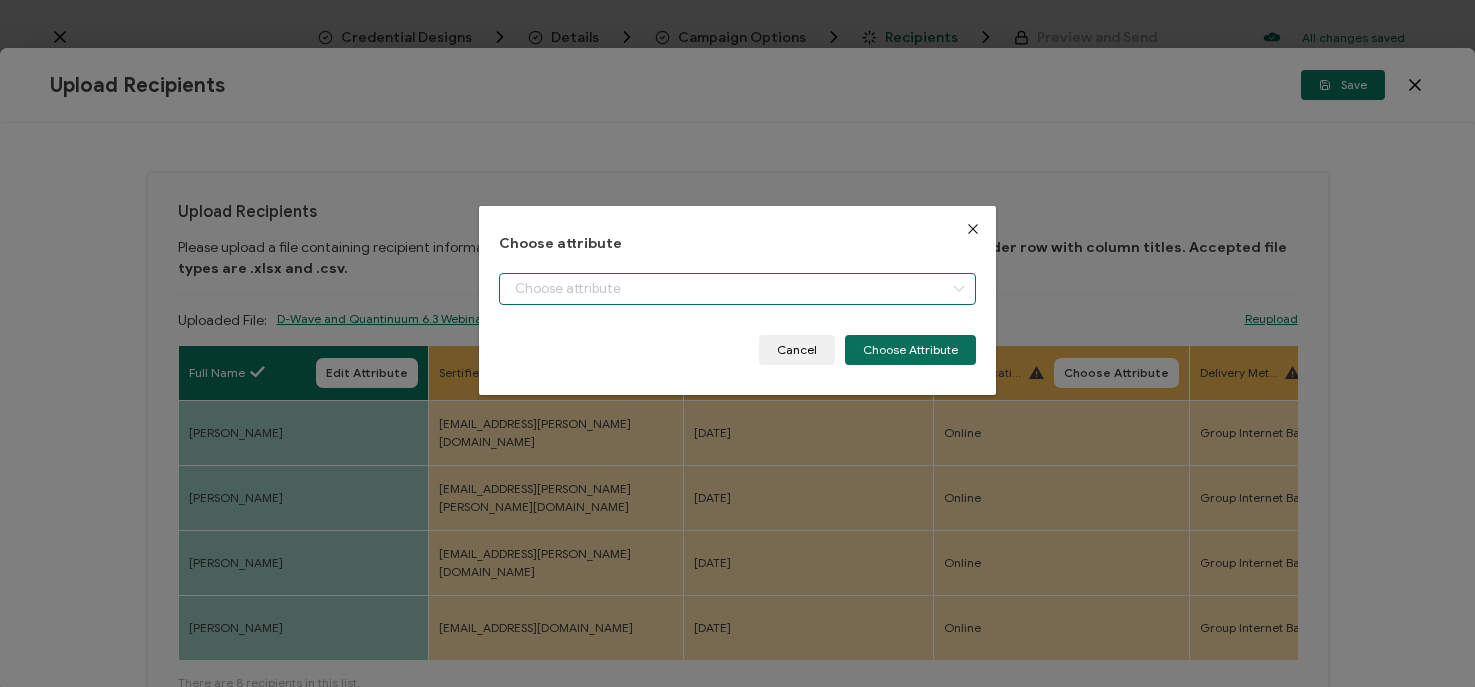 type on "E-mail" 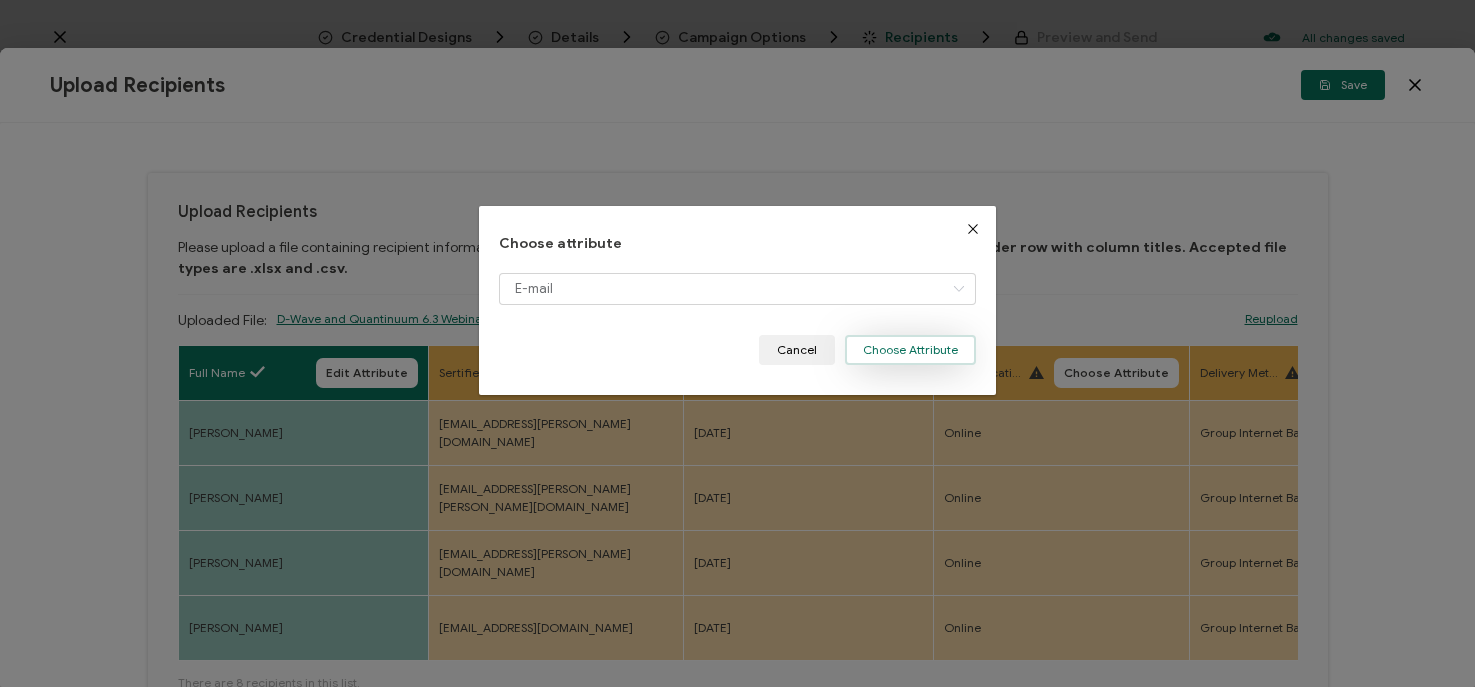 click on "Choose Attribute" at bounding box center (910, 350) 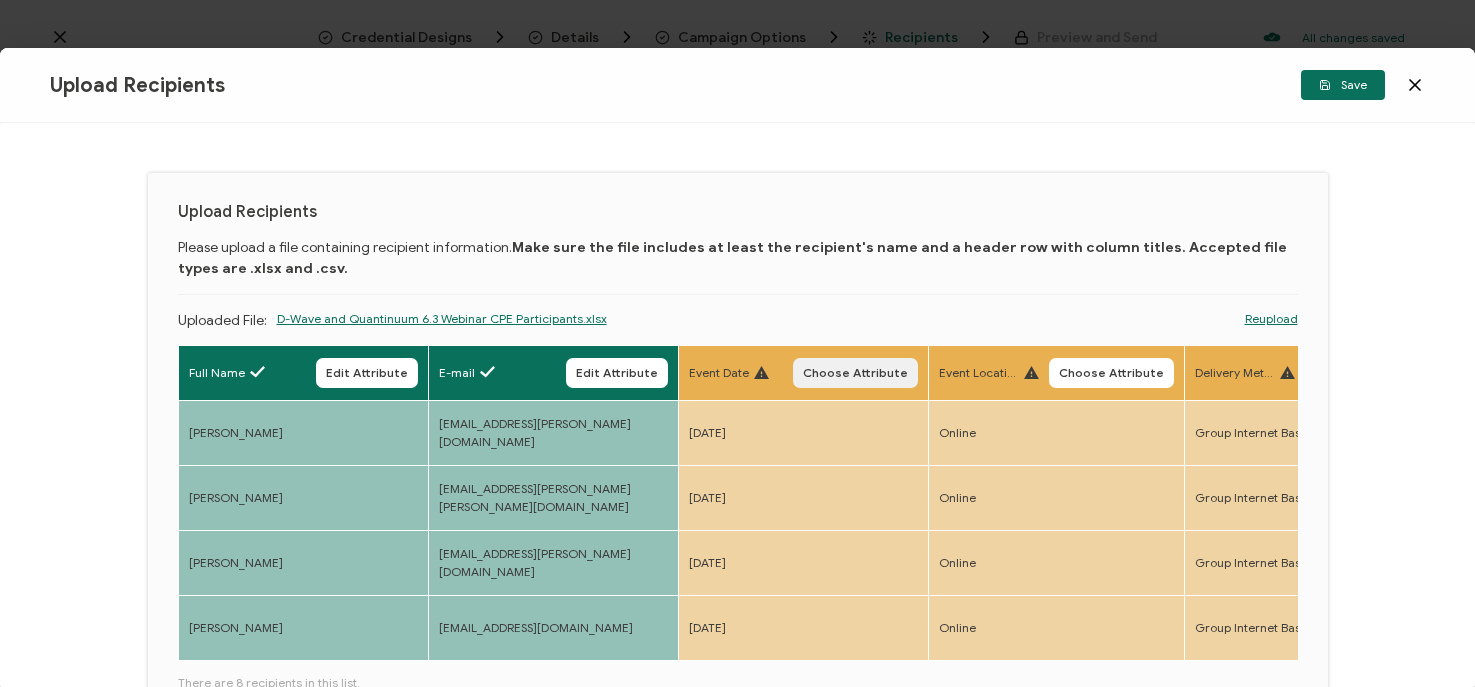 click on "Choose Attribute" at bounding box center (855, 373) 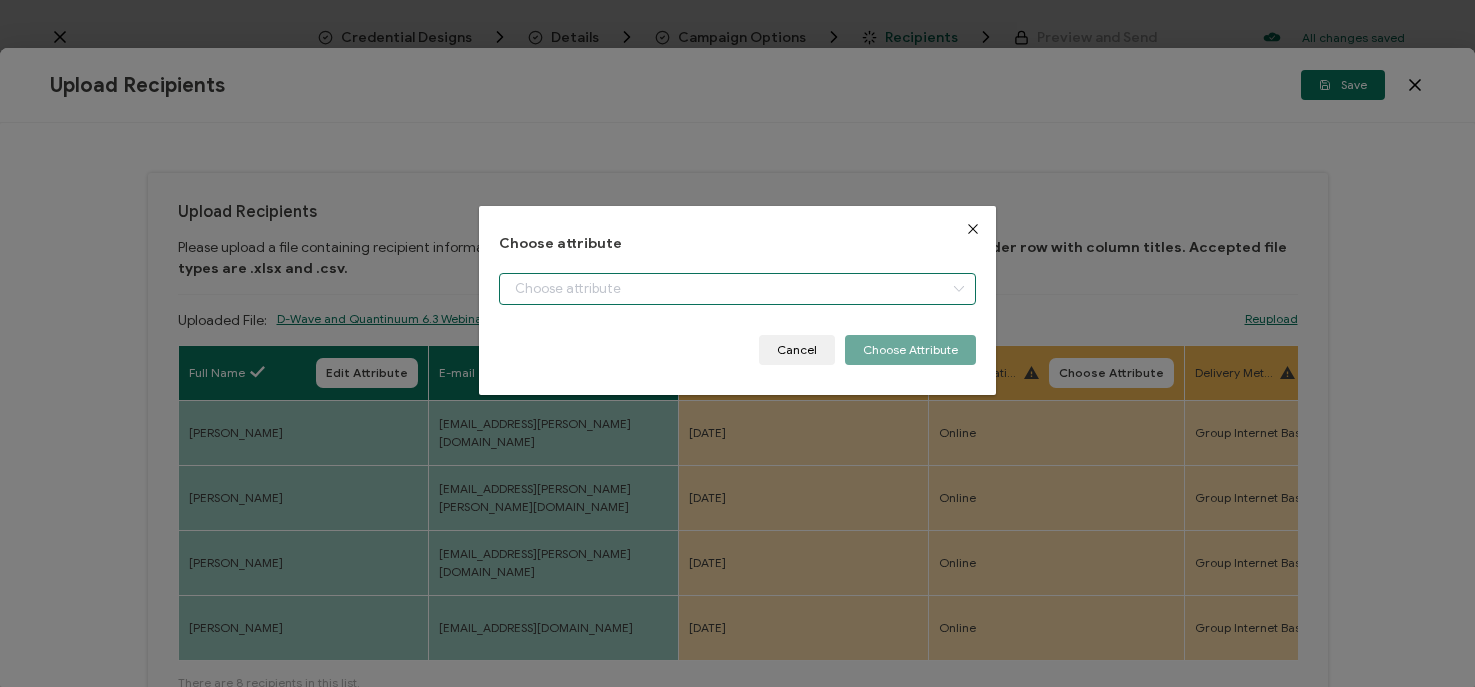 click at bounding box center [737, 289] 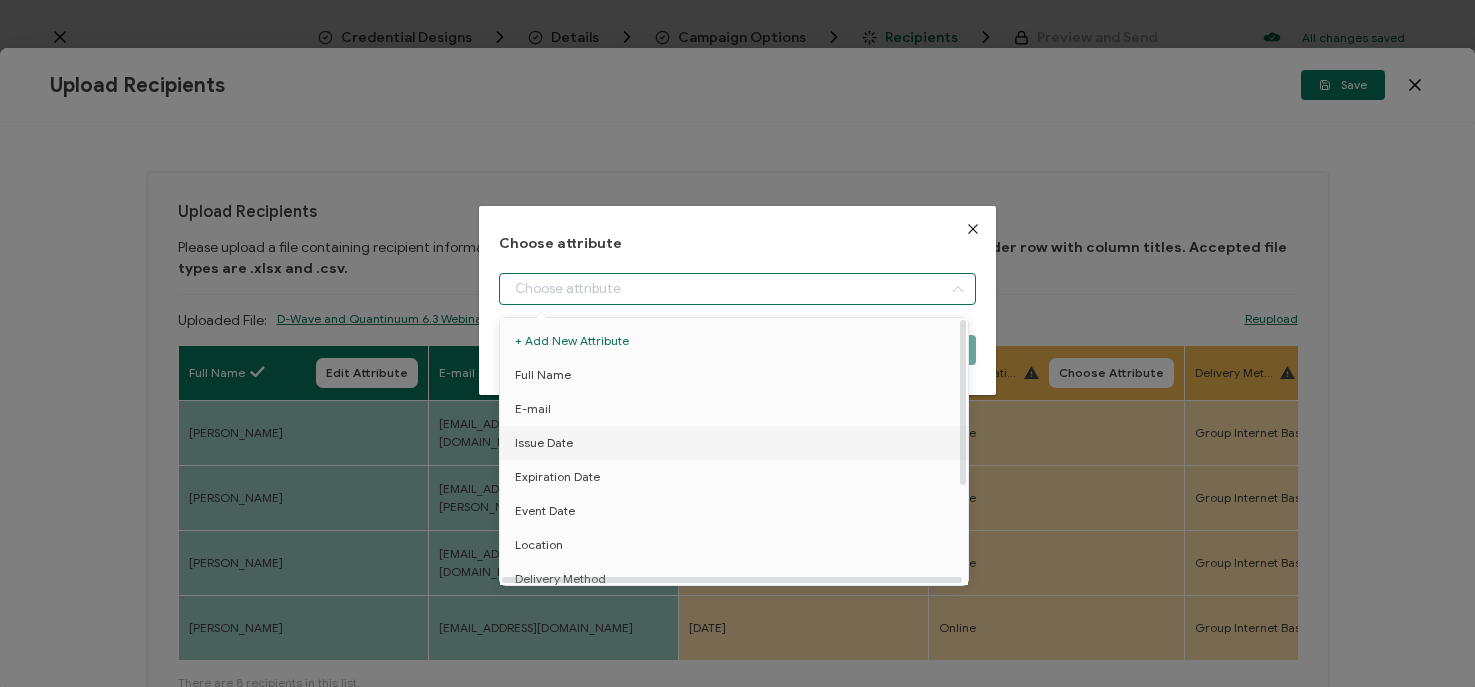 click on "Issue Date" at bounding box center [737, 443] 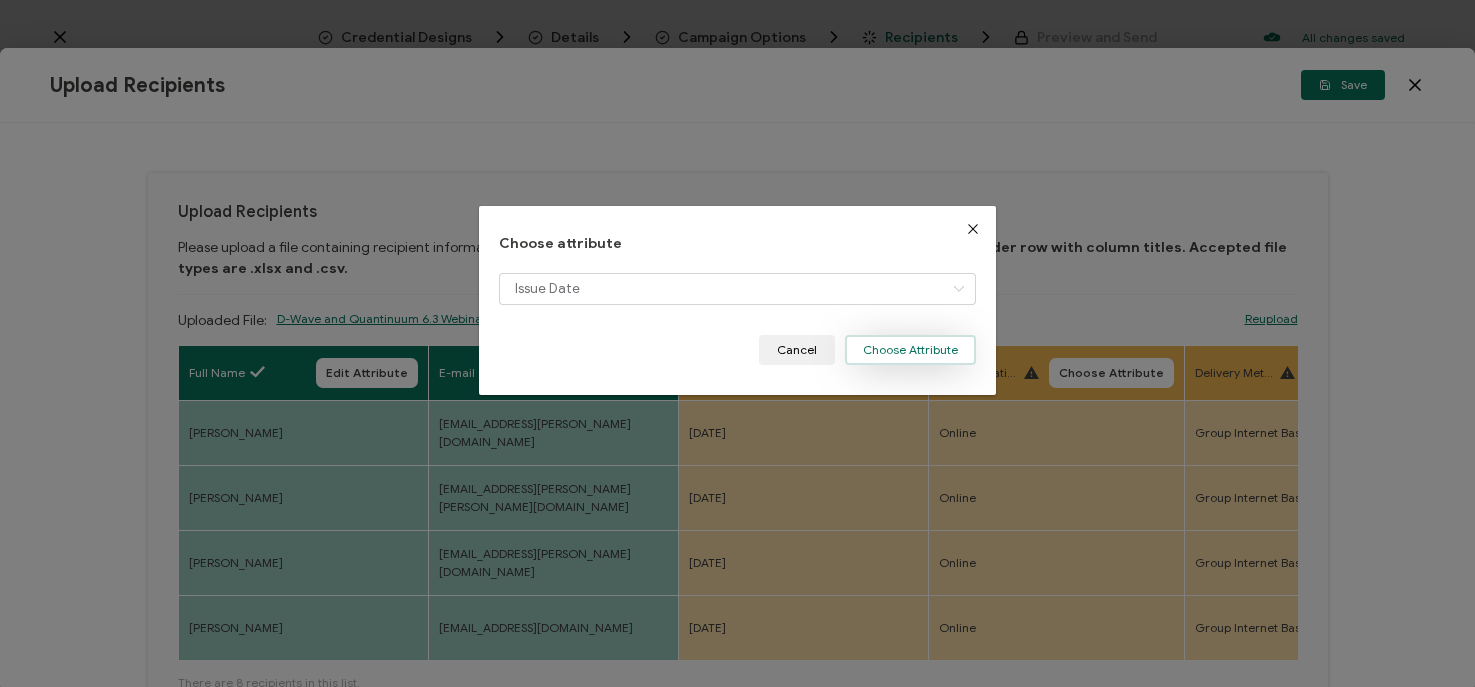 click on "Choose Attribute" at bounding box center (910, 350) 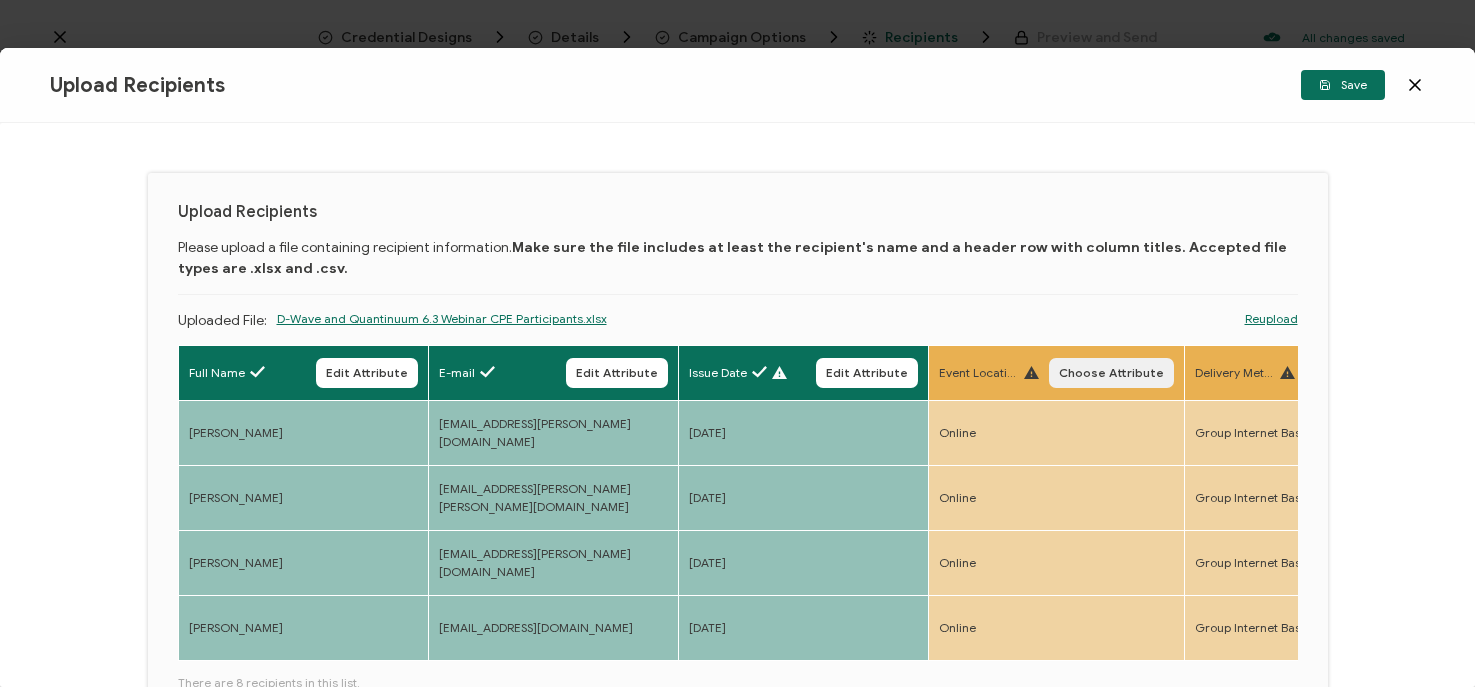 click on "Choose Attribute" at bounding box center (1111, 373) 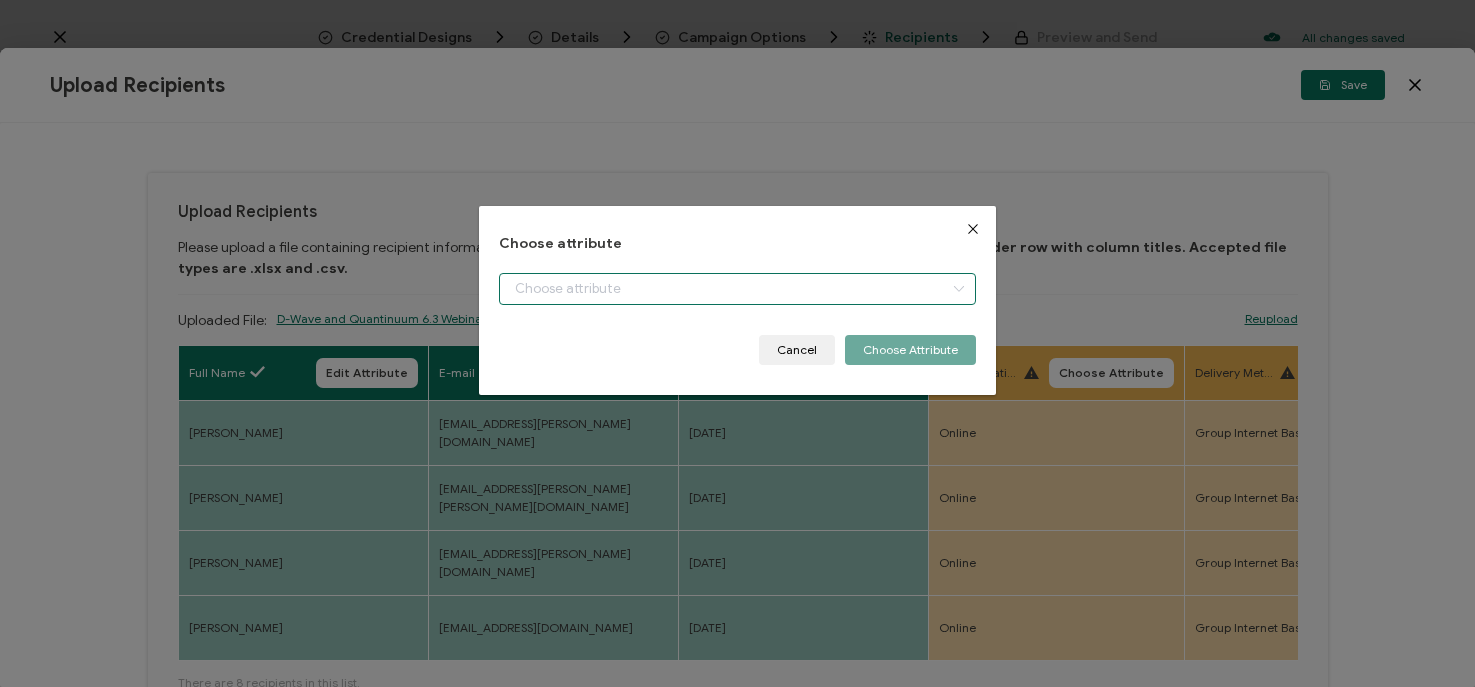 click at bounding box center [737, 289] 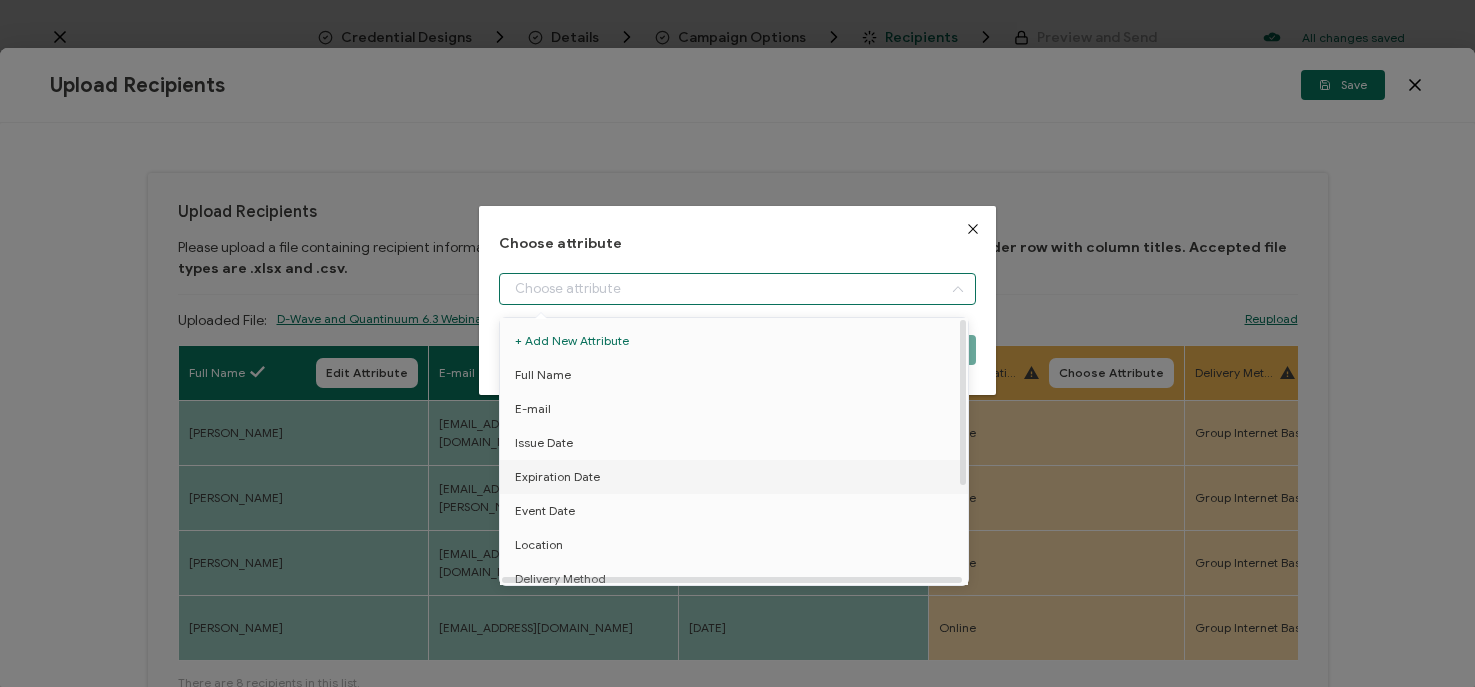 click on "Expiration Date" at bounding box center [737, 477] 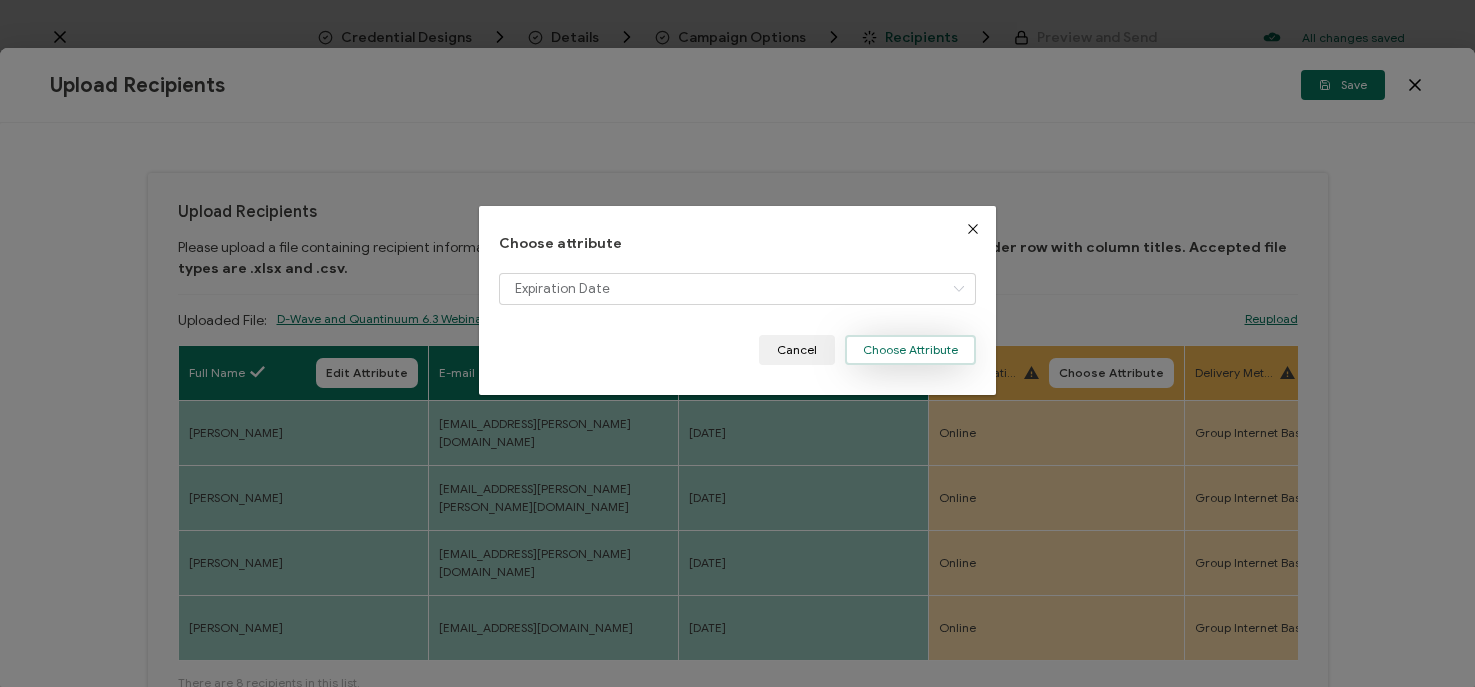 click on "Choose Attribute" at bounding box center [910, 350] 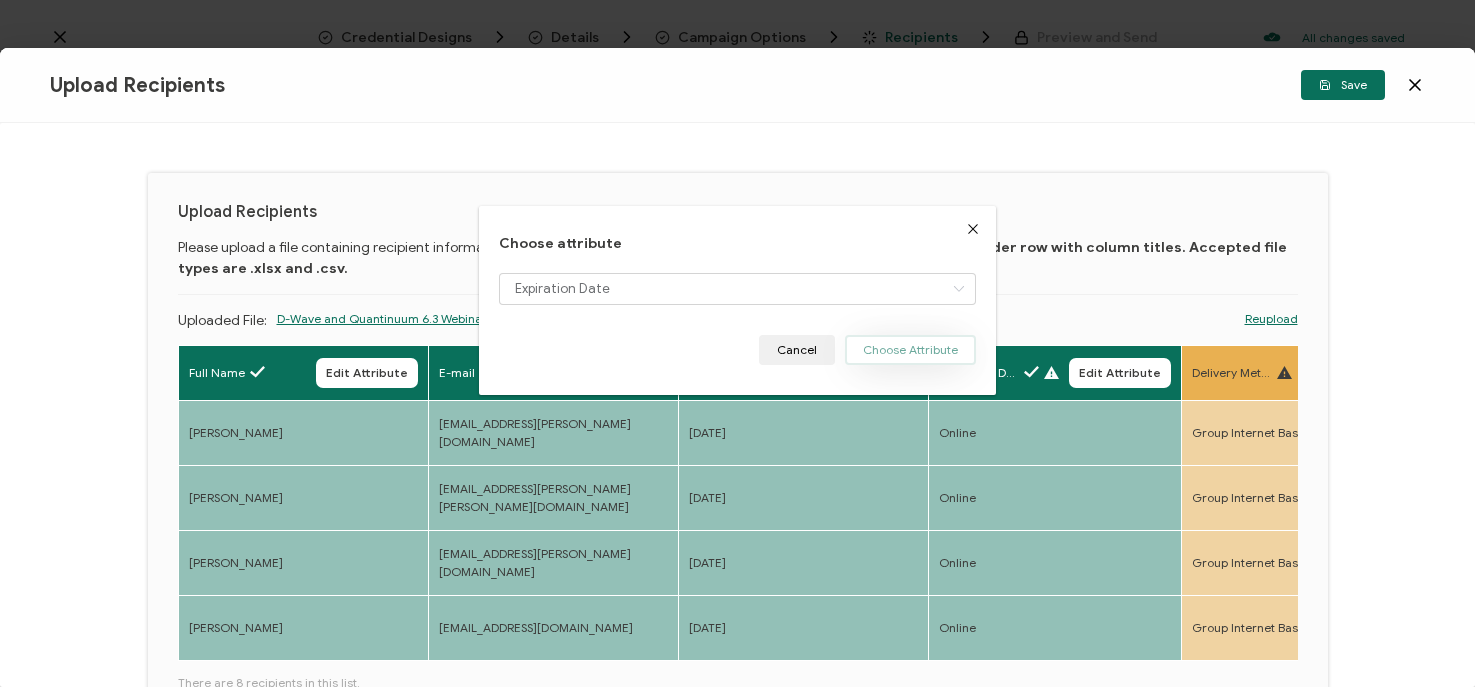 type 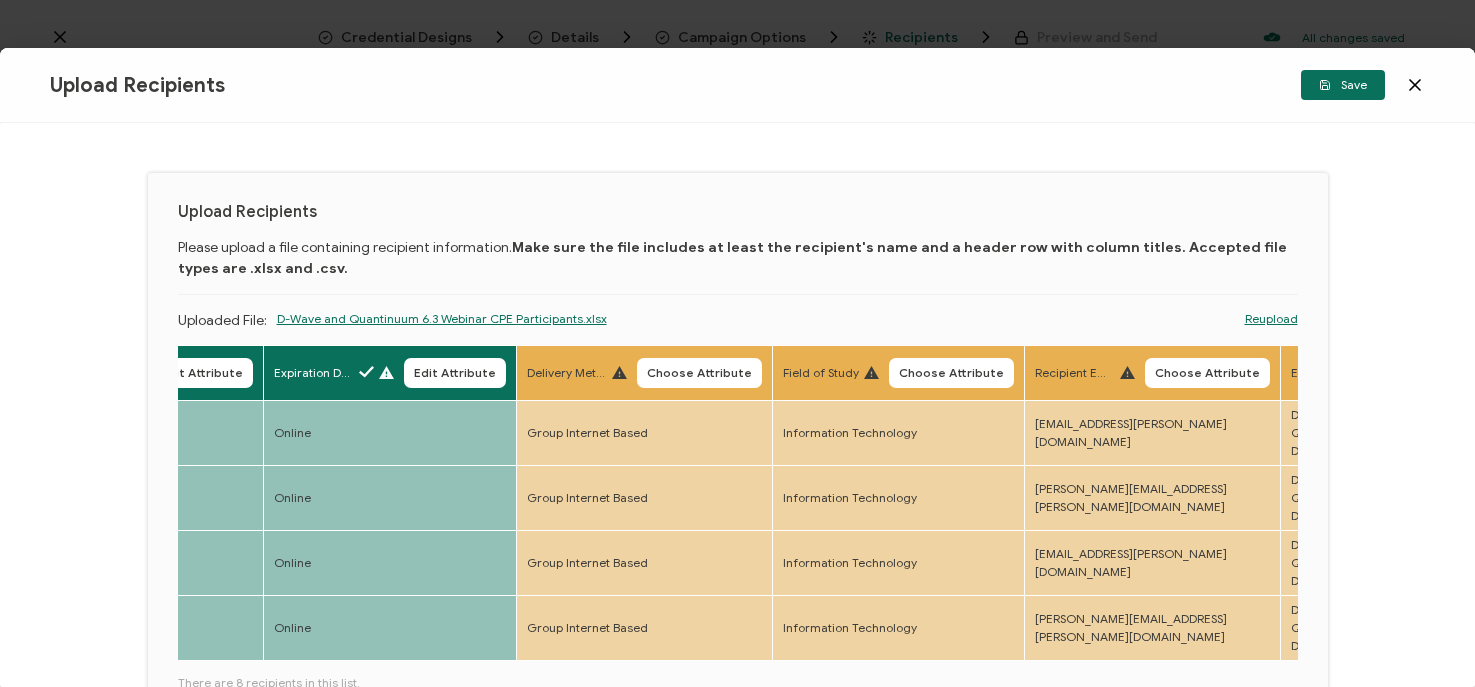 scroll, scrollTop: 0, scrollLeft: 725, axis: horizontal 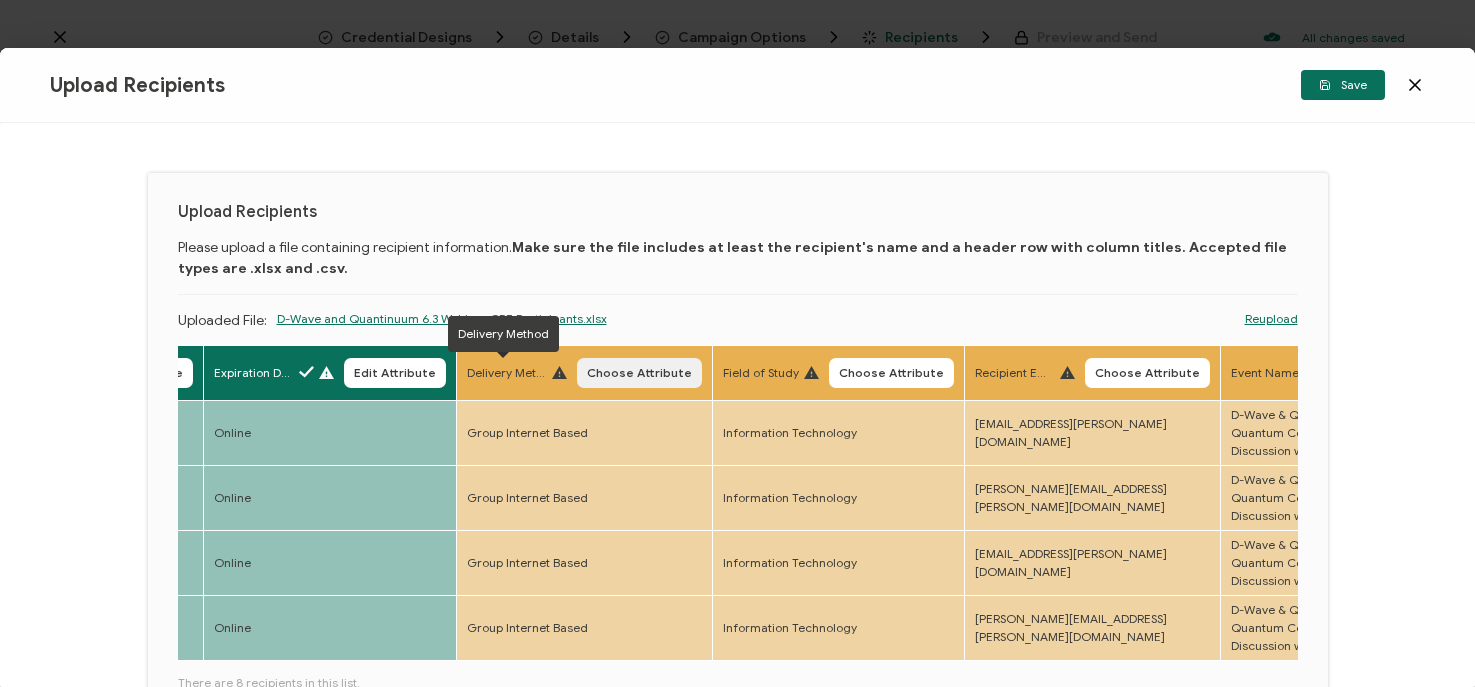 click on "Choose Attribute" at bounding box center [639, 373] 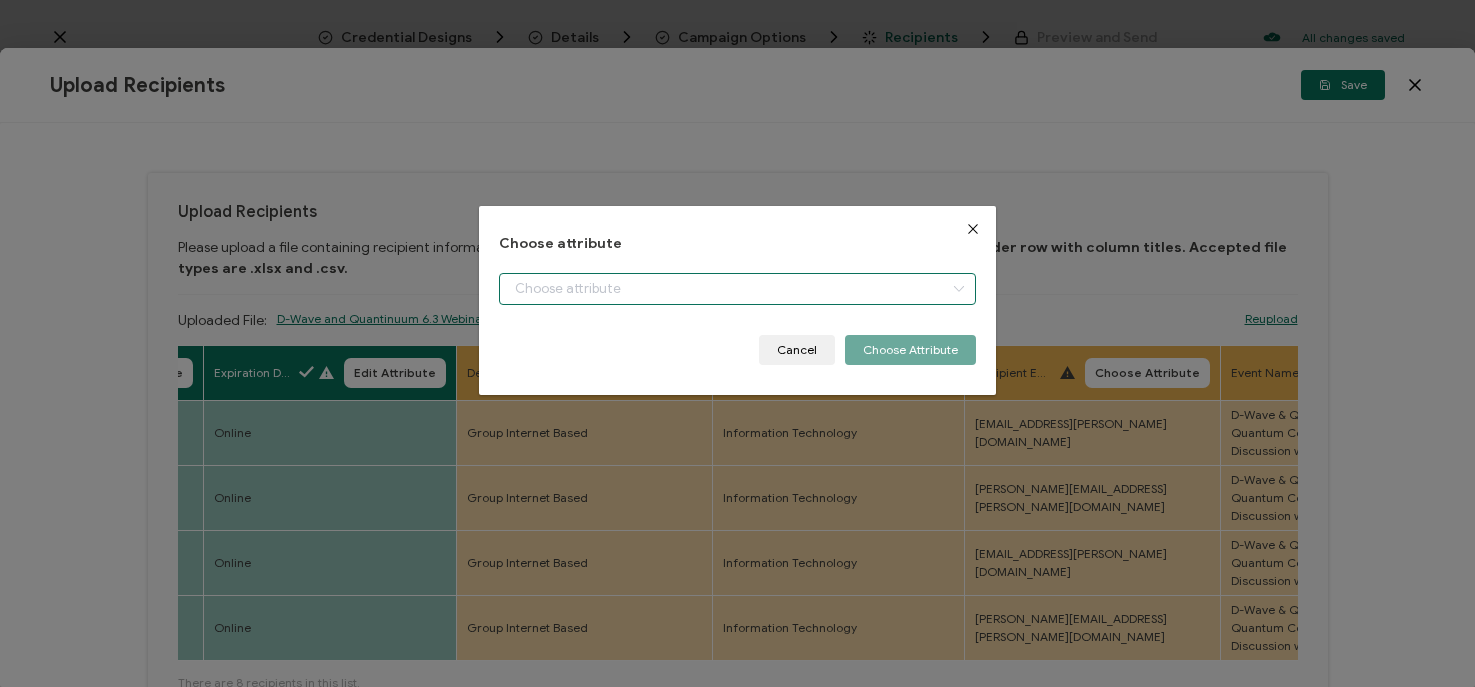 click at bounding box center [737, 289] 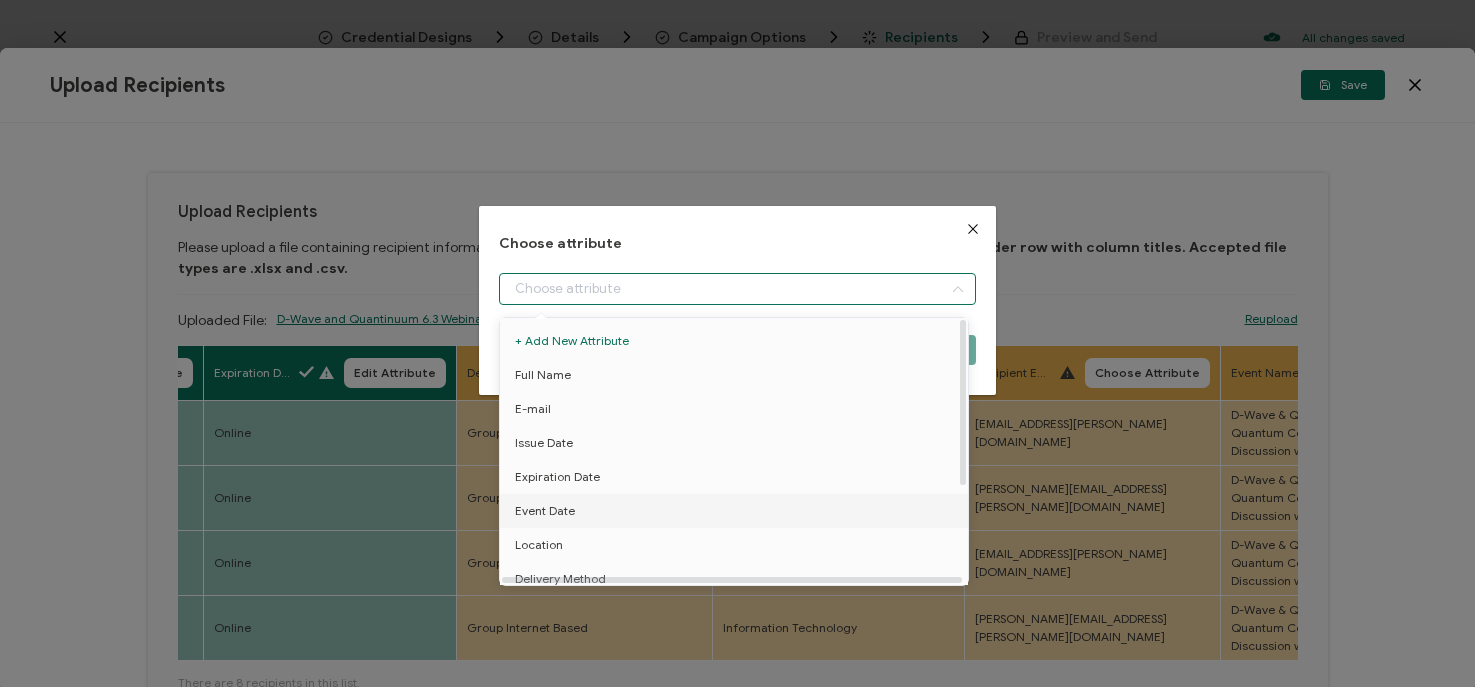 click on "Event Date" at bounding box center [545, 511] 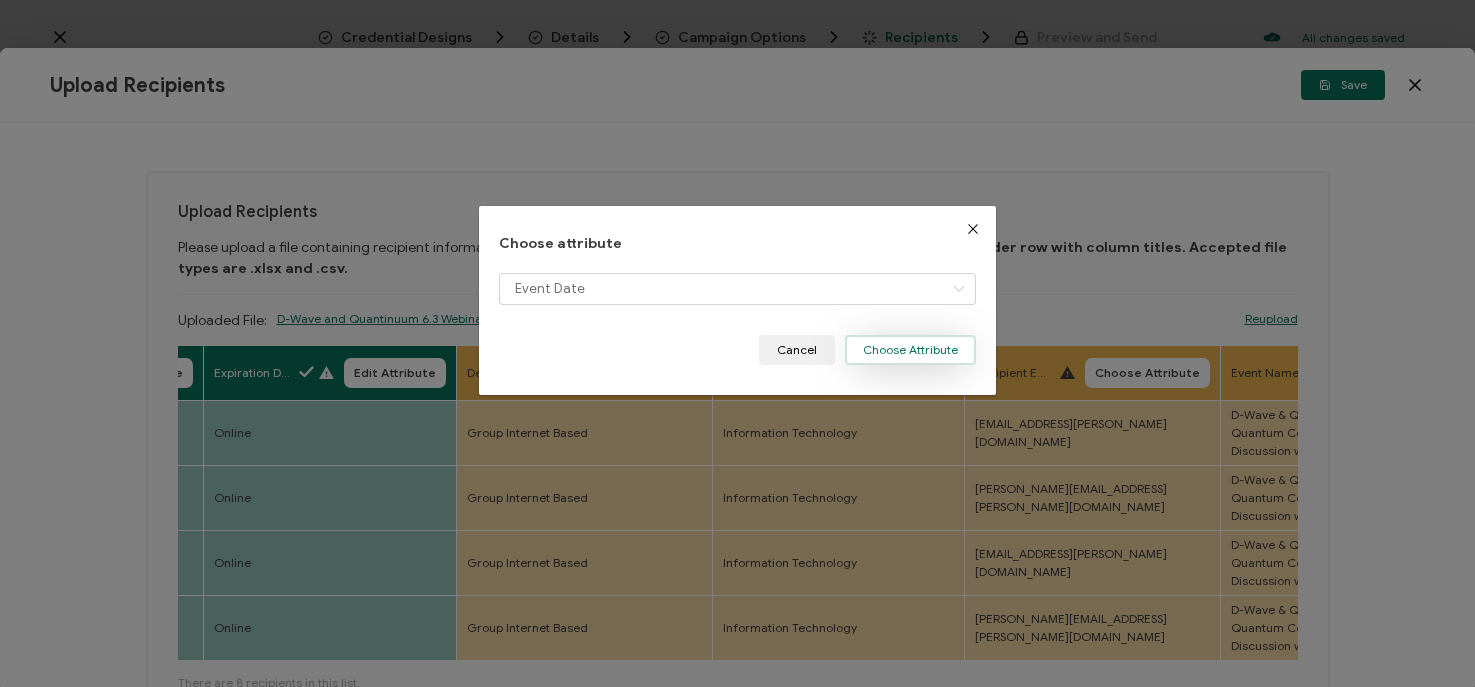 click on "Choose Attribute" at bounding box center [910, 350] 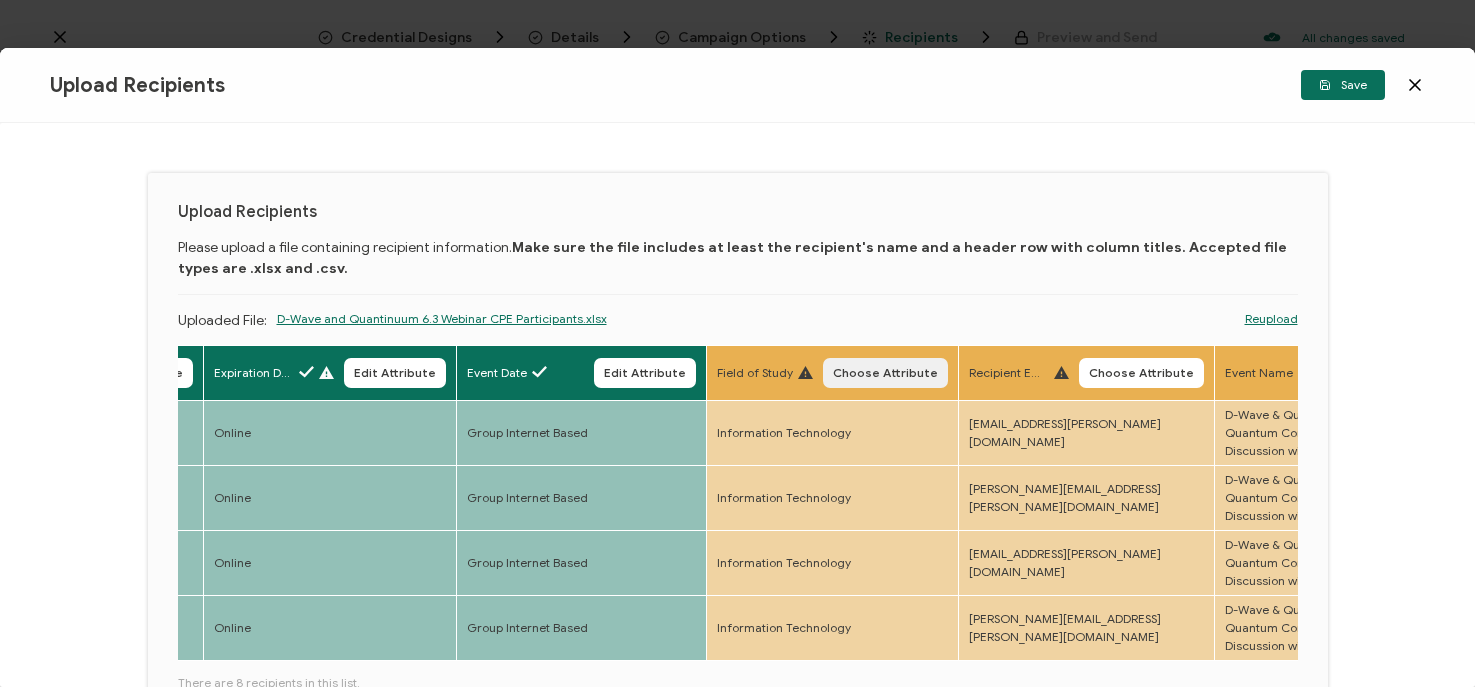 click on "Choose Attribute" at bounding box center (885, 373) 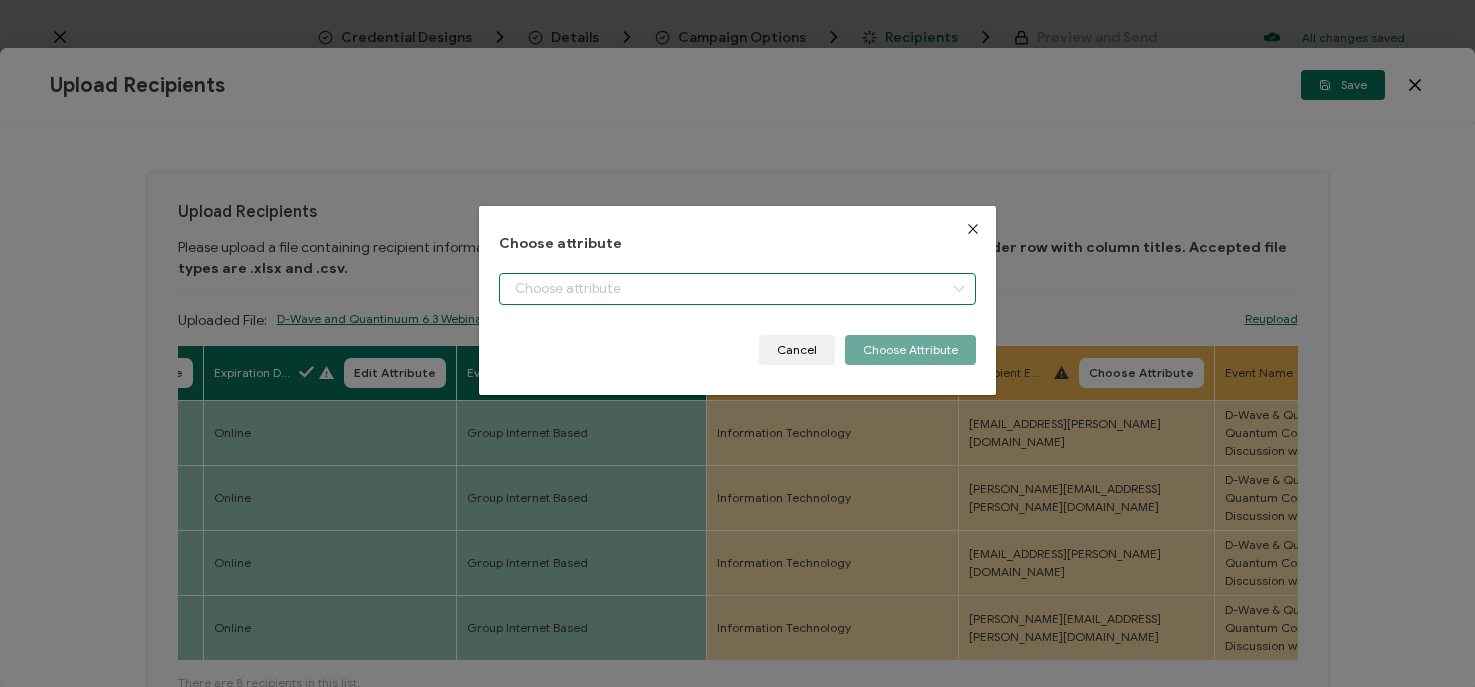 click at bounding box center [737, 289] 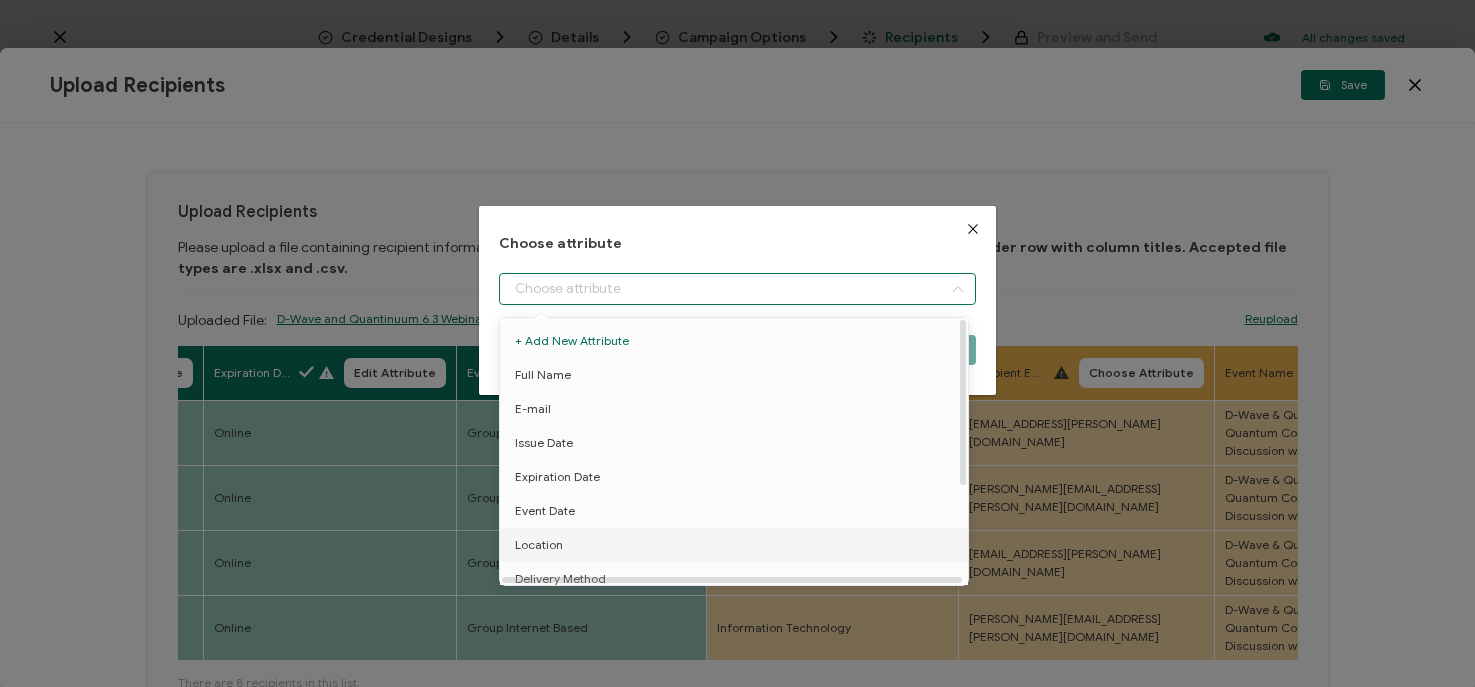click on "Location" at bounding box center [539, 545] 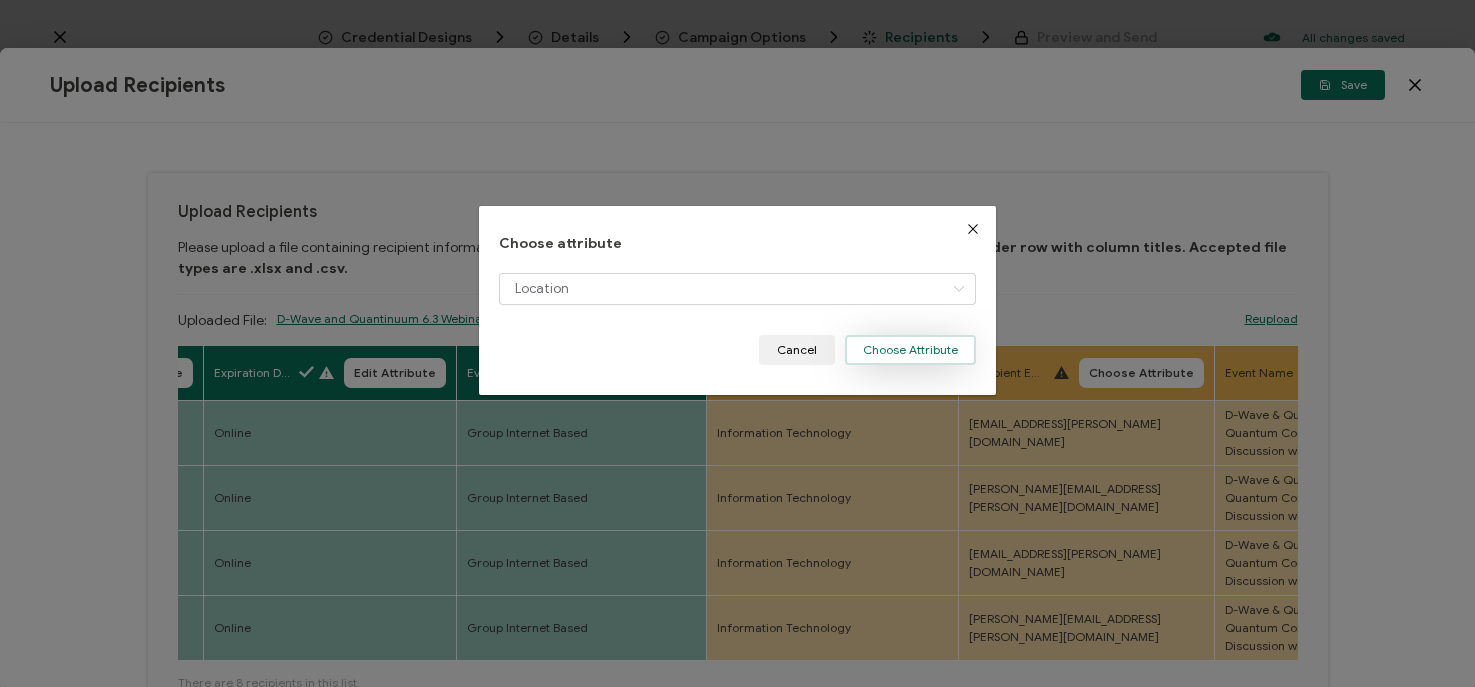 click on "Choose Attribute" at bounding box center (910, 350) 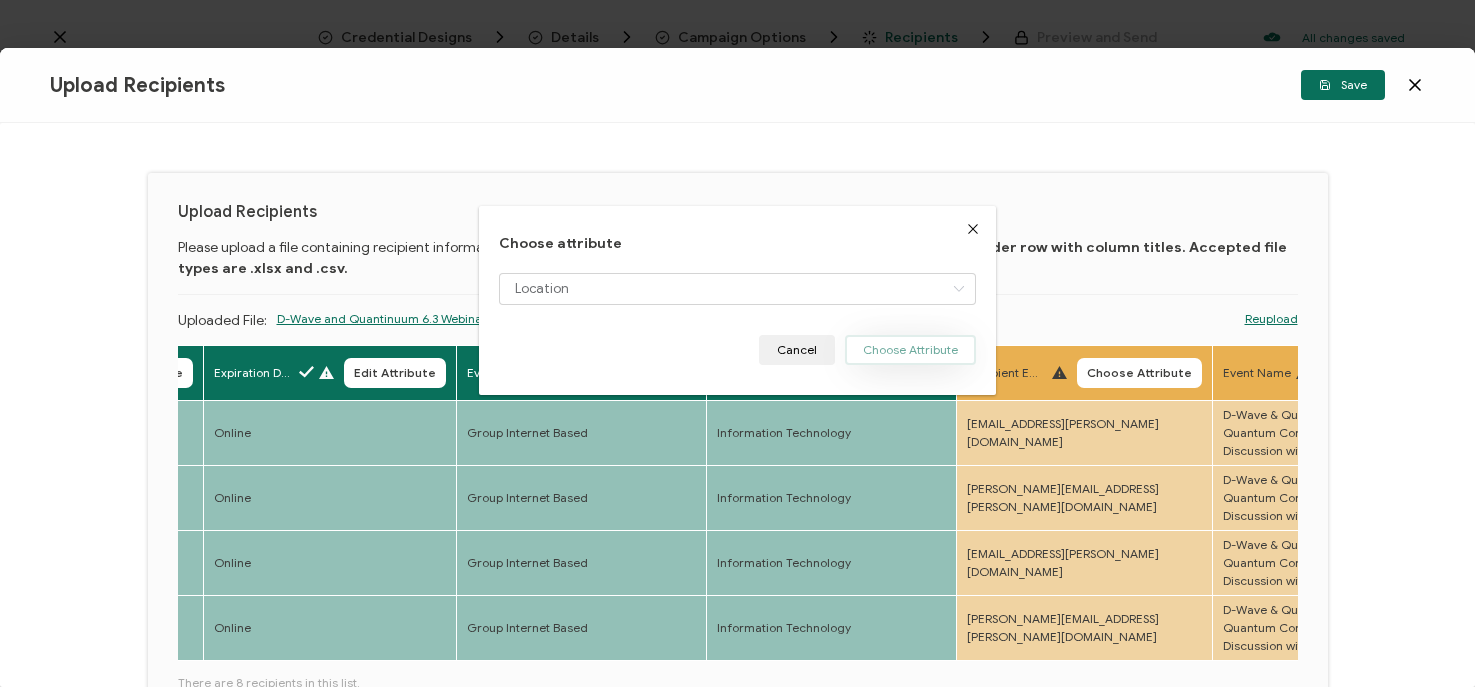type 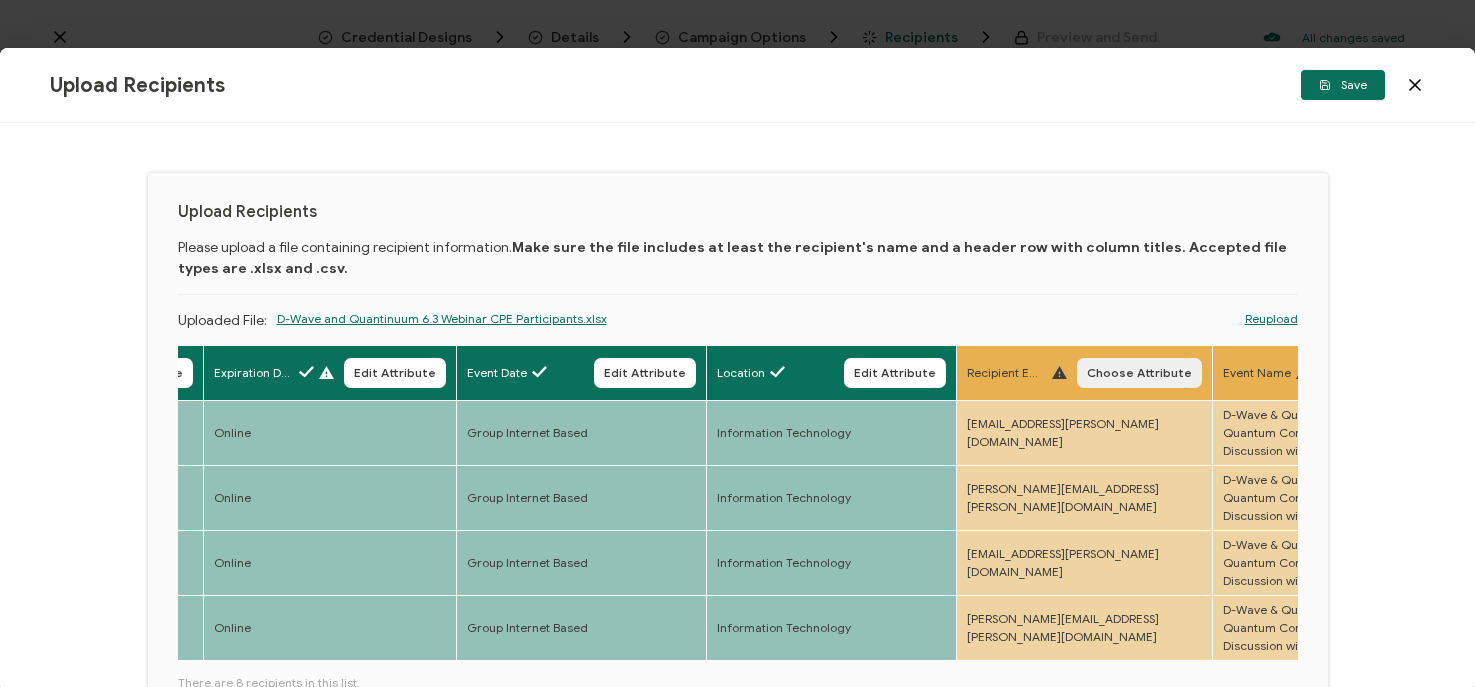 click on "Choose Attribute" at bounding box center [1139, 373] 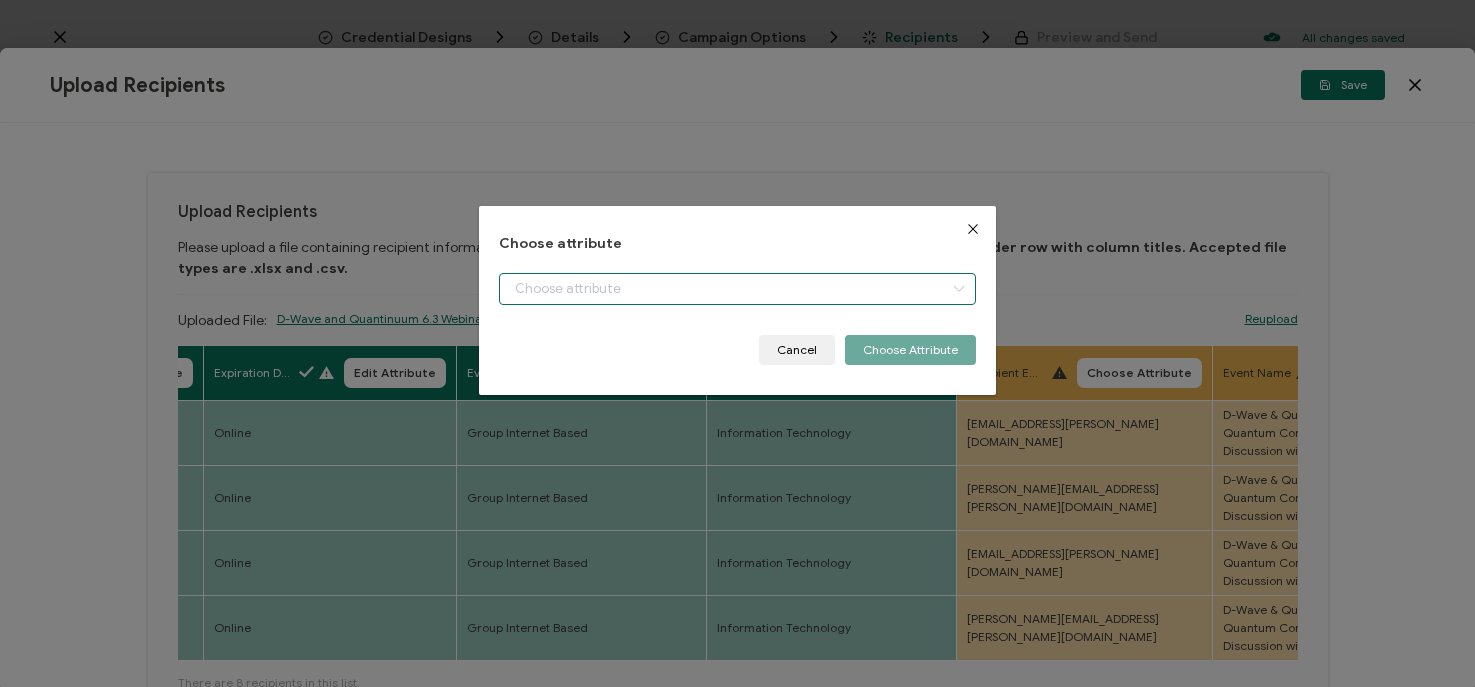 click at bounding box center (737, 289) 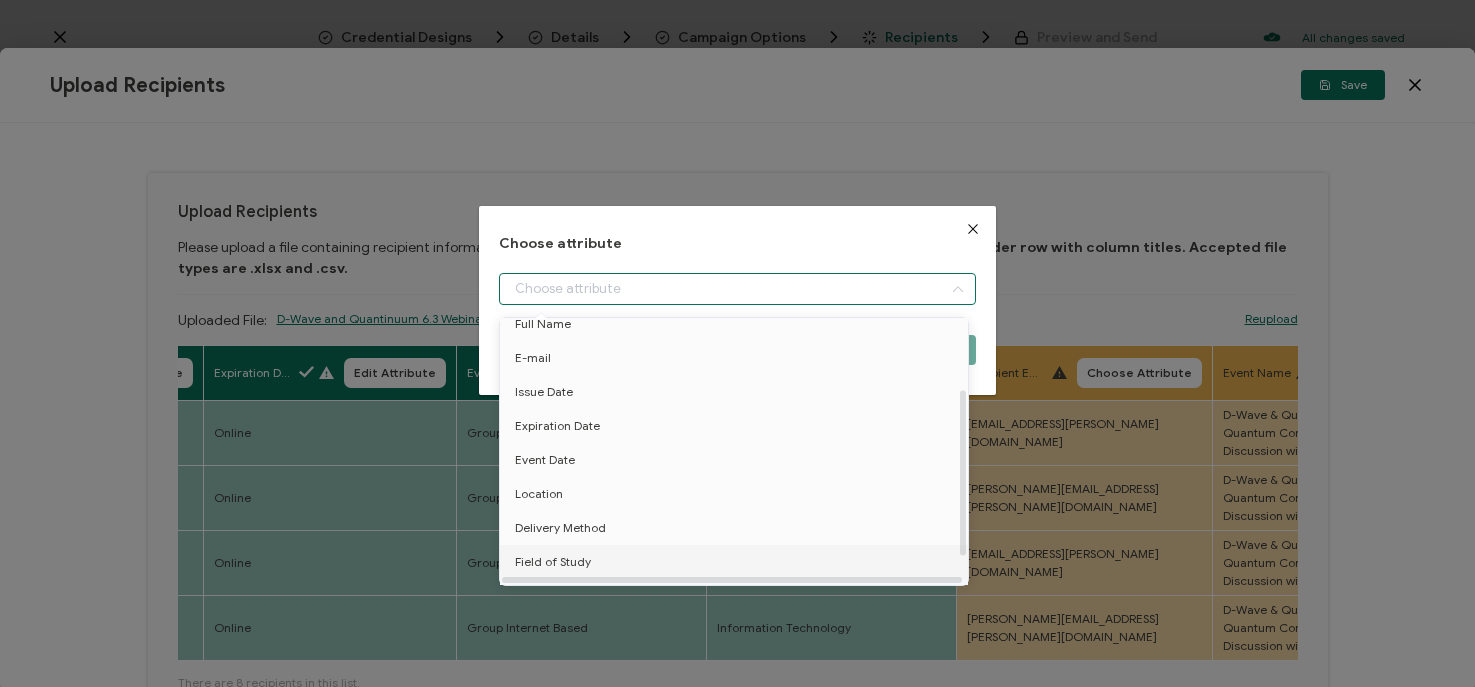 scroll, scrollTop: 112, scrollLeft: 0, axis: vertical 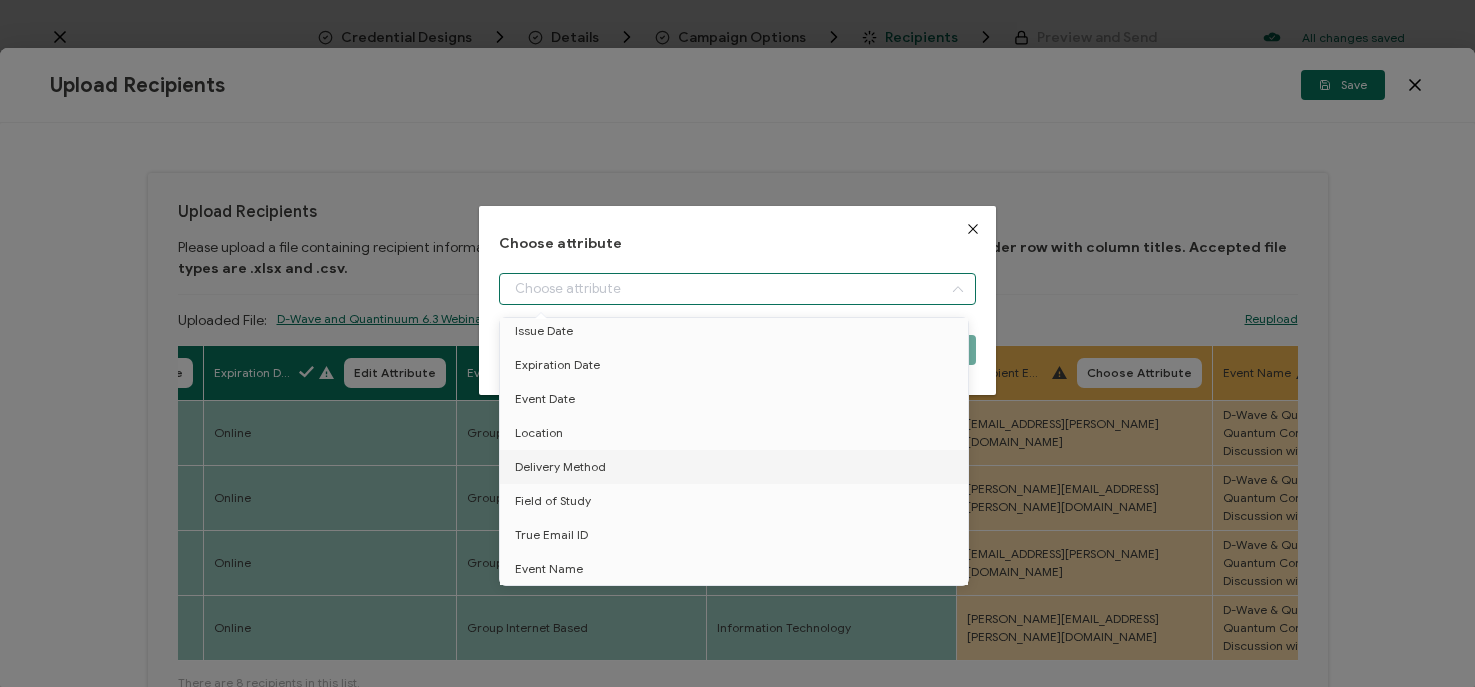 click on "Choose attribute
Cancel
Choose Attribute" at bounding box center [737, 343] 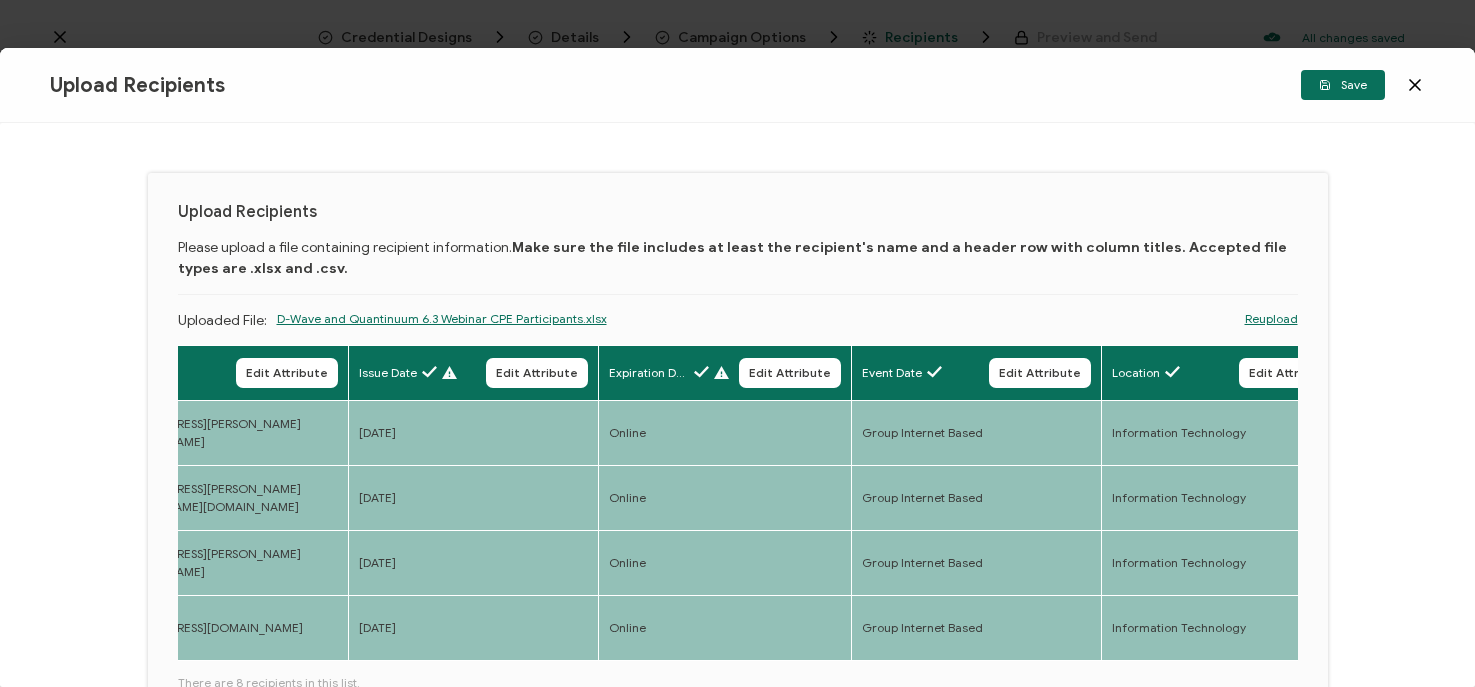 scroll, scrollTop: 0, scrollLeft: 0, axis: both 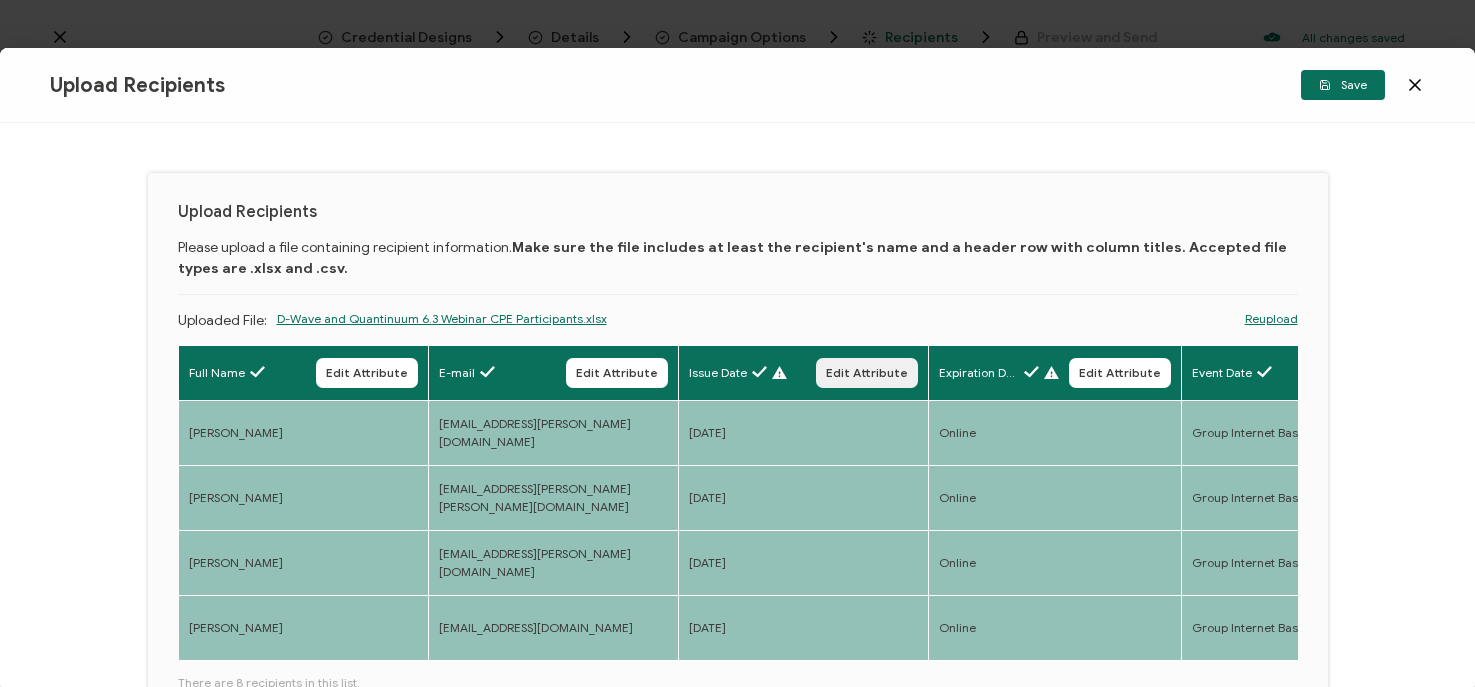 click on "Edit Attribute" at bounding box center (867, 373) 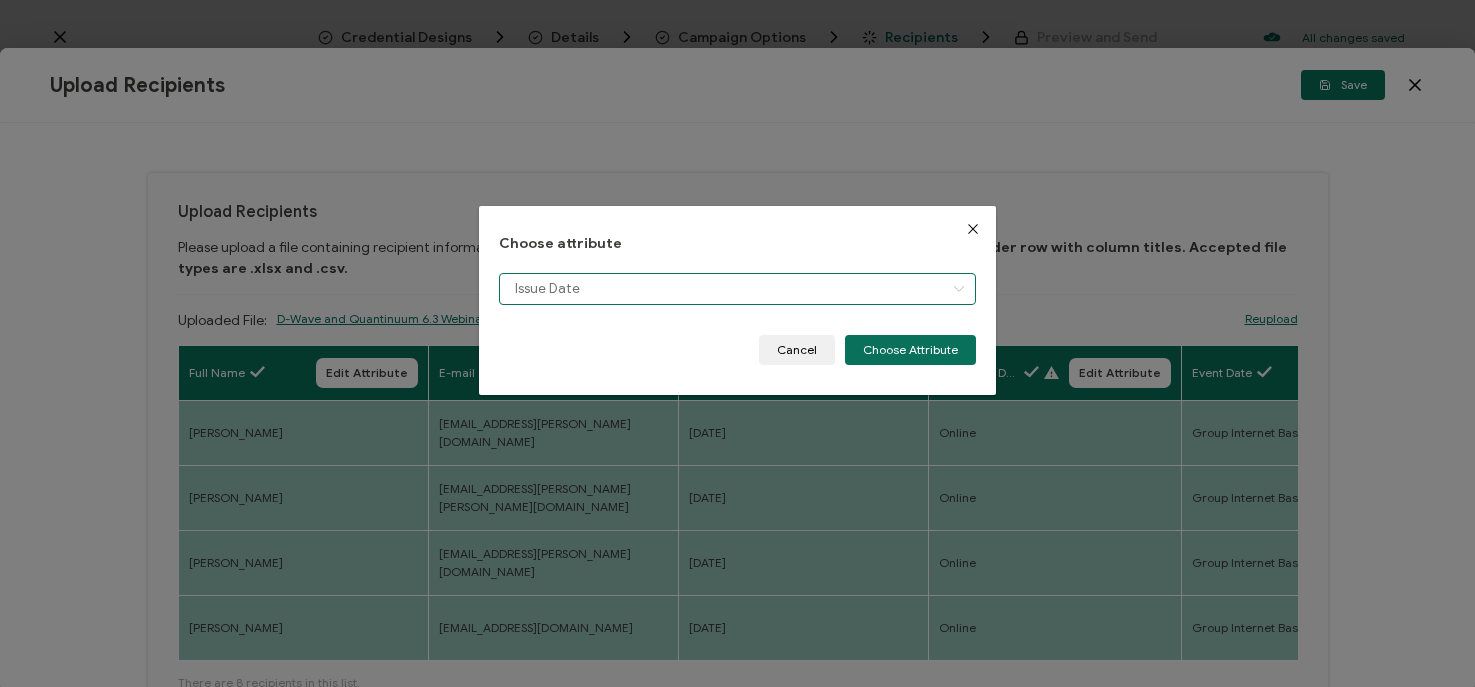 click on "Issue Date" at bounding box center [737, 289] 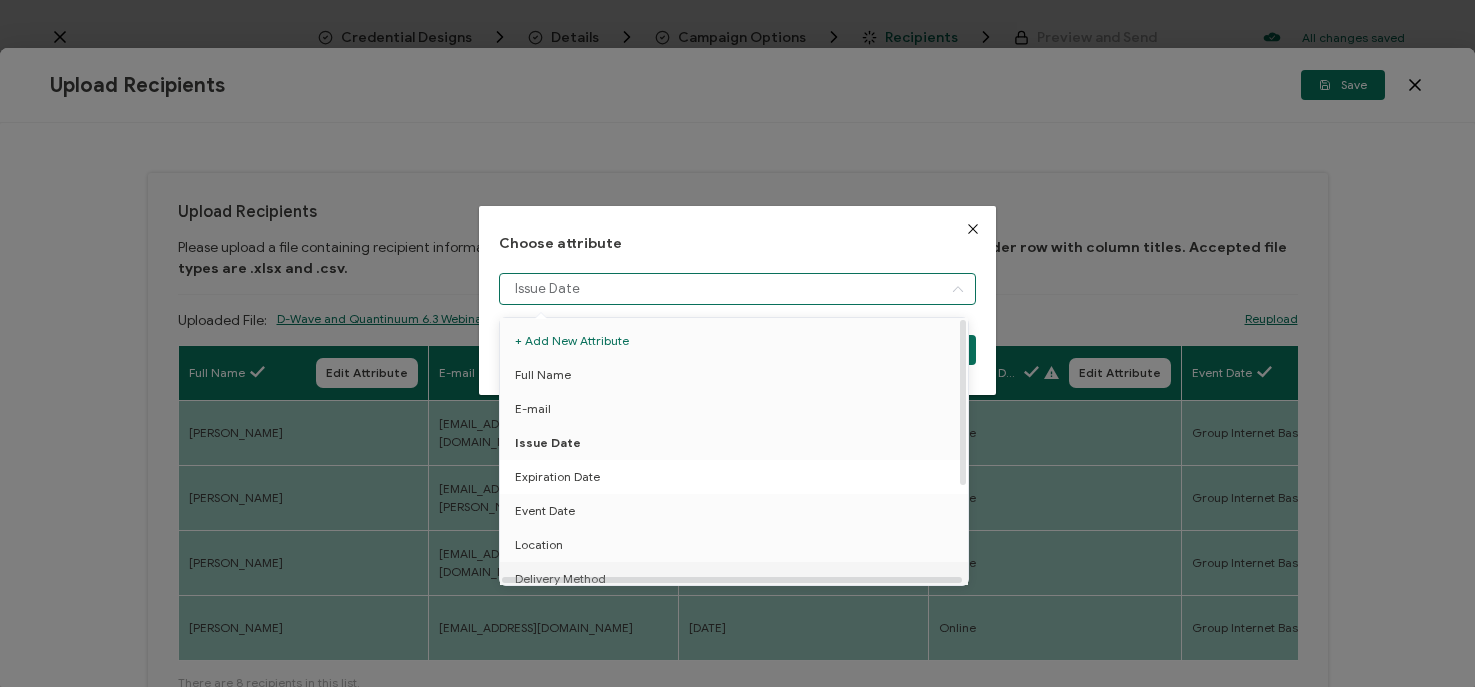 click on "Expiration Date" at bounding box center (557, 477) 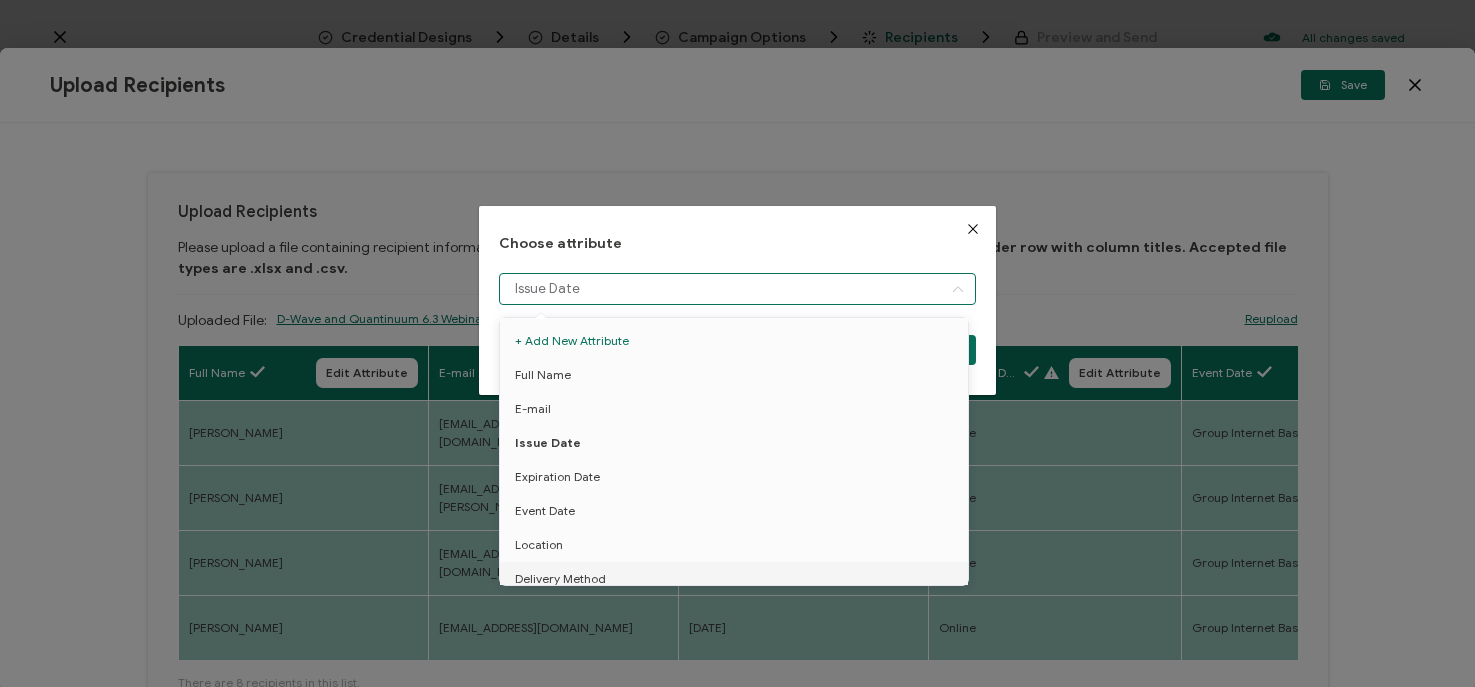 click at bounding box center [973, 229] 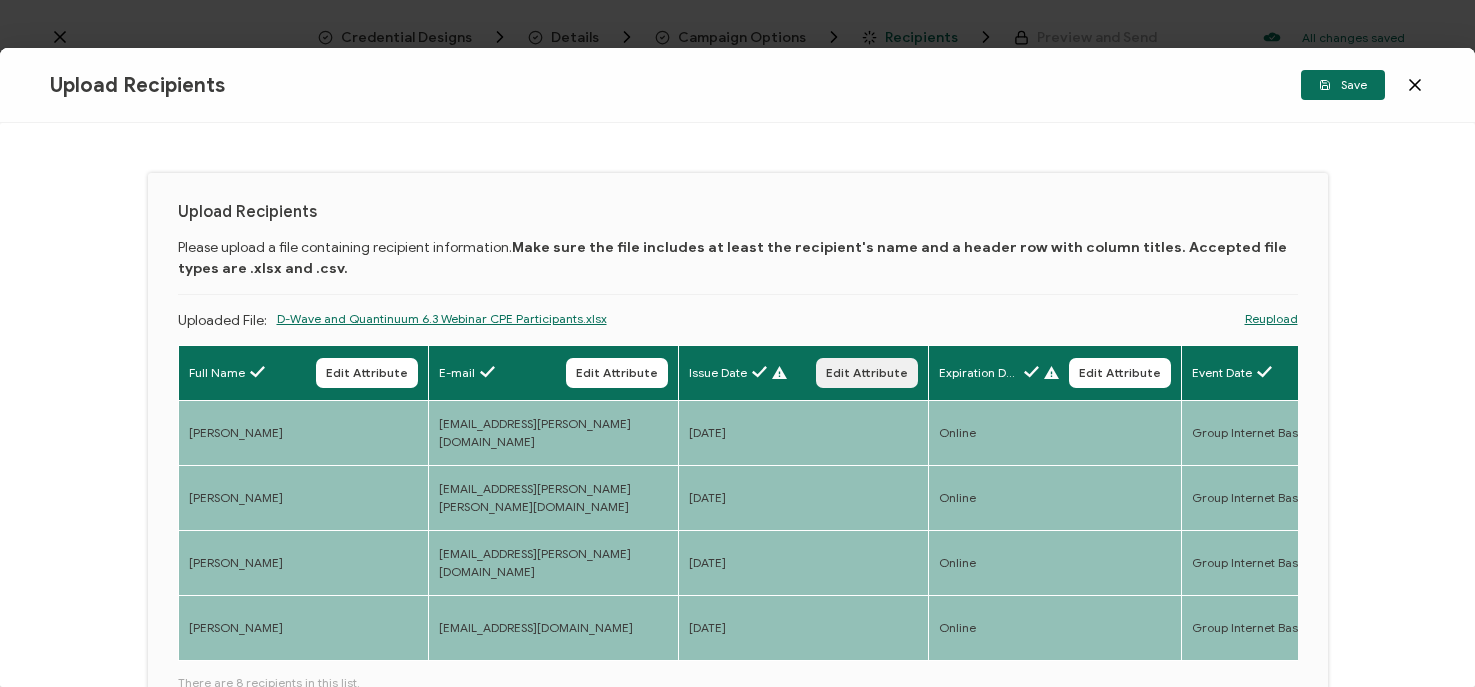 click on "Edit Attribute" at bounding box center (867, 373) 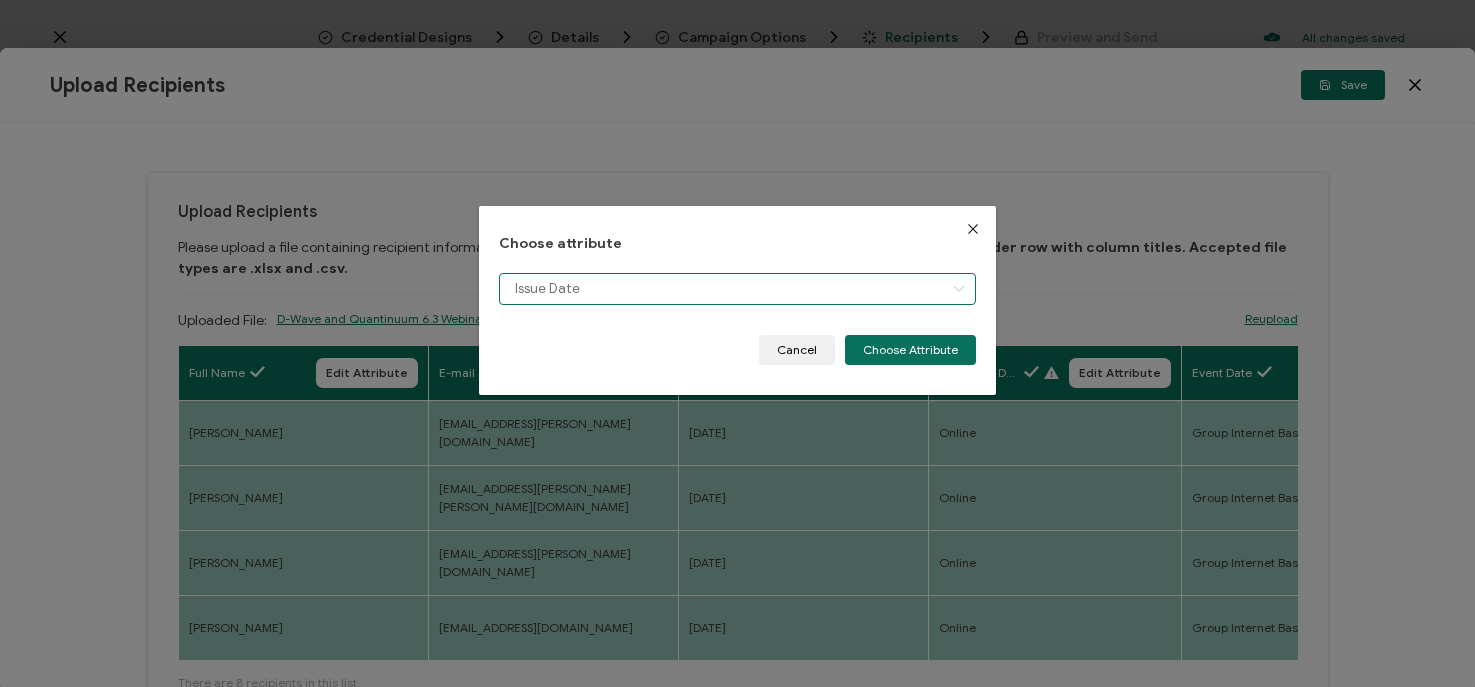 click on "Issue Date" at bounding box center [737, 289] 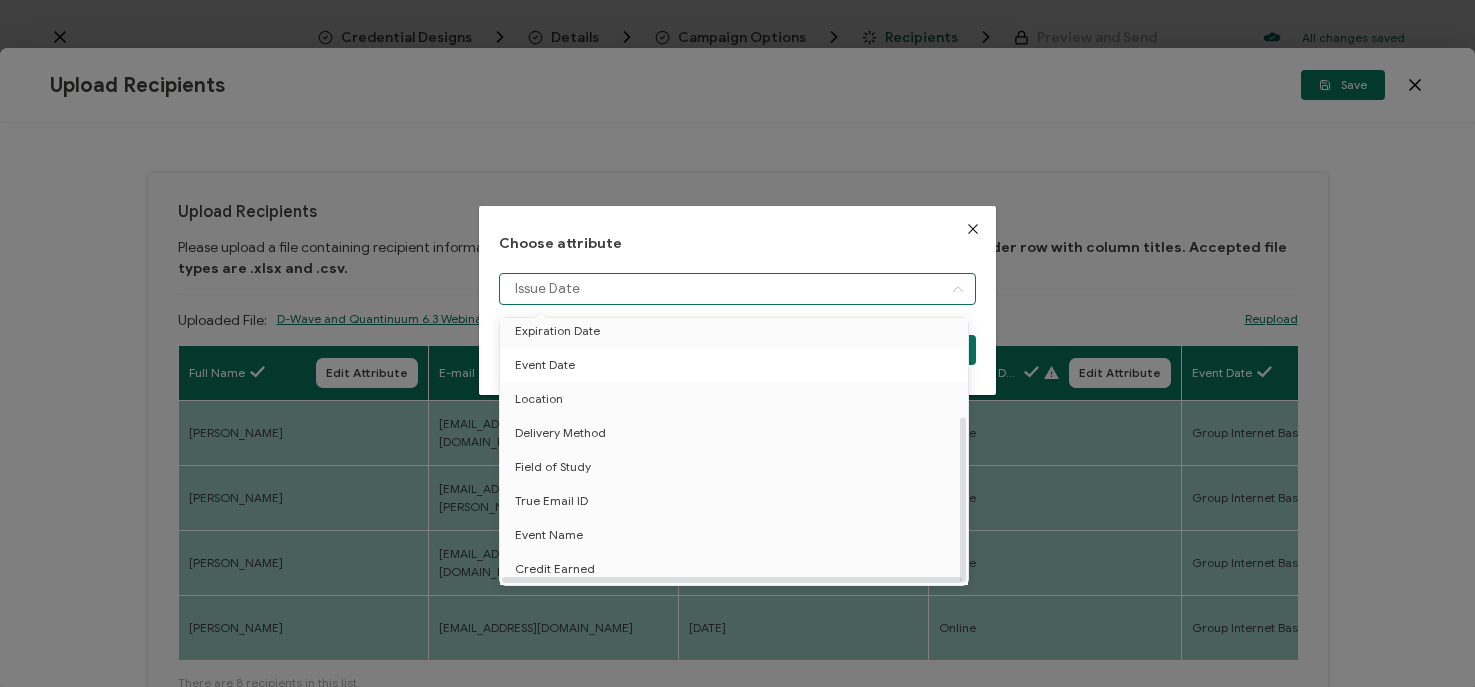 scroll, scrollTop: 155, scrollLeft: 0, axis: vertical 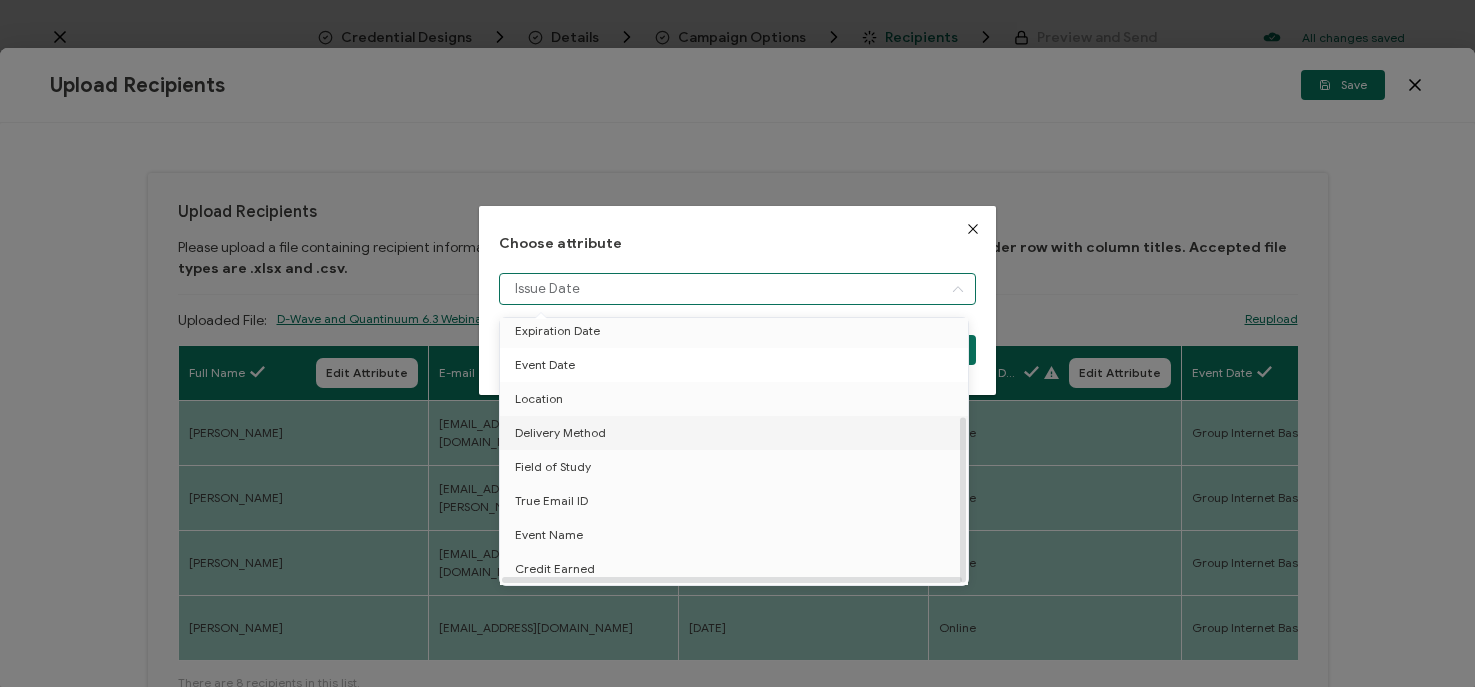 click on "Event Date" at bounding box center (545, 365) 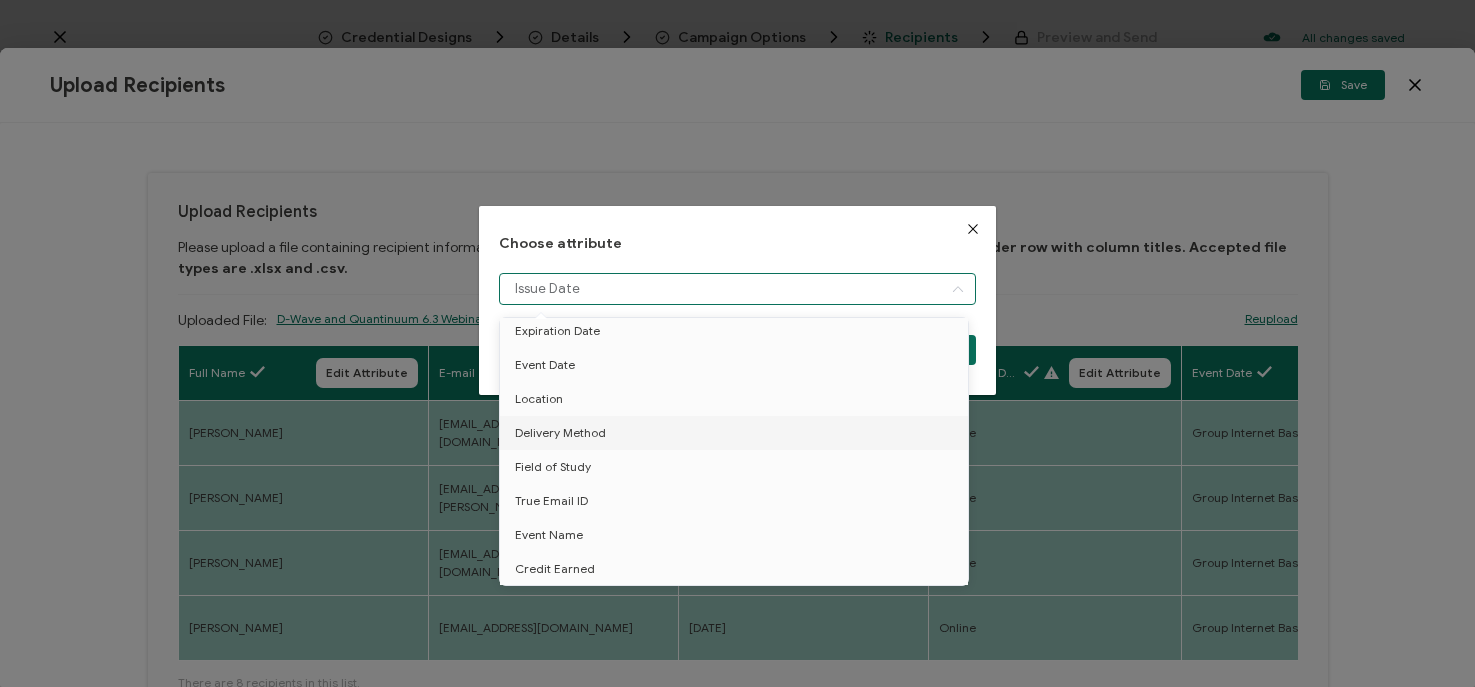 click at bounding box center [973, 229] 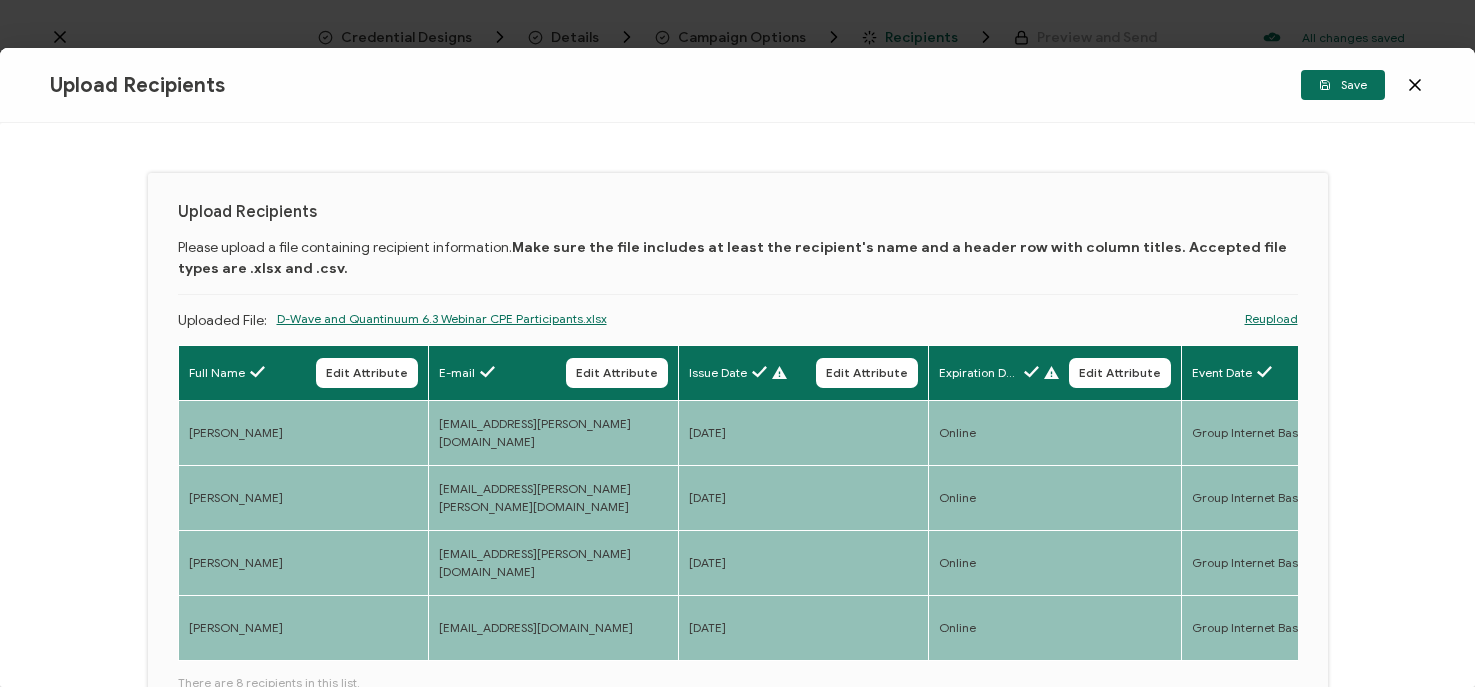 scroll, scrollTop: 0, scrollLeft: 194, axis: horizontal 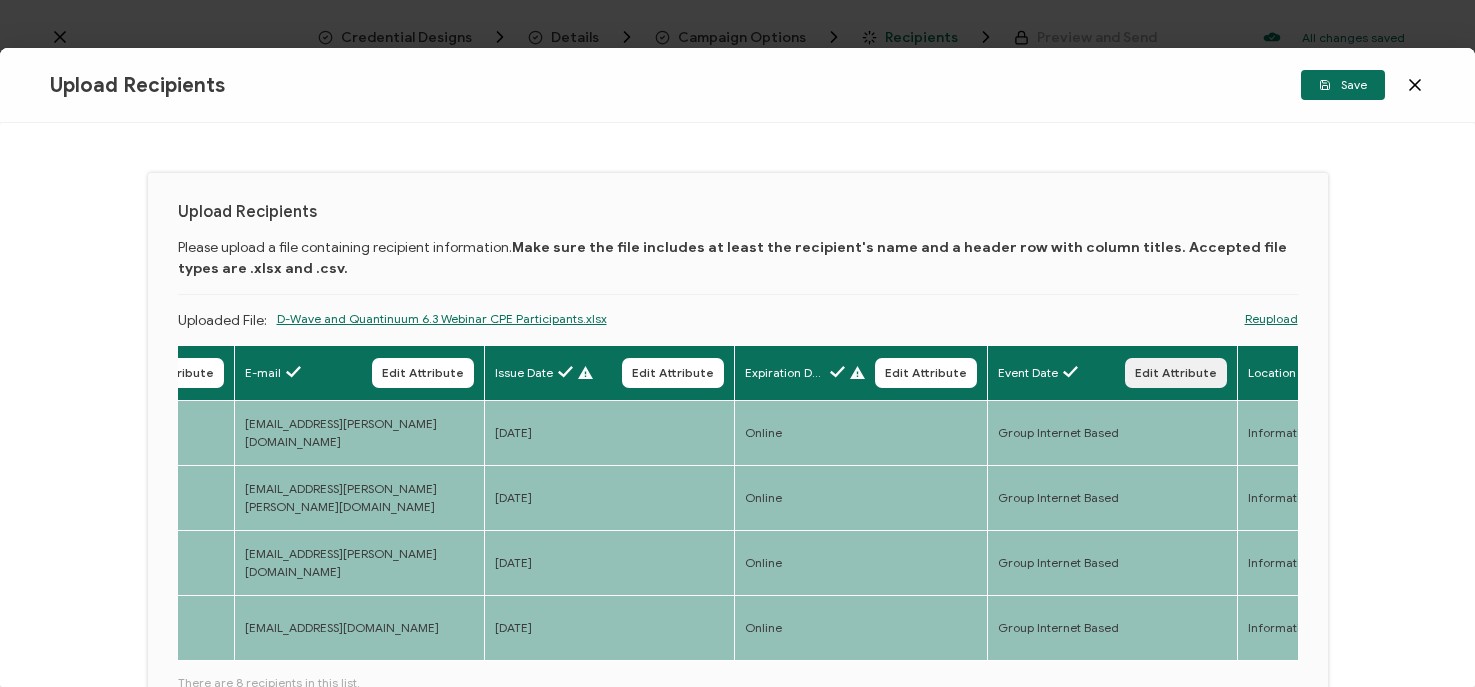 click on "Edit Attribute" at bounding box center (1176, 373) 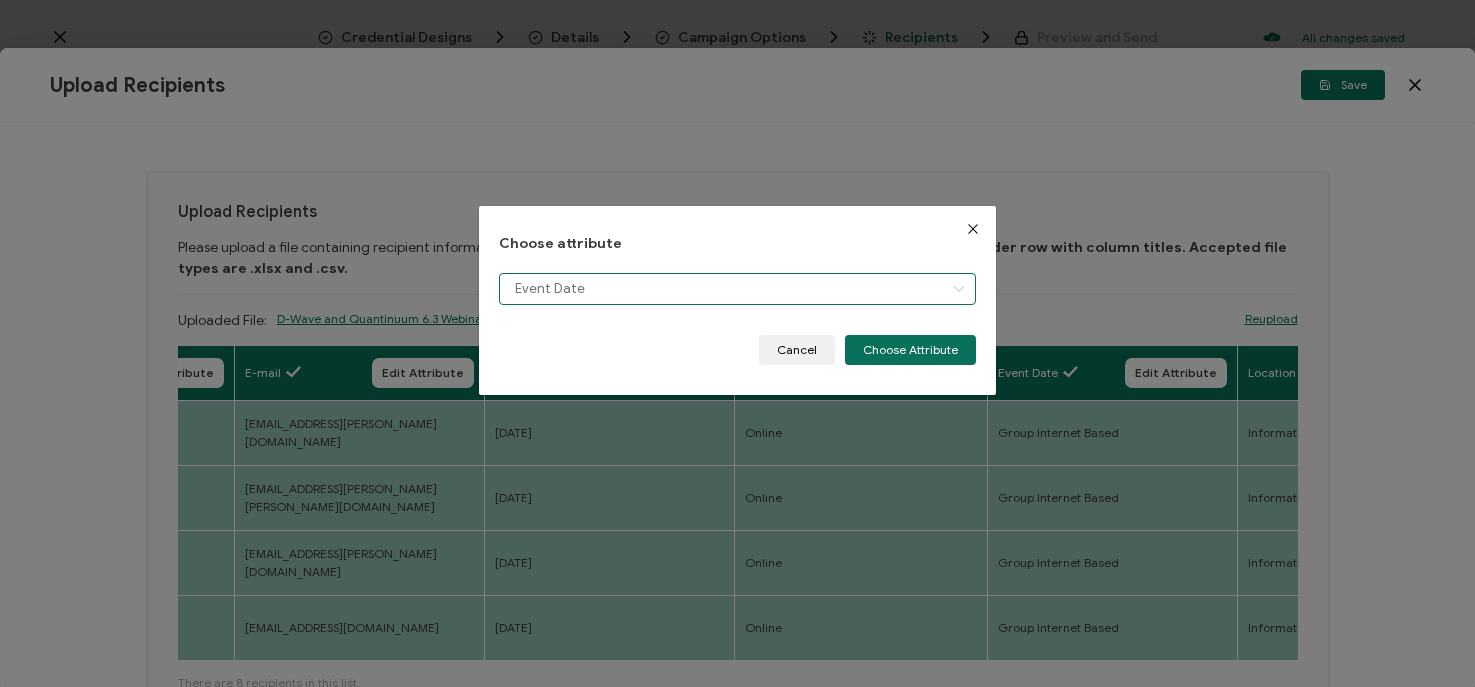 click on "Event Date" at bounding box center (737, 289) 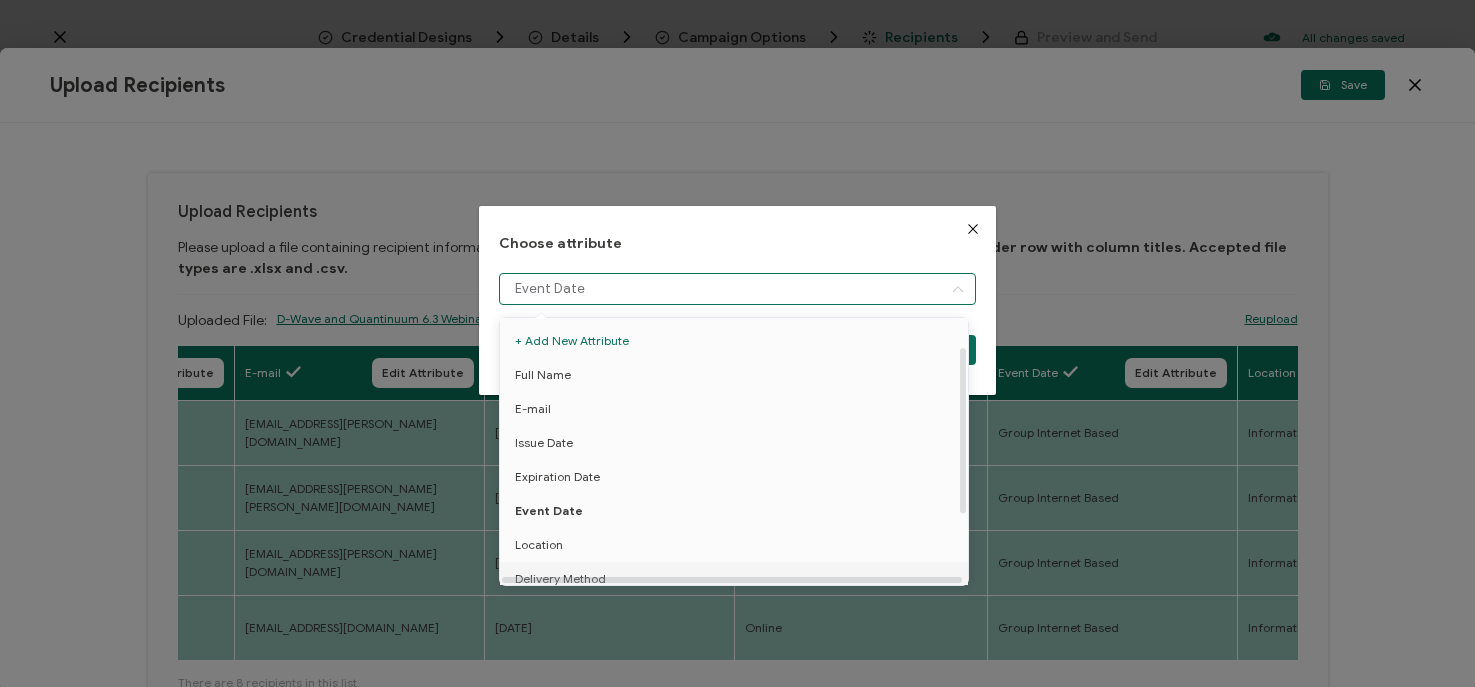 scroll, scrollTop: 45, scrollLeft: 0, axis: vertical 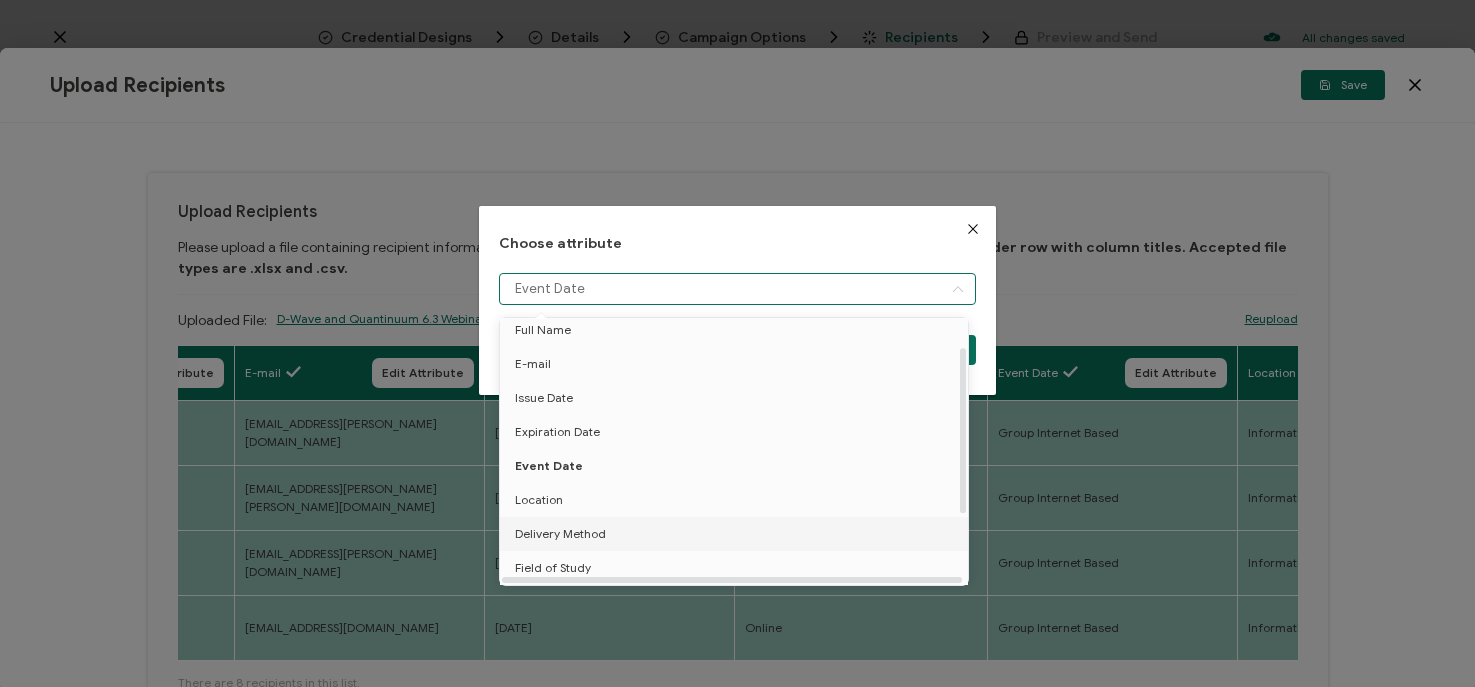 click on "Delivery Method" at bounding box center (560, 534) 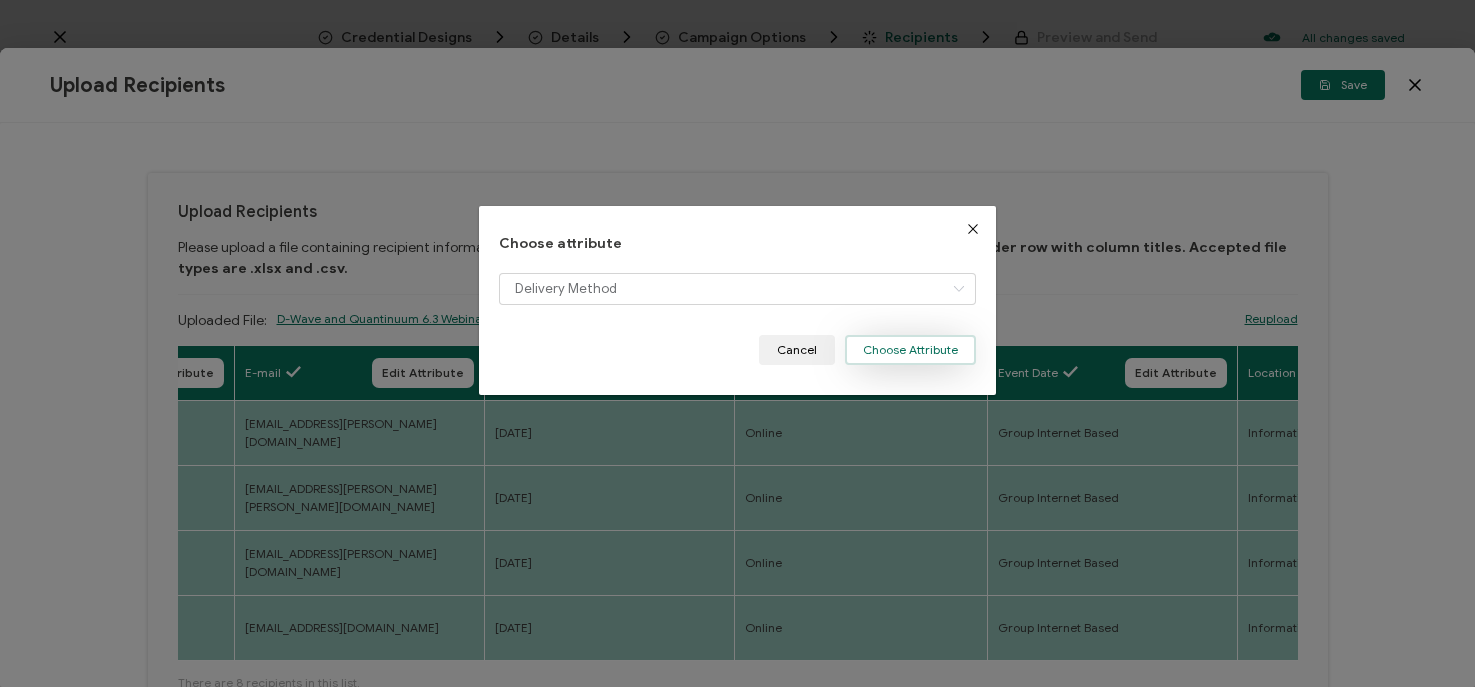 click on "Choose Attribute" at bounding box center (910, 350) 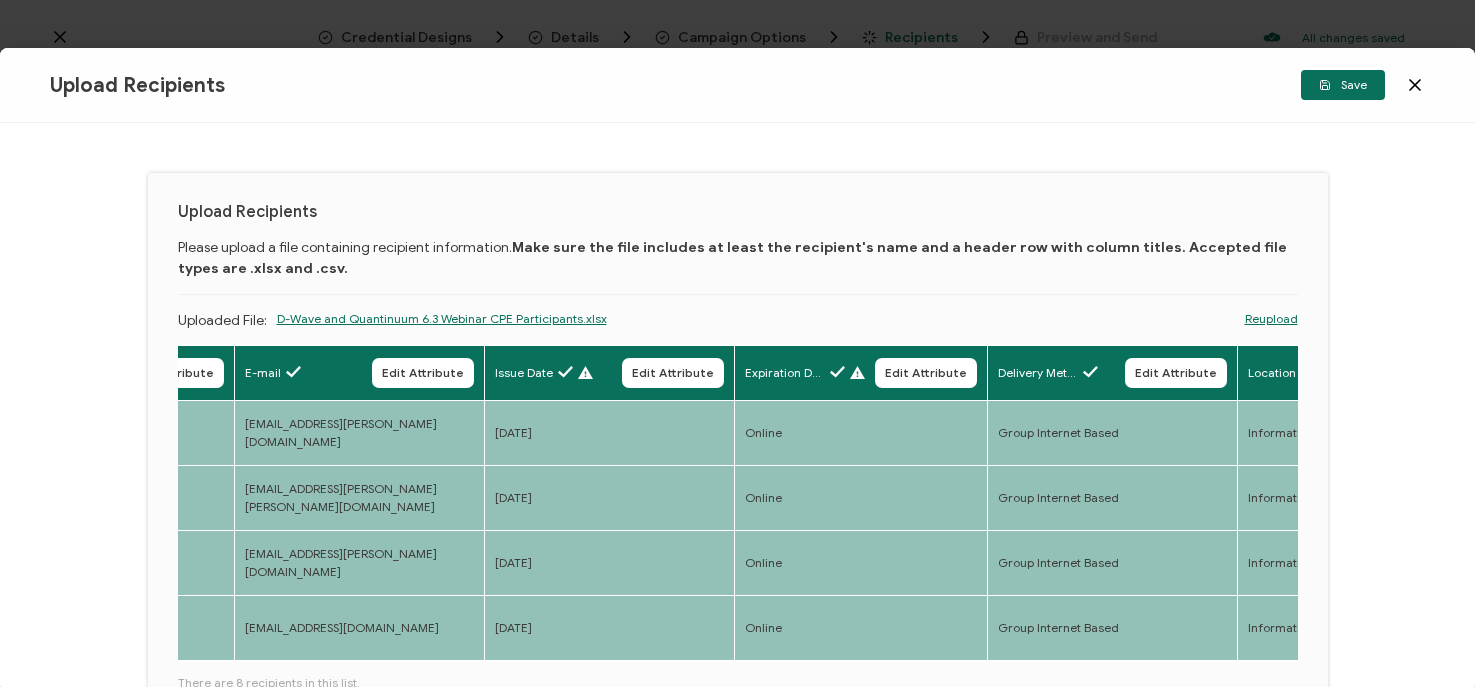 click on "Edit Attribute" at bounding box center (926, 373) 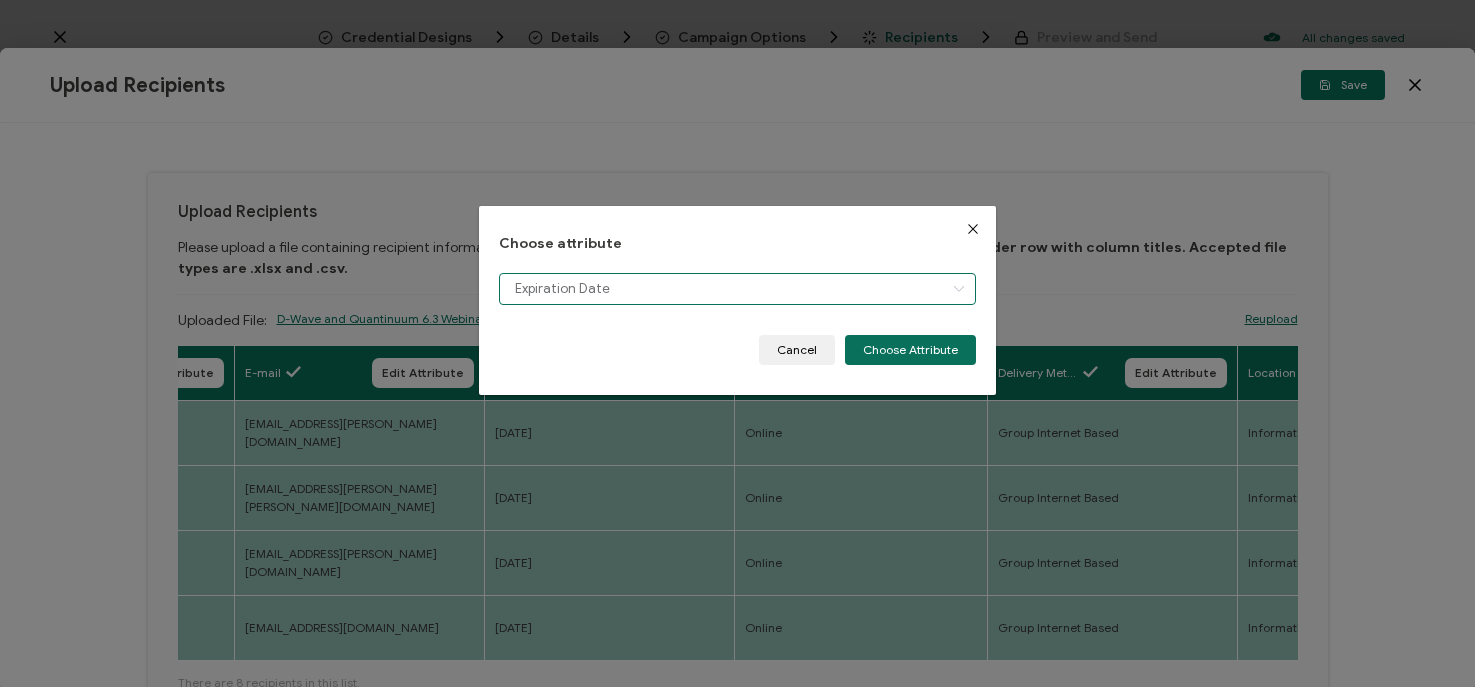 click on "Expiration Date" at bounding box center [737, 289] 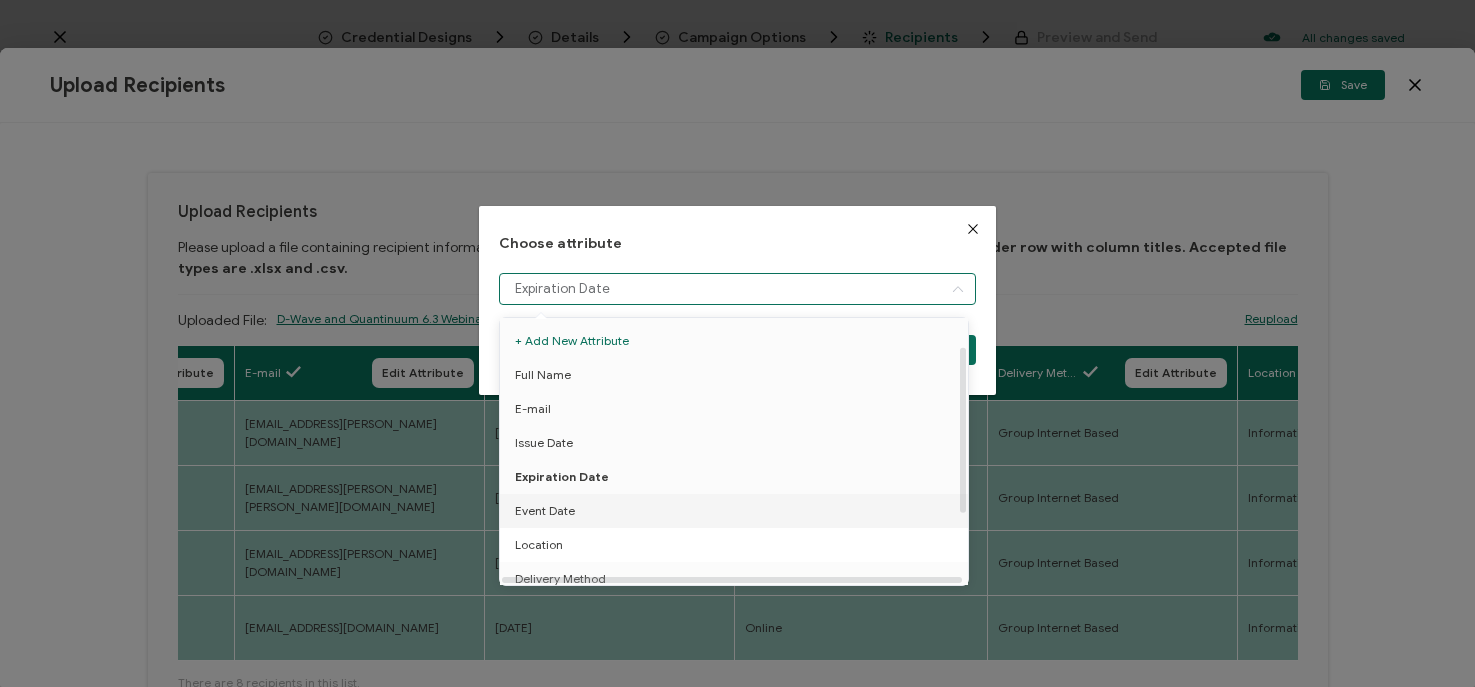 scroll, scrollTop: 44, scrollLeft: 0, axis: vertical 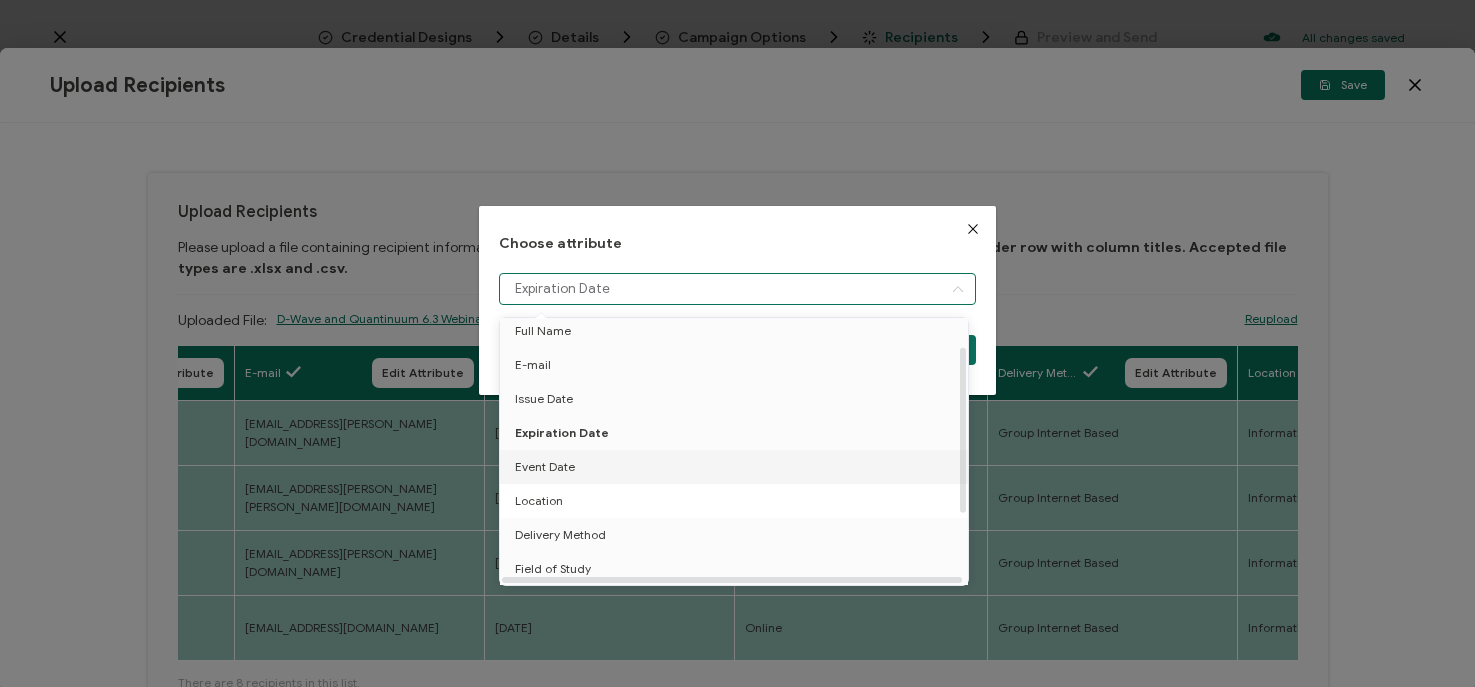 click on "Location" at bounding box center [737, 501] 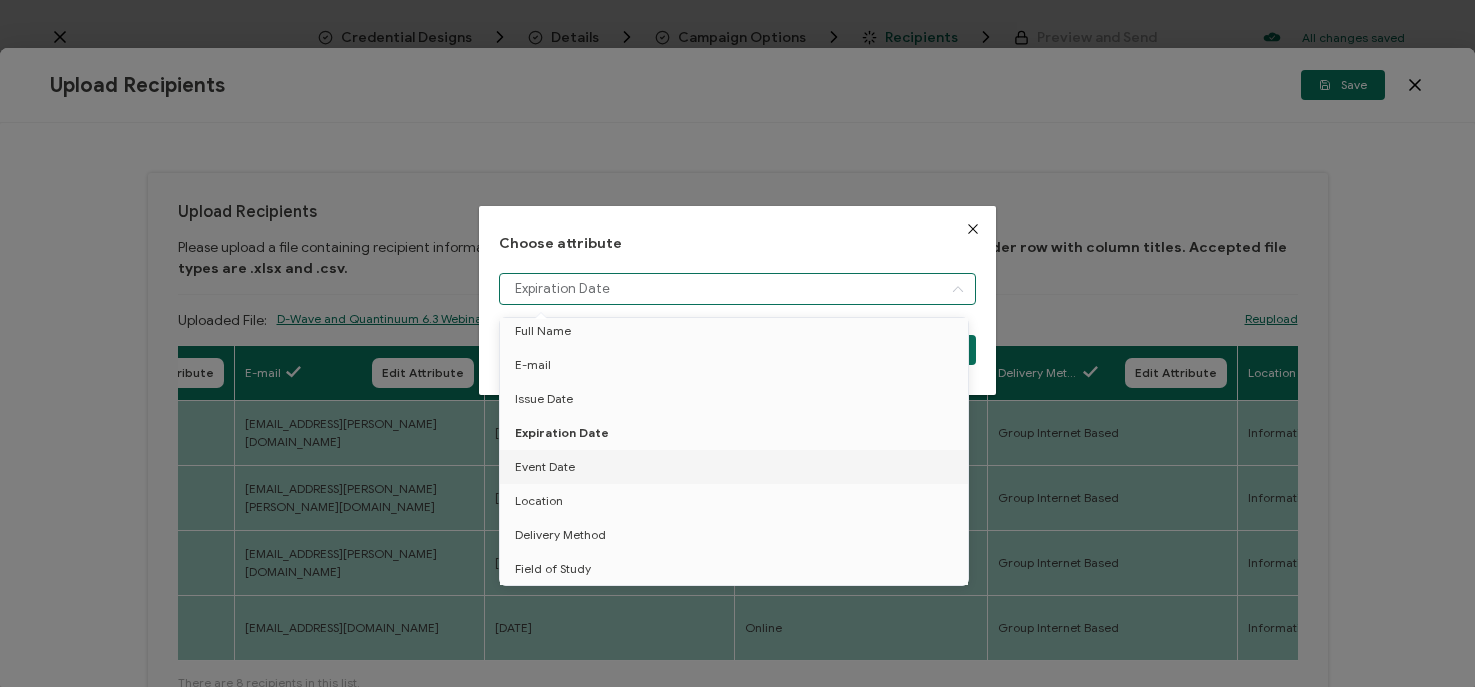 click at bounding box center (973, 229) 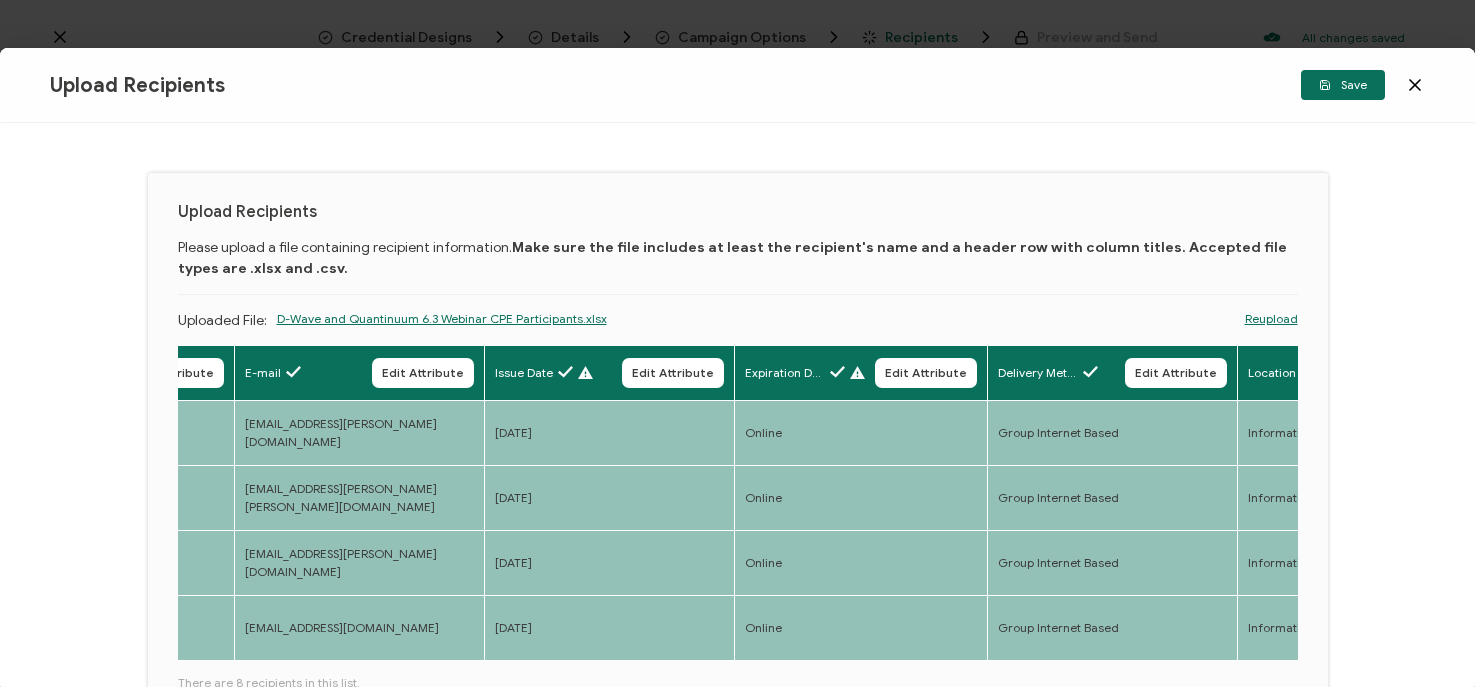 click on "Reupload" at bounding box center [1271, 319] 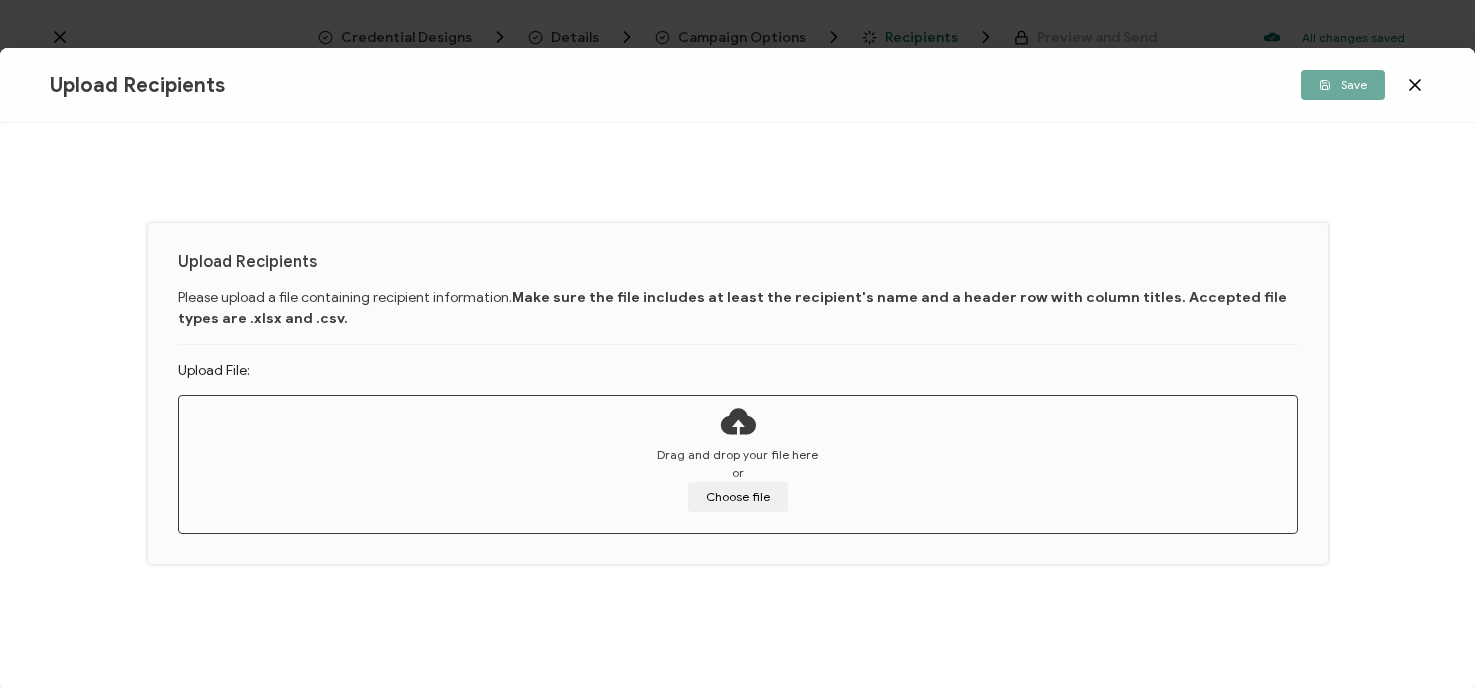 click 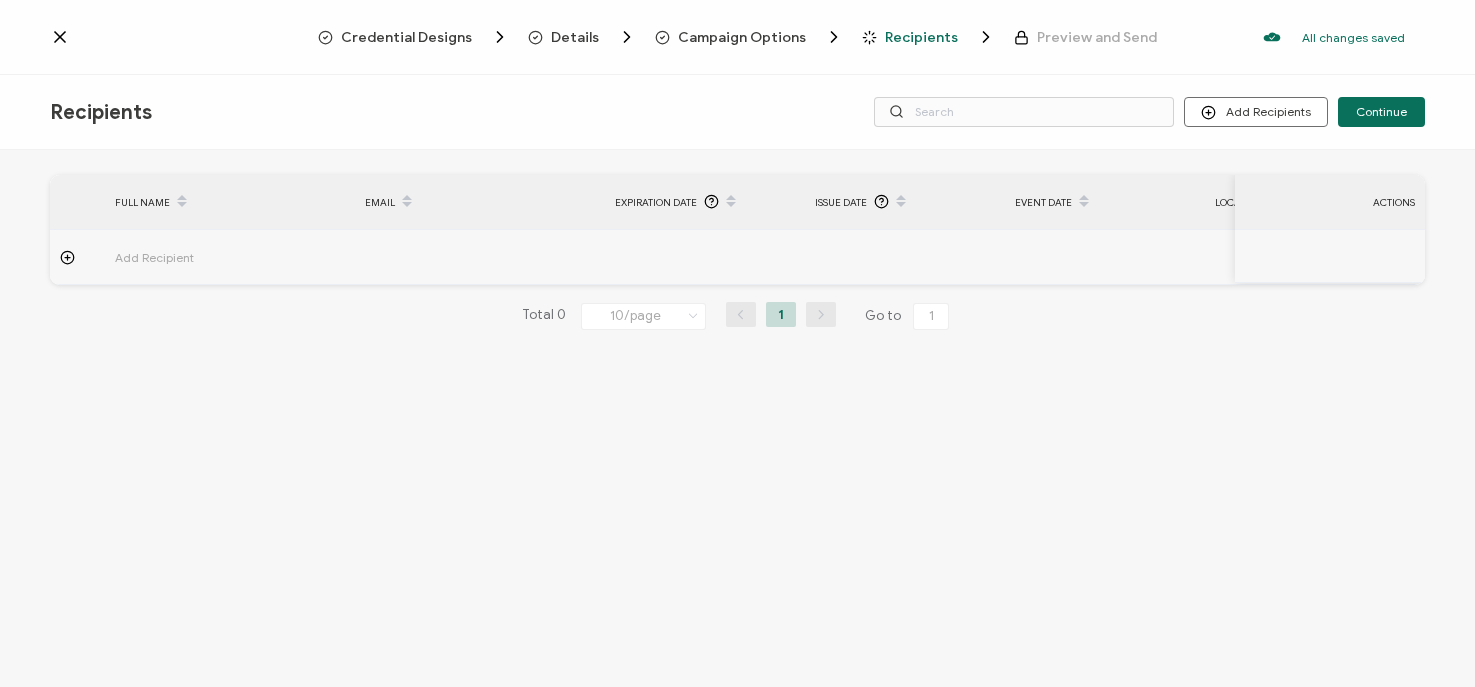click on "Credential Designs" at bounding box center (406, 37) 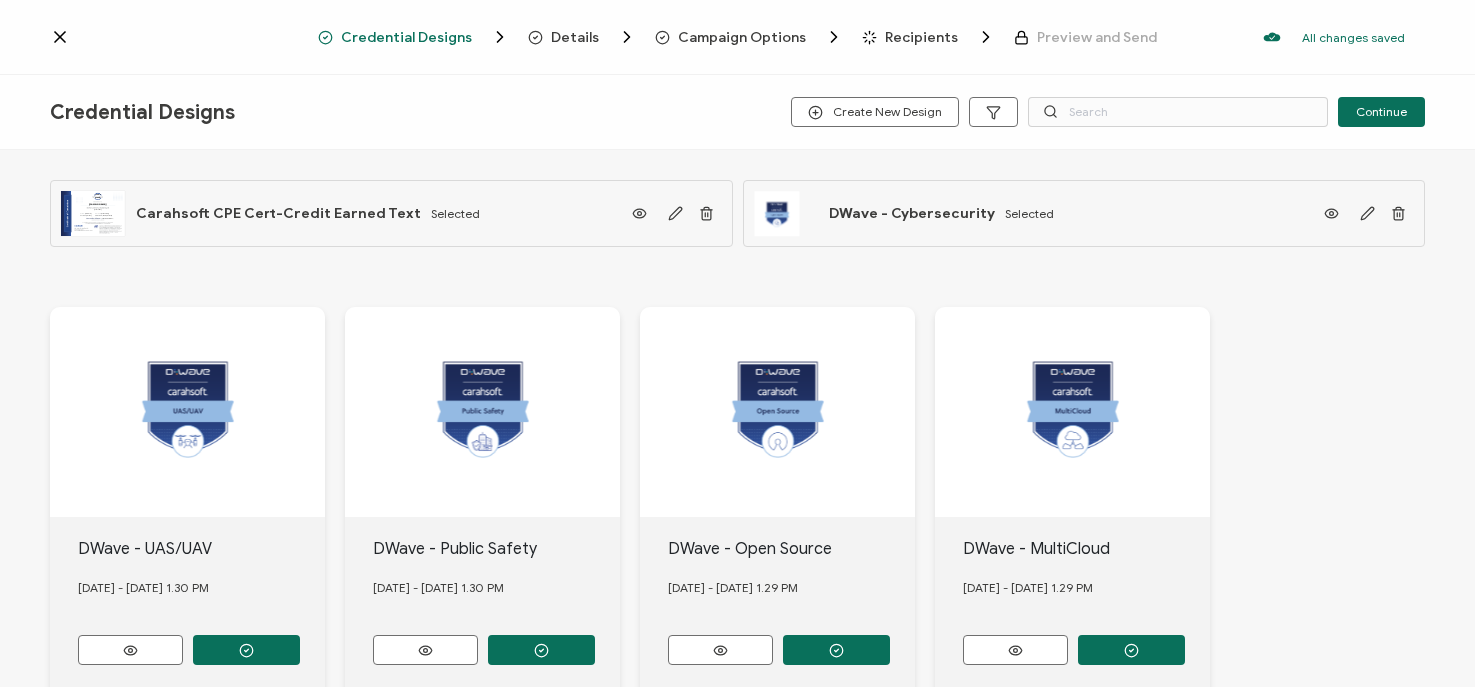 click on "Recipients" at bounding box center (921, 37) 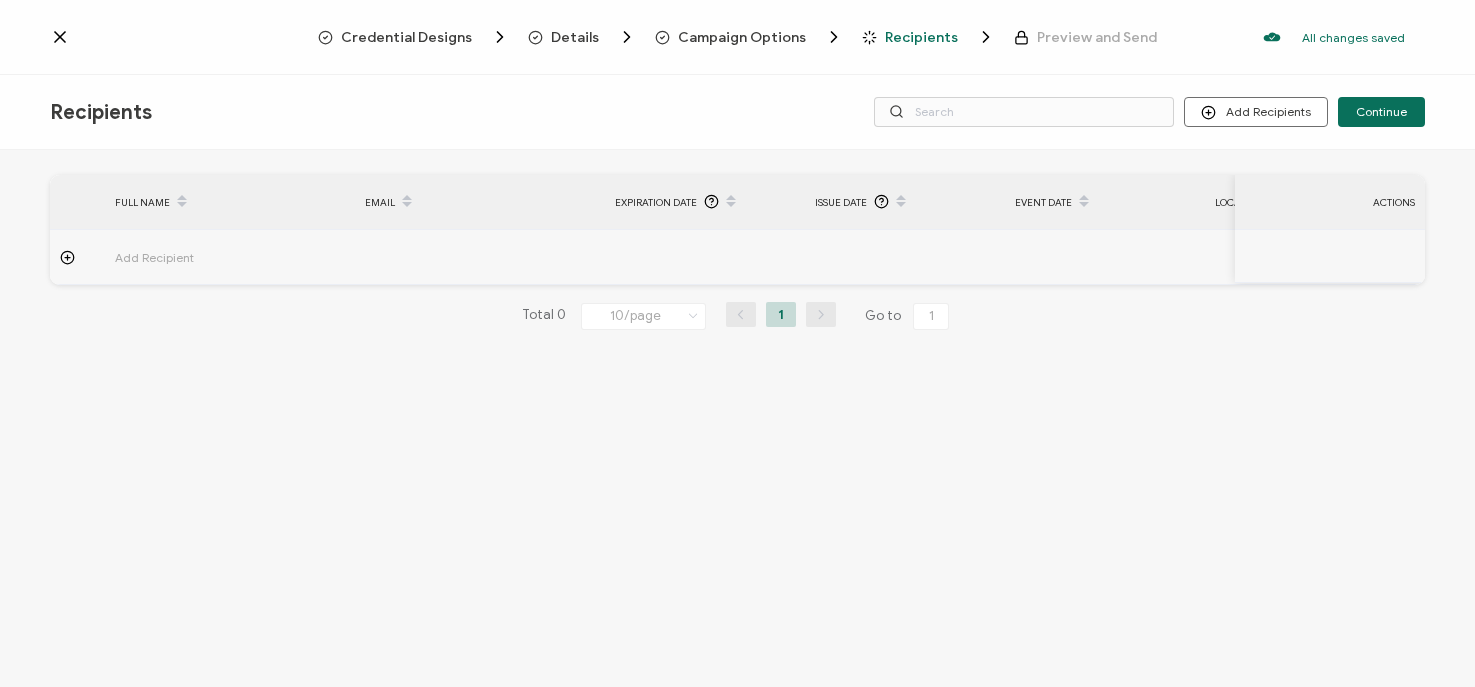 click on "Campaign Options" at bounding box center [742, 37] 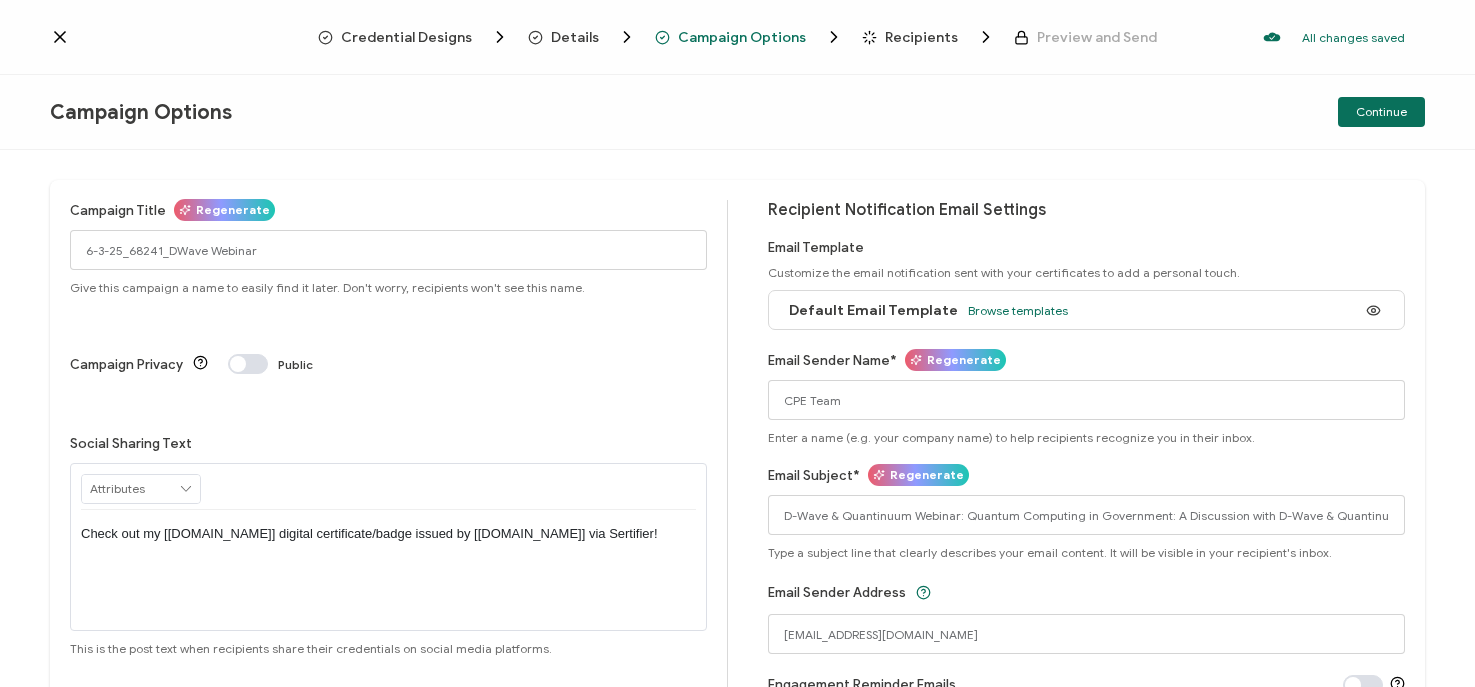 click on "Recipients" at bounding box center (902, 37) 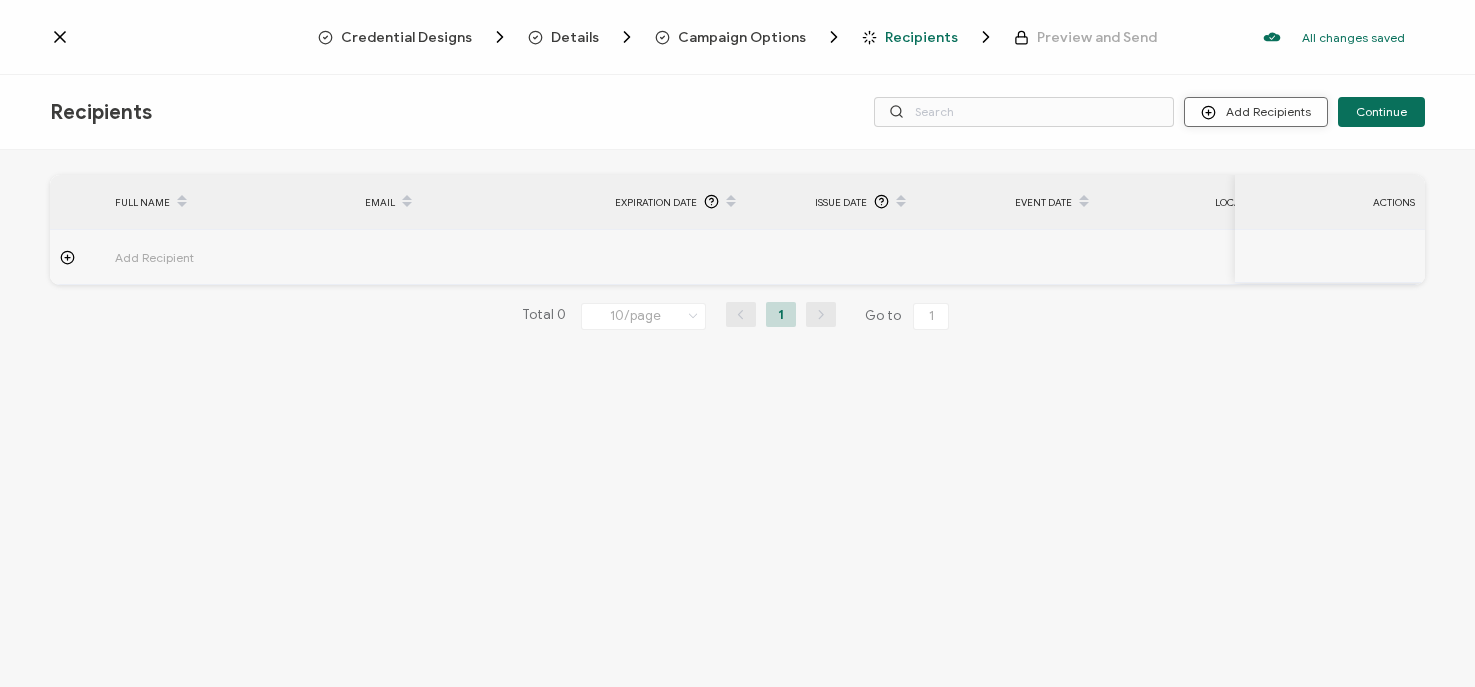 click on "Add Recipients" at bounding box center (1256, 112) 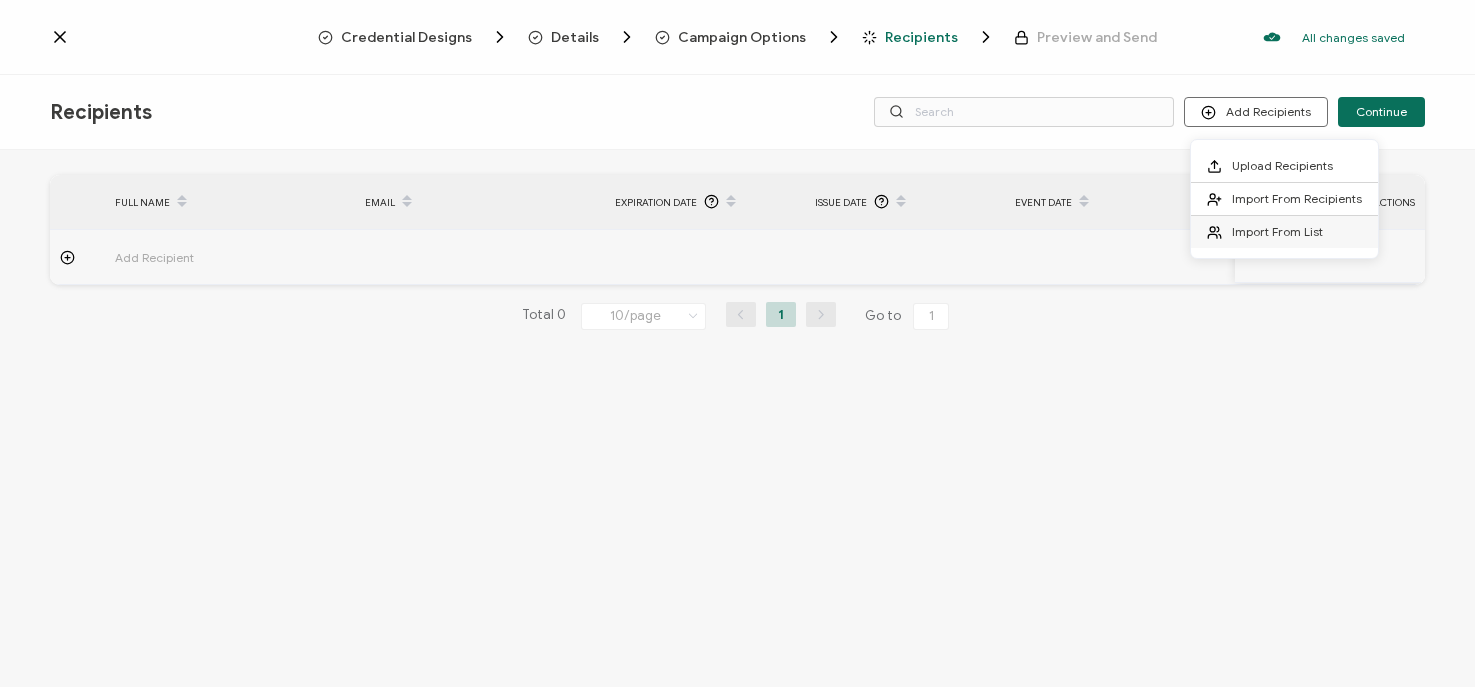 click on "Import From List" at bounding box center (1277, 231) 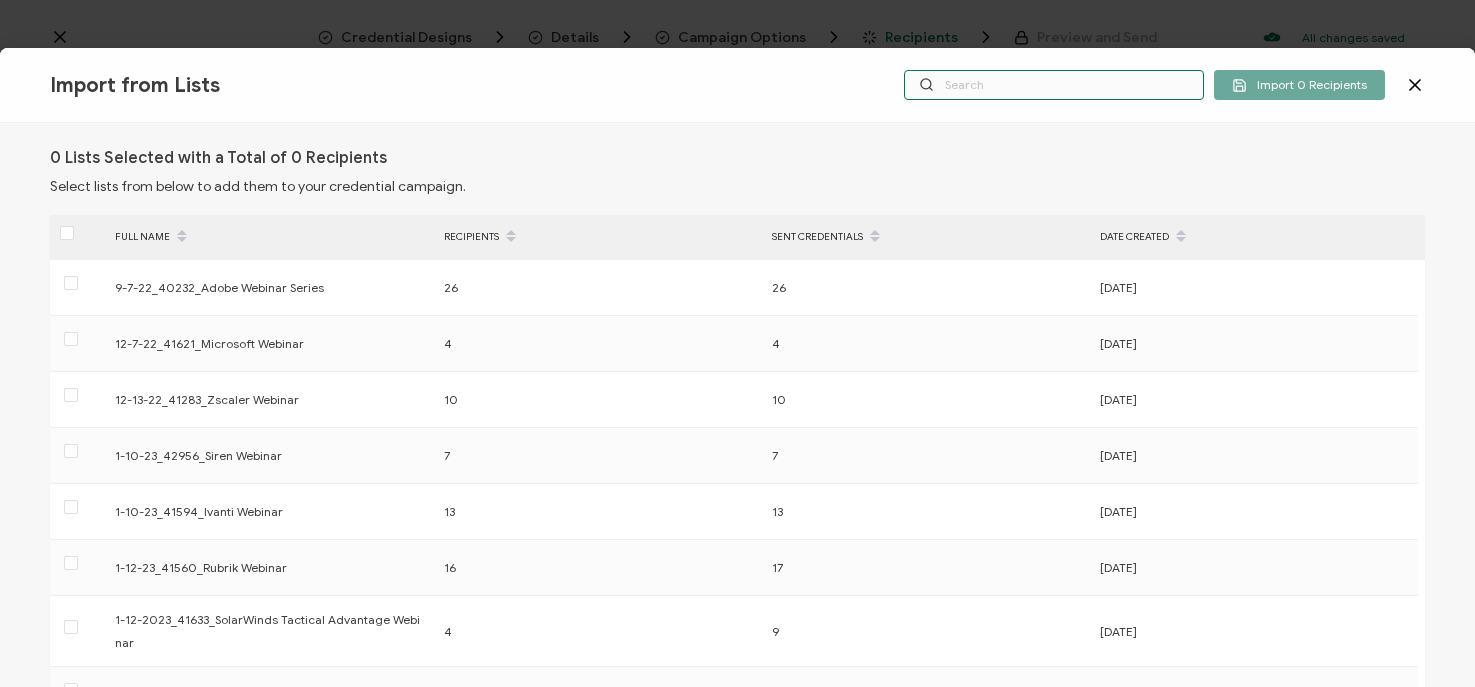 click at bounding box center (1054, 85) 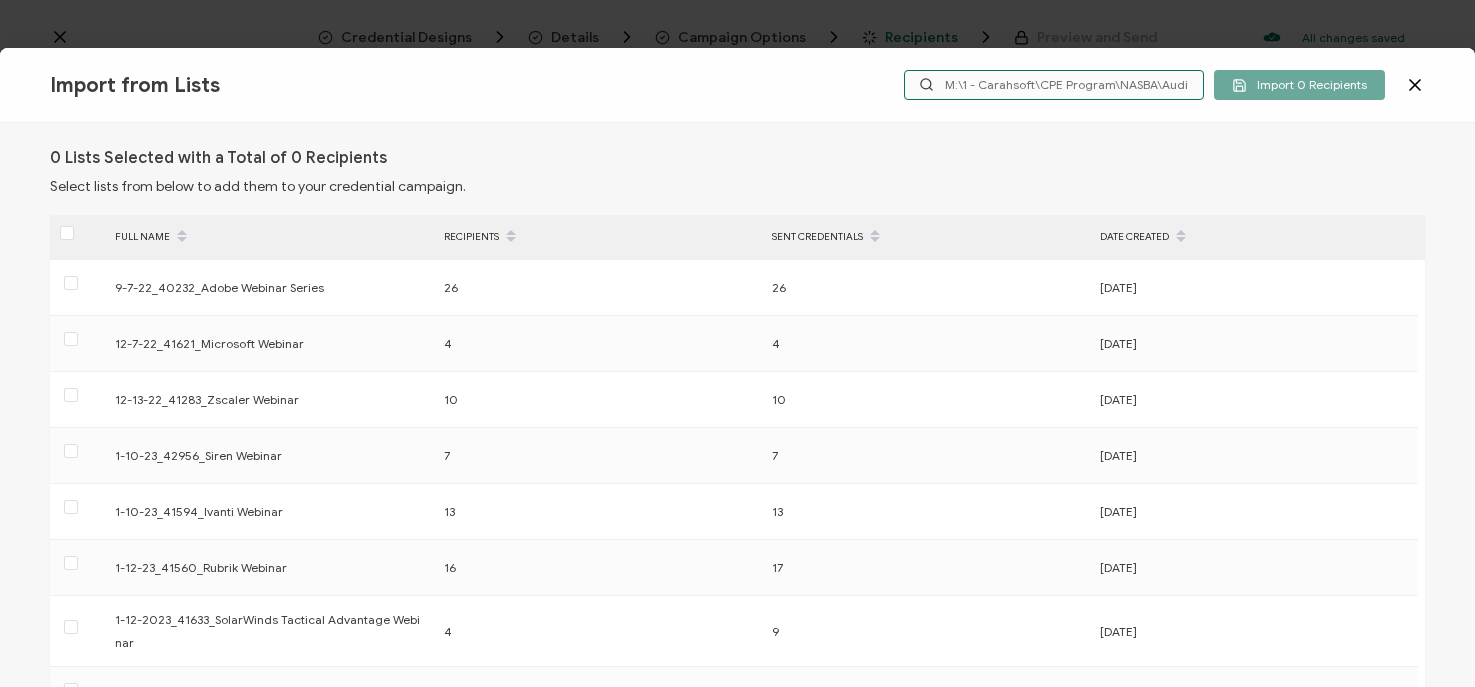 scroll, scrollTop: 0, scrollLeft: 636, axis: horizontal 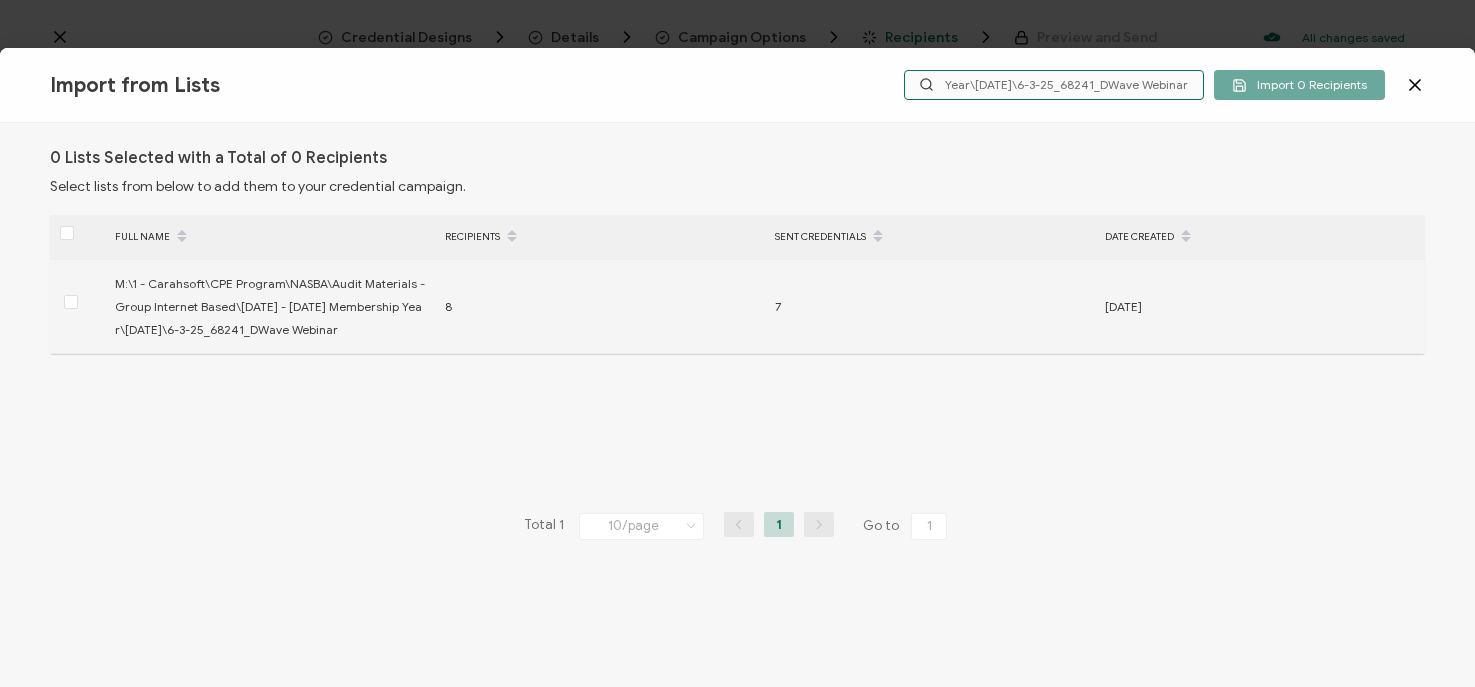 type on "M:\1 - Carahsoft\CPE Program\NASBA\Audit Materials - Group Internet Based\August 2024 - July 2025 Membership Year\June 2025\6-3-25_68241_DWave Webinar" 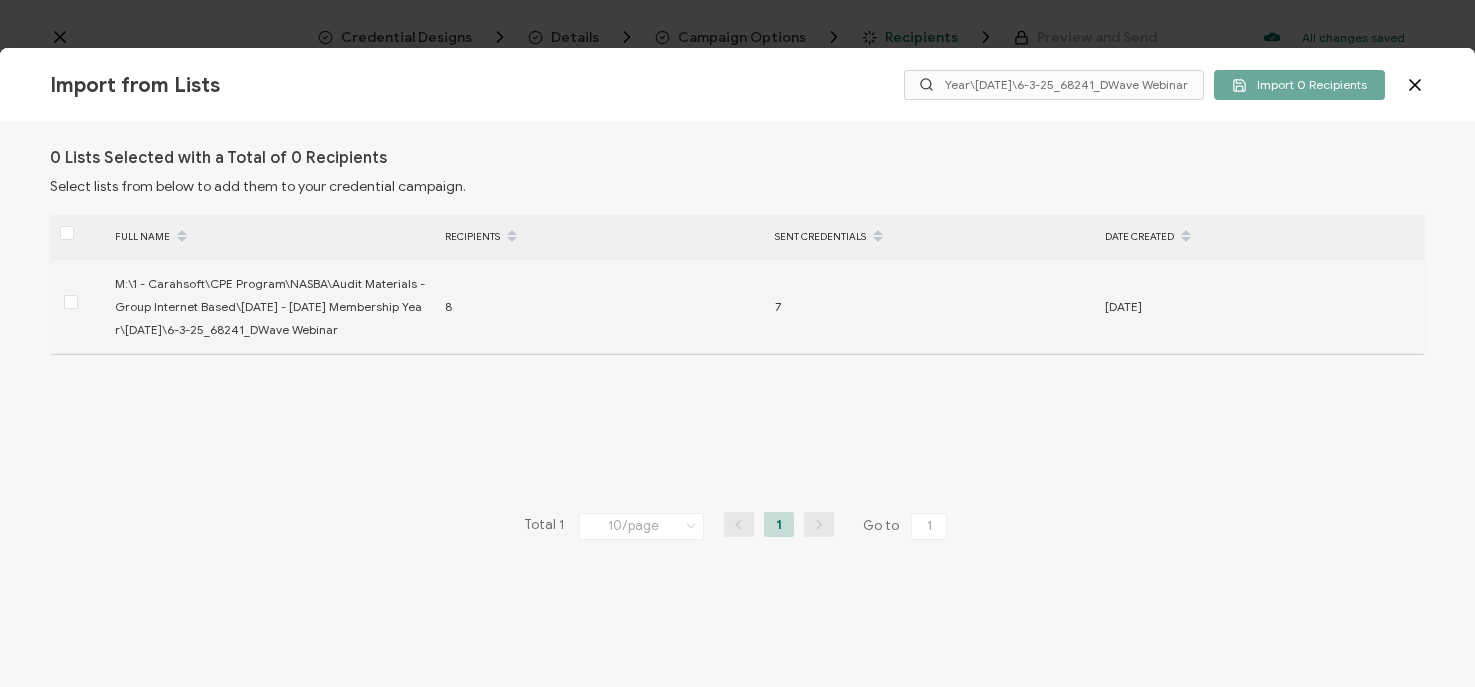 scroll, scrollTop: 0, scrollLeft: 0, axis: both 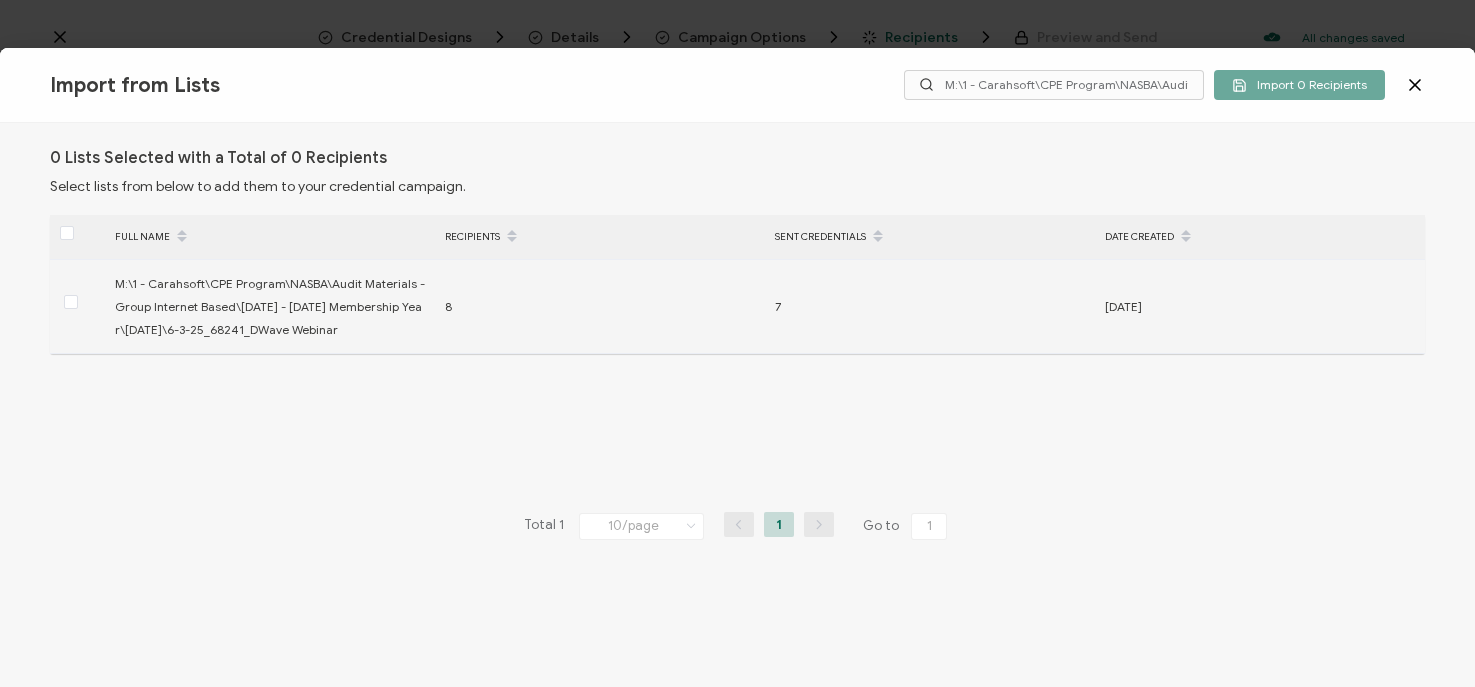 click at bounding box center (77, 306) 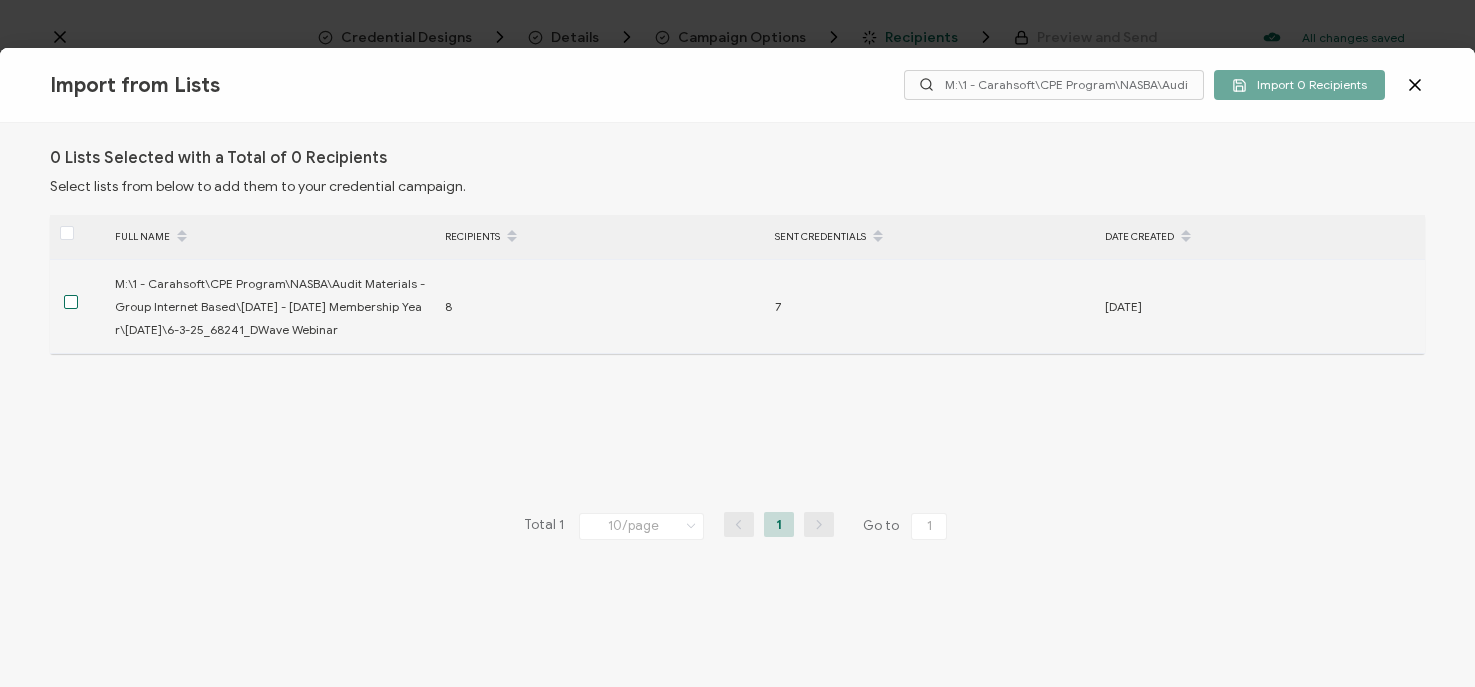 click at bounding box center (71, 302) 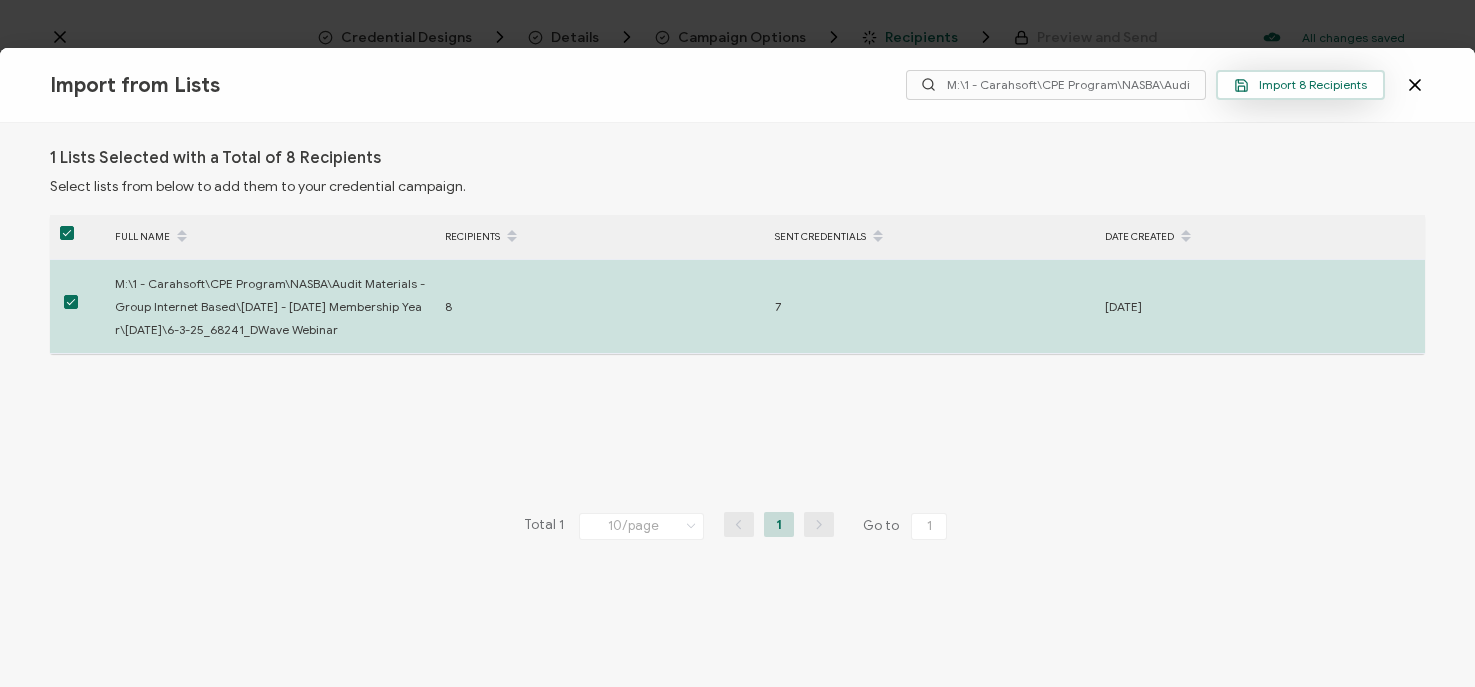 click on "Import 8 Recipients" at bounding box center [1300, 85] 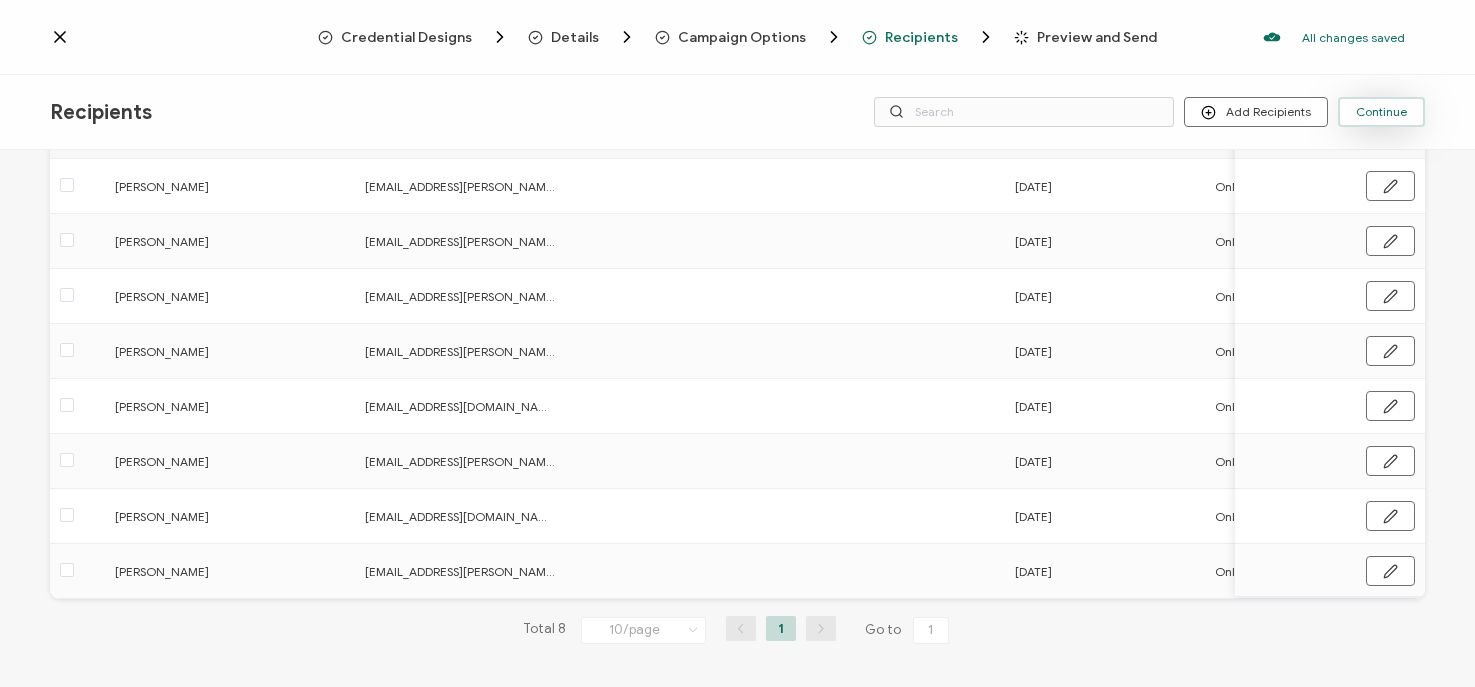 scroll, scrollTop: 0, scrollLeft: 0, axis: both 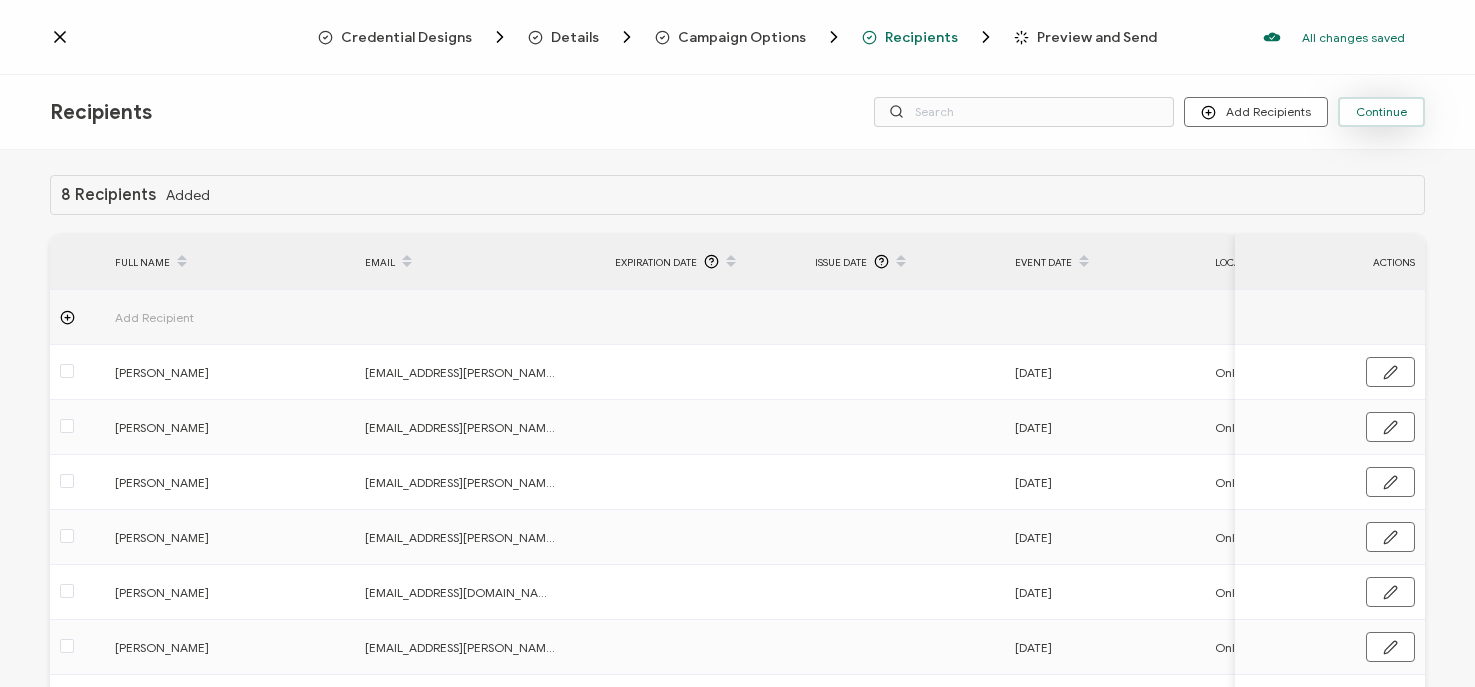 click on "Continue" at bounding box center (1381, 112) 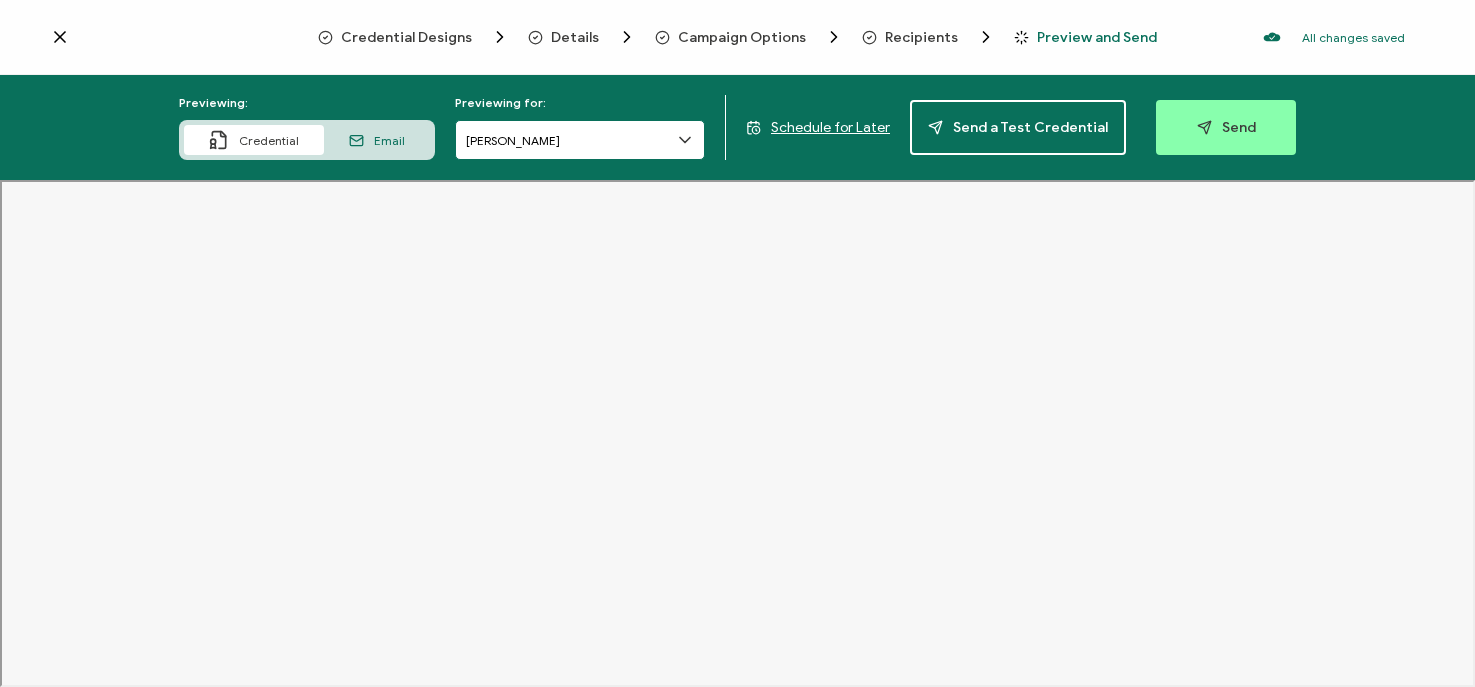 click on "[PERSON_NAME]" at bounding box center (580, 140) 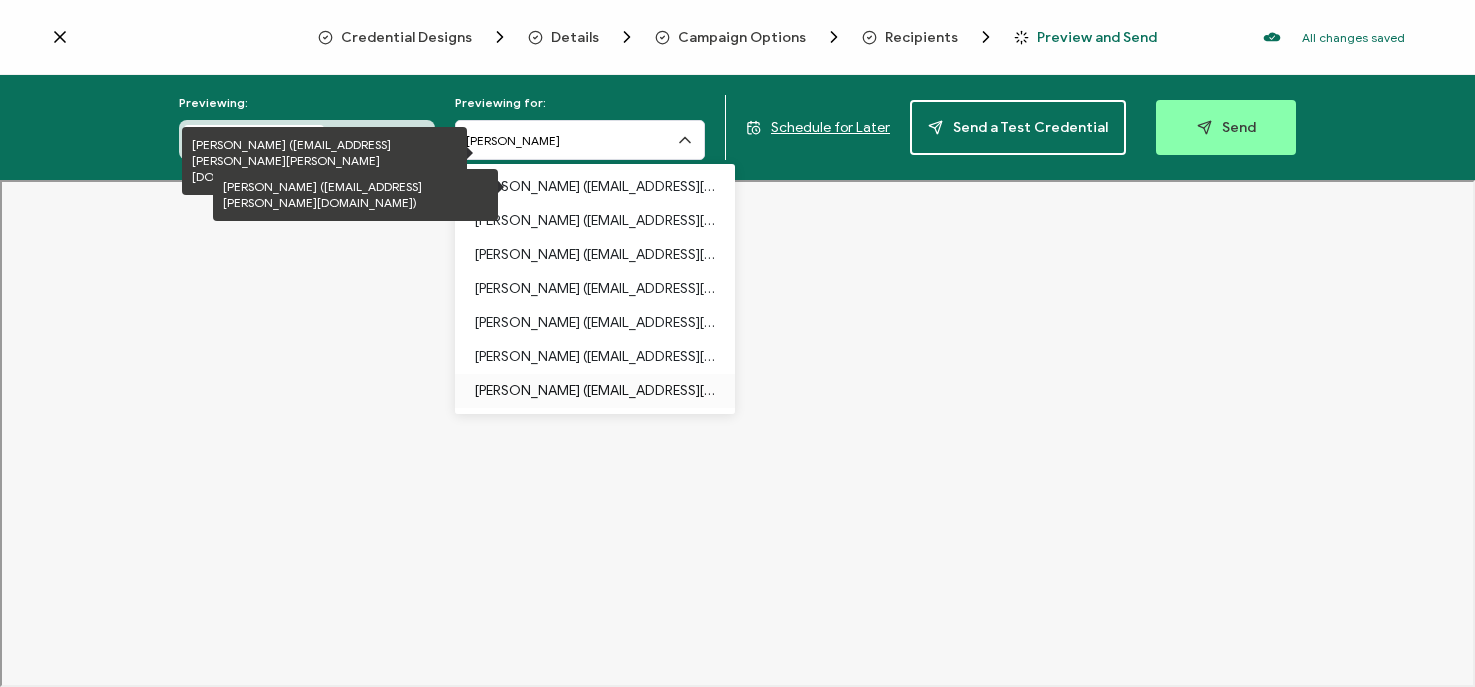 click on "Tom Wible (carahsoft.tom.wible@cgifederal.com)" at bounding box center (595, 391) 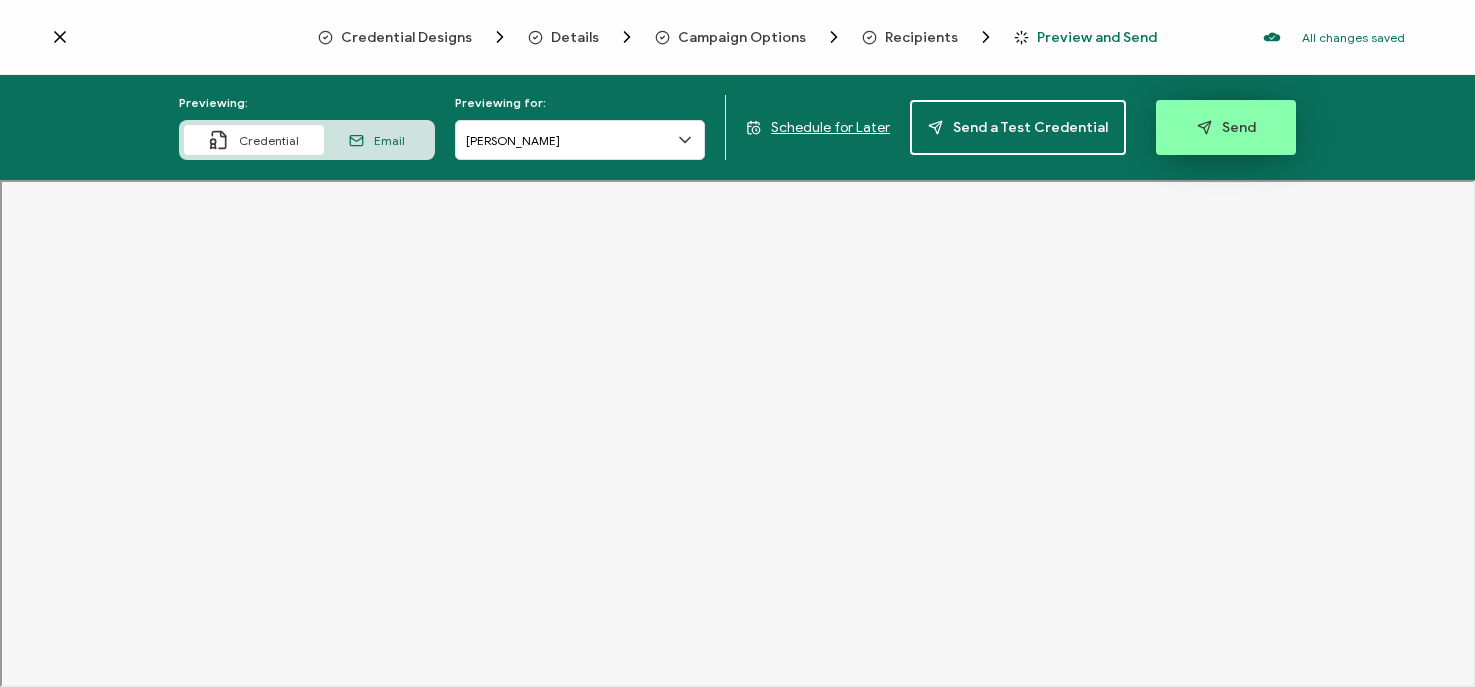 click on "Send" at bounding box center (1226, 127) 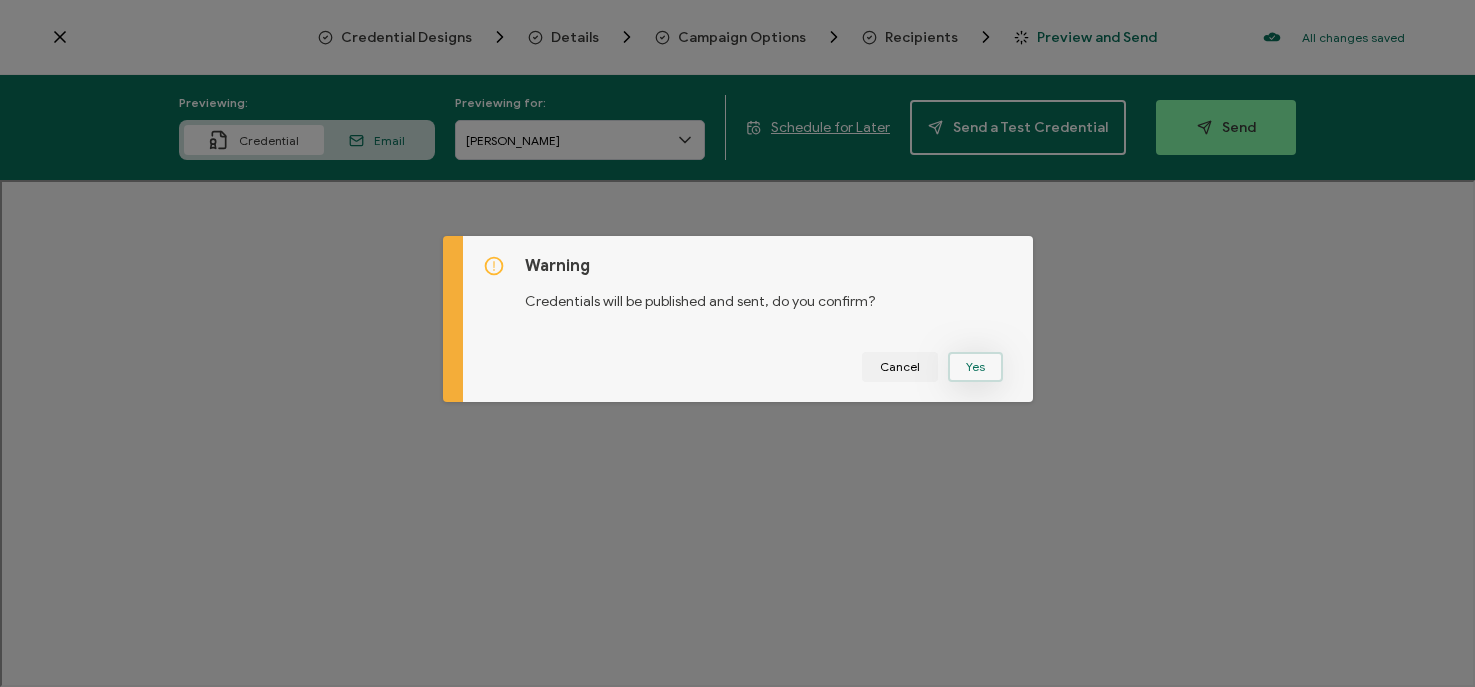 click on "Yes" at bounding box center [975, 367] 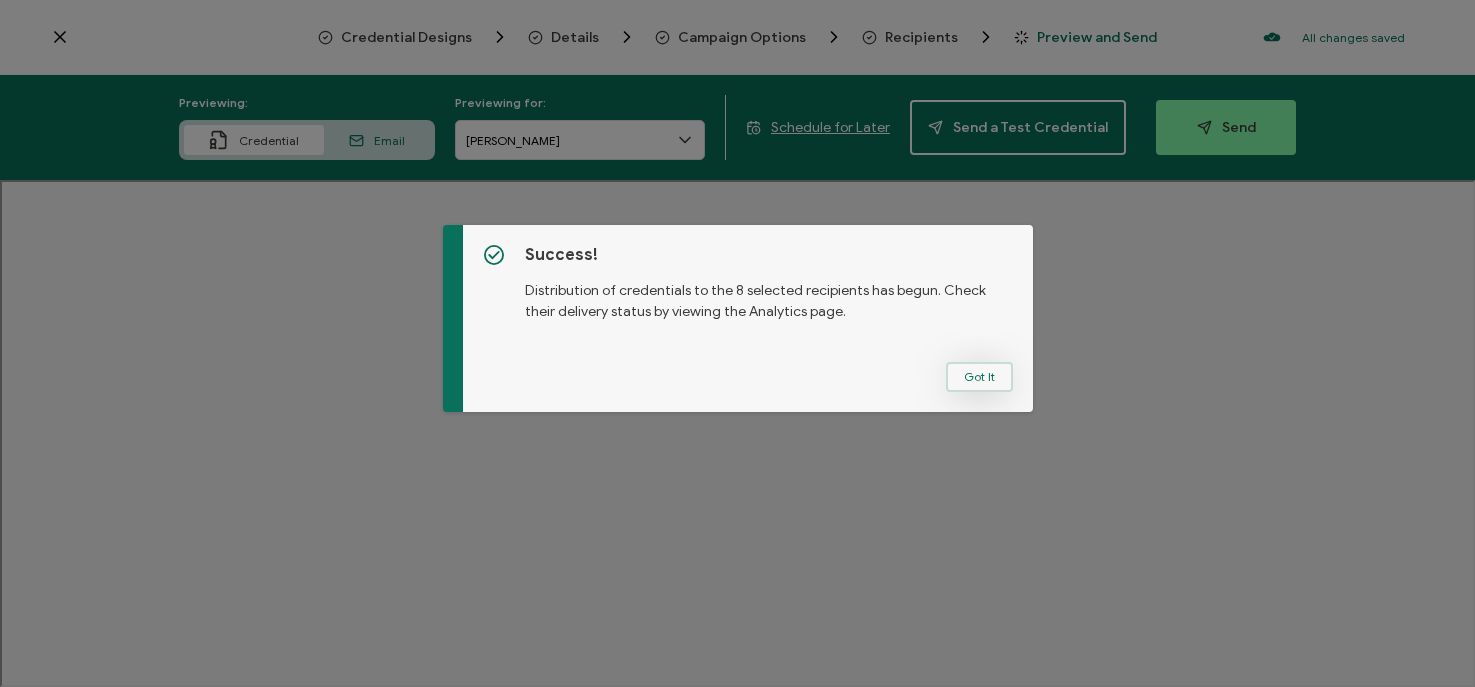 click on "Got It" at bounding box center [979, 377] 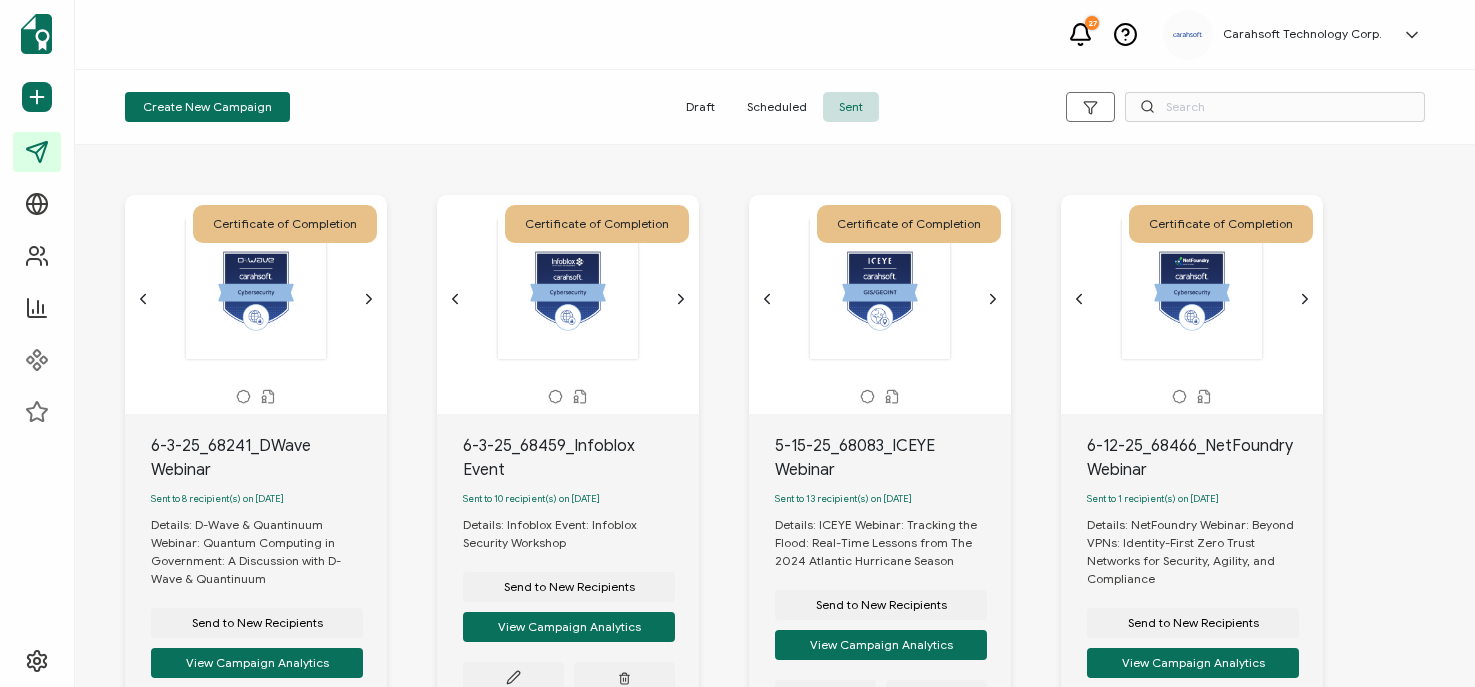 scroll, scrollTop: 172, scrollLeft: 0, axis: vertical 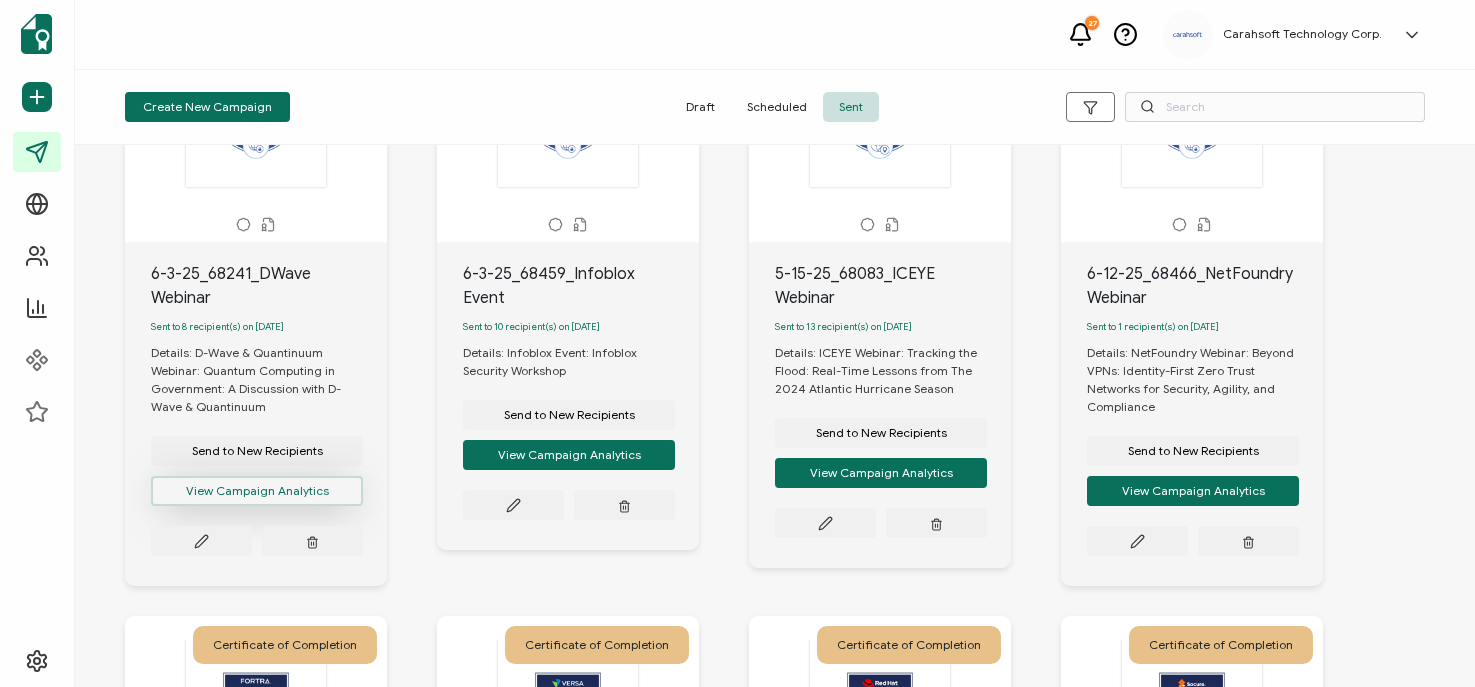 click on "View Campaign Analytics" at bounding box center [257, 491] 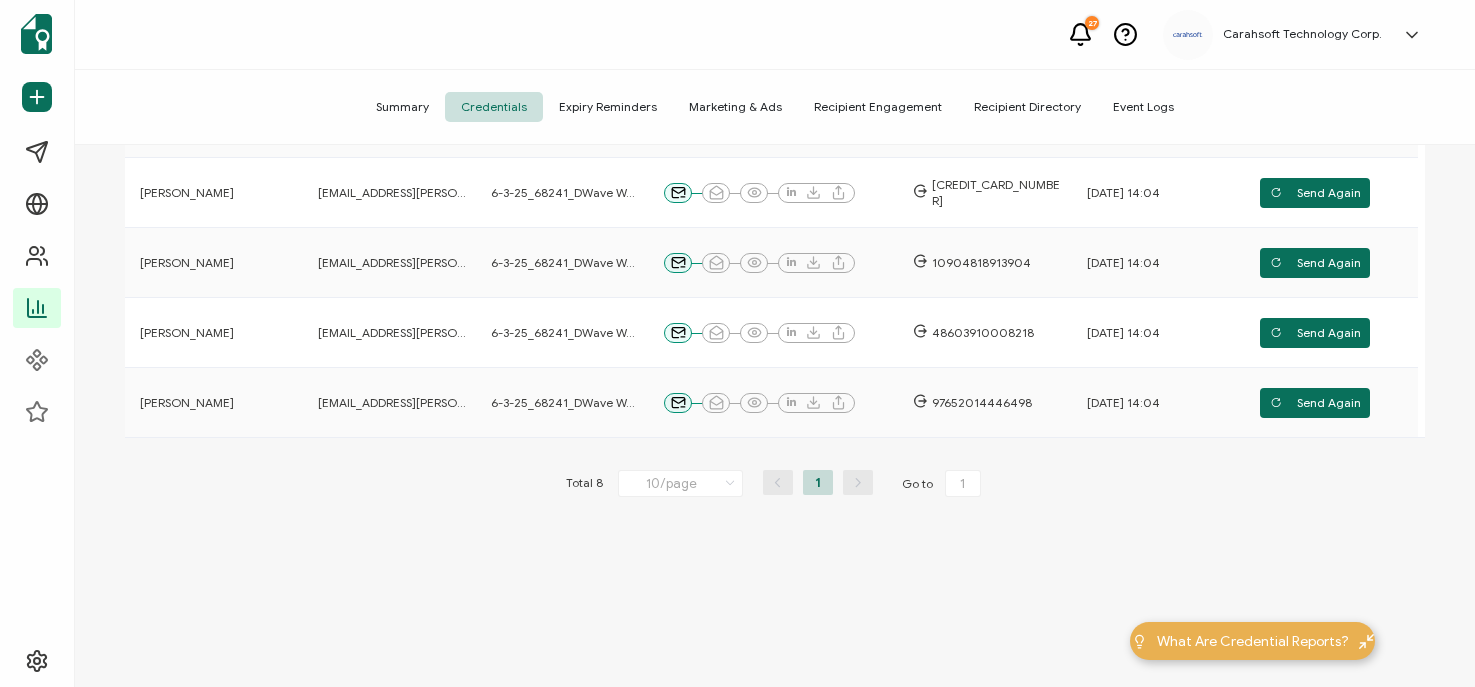 scroll, scrollTop: 422, scrollLeft: 0, axis: vertical 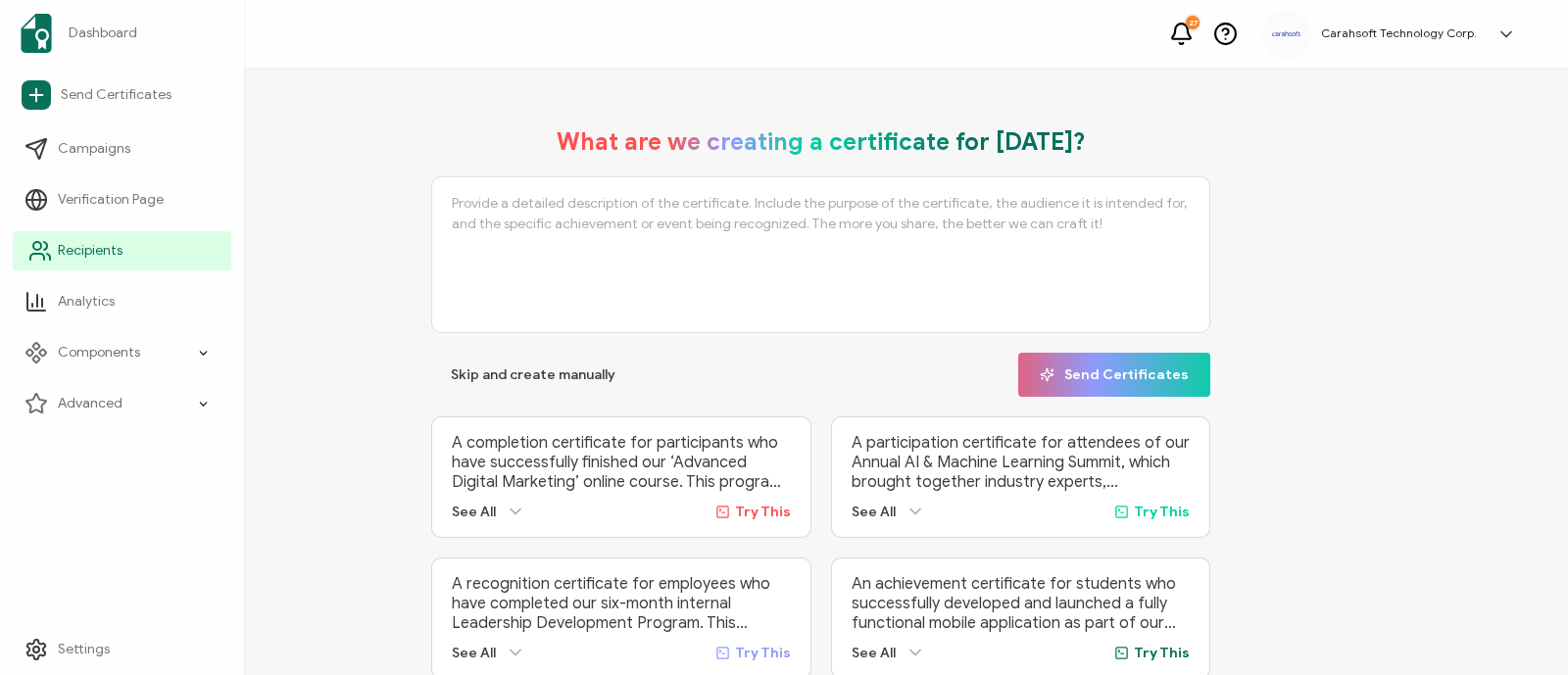 click on "Recipients" at bounding box center (122, 251) 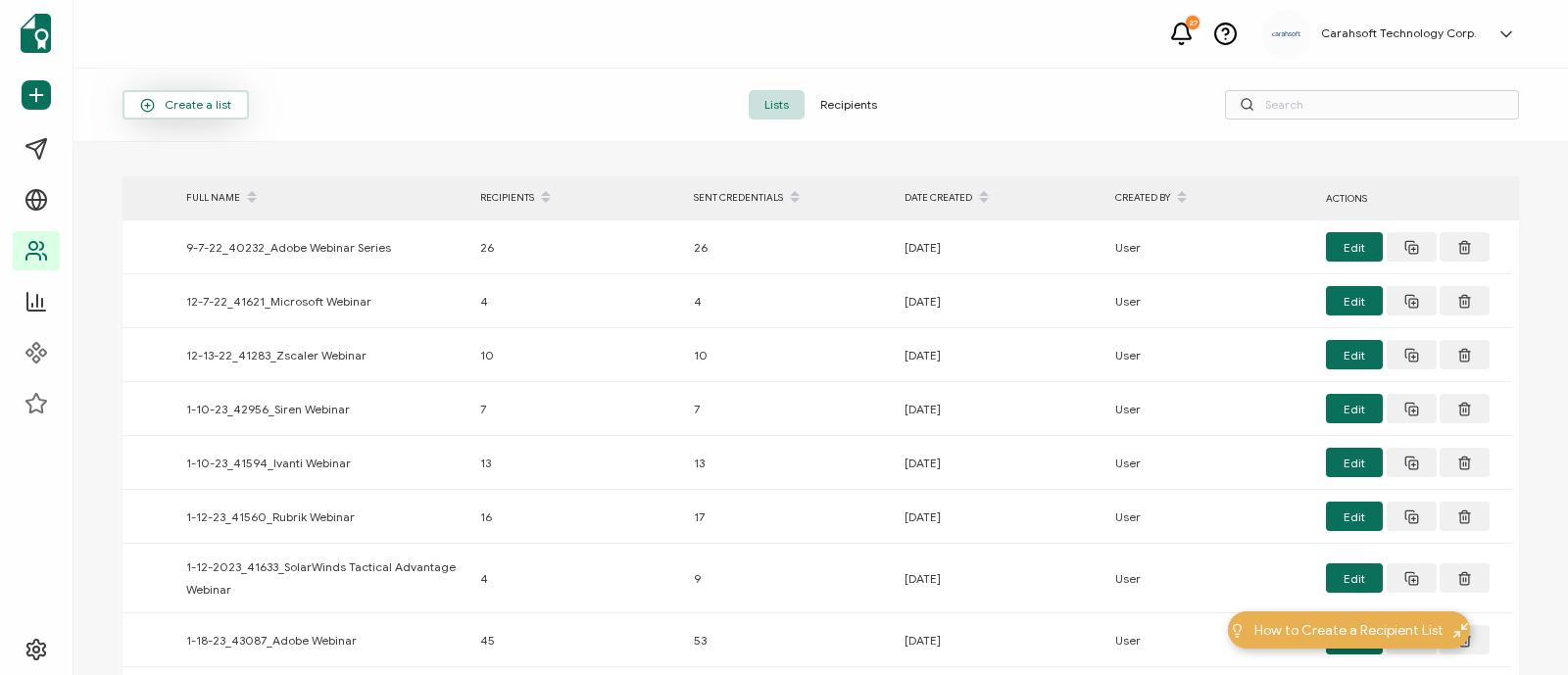 click 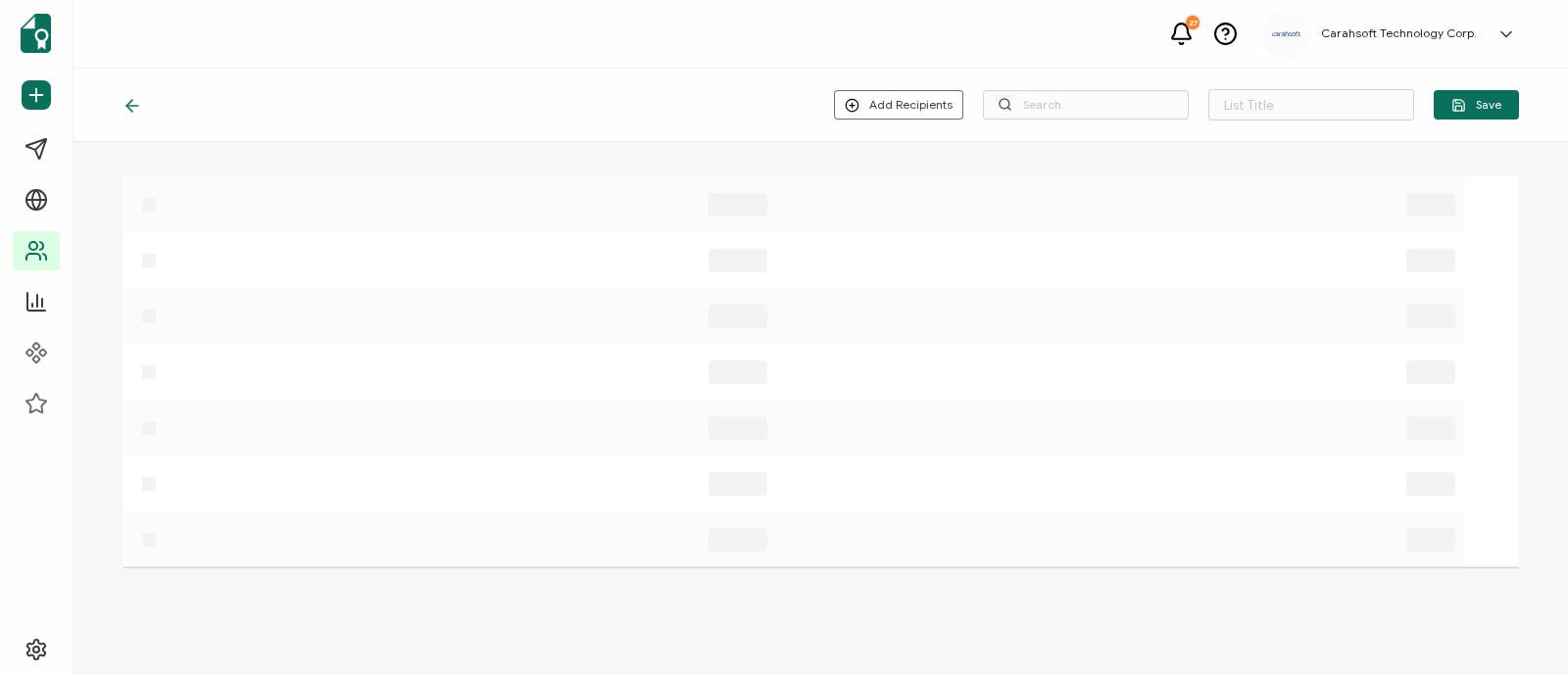 type on "List 1476" 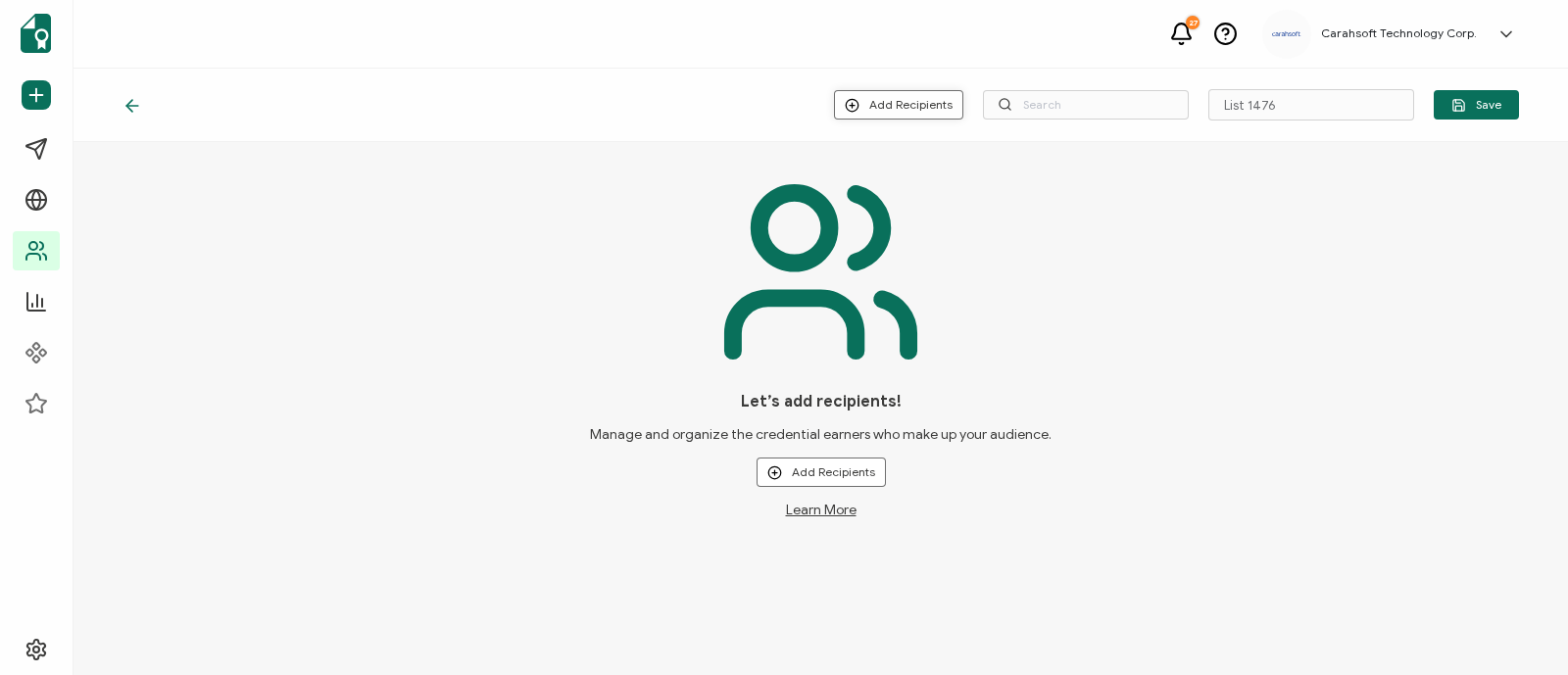 click on "Add Recipients" at bounding box center [899, 105] 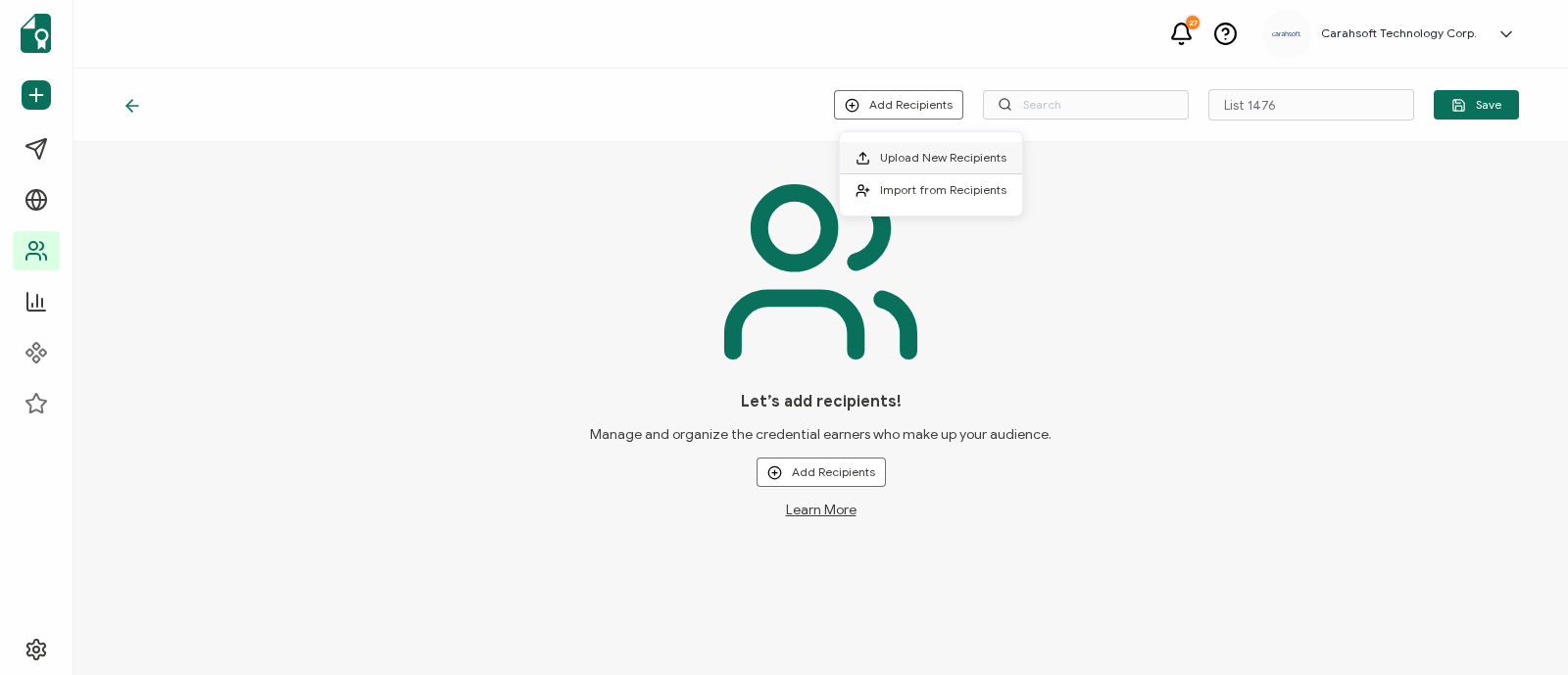 click at bounding box center [867, 158] 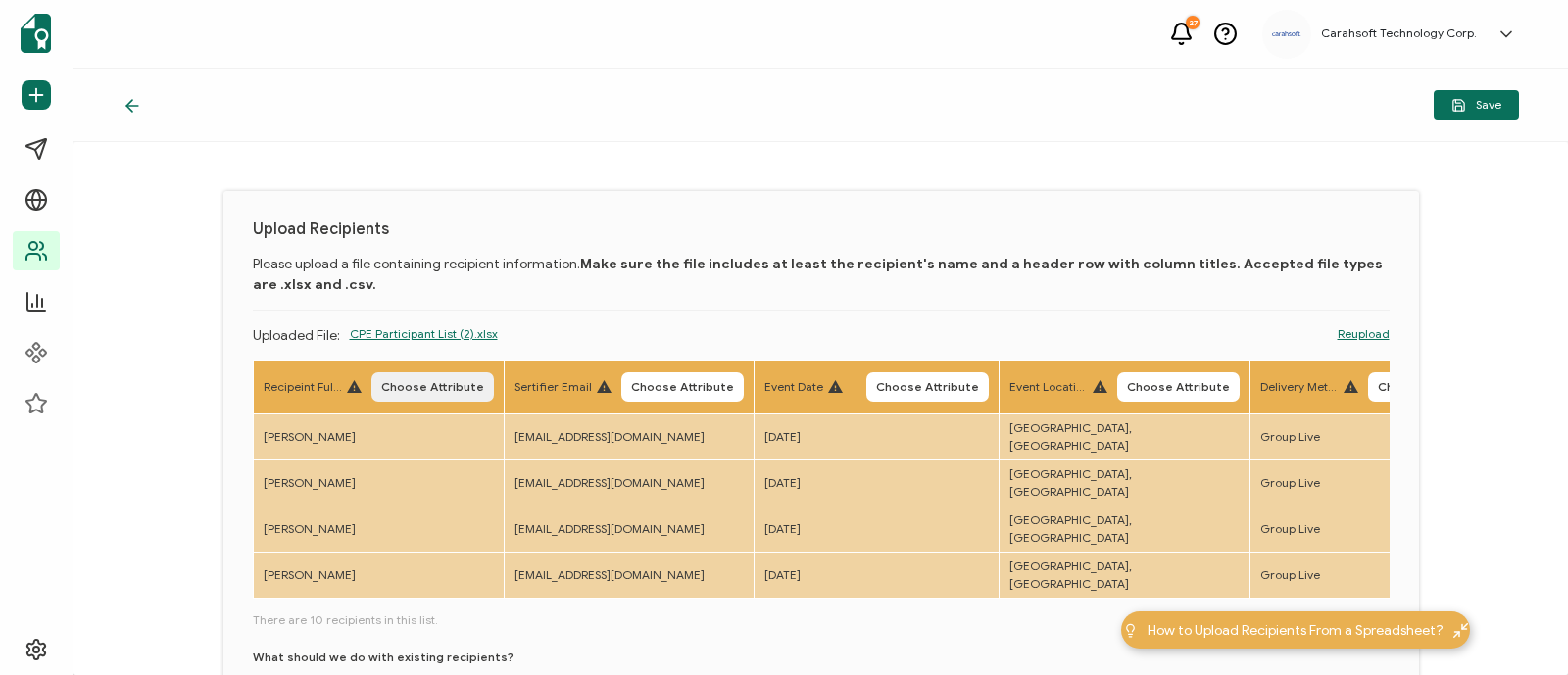 click on "Choose Attribute" at bounding box center [432, 387] 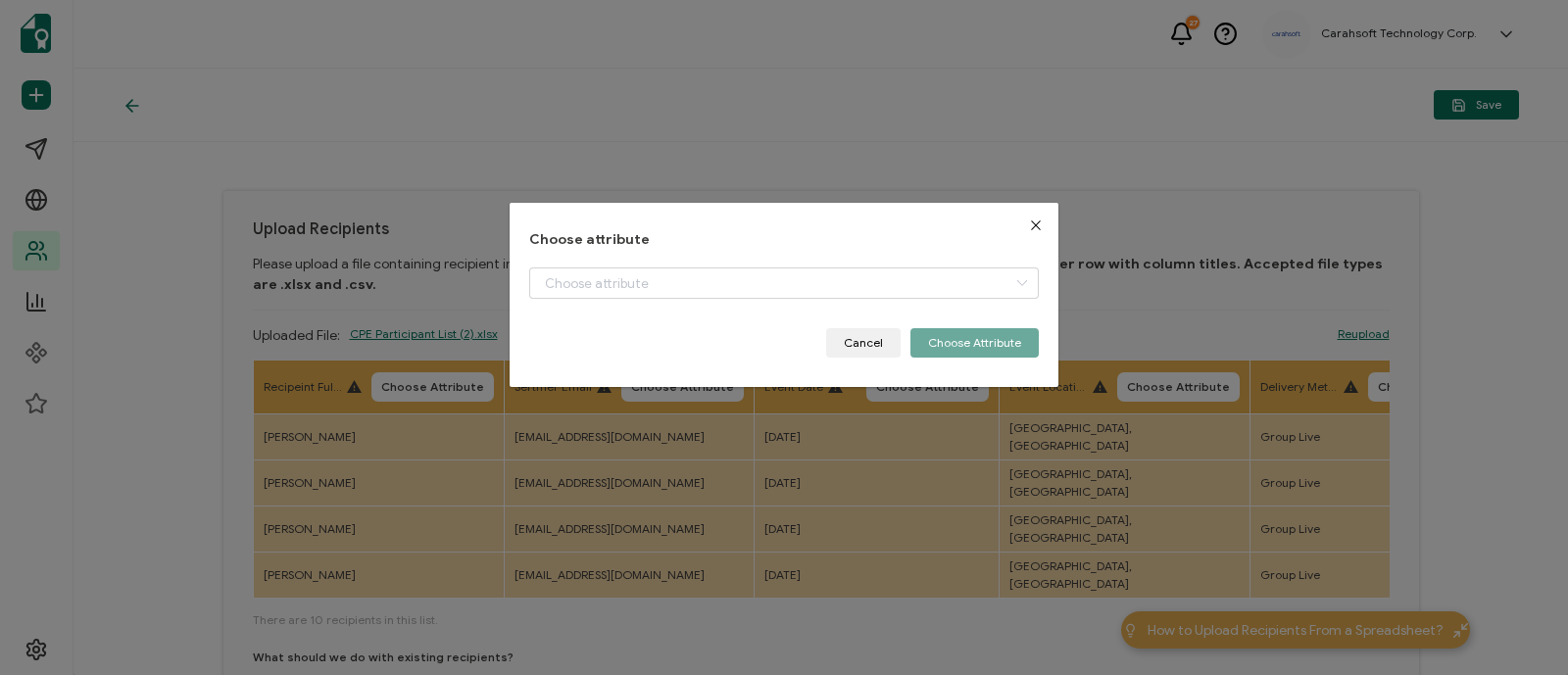 click on "Choose attribute
+ Add New Attribute   Full Name E-mail Event Date Location Delivery Method Field of Study True Email ID Event Name Credit Earned
Cancel
Choose Attribute" at bounding box center [784, 295] 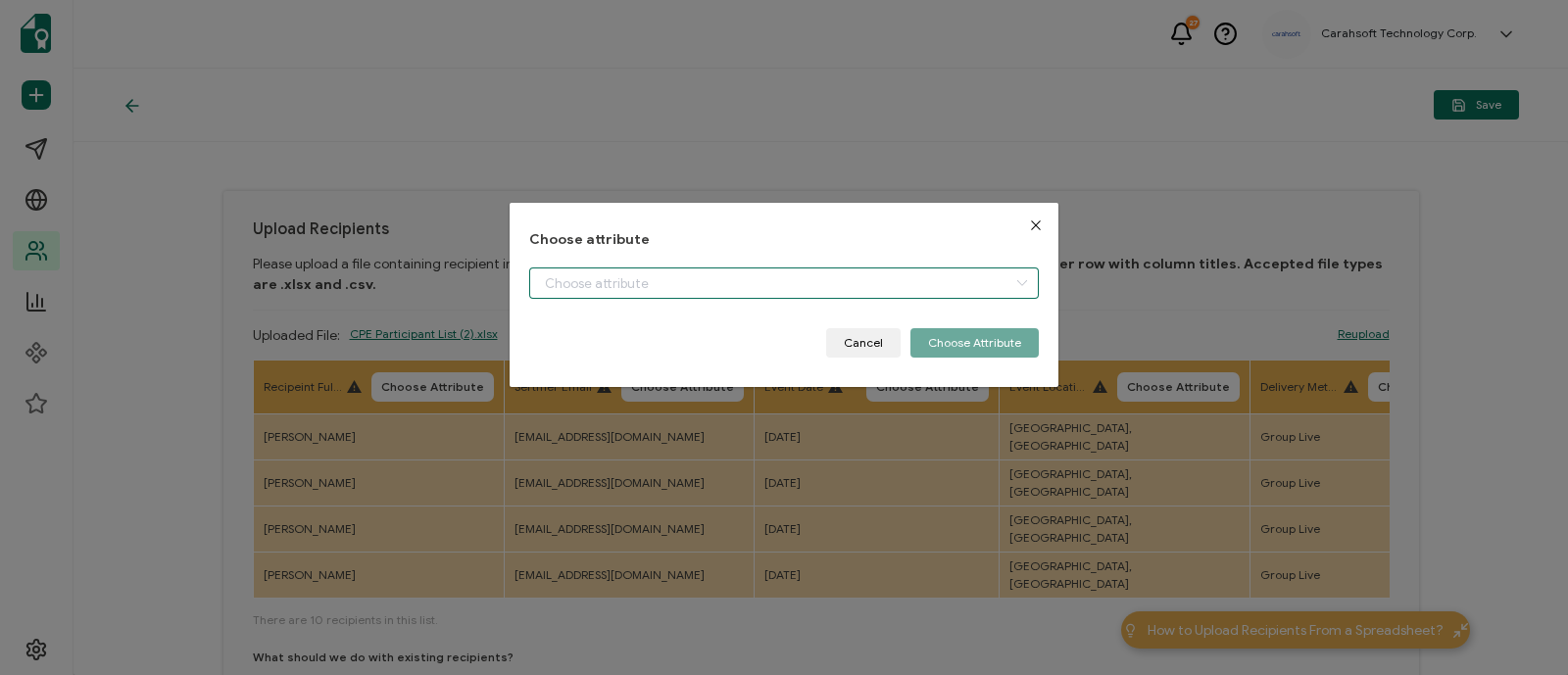 click at bounding box center (784, 283) 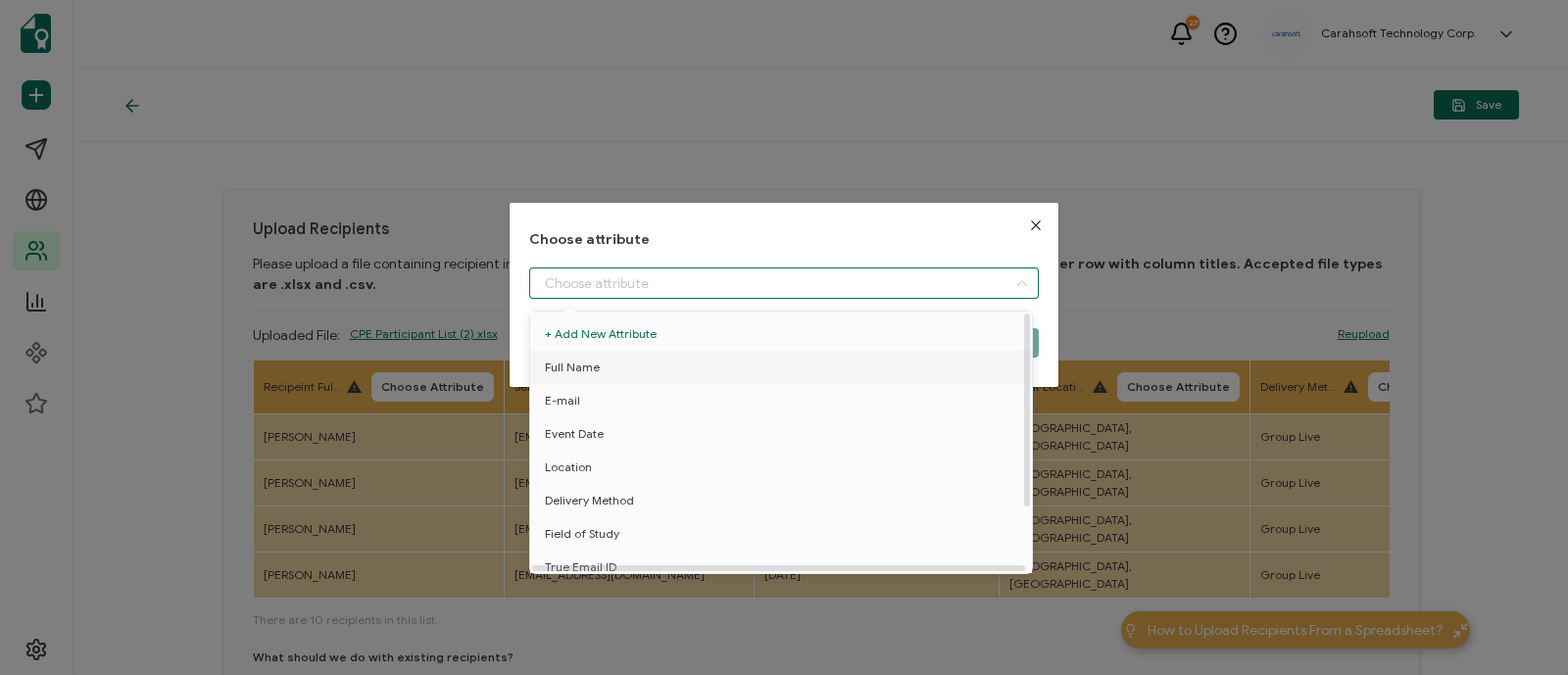 click on "Full Name" at bounding box center (784, 367) 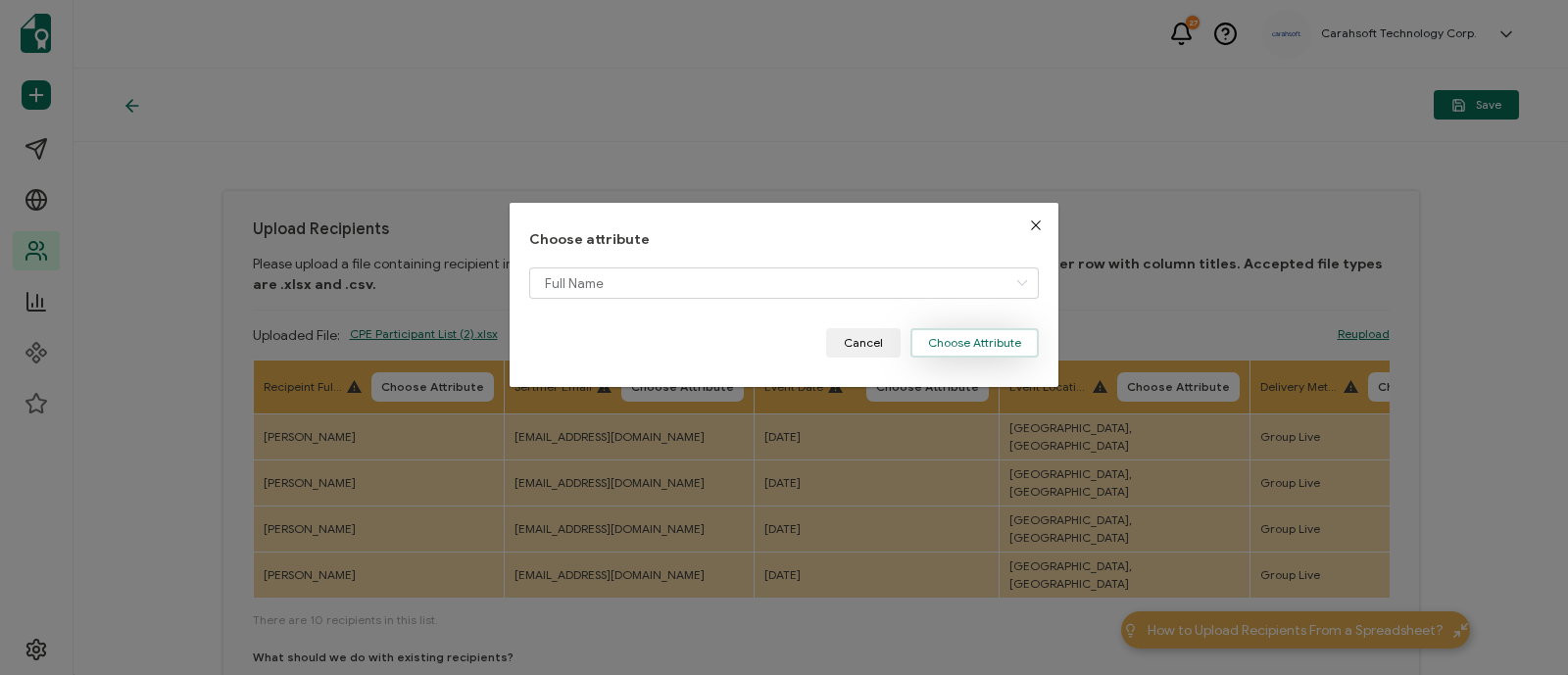 click on "Choose Attribute" at bounding box center [974, 343] 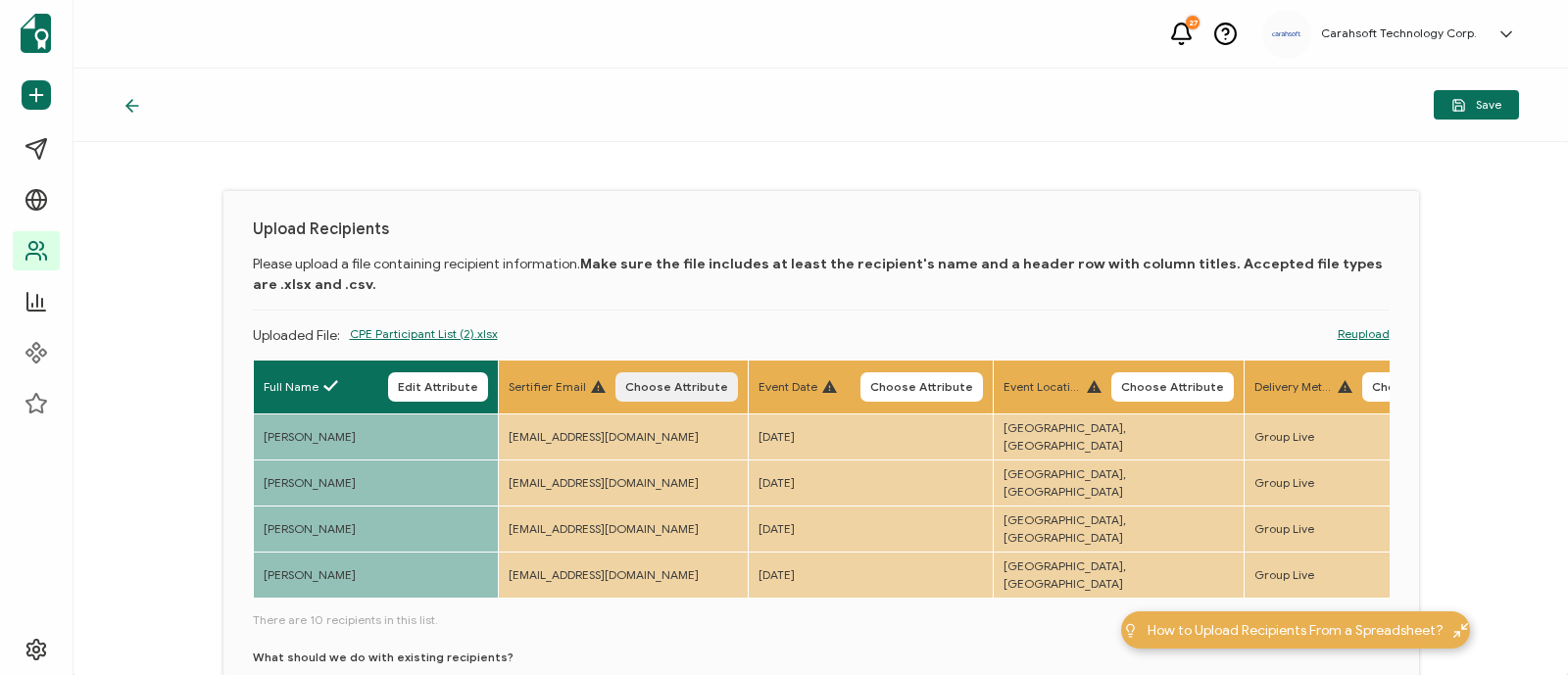 click on "Choose Attribute" at bounding box center (676, 387) 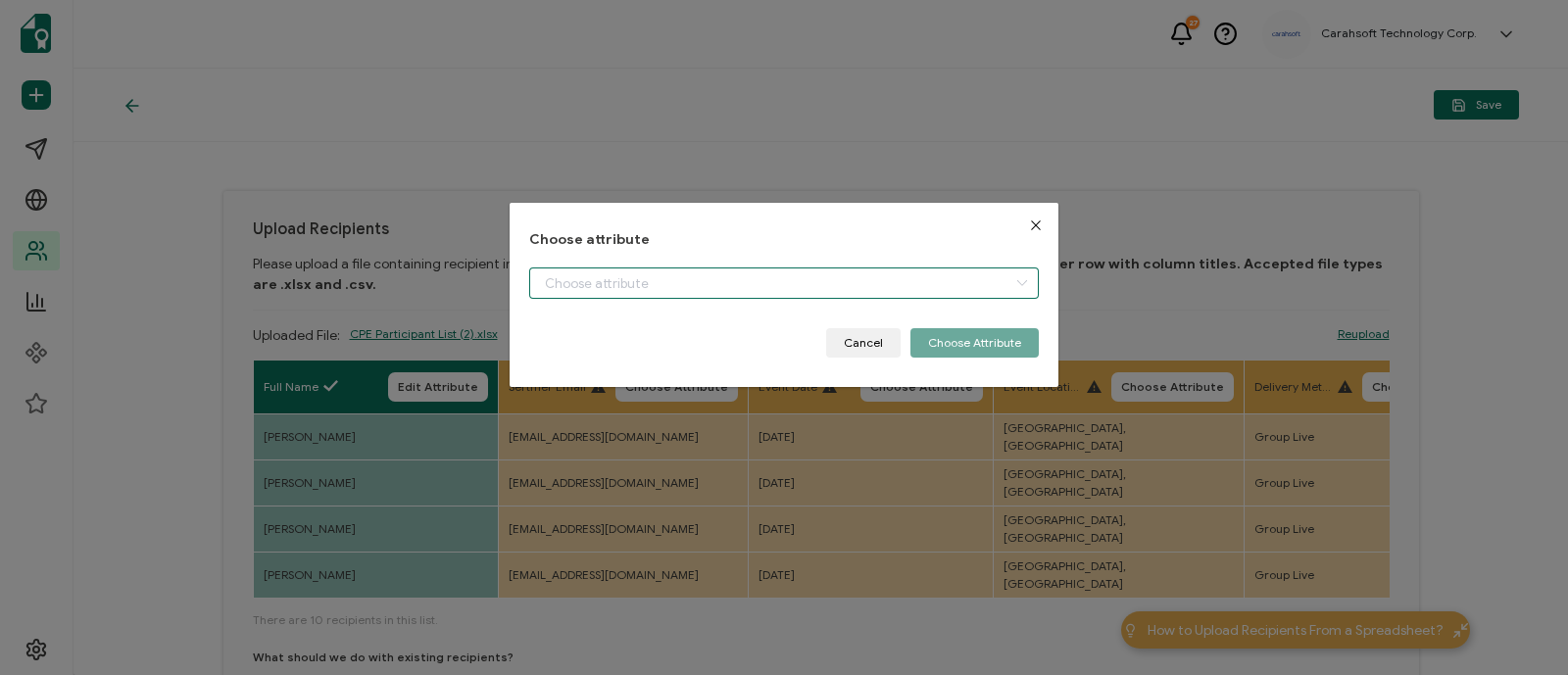 click at bounding box center [784, 283] 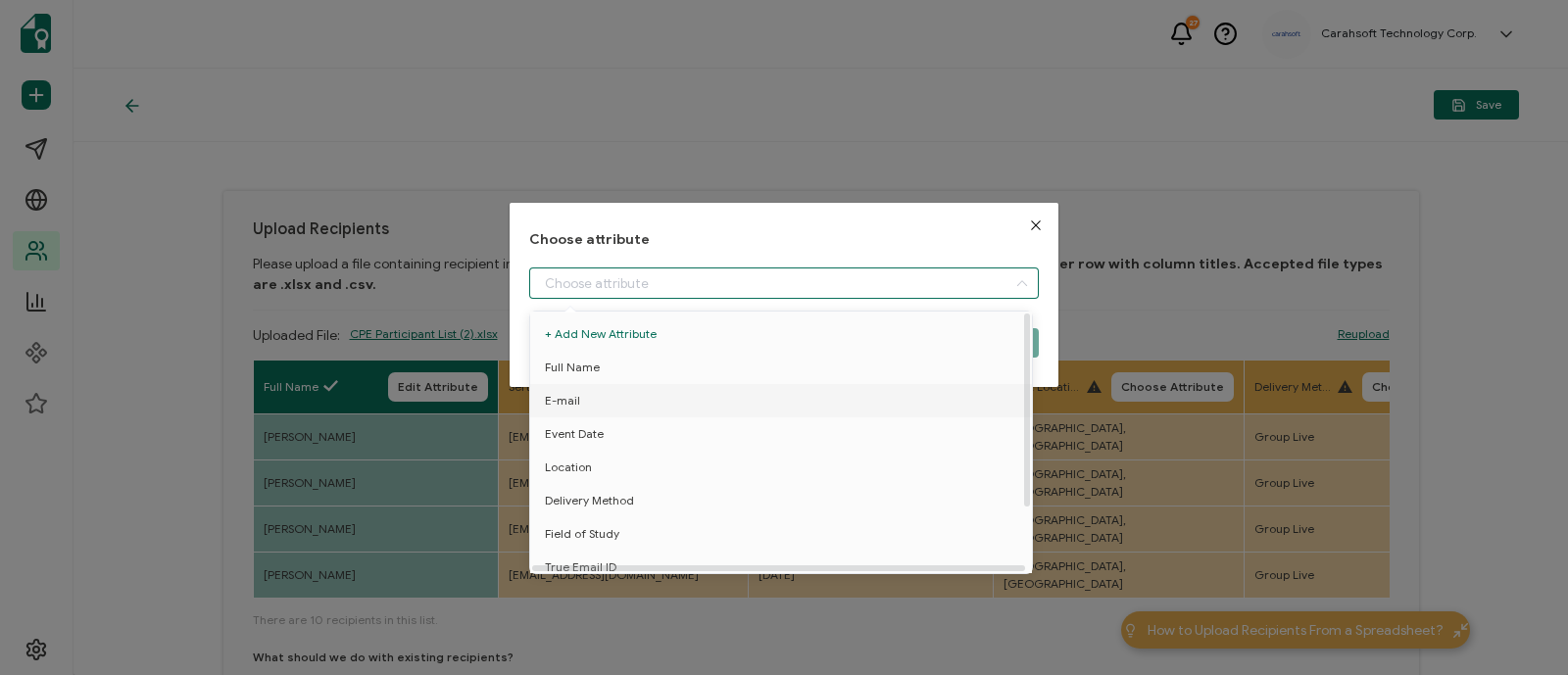 click on "E-mail" at bounding box center (784, 401) 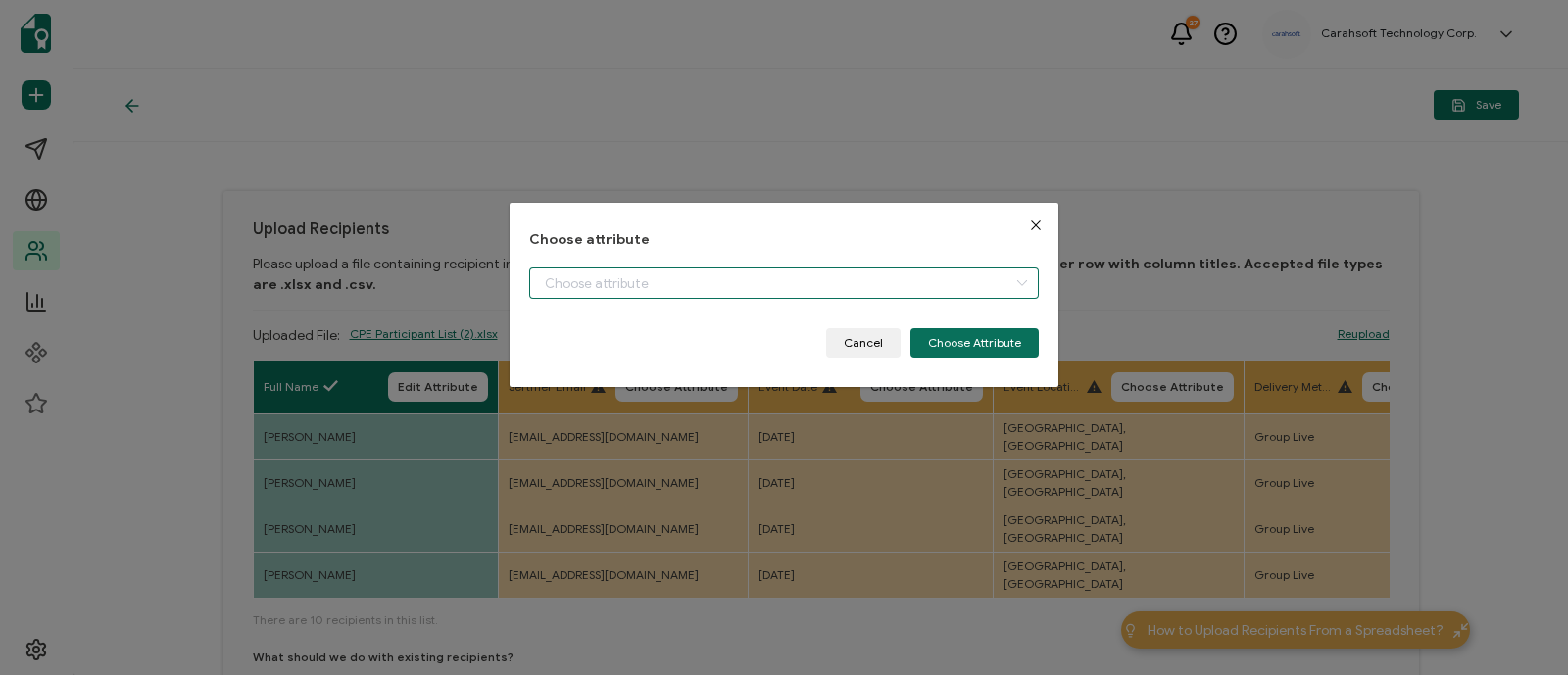 type on "E-mail" 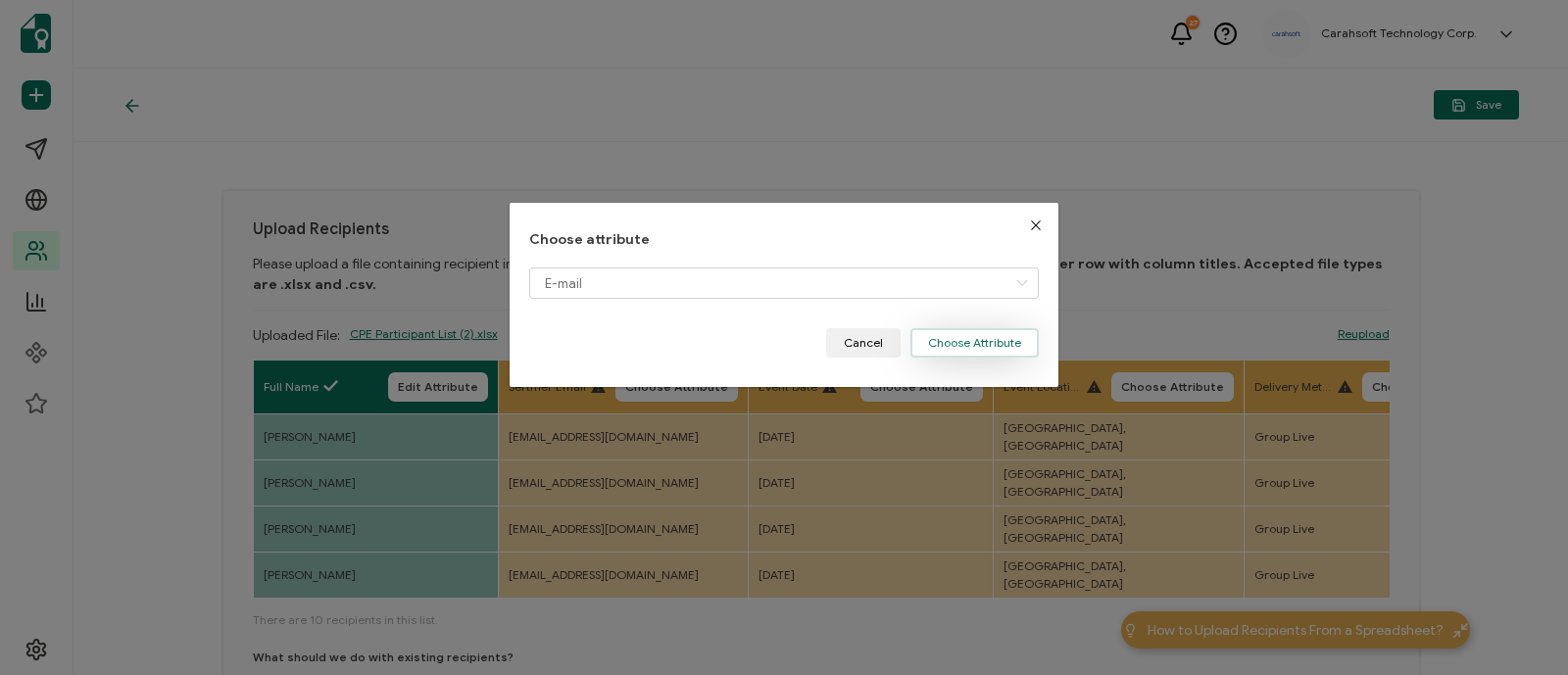 click on "Choose Attribute" at bounding box center [974, 343] 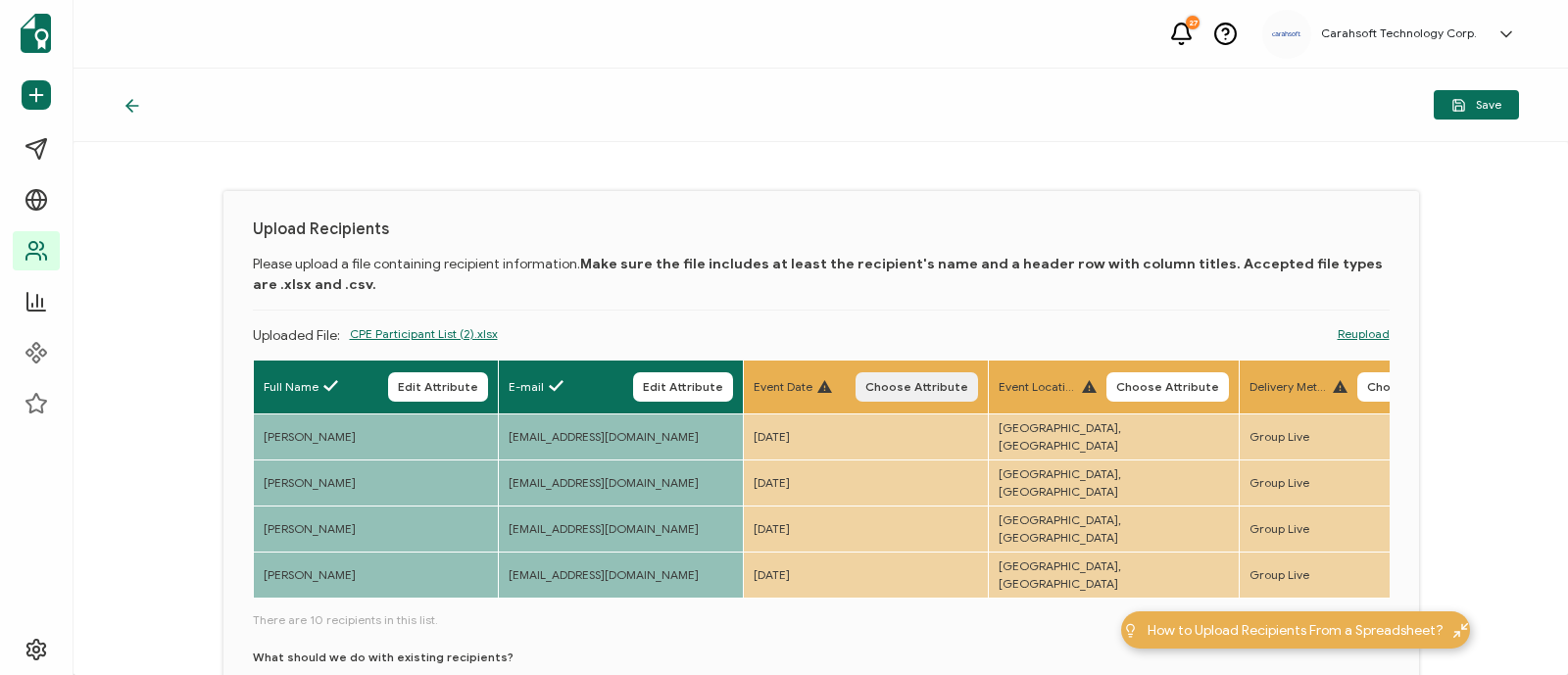 click on "Choose Attribute" at bounding box center (916, 387) 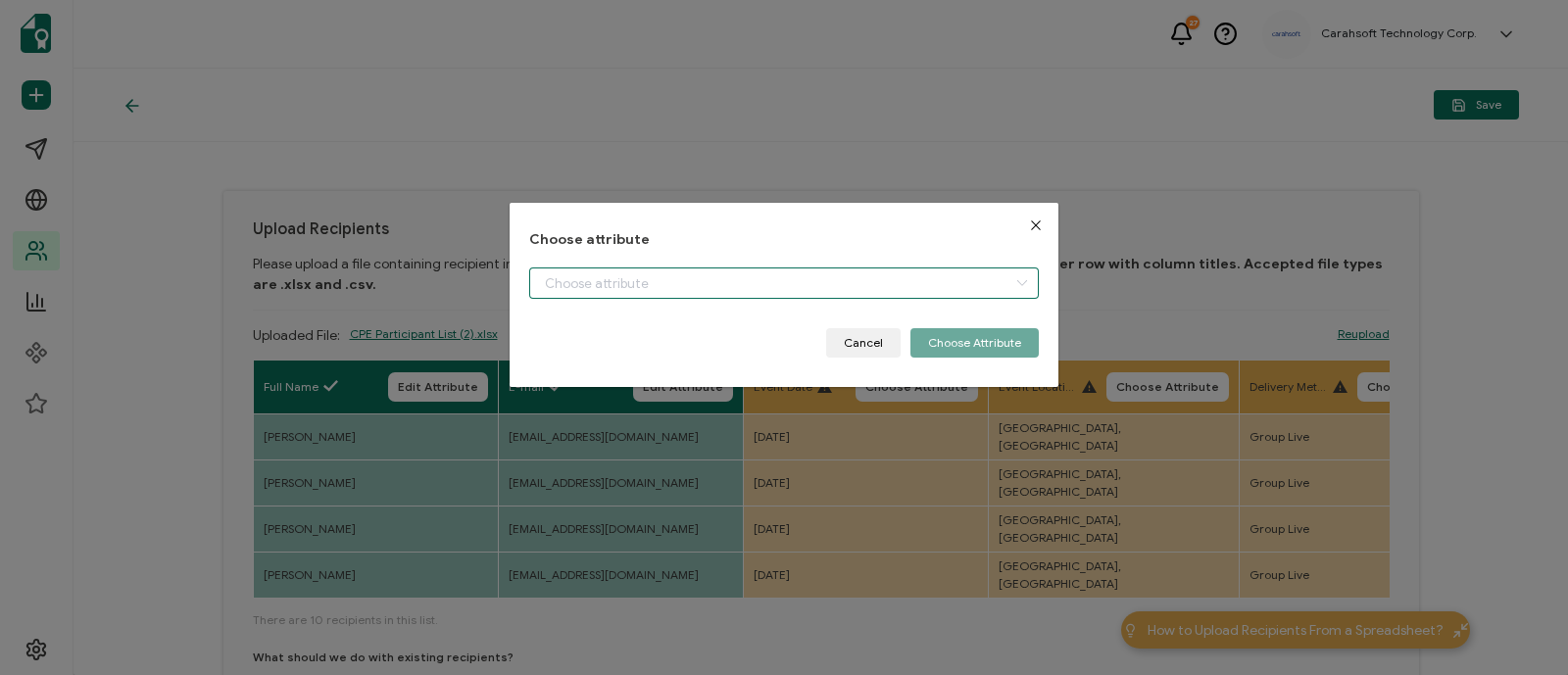 click at bounding box center (784, 283) 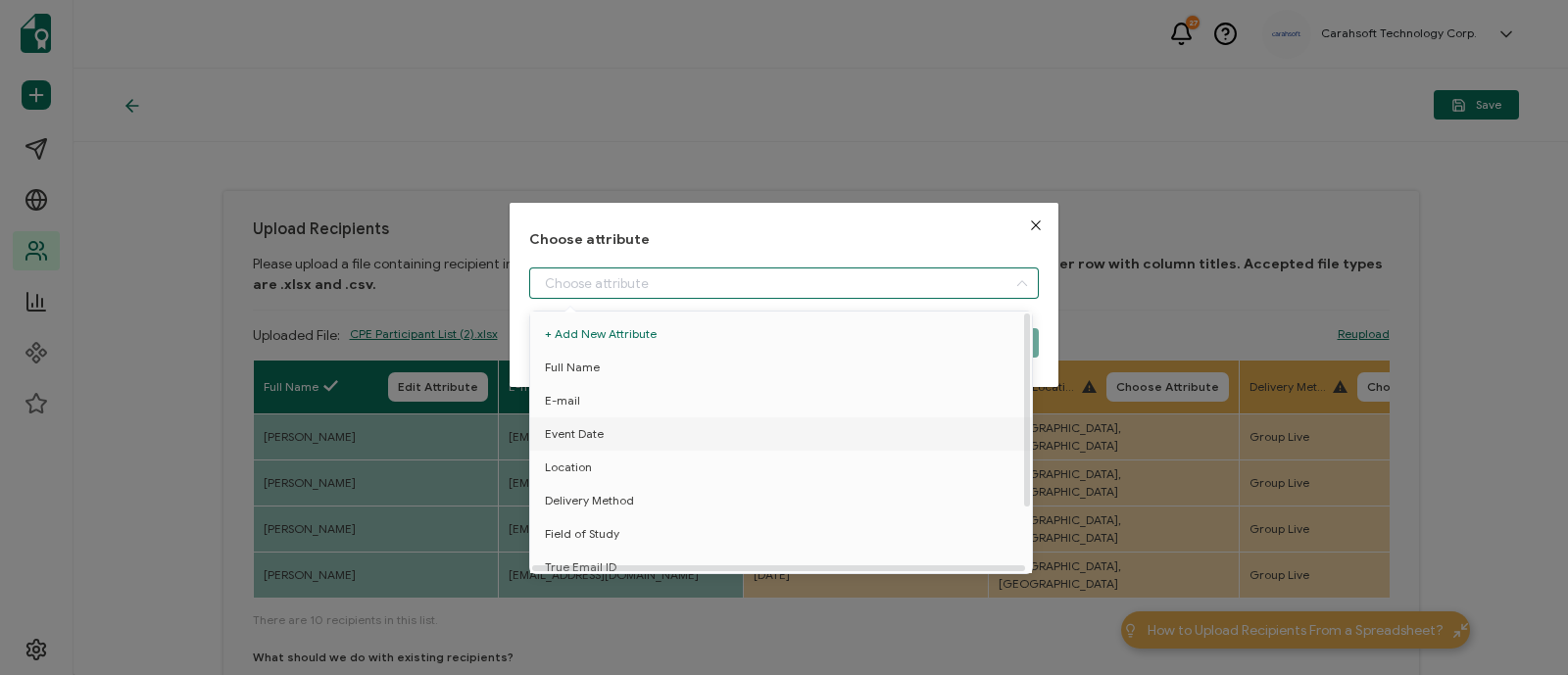 click on "Event Date" at bounding box center [784, 434] 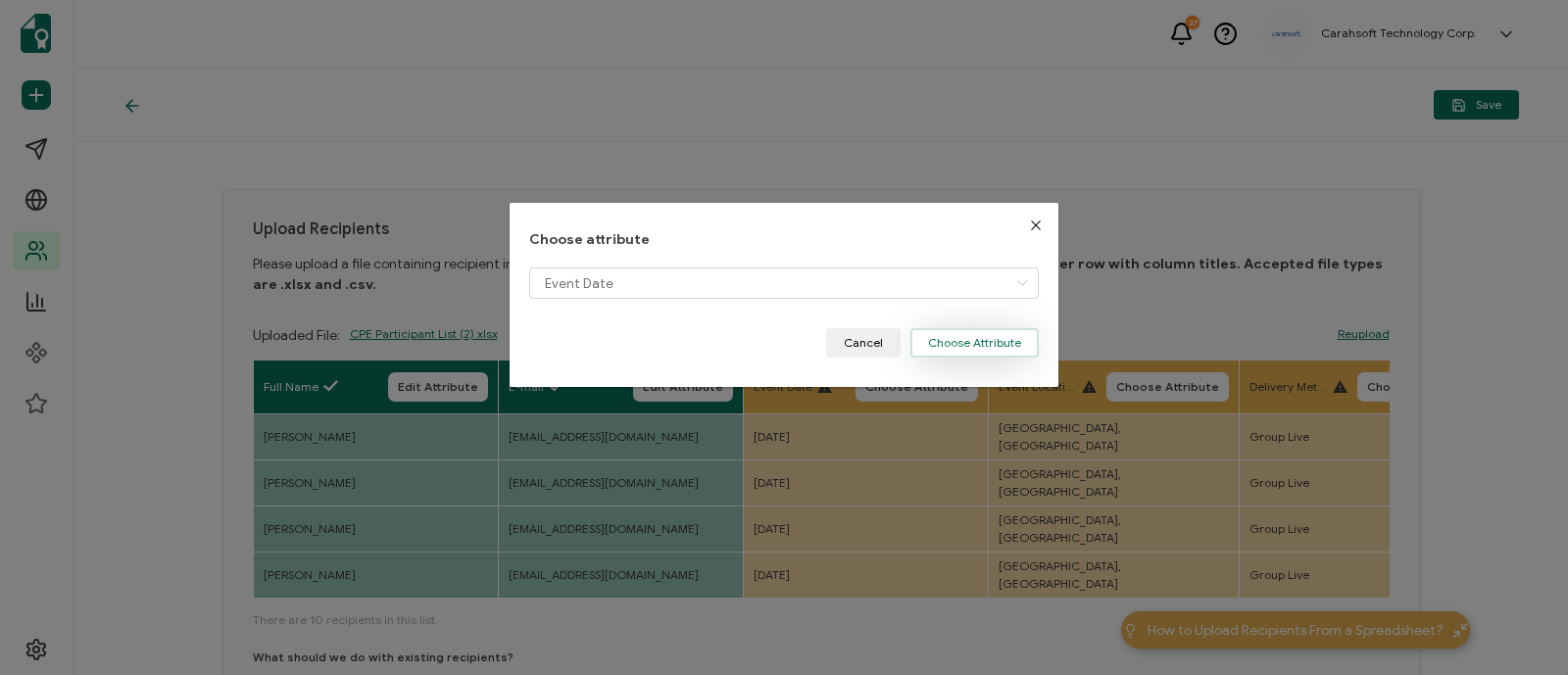 click on "Choose Attribute" at bounding box center (974, 343) 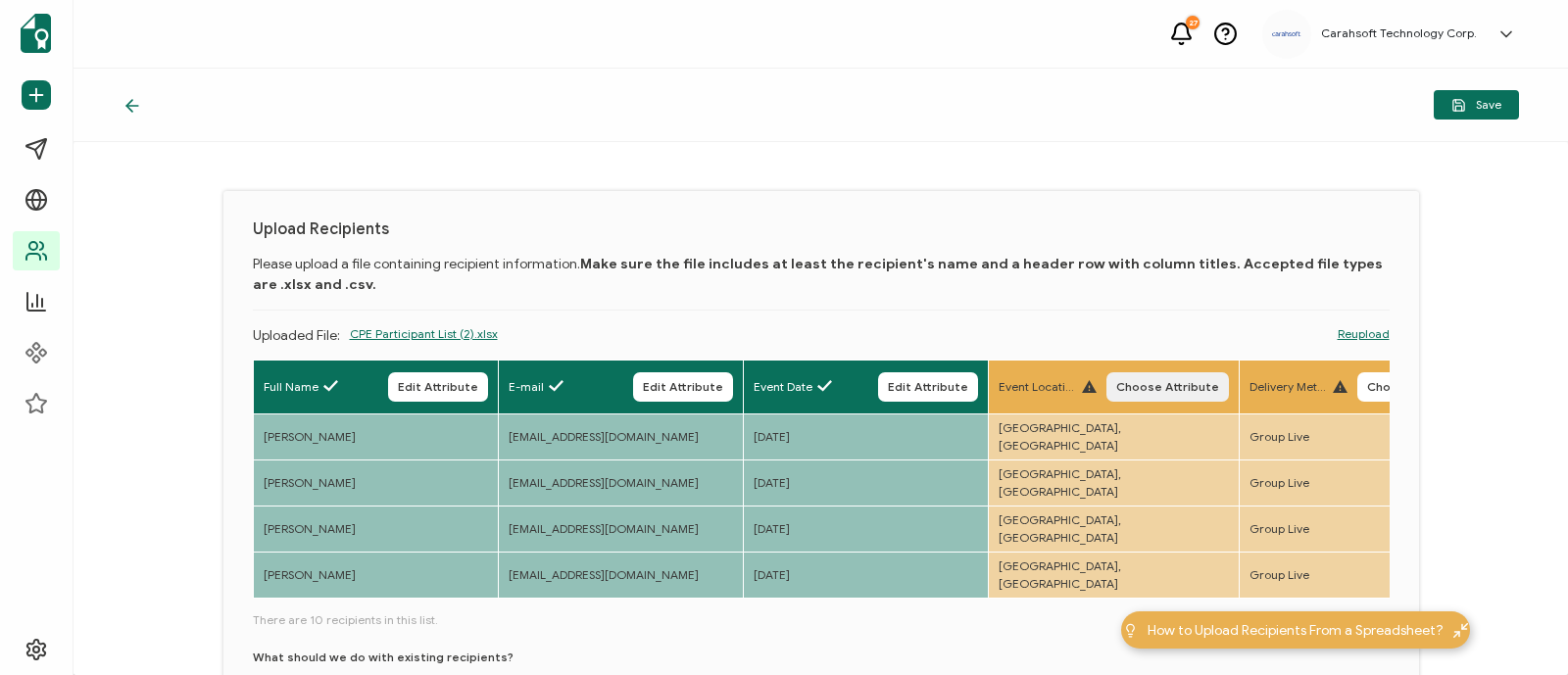 click on "Choose Attribute" at bounding box center [1167, 387] 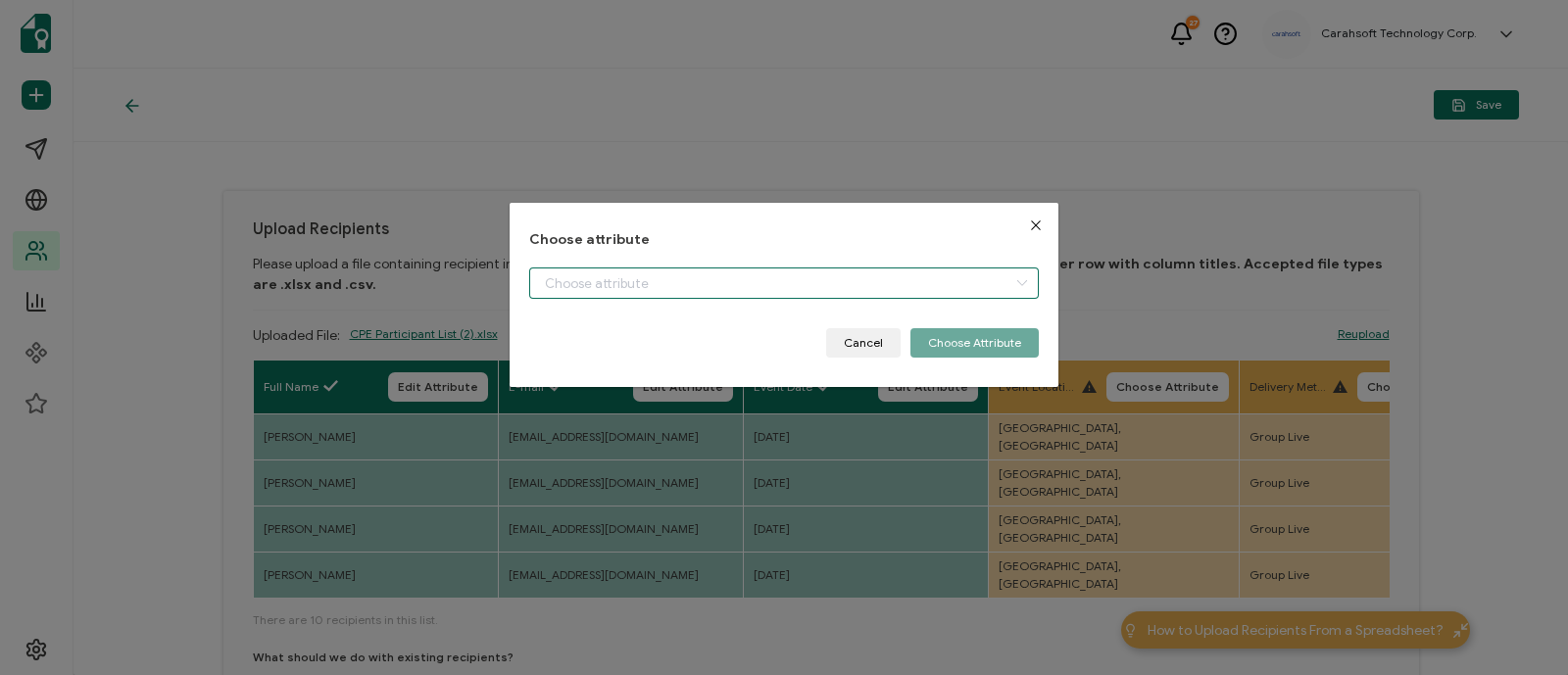 click at bounding box center (784, 283) 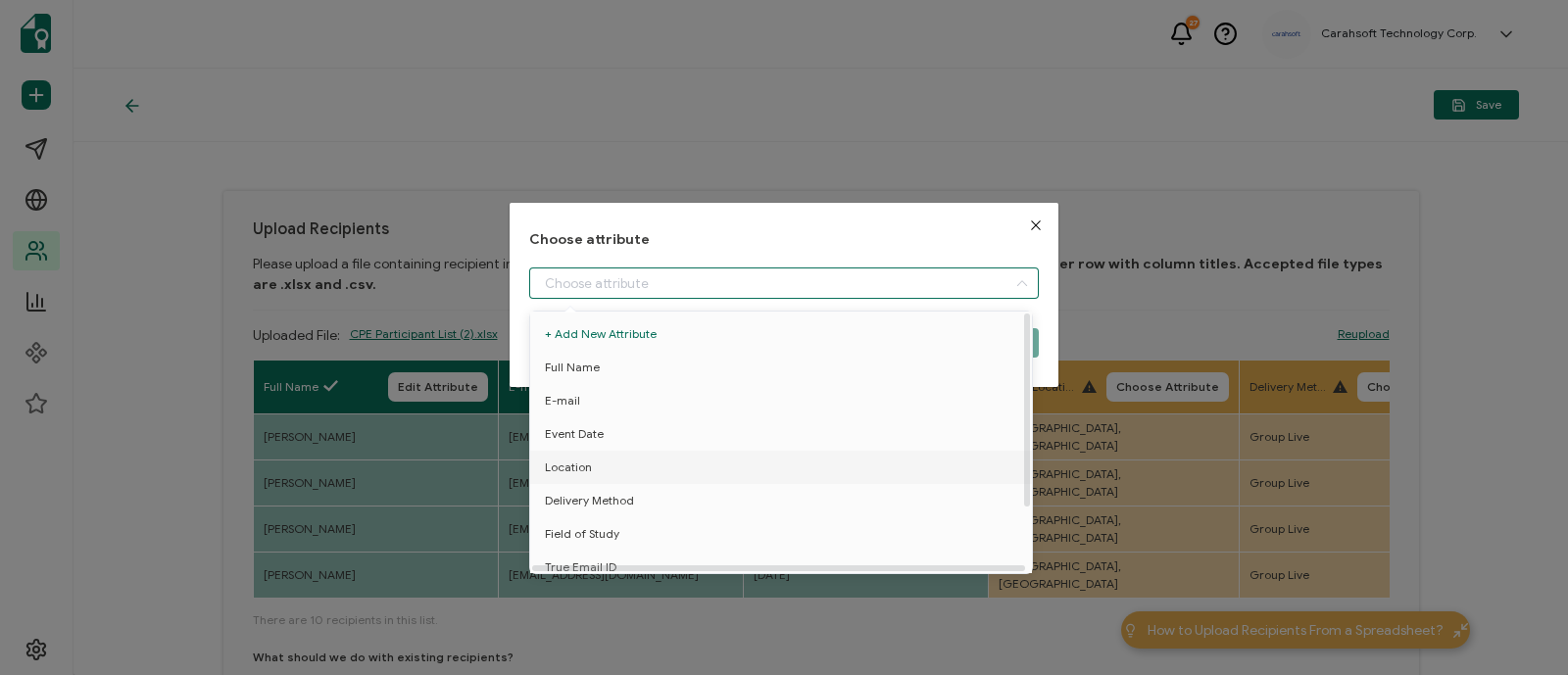 click on "Location" at bounding box center (784, 467) 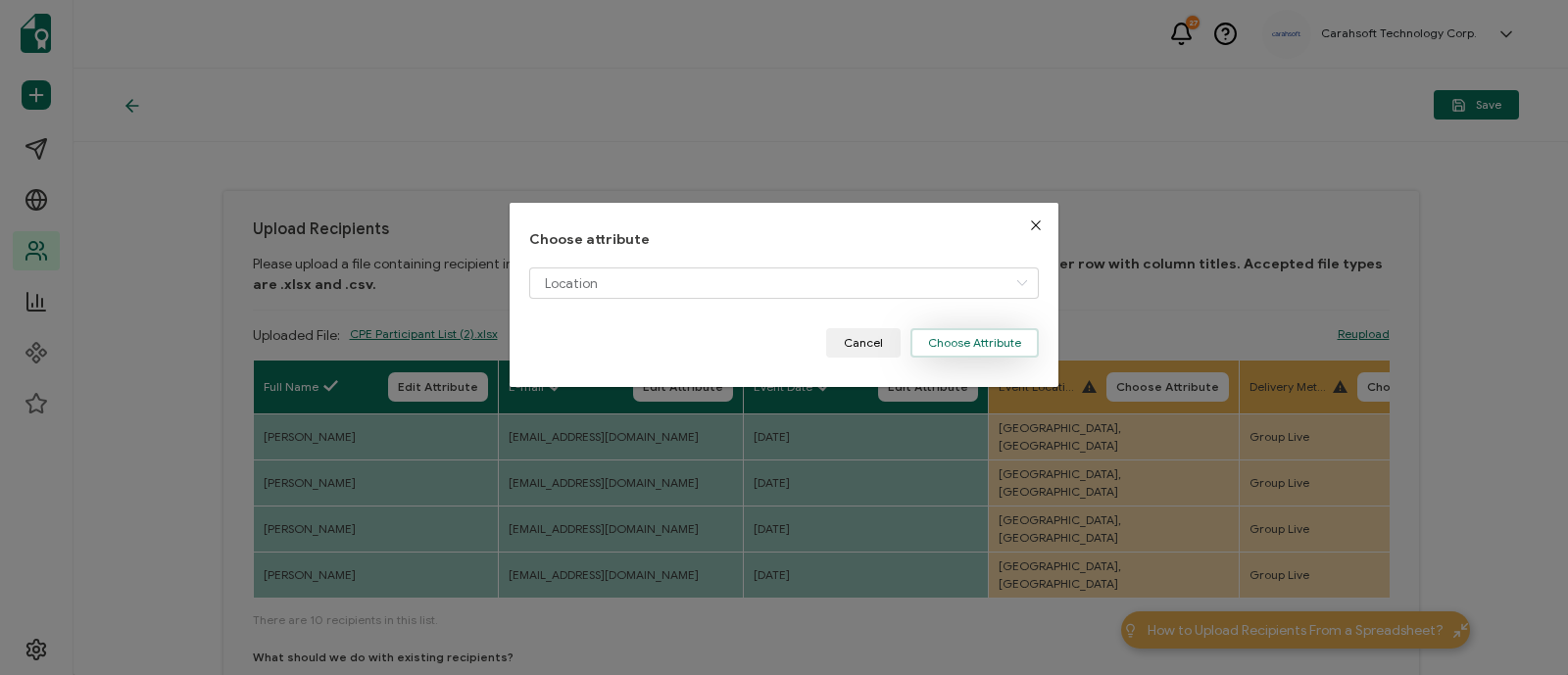click on "Choose Attribute" at bounding box center [974, 343] 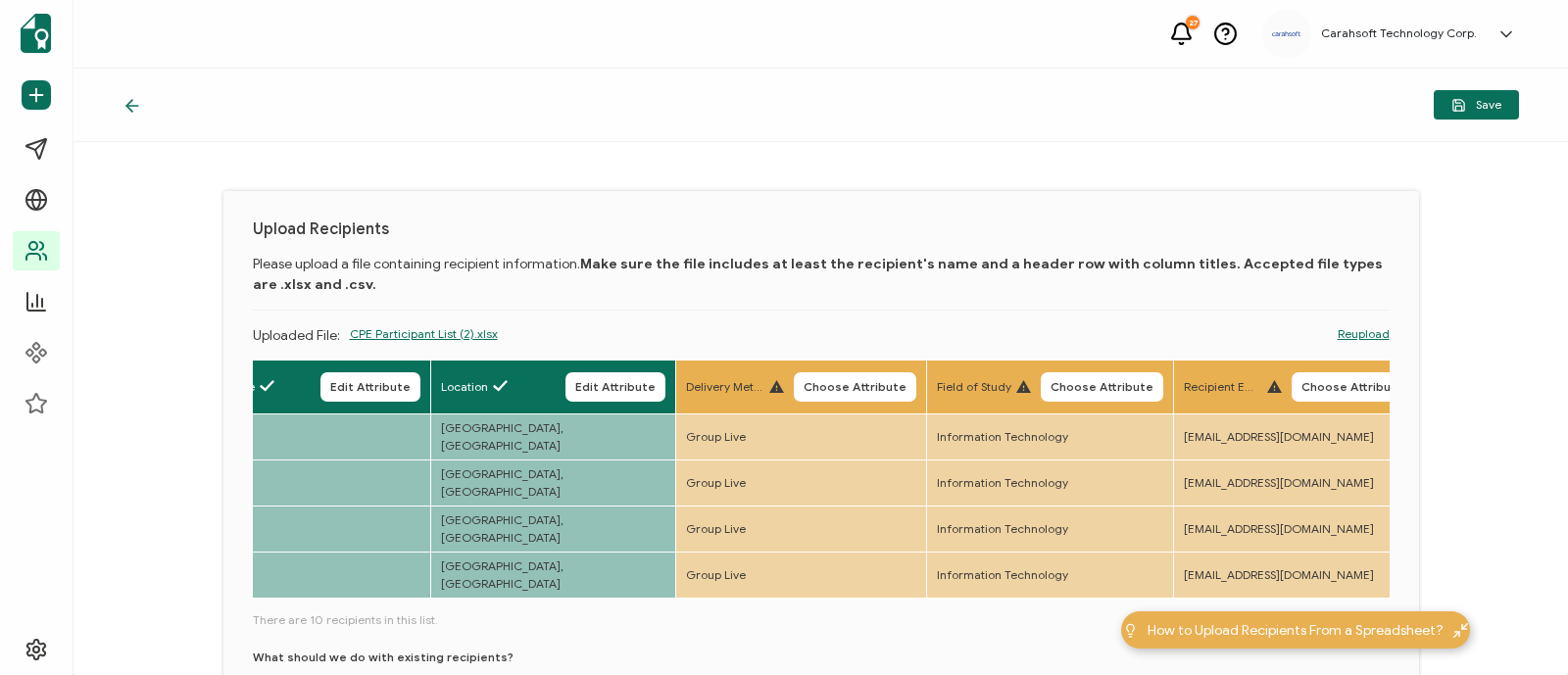 scroll, scrollTop: 0, scrollLeft: 573, axis: horizontal 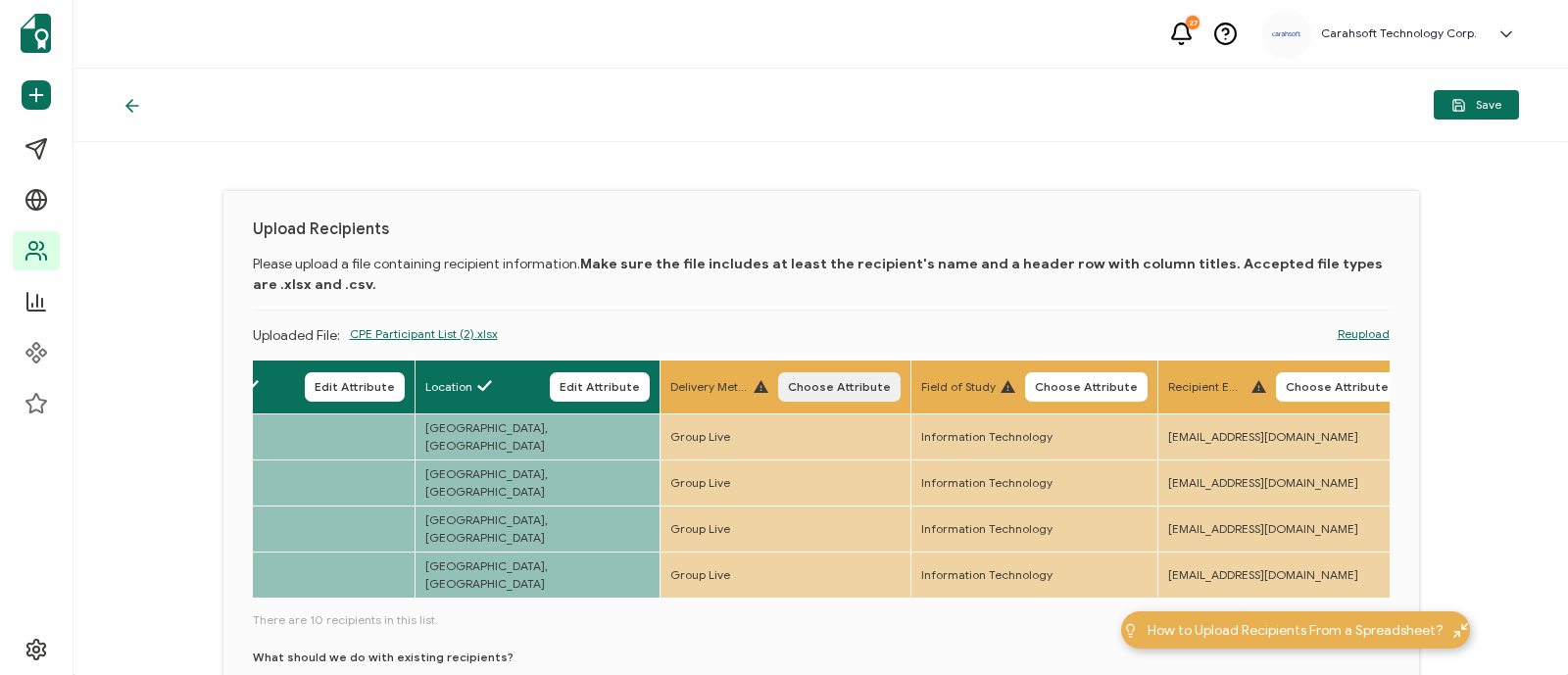 click on "Choose Attribute" at bounding box center [839, 387] 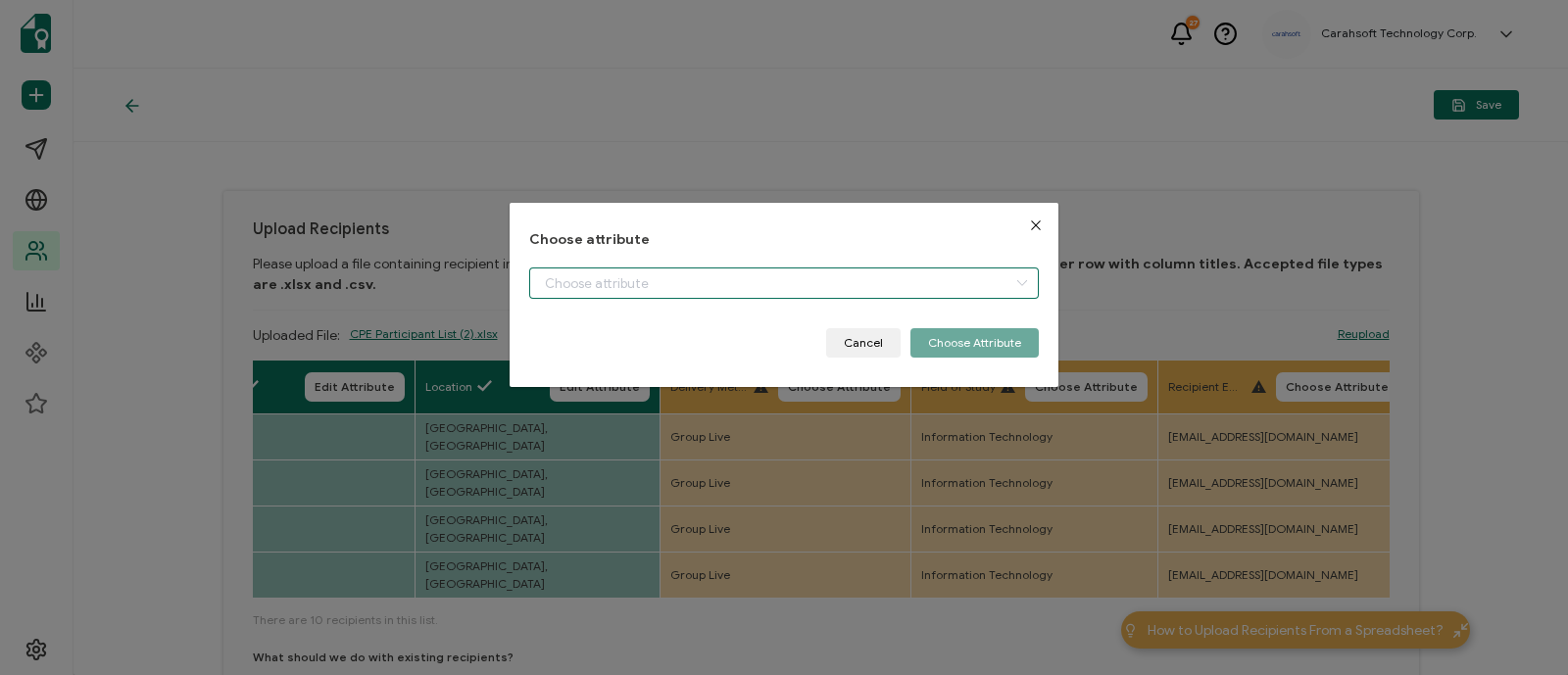 click at bounding box center (784, 283) 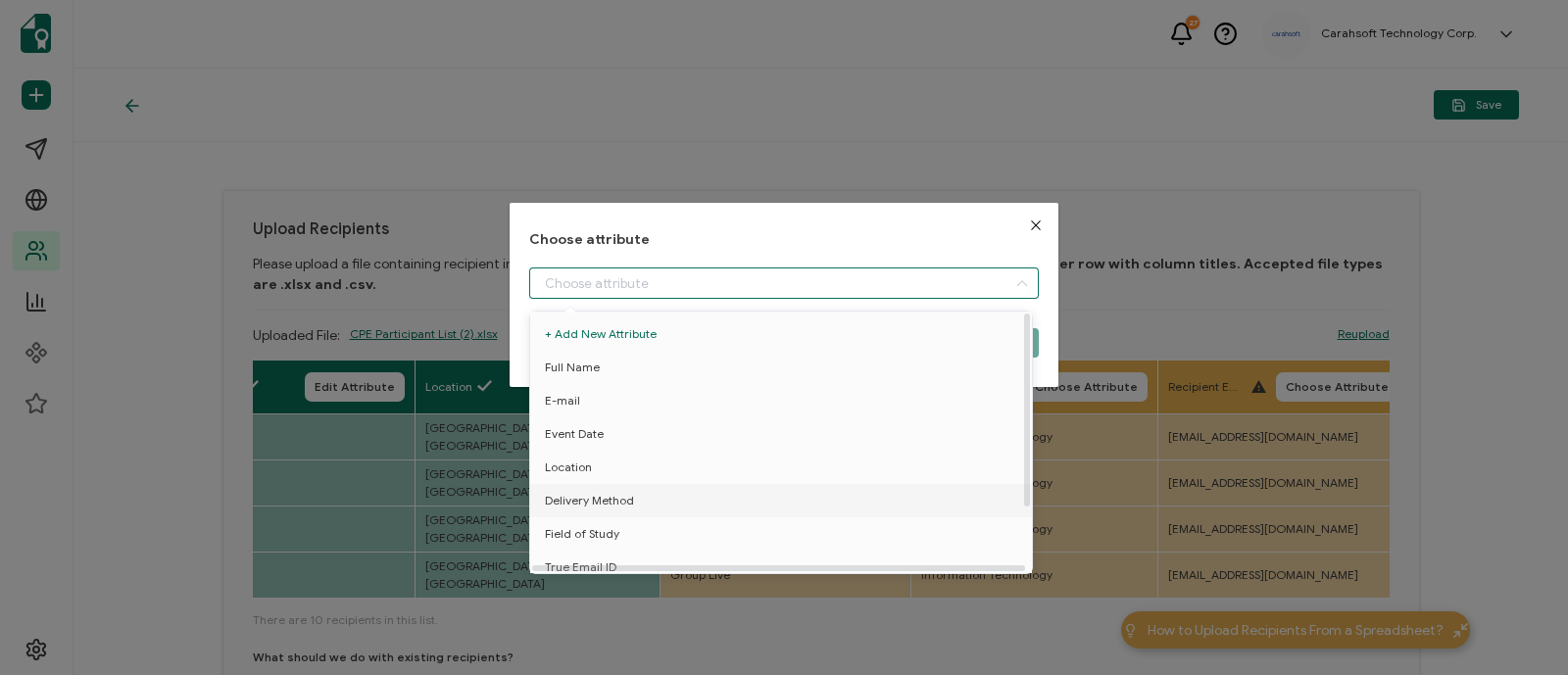 click on "Delivery Method" at bounding box center [589, 501] 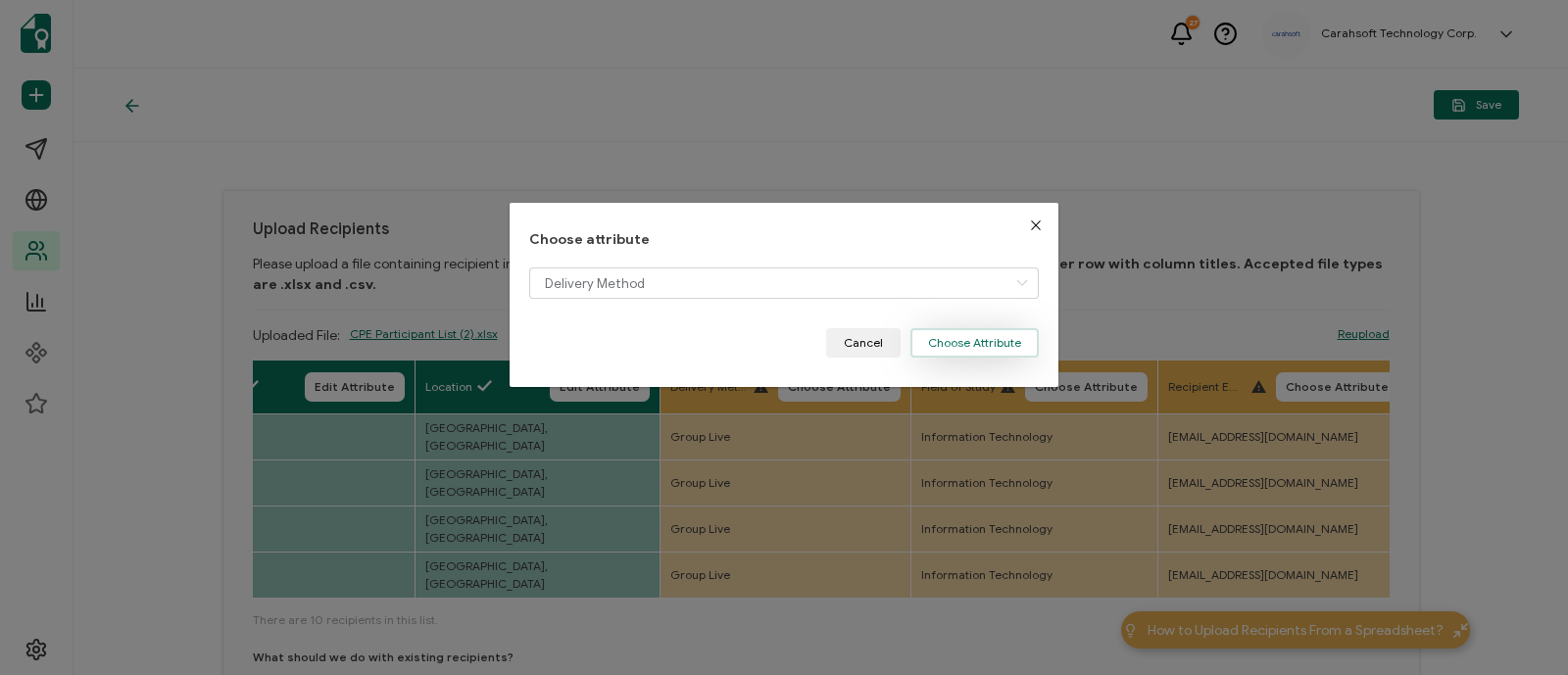 click on "Choose Attribute" at bounding box center [974, 343] 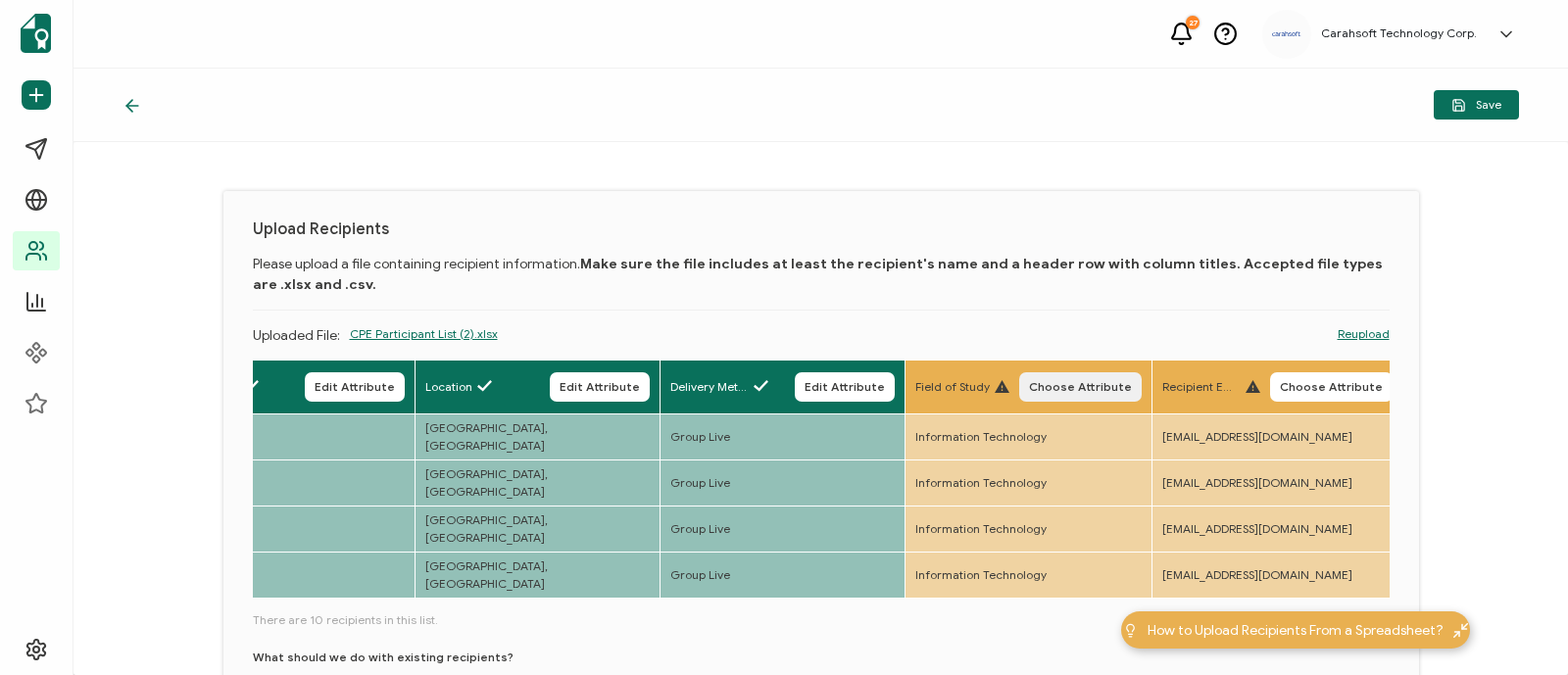 click on "Choose Attribute" at bounding box center (1080, 387) 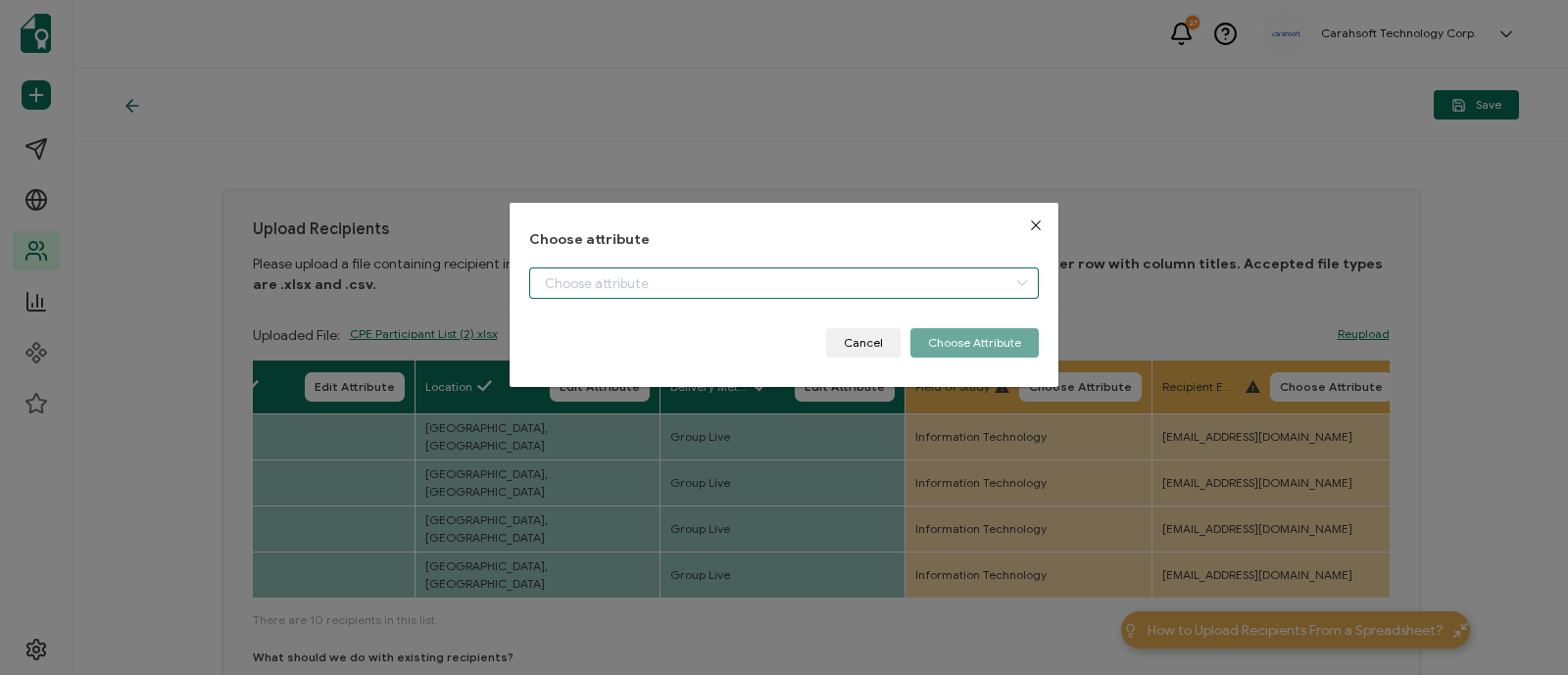 click at bounding box center (784, 283) 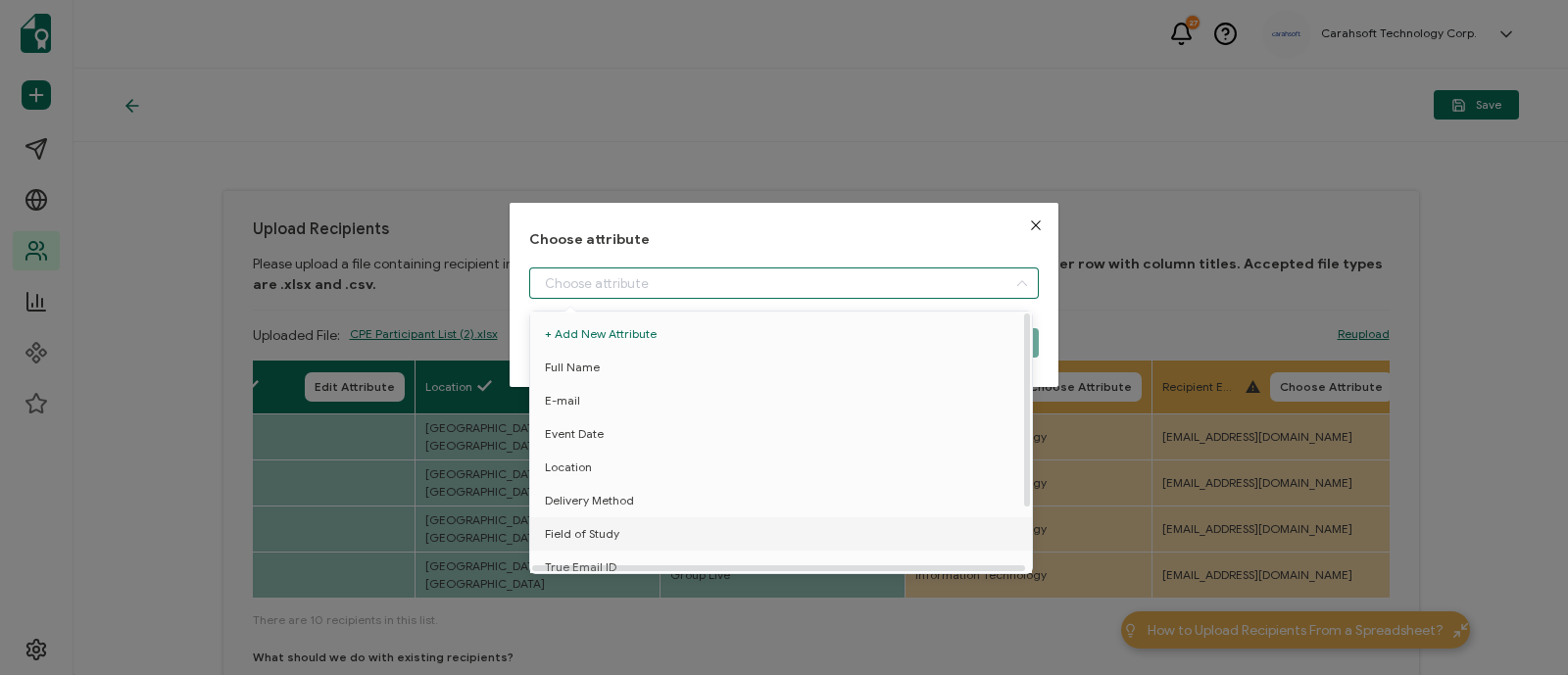 click on "Field of Study" at bounding box center (582, 534) 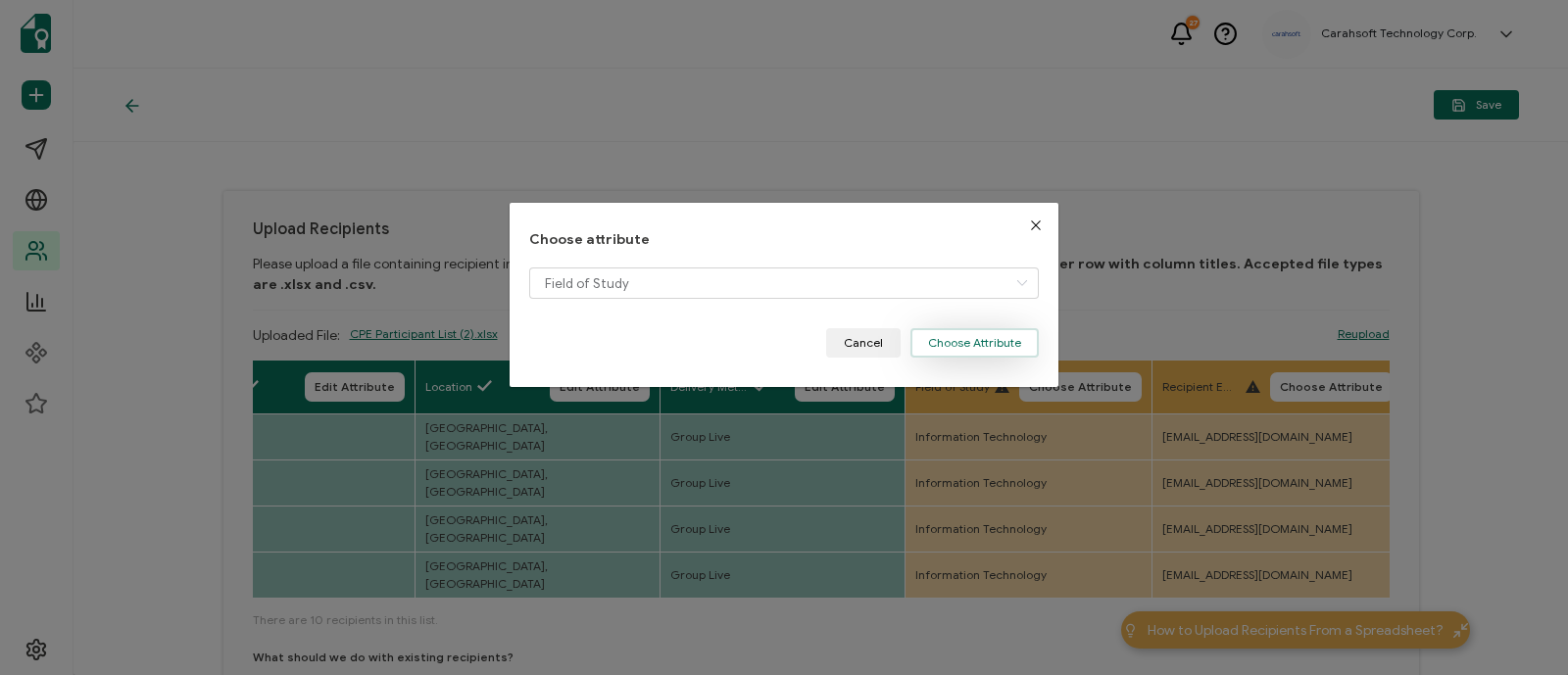 click on "Choose Attribute" at bounding box center (974, 343) 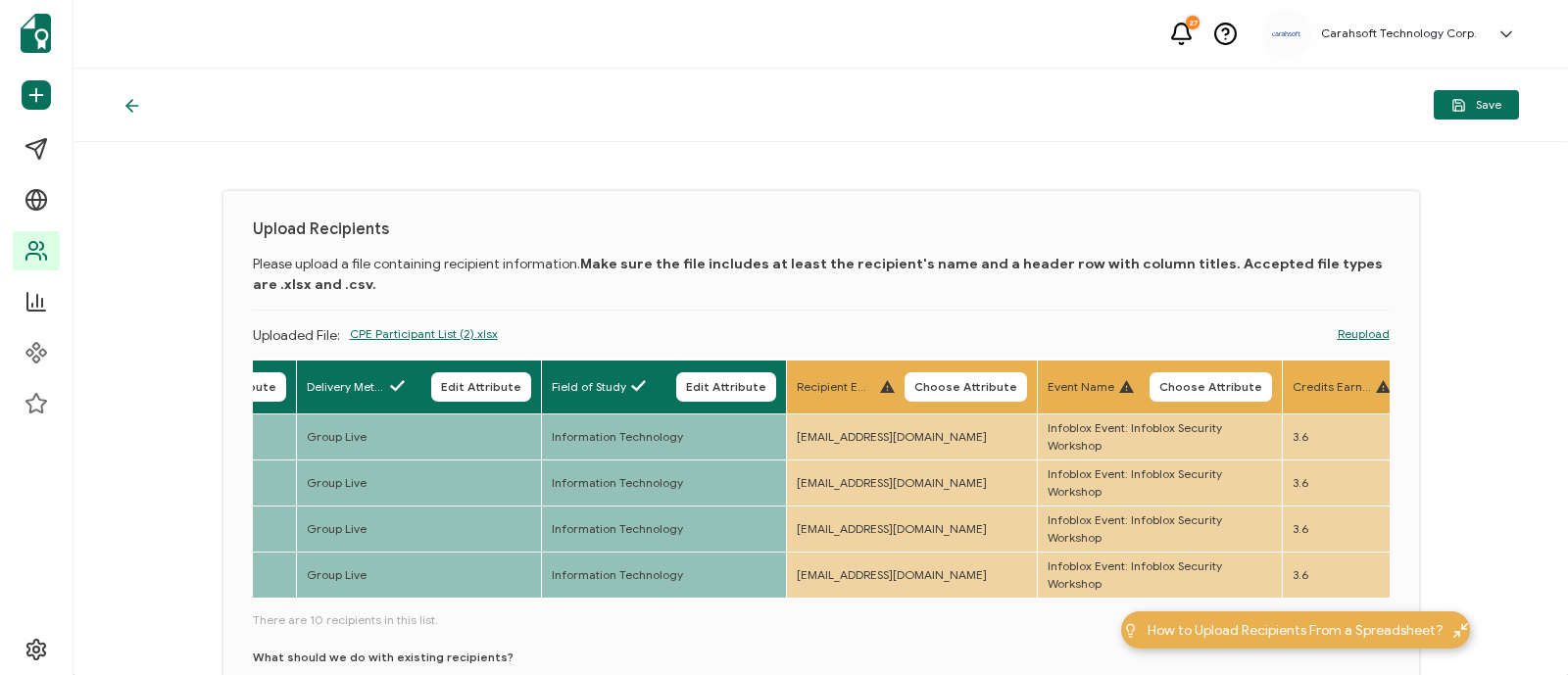 scroll, scrollTop: 0, scrollLeft: 1058, axis: horizontal 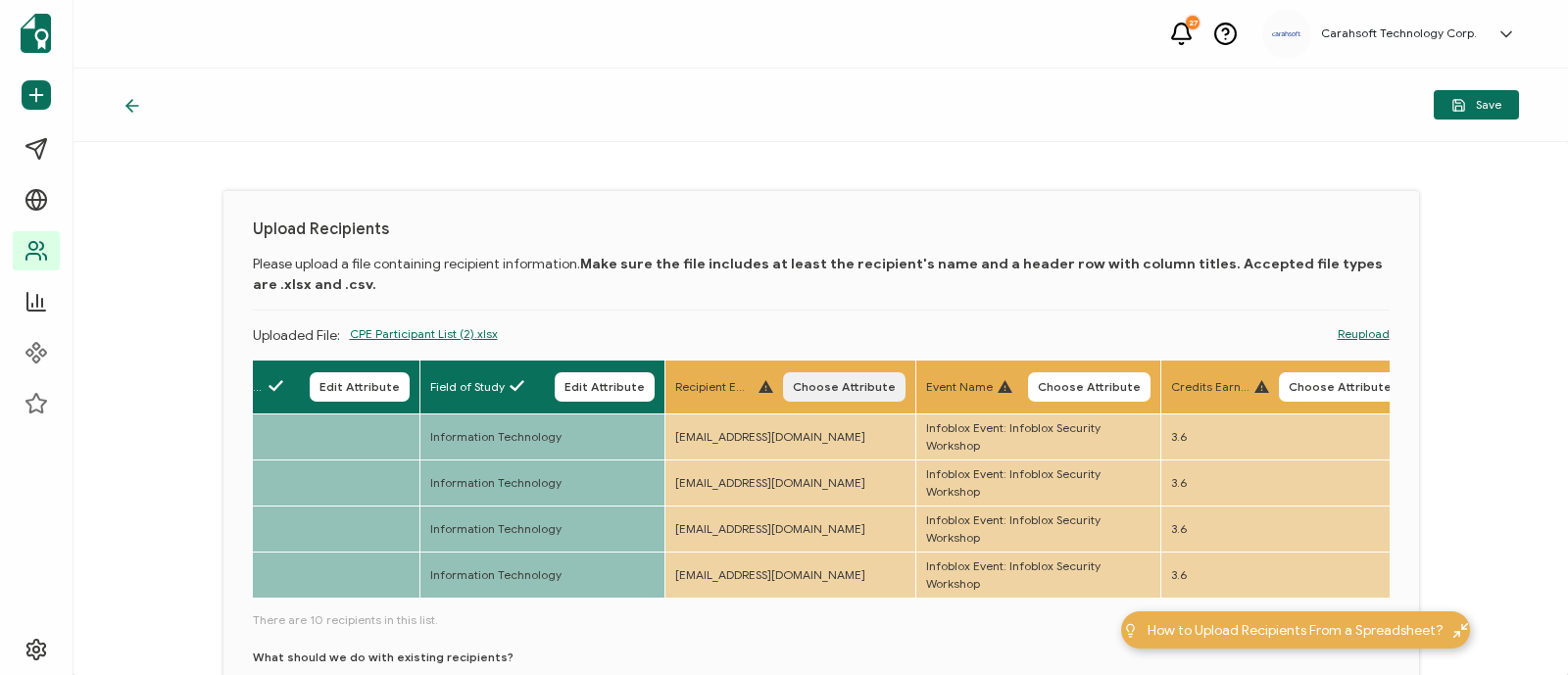 click on "Choose Attribute" at bounding box center (844, 387) 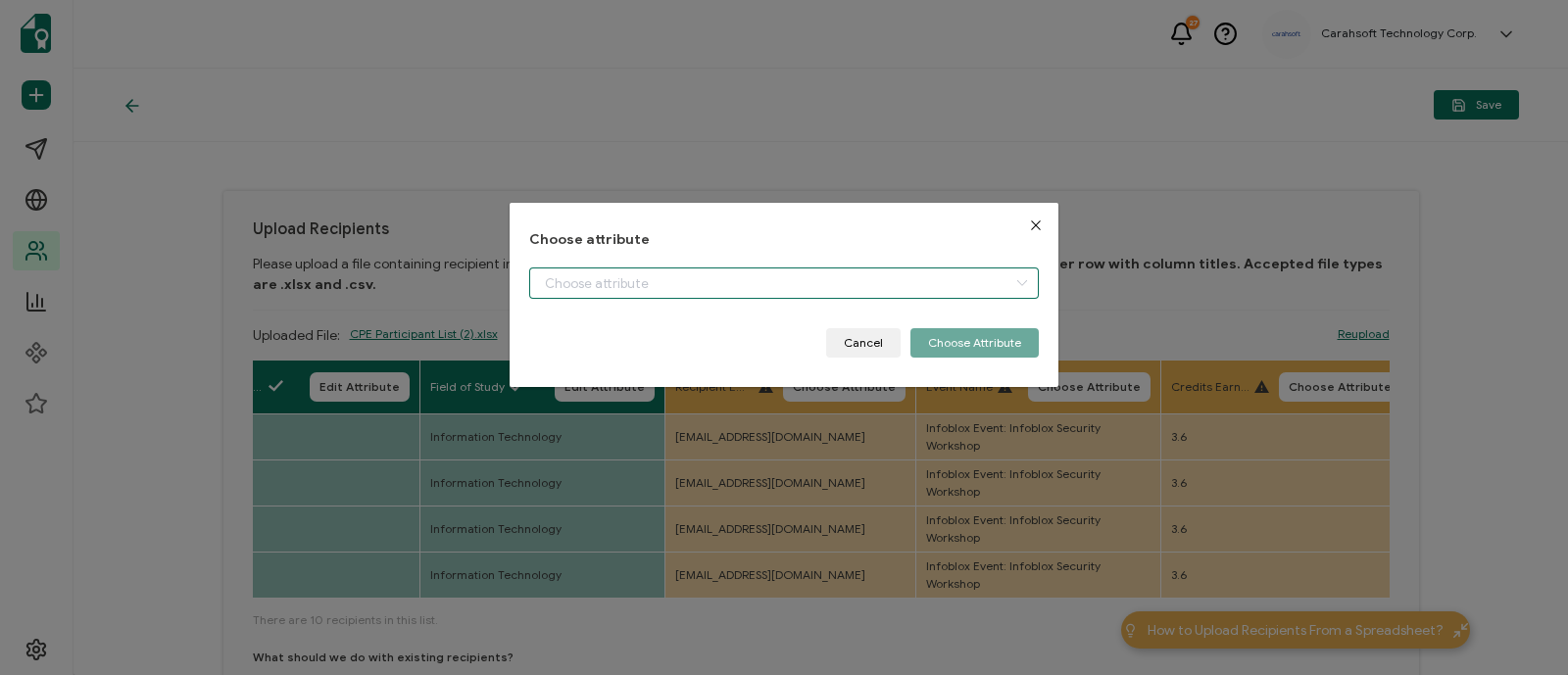 click at bounding box center (784, 283) 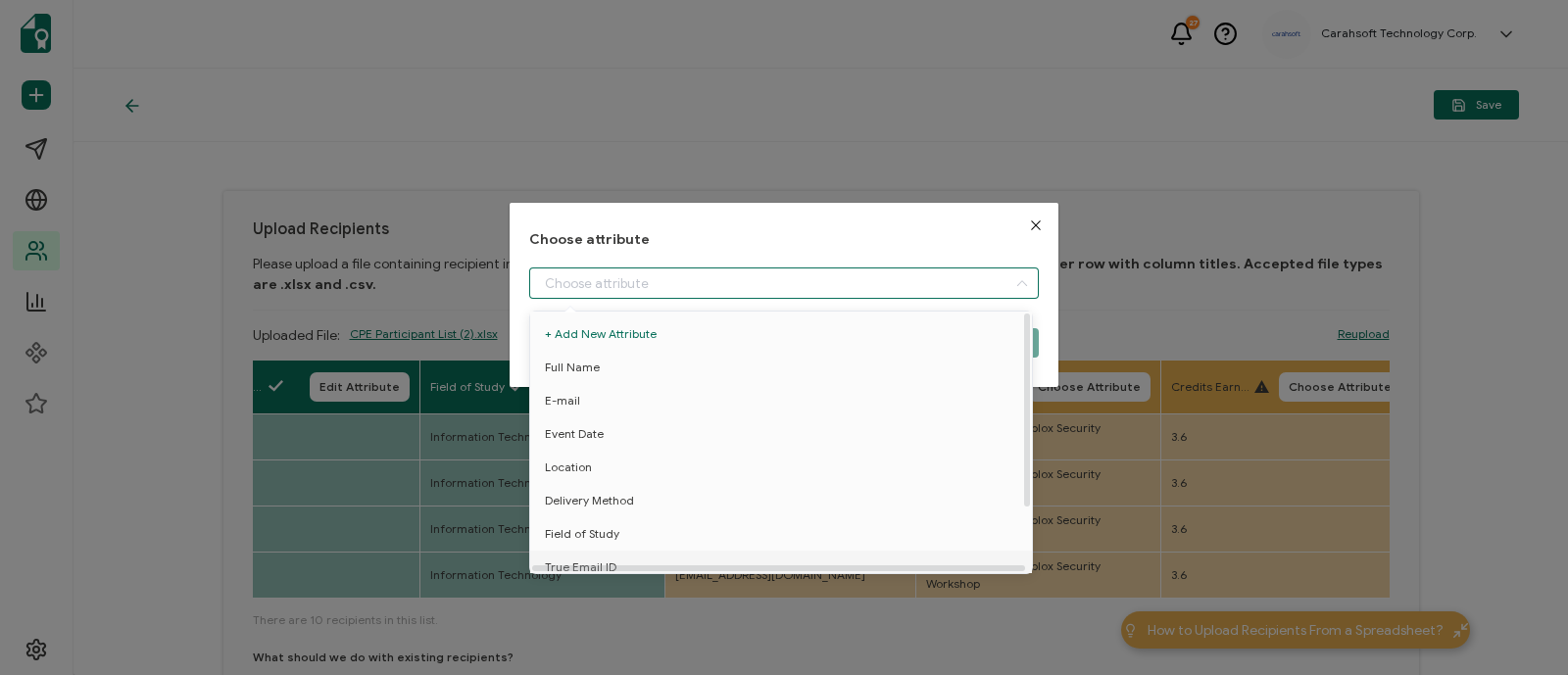 click on "True Email ID" at bounding box center (580, 567) 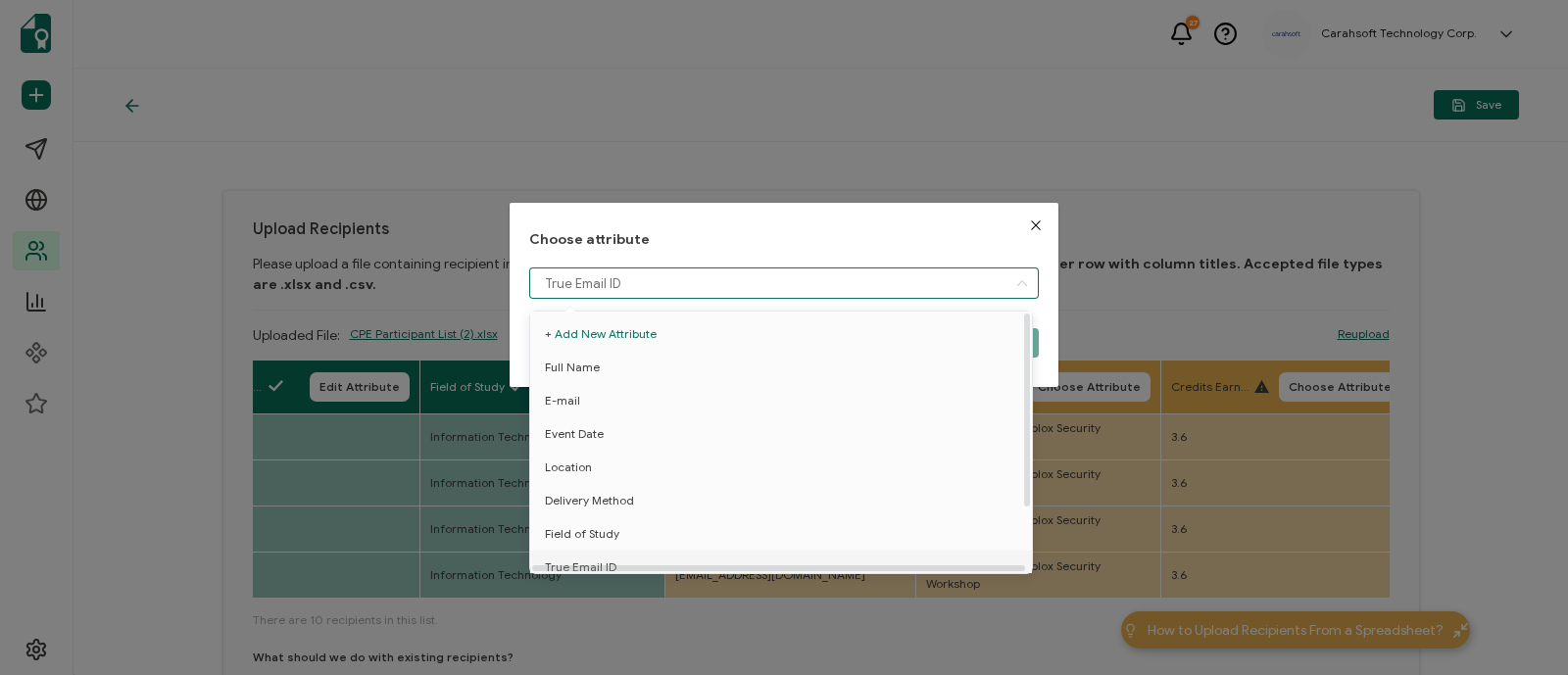scroll, scrollTop: 14, scrollLeft: 0, axis: vertical 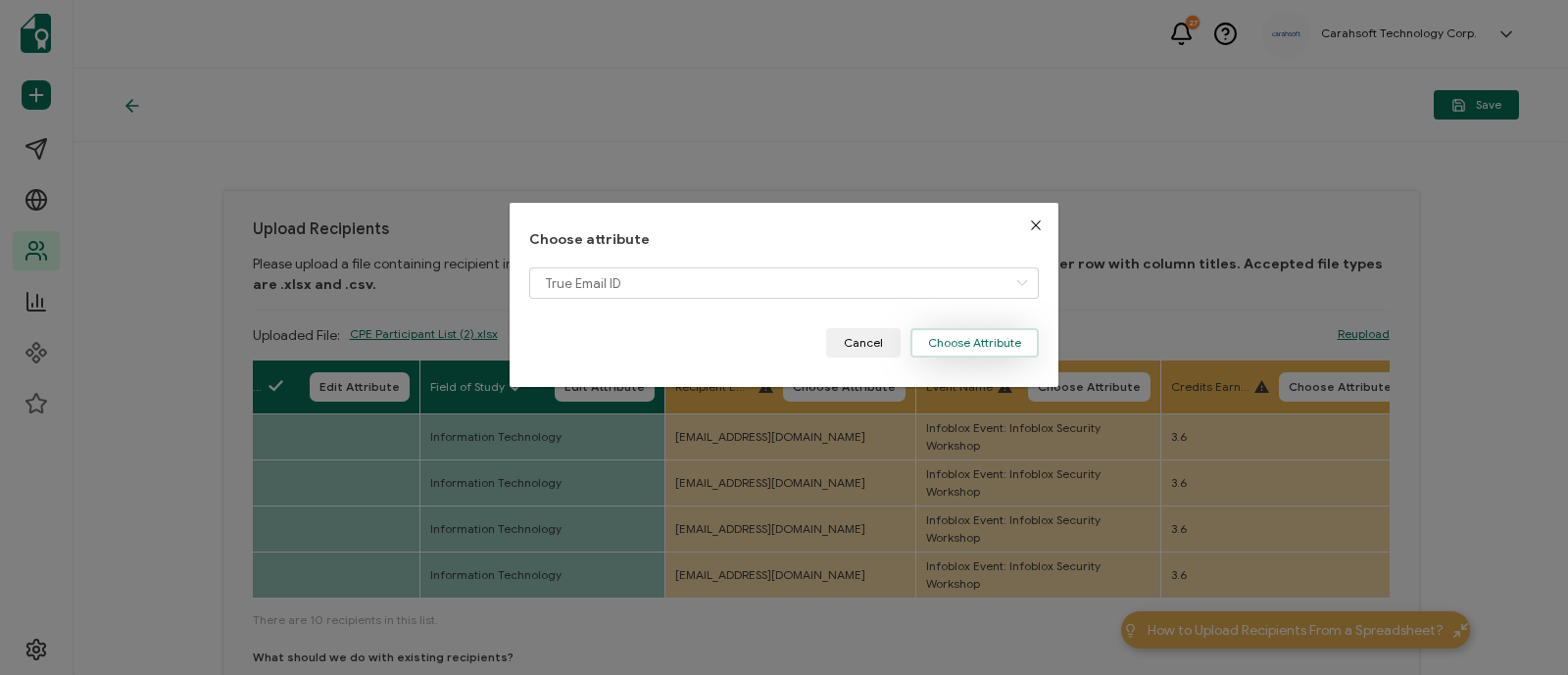 click on "Choose Attribute" at bounding box center [974, 343] 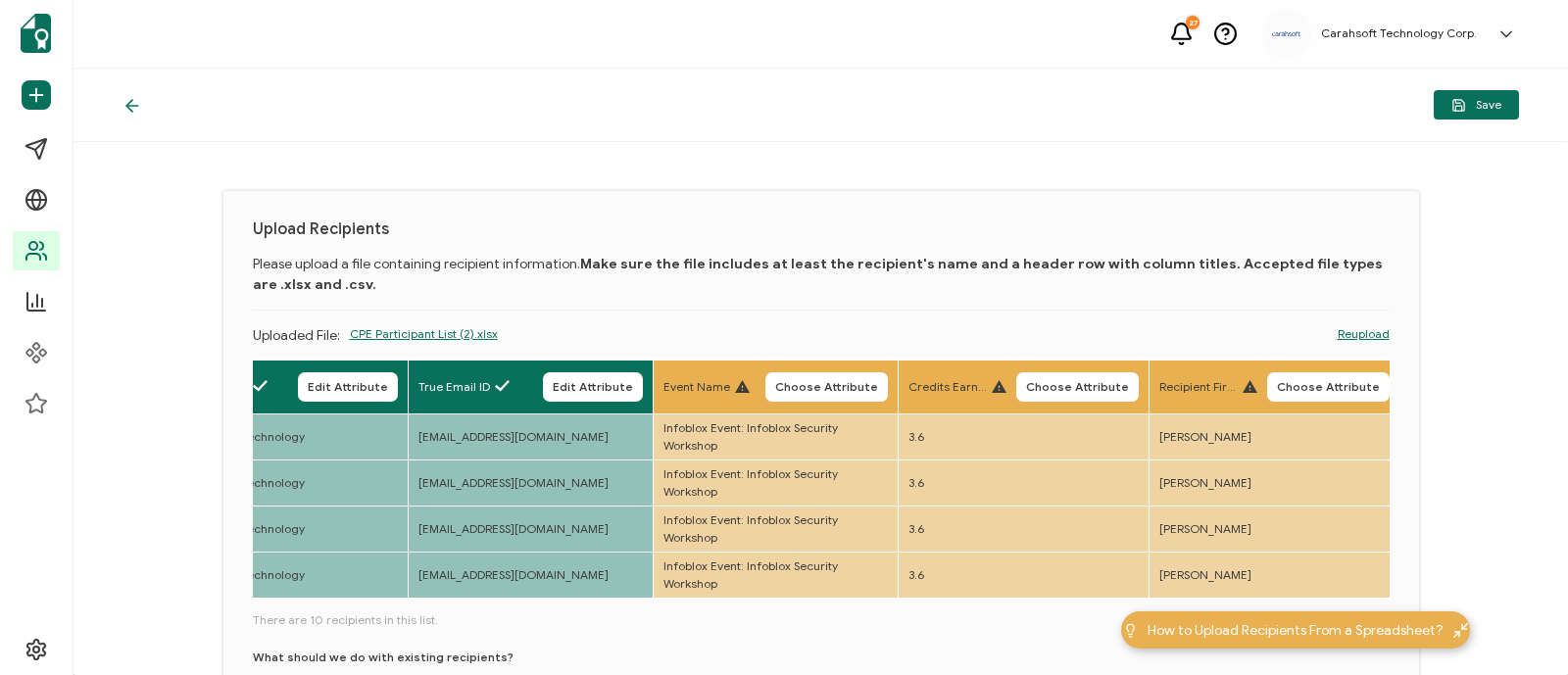 scroll, scrollTop: 0, scrollLeft: 1320, axis: horizontal 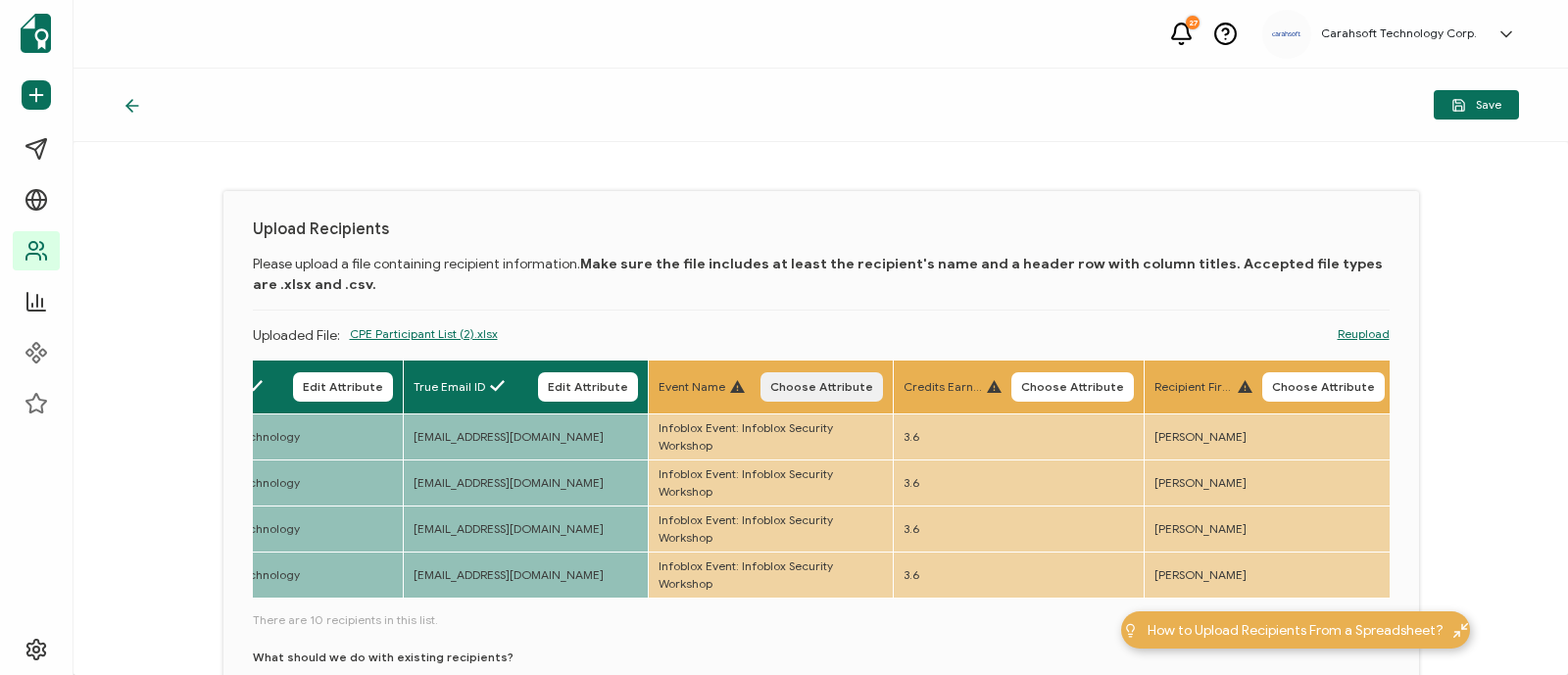 click on "Choose Attribute" at bounding box center (821, 387) 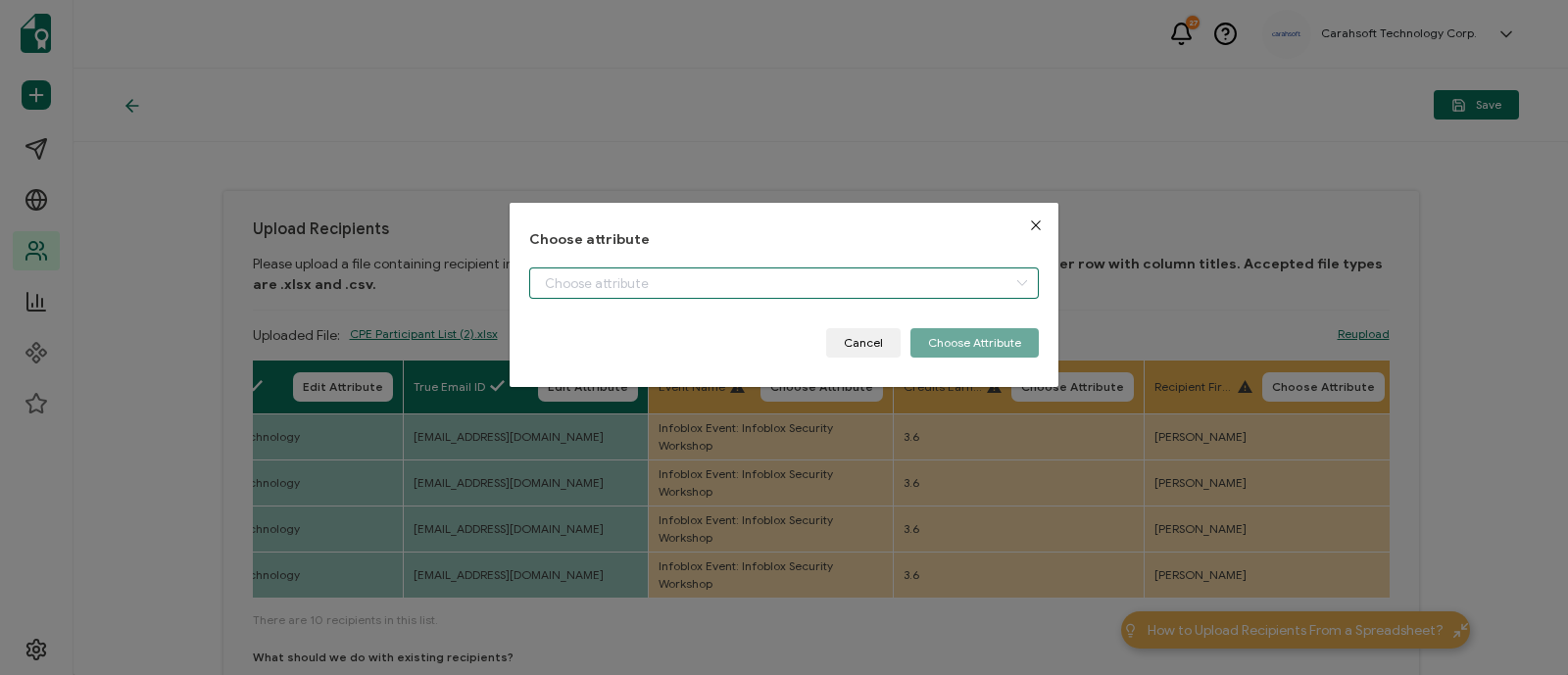 click at bounding box center (784, 283) 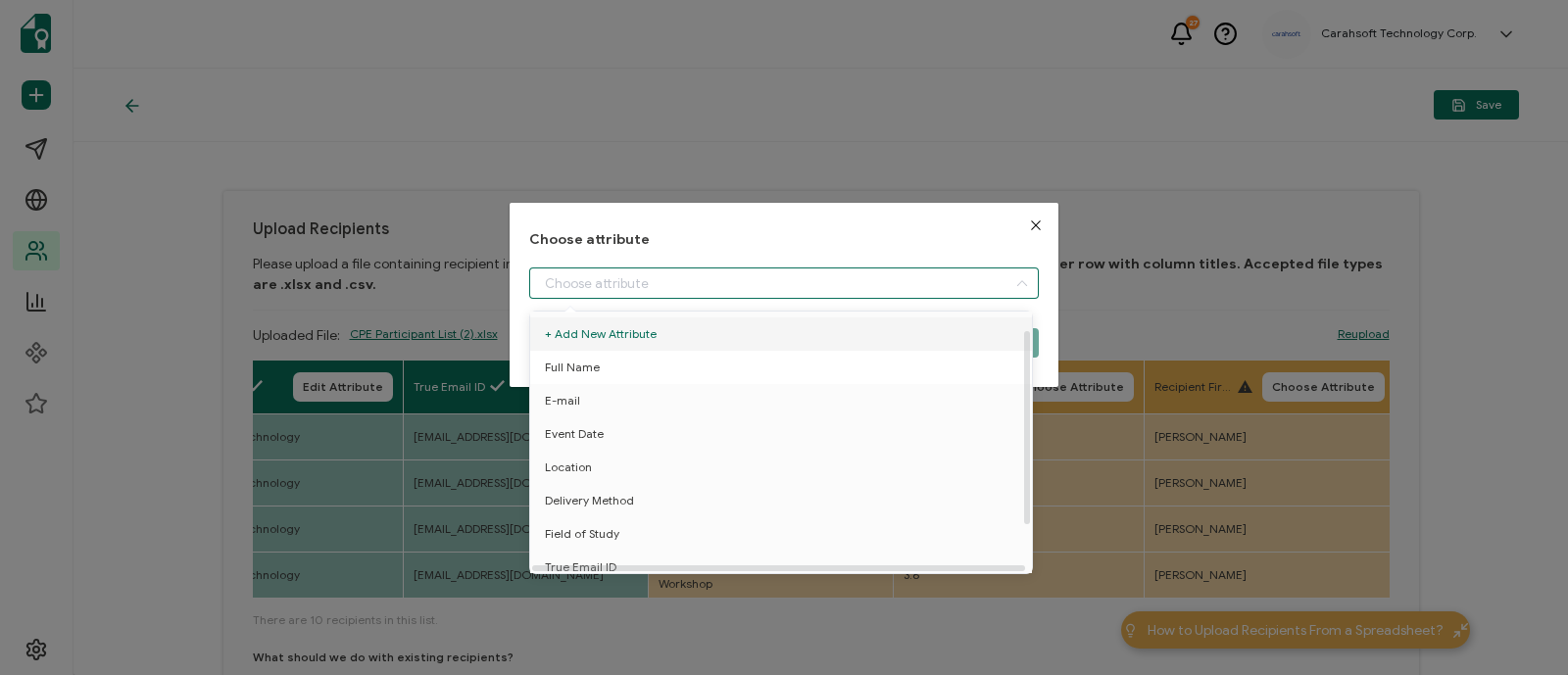 scroll, scrollTop: 85, scrollLeft: 0, axis: vertical 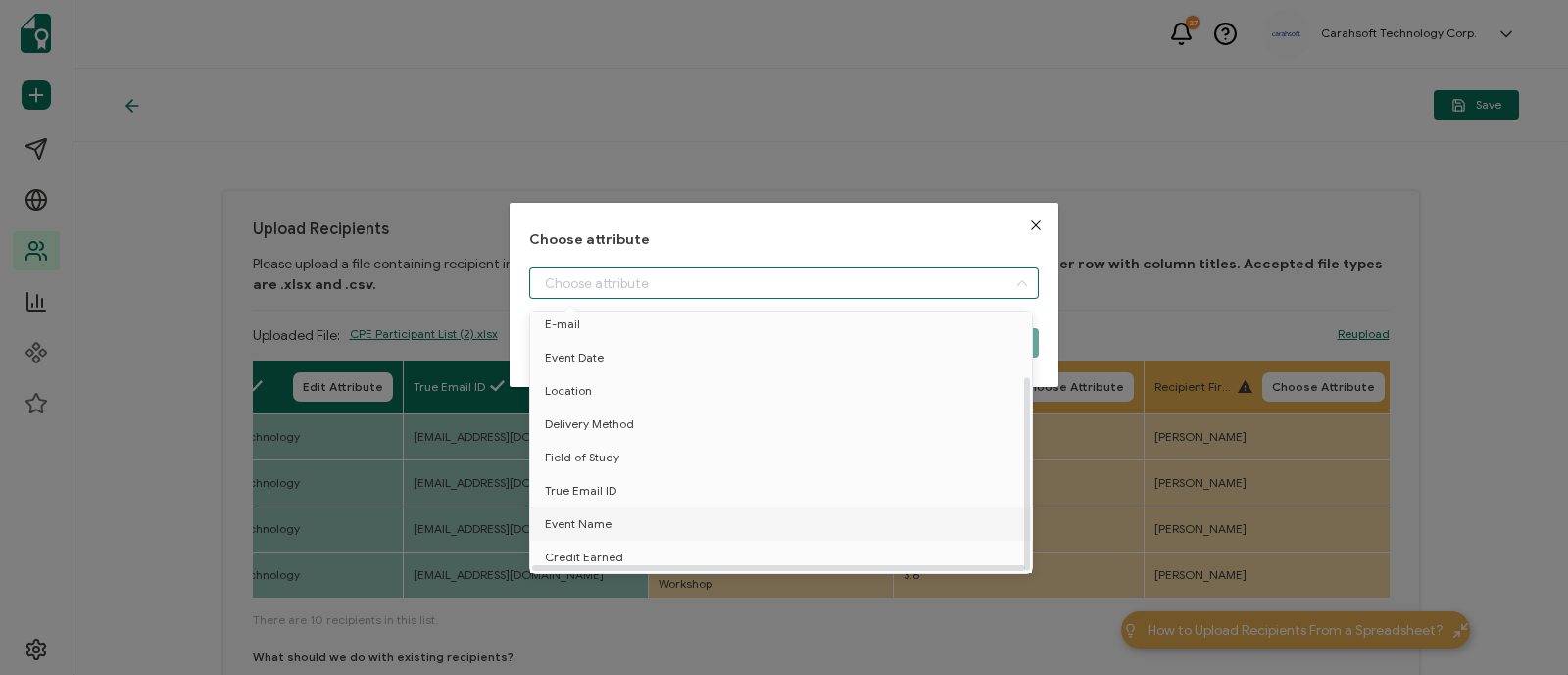 type on "Event Name" 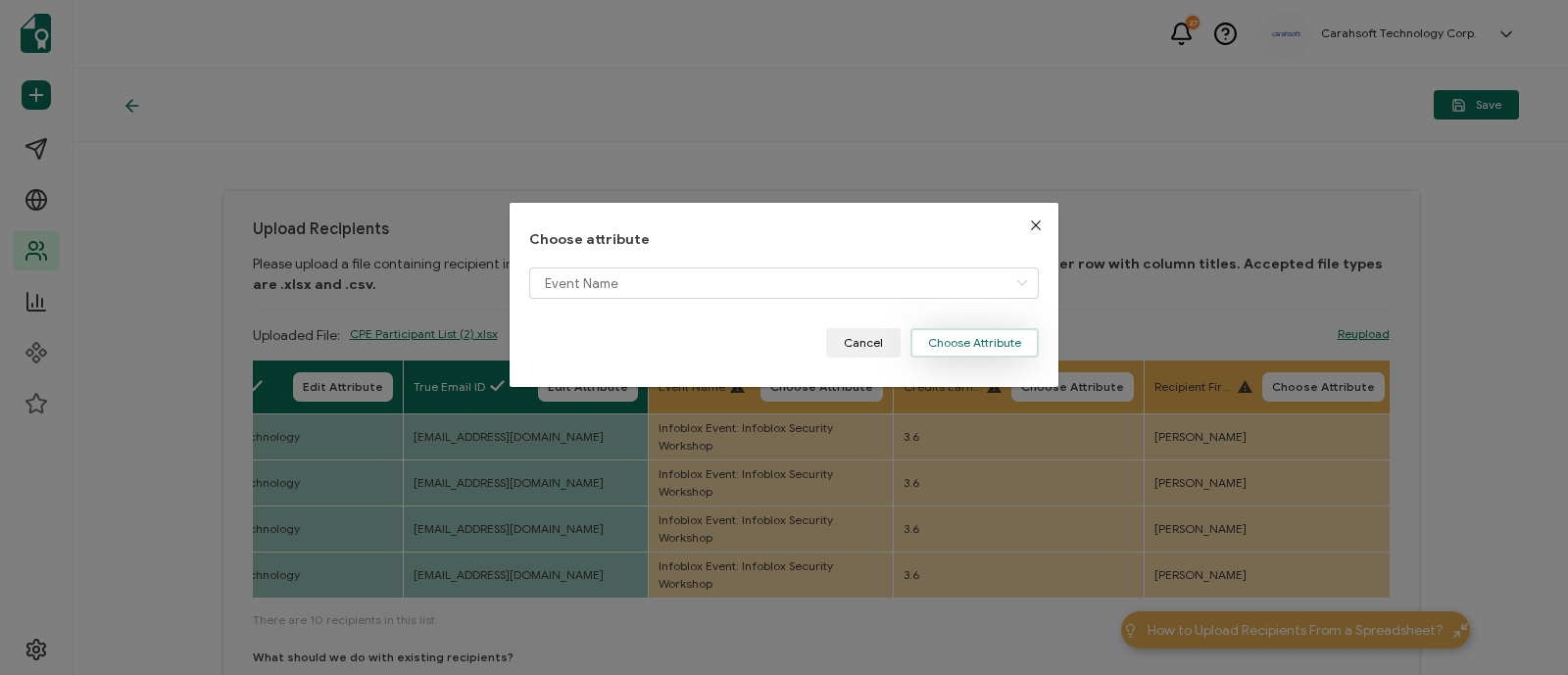 click on "Choose Attribute" at bounding box center [974, 343] 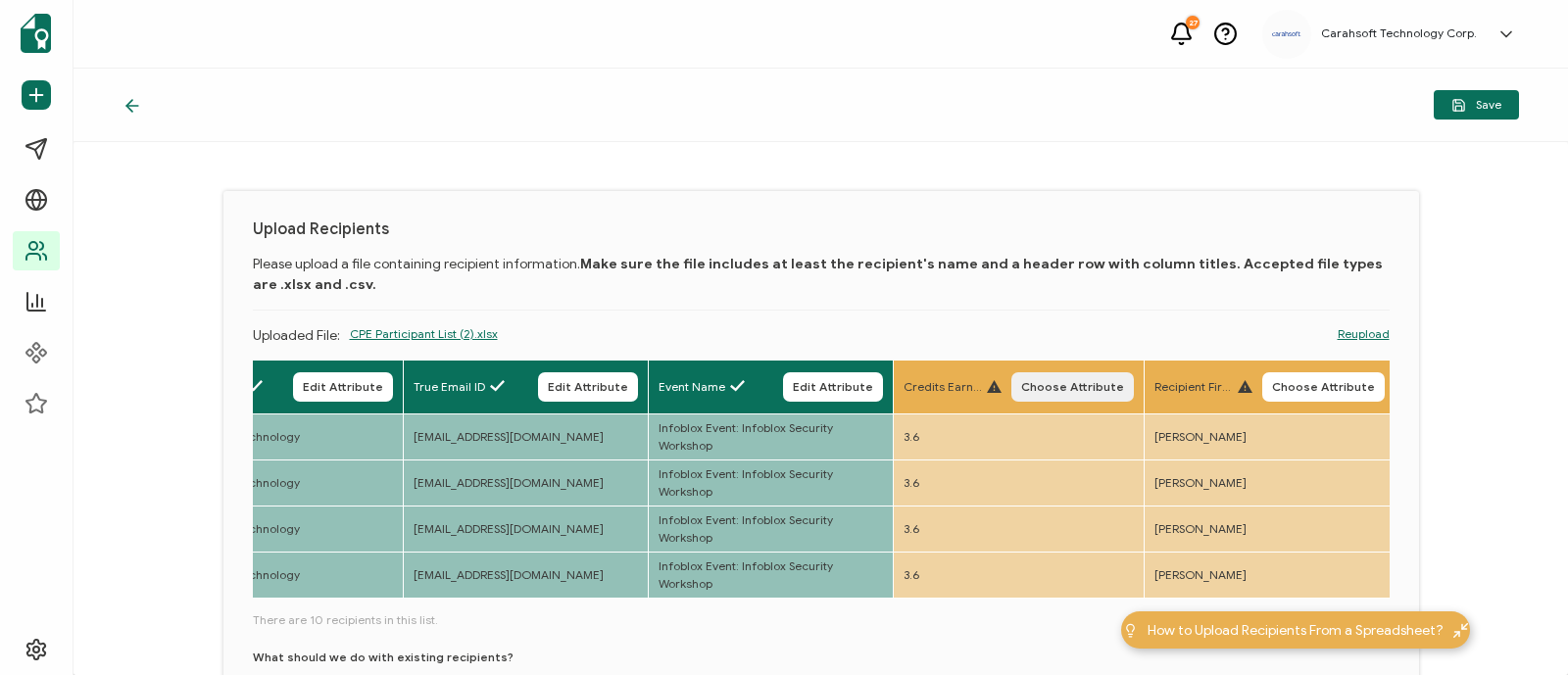 click on "Choose Attribute" at bounding box center [1072, 387] 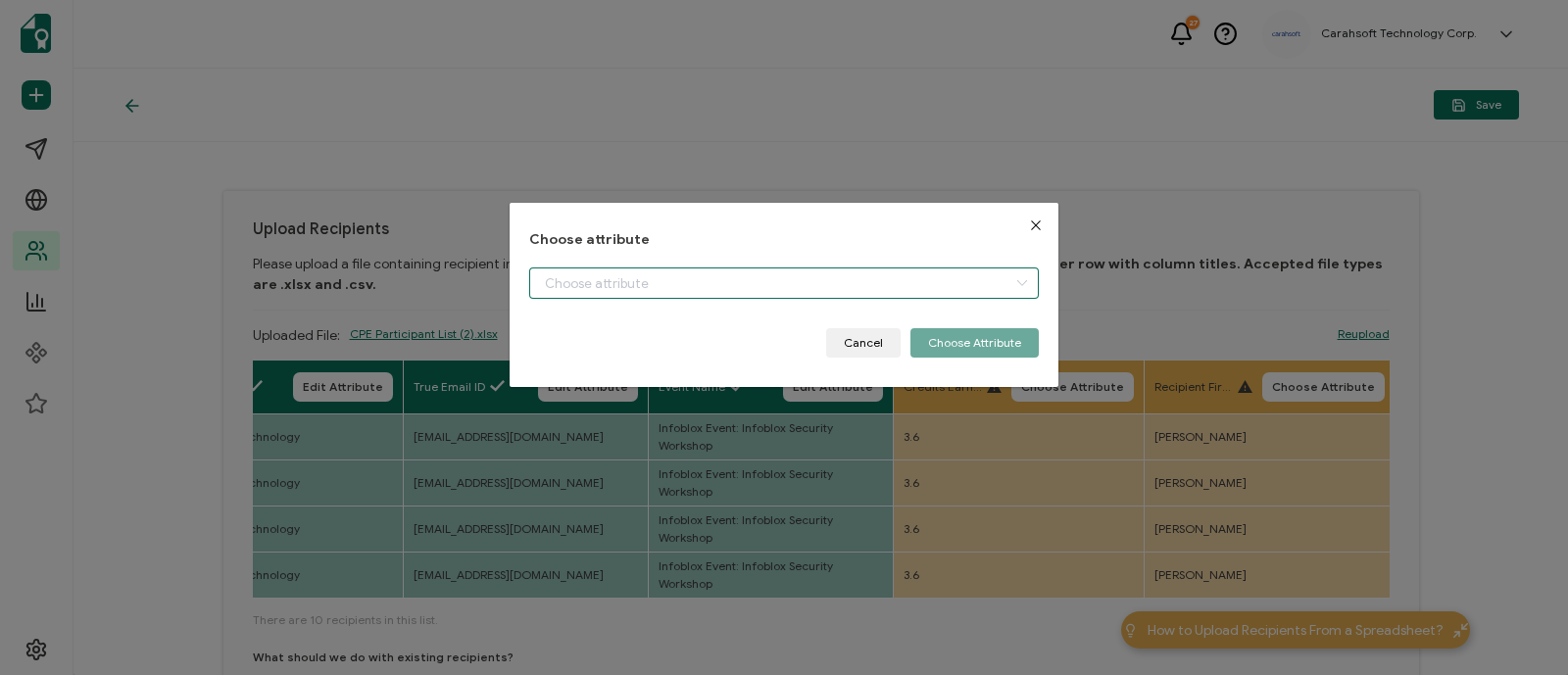 click at bounding box center [784, 283] 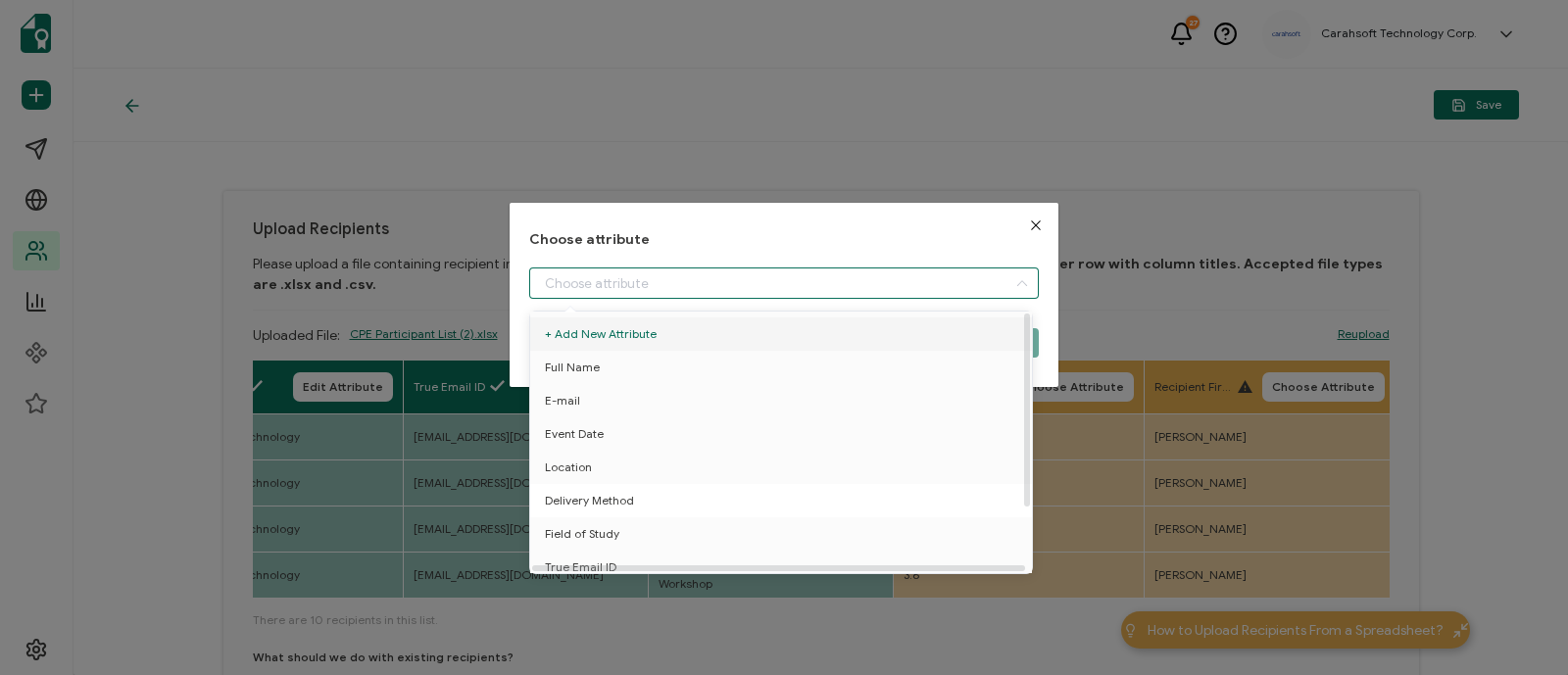 scroll, scrollTop: 85, scrollLeft: 0, axis: vertical 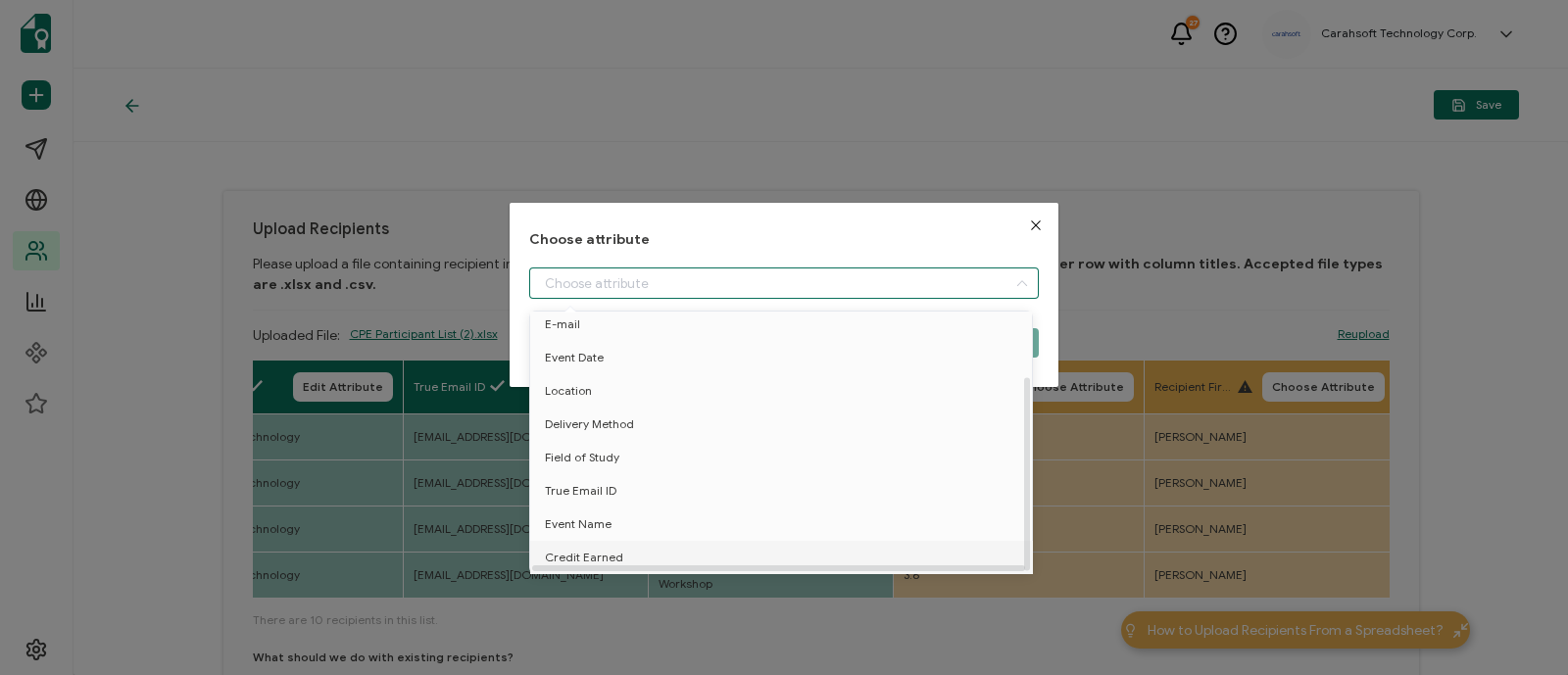 click on "Credit Earned" at bounding box center (584, 557) 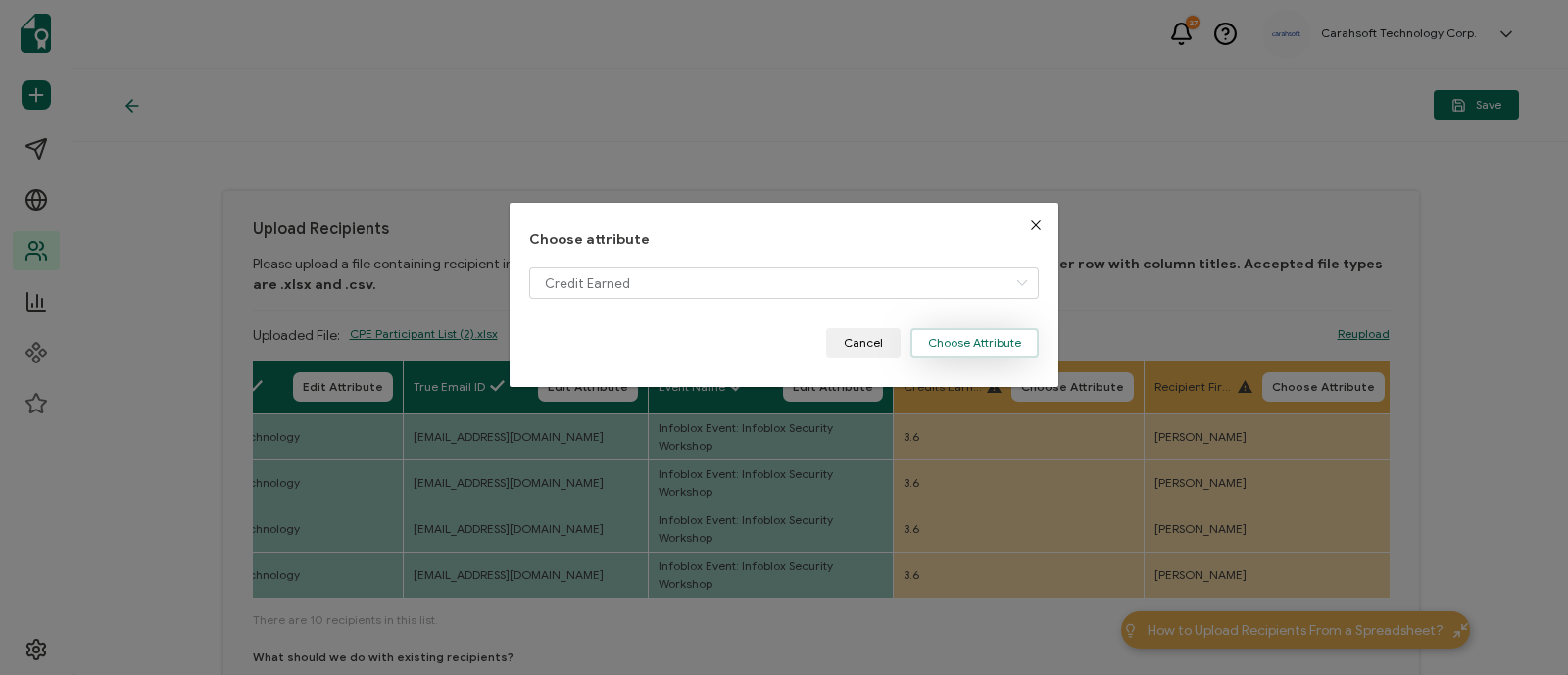 click on "Choose Attribute" at bounding box center (974, 343) 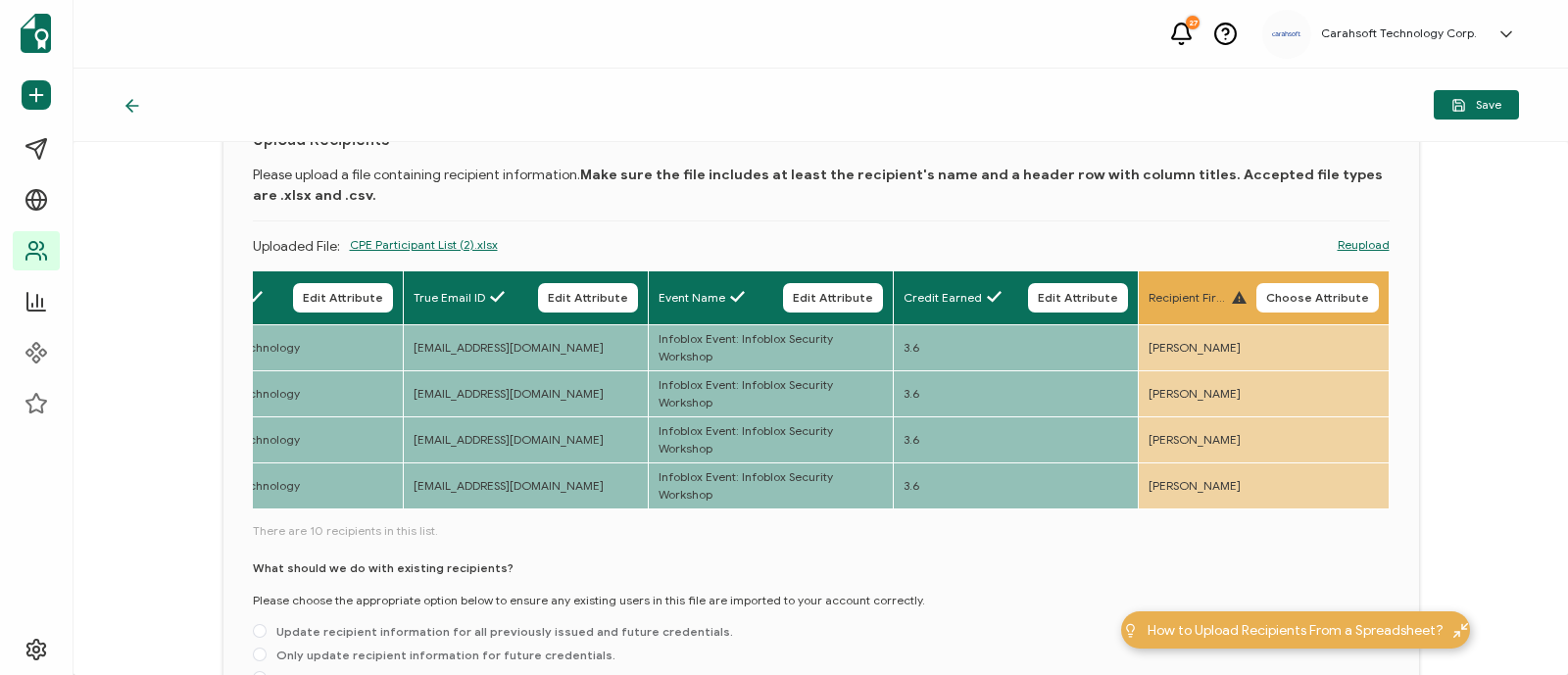 scroll, scrollTop: 142, scrollLeft: 0, axis: vertical 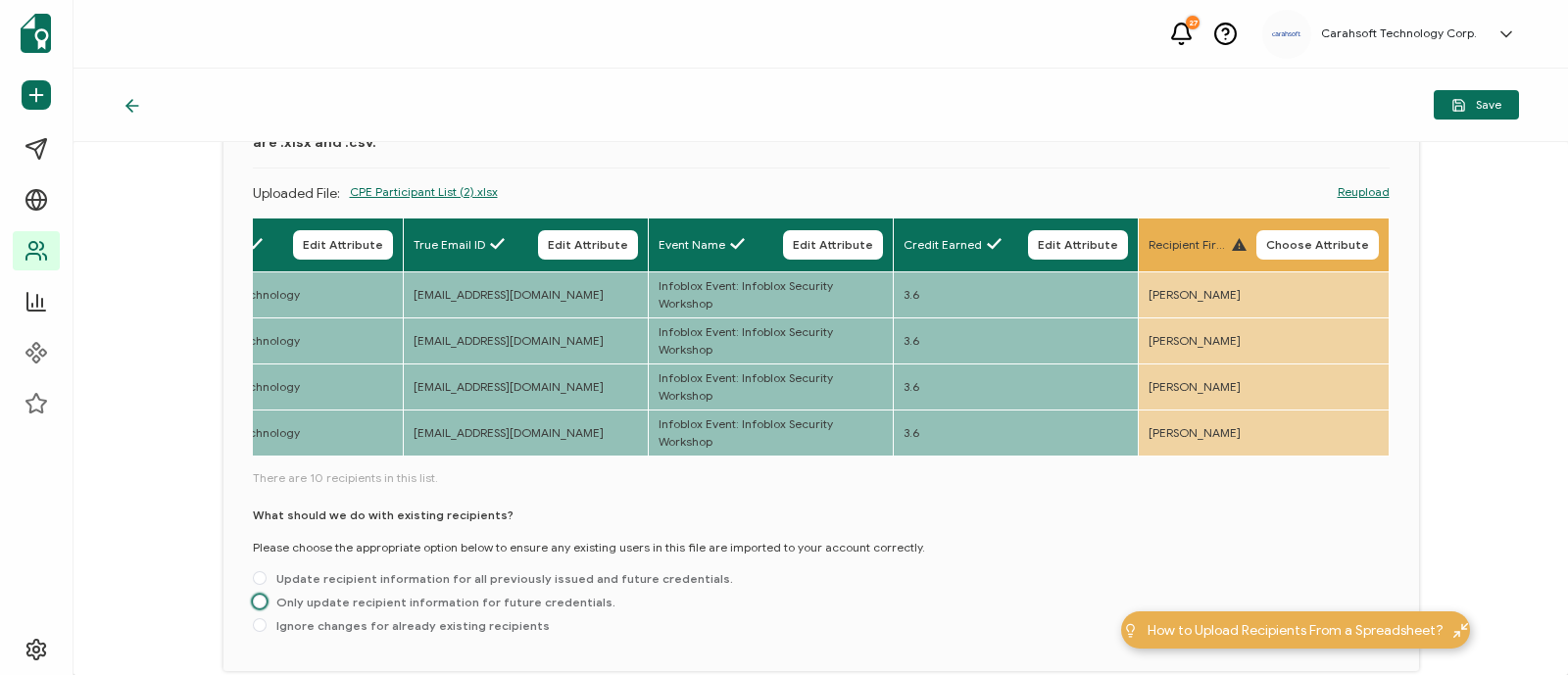 click on "Only update recipient information for future credentials." at bounding box center (441, 602) 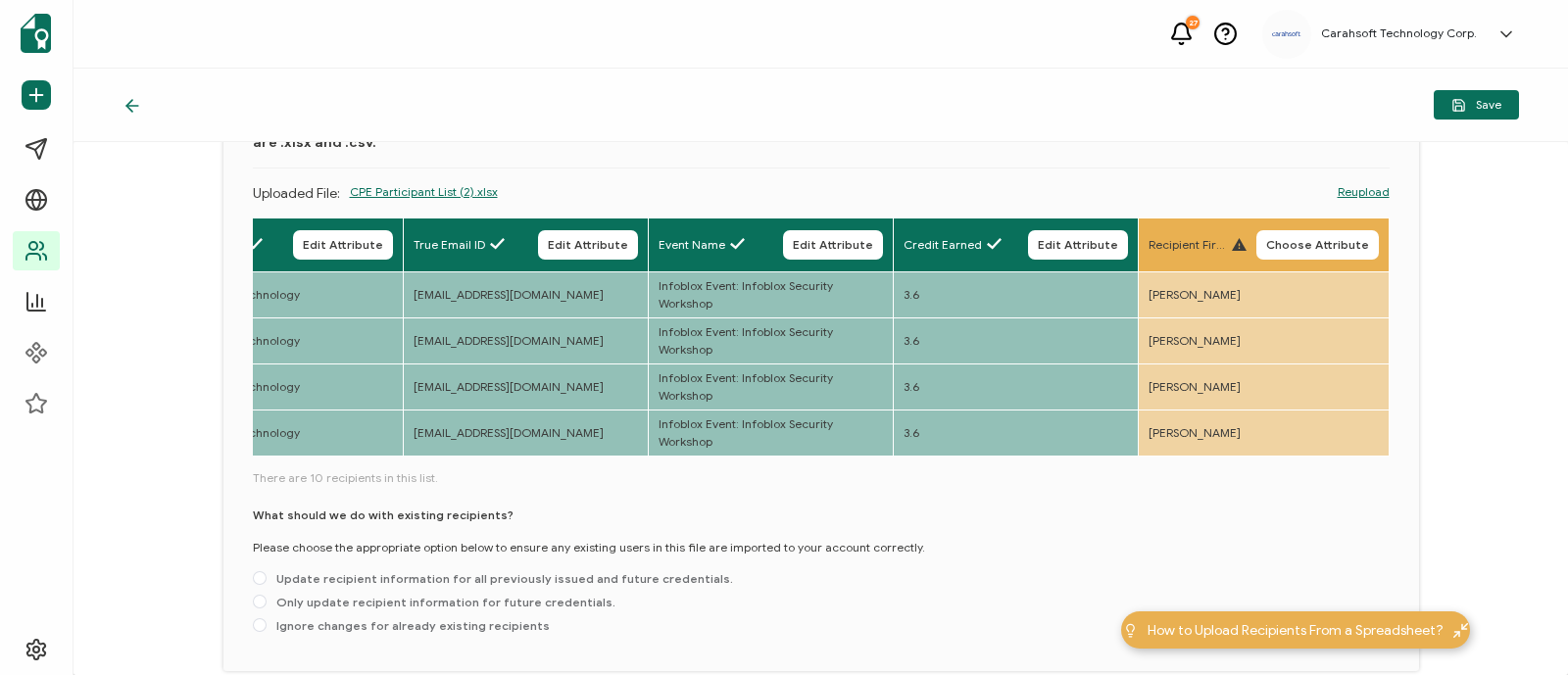 click on "Only update recipient information for future credentials." at bounding box center [260, 603] 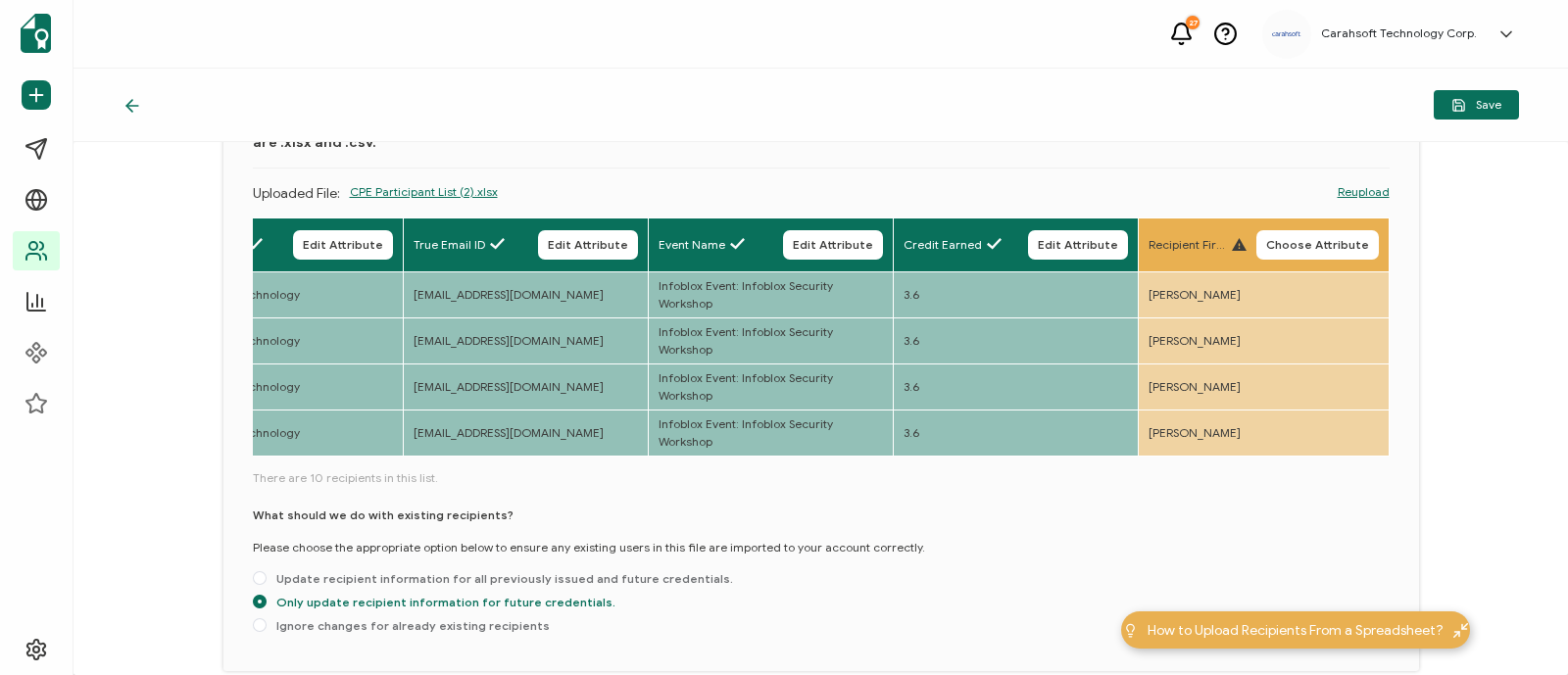 scroll, scrollTop: 0, scrollLeft: 0, axis: both 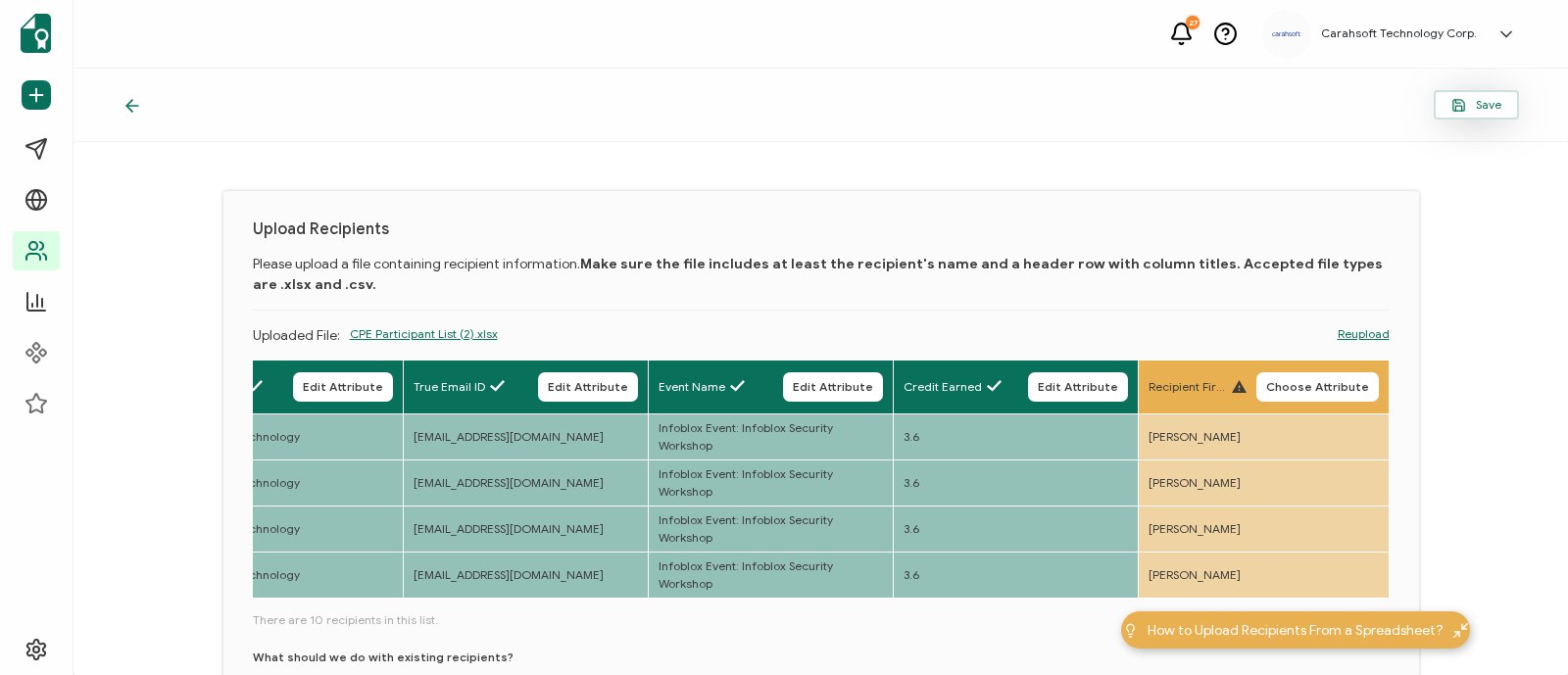 click on "Save" at bounding box center [1476, 105] 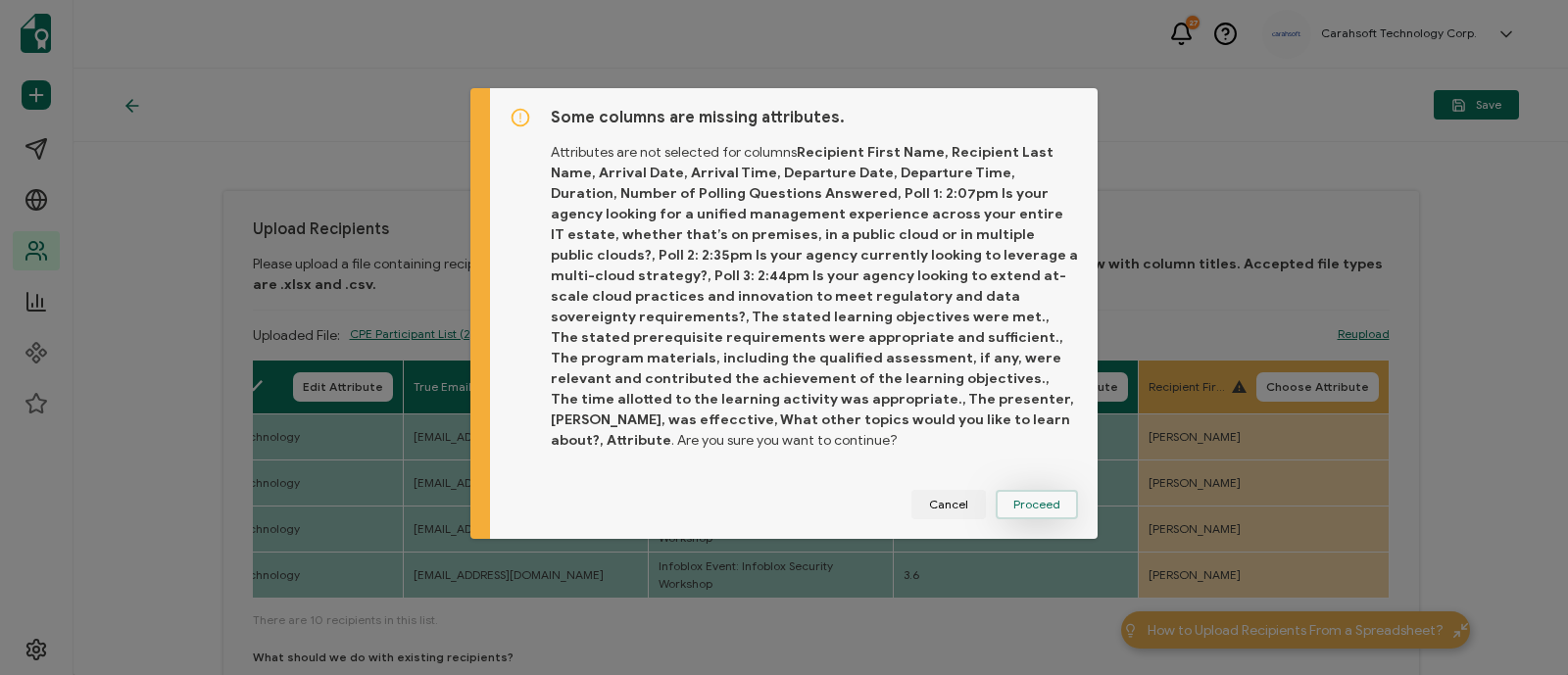 click on "Proceed" at bounding box center [1037, 505] 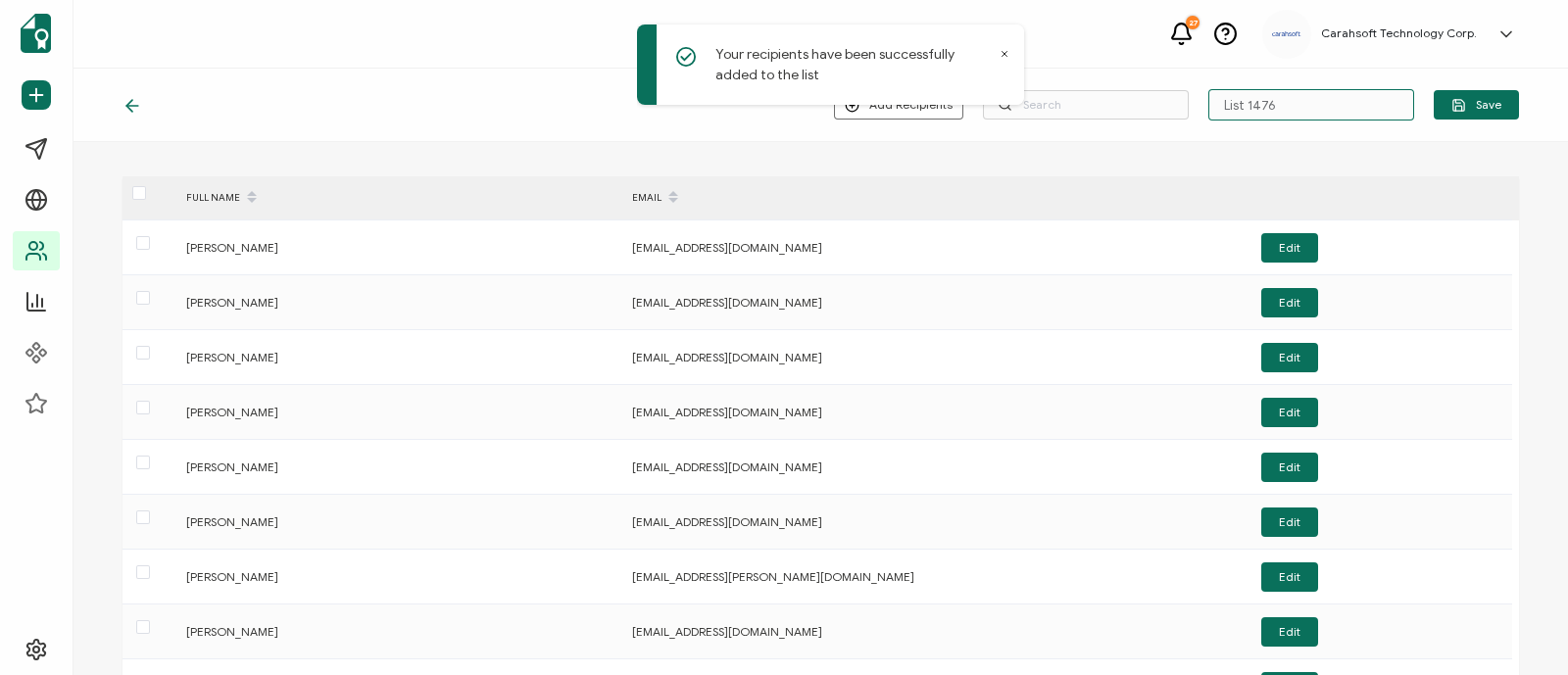 click on "List 1476" at bounding box center [1311, 105] 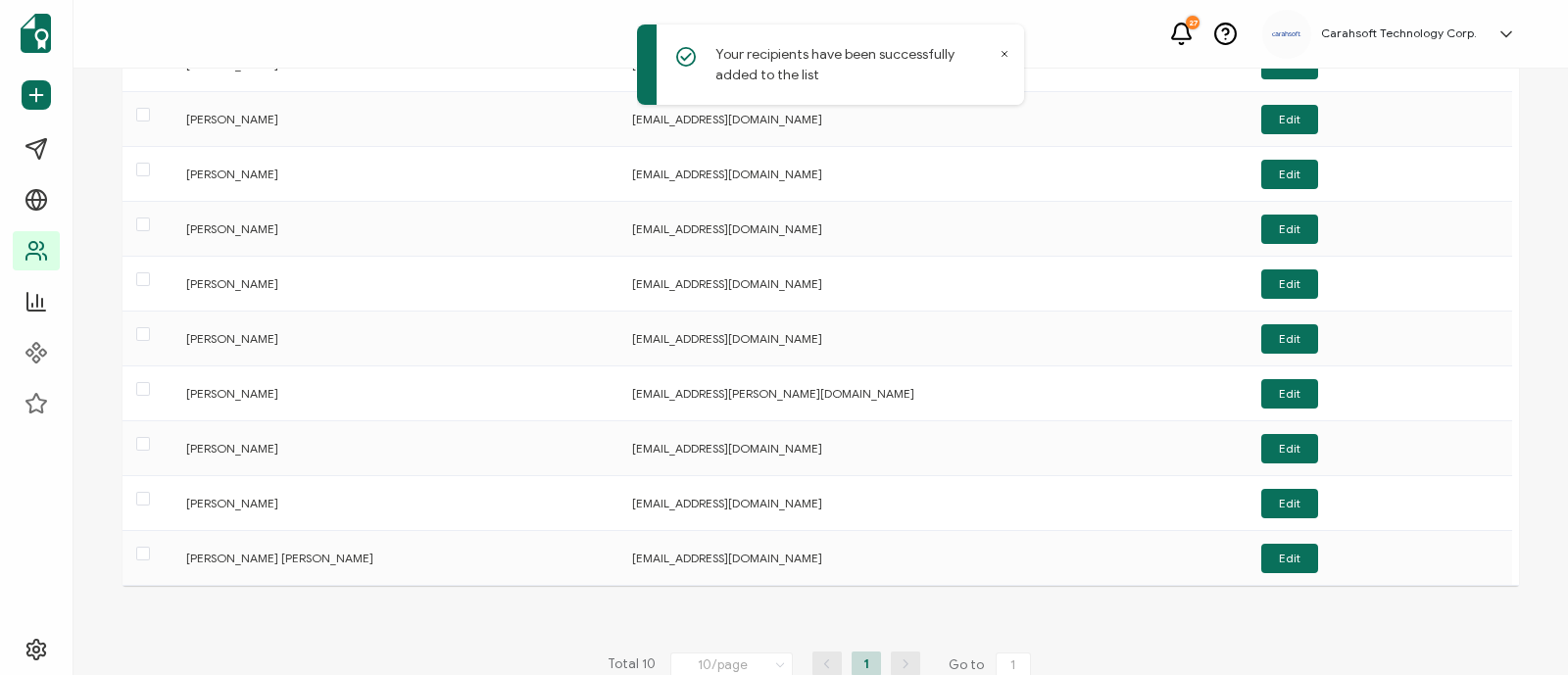 scroll, scrollTop: 188, scrollLeft: 0, axis: vertical 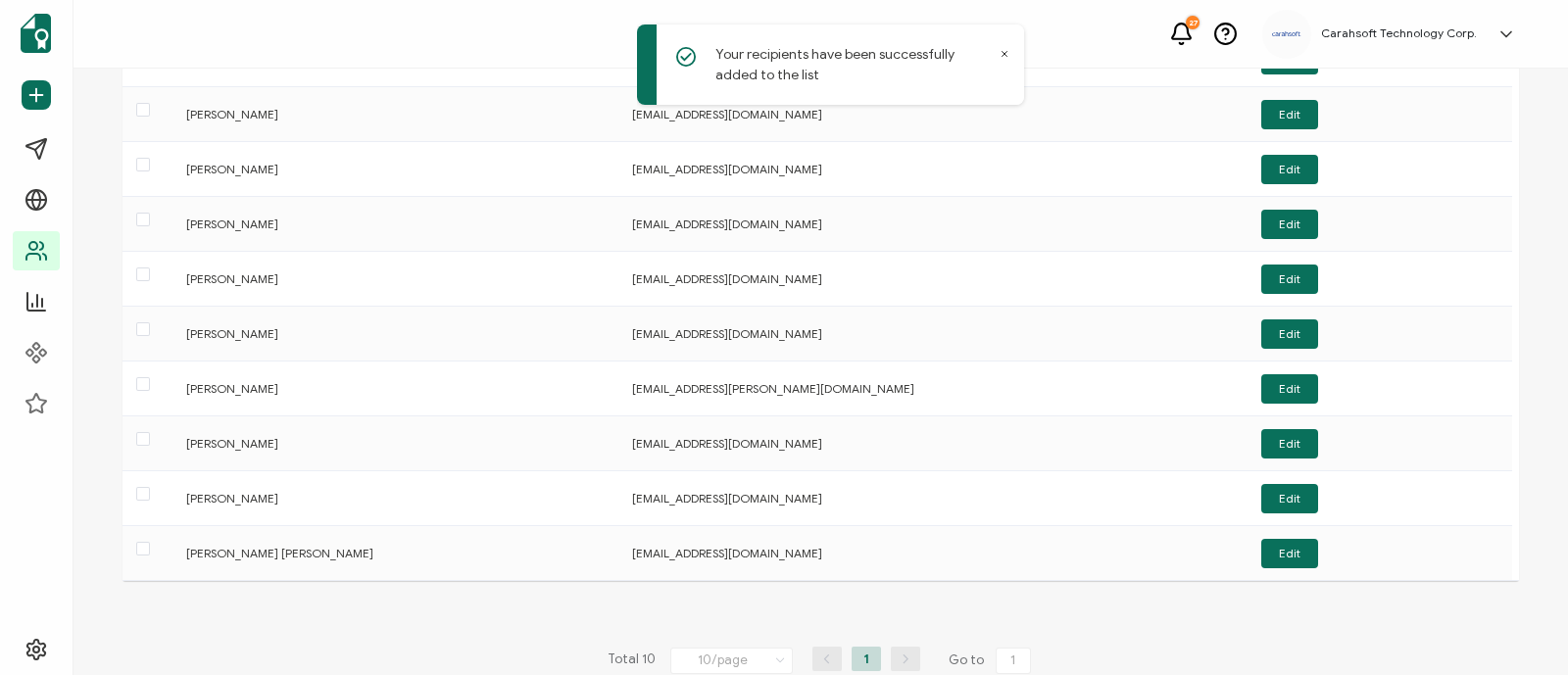 type on "6-3-25_68459_Infoblox Event" 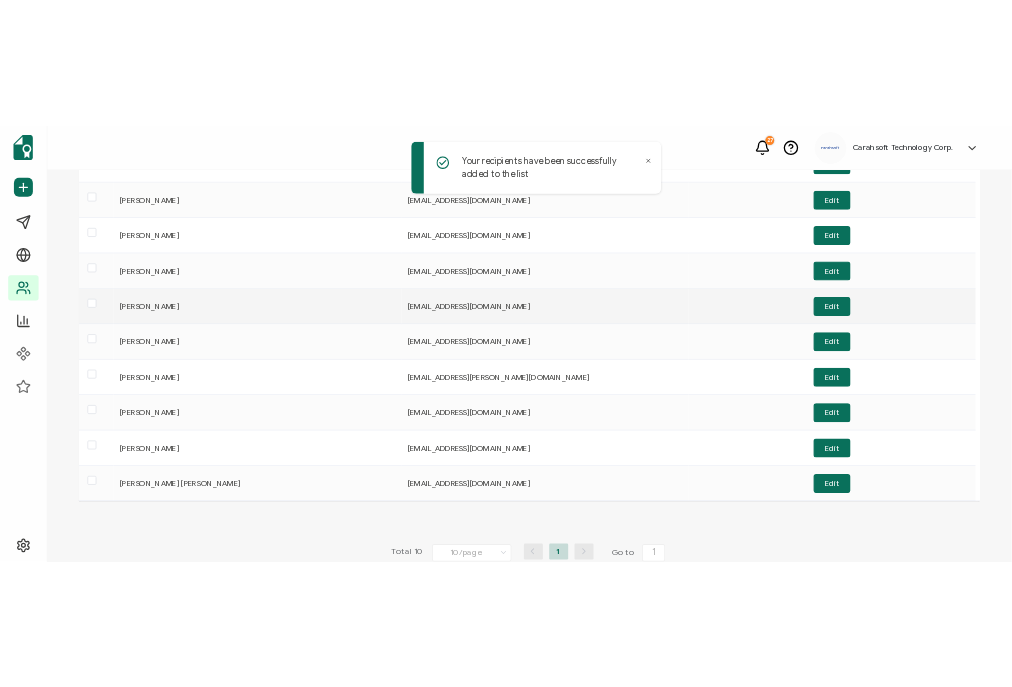 scroll, scrollTop: 0, scrollLeft: 0, axis: both 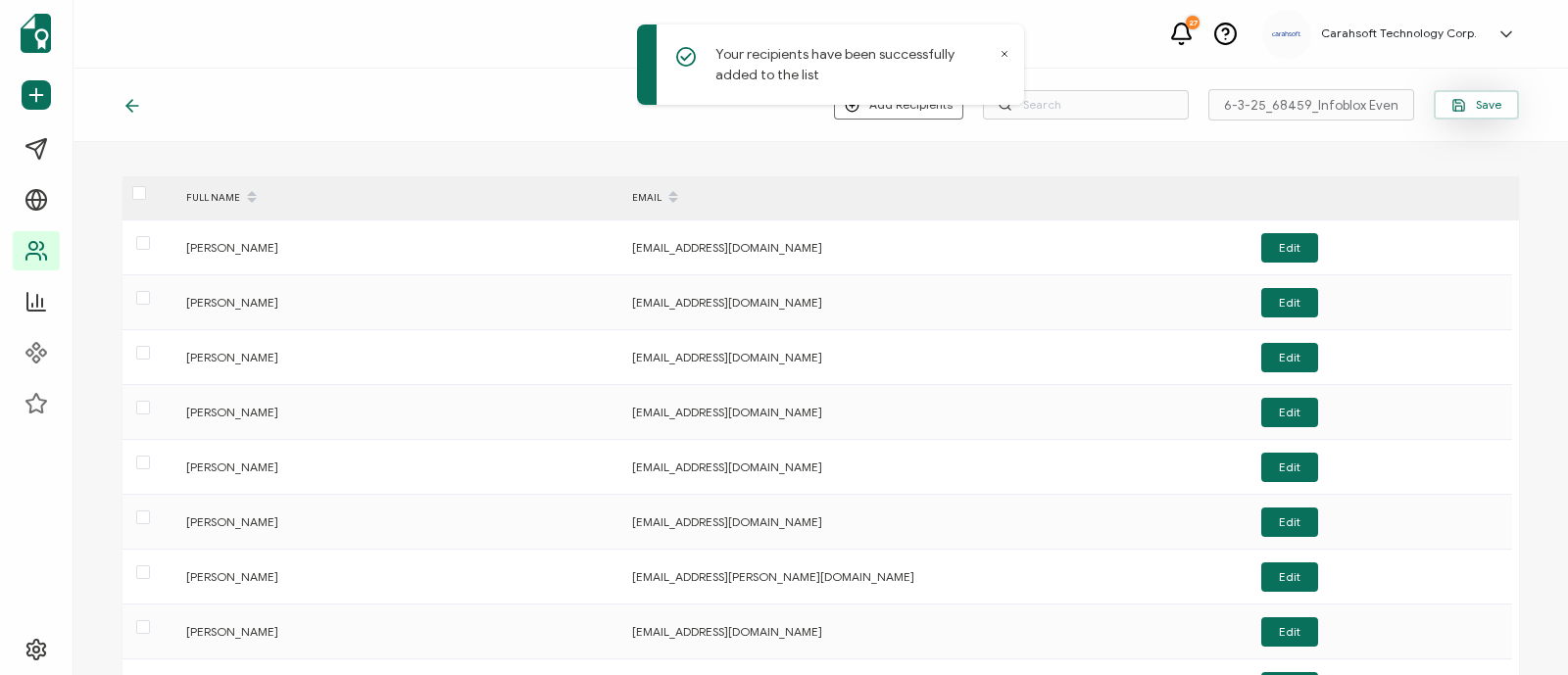 click on "Save" at bounding box center (1476, 105) 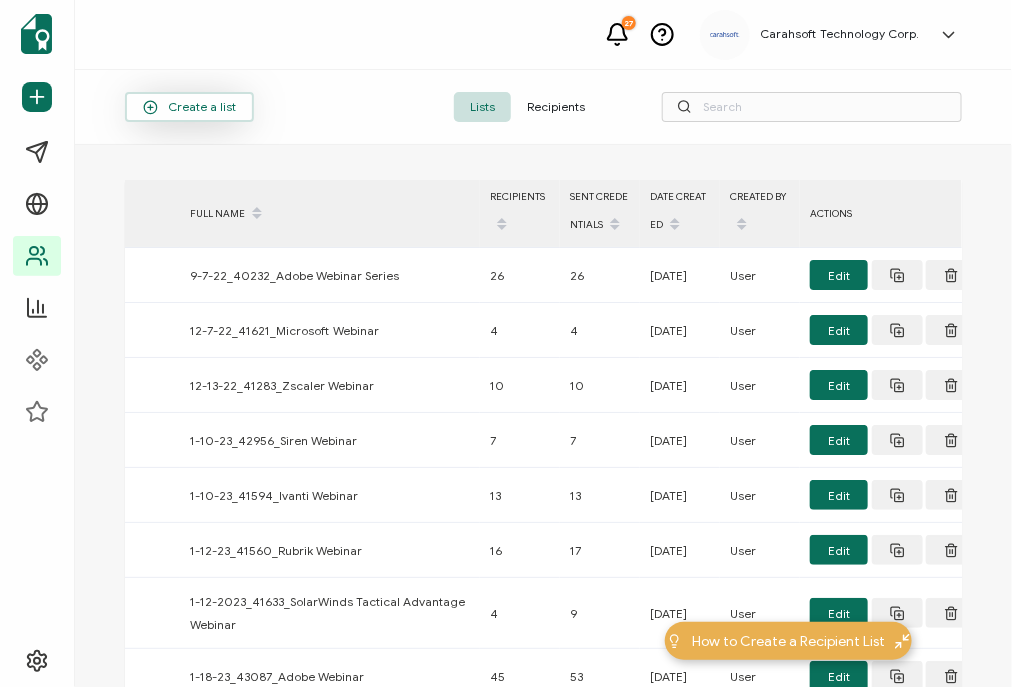 click on "Create a list" at bounding box center [189, 107] 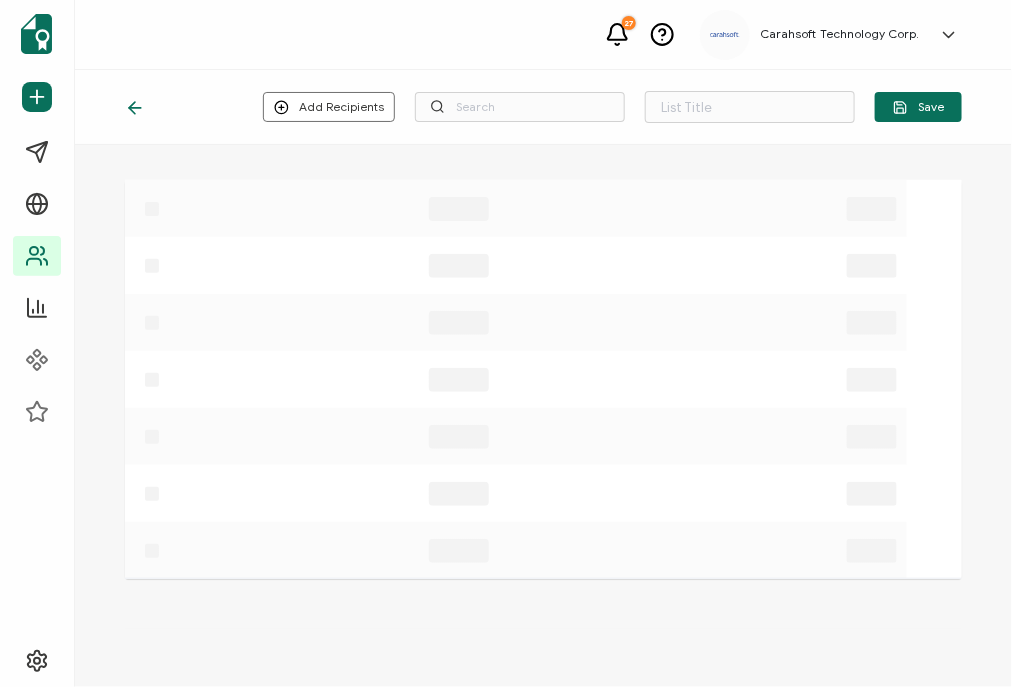 type on "List 1477" 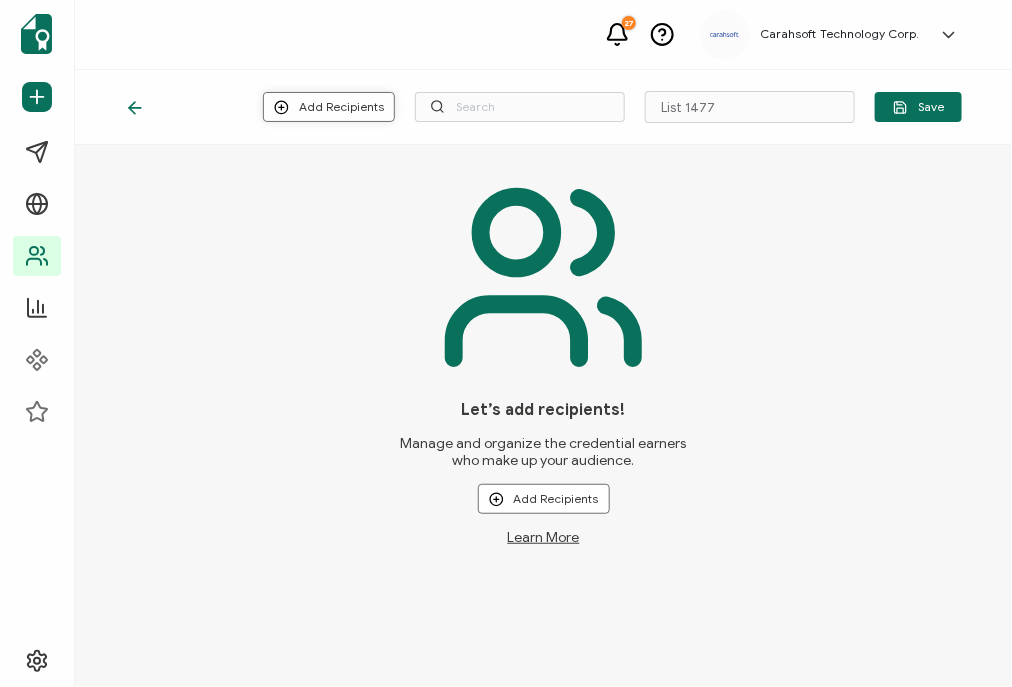 click on "Add Recipients" at bounding box center (329, 107) 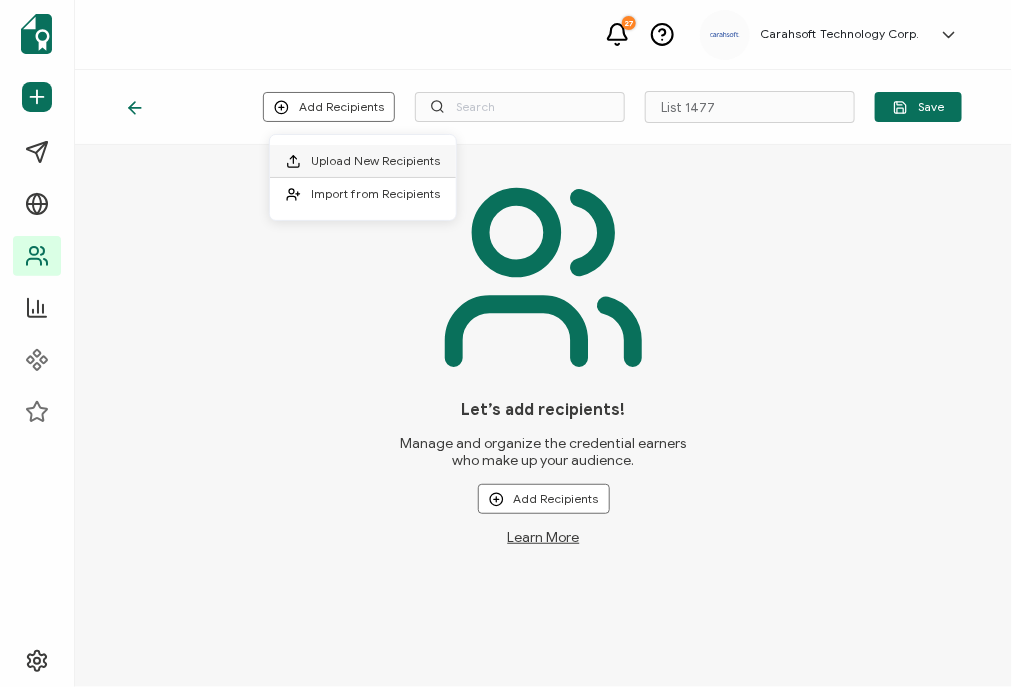 click on "Upload New Recipients" at bounding box center (375, 160) 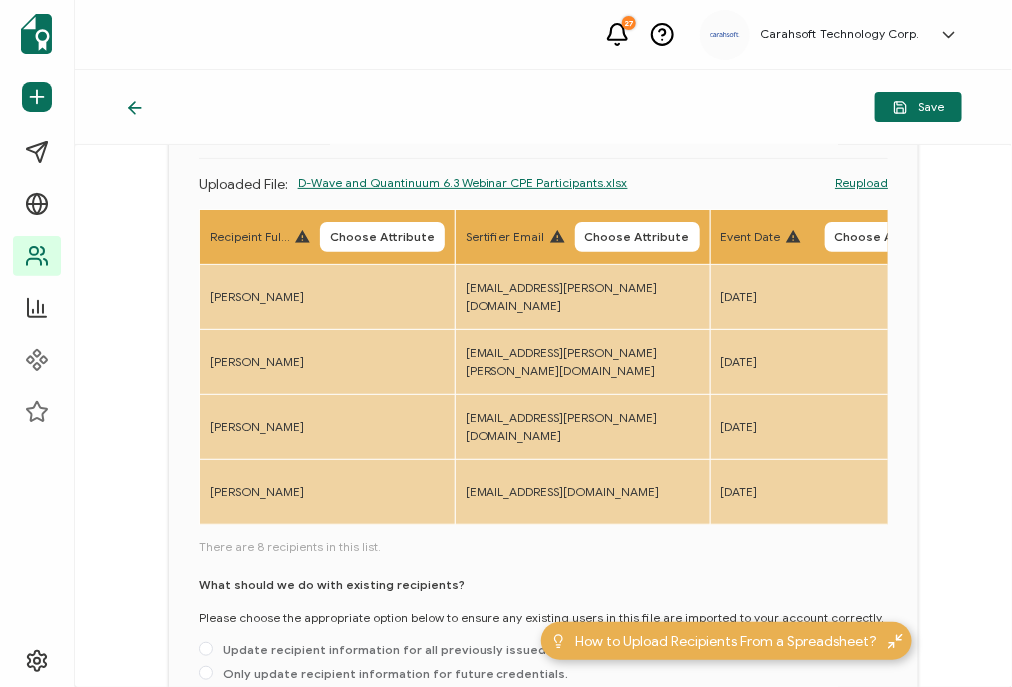scroll, scrollTop: 110, scrollLeft: 0, axis: vertical 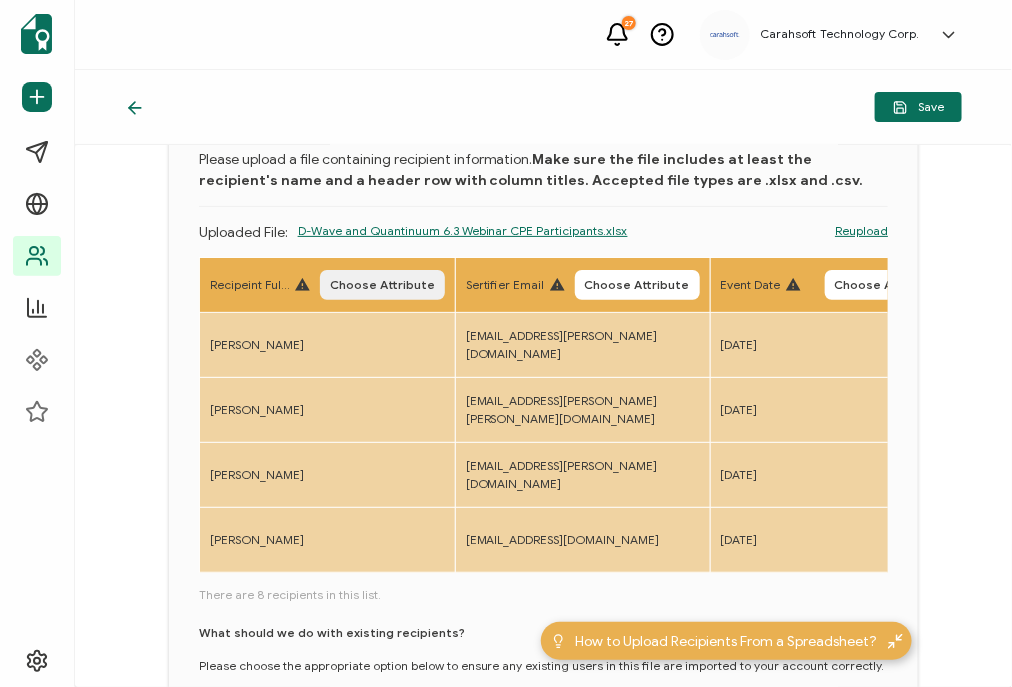 click on "Choose Attribute" at bounding box center [382, 285] 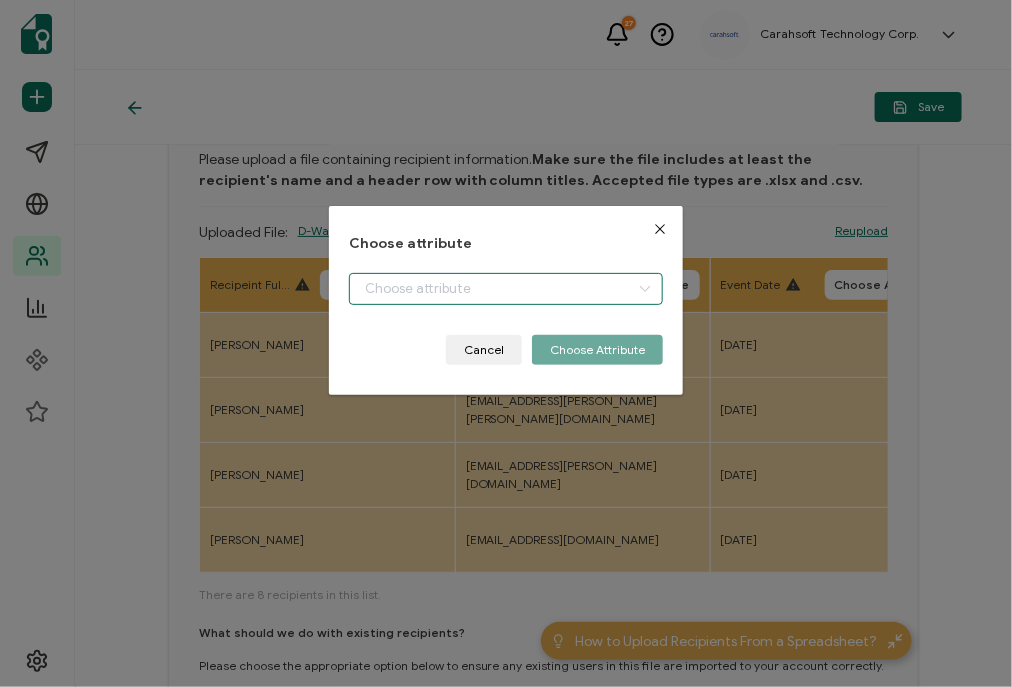 click at bounding box center [506, 289] 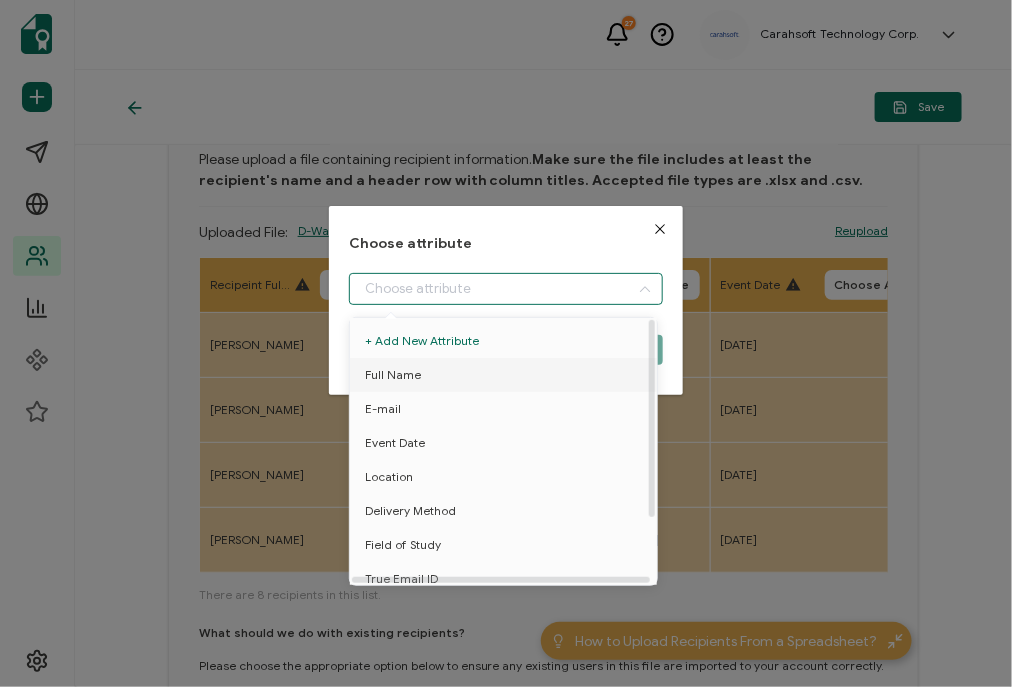 click on "Full Name" at bounding box center [507, 375] 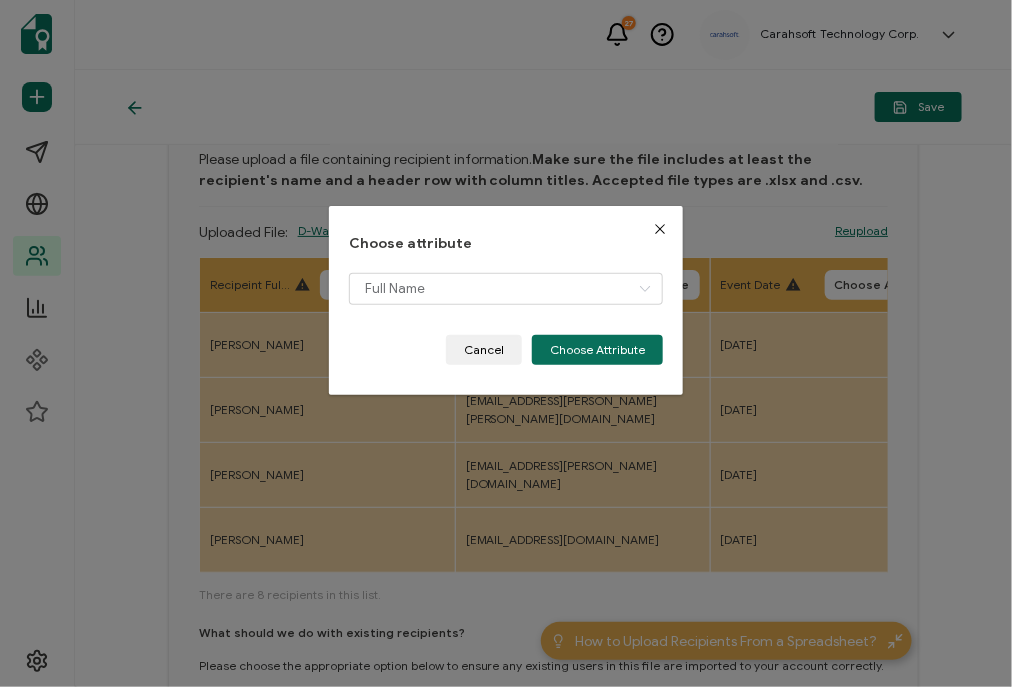 click on "Choose attribute   Full Name
Cancel
Choose Attribute" at bounding box center [506, 300] 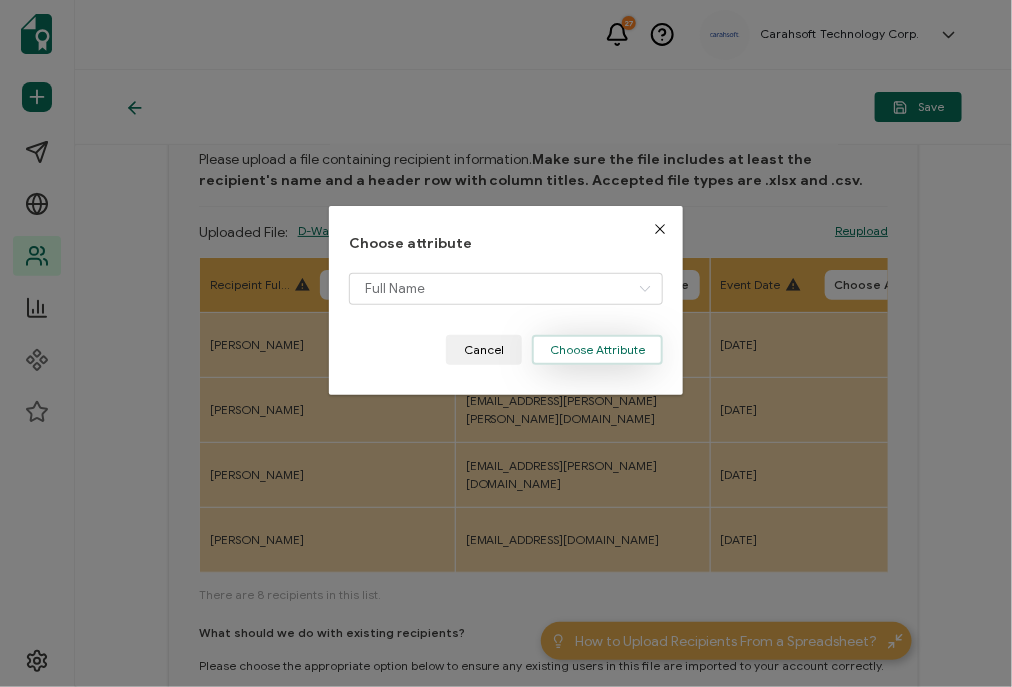 click on "Choose Attribute" at bounding box center [597, 350] 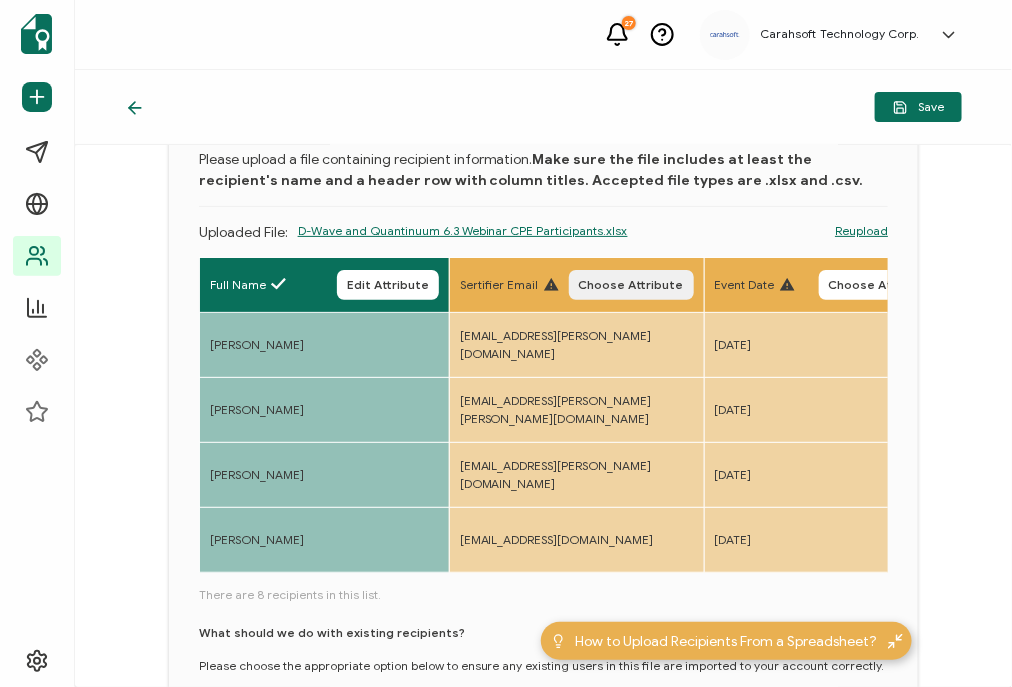 click on "Choose Attribute" at bounding box center [631, 285] 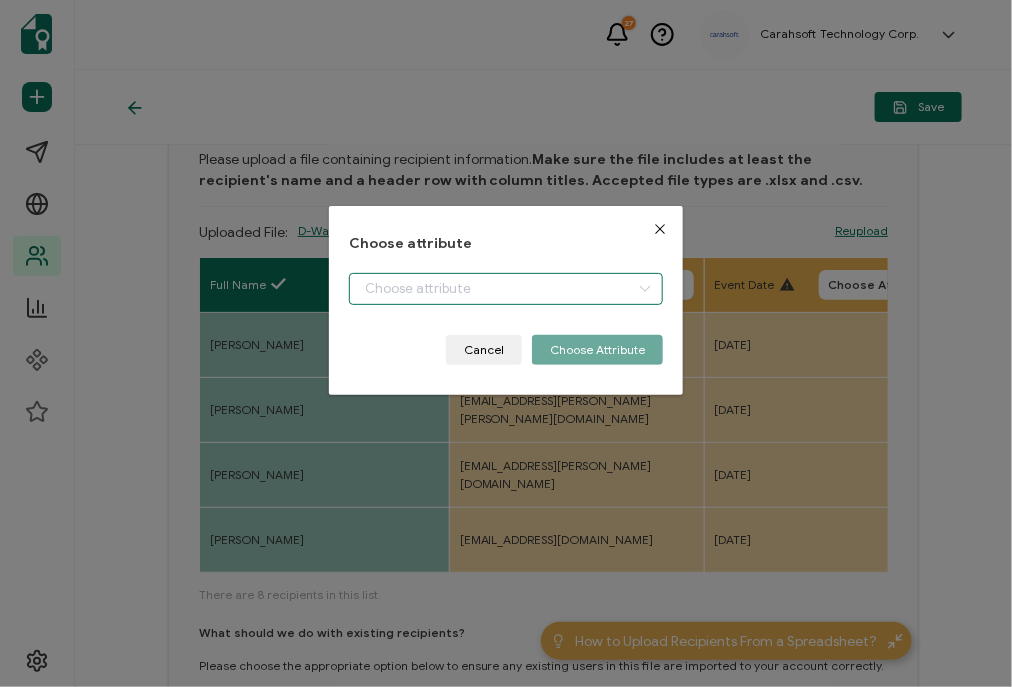 click at bounding box center (506, 289) 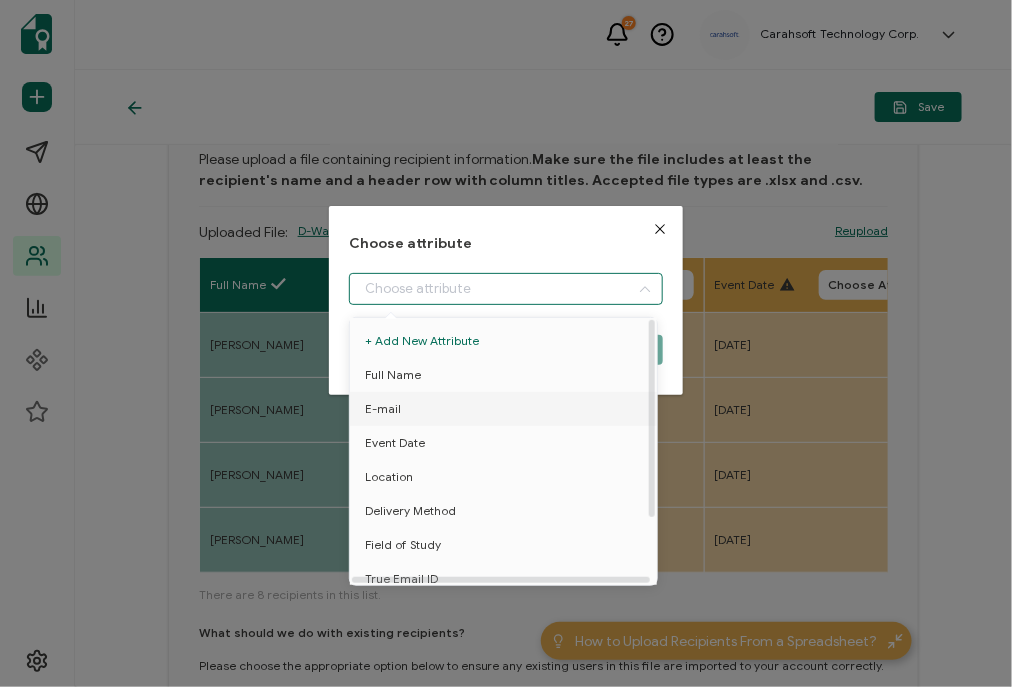 click on "E-mail" at bounding box center (507, 409) 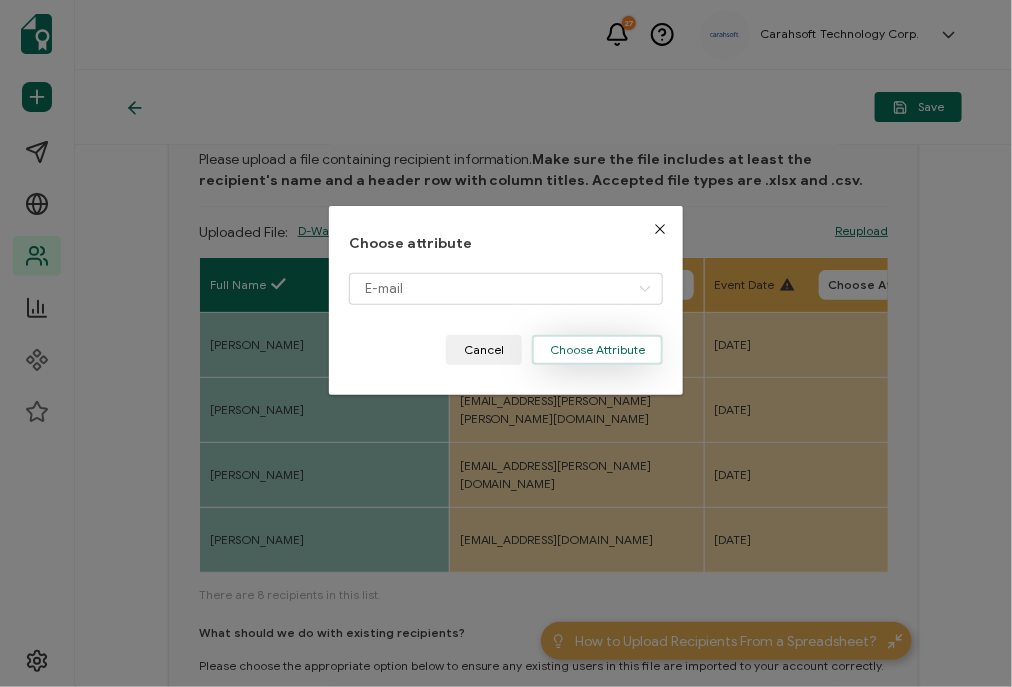 click on "Choose Attribute" at bounding box center (597, 350) 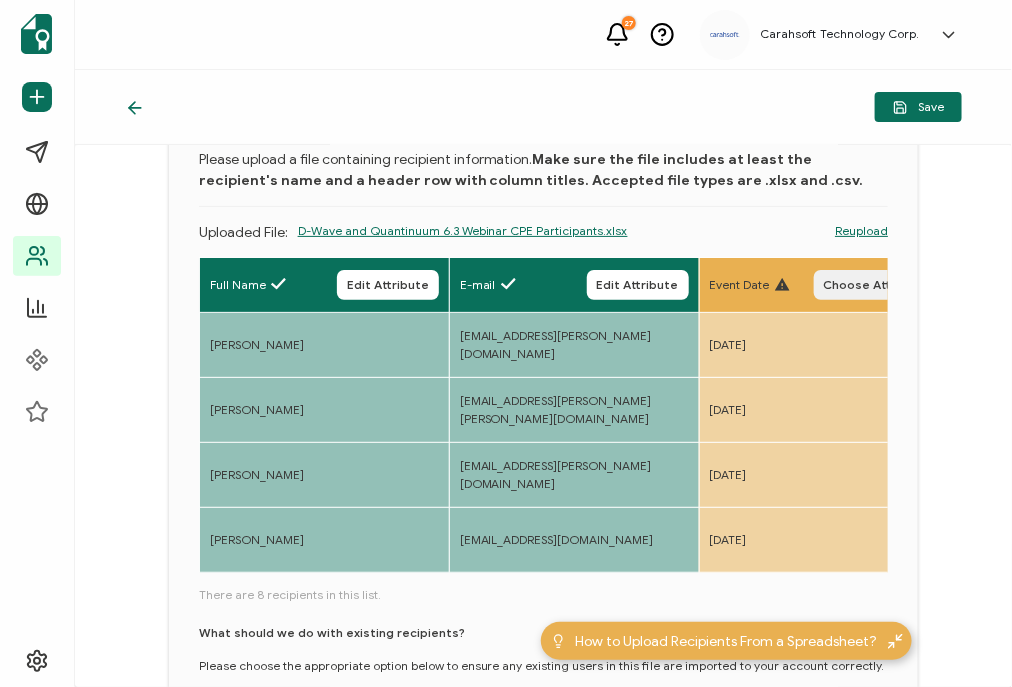 click on "Choose Attribute" at bounding box center [876, 285] 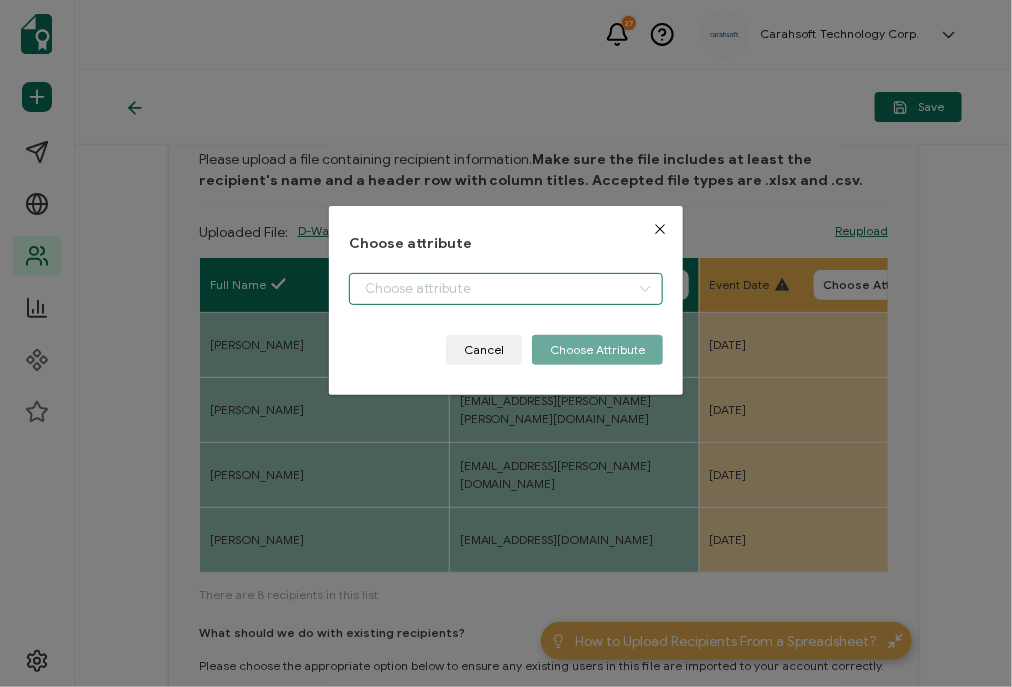 click at bounding box center (506, 289) 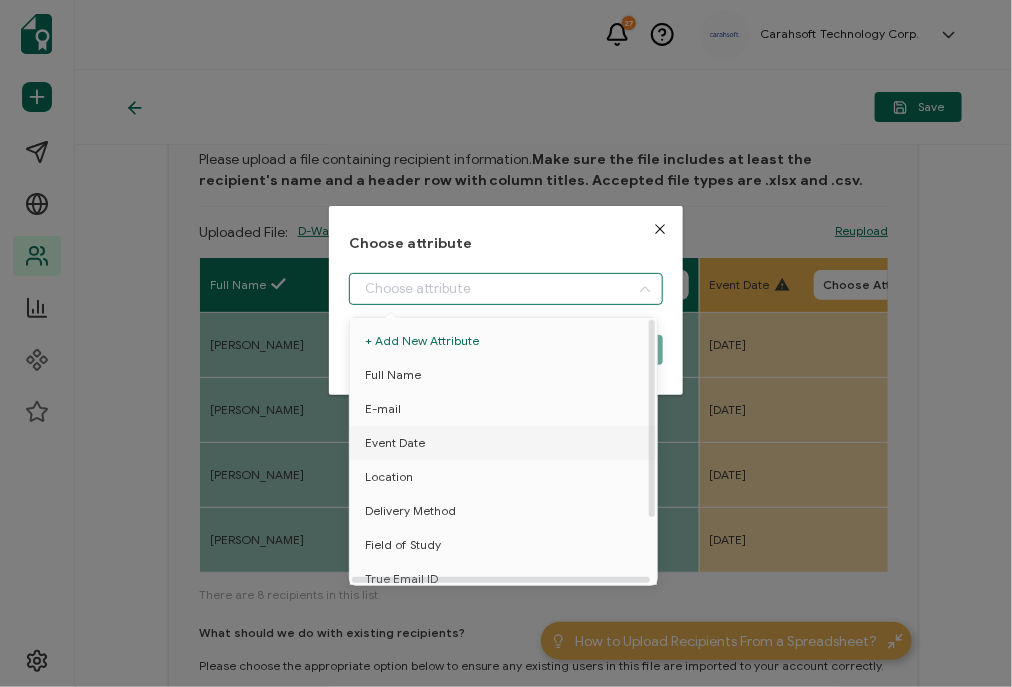 click on "Event Date" at bounding box center (395, 443) 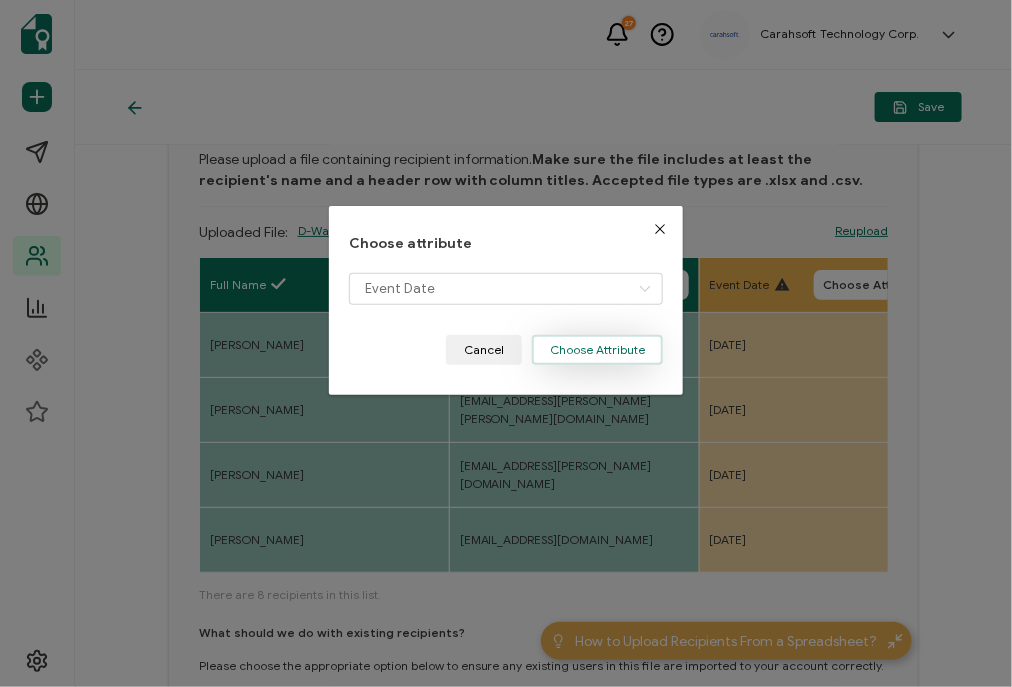 click on "Choose Attribute" at bounding box center (597, 350) 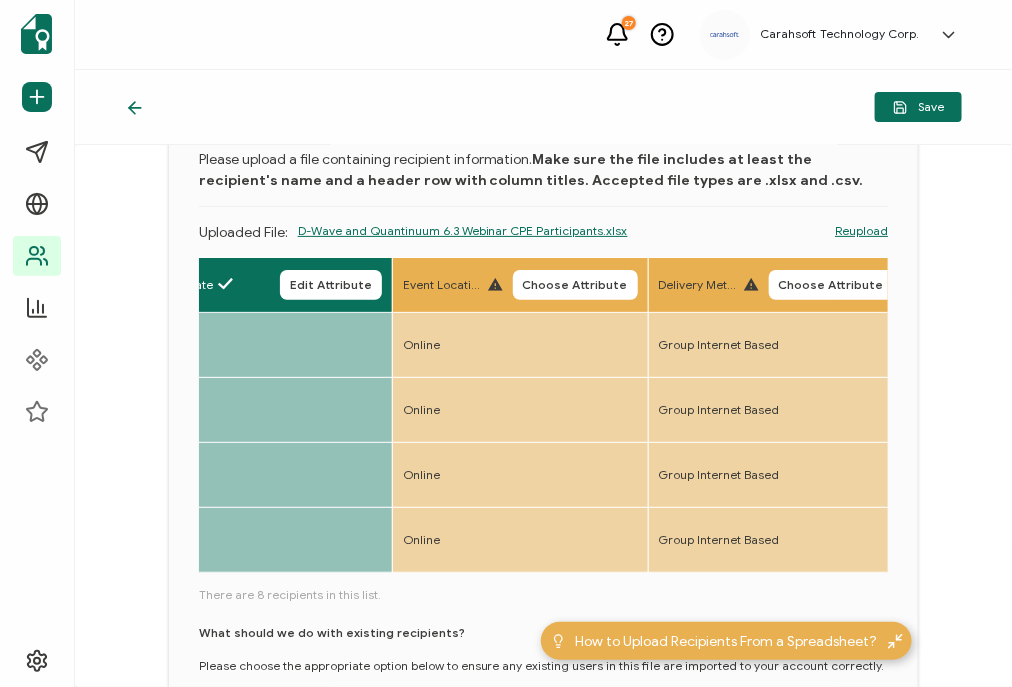 scroll, scrollTop: 0, scrollLeft: 559, axis: horizontal 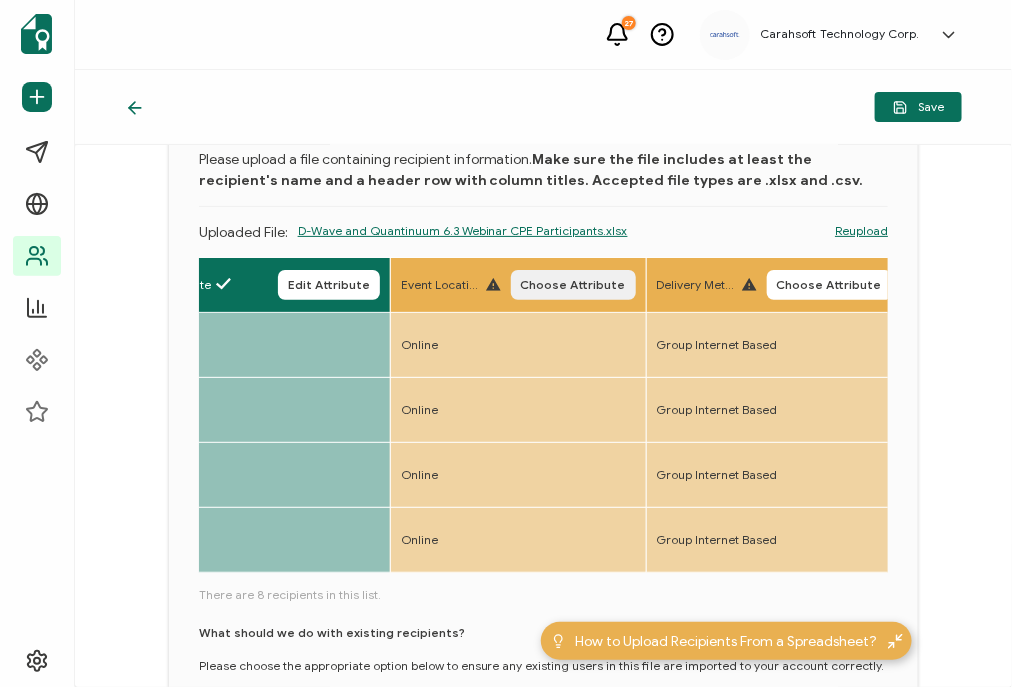 click on "Choose Attribute" at bounding box center [573, 285] 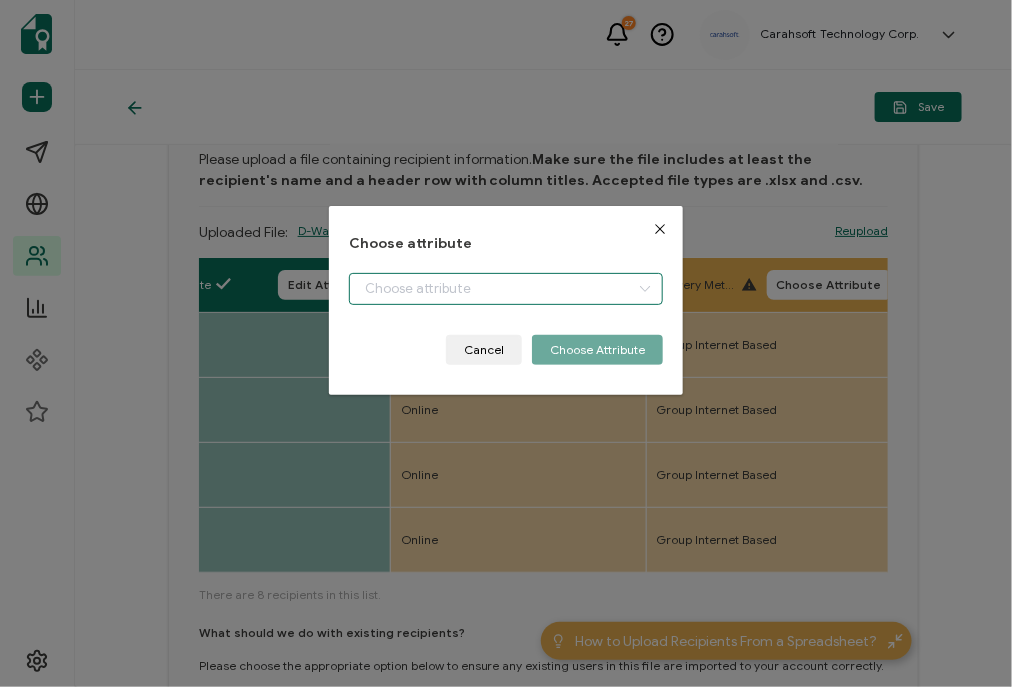 click at bounding box center [506, 289] 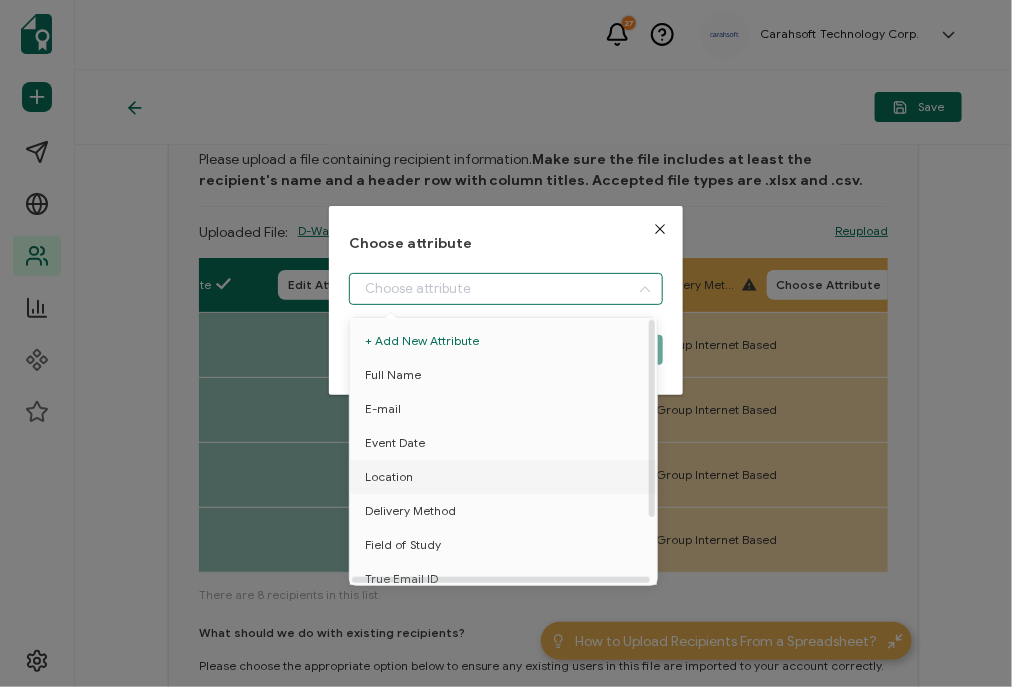 click on "Location" at bounding box center (389, 477) 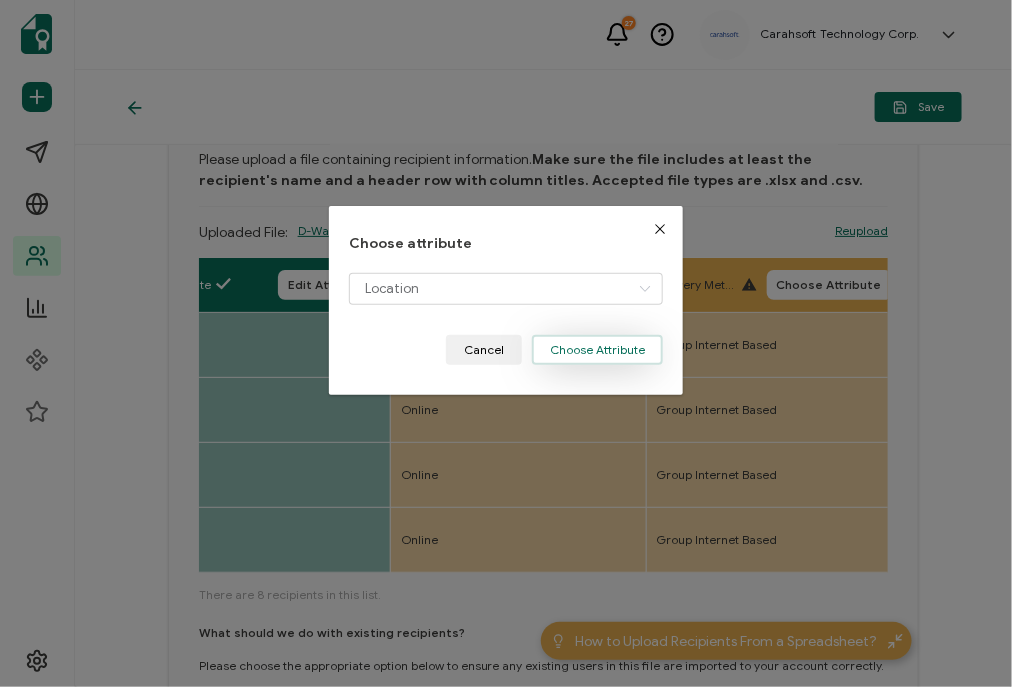click on "Choose Attribute" at bounding box center (597, 350) 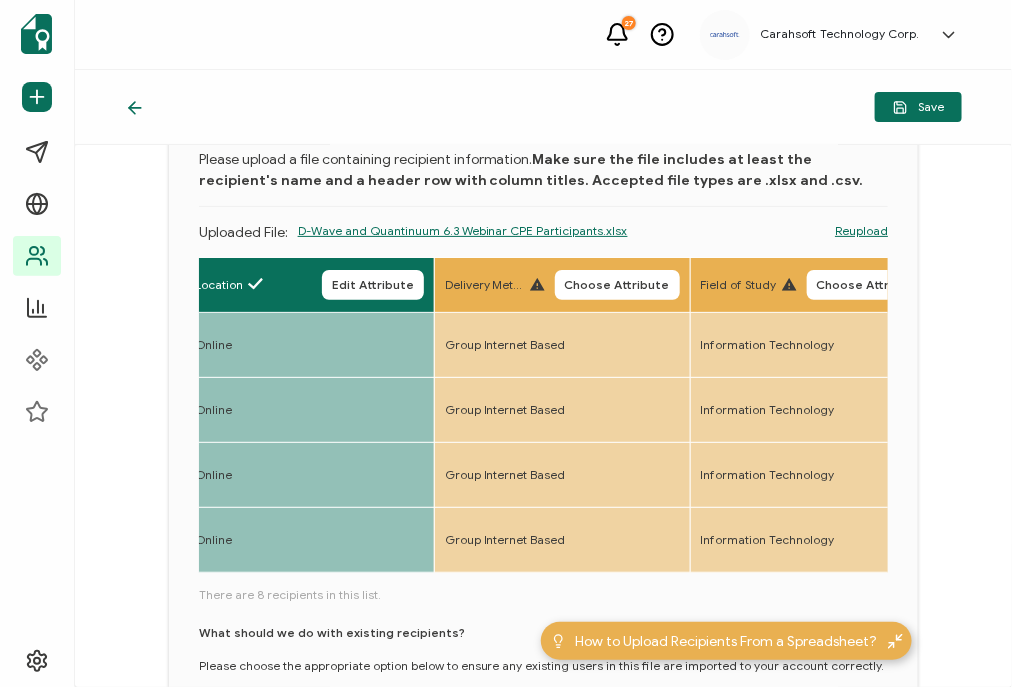 scroll, scrollTop: 0, scrollLeft: 779, axis: horizontal 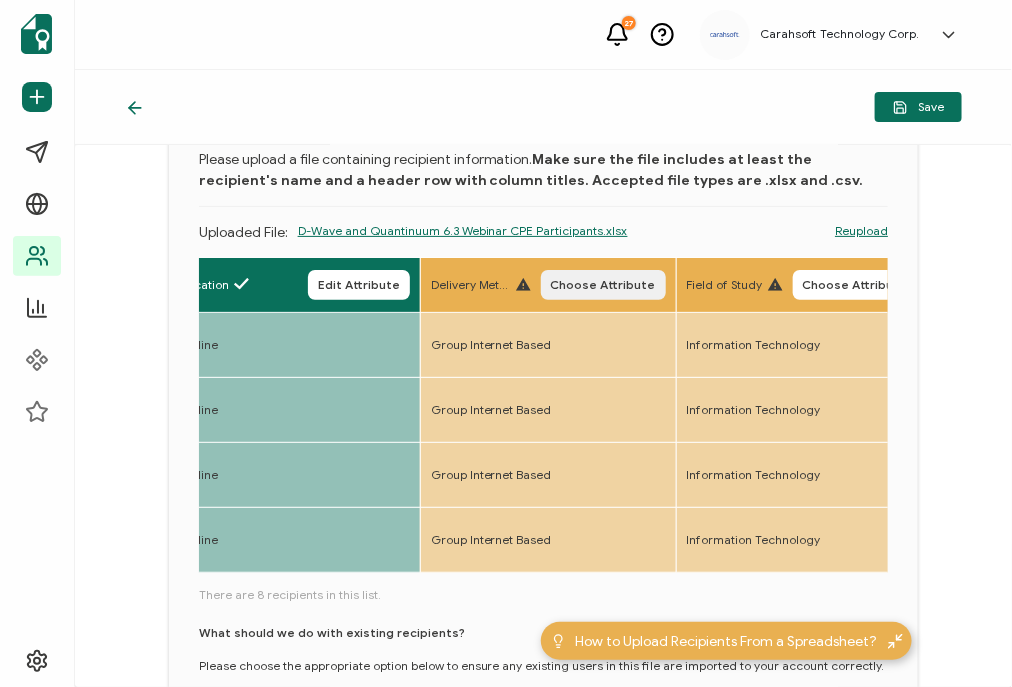 click on "Choose Attribute" at bounding box center [603, 285] 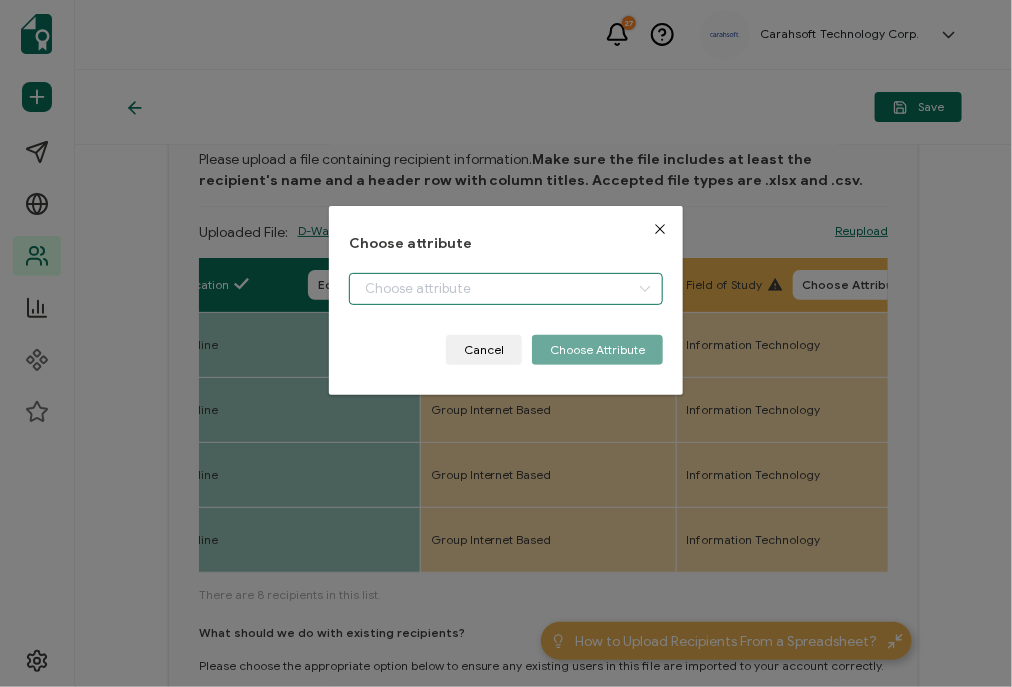 click at bounding box center [506, 289] 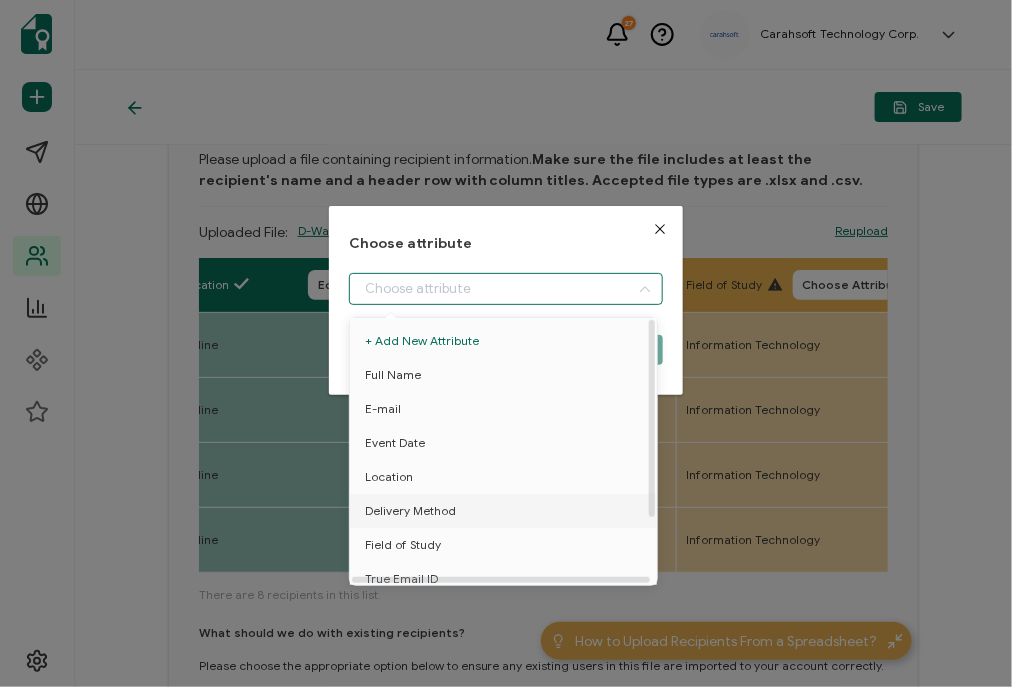 click on "Delivery Method" at bounding box center [410, 511] 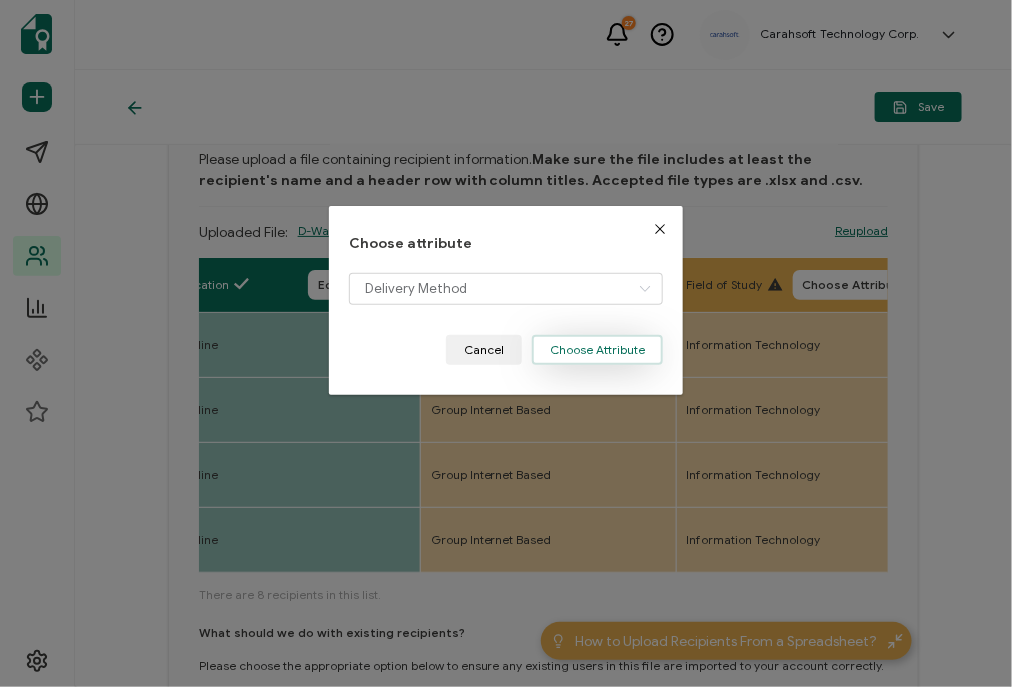 click on "Choose Attribute" at bounding box center [597, 350] 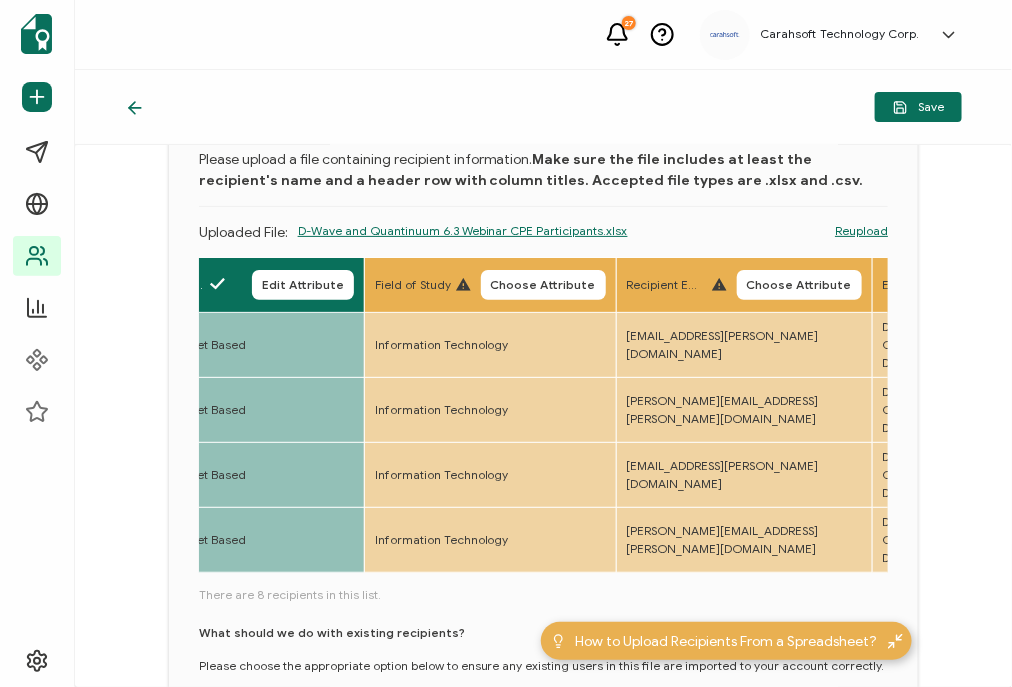 scroll, scrollTop: 0, scrollLeft: 1131, axis: horizontal 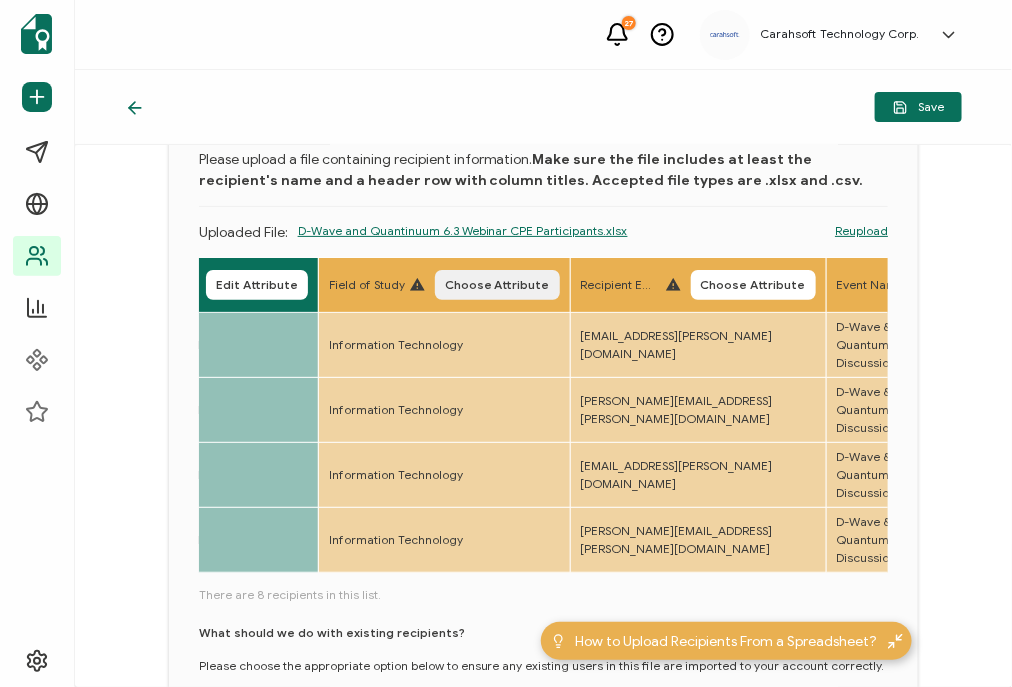 click on "Choose Attribute" at bounding box center (497, 285) 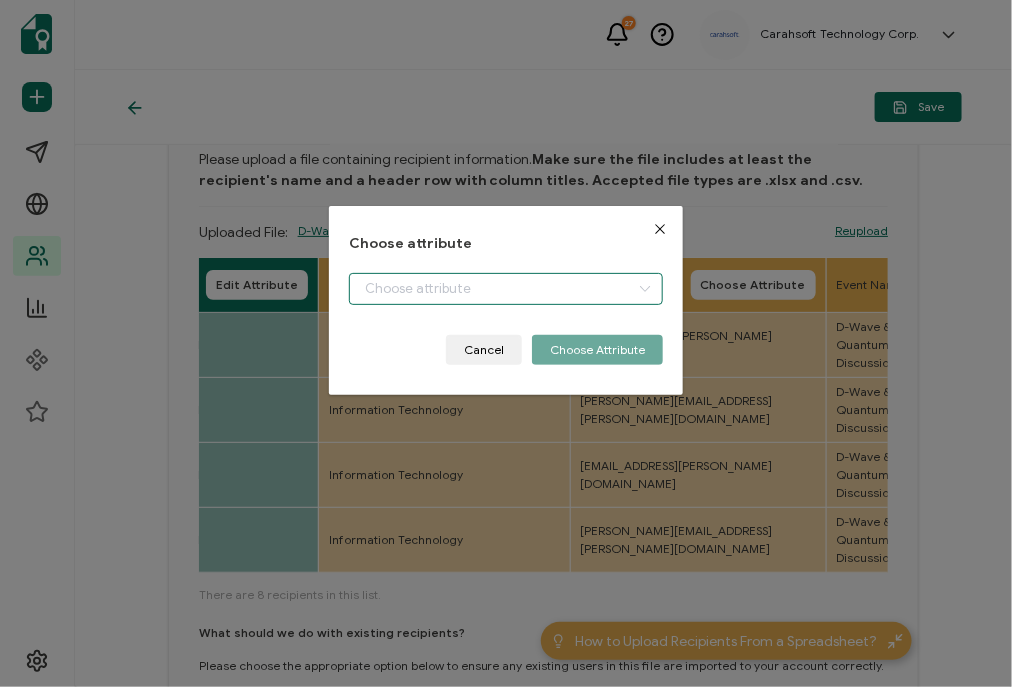 click at bounding box center (506, 289) 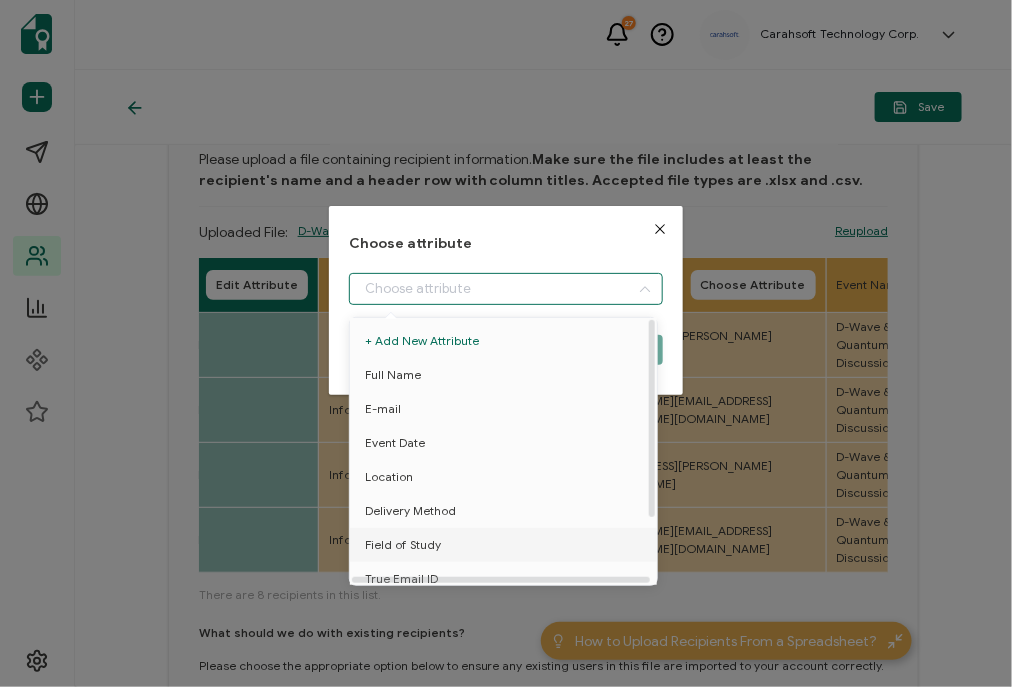 click on "Field of Study" at bounding box center (403, 545) 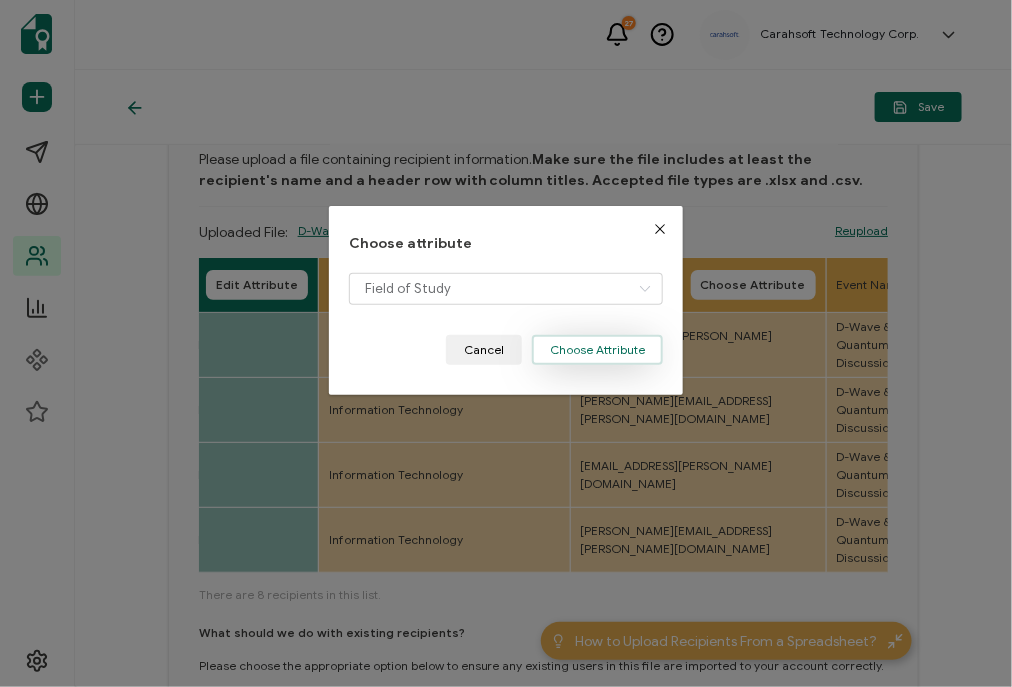 click on "Choose Attribute" at bounding box center [597, 350] 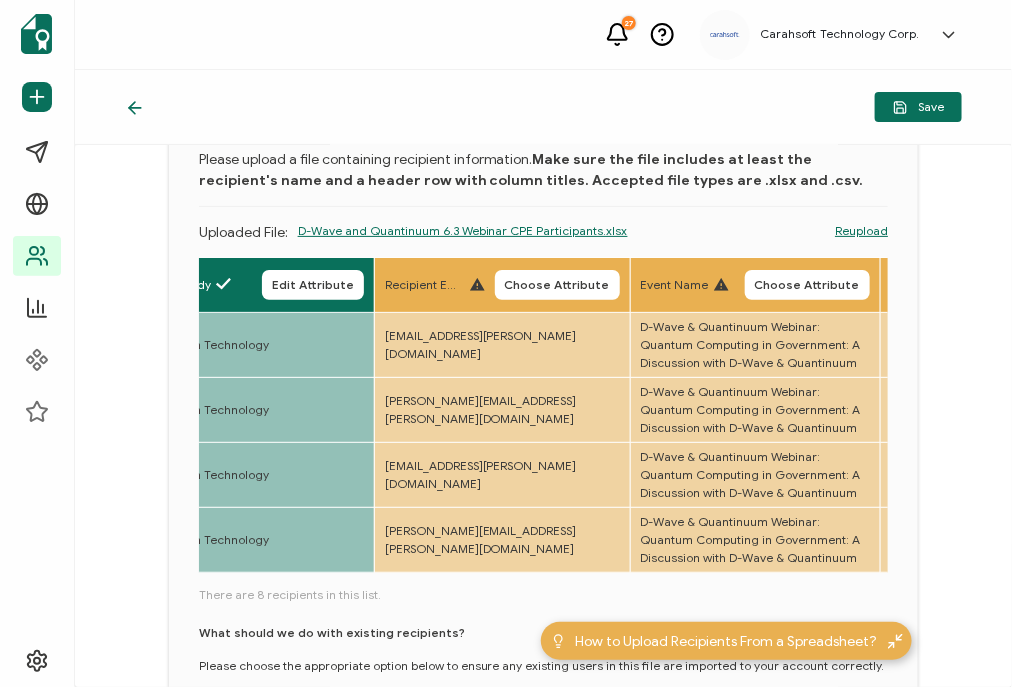 scroll, scrollTop: 0, scrollLeft: 1326, axis: horizontal 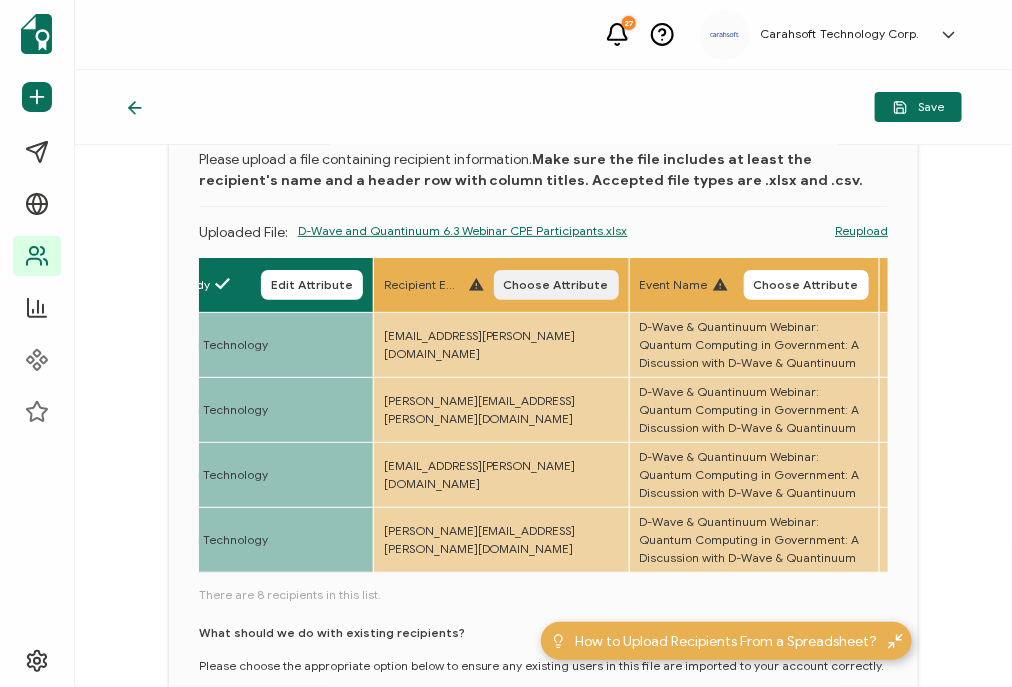 click on "Choose Attribute" at bounding box center [556, 285] 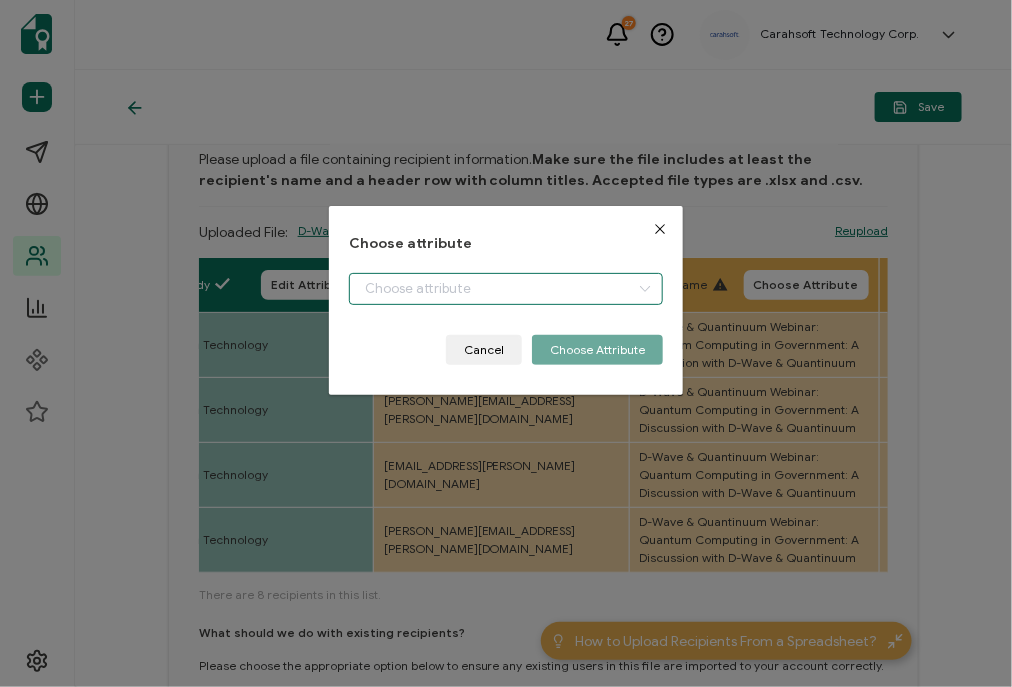 click at bounding box center (506, 289) 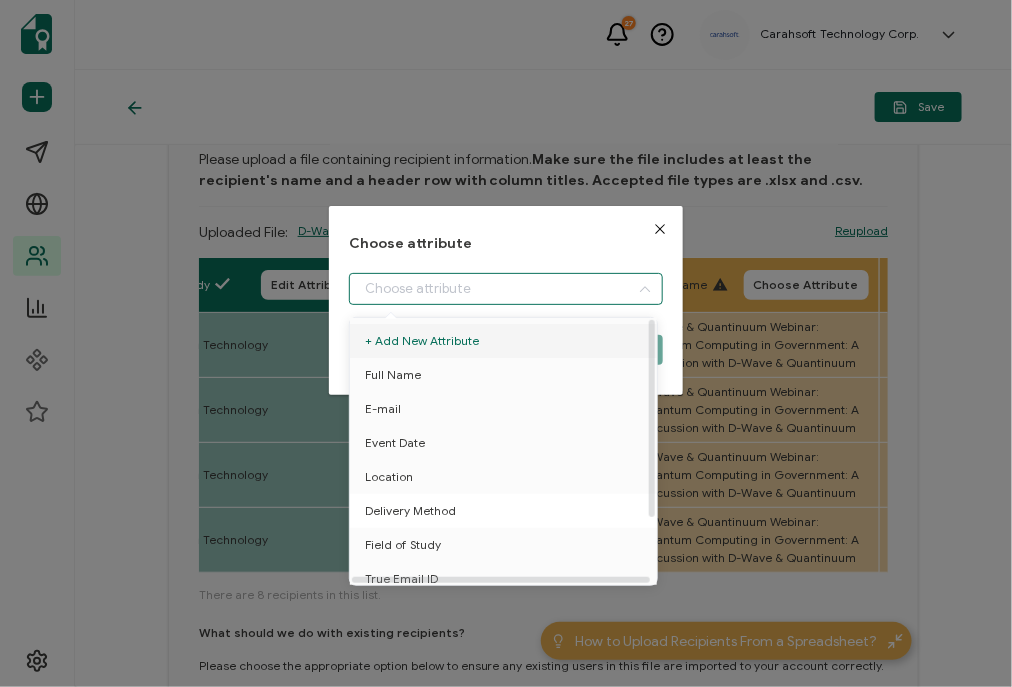 scroll, scrollTop: 87, scrollLeft: 0, axis: vertical 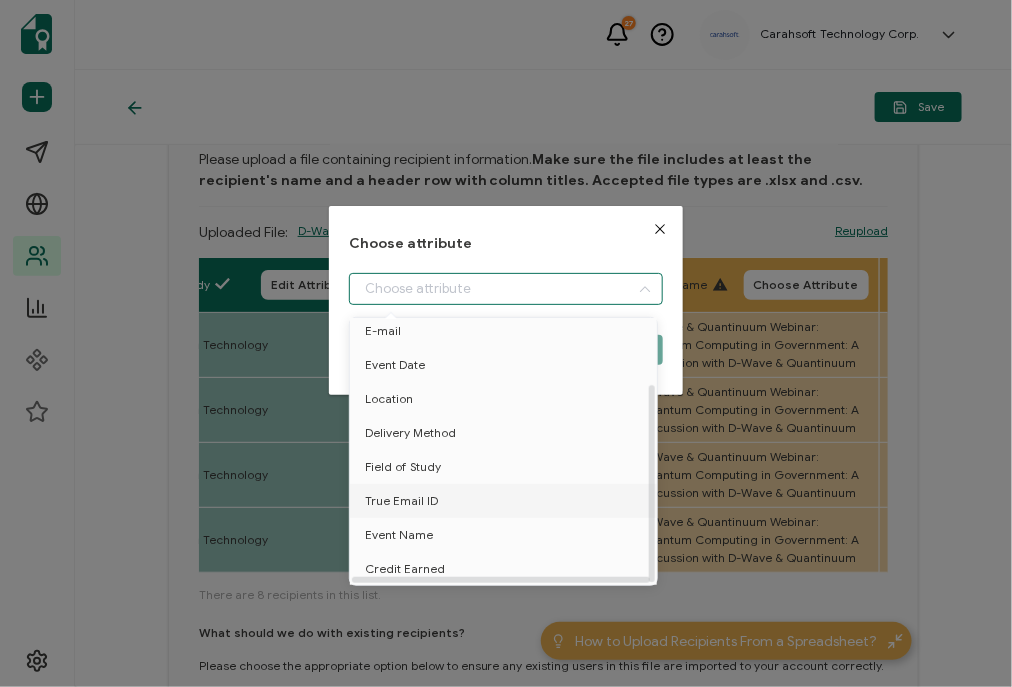 click on "True Email ID" at bounding box center [401, 501] 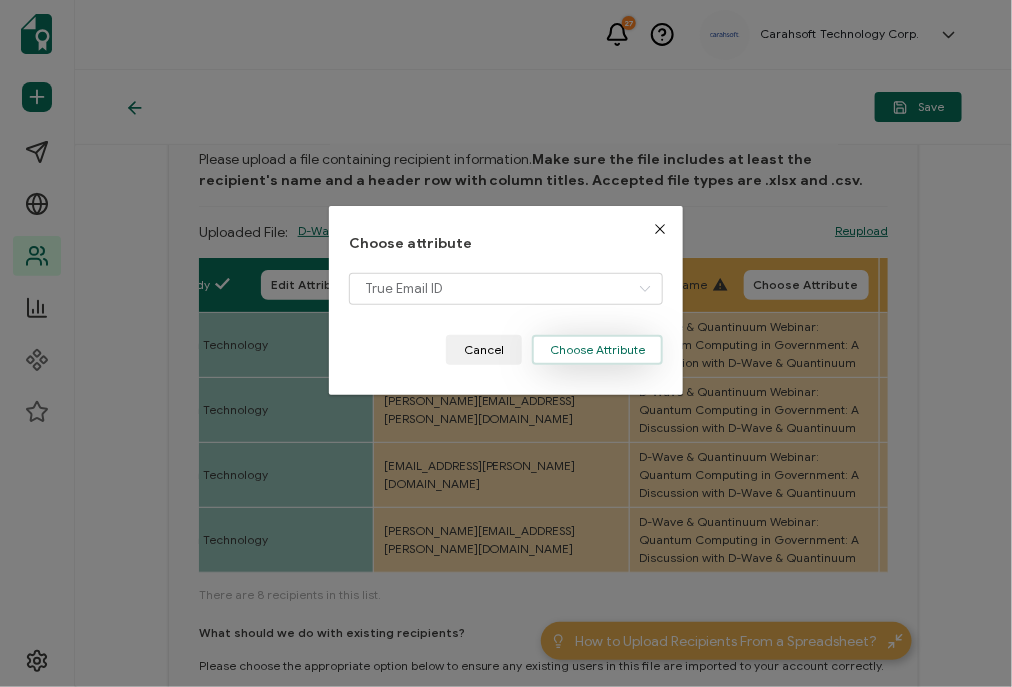 click on "Choose Attribute" at bounding box center [597, 350] 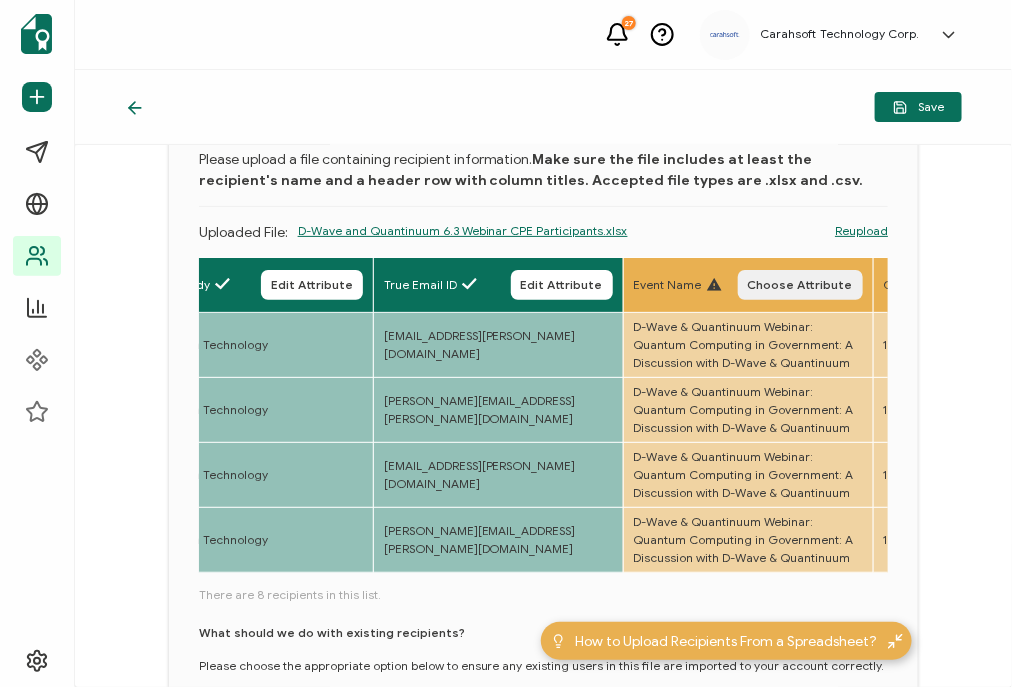 click on "Choose Attribute" at bounding box center [800, 285] 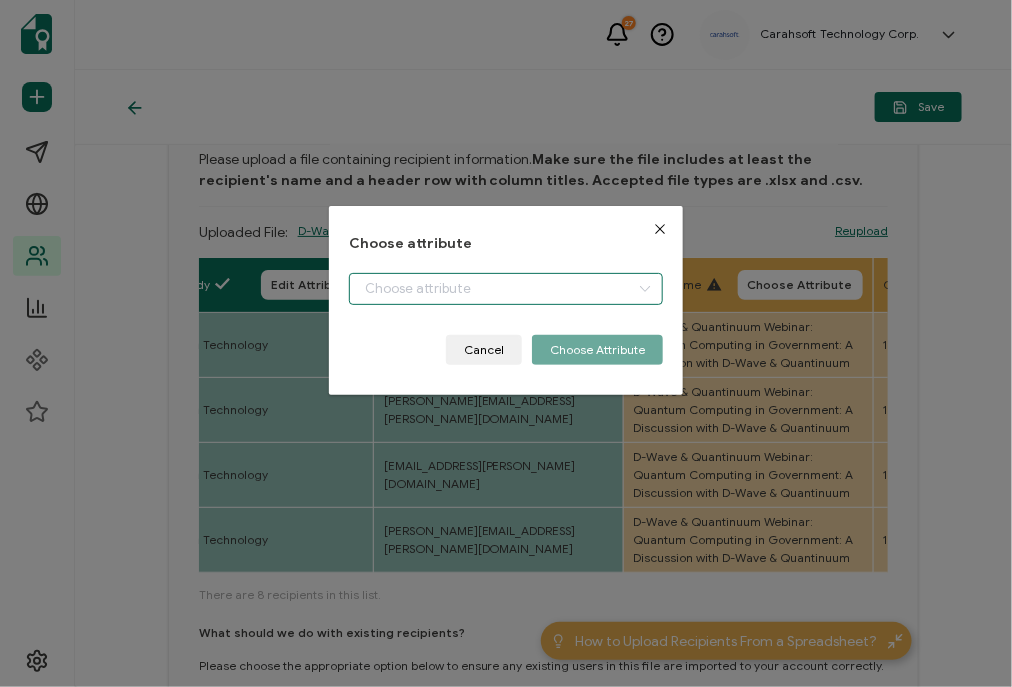 click at bounding box center [506, 289] 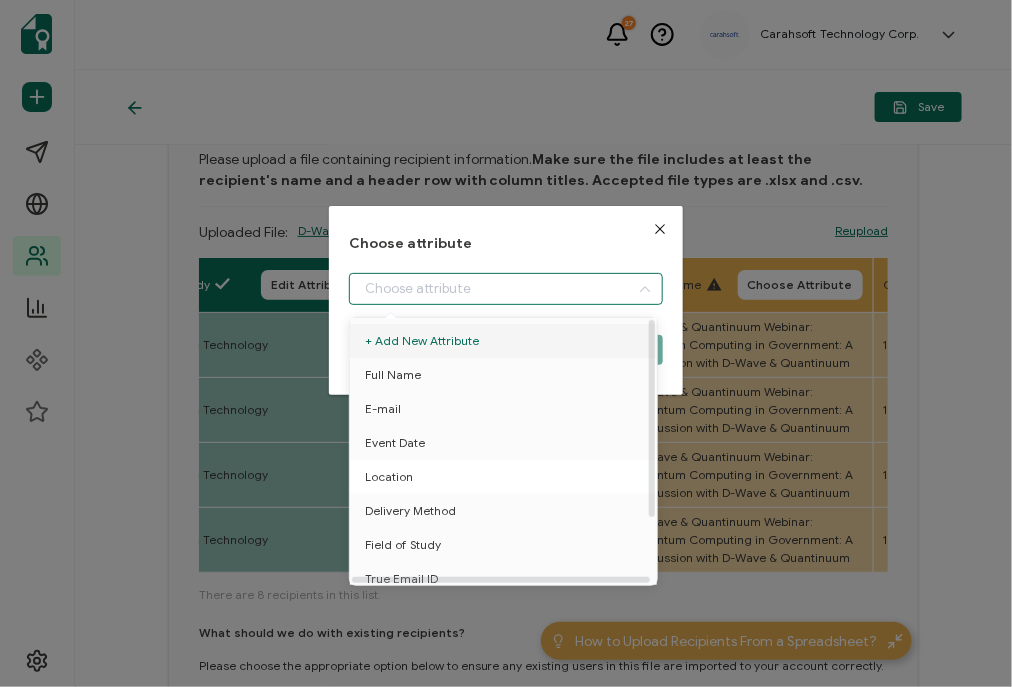 scroll, scrollTop: 87, scrollLeft: 0, axis: vertical 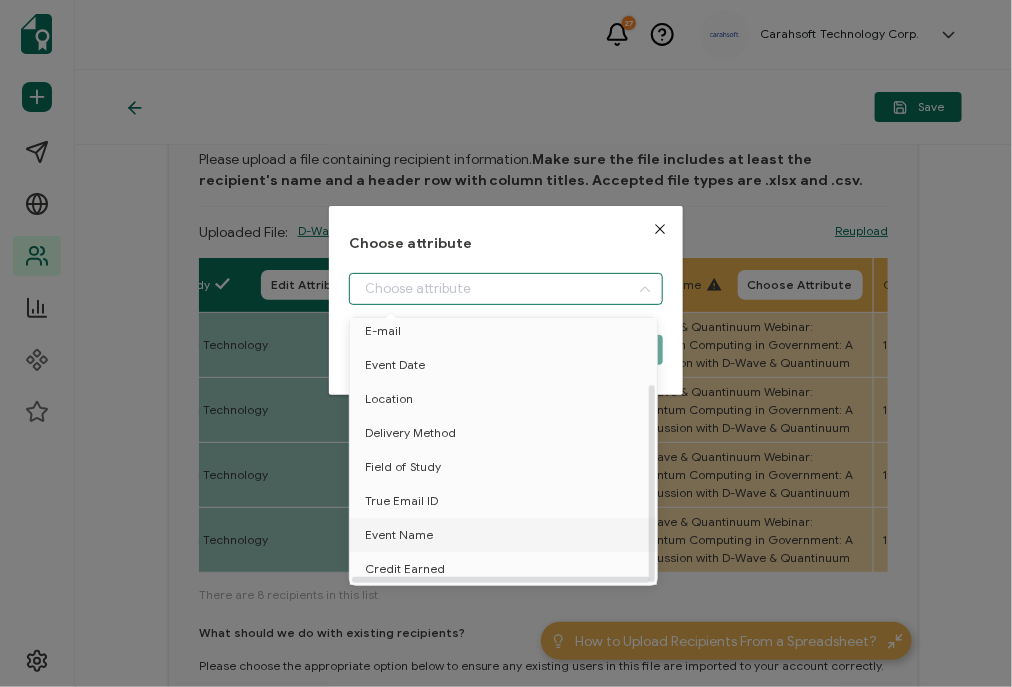click on "Event Name" at bounding box center (399, 535) 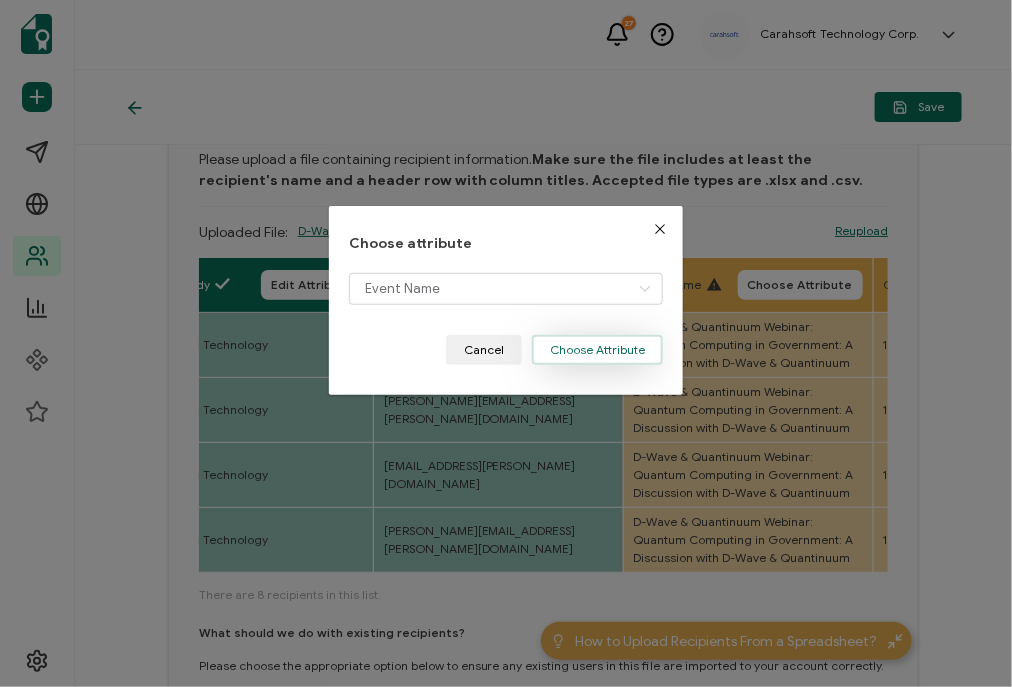 click on "Choose Attribute" at bounding box center [597, 350] 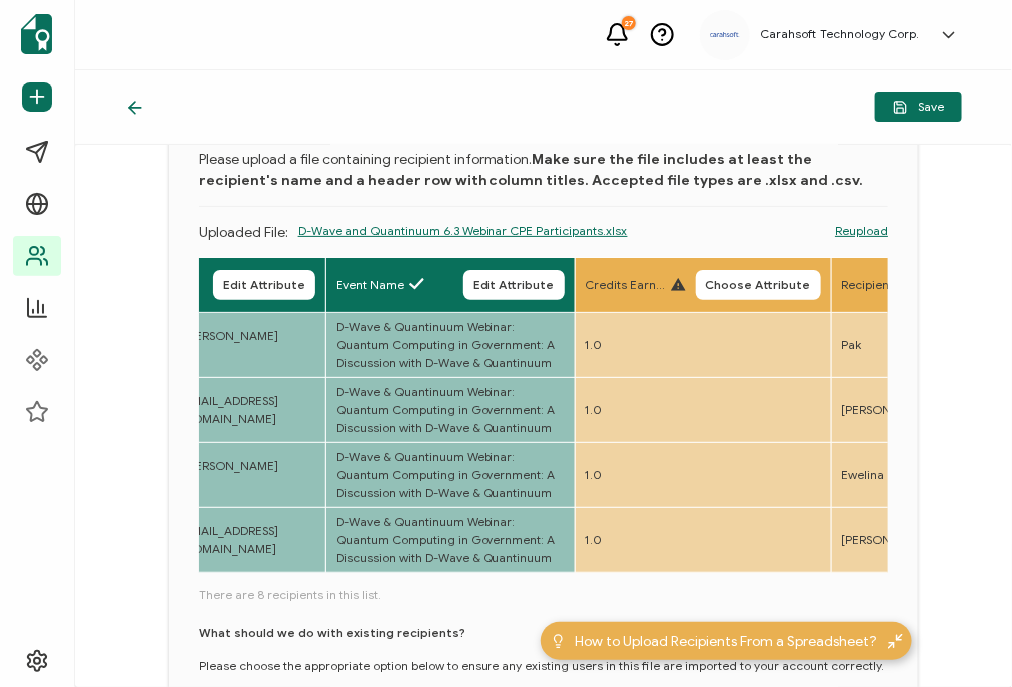 scroll, scrollTop: 0, scrollLeft: 1629, axis: horizontal 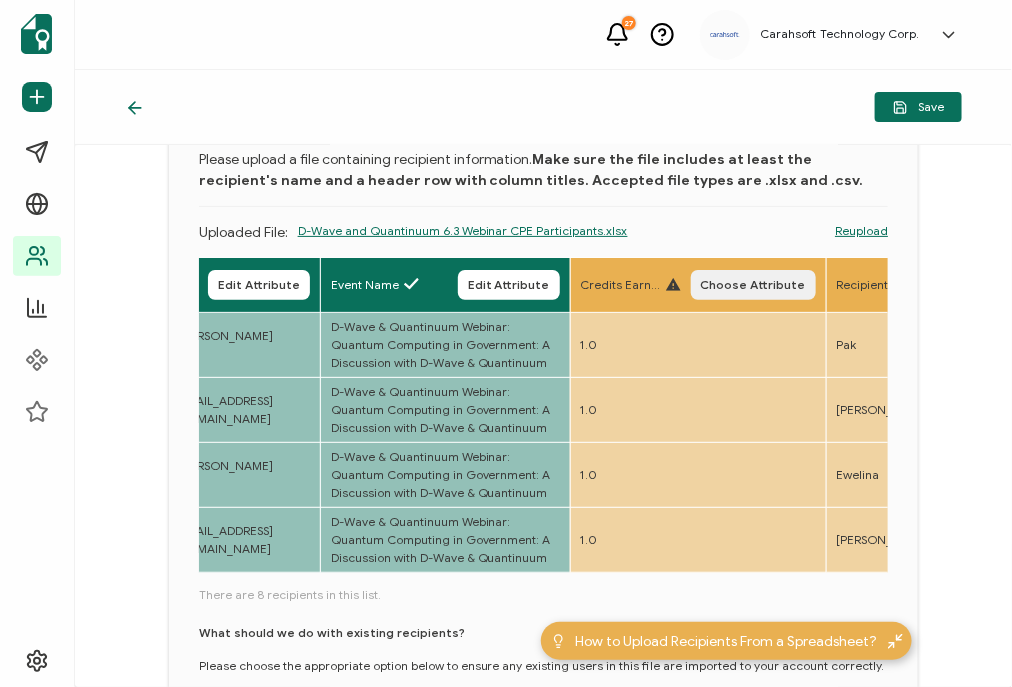 click on "Choose Attribute" at bounding box center (753, 285) 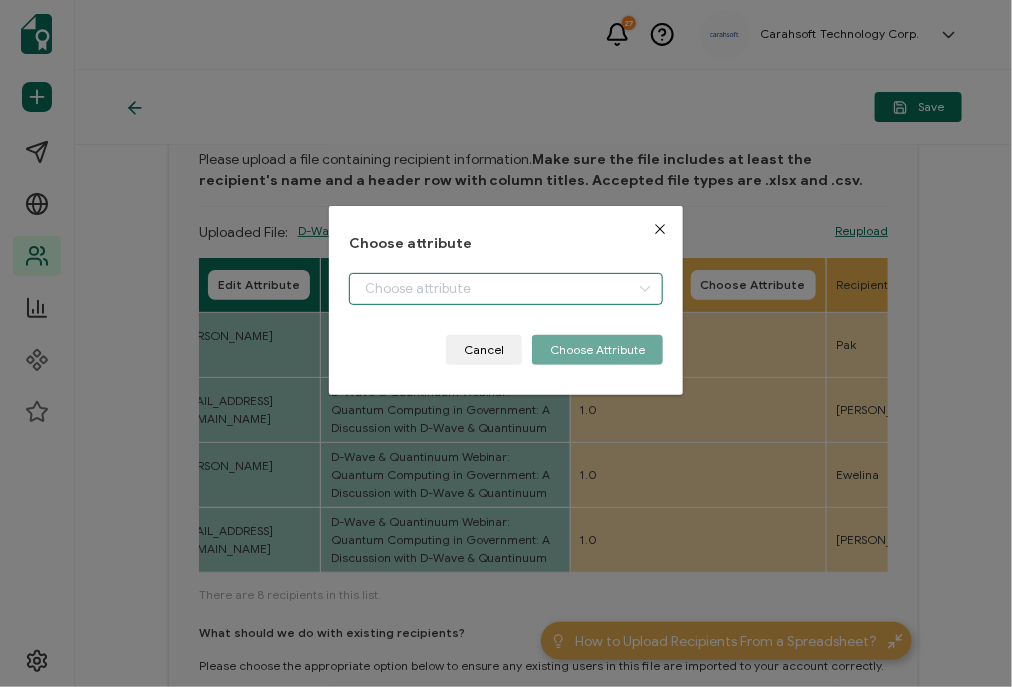 click at bounding box center (506, 289) 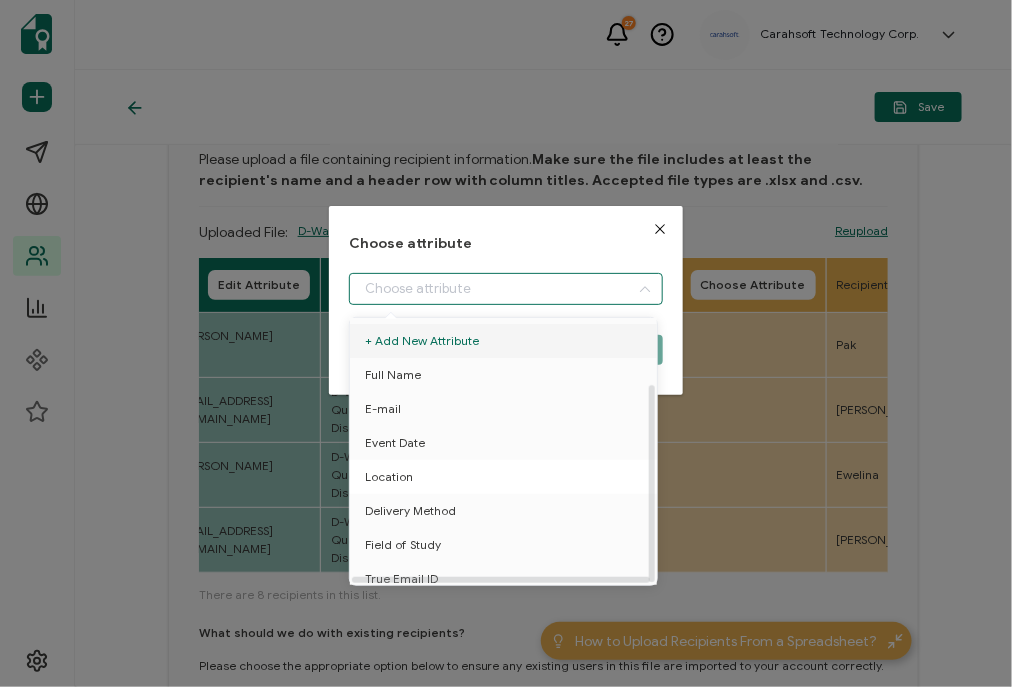 scroll, scrollTop: 87, scrollLeft: 0, axis: vertical 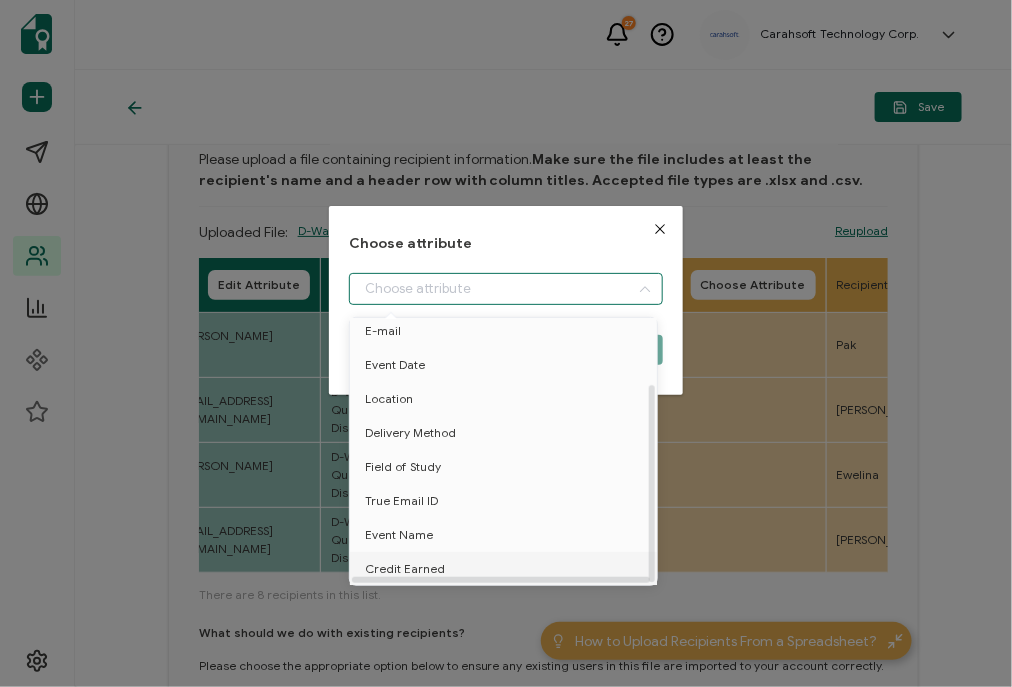 click on "Credit Earned" at bounding box center [405, 569] 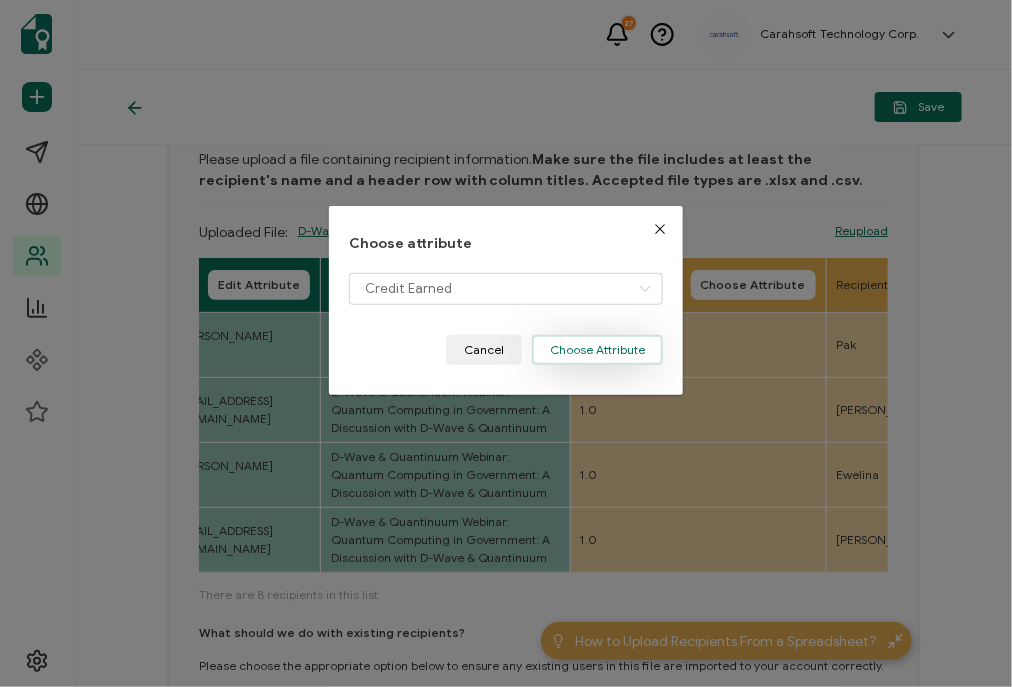 click on "Choose Attribute" at bounding box center [597, 350] 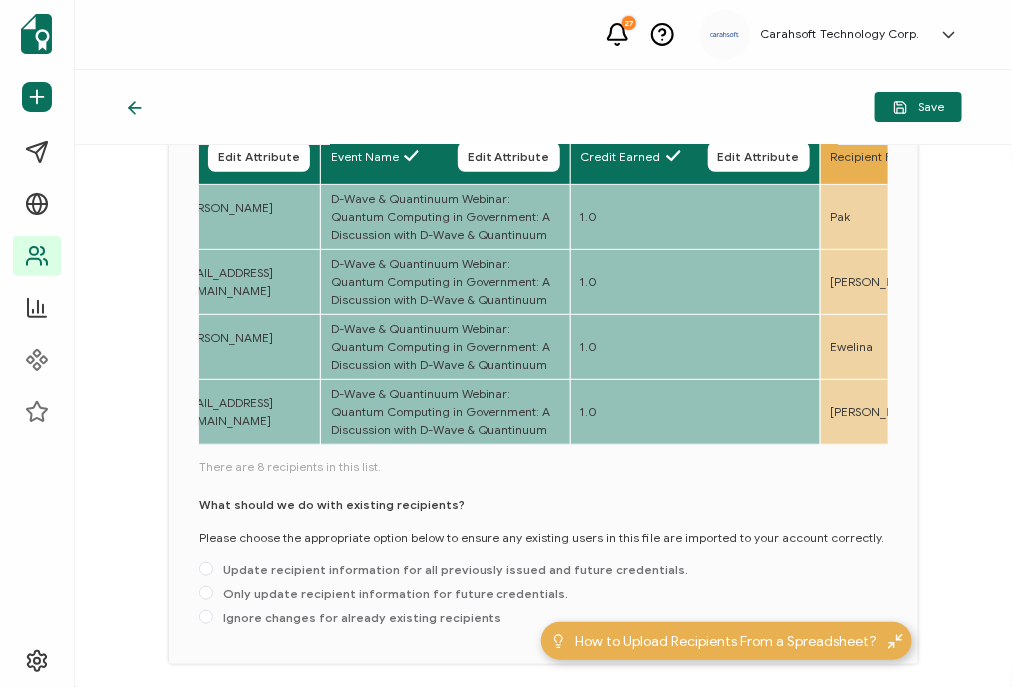 scroll, scrollTop: 239, scrollLeft: 0, axis: vertical 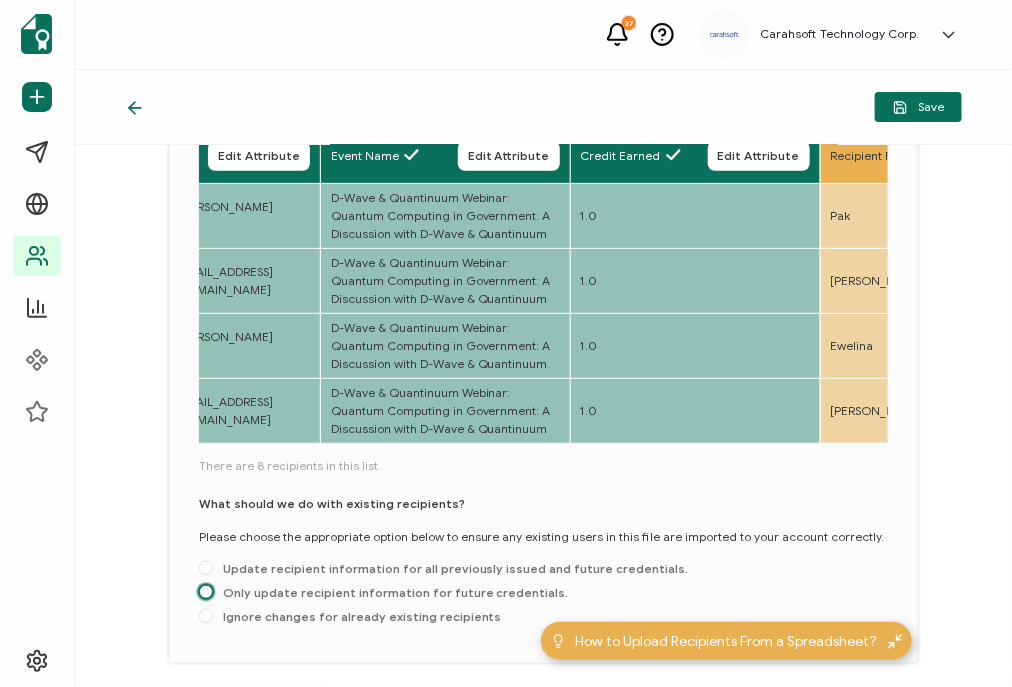 click at bounding box center (206, 592) 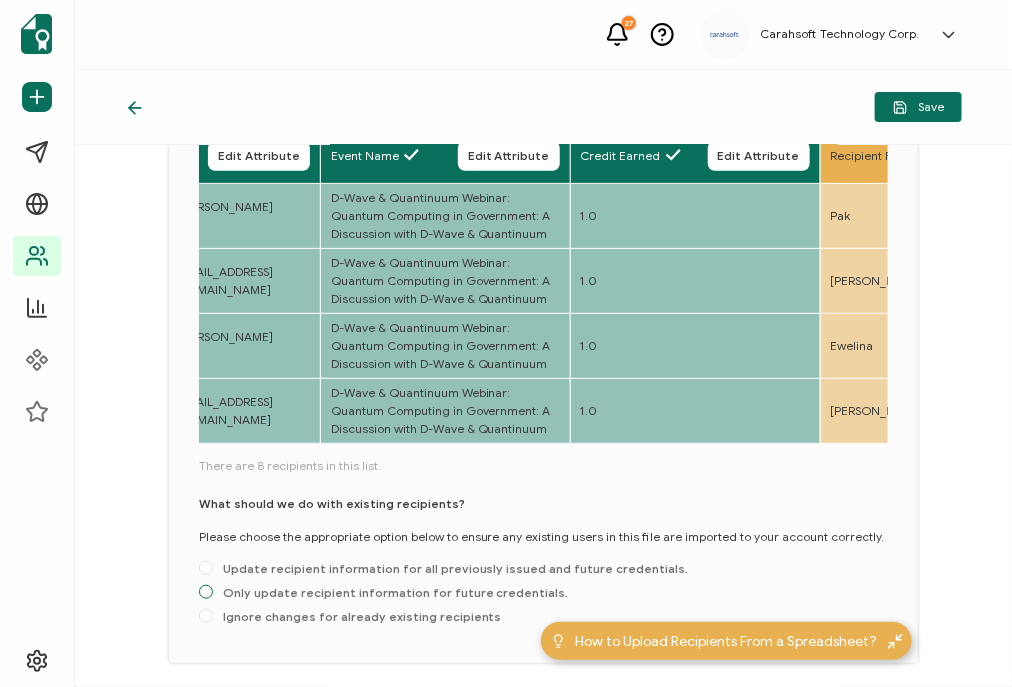 click on "Only update recipient information for future credentials." at bounding box center [206, 593] 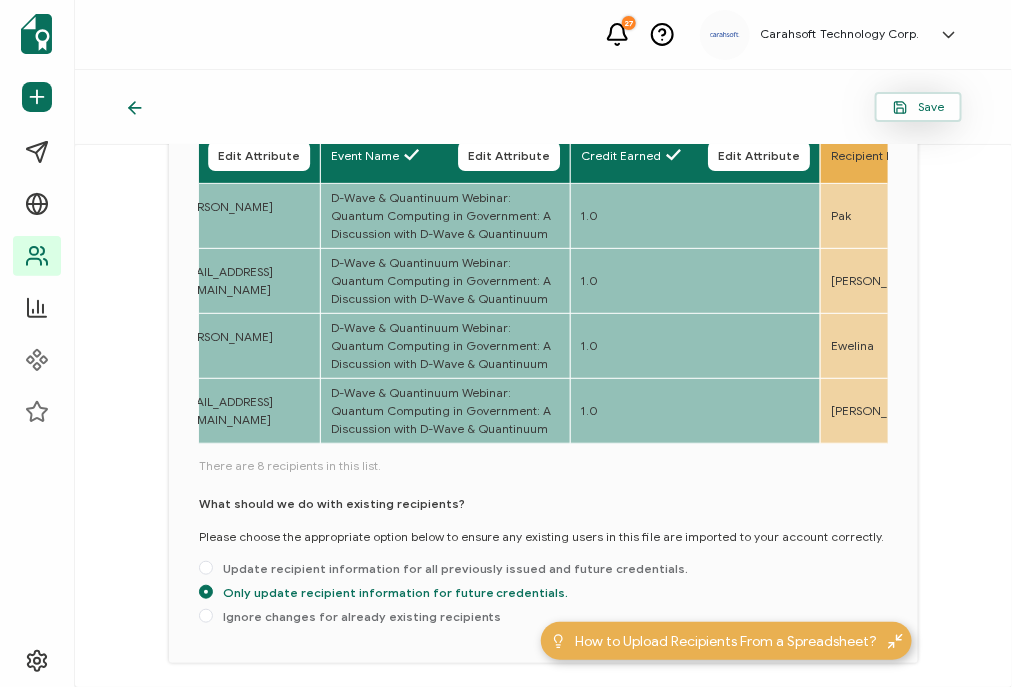 click on "Save" at bounding box center [918, 107] 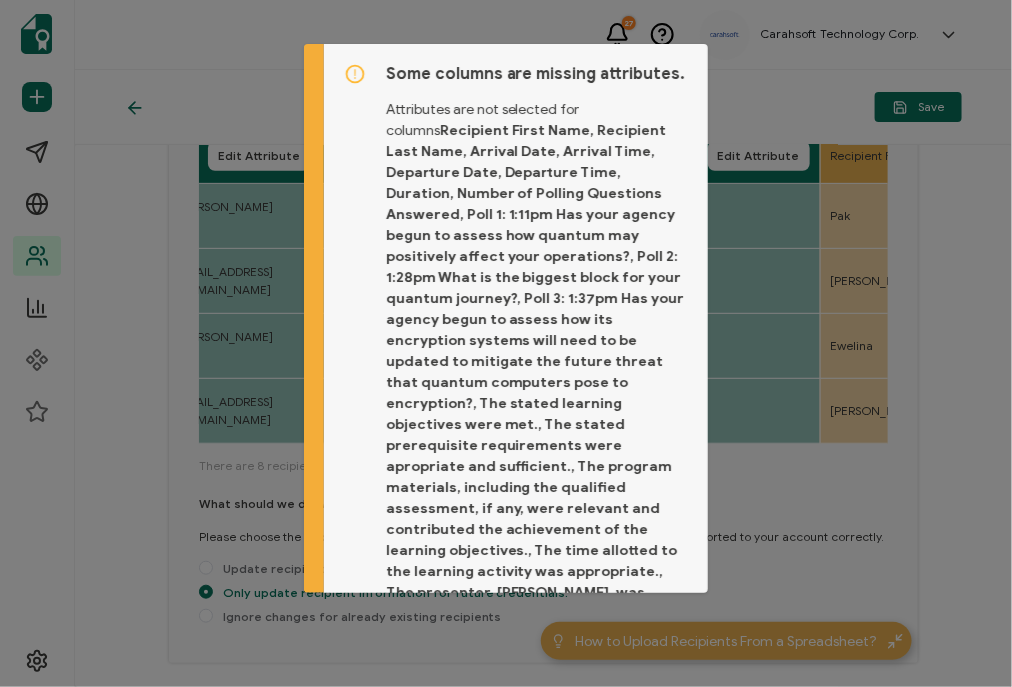 scroll, scrollTop: 140, scrollLeft: 0, axis: vertical 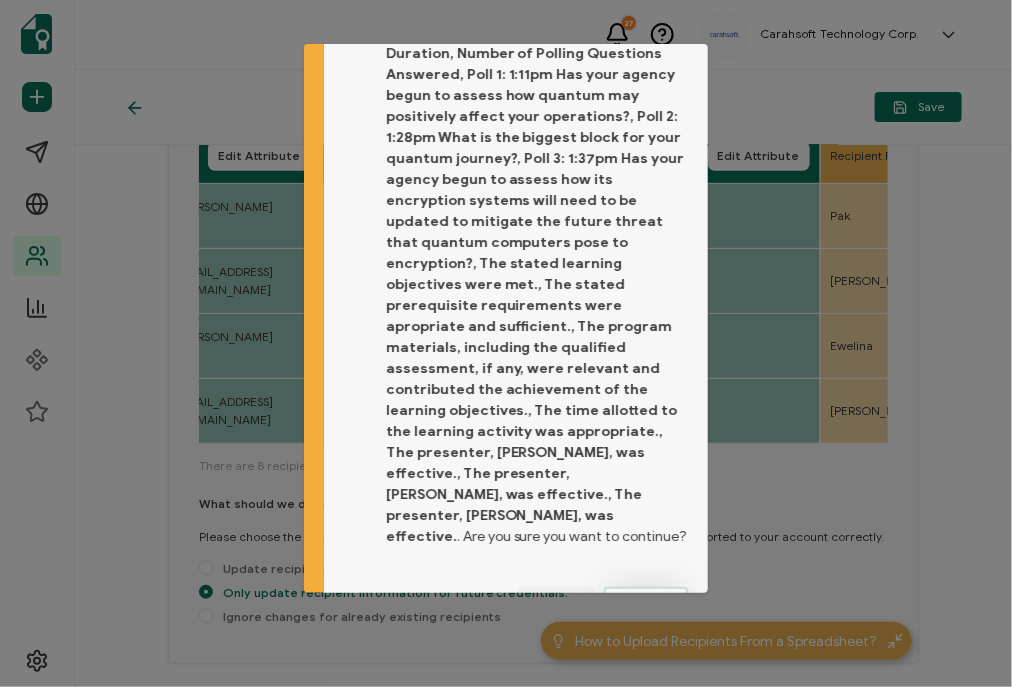 click on "Proceed" at bounding box center (646, 602) 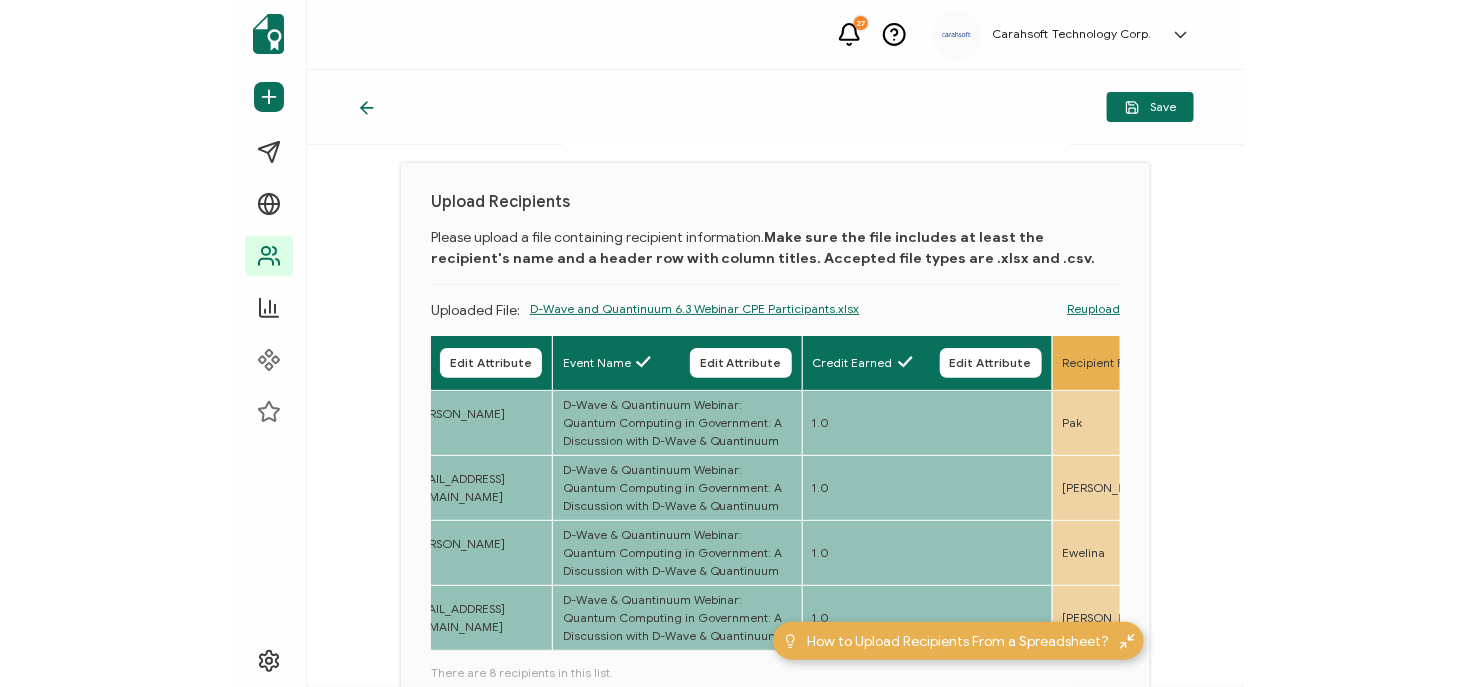 scroll, scrollTop: 0, scrollLeft: 0, axis: both 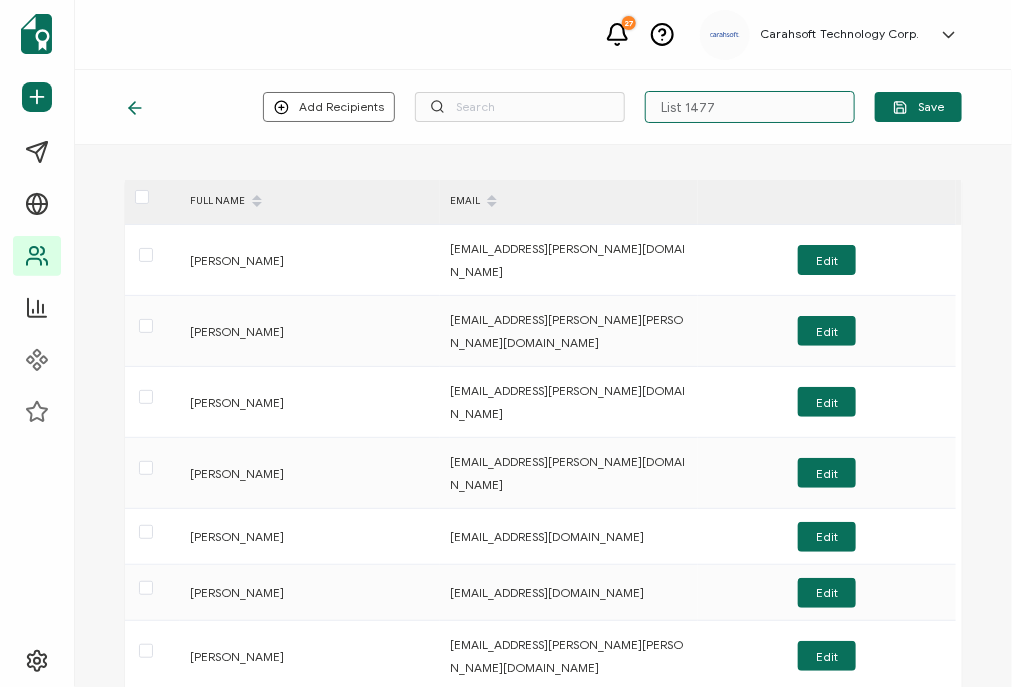 click on "List 1477" at bounding box center (750, 107) 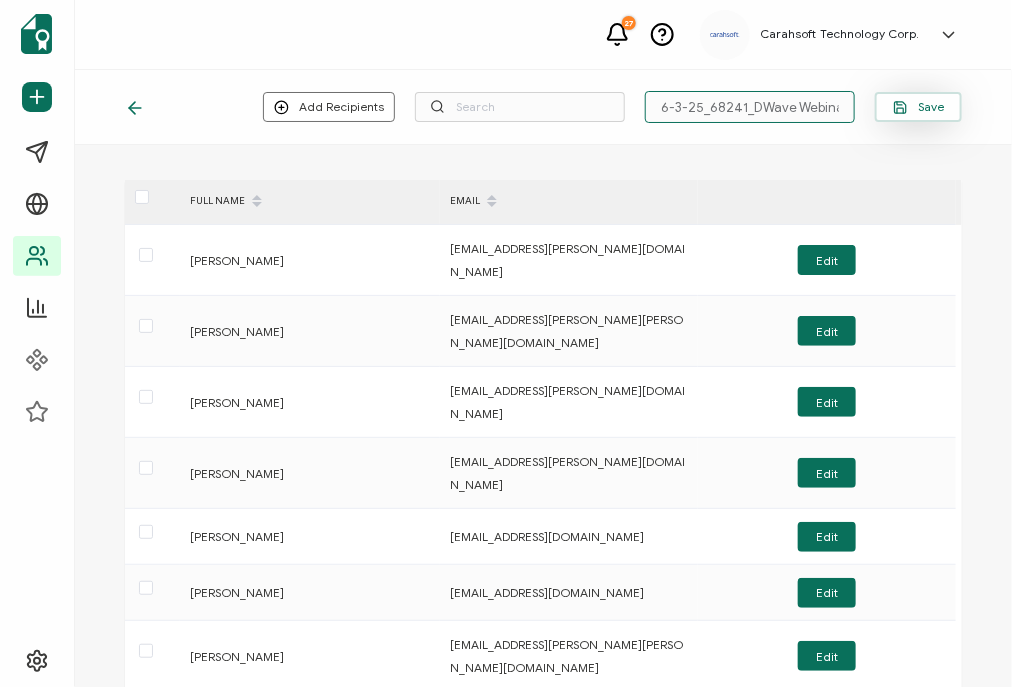 type on "6-3-25_68241_DWave Webinar" 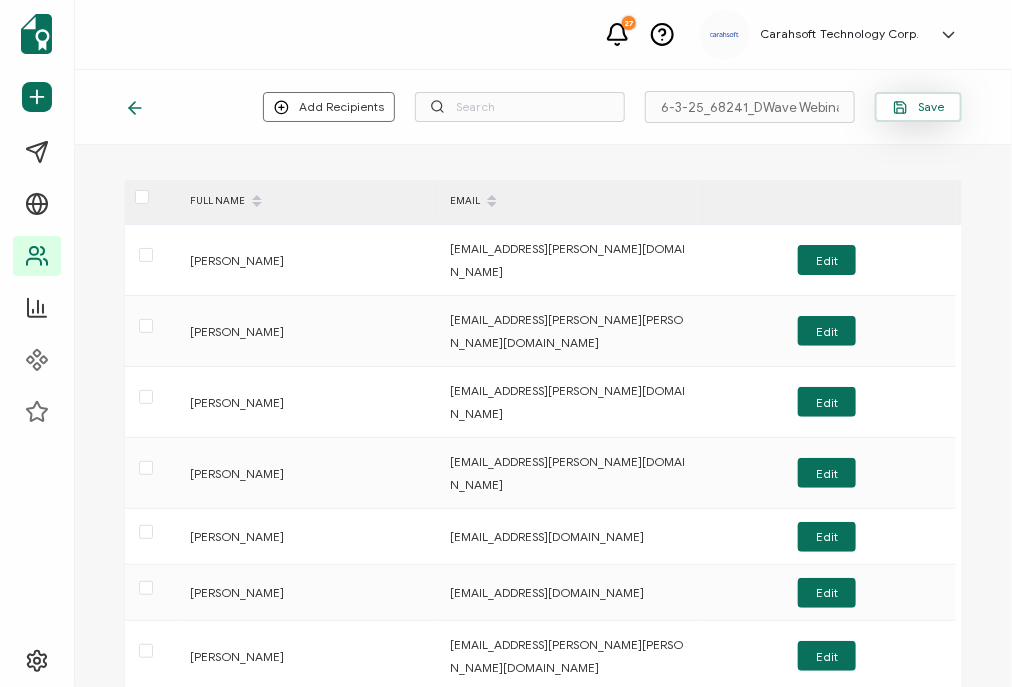 click on "Save" at bounding box center (918, 107) 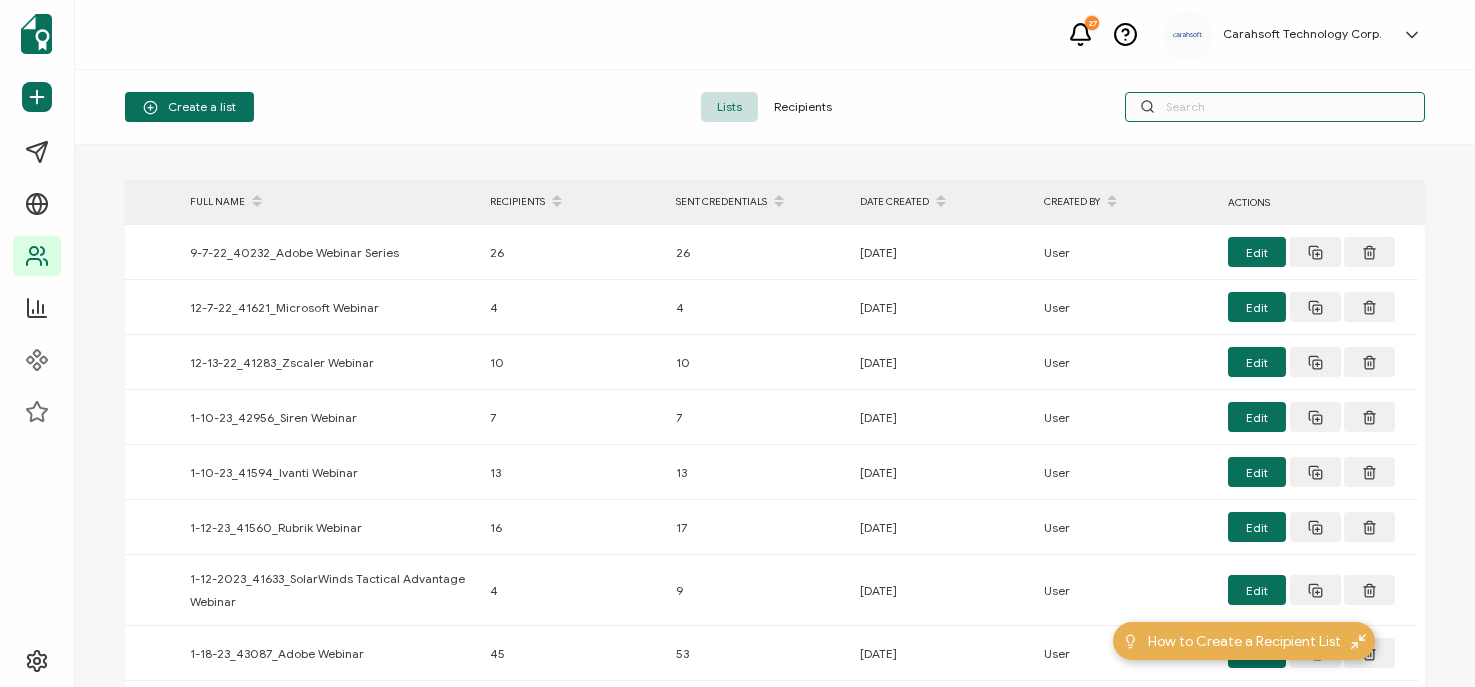 click at bounding box center (1275, 107) 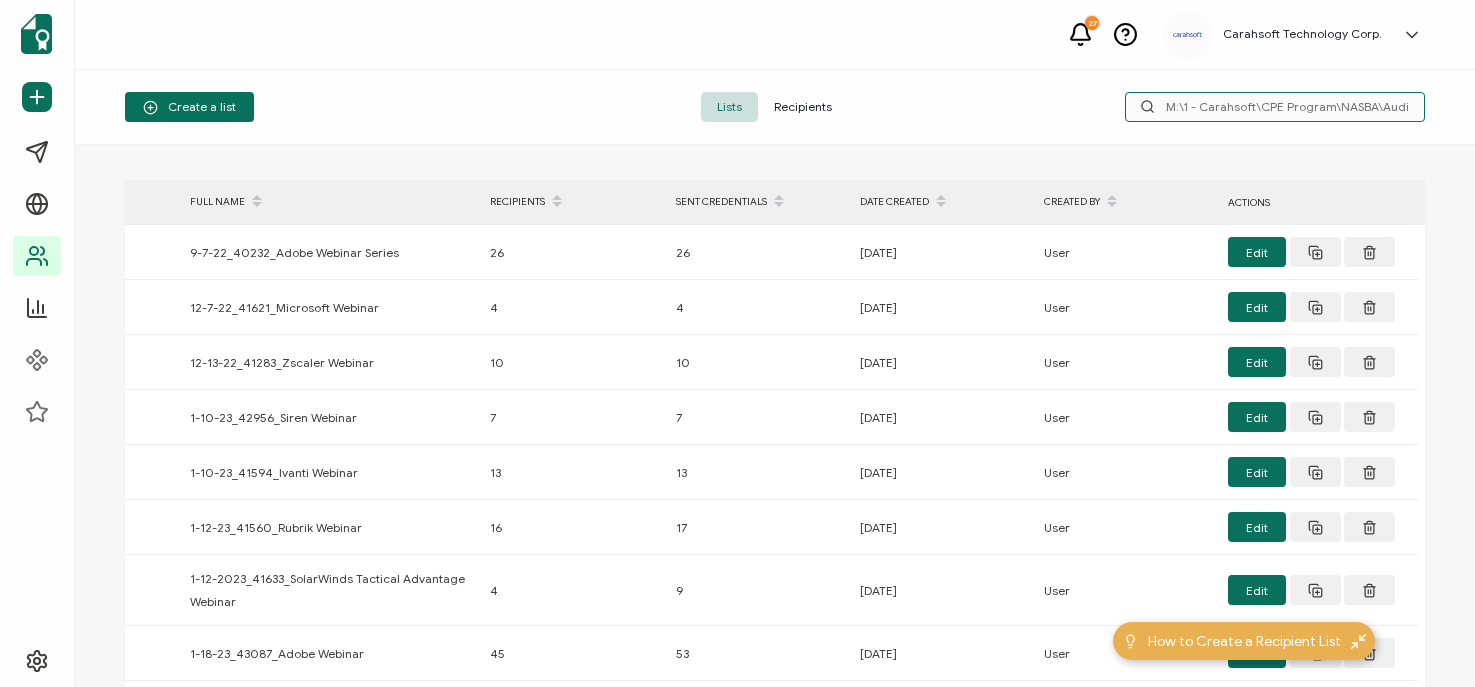 scroll, scrollTop: 0, scrollLeft: 636, axis: horizontal 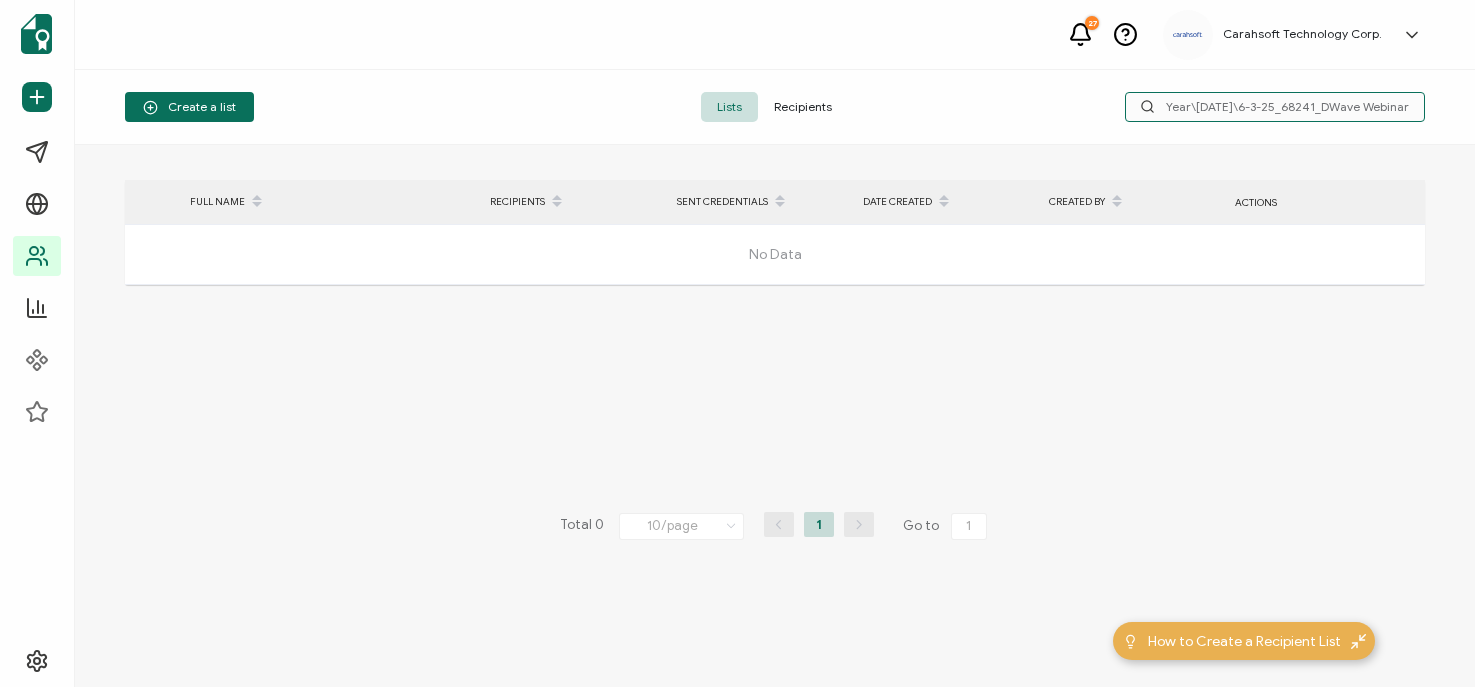 type on "M:\1 - Carahsoft\CPE Program\NASBA\Audit Materials - Group Internet Based\August 2024 - July 2025 Membership Year\June 2025\6-3-25_68241_DWave Webinar" 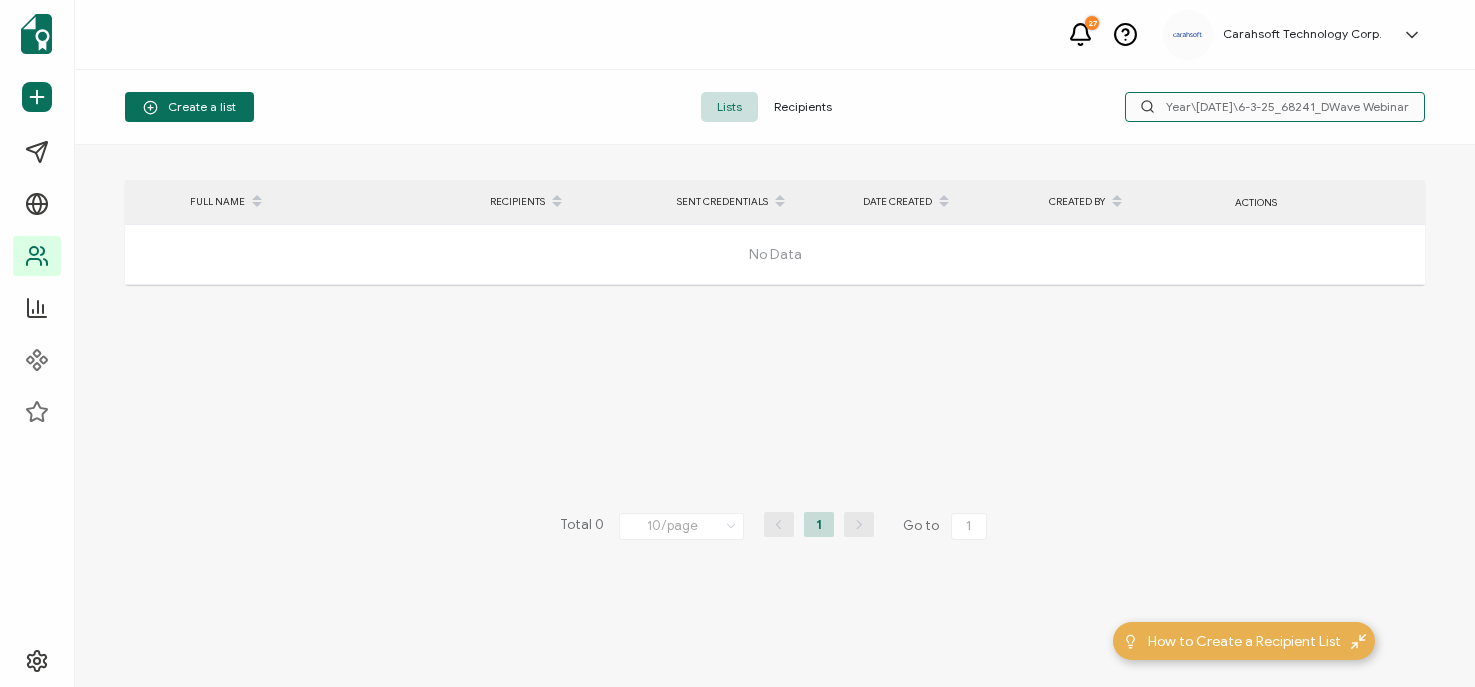 scroll, scrollTop: 0, scrollLeft: 0, axis: both 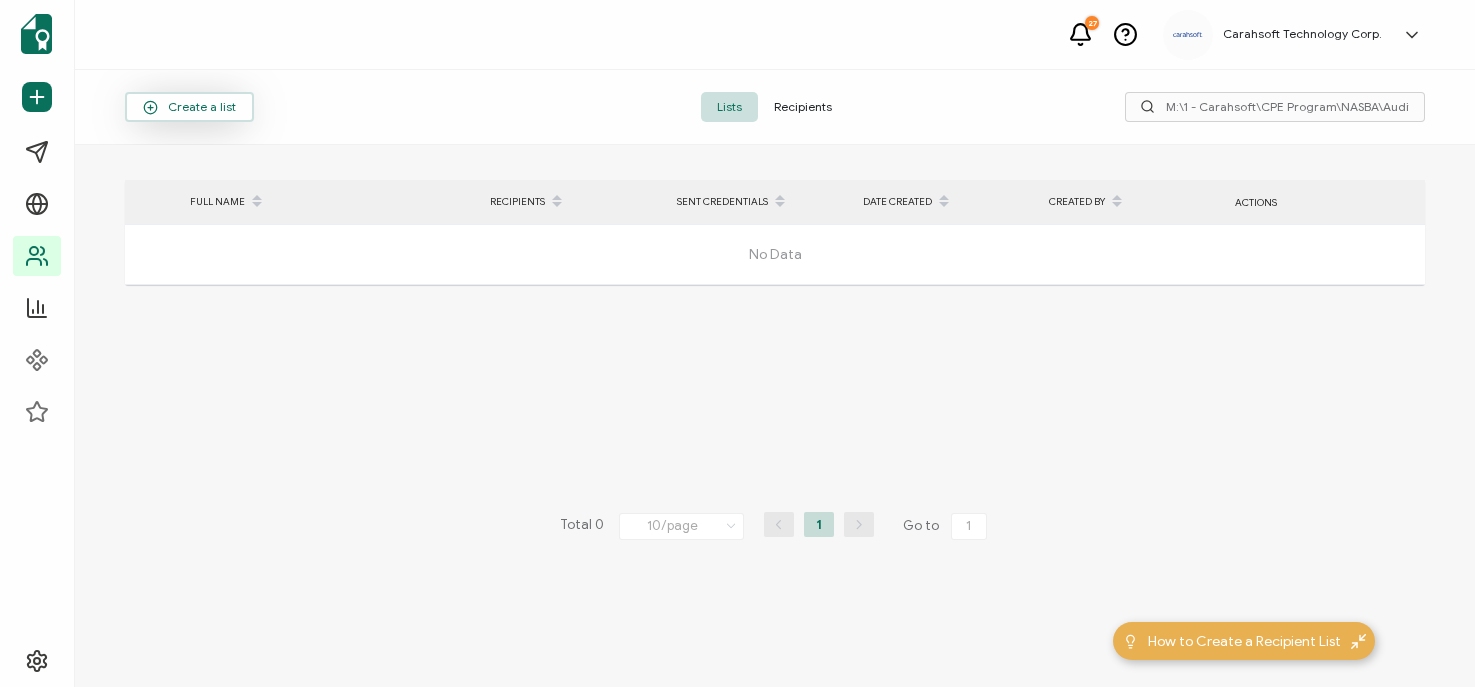 click on "Create a list" at bounding box center [189, 107] 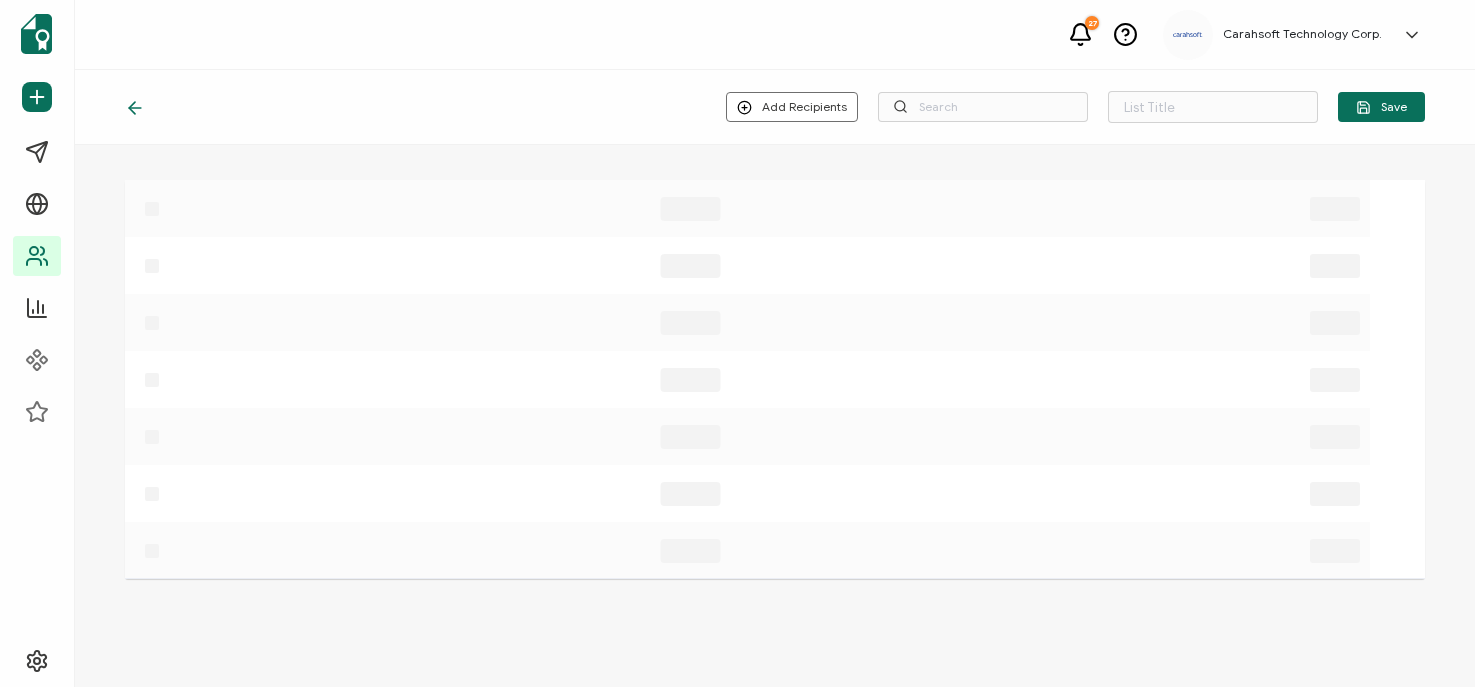 type on "List 1478" 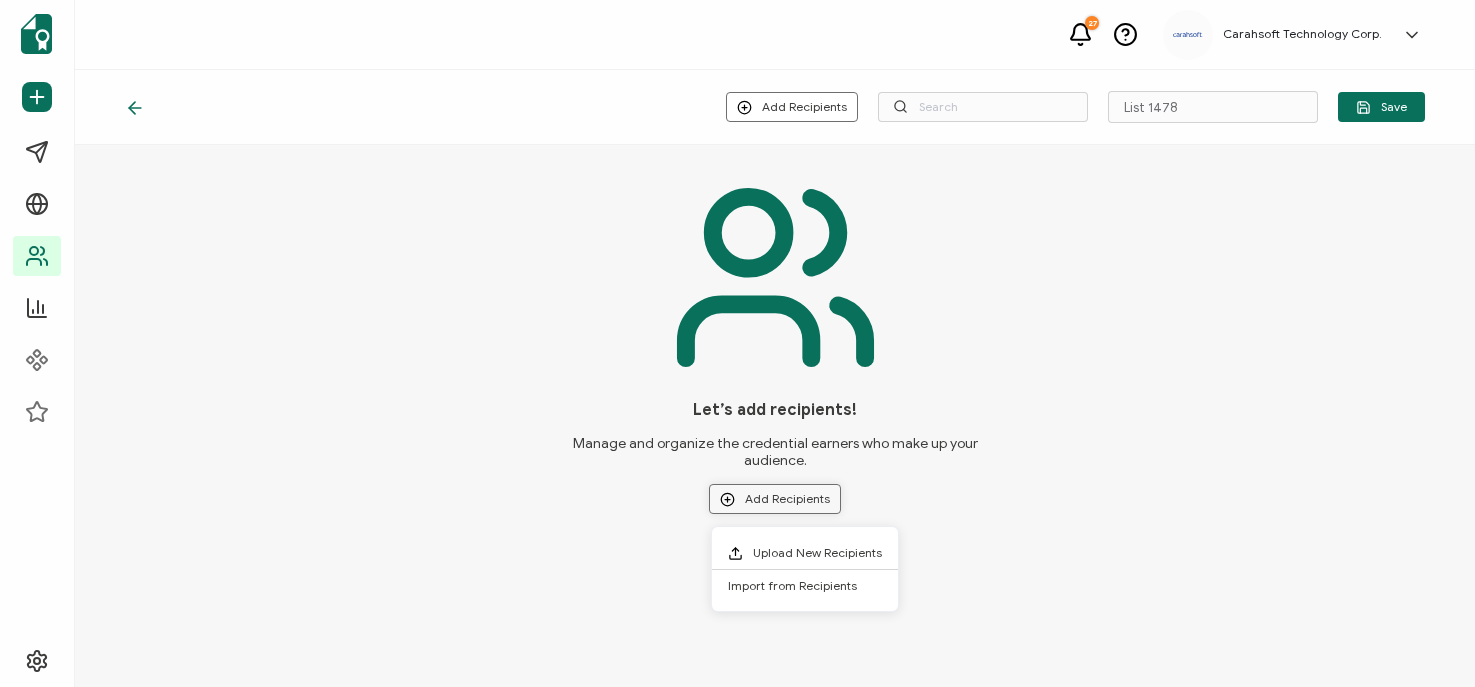 click on "Add Recipients" at bounding box center [775, 499] 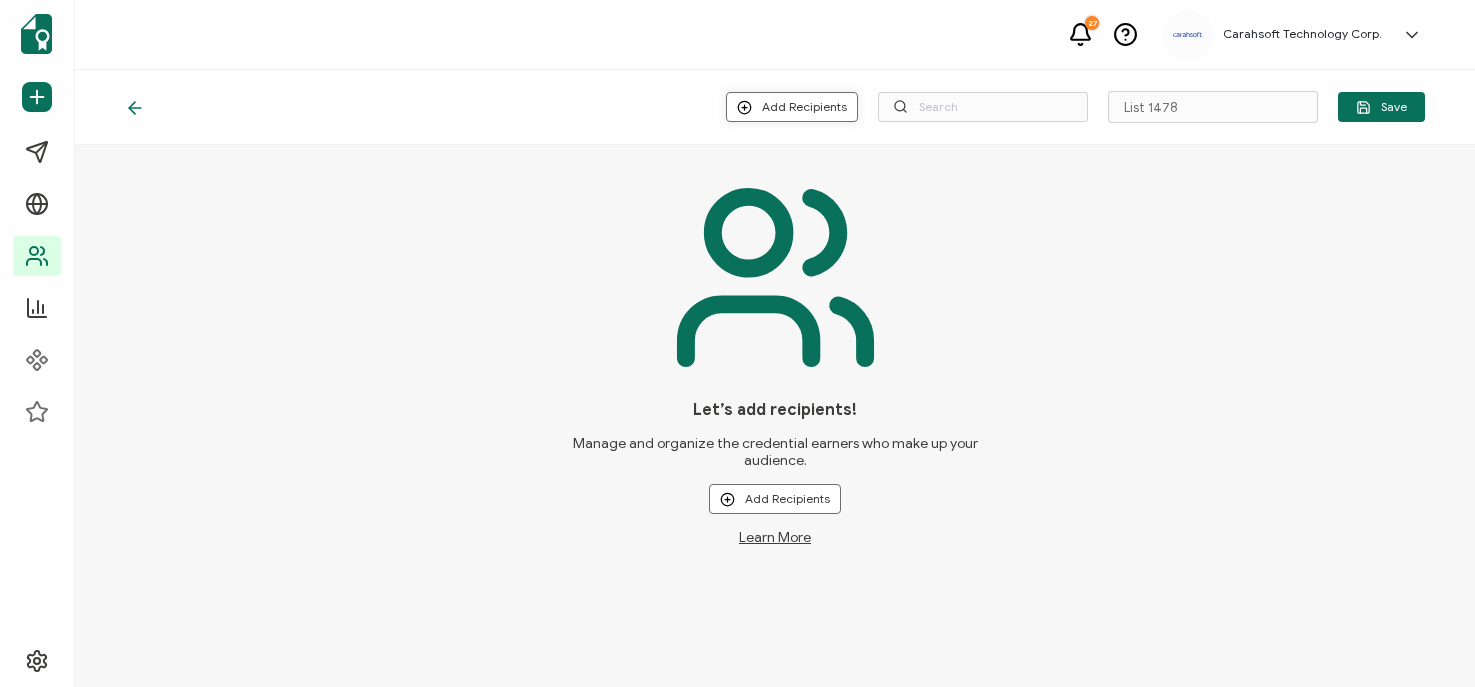 click on "Add Recipients" at bounding box center (792, 107) 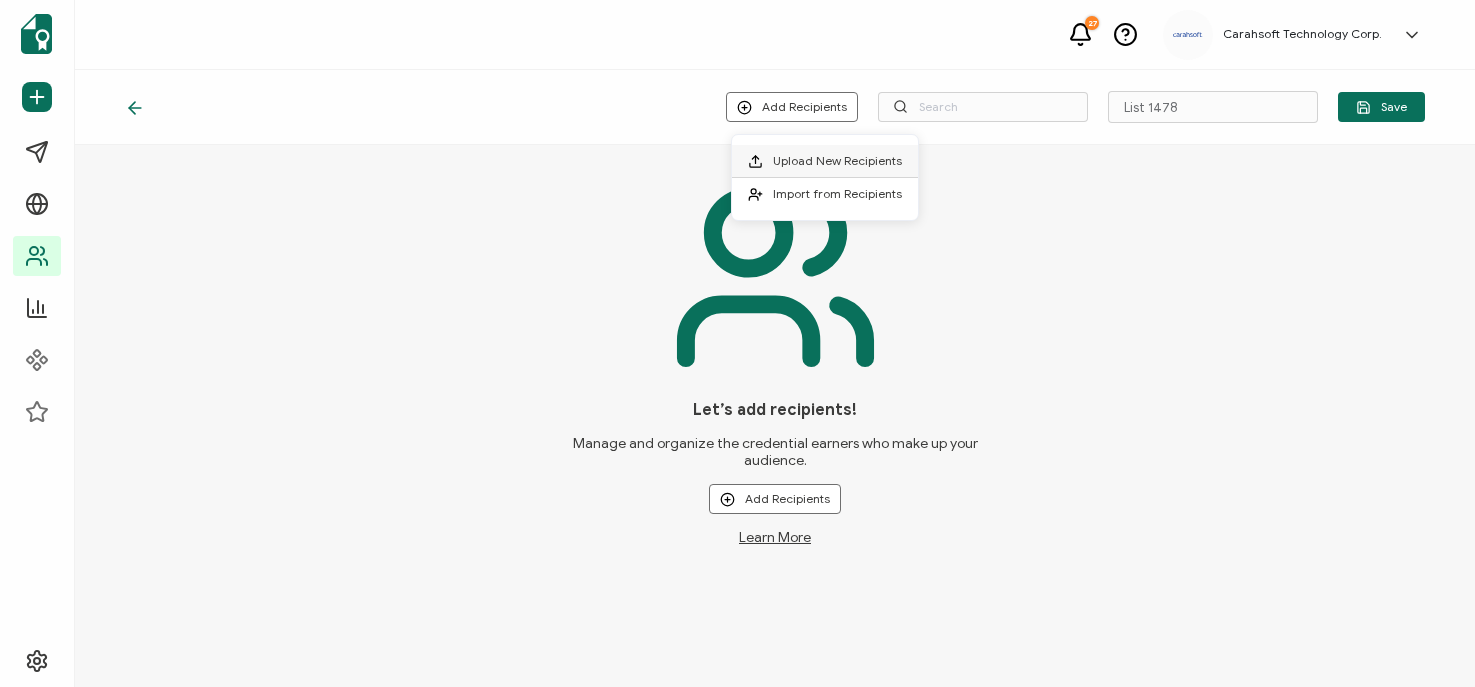 click on "Upload New Recipients" at bounding box center (837, 160) 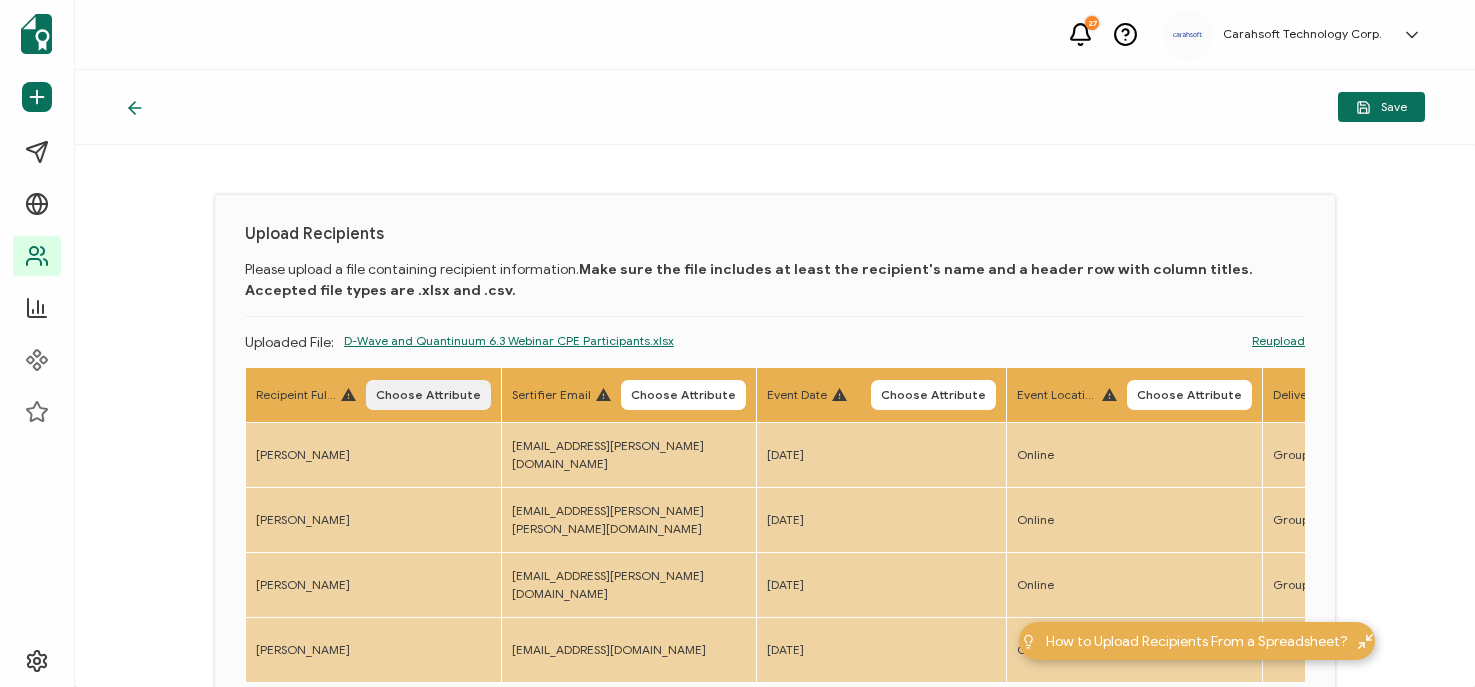 click on "Choose Attribute" at bounding box center [428, 395] 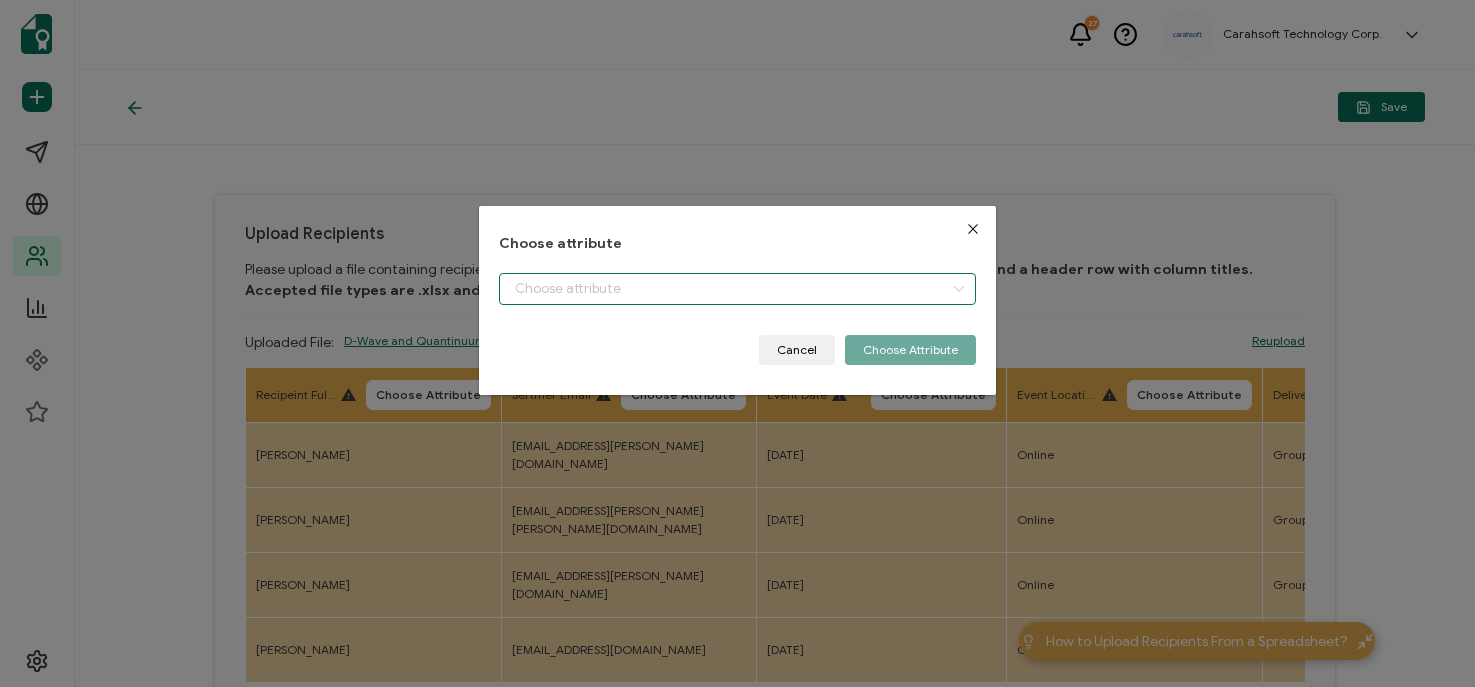 click at bounding box center (737, 289) 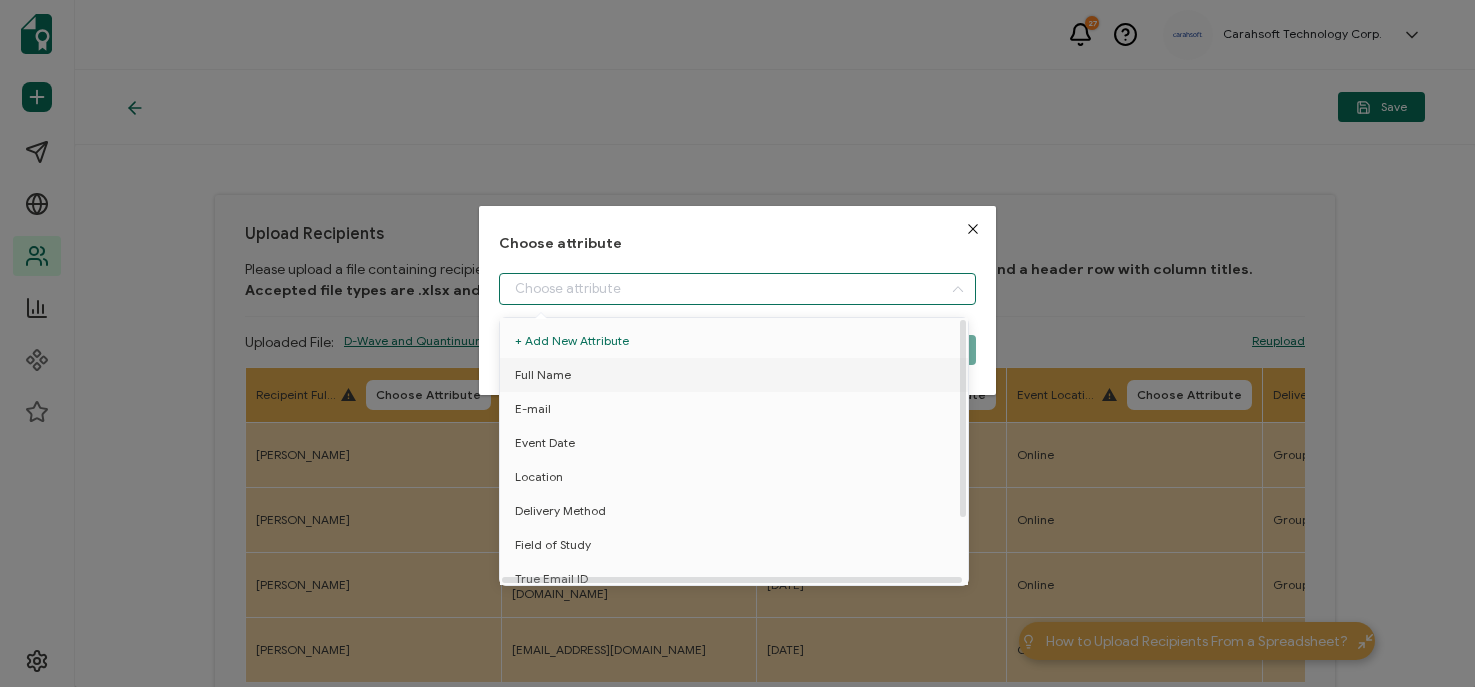click on "Full Name" at bounding box center (737, 375) 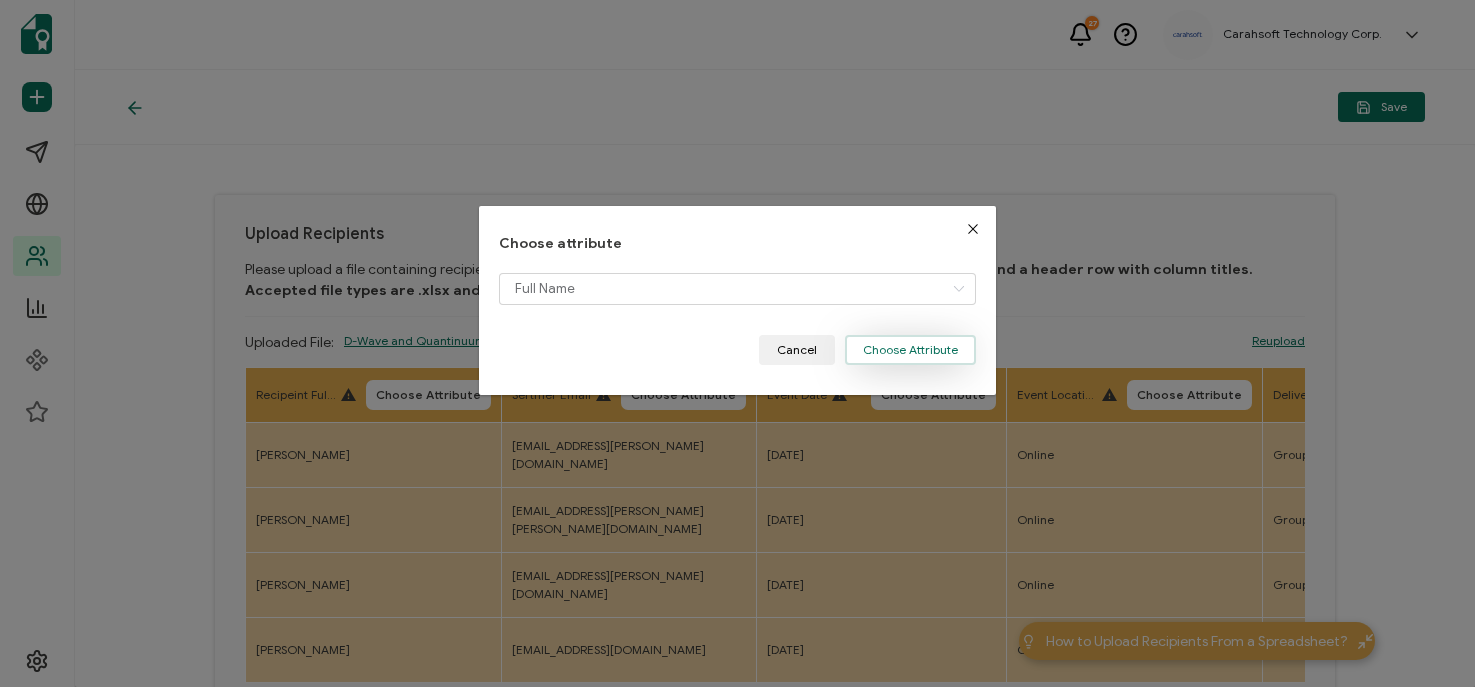 click on "Choose Attribute" at bounding box center [910, 350] 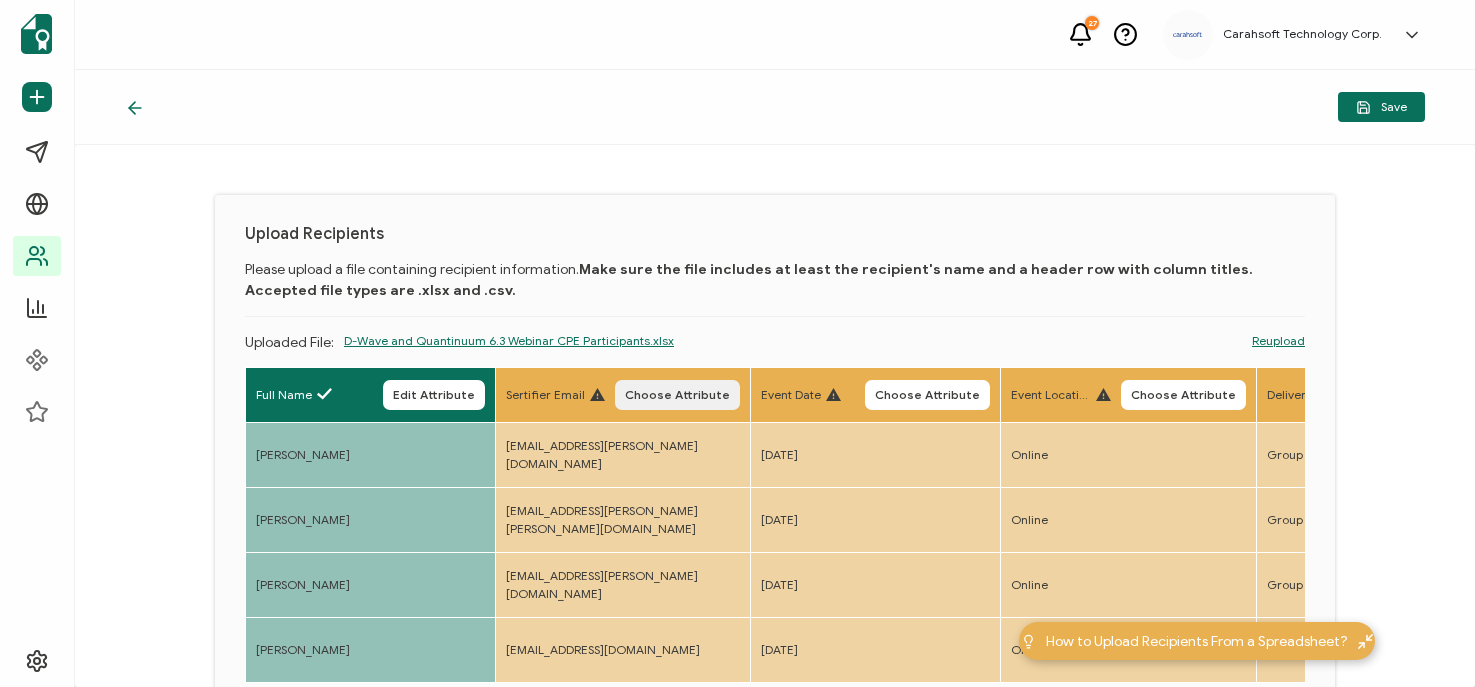 click on "Choose Attribute" at bounding box center [677, 395] 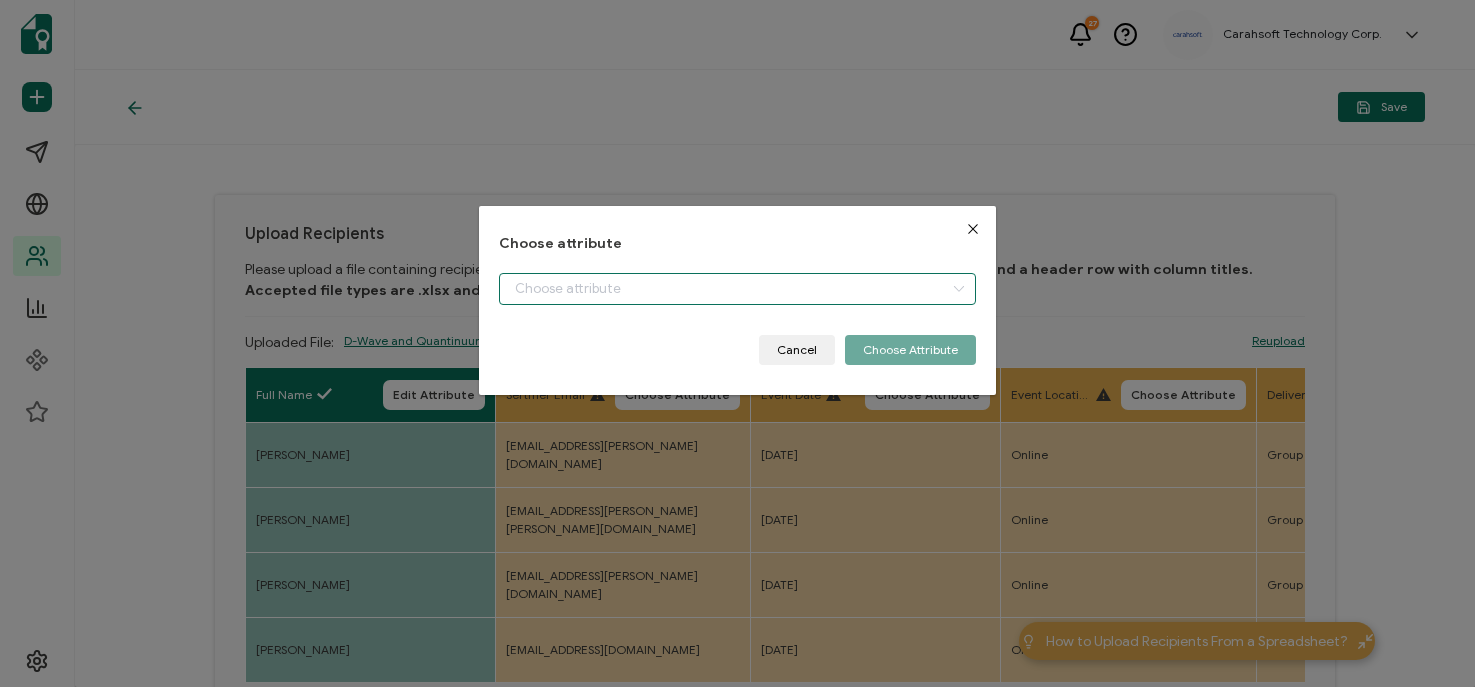 click at bounding box center (737, 289) 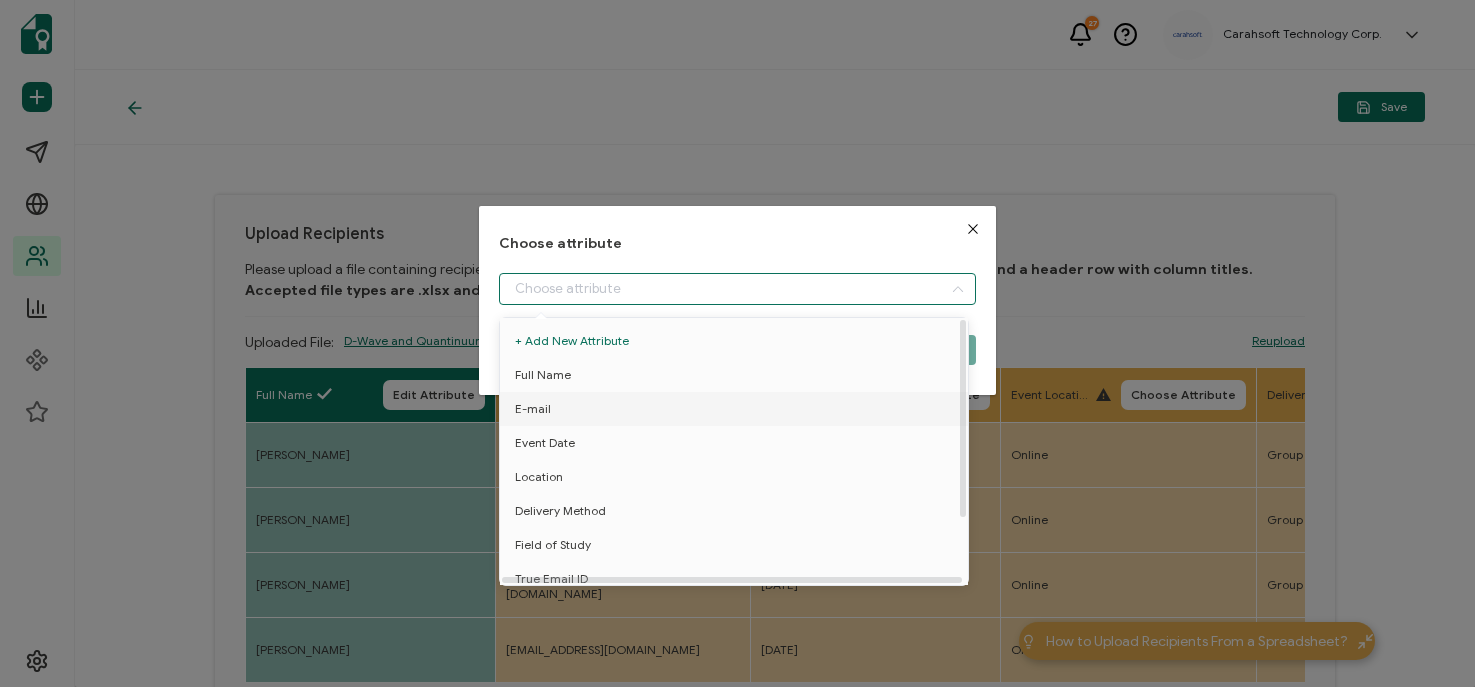 click on "E-mail" at bounding box center [533, 409] 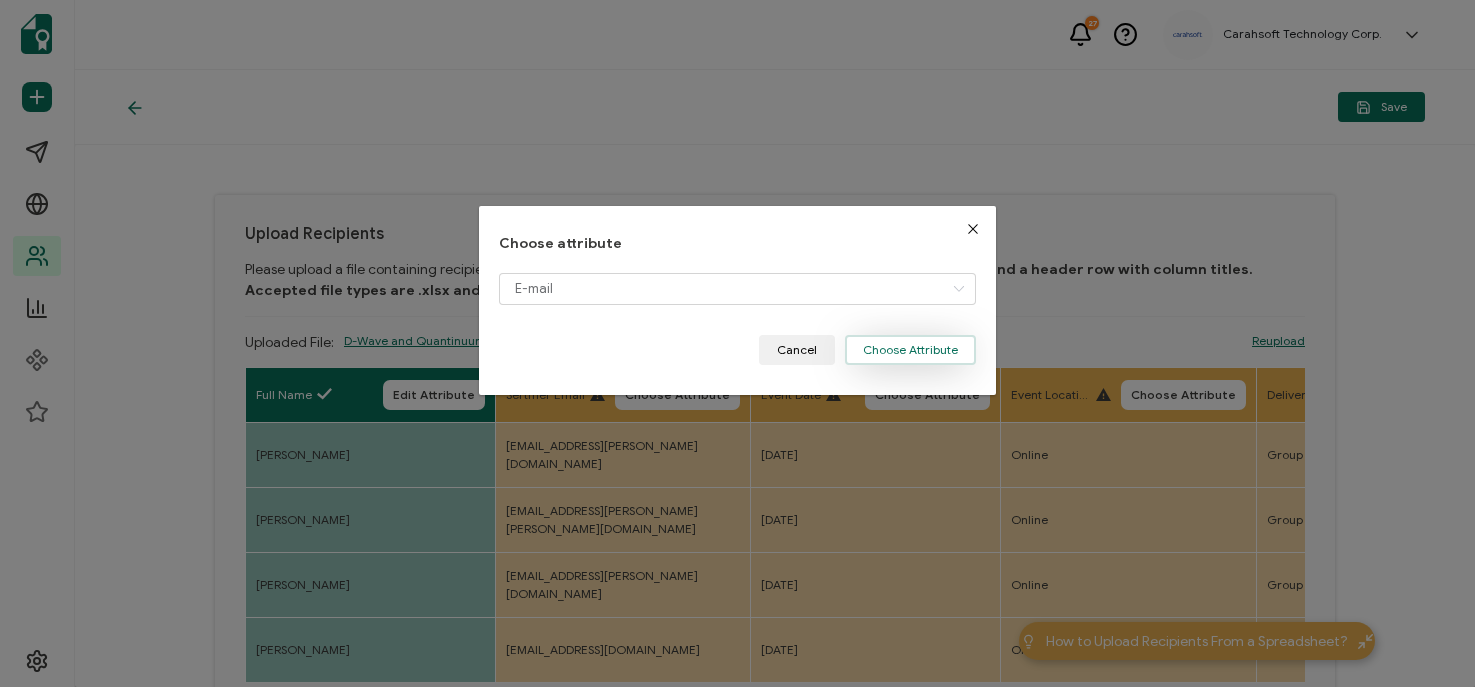 click on "Choose Attribute" at bounding box center [910, 350] 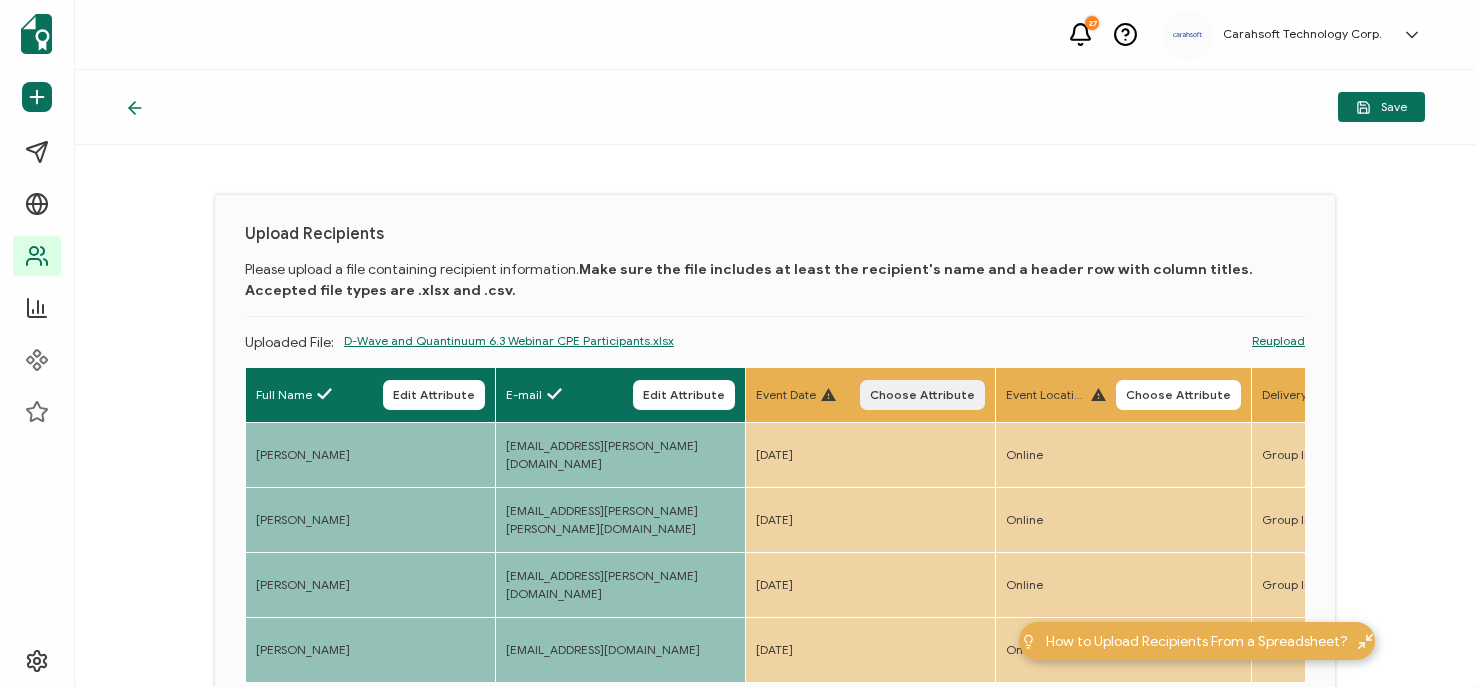click on "Choose Attribute" at bounding box center [922, 395] 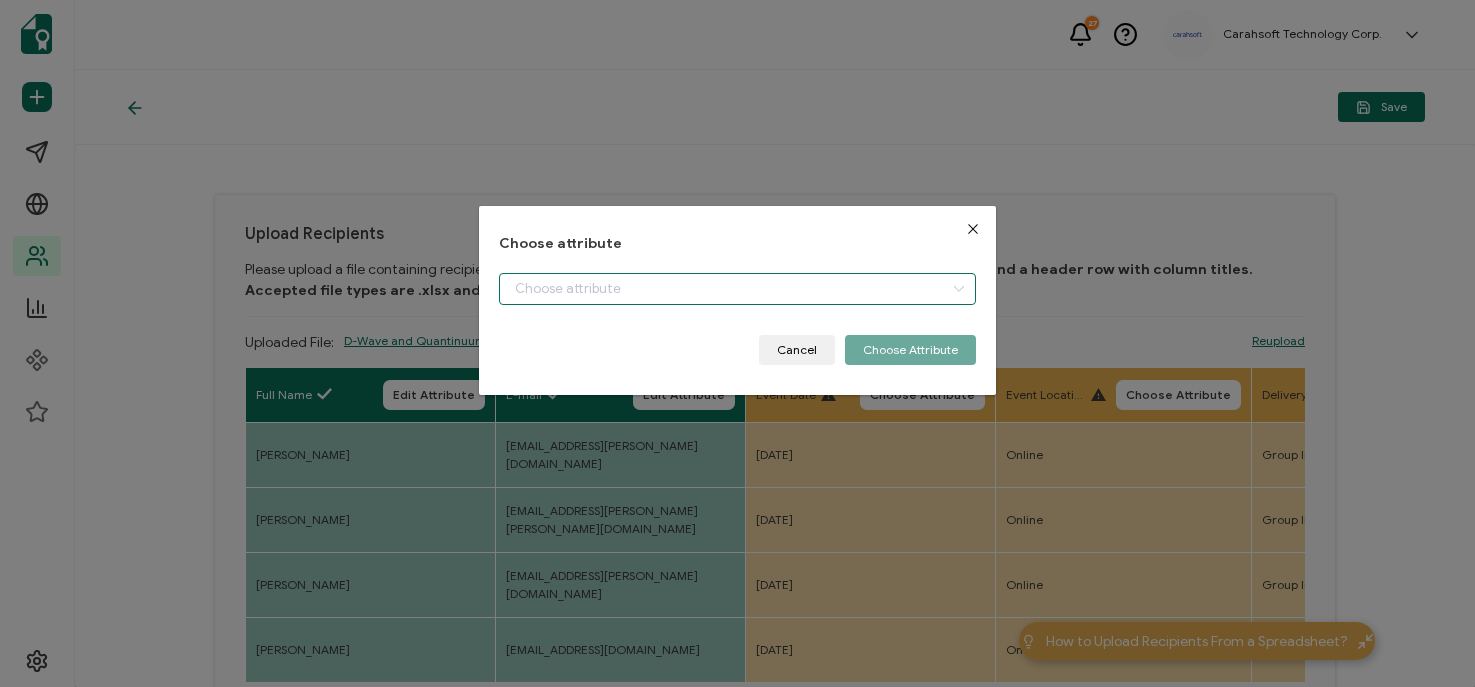 click at bounding box center [737, 289] 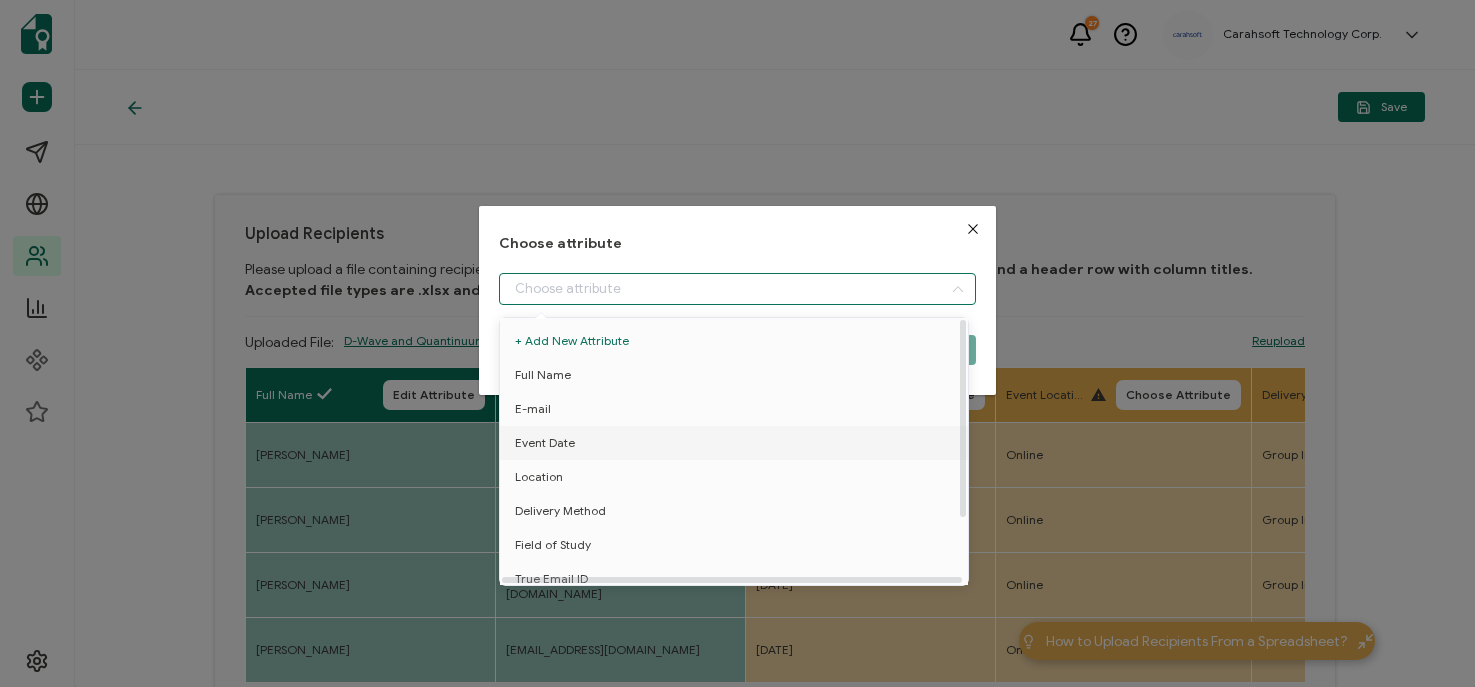 click on "Event Date" at bounding box center (545, 443) 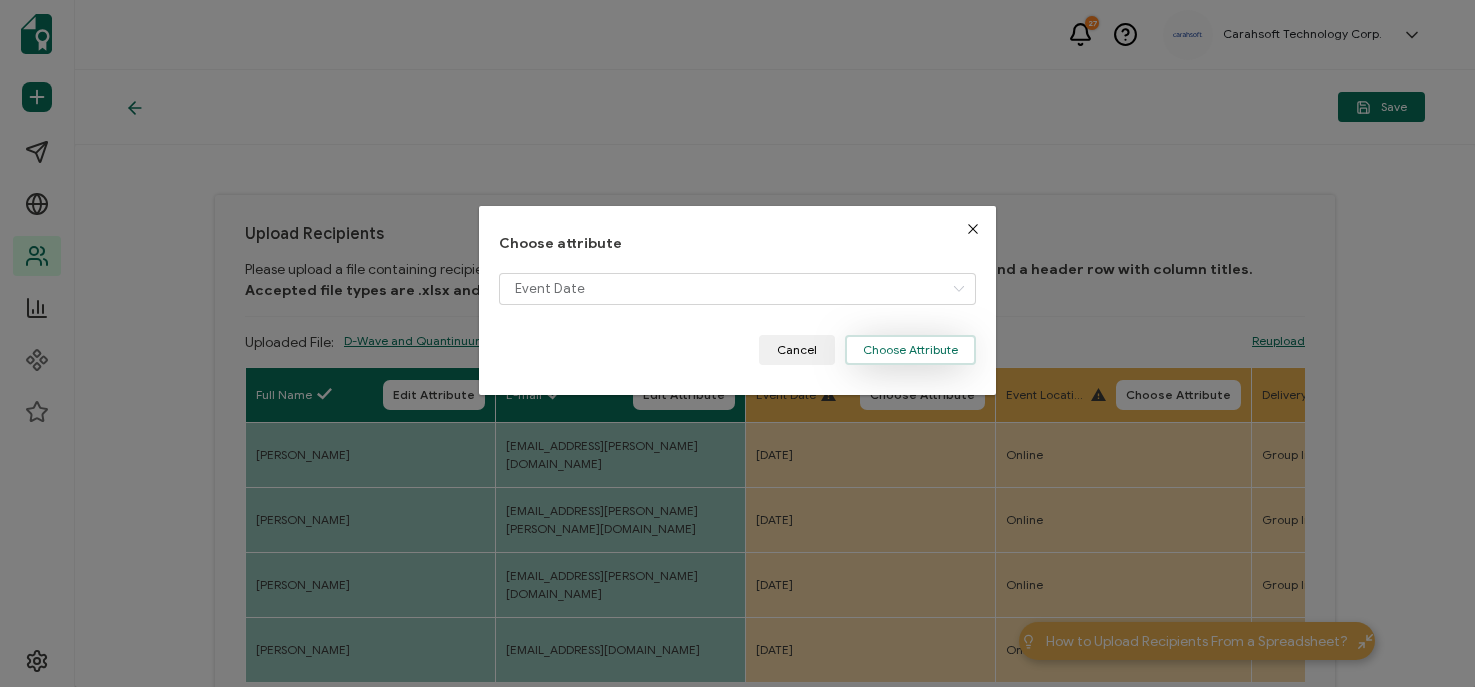 click on "Choose Attribute" at bounding box center (910, 350) 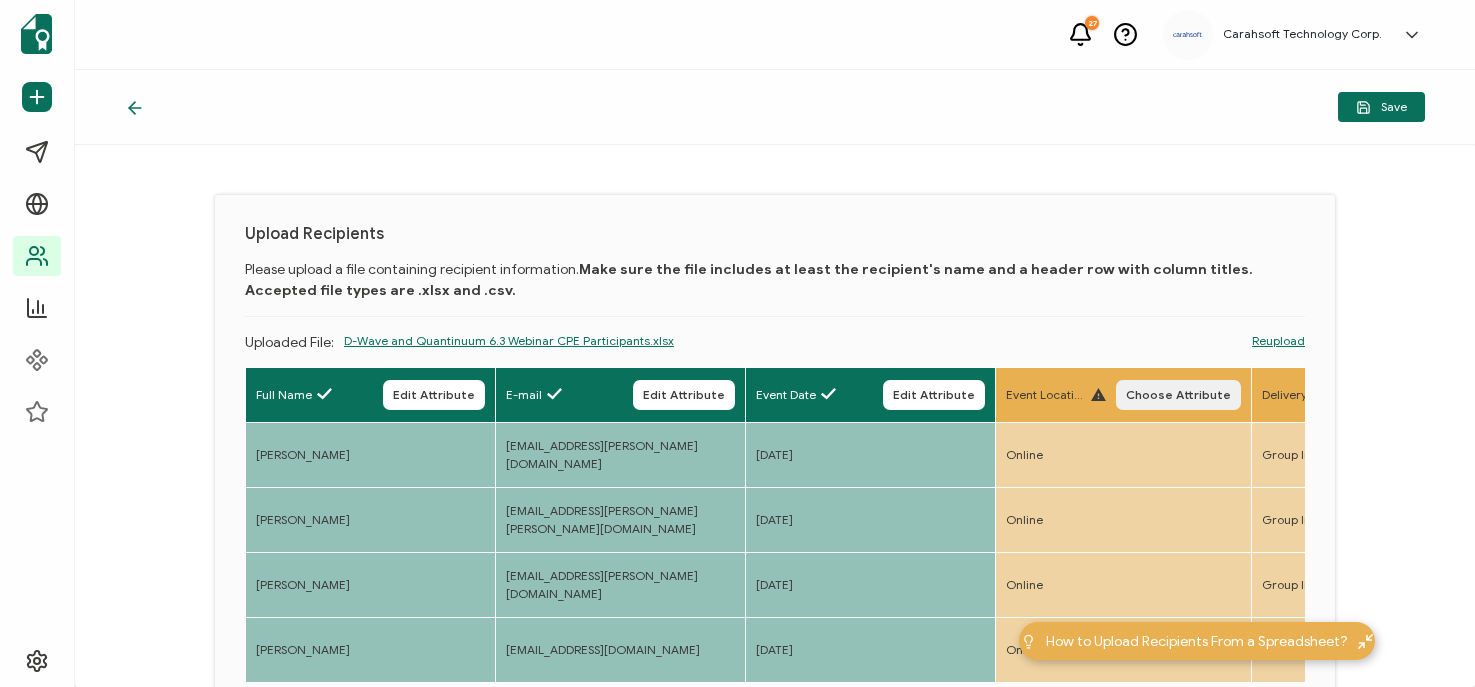 click on "Choose Attribute" at bounding box center [1178, 395] 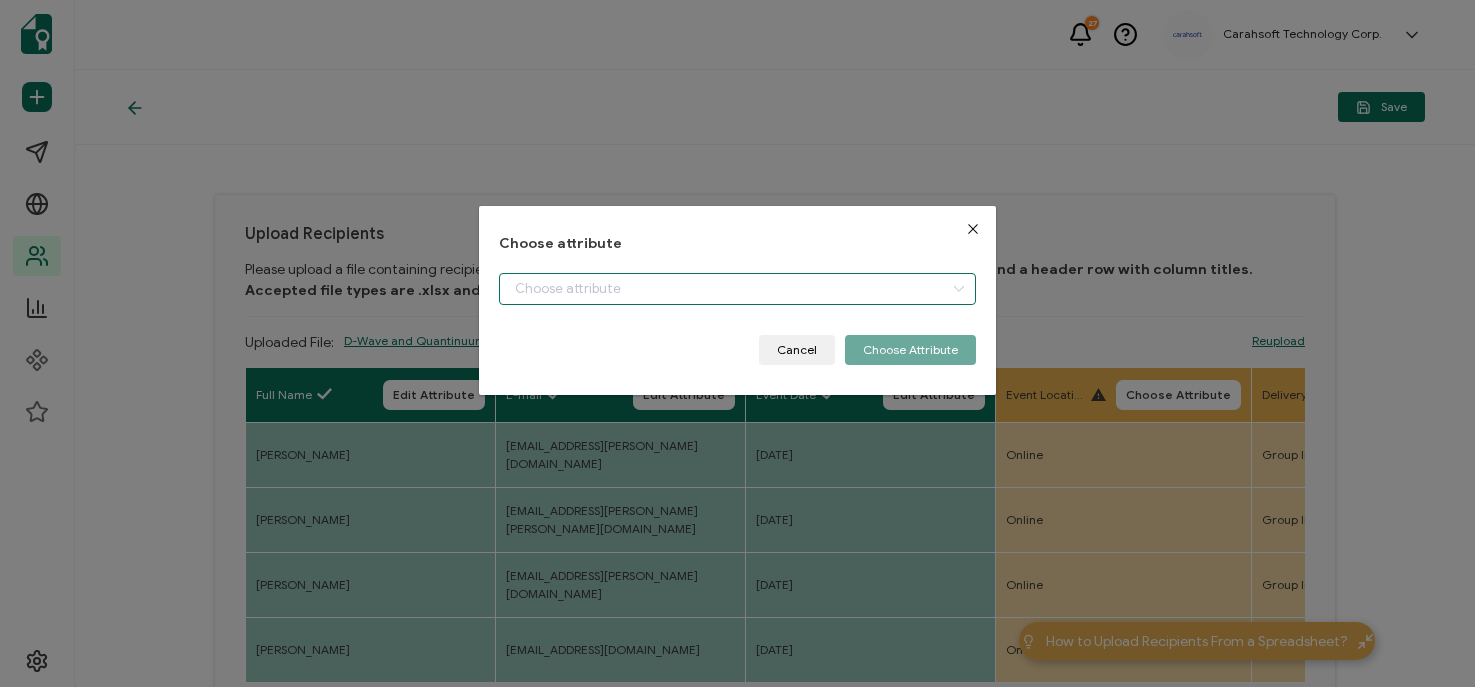 click at bounding box center [737, 289] 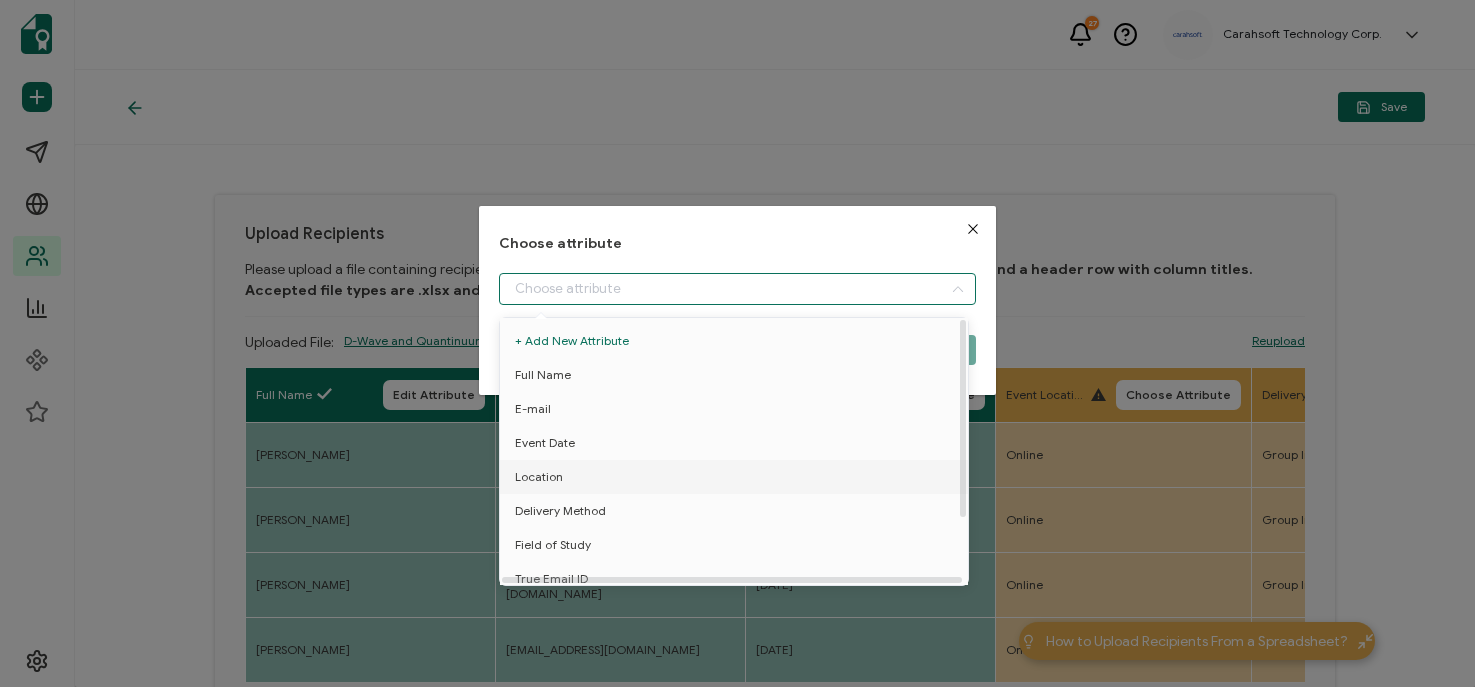 click on "Location" at bounding box center [539, 477] 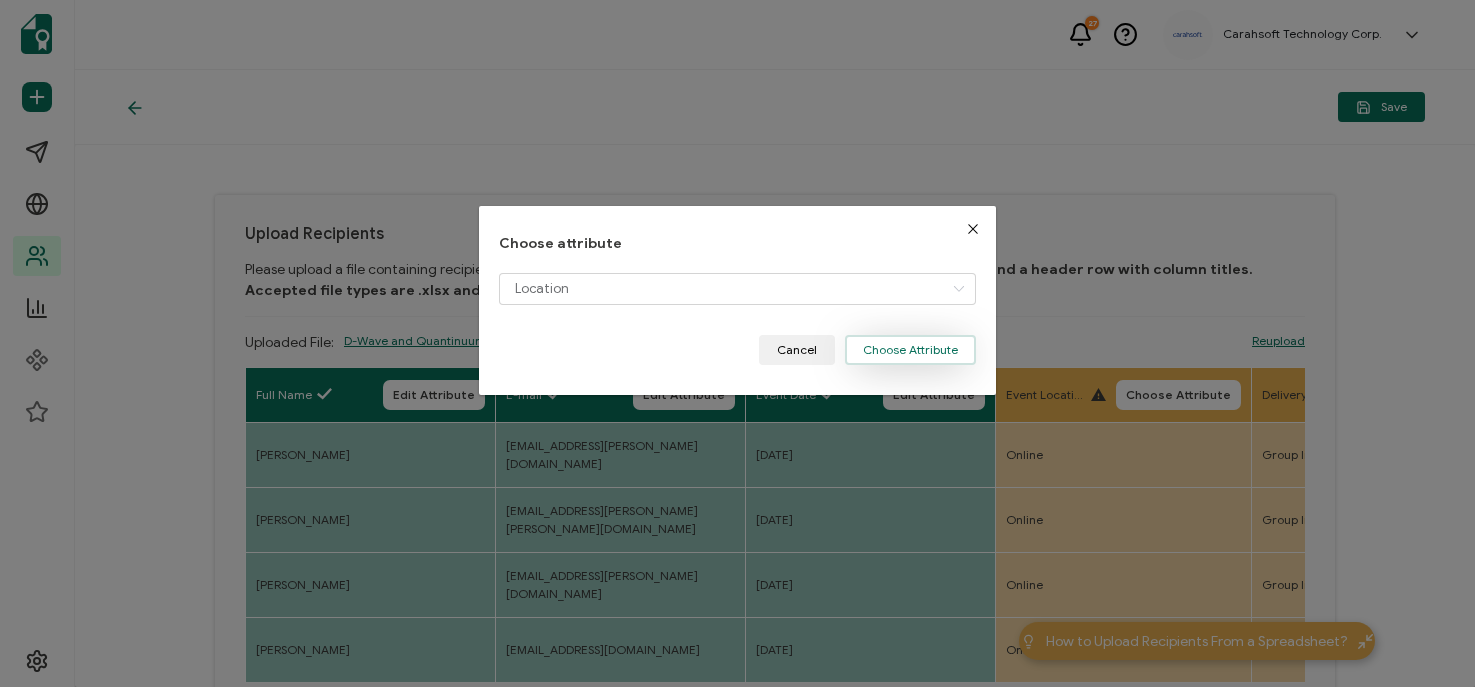 click on "Choose Attribute" at bounding box center (910, 350) 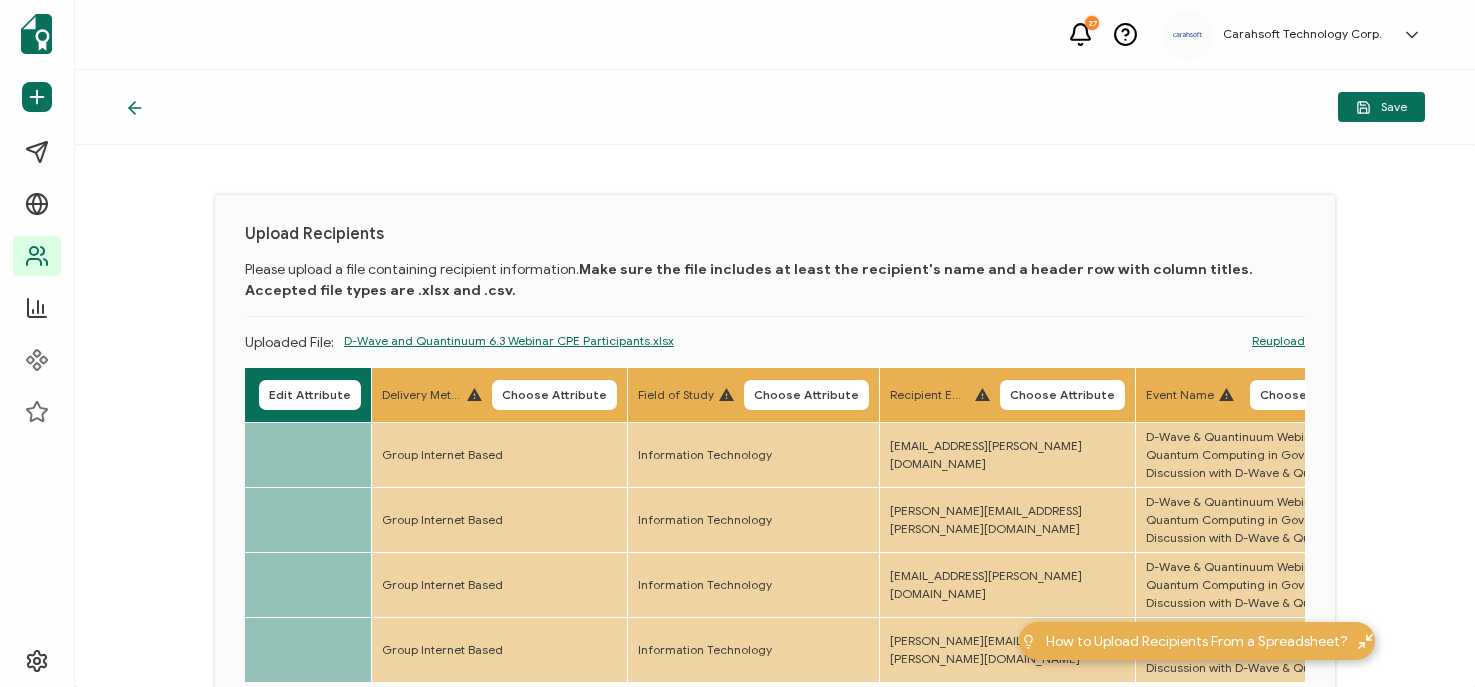 scroll, scrollTop: 0, scrollLeft: 921, axis: horizontal 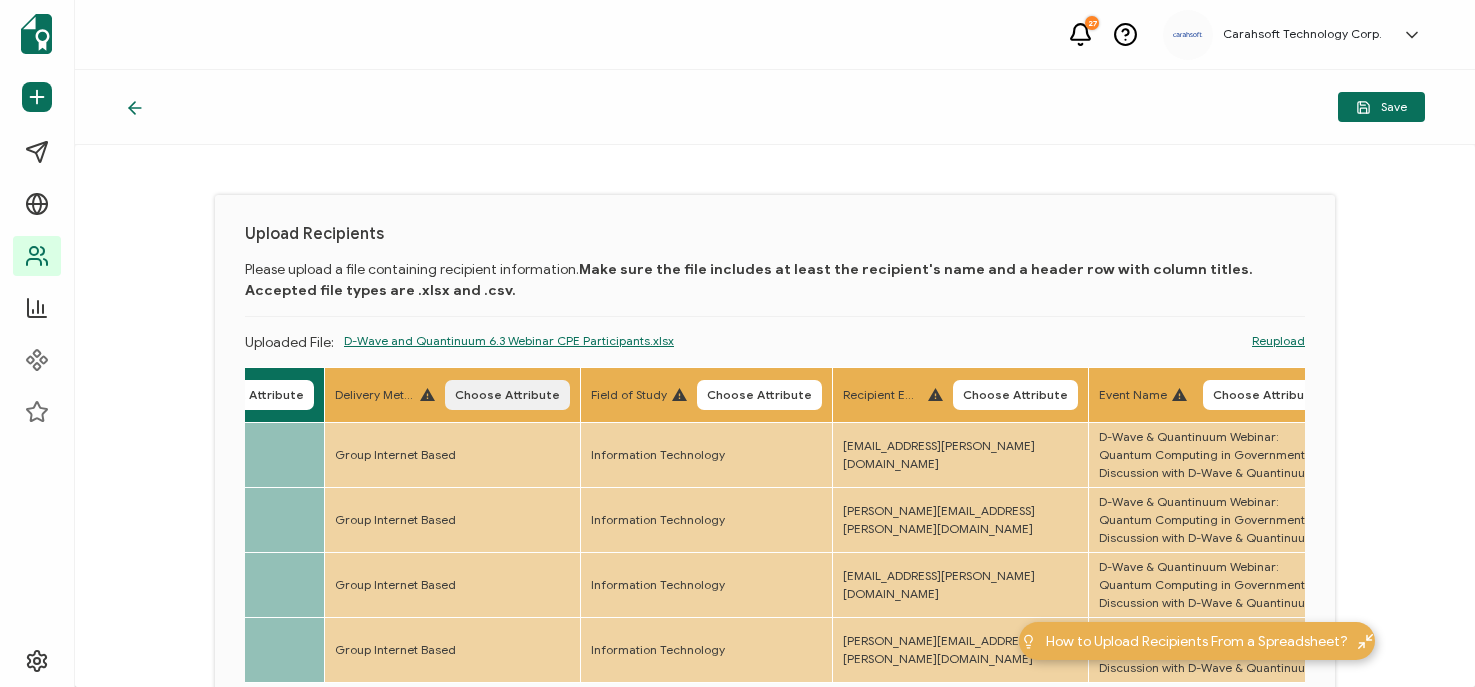 click on "Choose Attribute" at bounding box center [507, 395] 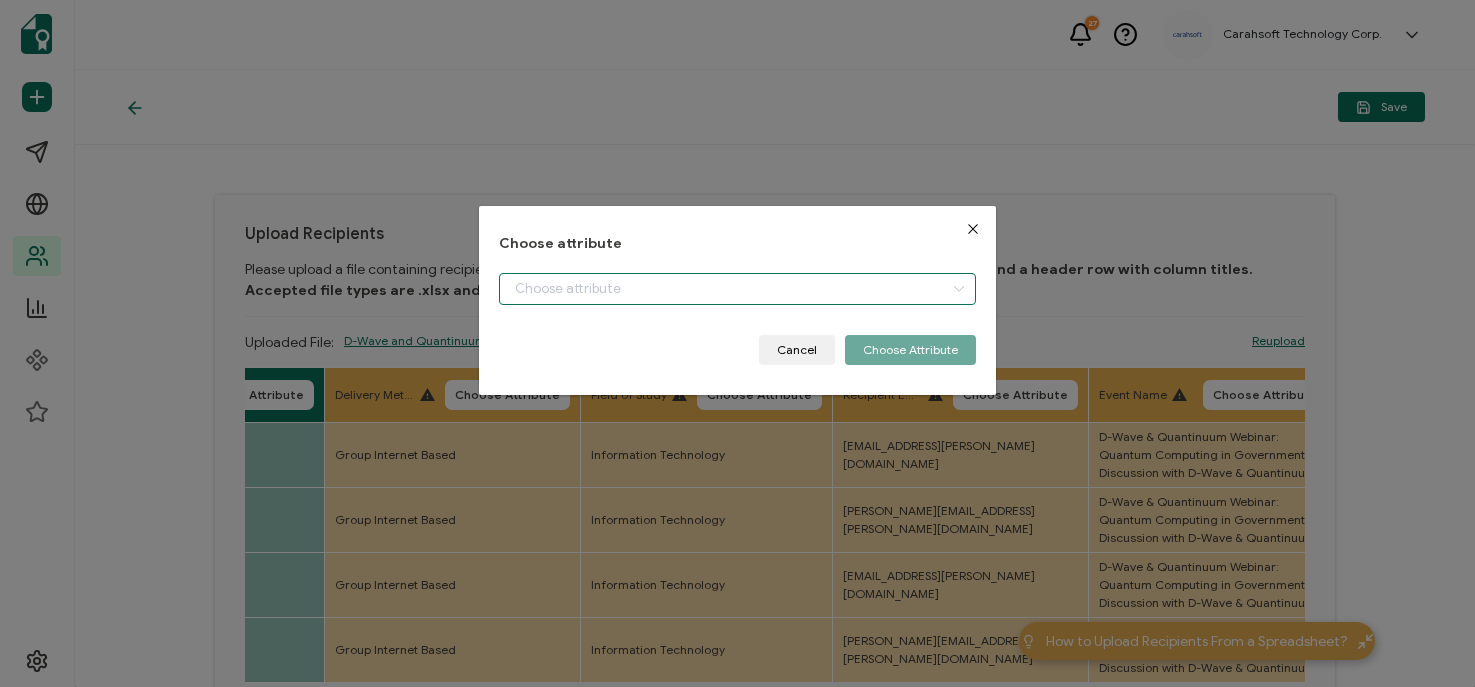 click at bounding box center [737, 289] 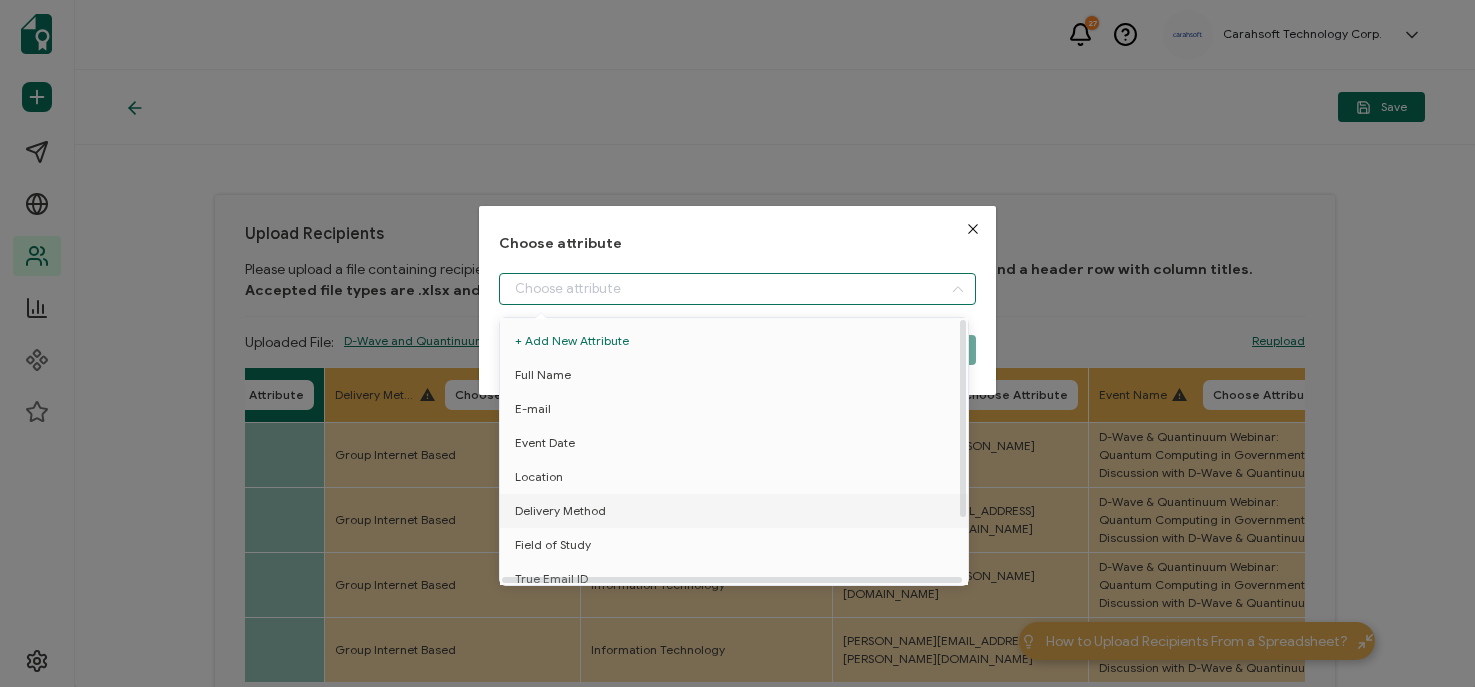 click on "Delivery Method" at bounding box center [560, 511] 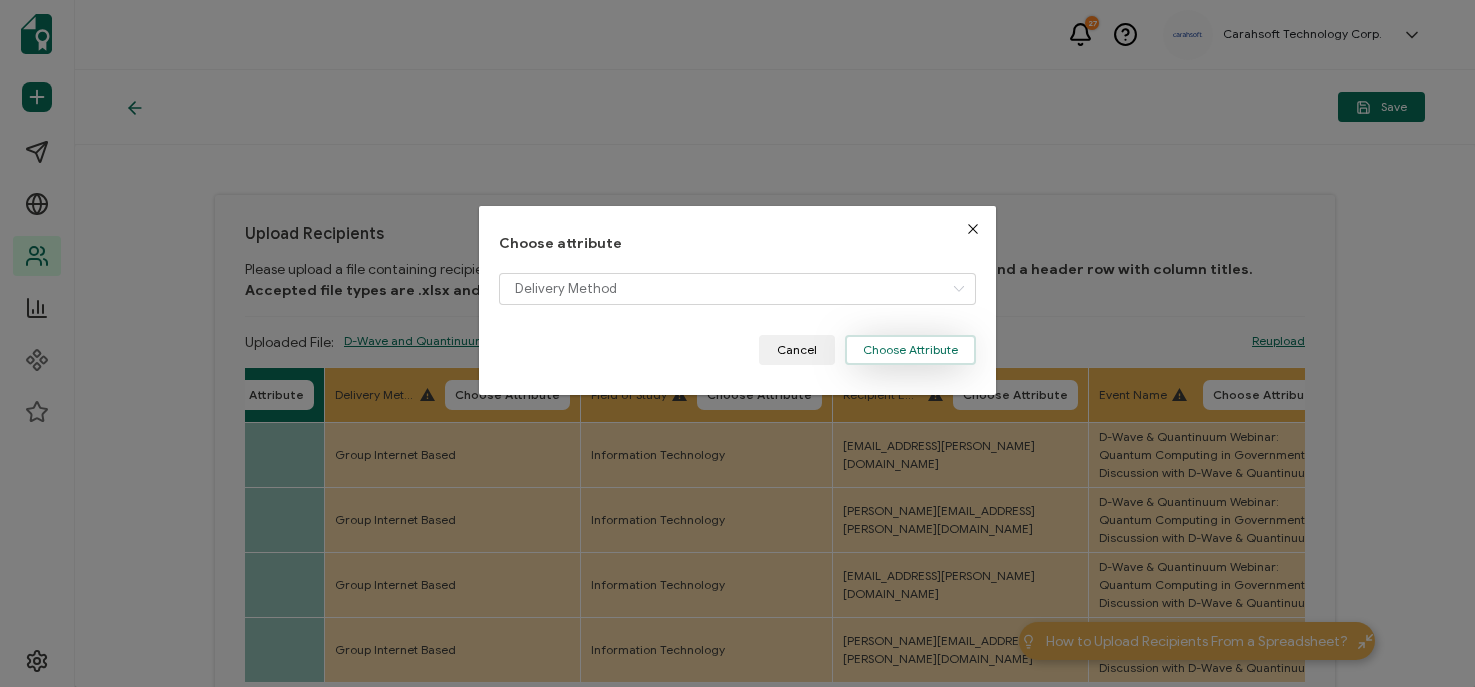 click on "Choose Attribute" at bounding box center [910, 350] 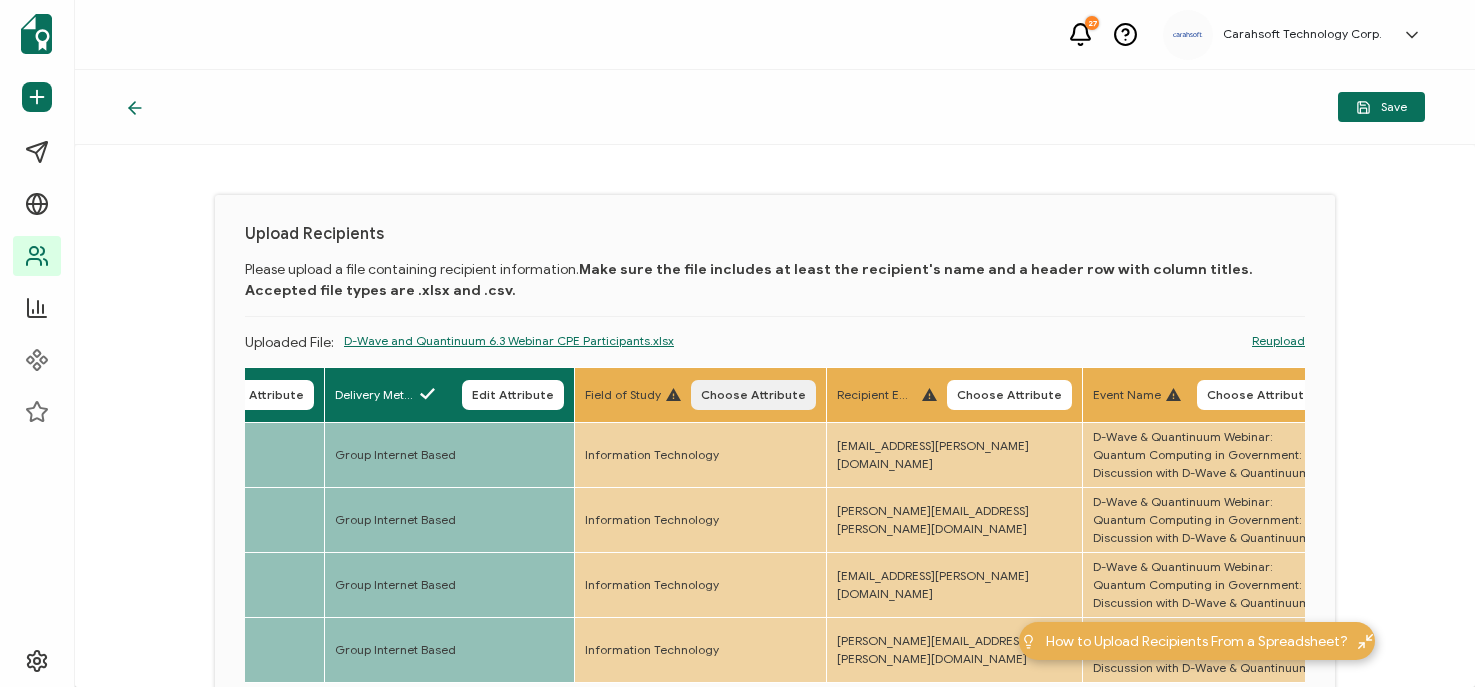 click on "Choose Attribute" at bounding box center (753, 395) 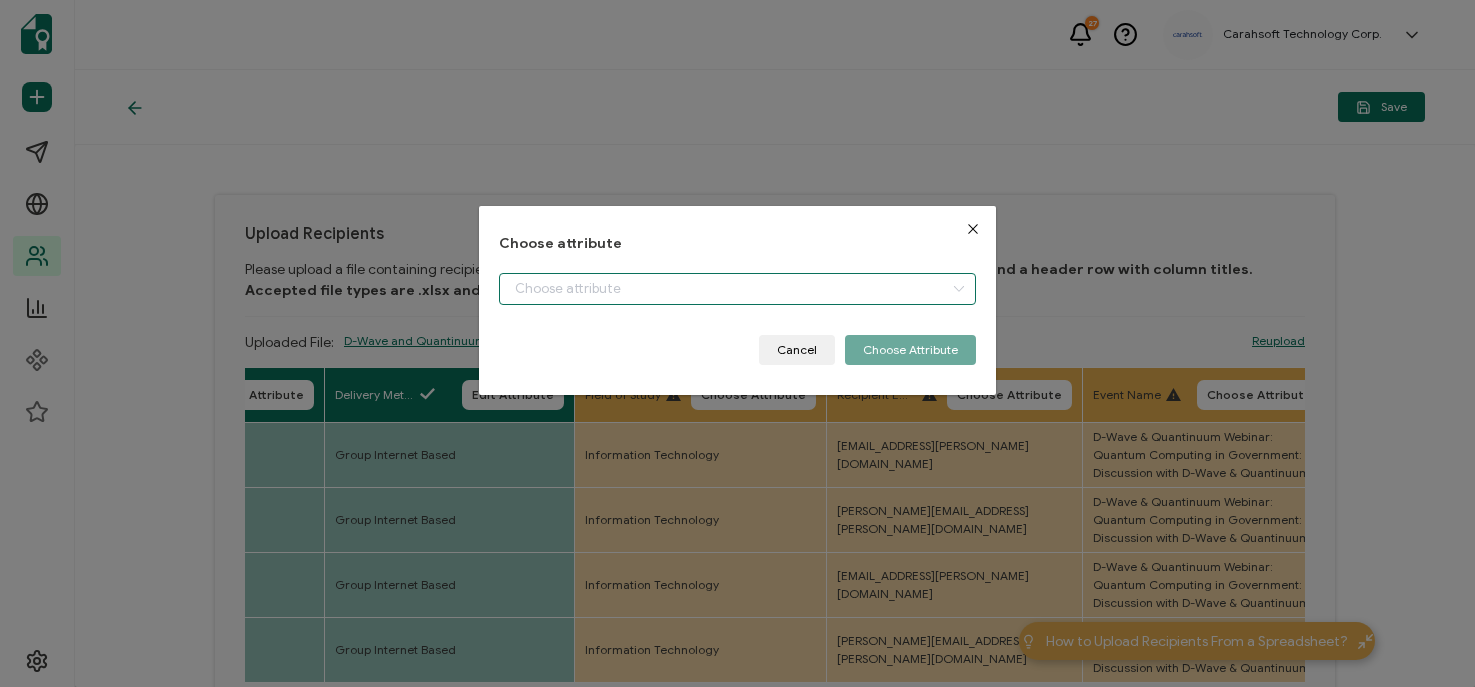 click at bounding box center (737, 289) 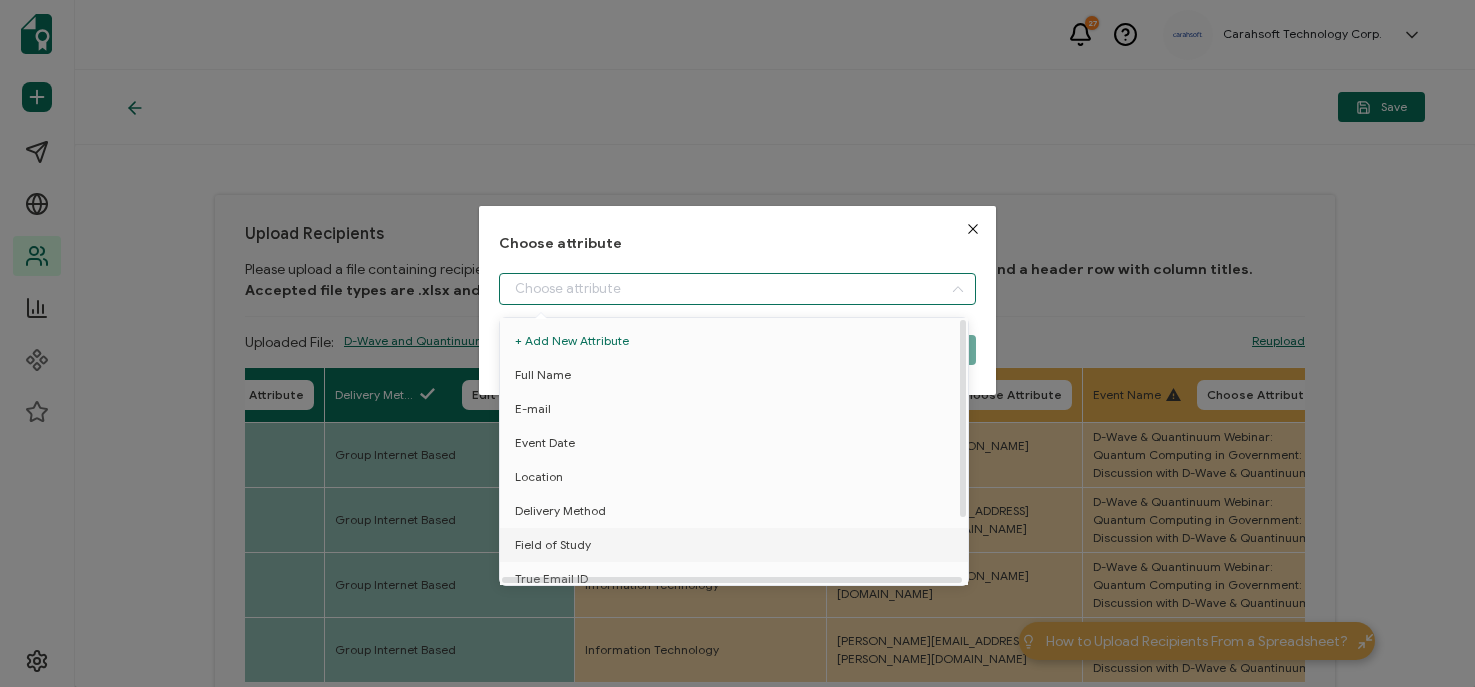 click on "Field of Study" at bounding box center (553, 545) 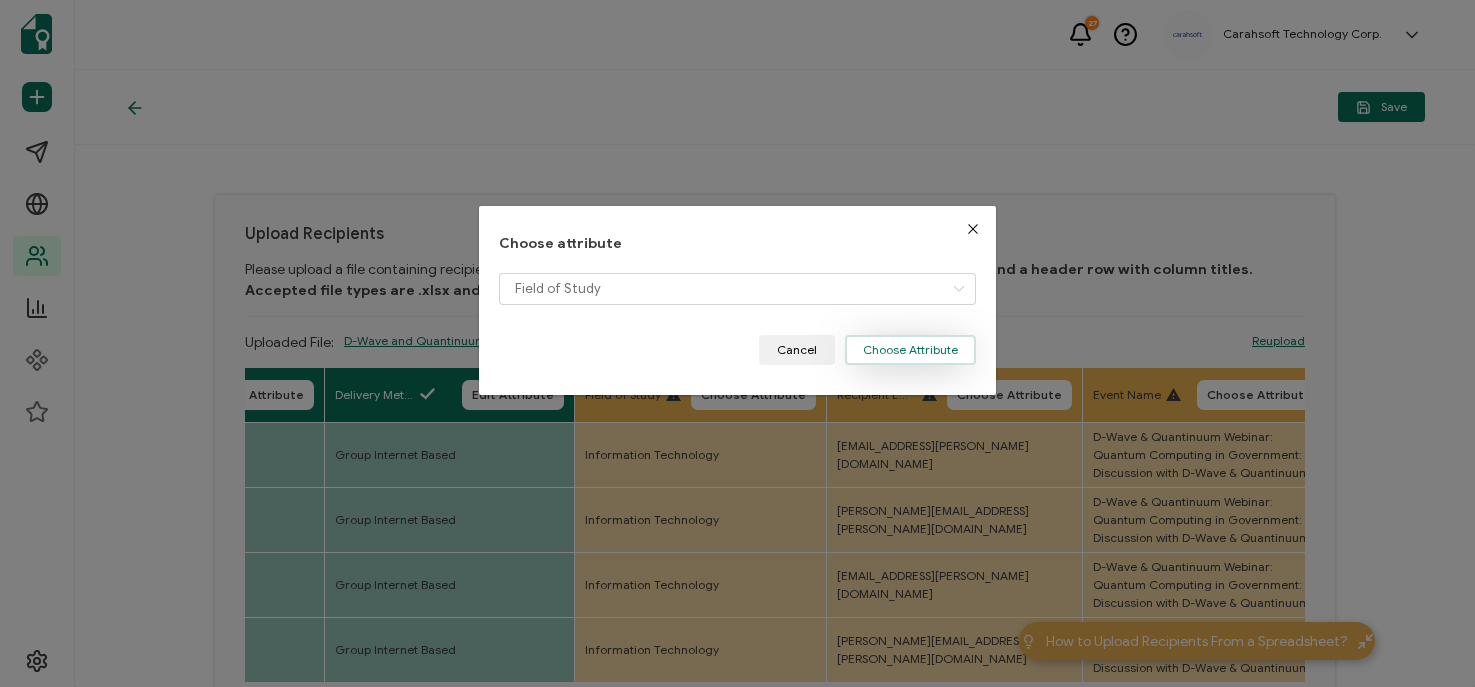click on "Choose Attribute" at bounding box center (910, 350) 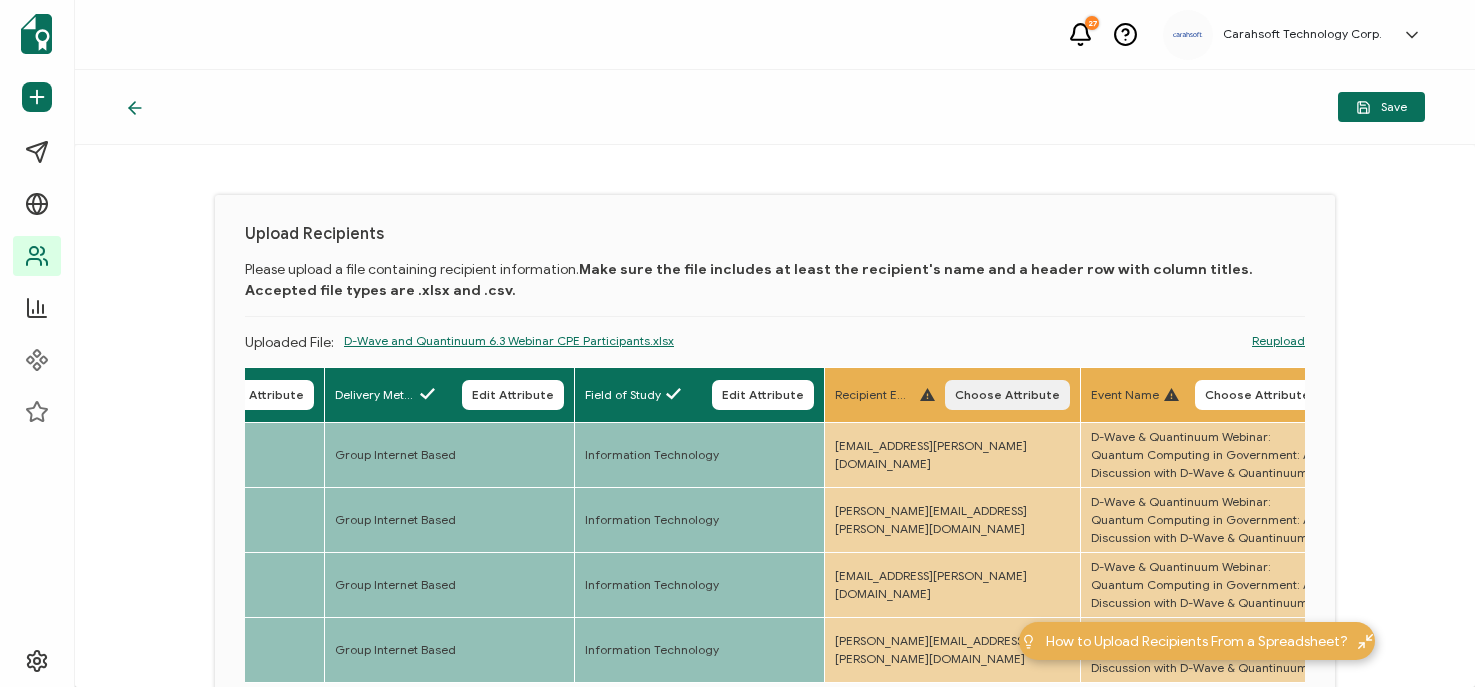 click on "Choose Attribute" at bounding box center [1007, 395] 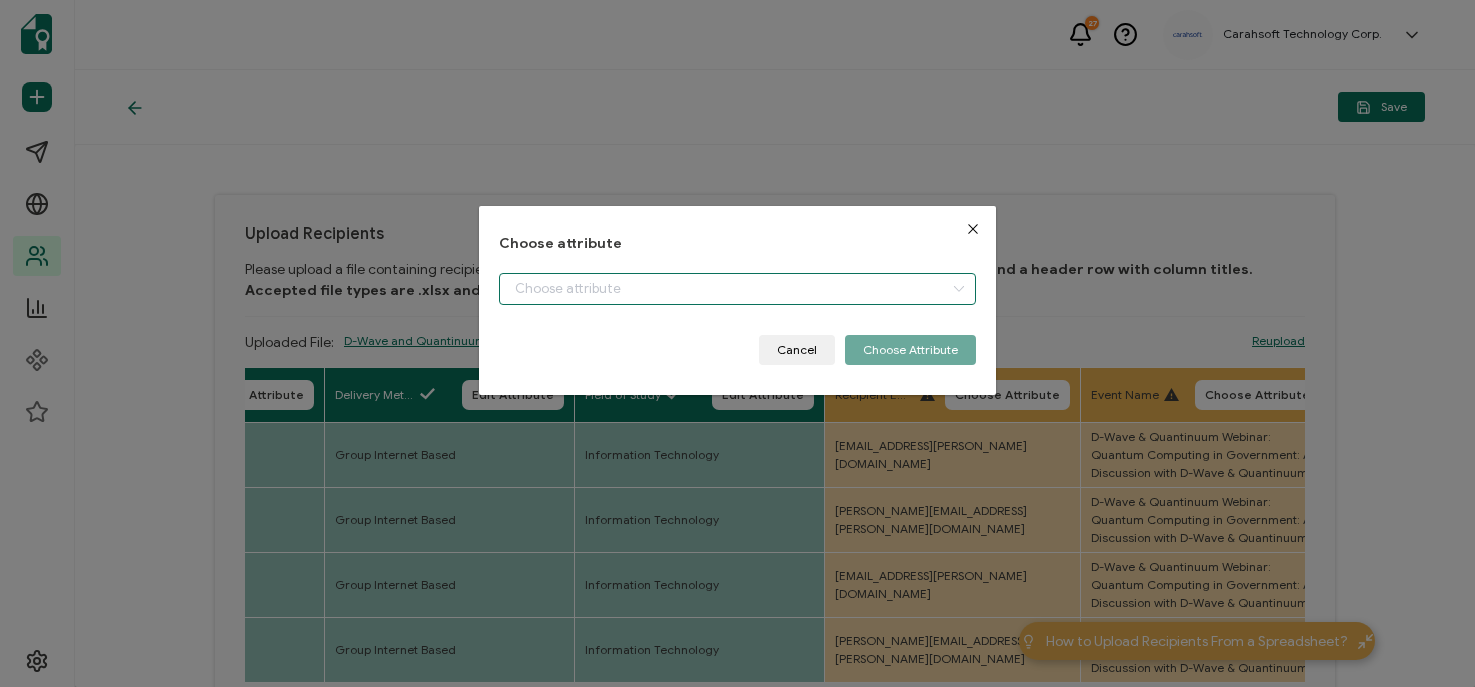 click at bounding box center (737, 289) 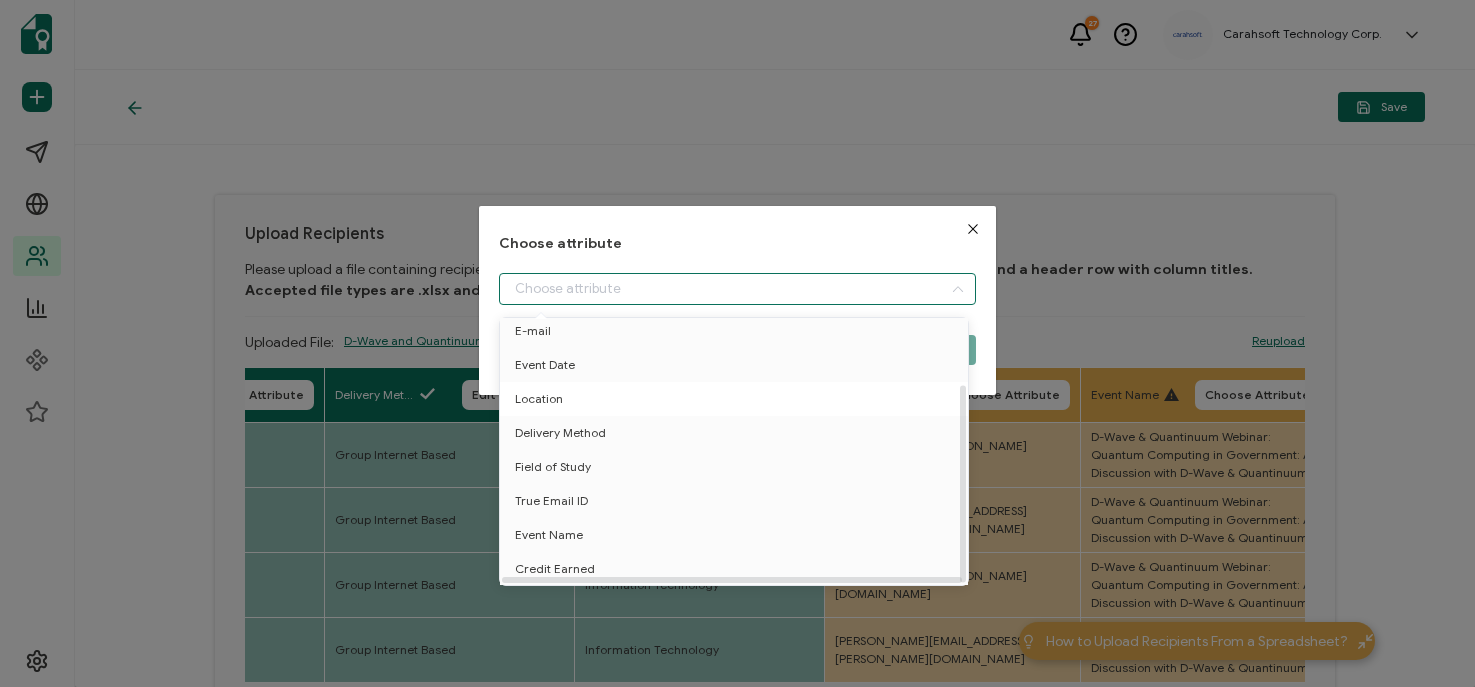 scroll, scrollTop: 87, scrollLeft: 0, axis: vertical 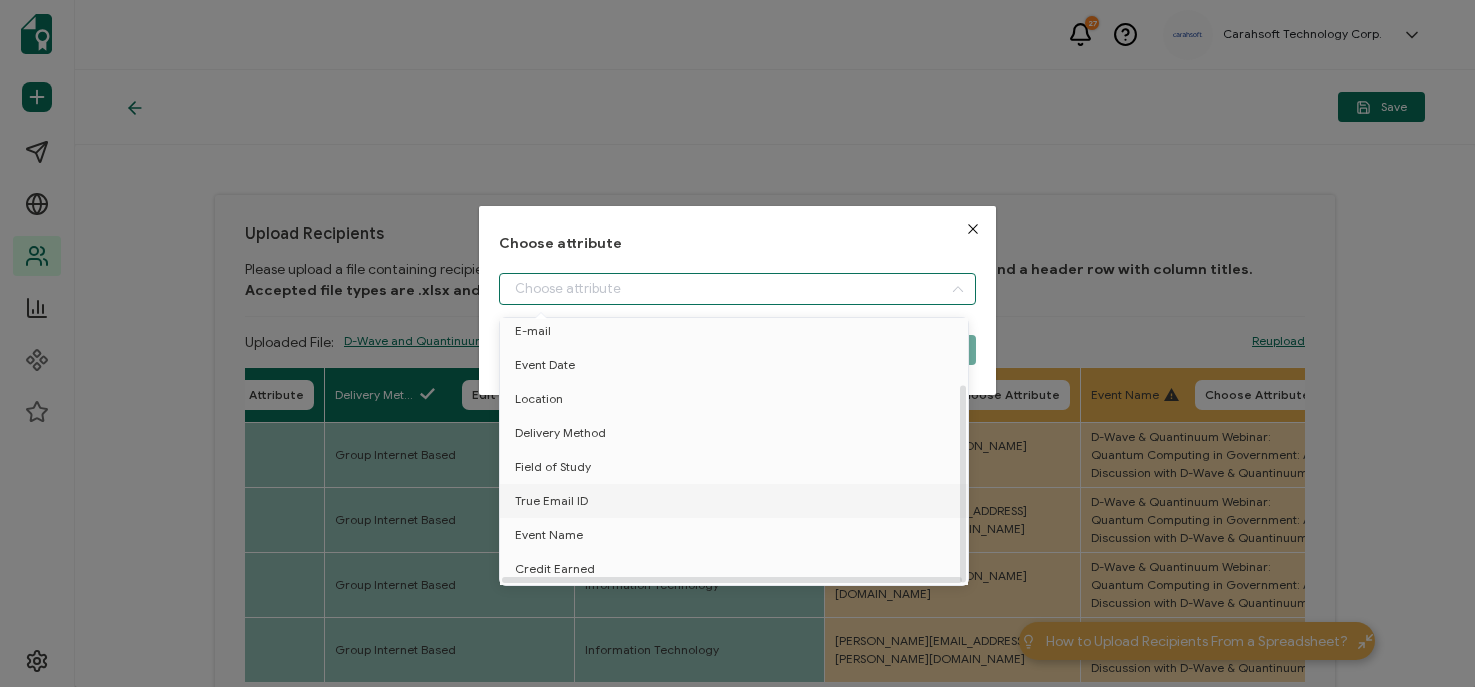 click on "True Email ID" at bounding box center [551, 501] 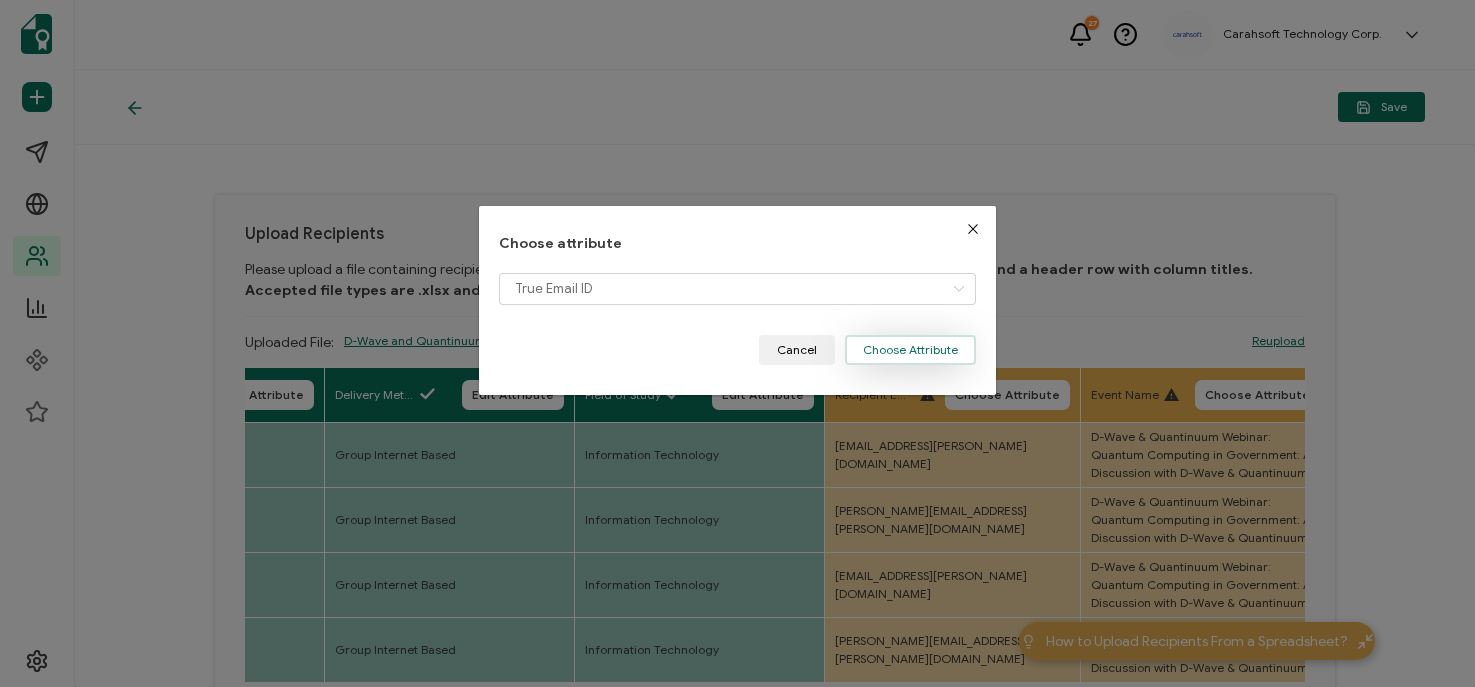 click on "Choose Attribute" at bounding box center [910, 350] 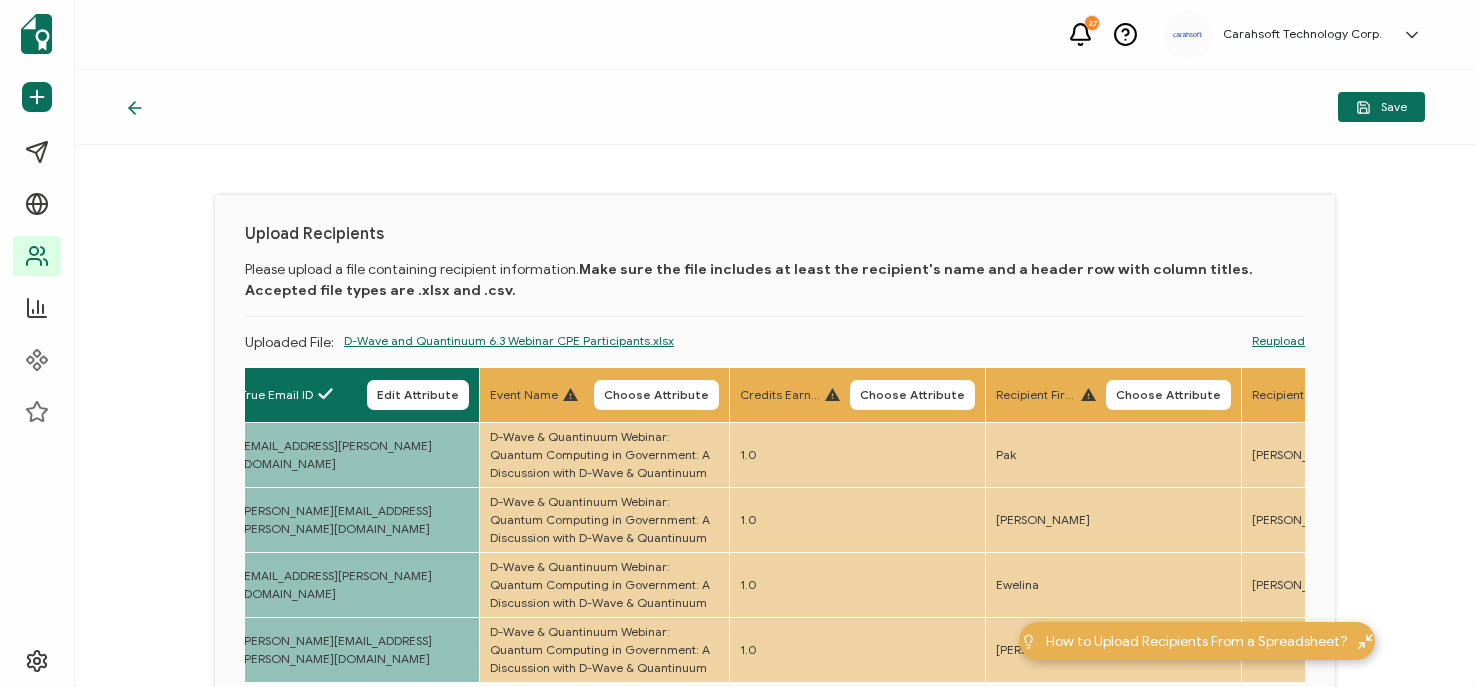 scroll, scrollTop: 0, scrollLeft: 1524, axis: horizontal 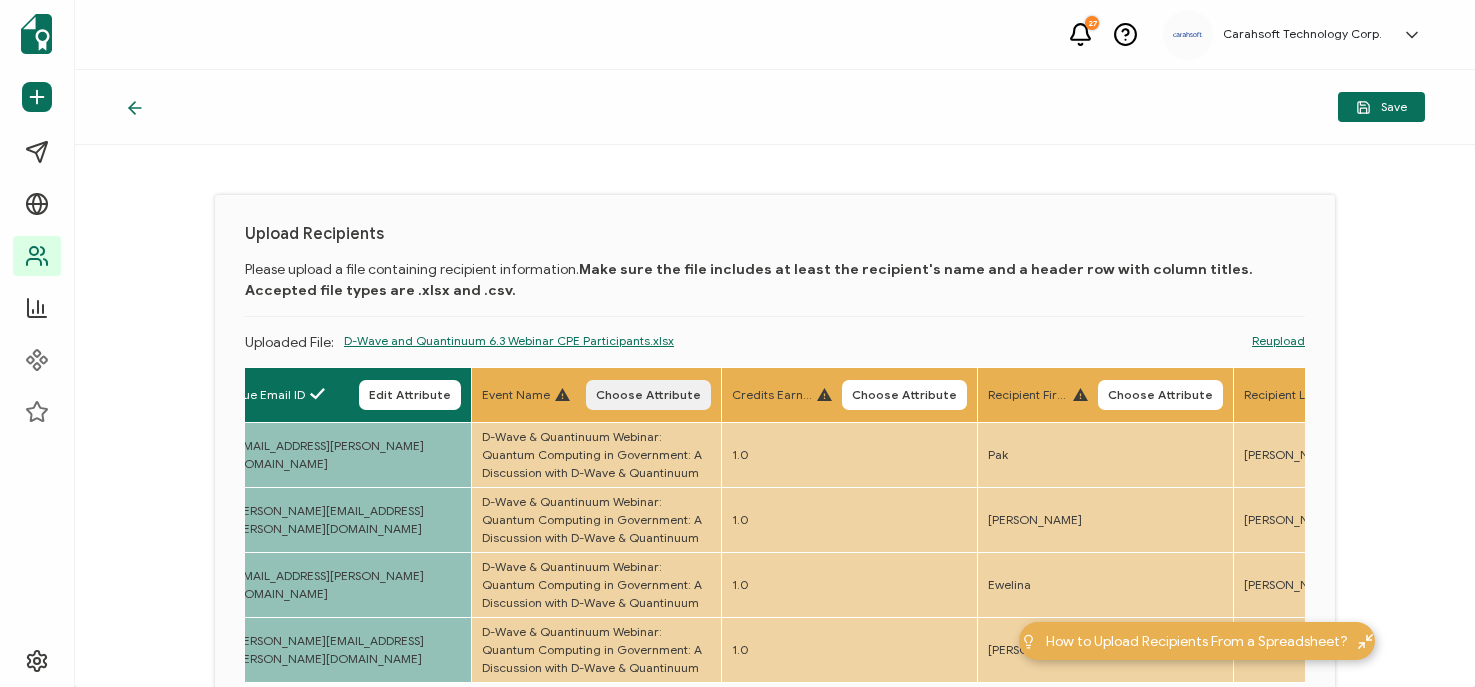 click on "Choose Attribute" at bounding box center [648, 395] 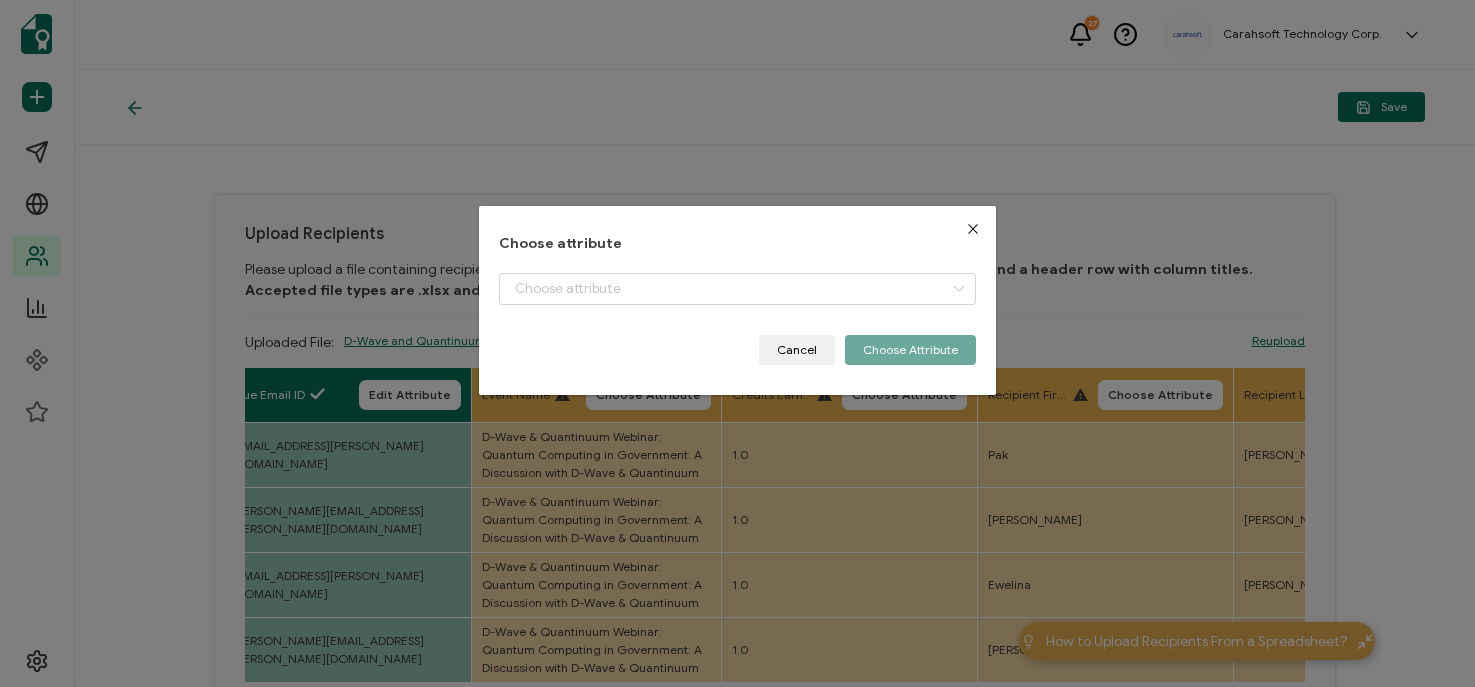 click on "Choose attribute
Cancel
Choose Attribute" at bounding box center [737, 300] 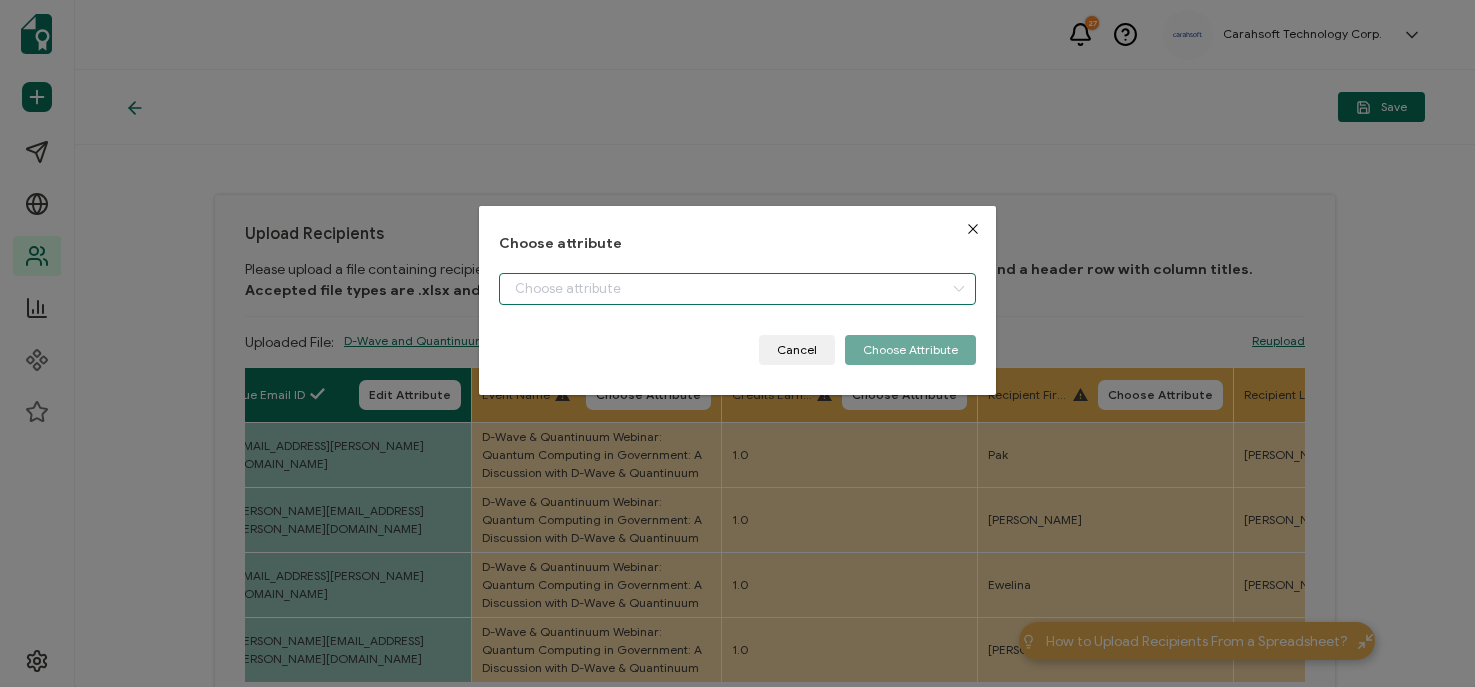 click at bounding box center [737, 289] 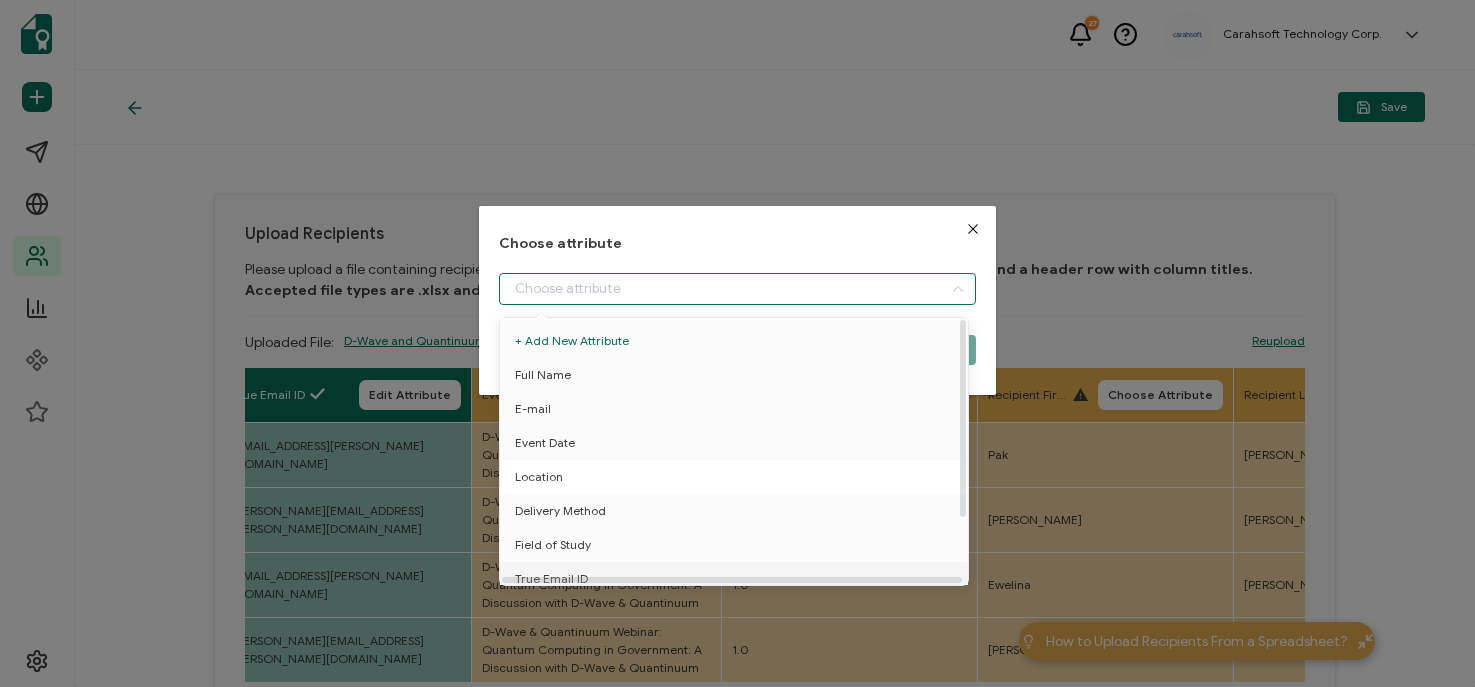 scroll, scrollTop: 87, scrollLeft: 0, axis: vertical 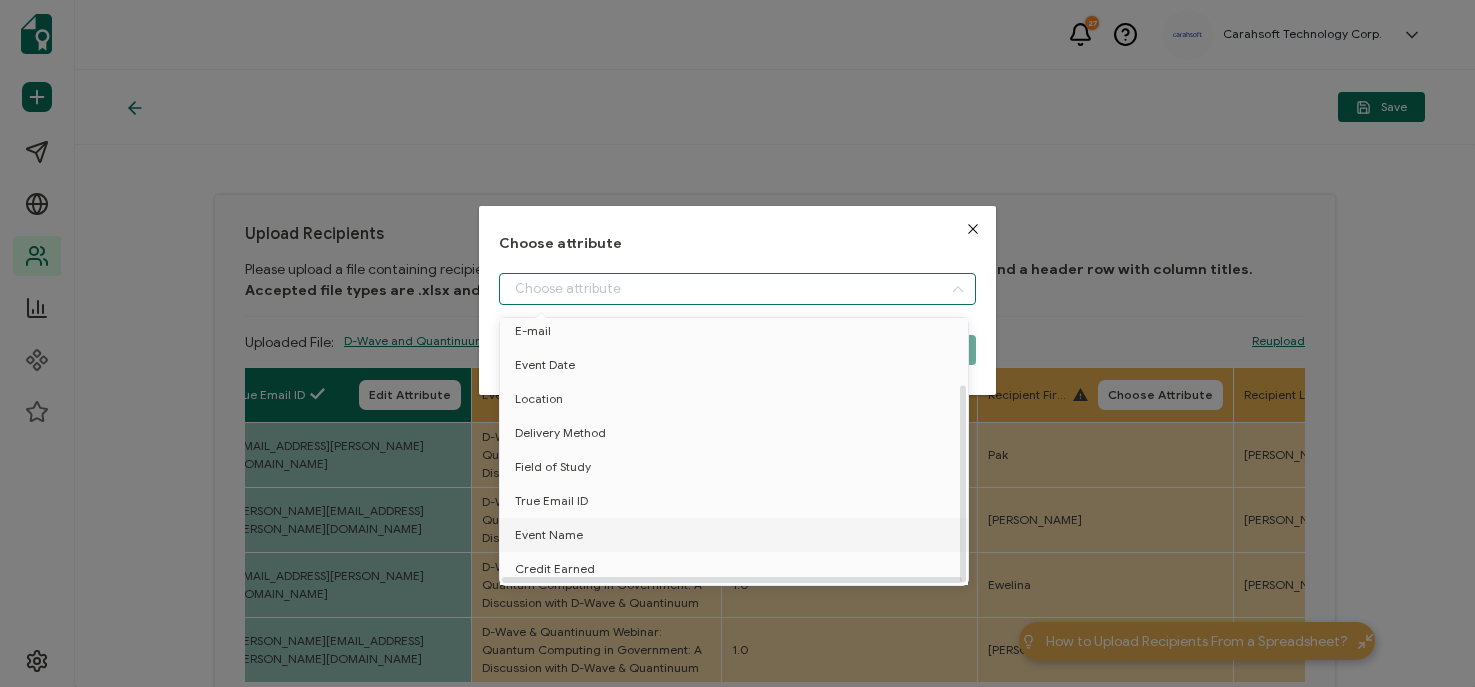 click on "Event Name" at bounding box center [549, 535] 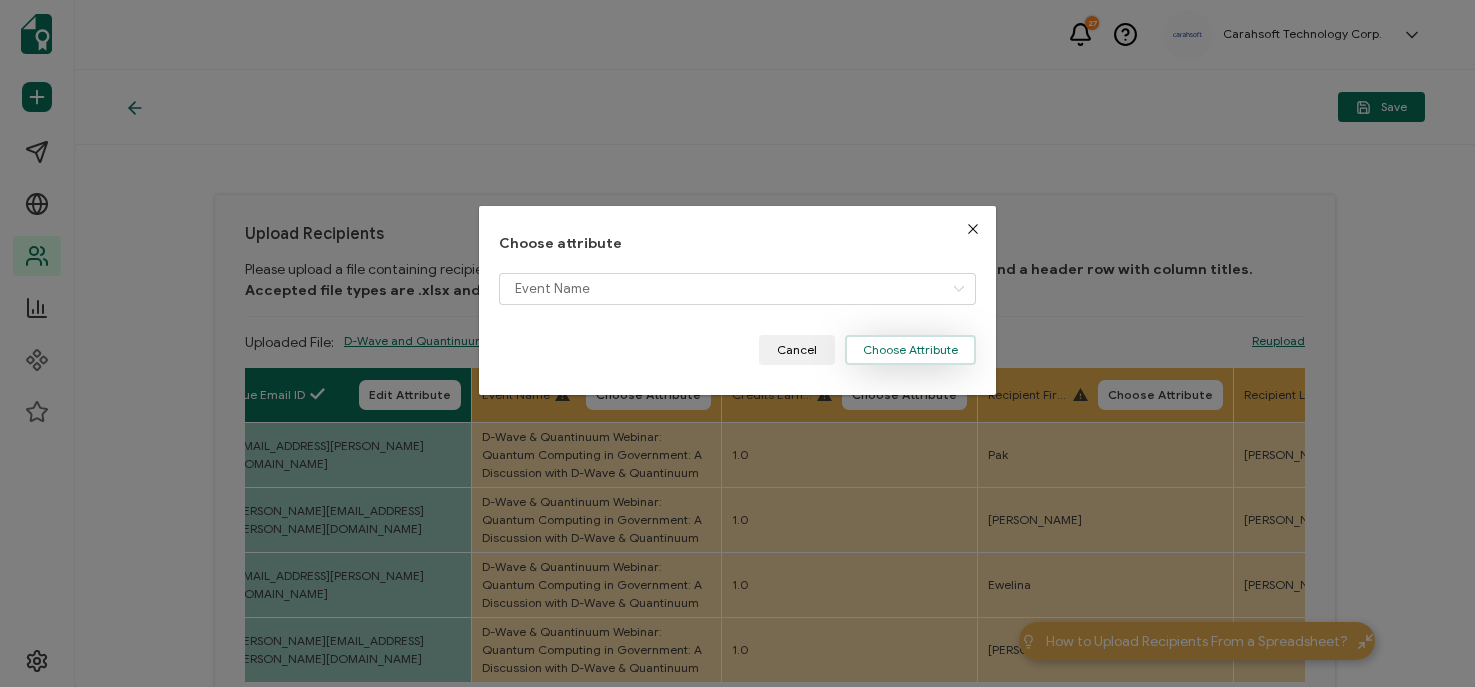 click on "Choose Attribute" at bounding box center (910, 350) 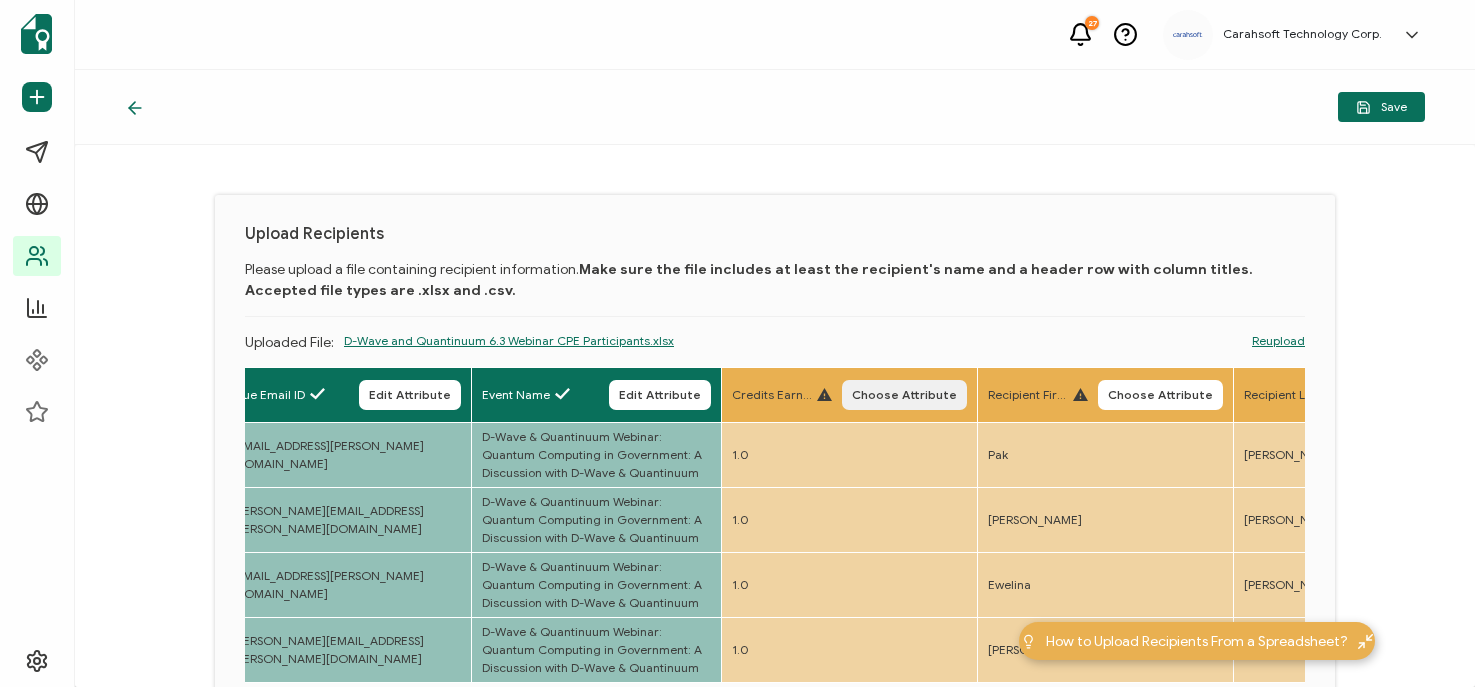 click on "Choose Attribute" at bounding box center [904, 395] 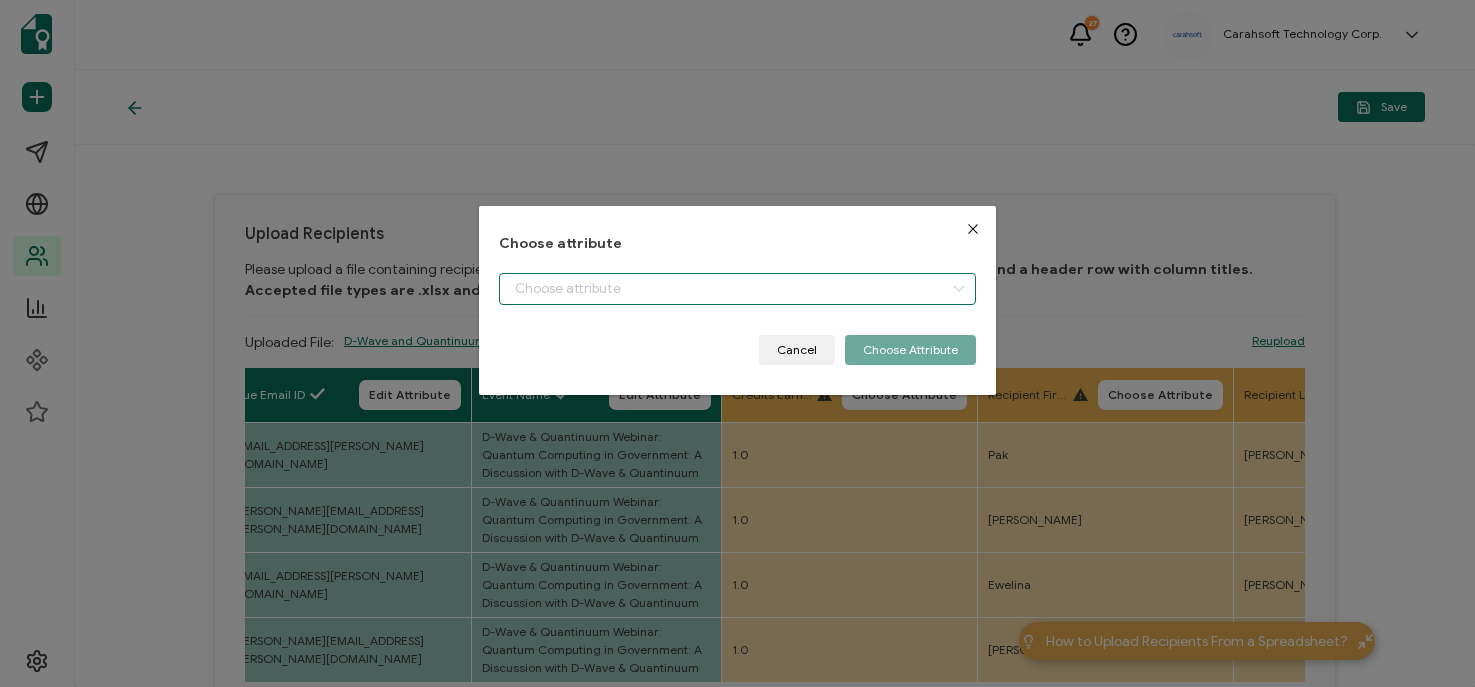 click at bounding box center [737, 289] 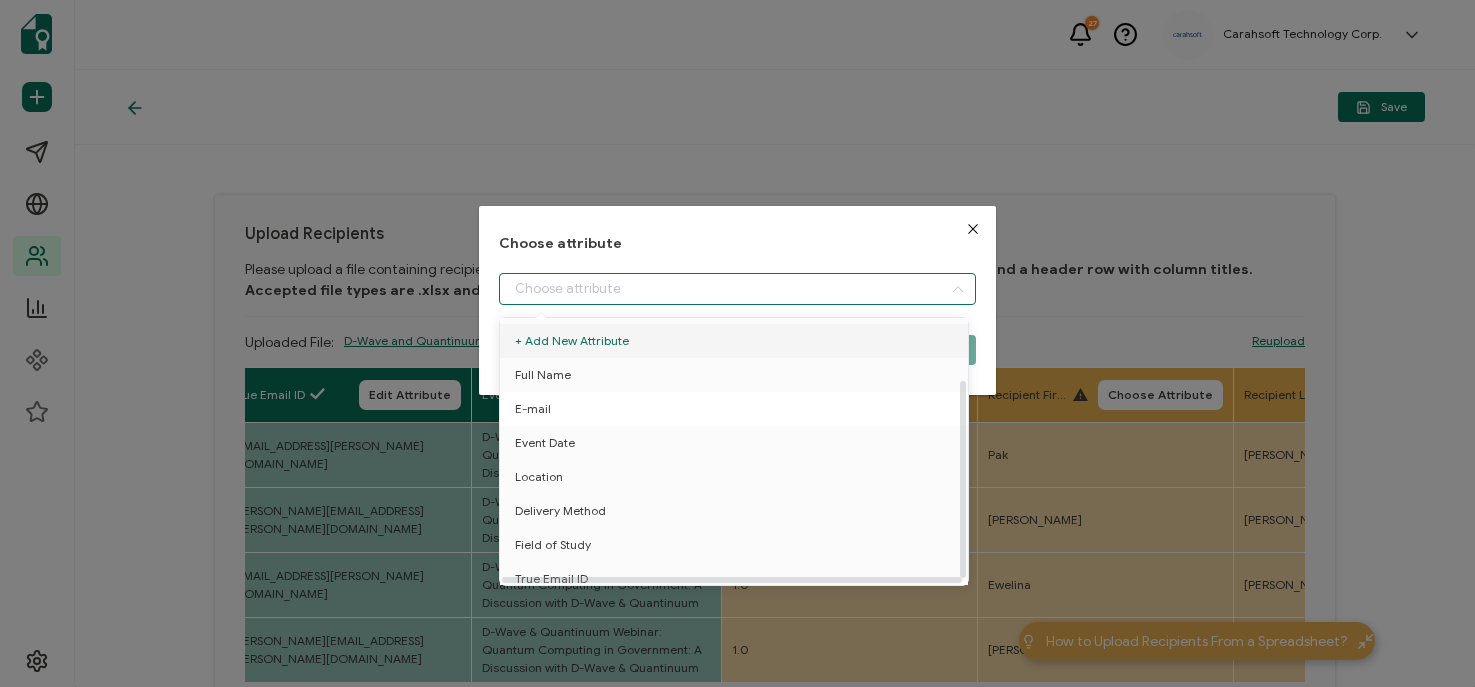 scroll, scrollTop: 87, scrollLeft: 0, axis: vertical 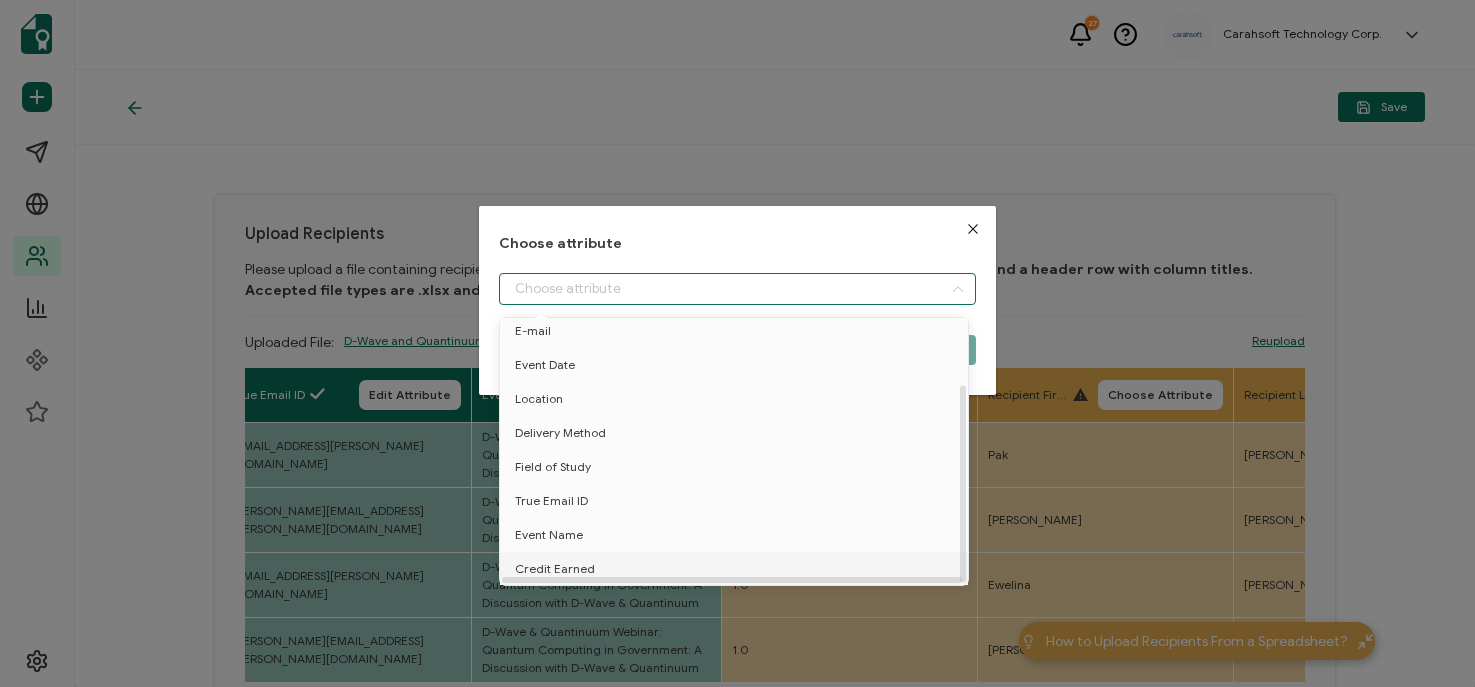 click on "Credit Earned" at bounding box center (555, 569) 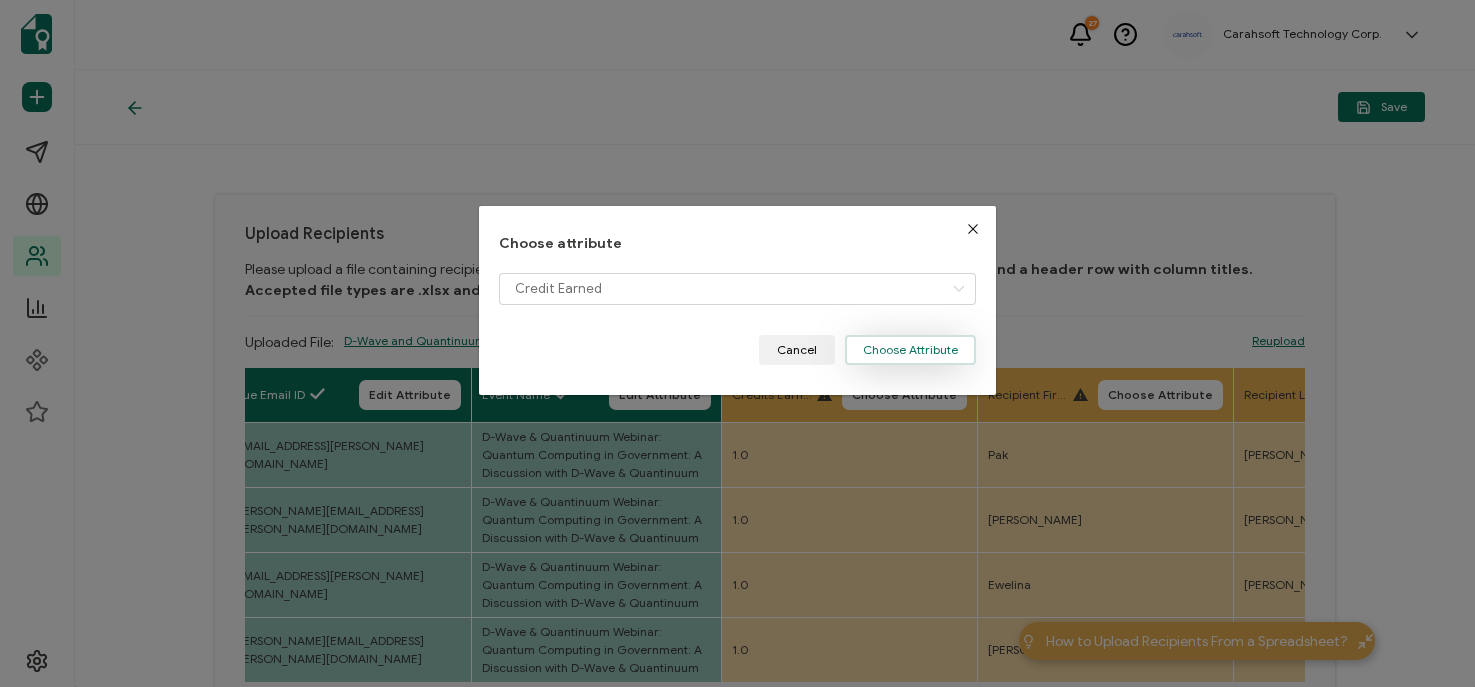 click on "Choose Attribute" at bounding box center (910, 350) 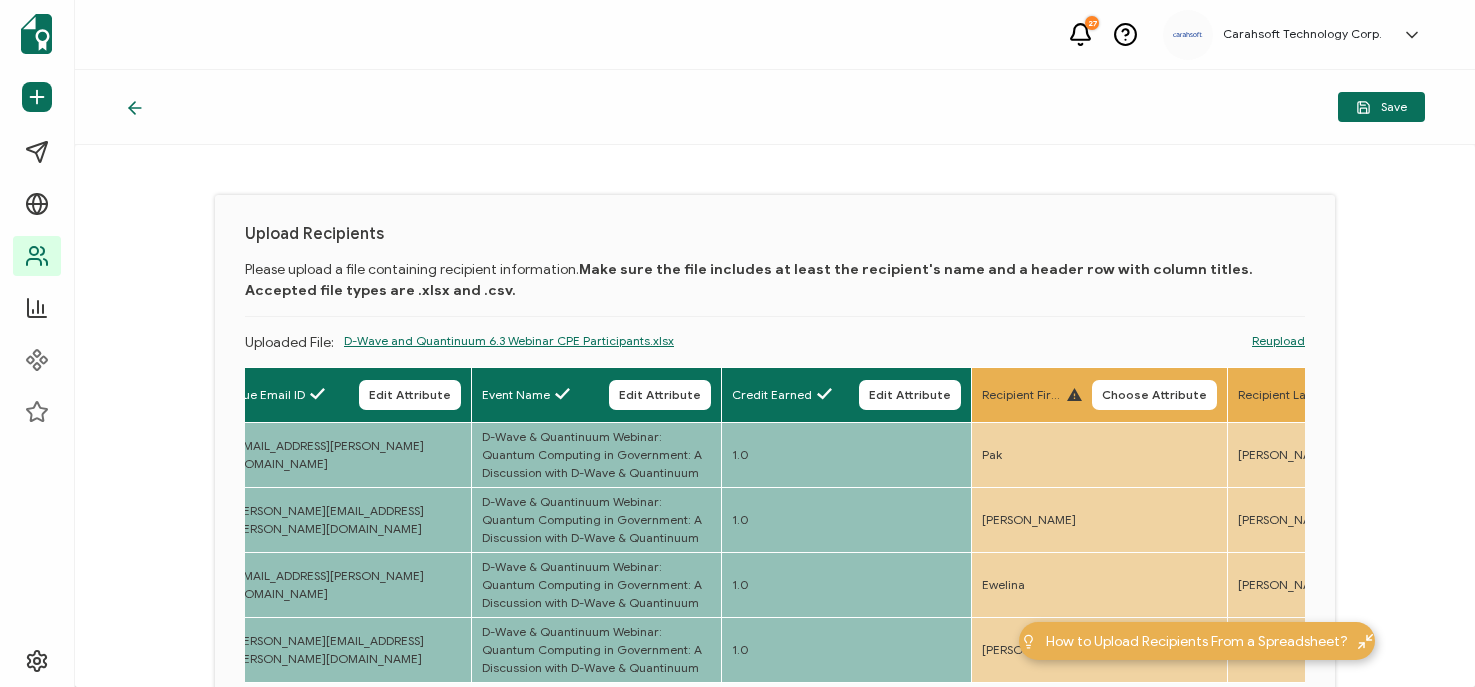click on "Save" at bounding box center [775, 107] 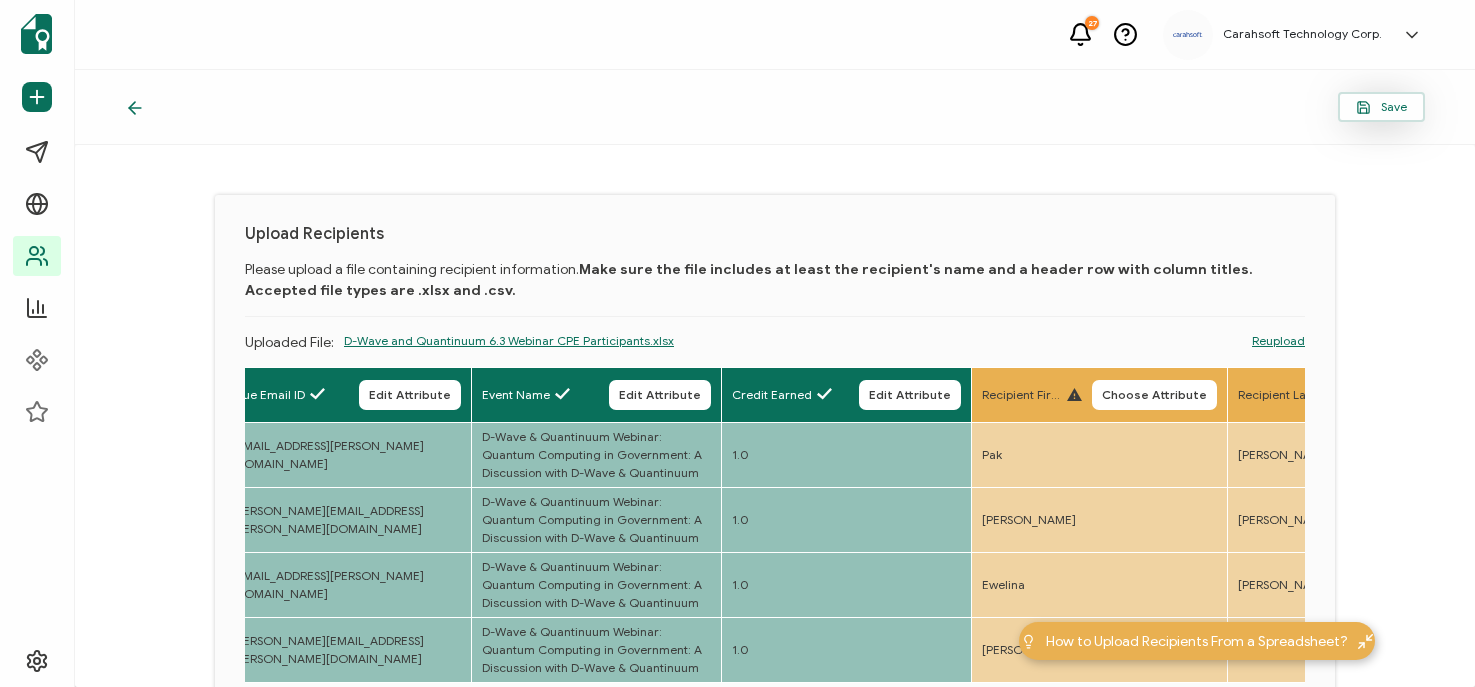 click on "Save" at bounding box center [1381, 107] 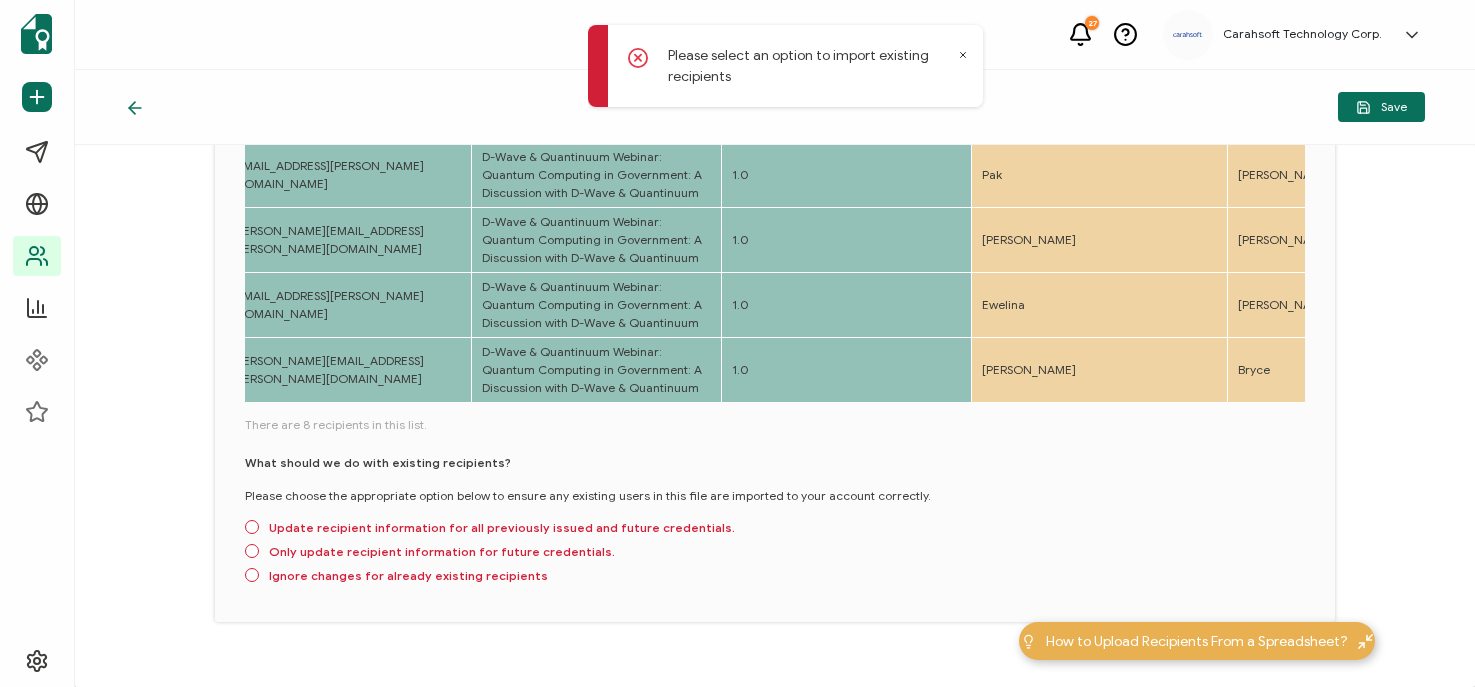 scroll, scrollTop: 318, scrollLeft: 0, axis: vertical 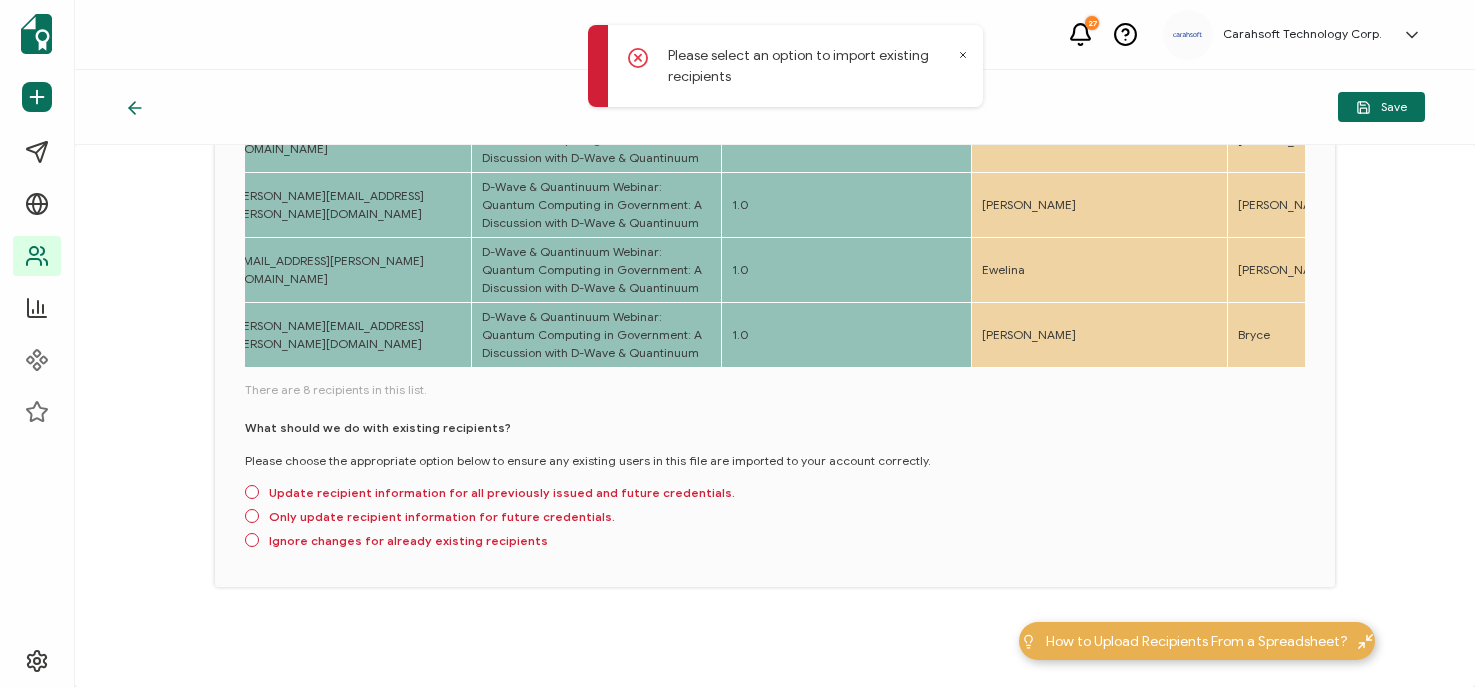 click on "What should we do with existing recipients?
Please choose the appropriate option below to ensure any existing users in this file are imported to your account correctly.
Update recipient information for all previously issued and future credentials.   Only update recipient information for future credentials.   Ignore changes for already existing recipients" at bounding box center [775, 488] 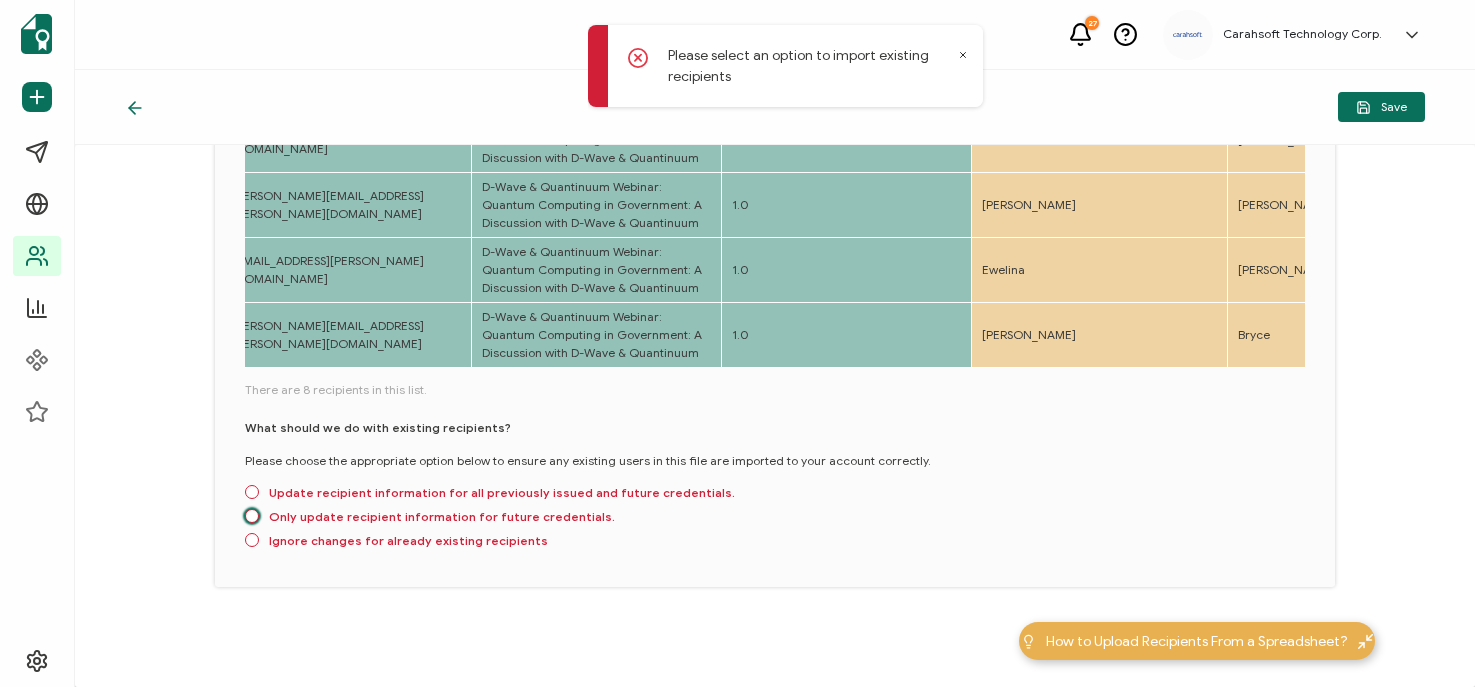 click on "Only update recipient information for future credentials." at bounding box center (437, 516) 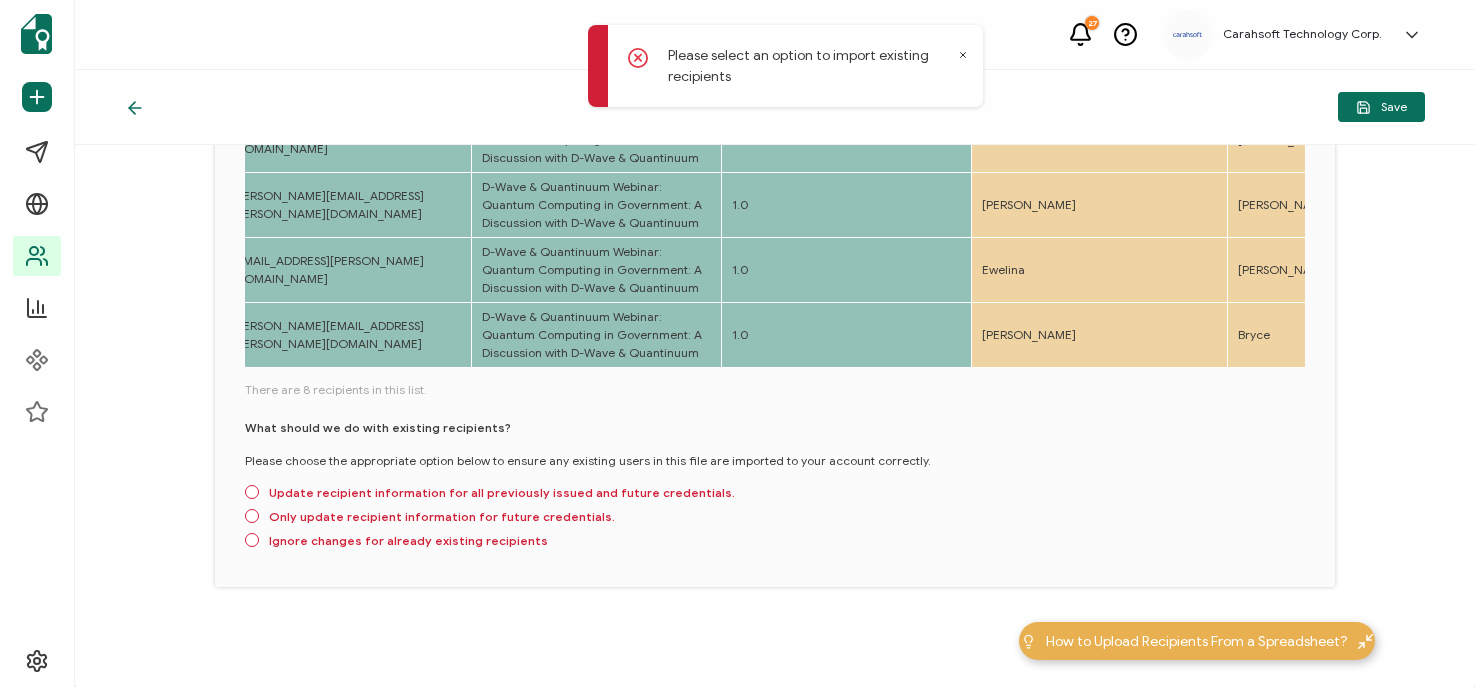 click on "Only update recipient information for future credentials." at bounding box center [252, 517] 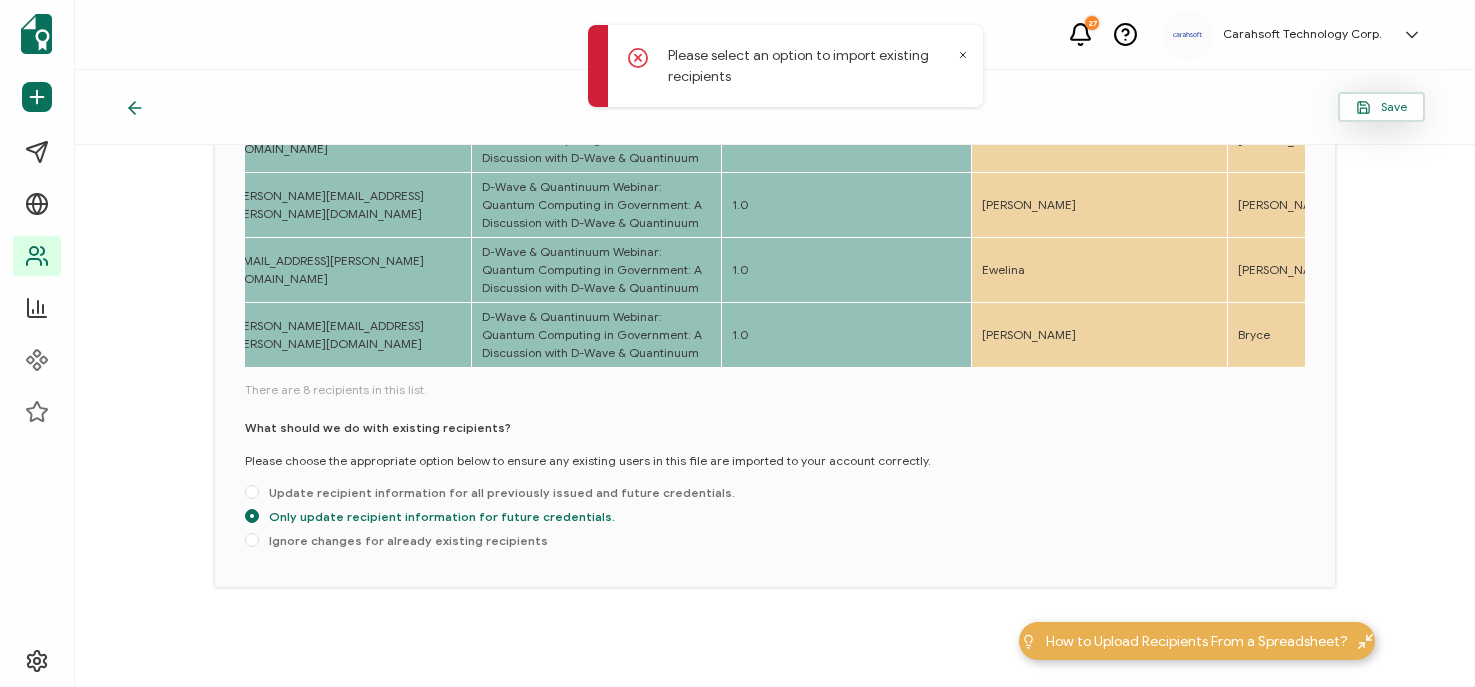 click on "Save" at bounding box center [1381, 107] 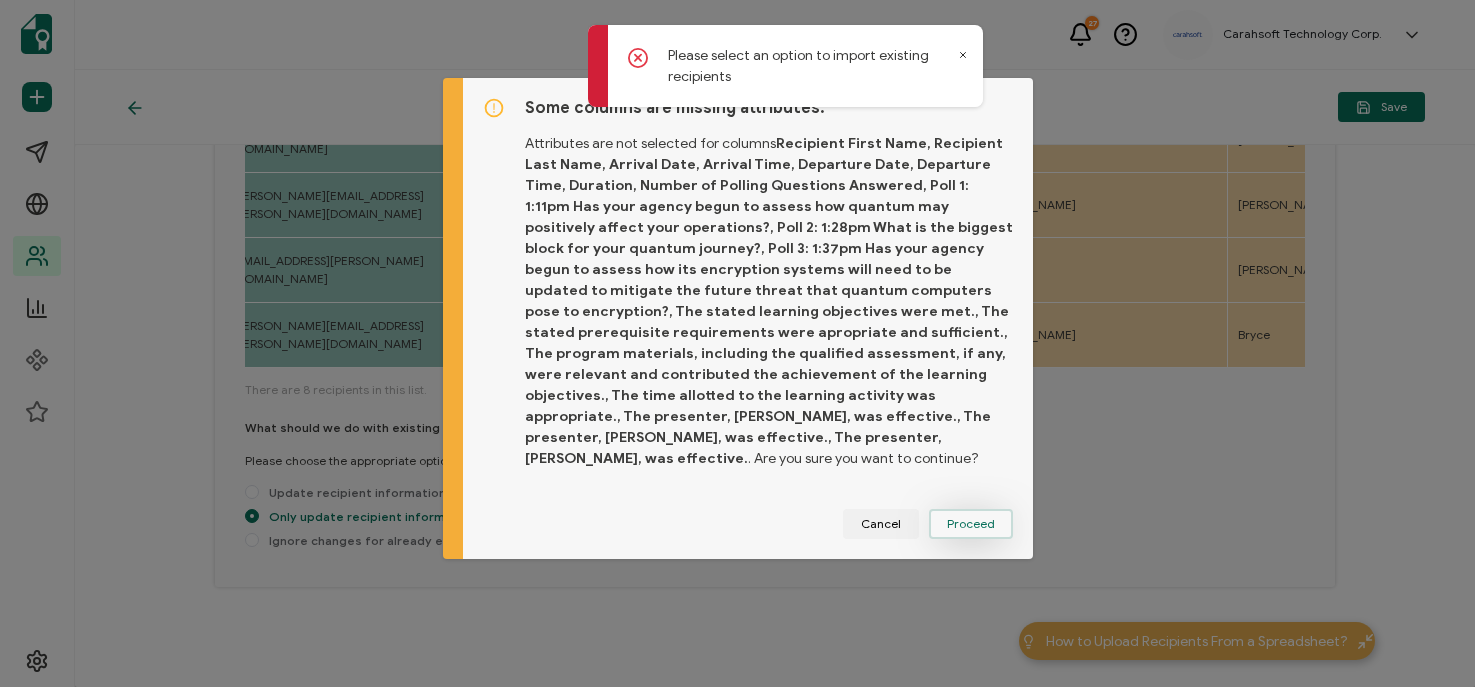 click on "Proceed" at bounding box center (971, 524) 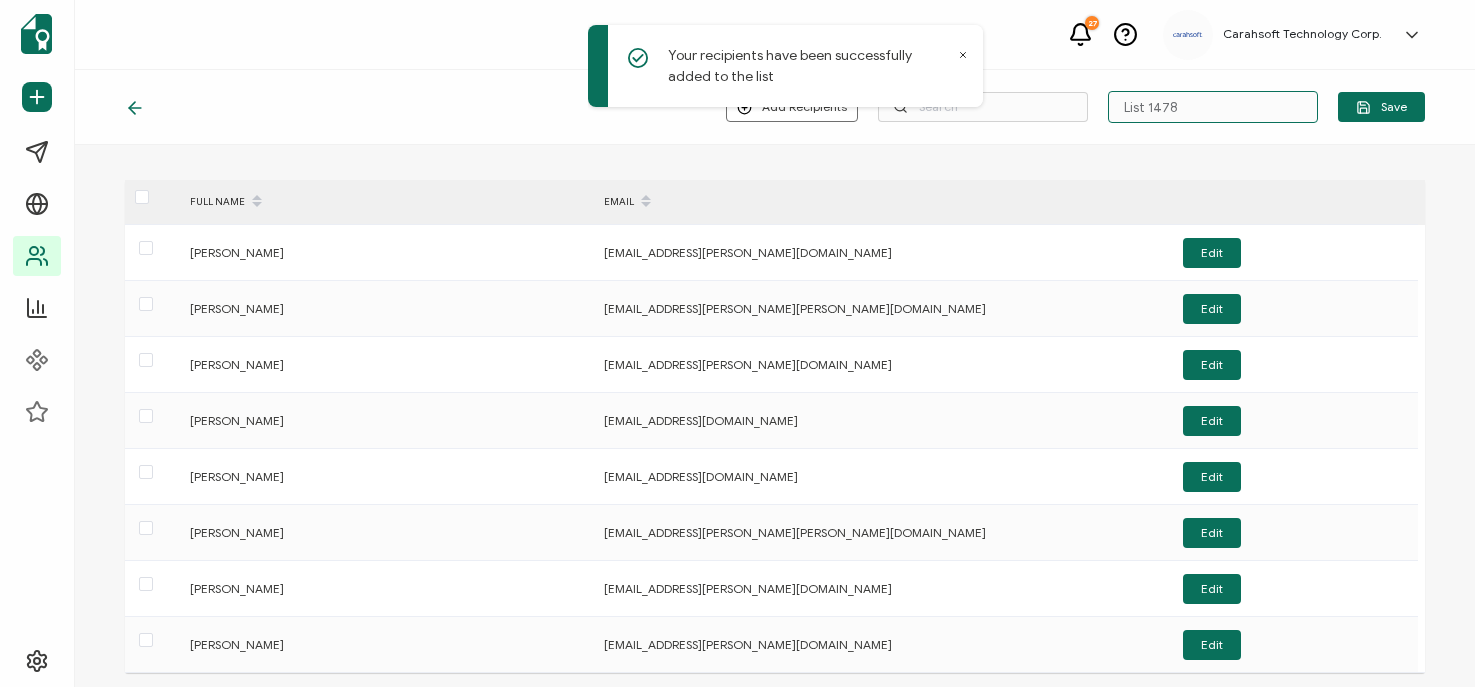 click on "List 1478" at bounding box center (1213, 107) 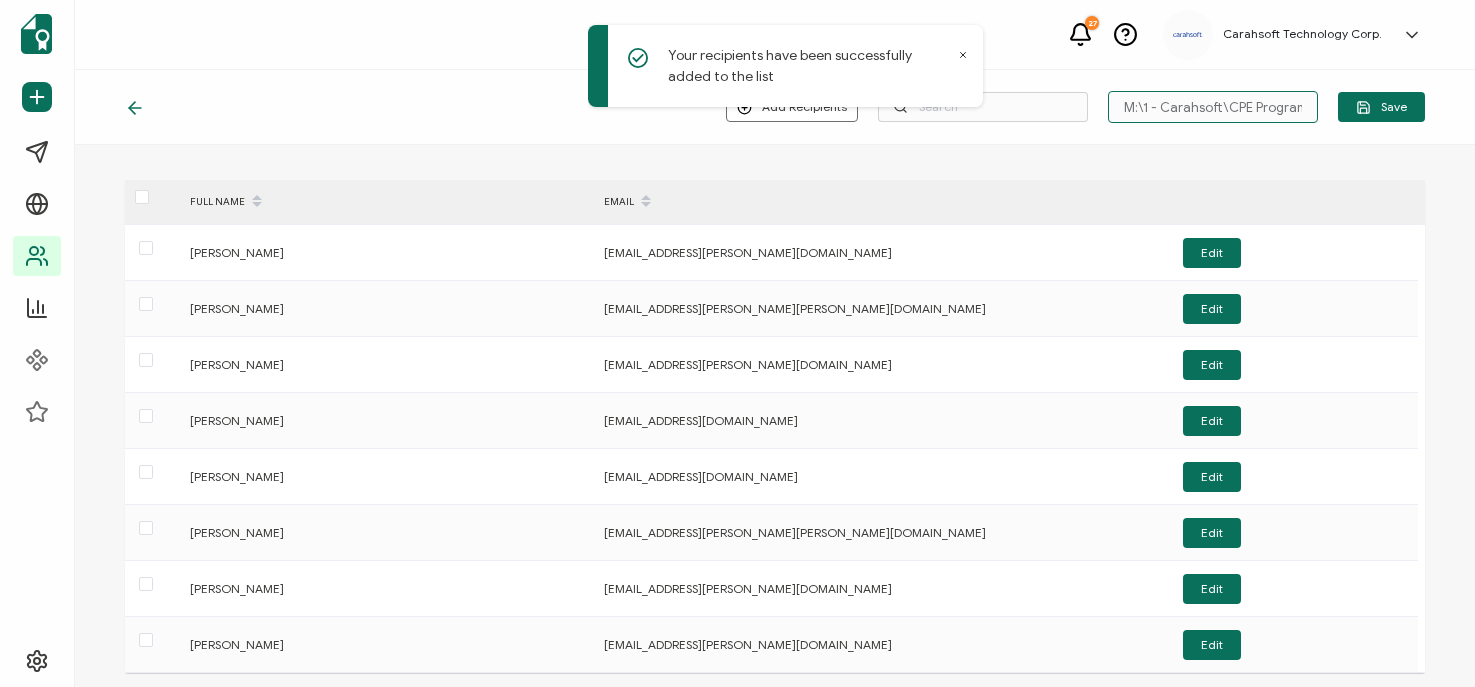 scroll, scrollTop: 0, scrollLeft: 774, axis: horizontal 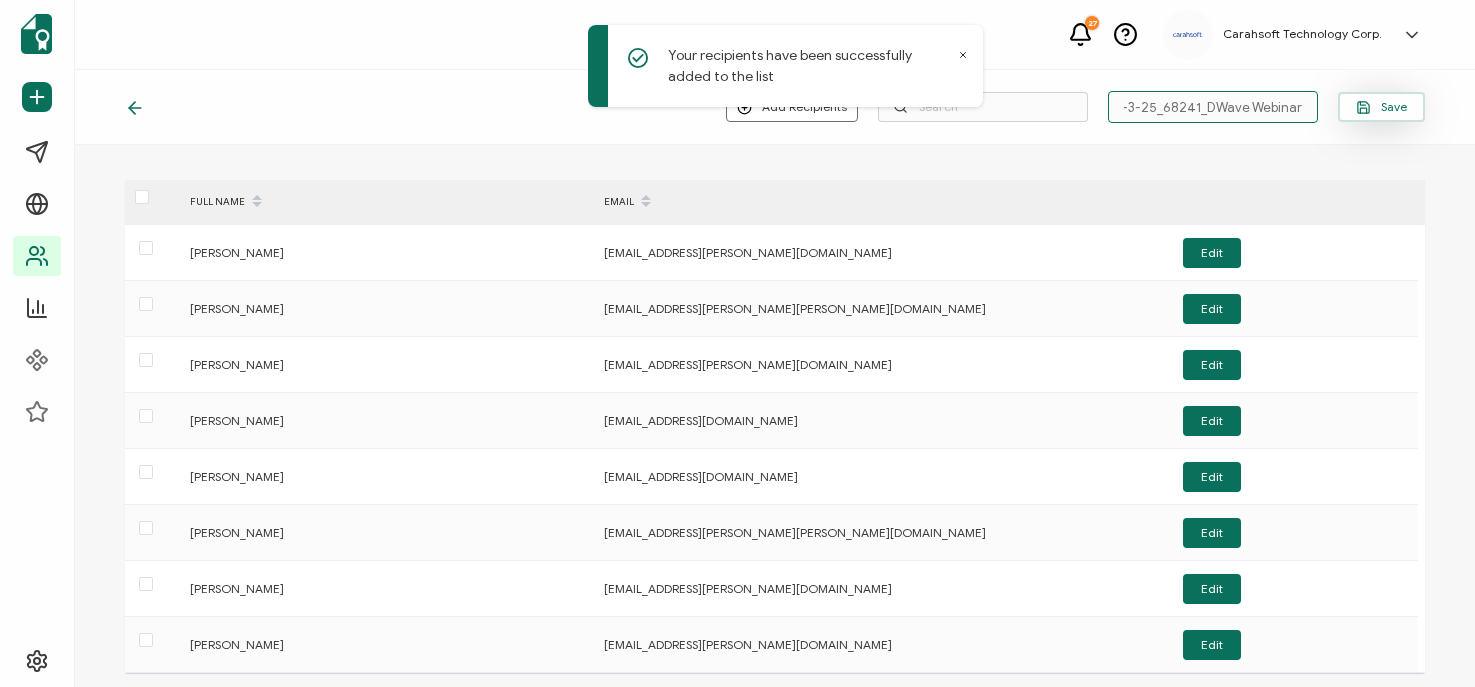 type on "M:\1 - Carahsoft\CPE Program\NASBA\Audit Materials - Group Internet Based\August 2024 - July 2025 Membership Year\June 2025\6-3-25_68241_DWave Webinar" 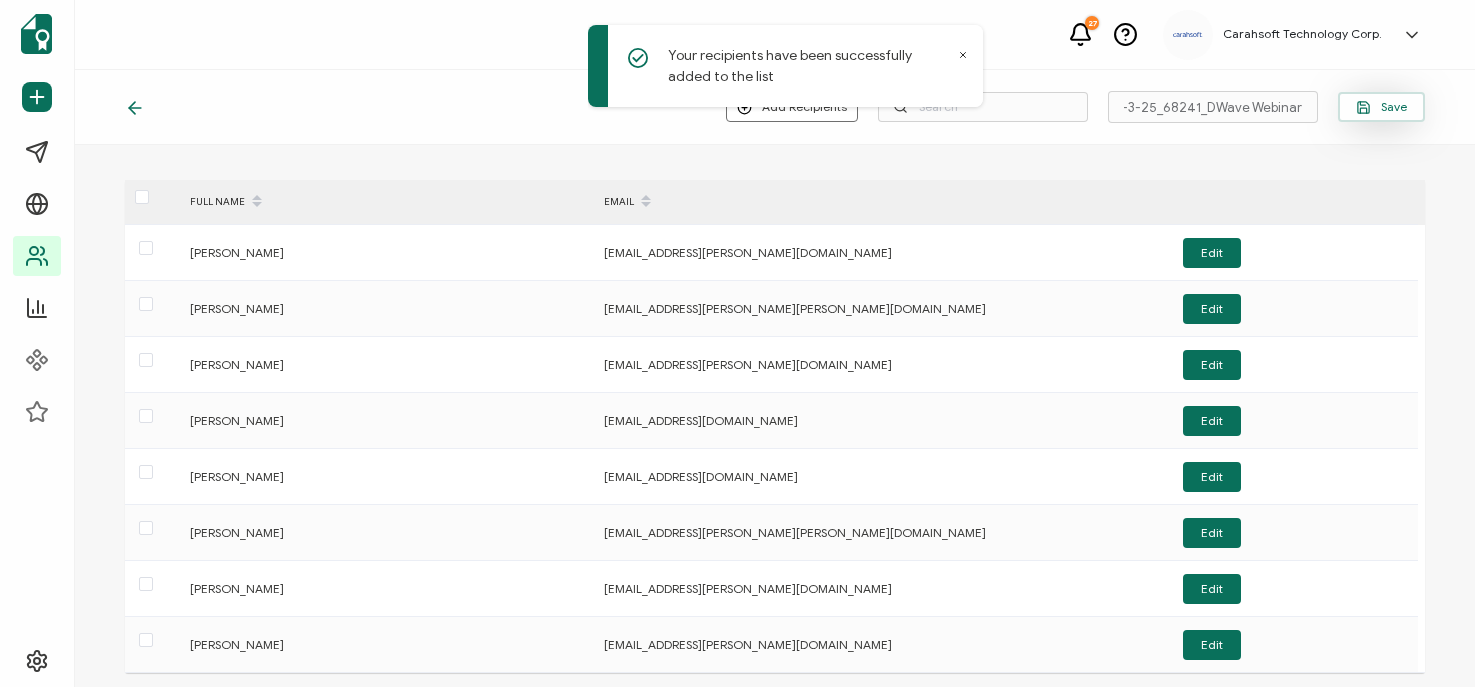 scroll, scrollTop: 0, scrollLeft: 0, axis: both 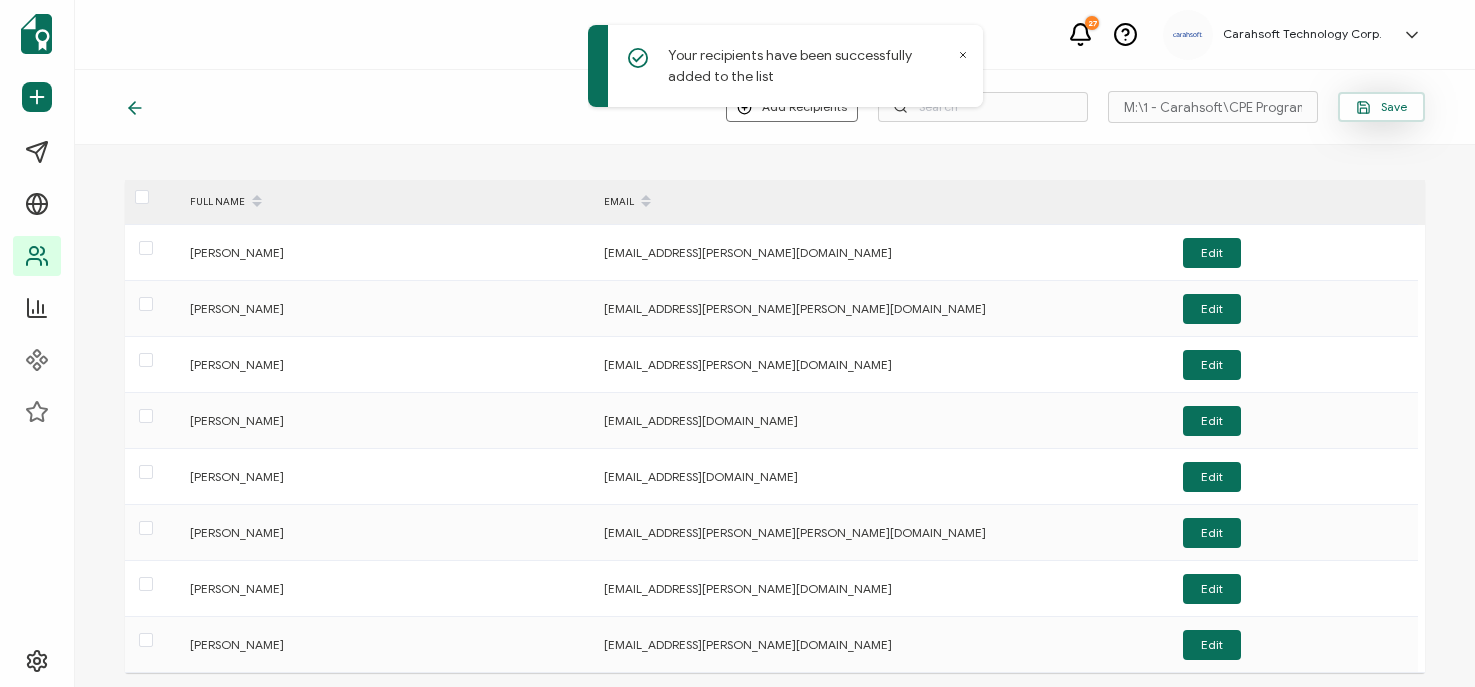 click 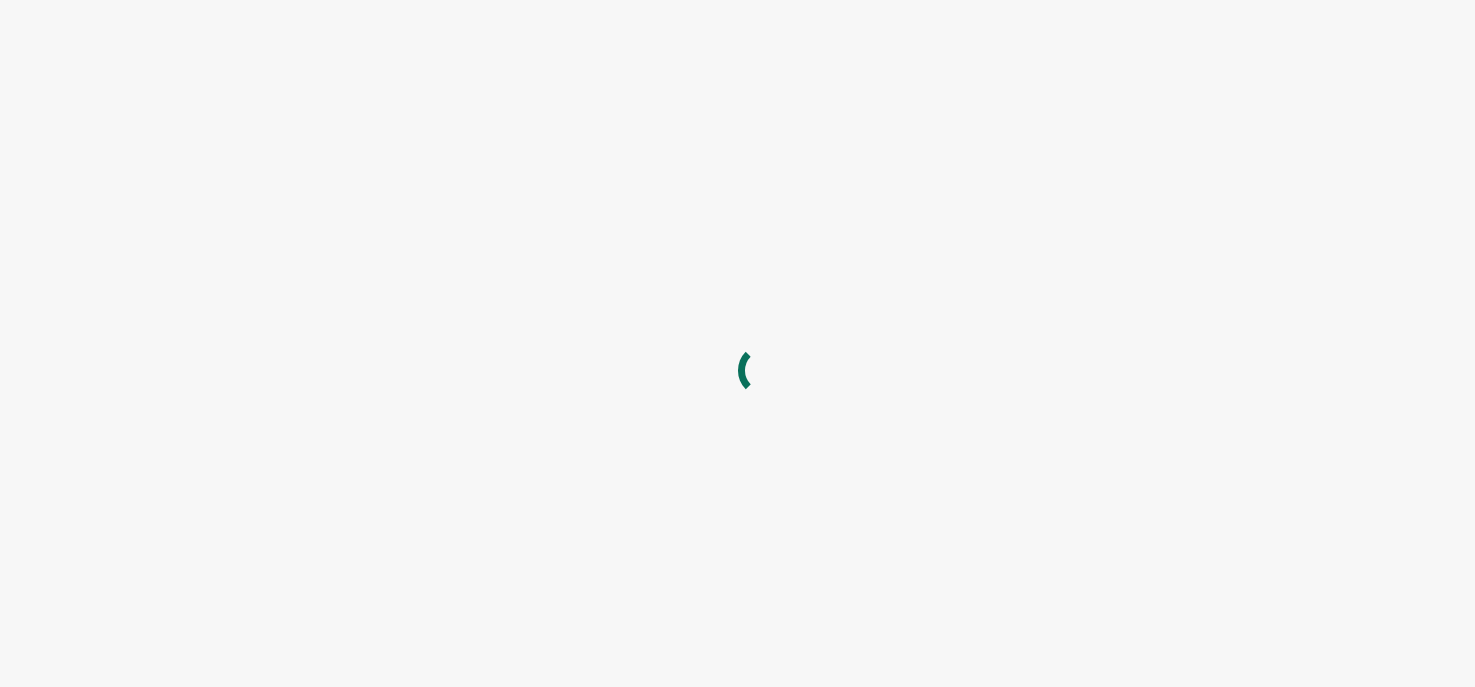 scroll, scrollTop: 0, scrollLeft: 0, axis: both 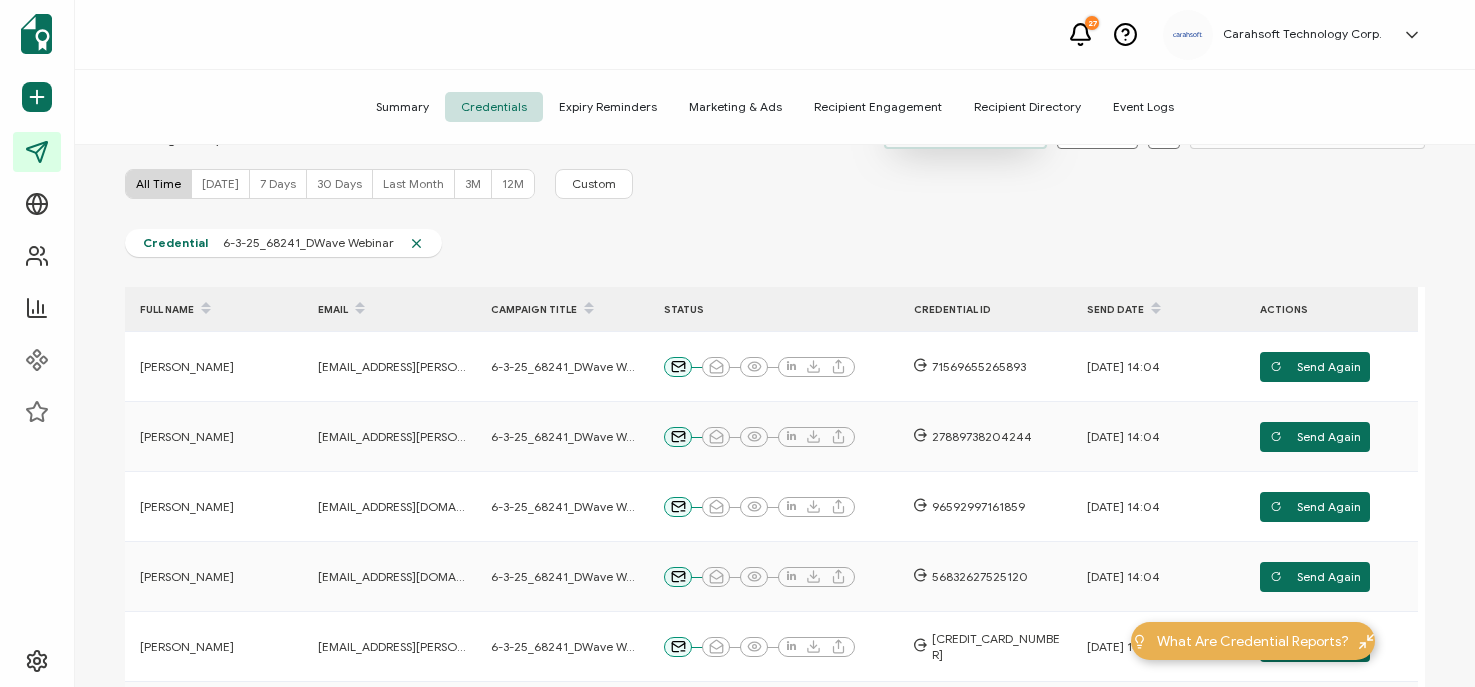 click on "Download as Excel File" at bounding box center [965, 134] 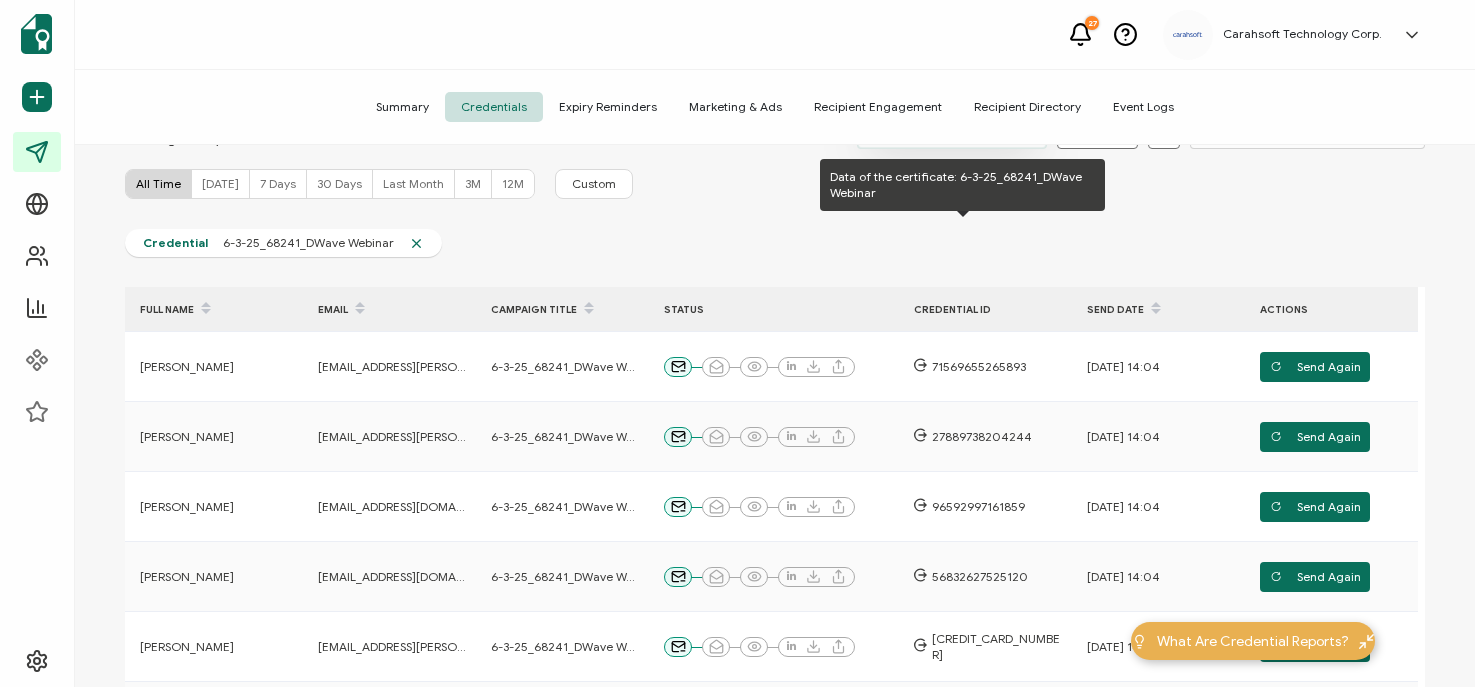 scroll, scrollTop: 1, scrollLeft: 0, axis: vertical 